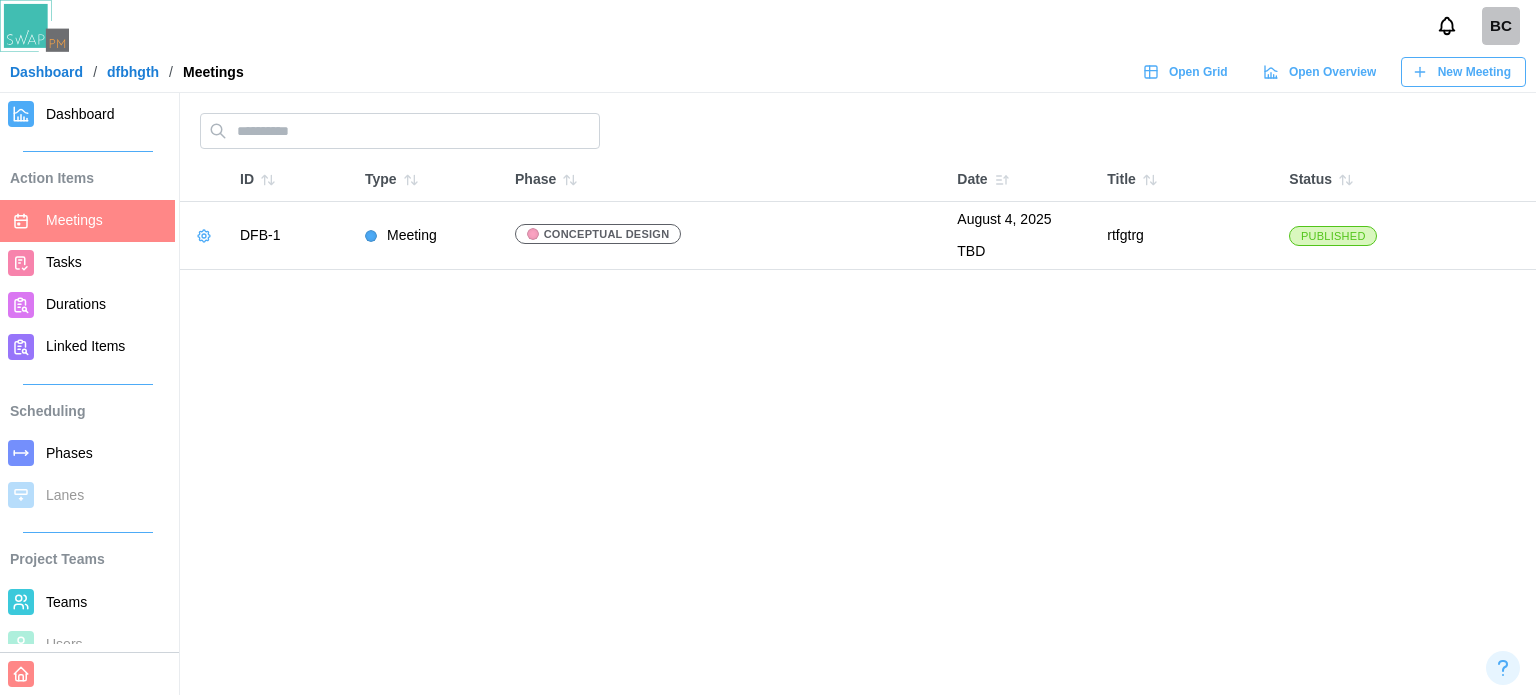 scroll, scrollTop: 0, scrollLeft: 0, axis: both 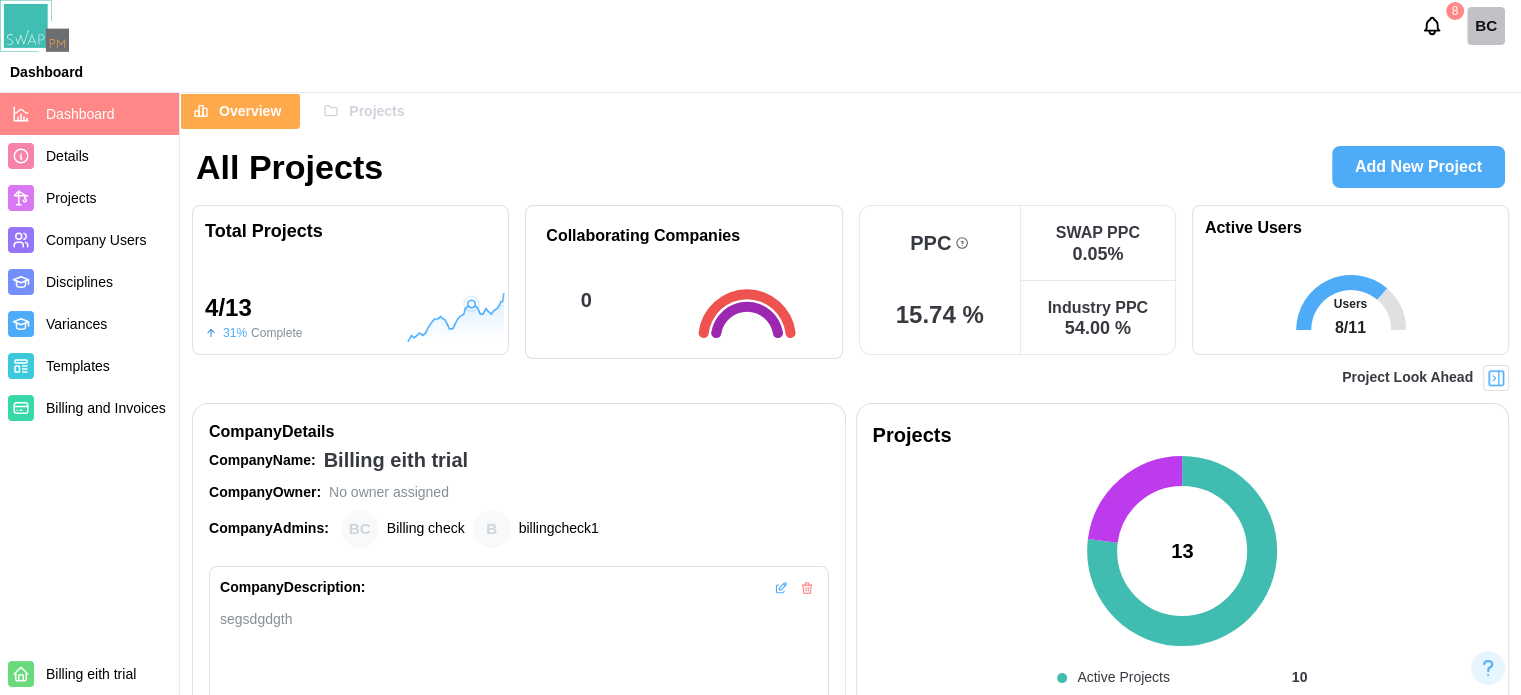 click on "Billing and Invoices" at bounding box center (106, 408) 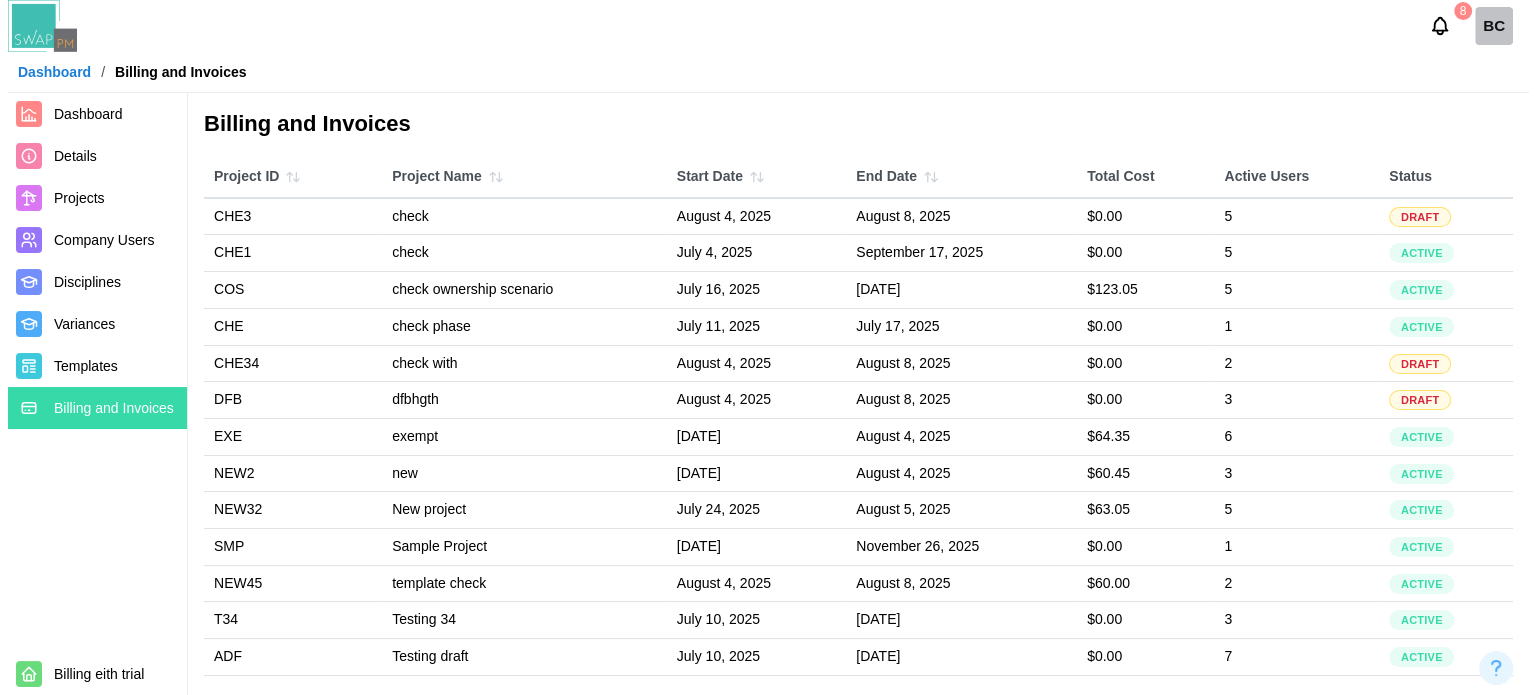 scroll, scrollTop: 0, scrollLeft: 0, axis: both 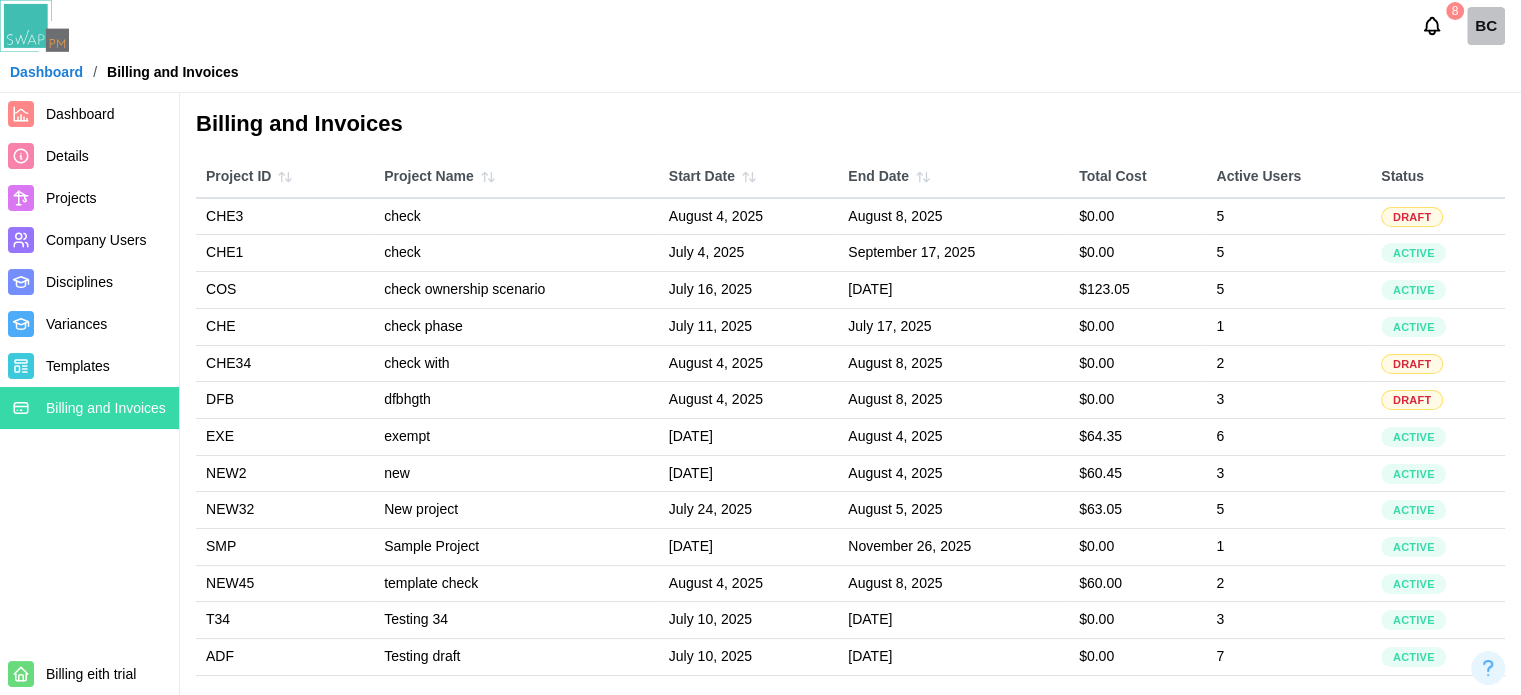 click on "Dashboard" at bounding box center (108, 114) 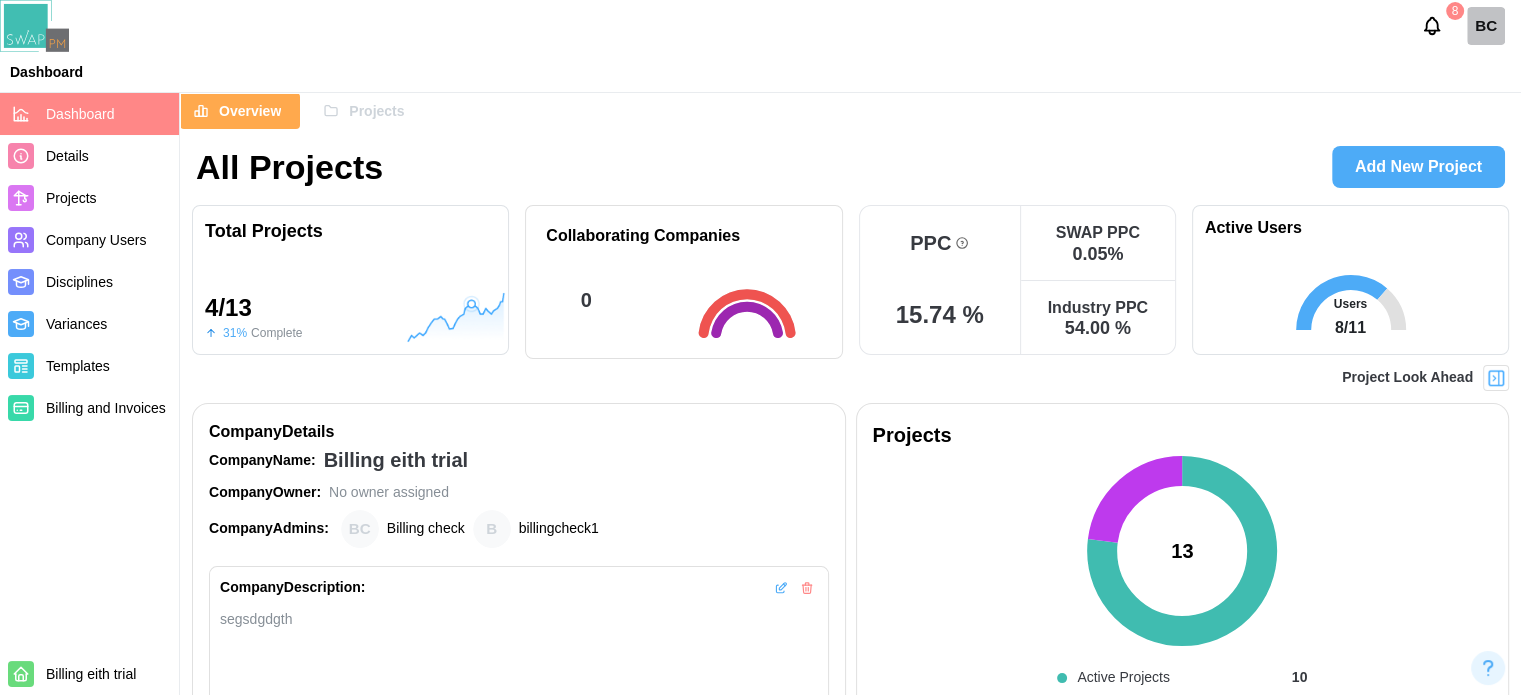 click on "8 BC" at bounding box center (760, 26) 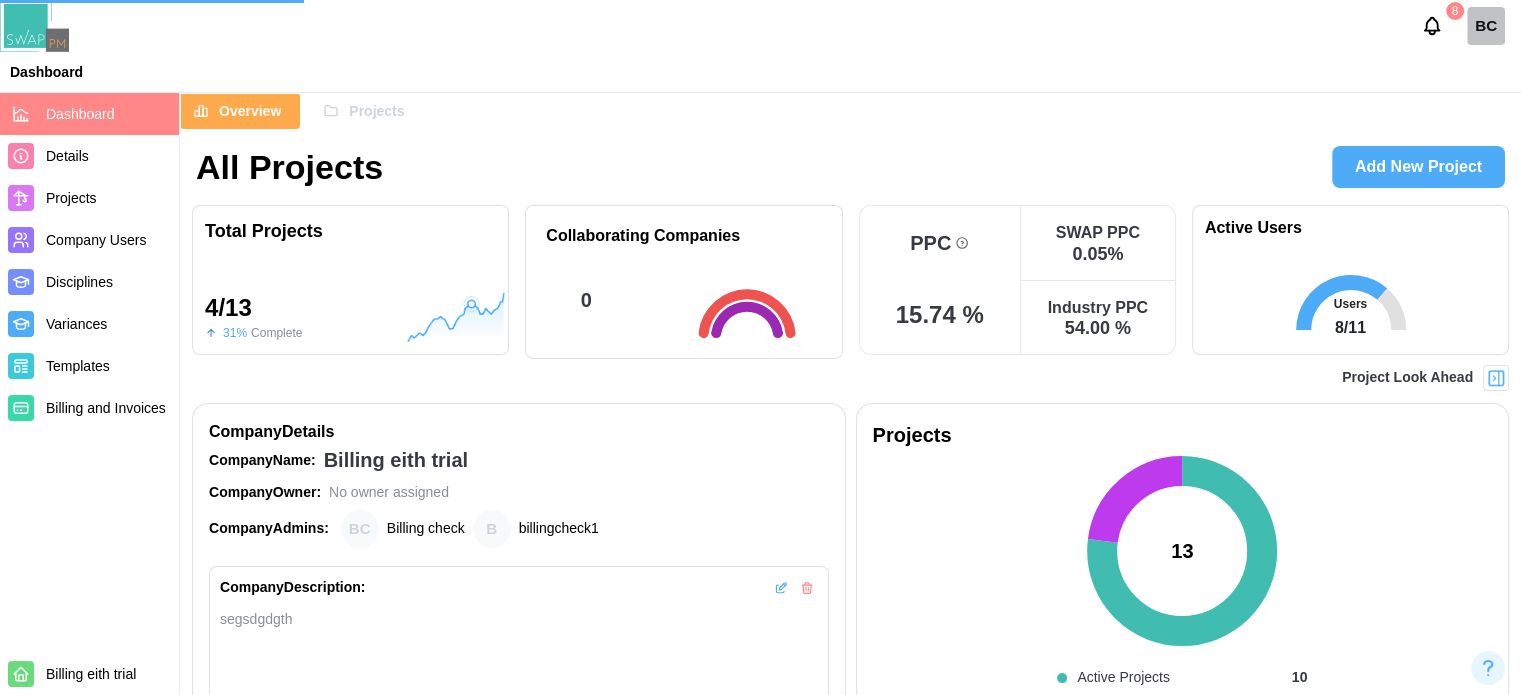 click 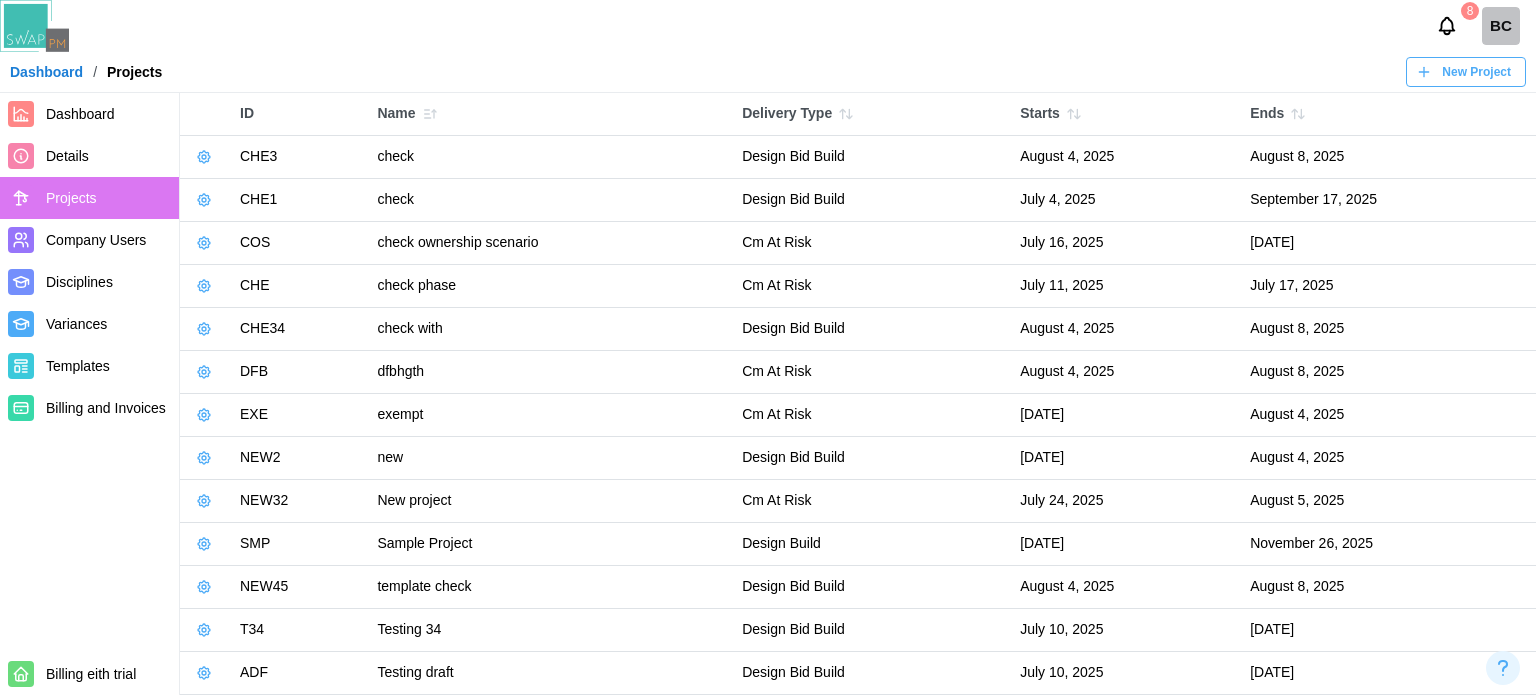 click 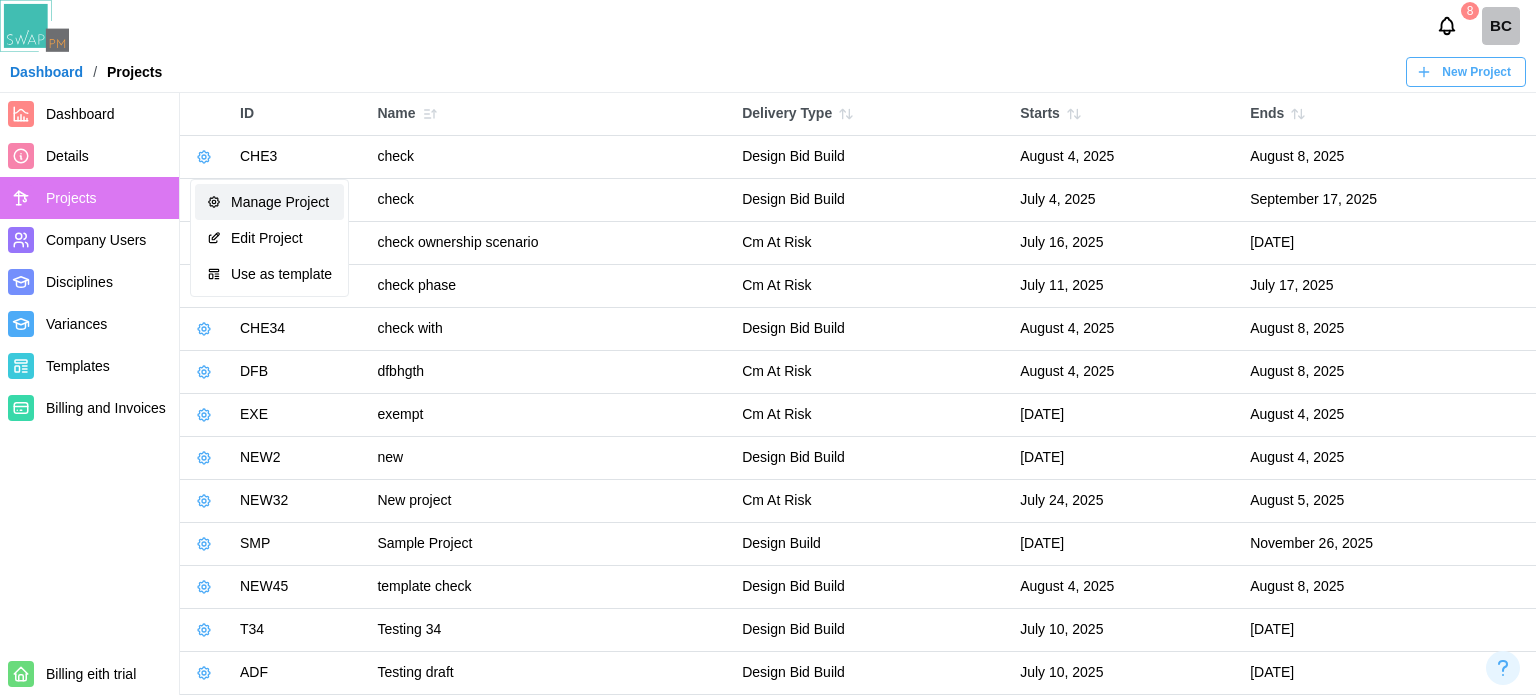 drag, startPoint x: 232, startPoint y: 199, endPoint x: 244, endPoint y: 203, distance: 12.649111 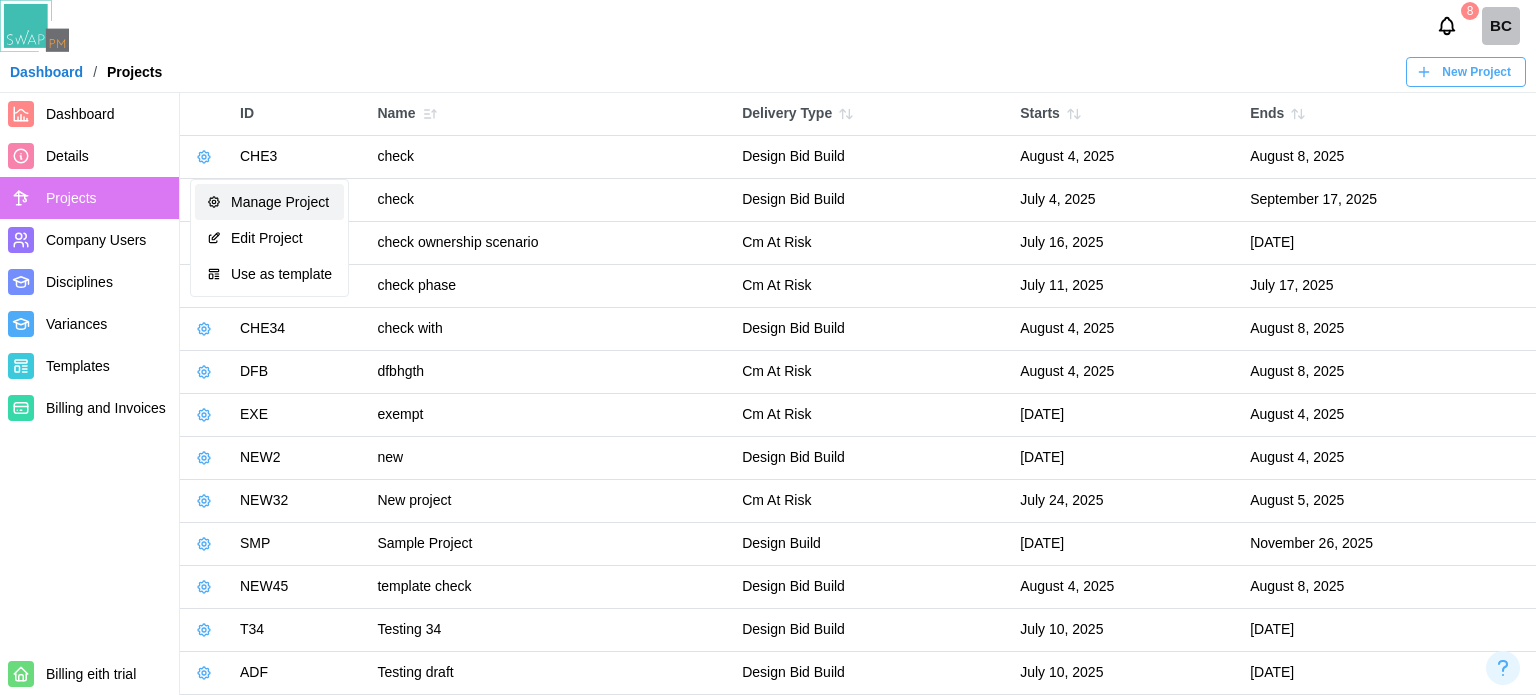 click on "Manage Project" at bounding box center [281, 202] 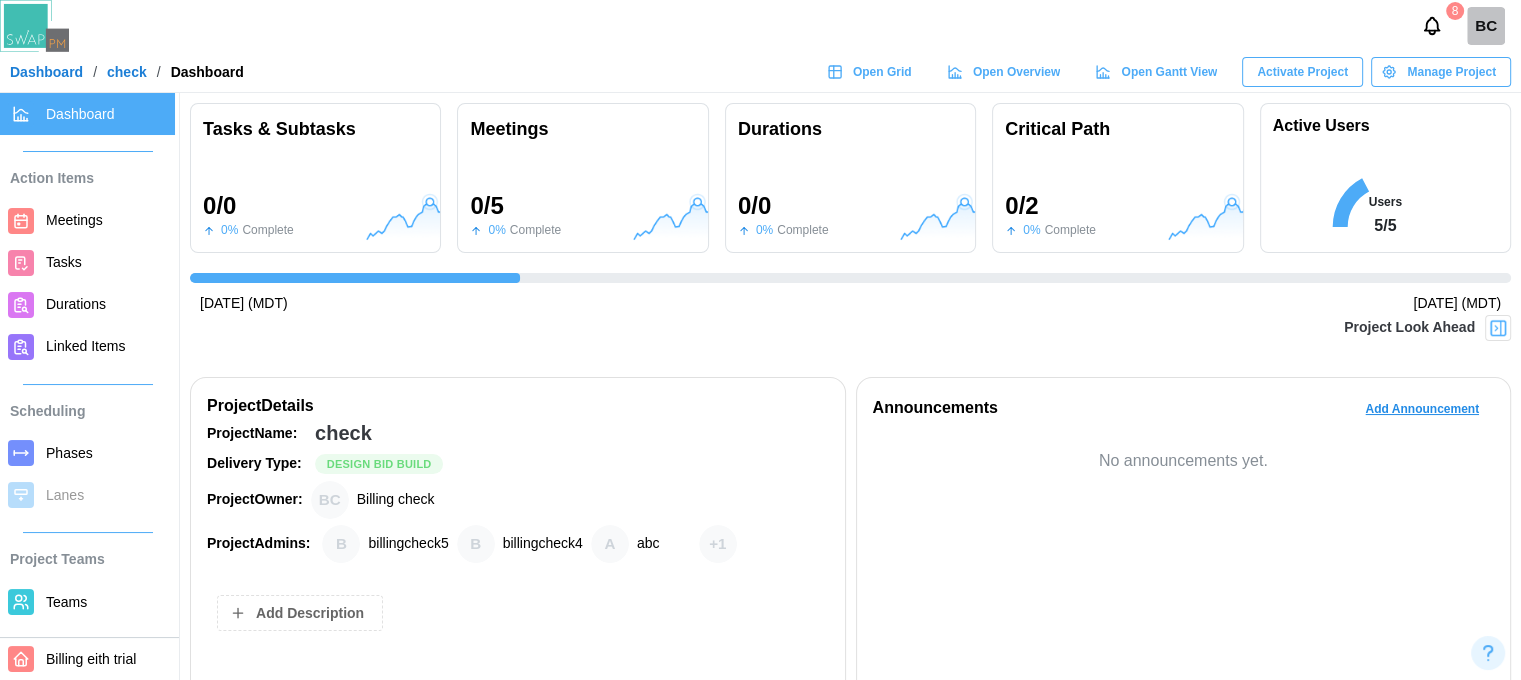 click on "Tasks" at bounding box center [106, 262] 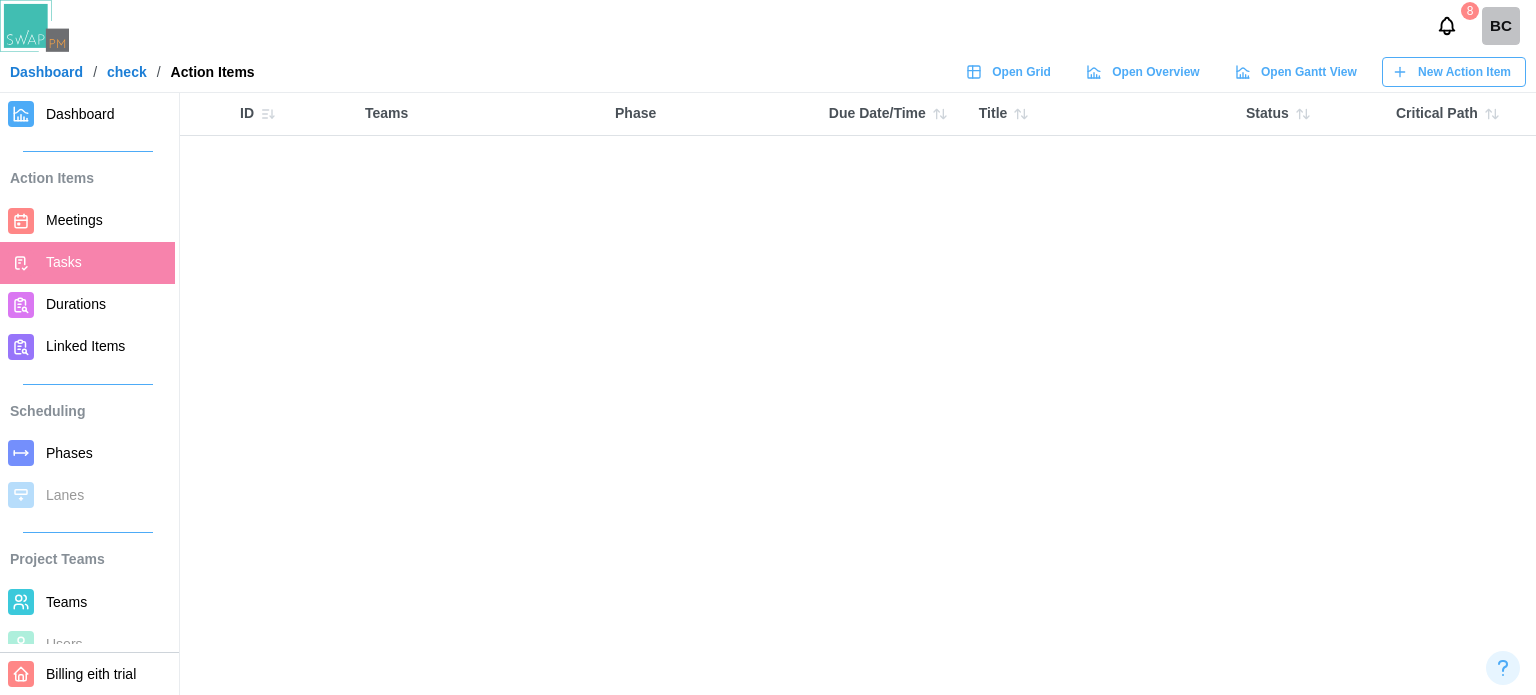 click on "New Action Item" at bounding box center (1464, 72) 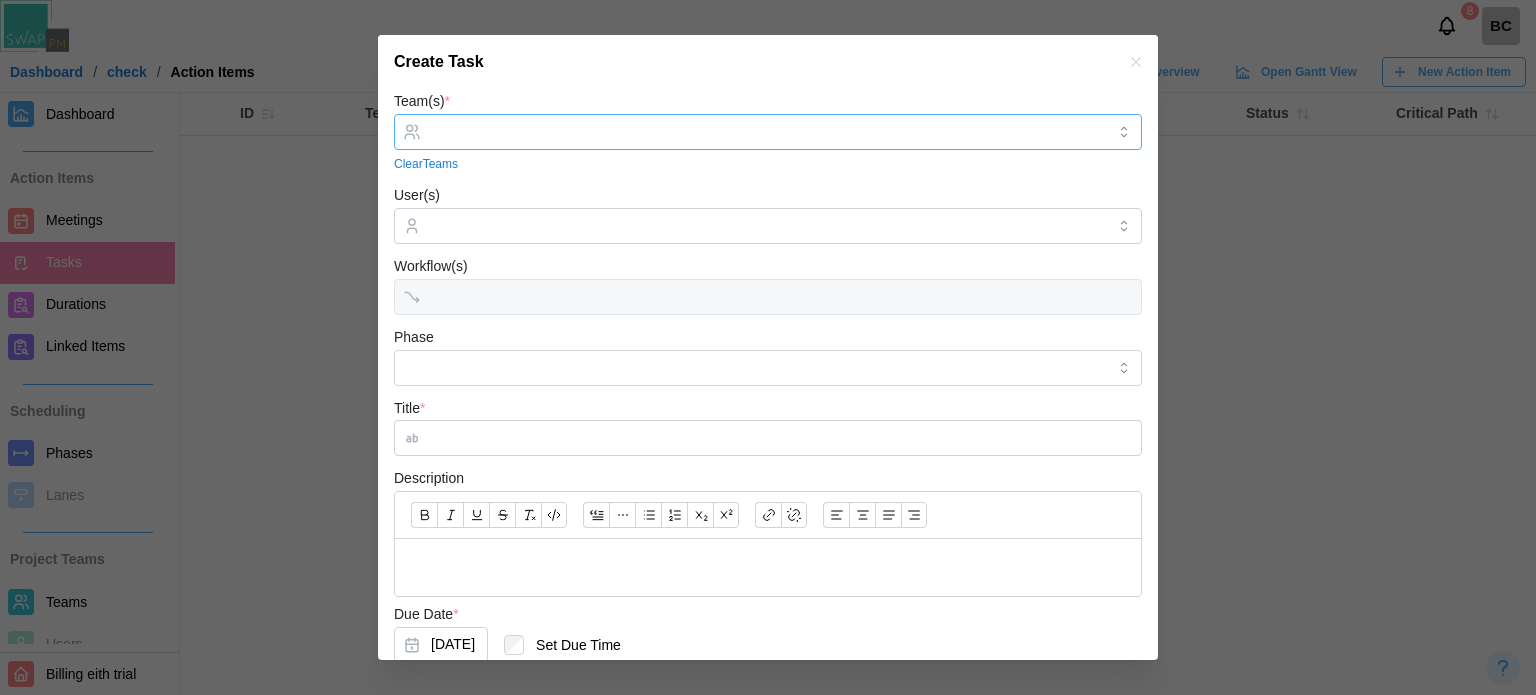click at bounding box center (765, 132) 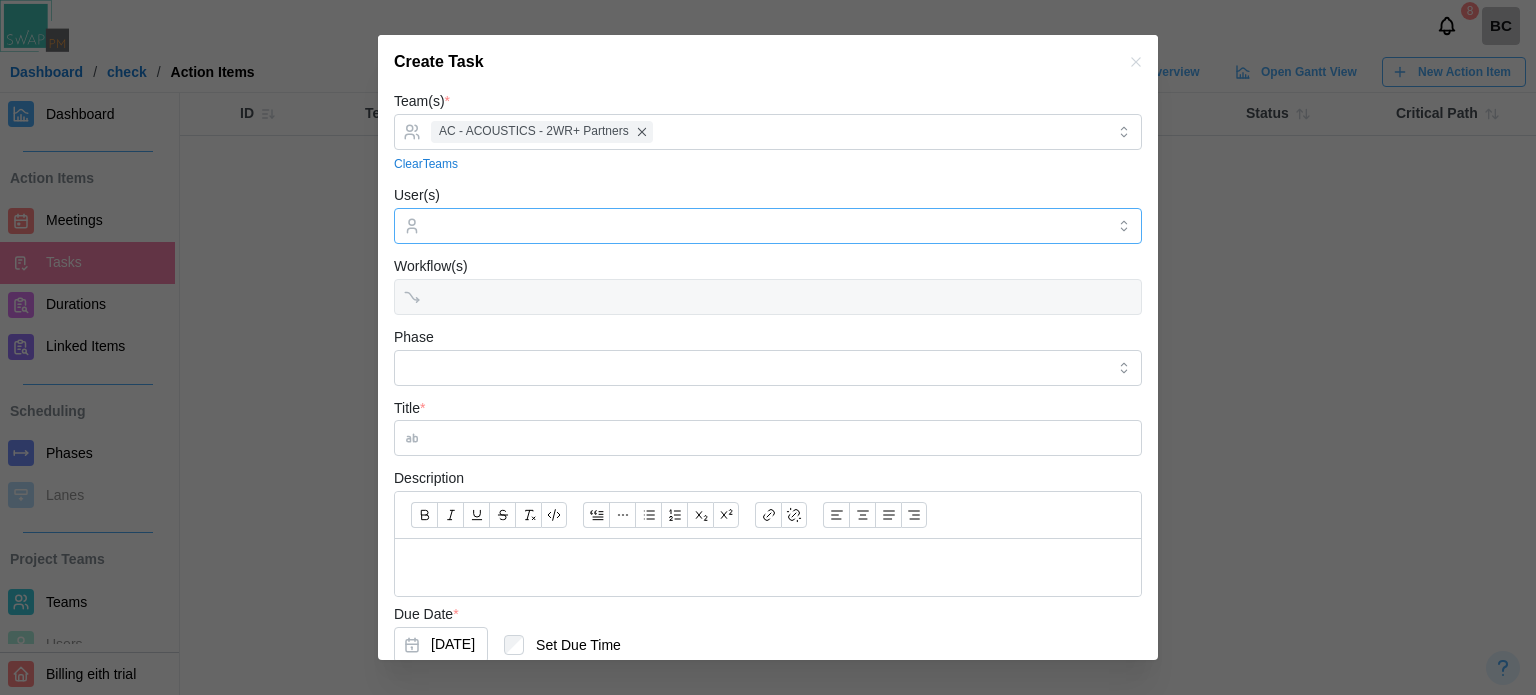 click on "User(s)" at bounding box center (768, 226) 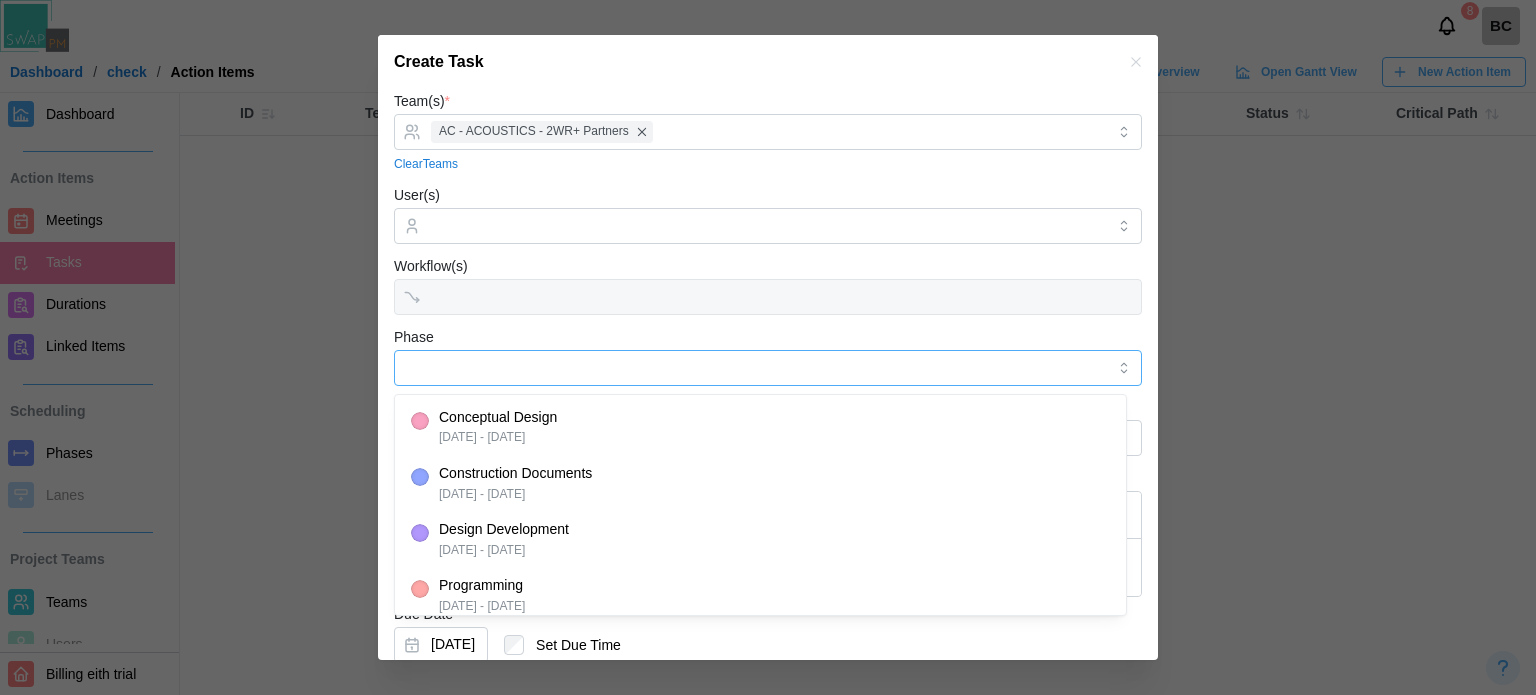 click on "Phase" at bounding box center [768, 368] 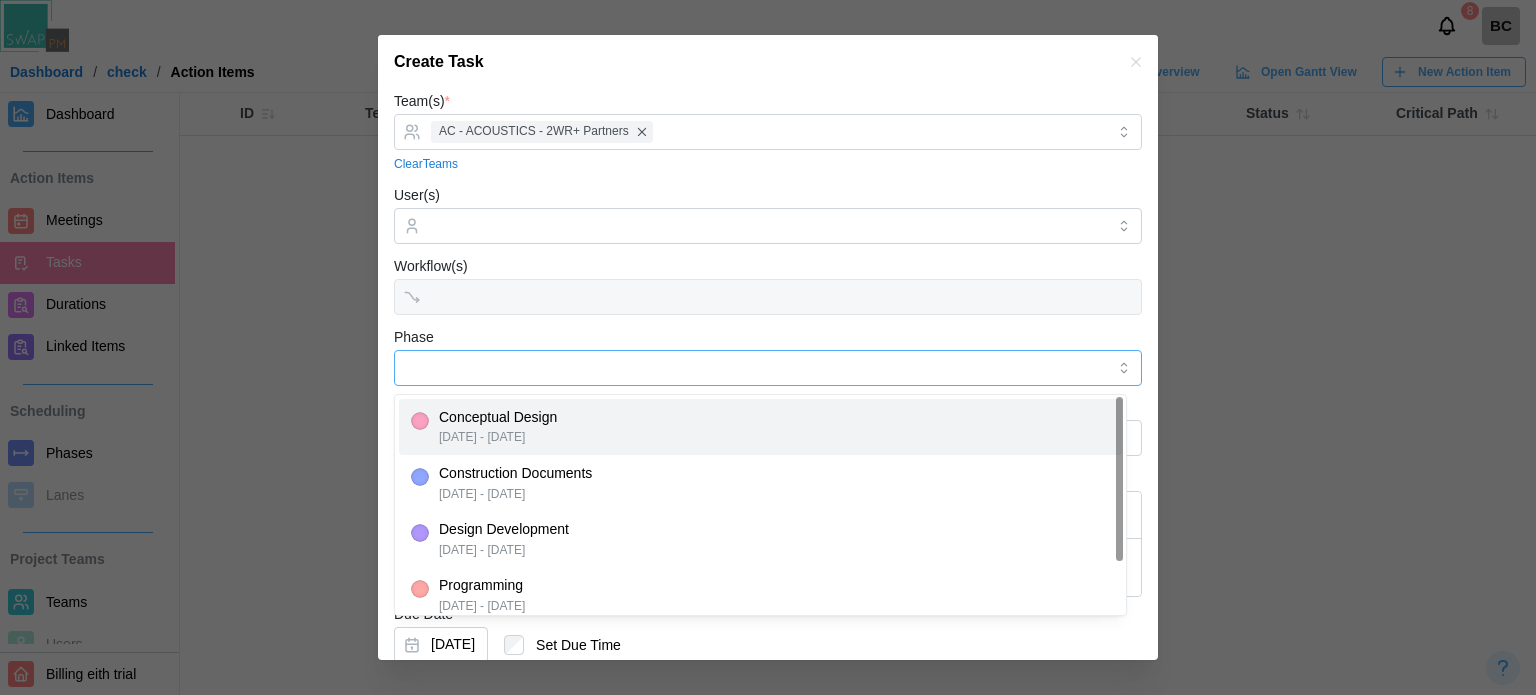 type on "**********" 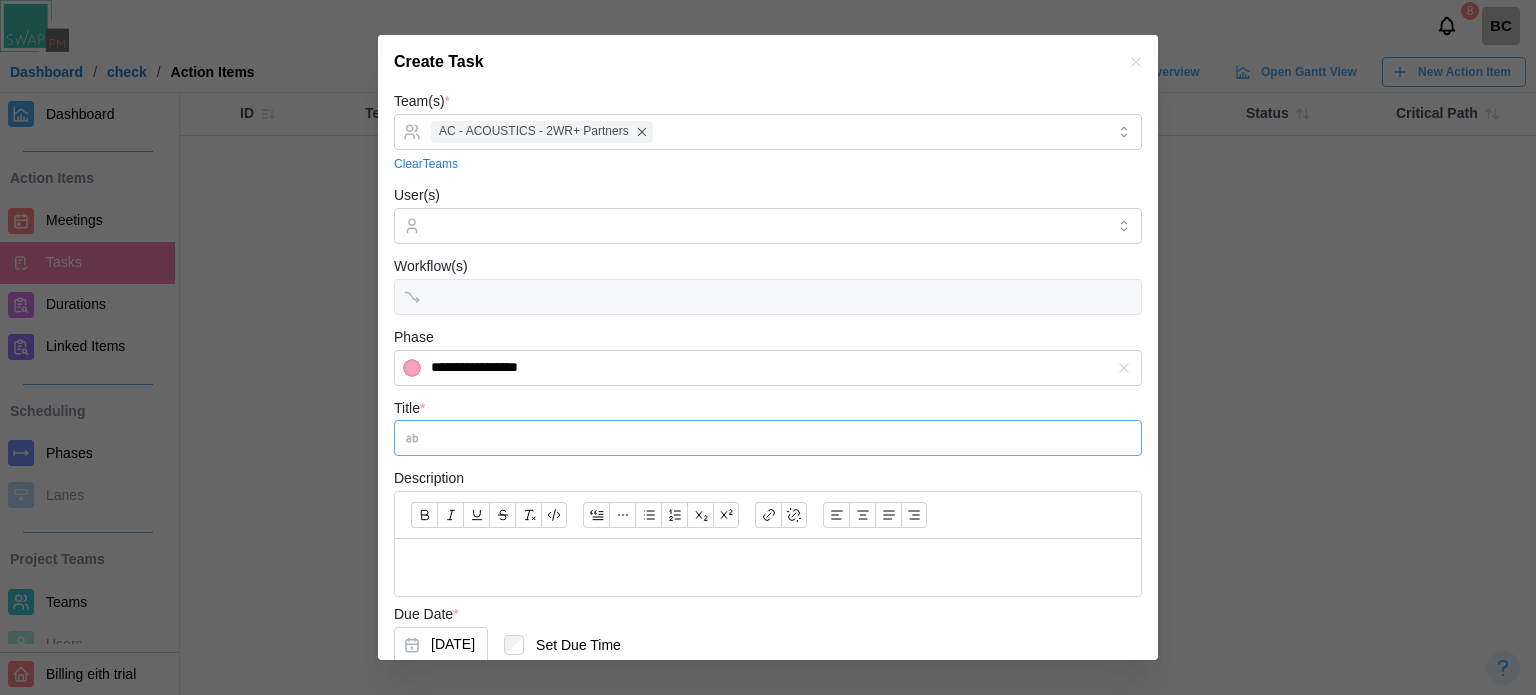 click on "Title  *" at bounding box center [768, 438] 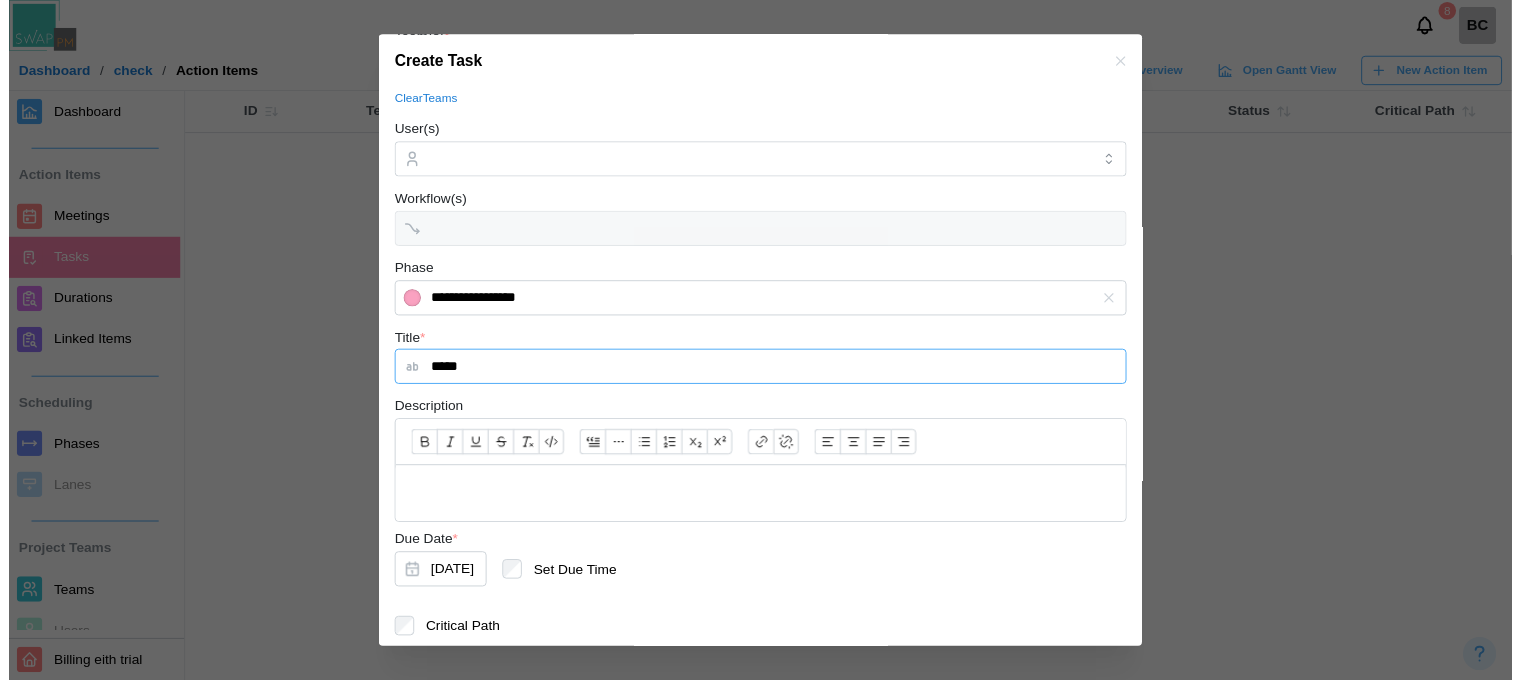 scroll, scrollTop: 131, scrollLeft: 0, axis: vertical 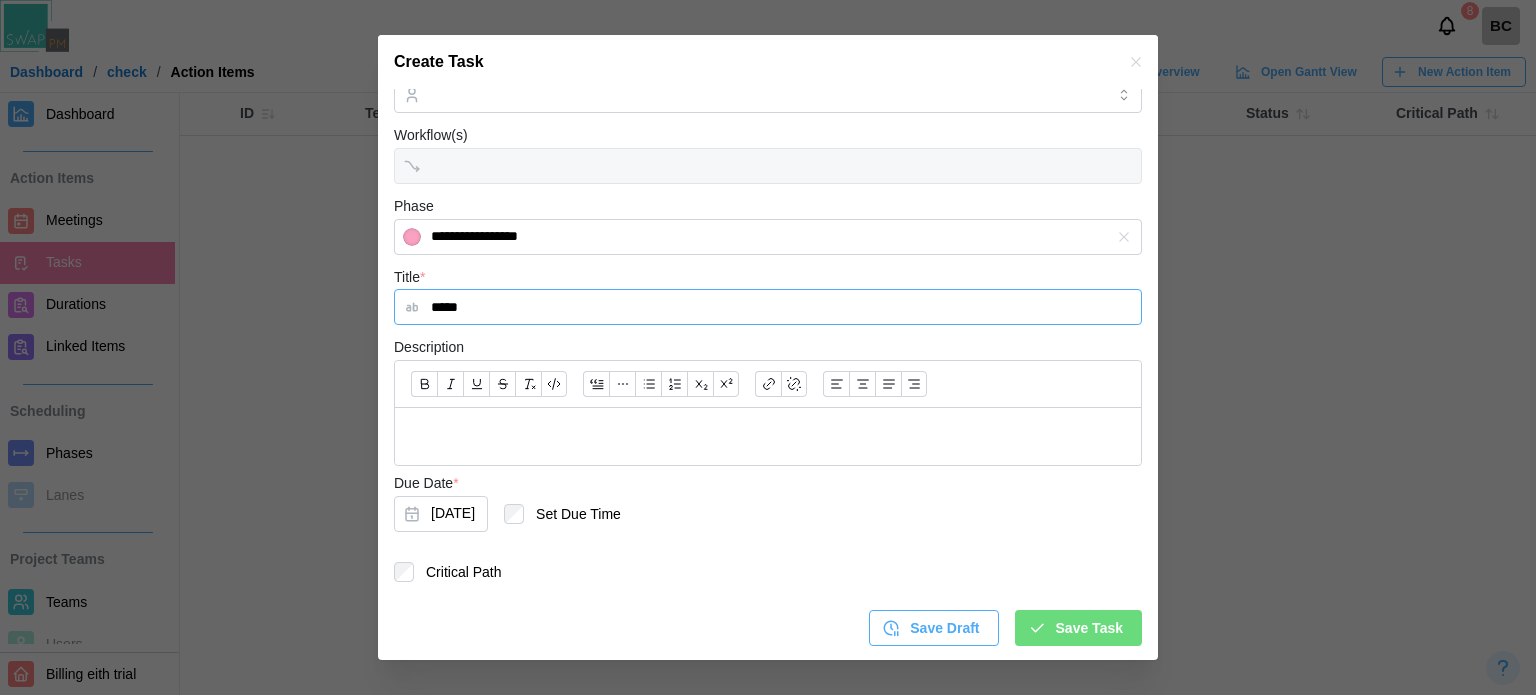 type on "*****" 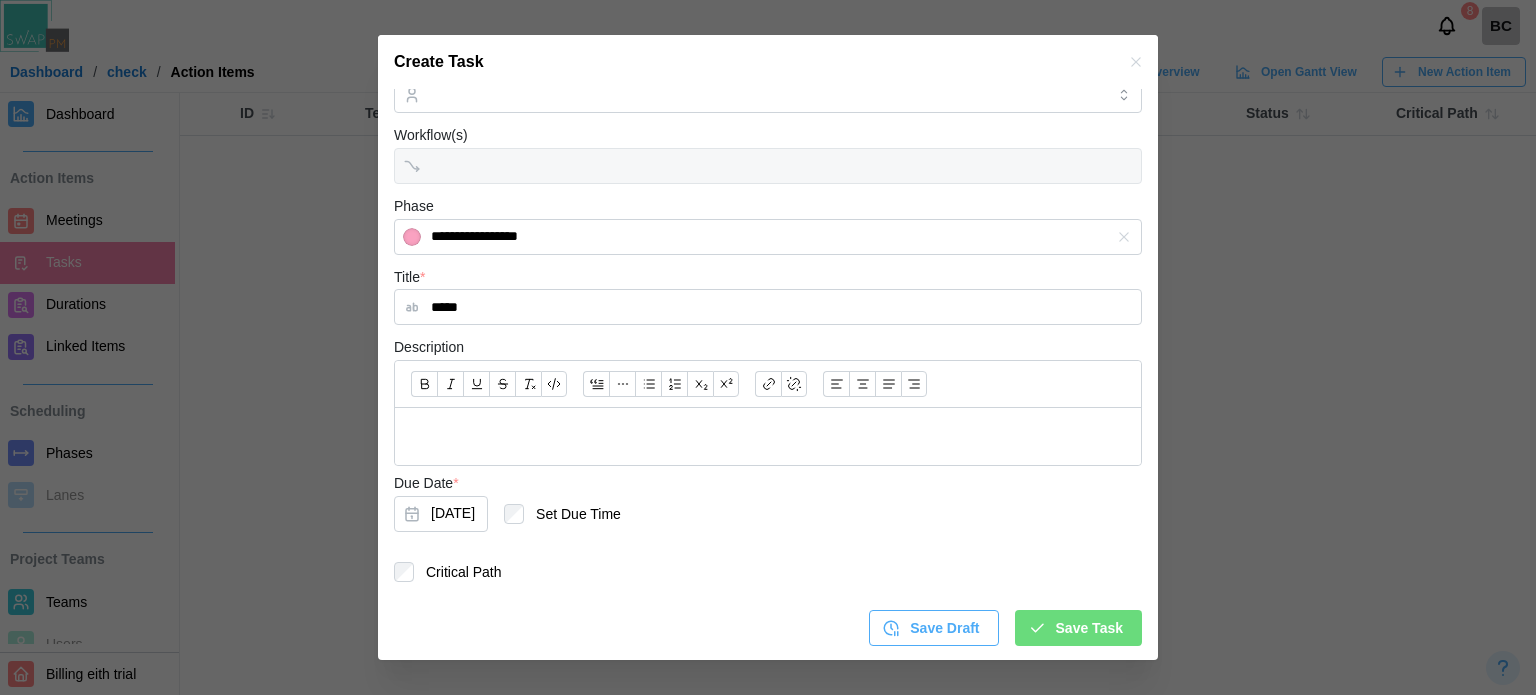 click on "**********" at bounding box center [768, 302] 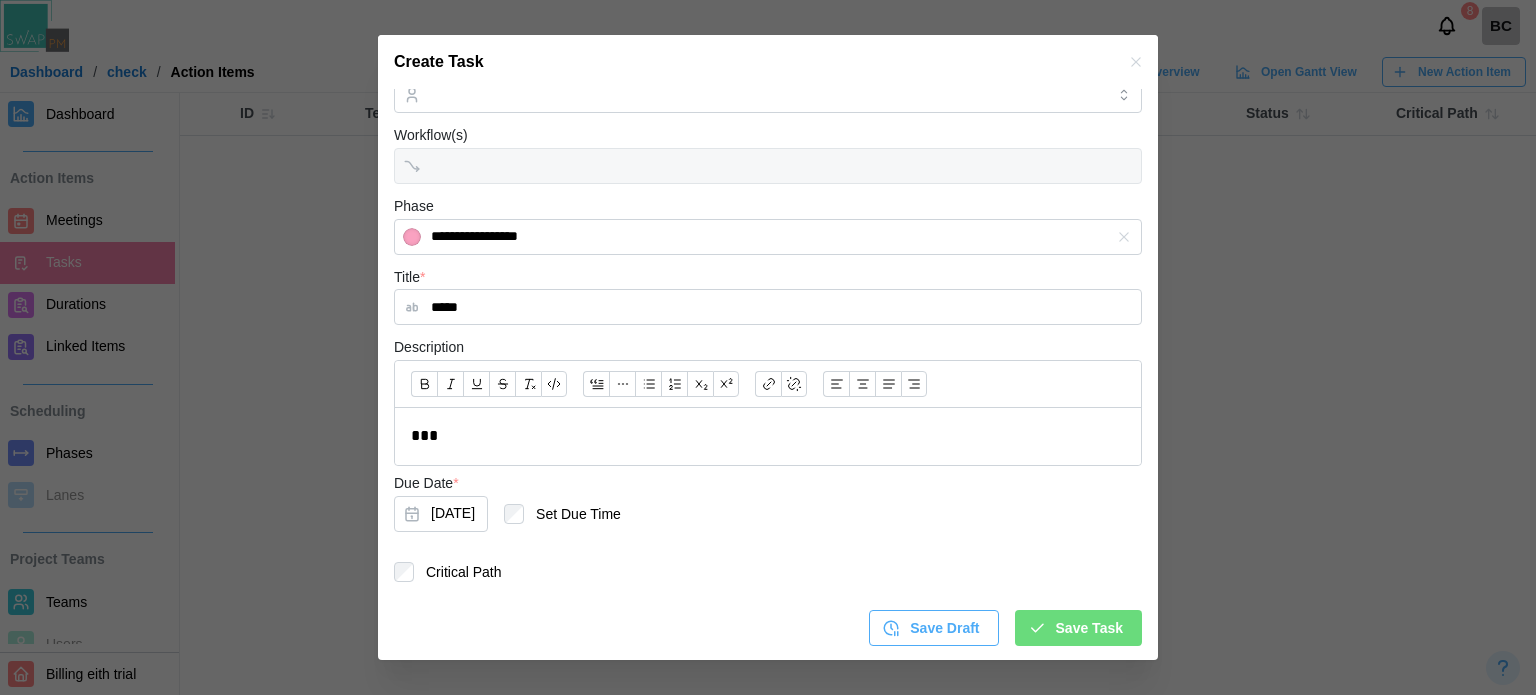 click on "Save Task" at bounding box center [1089, 628] 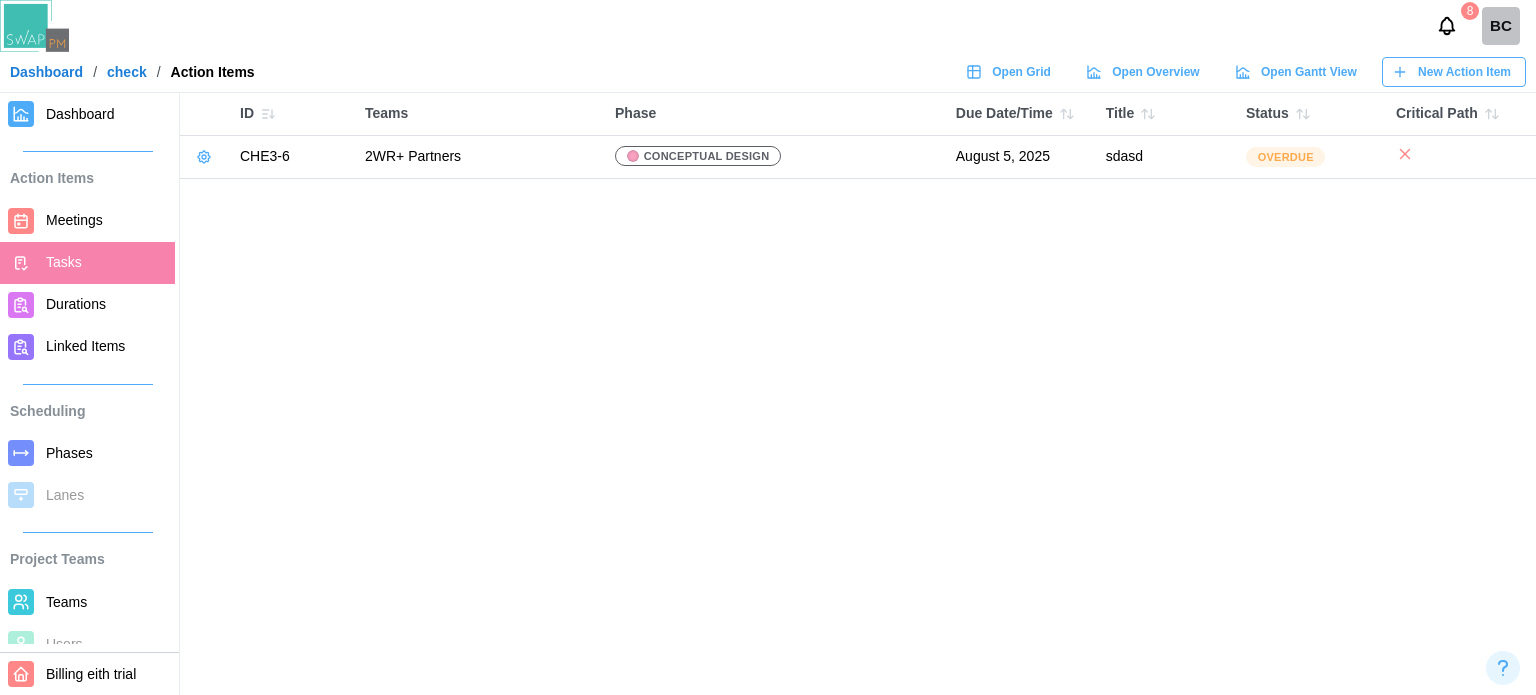 click 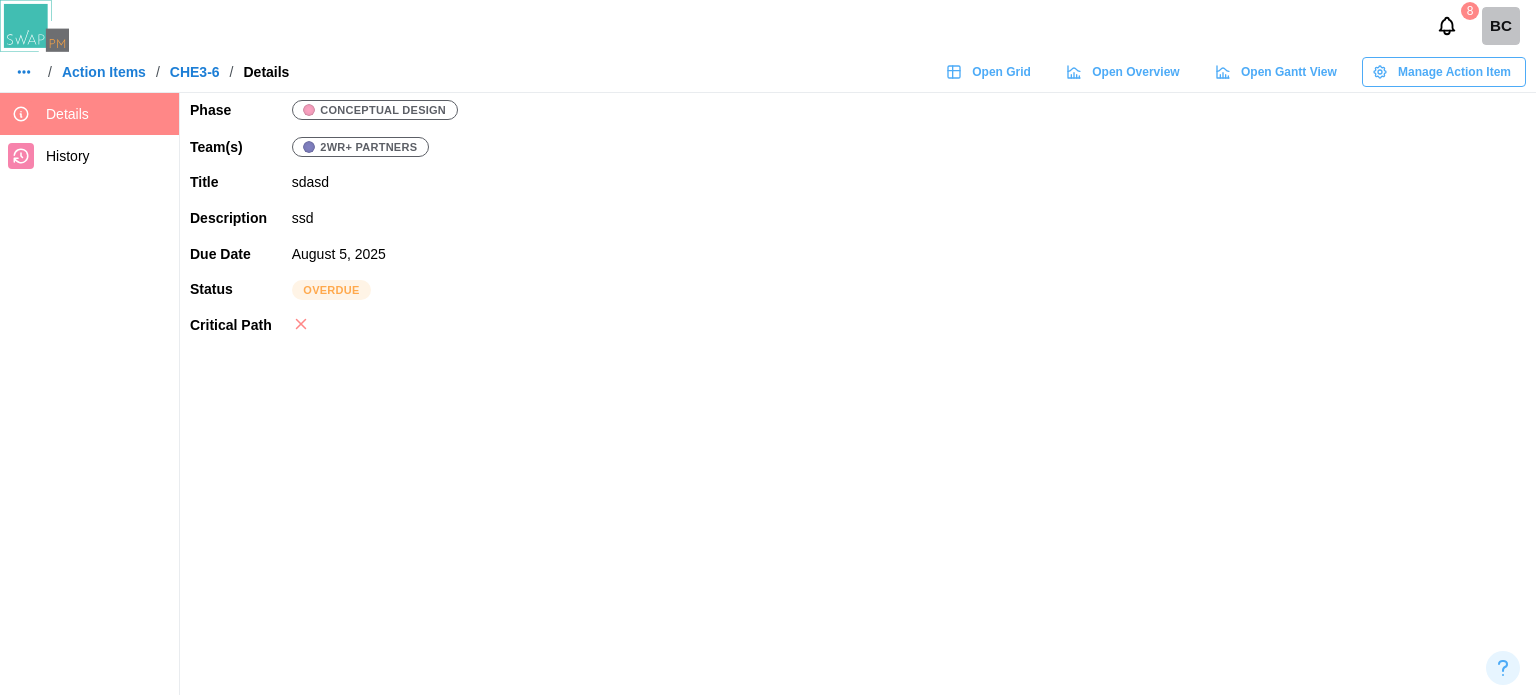 click on "Action Items" at bounding box center [104, 72] 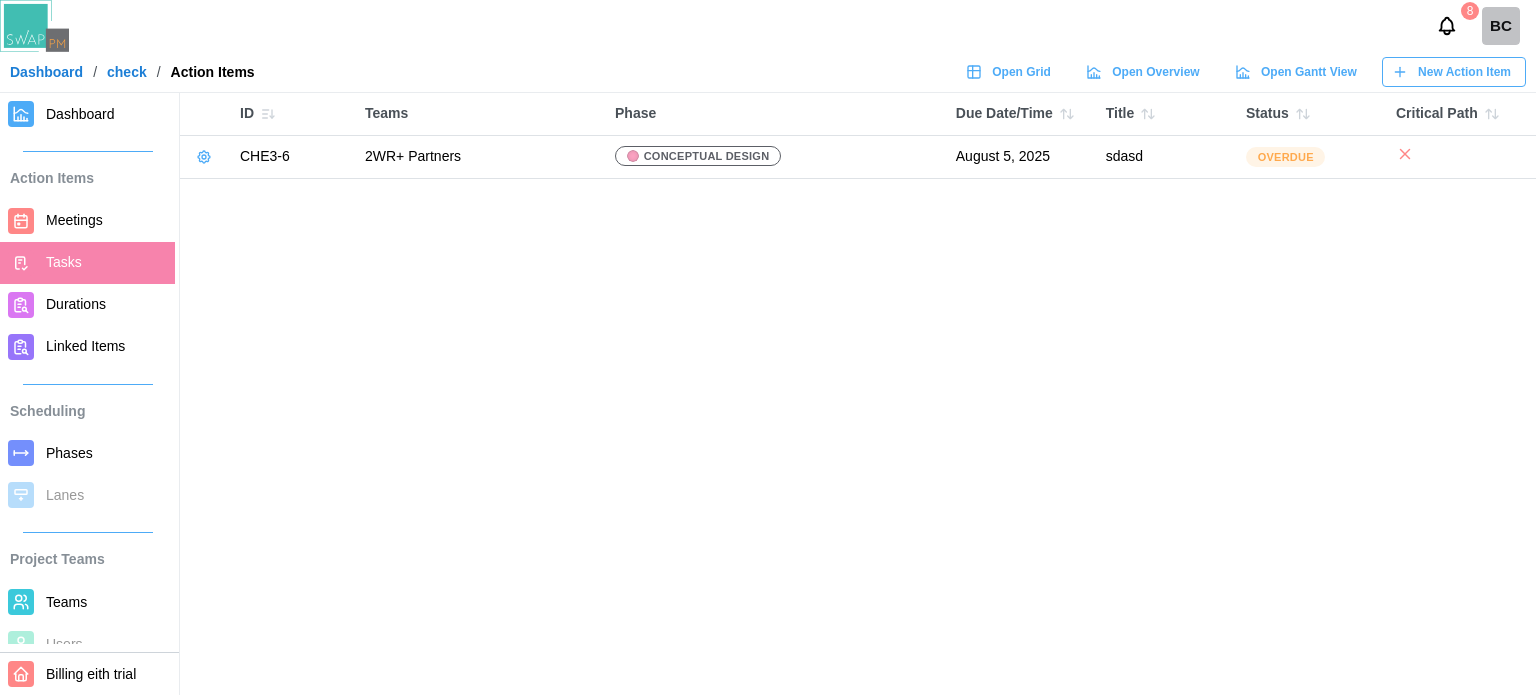 click on "Dashboard" at bounding box center [46, 72] 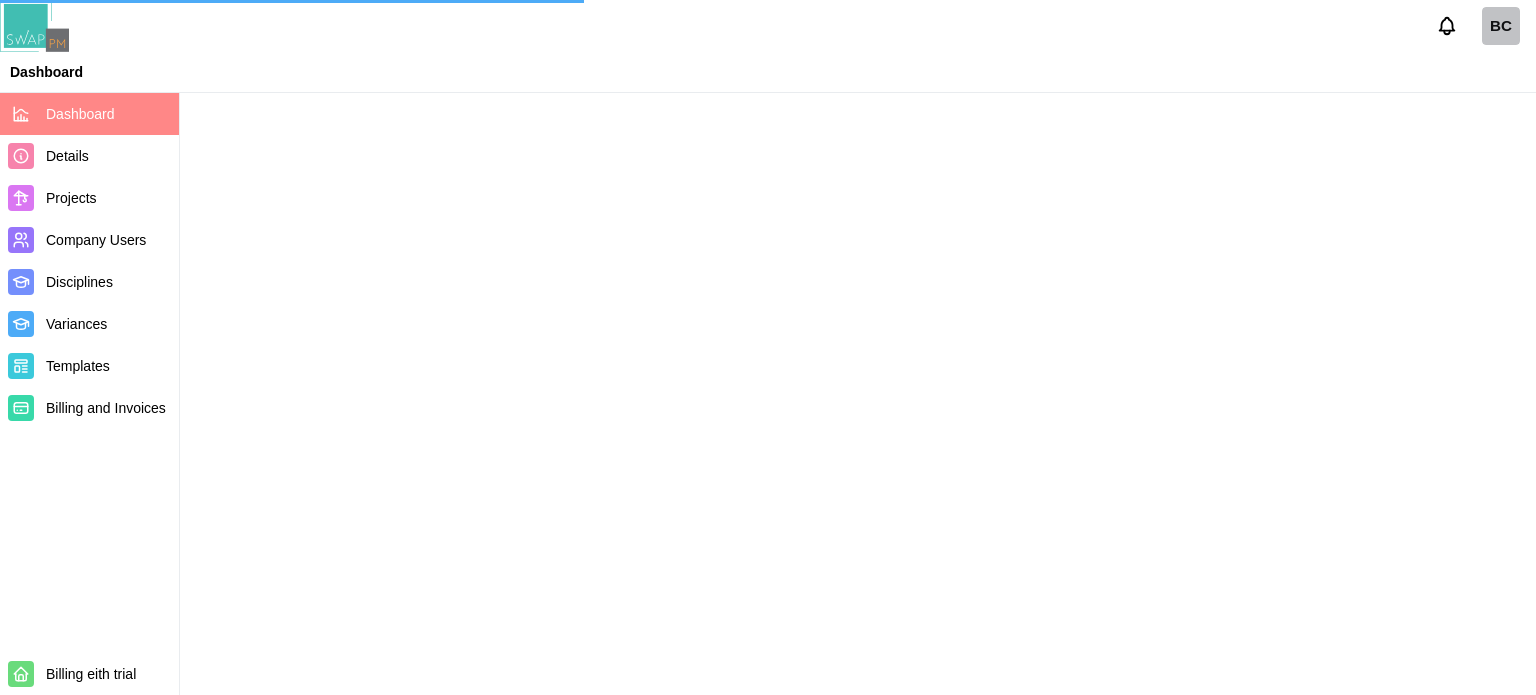 click on "Projects" at bounding box center (108, 198) 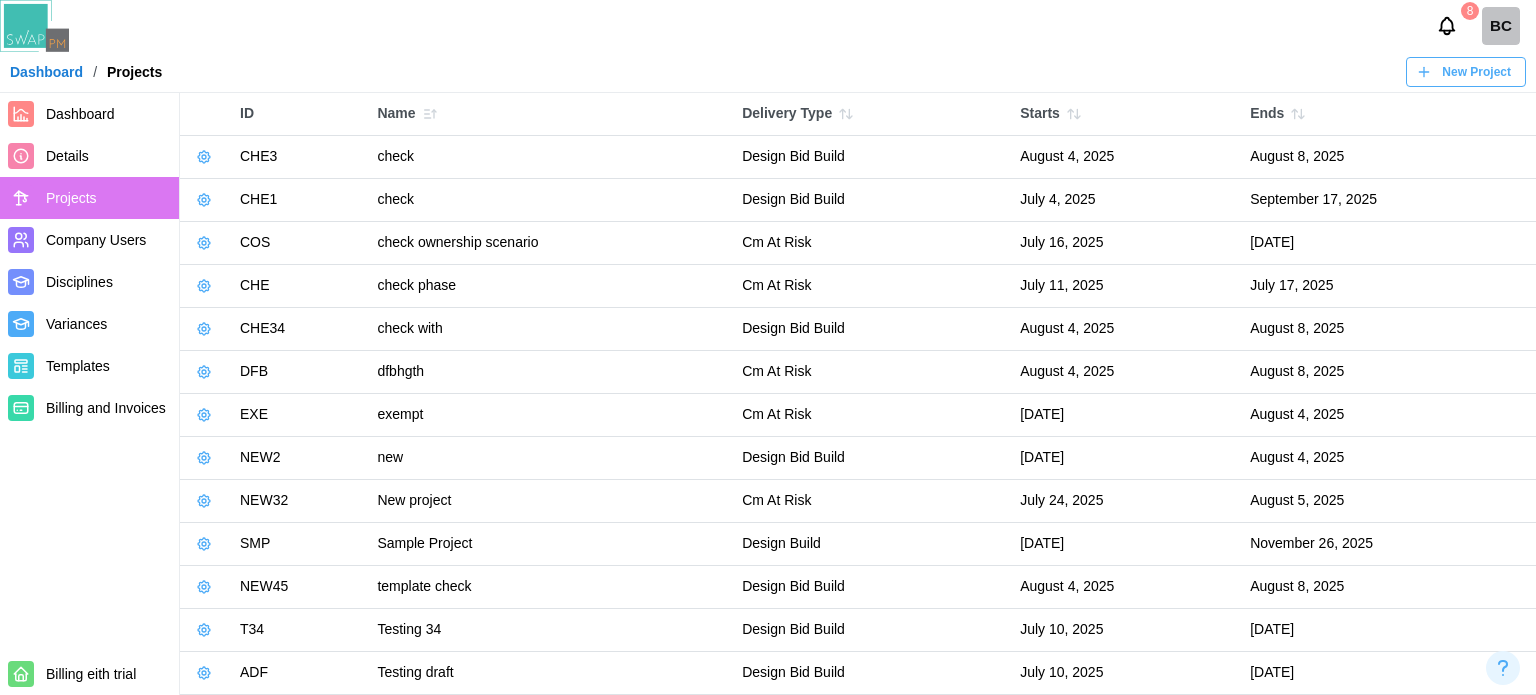click 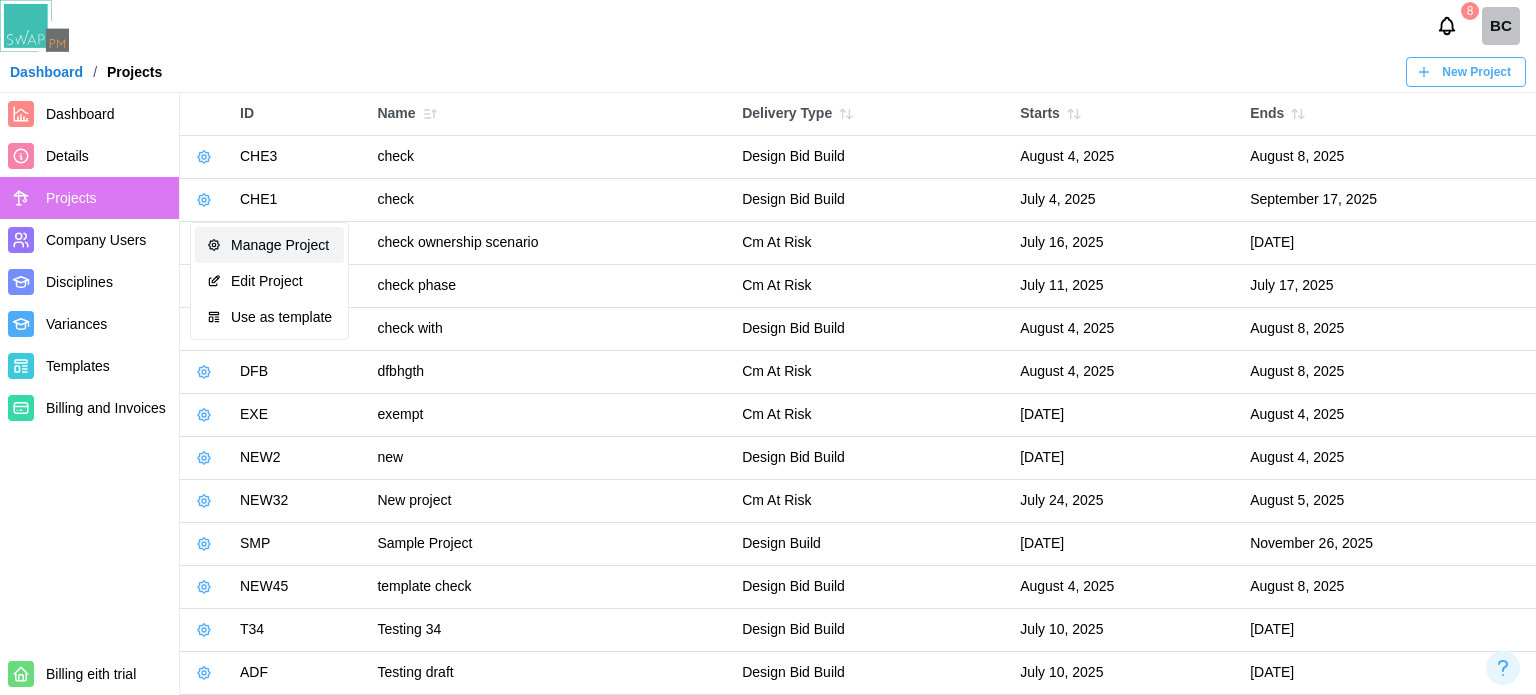 click on "Manage Project" at bounding box center [281, 245] 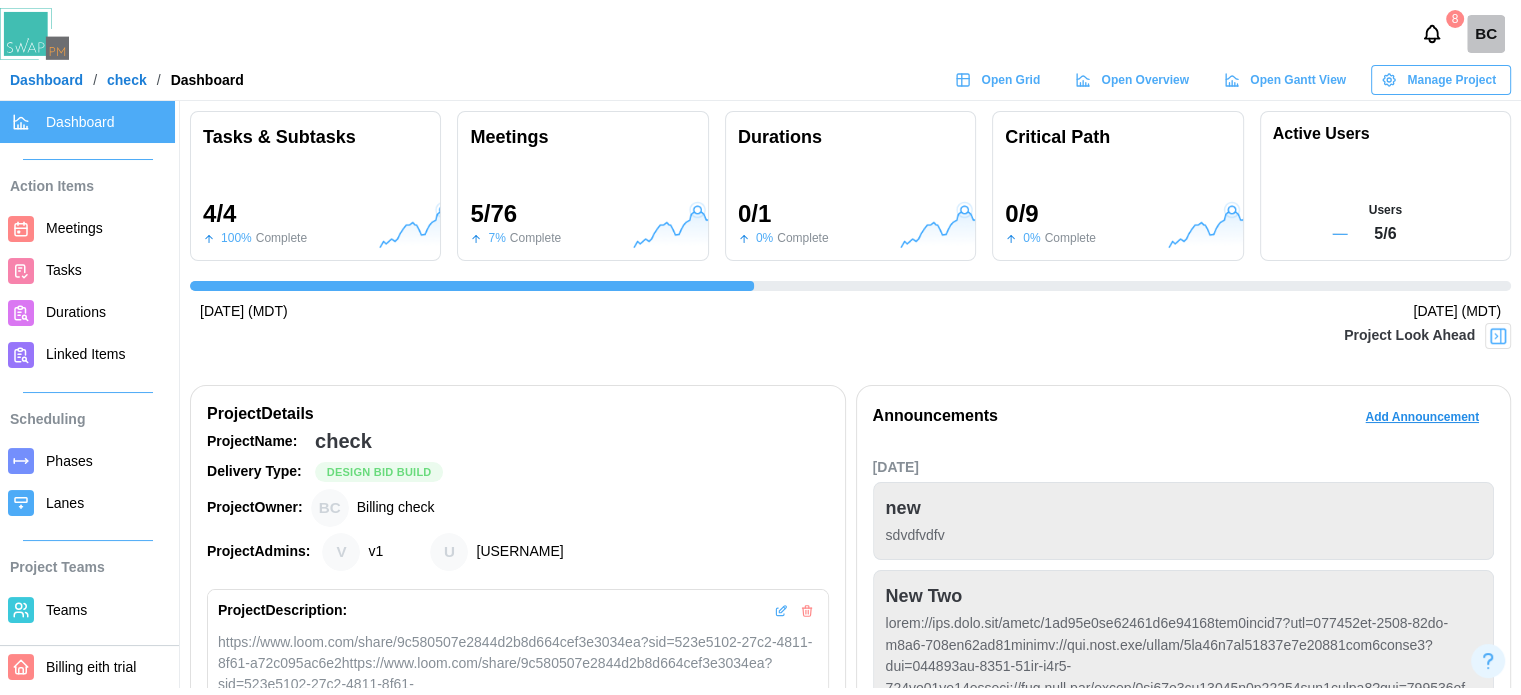 scroll, scrollTop: 0, scrollLeft: 540, axis: horizontal 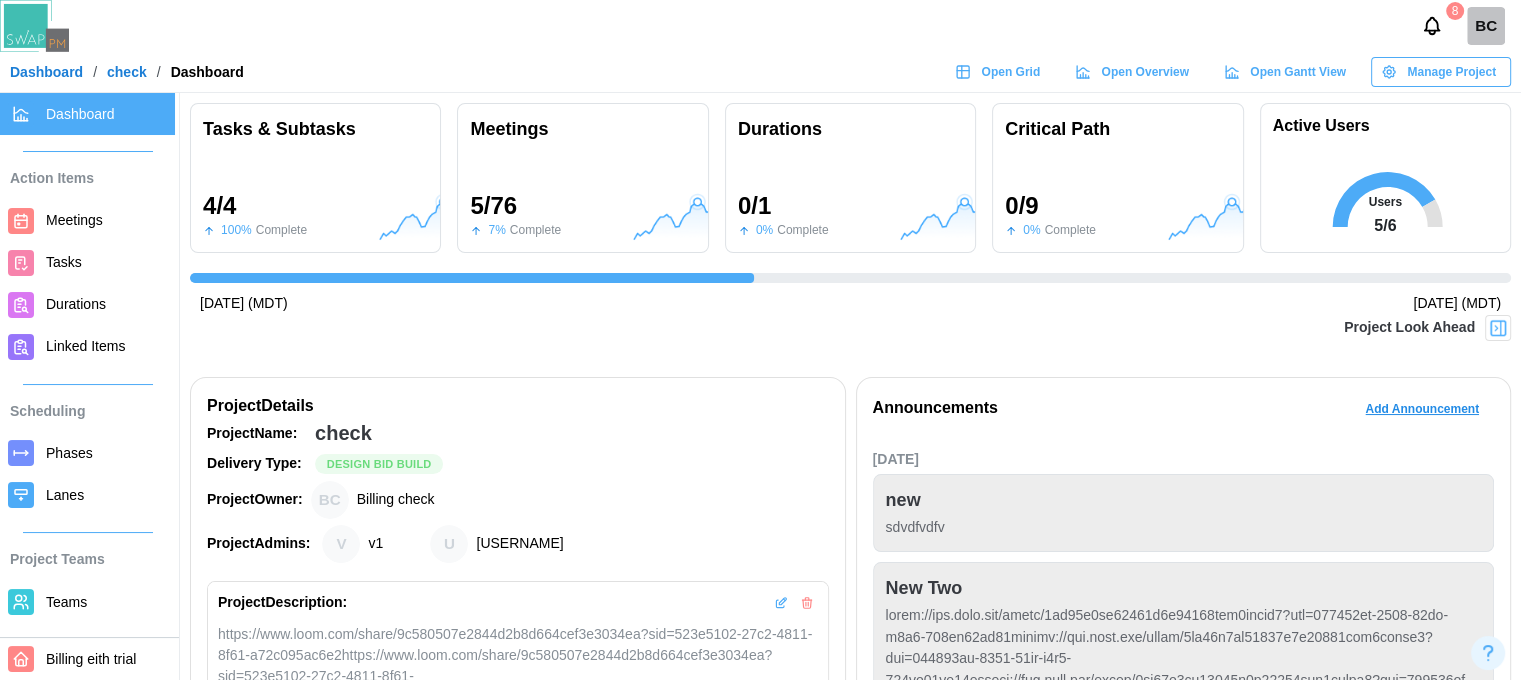 click on "Meetings" at bounding box center [74, 220] 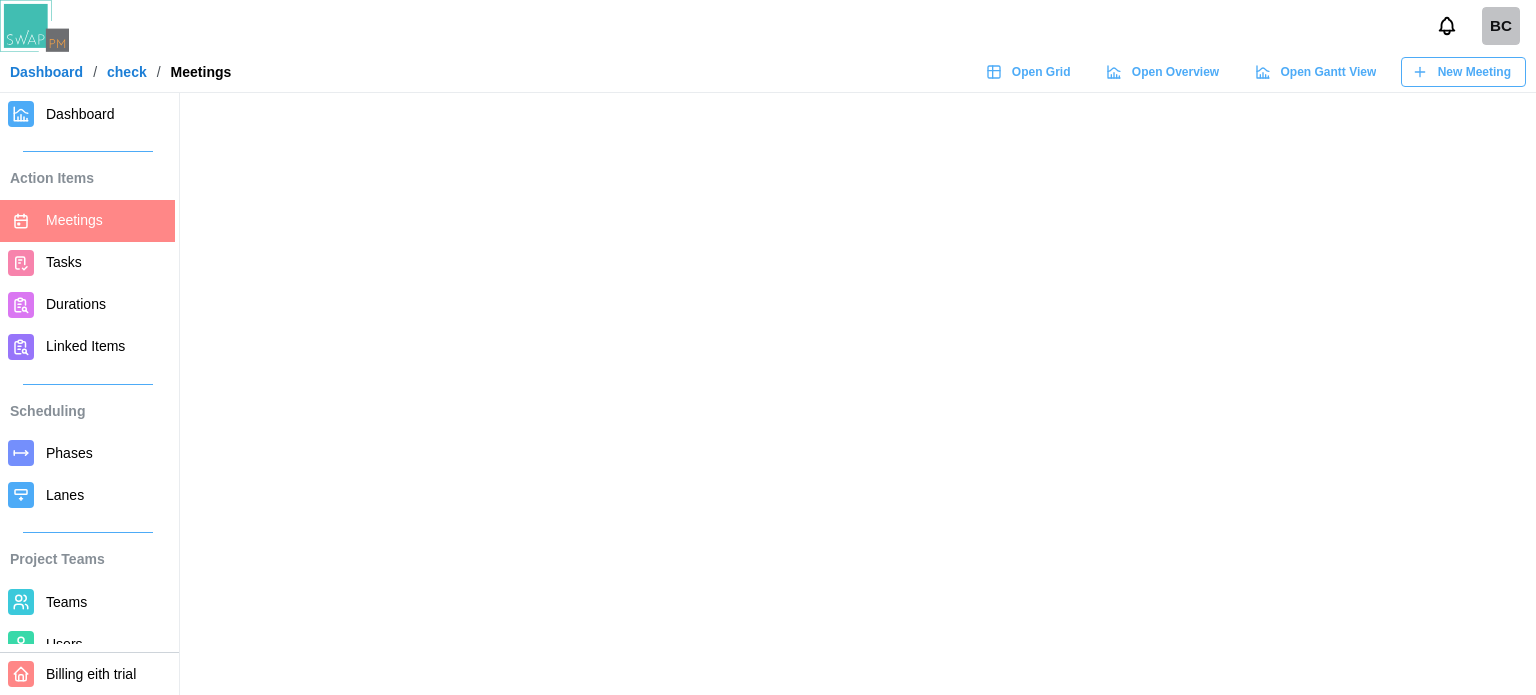 click on "Tasks" at bounding box center (87, 263) 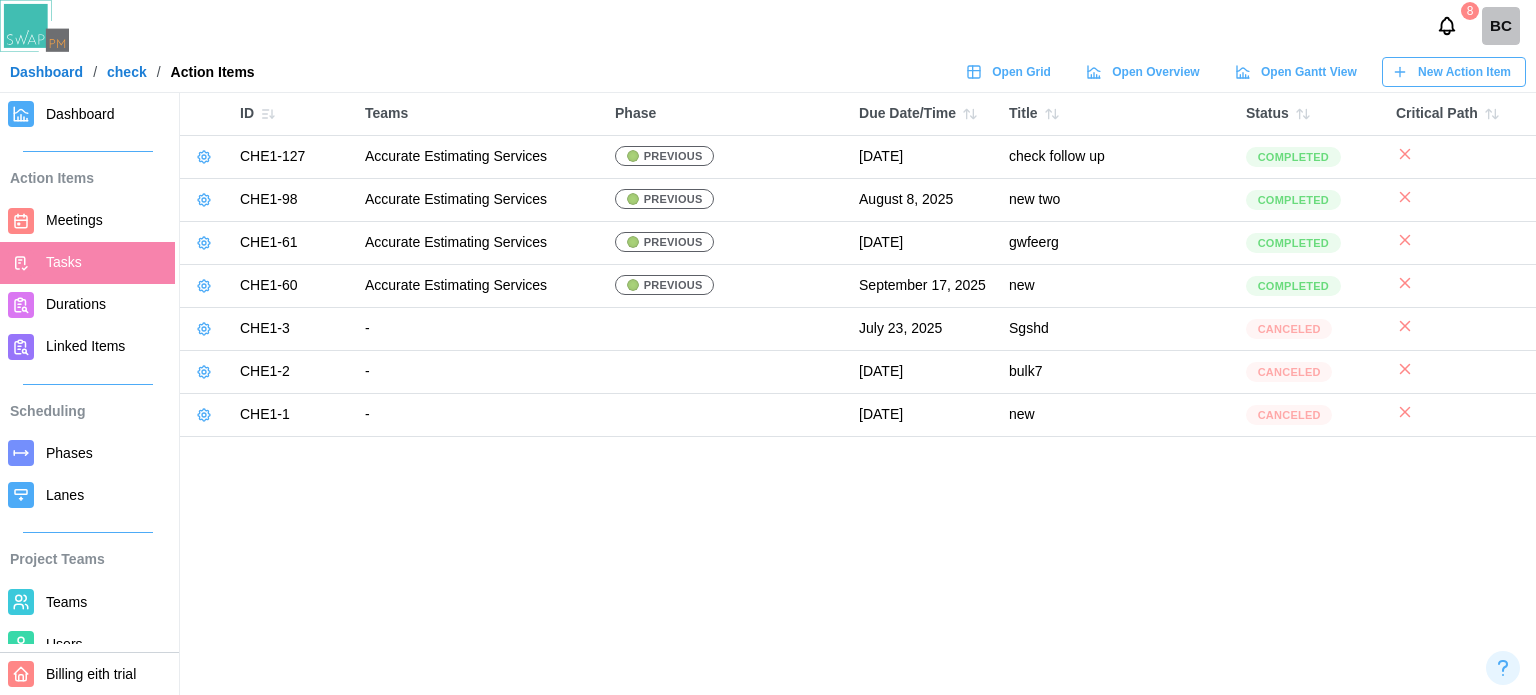click 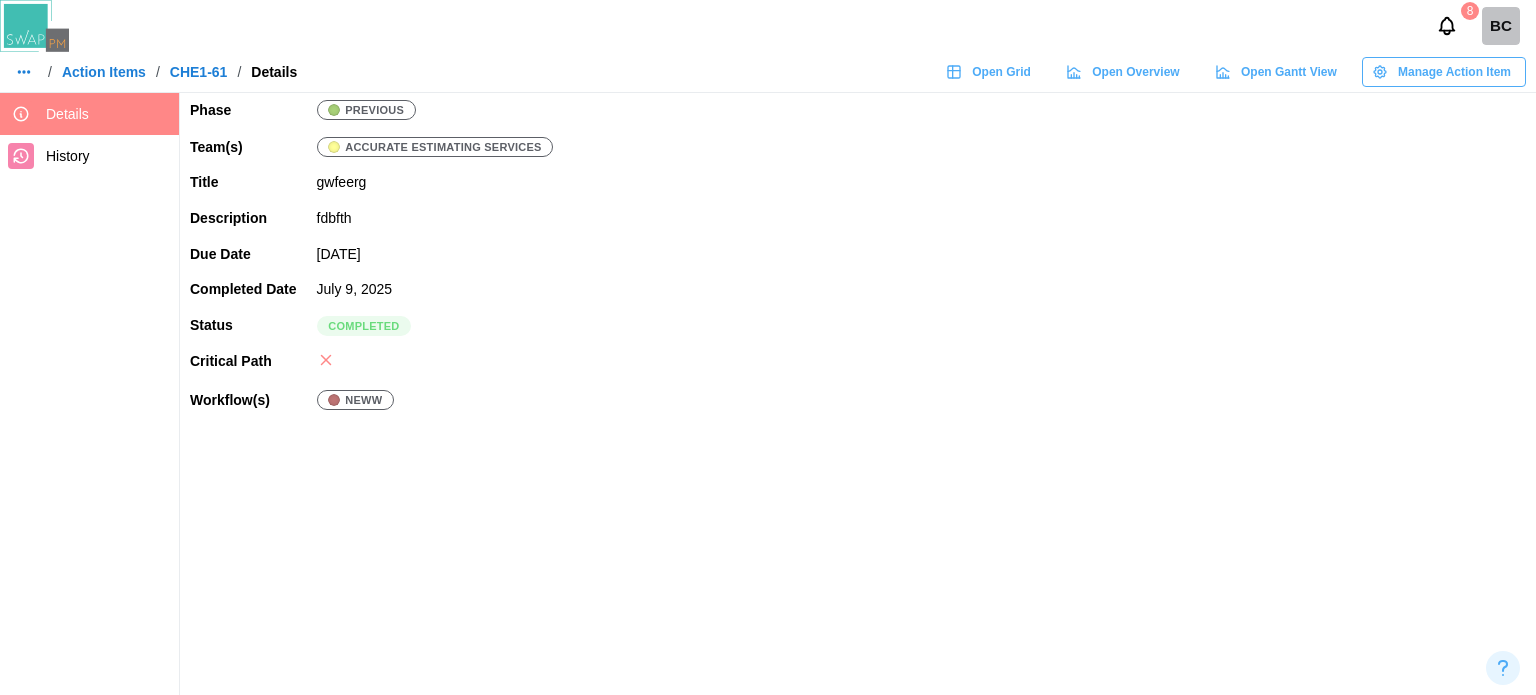 click on "Action Items" at bounding box center [104, 72] 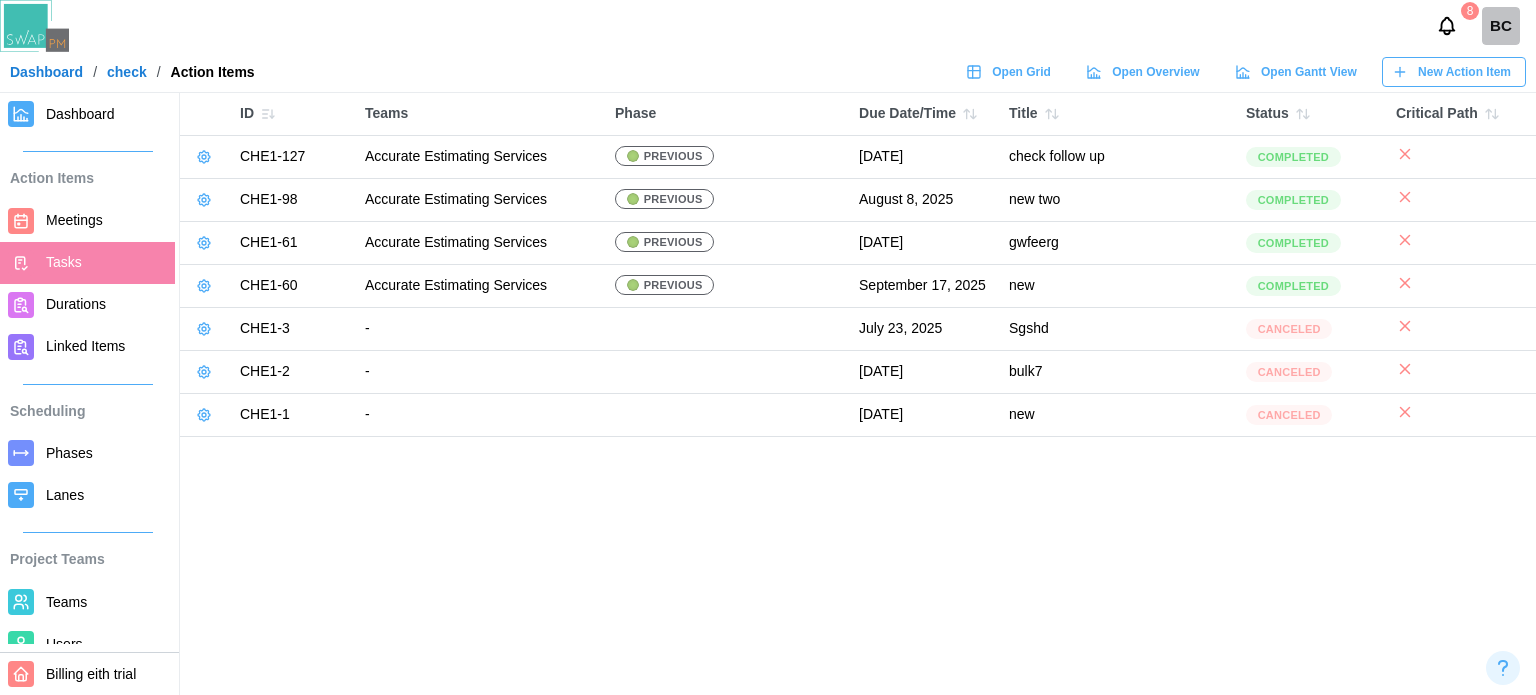 click 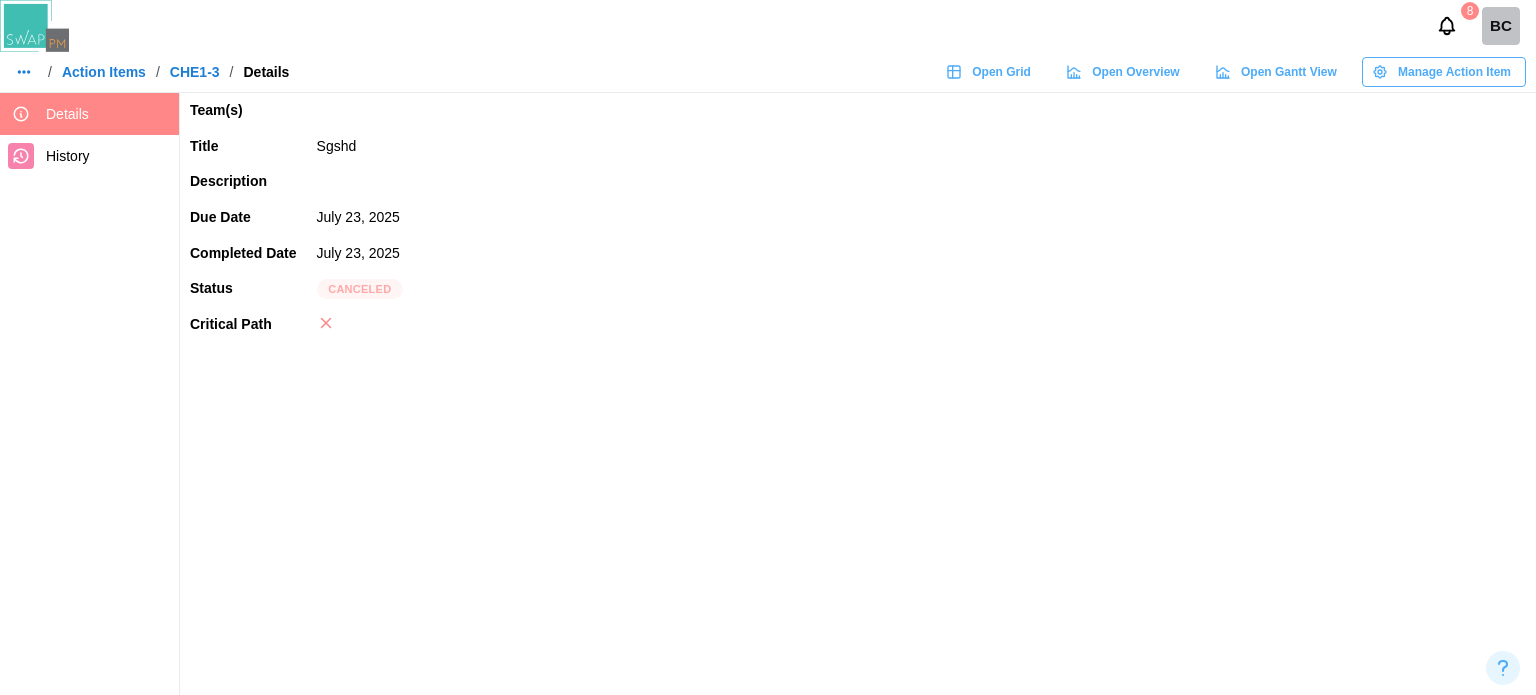click on "Action Items" at bounding box center [104, 72] 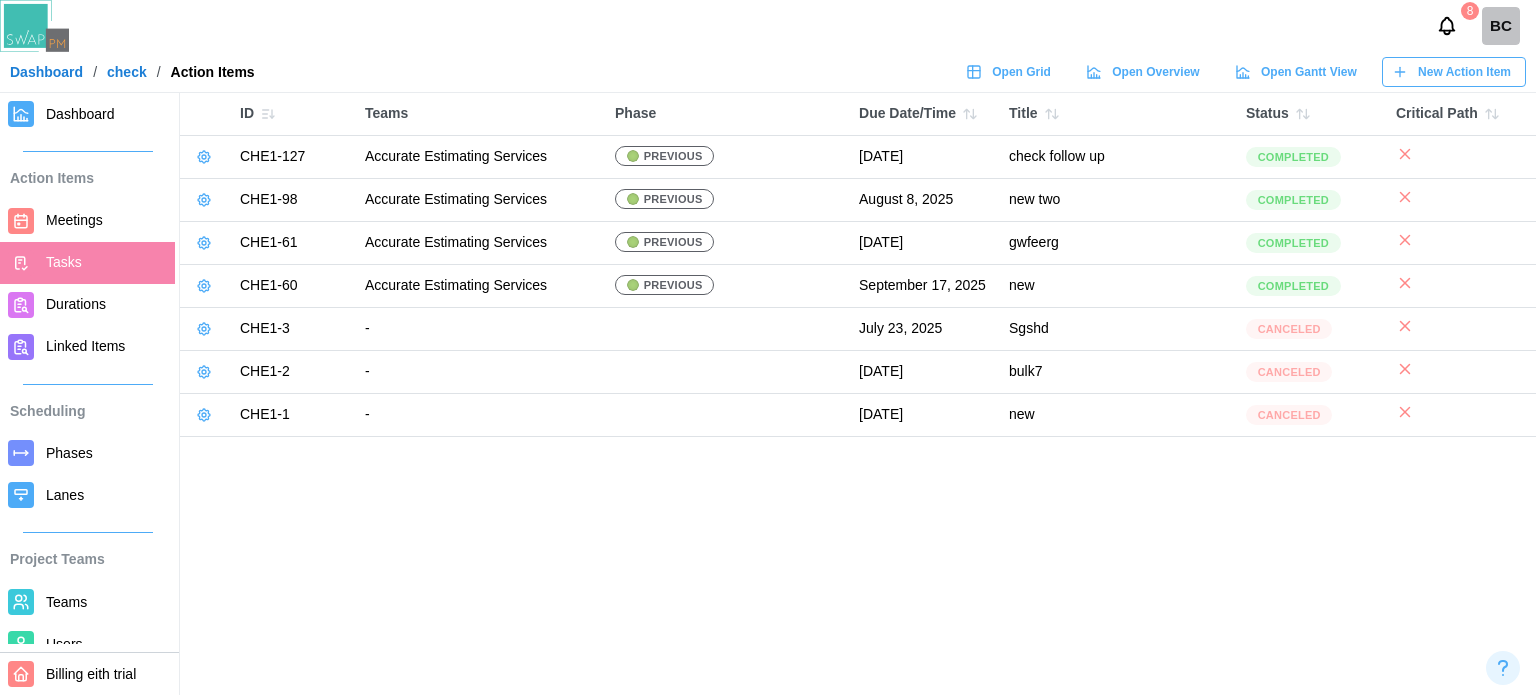 click at bounding box center (205, 157) 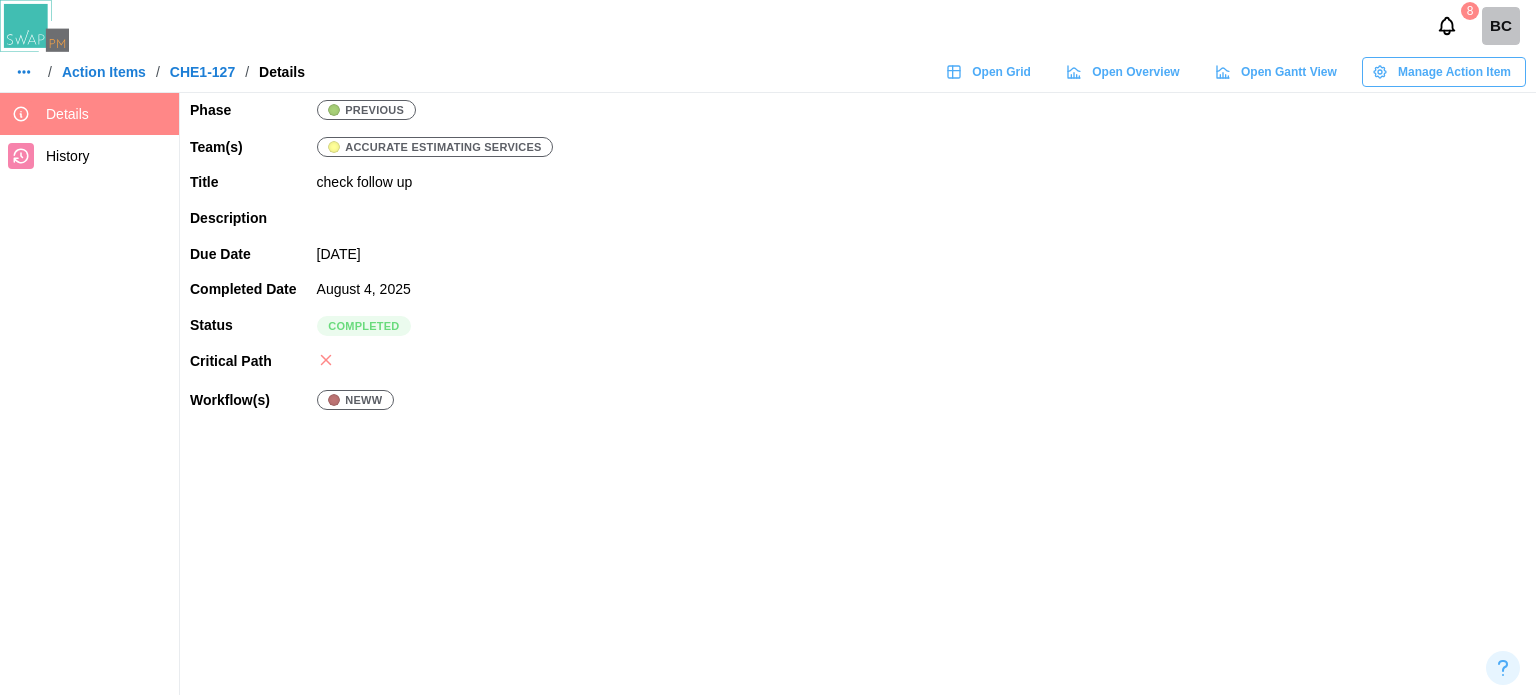 click on "Action Items" at bounding box center [104, 72] 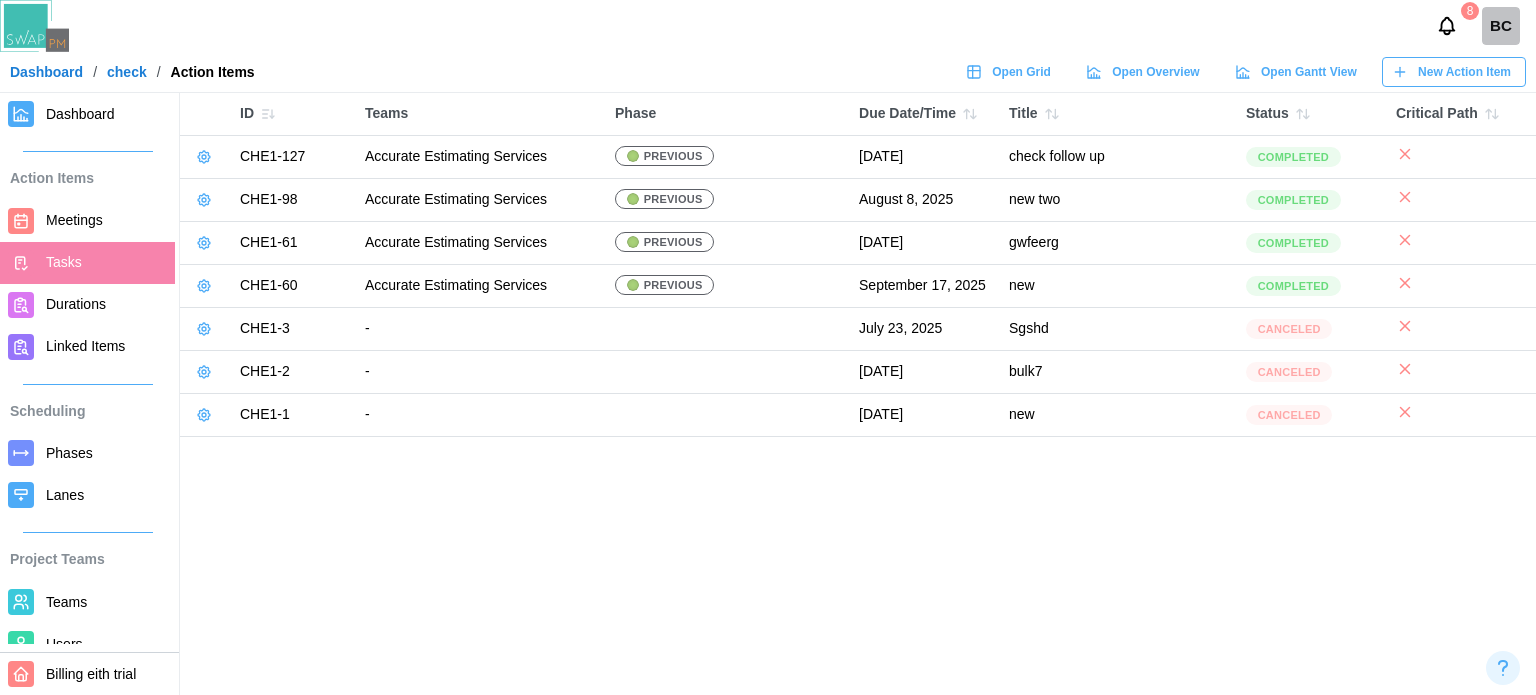 click 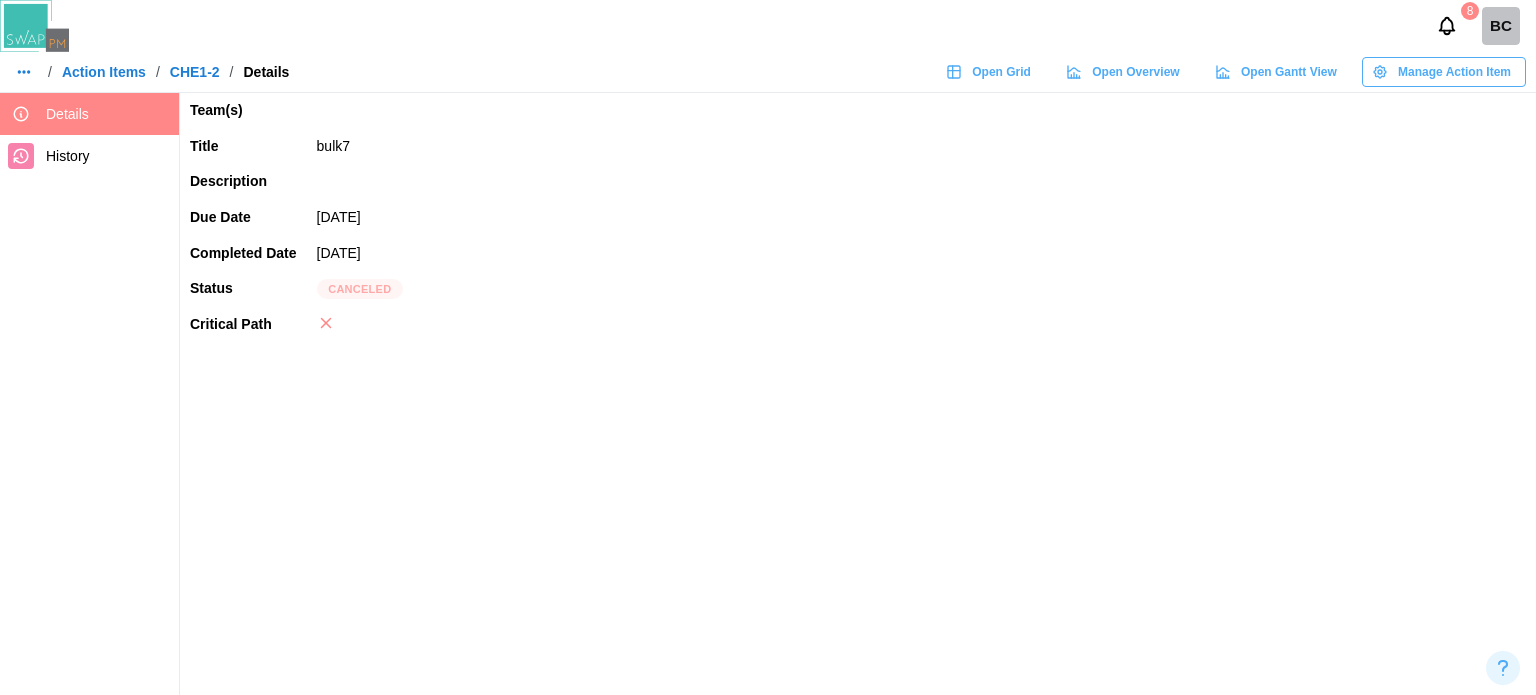 click on "Details" at bounding box center [108, 114] 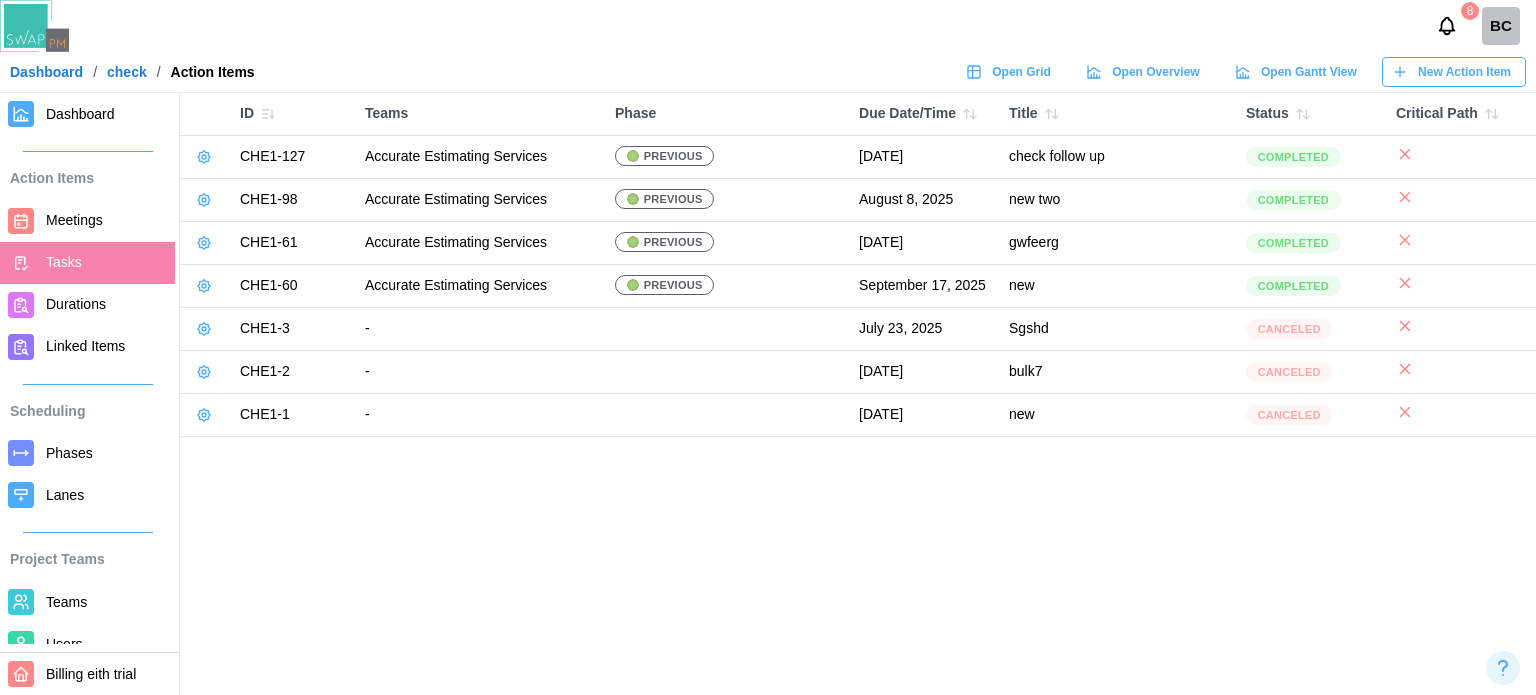 click 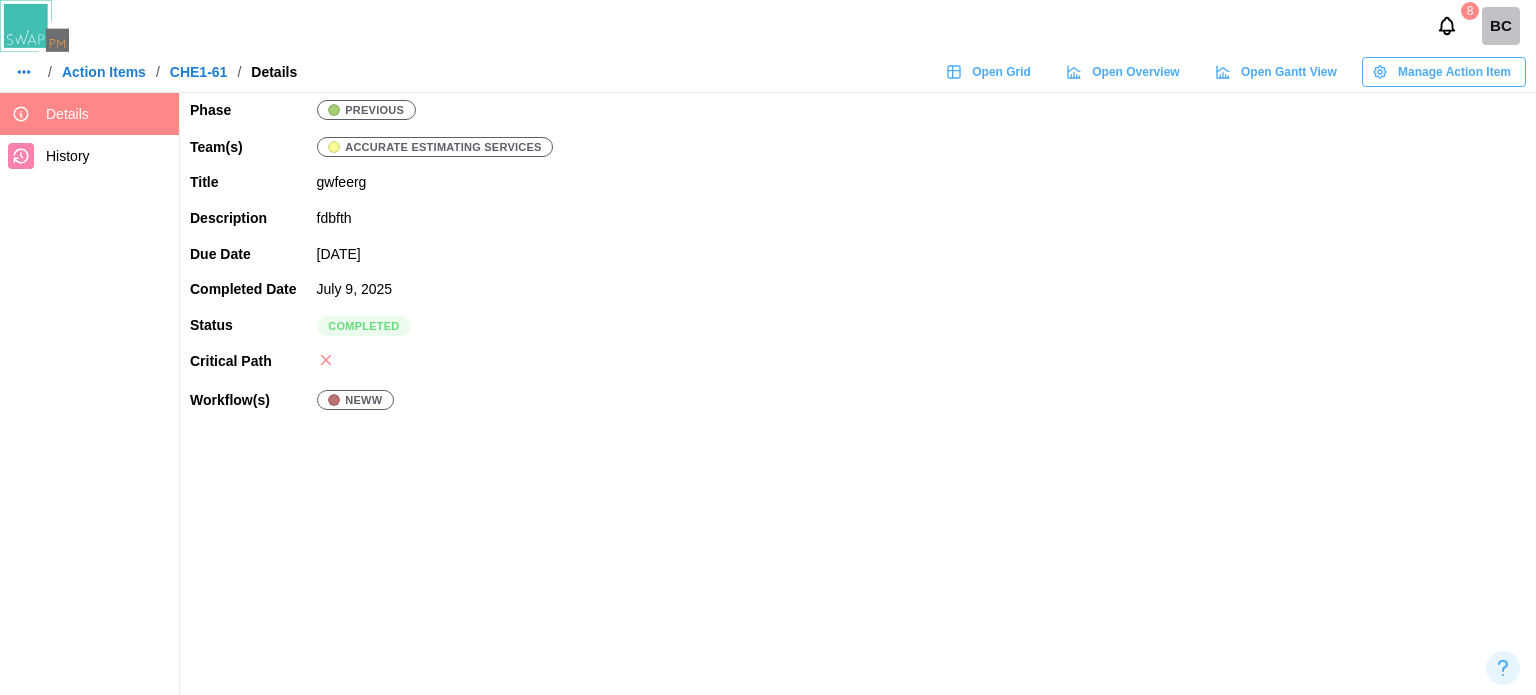 click on "Action Items" at bounding box center [104, 72] 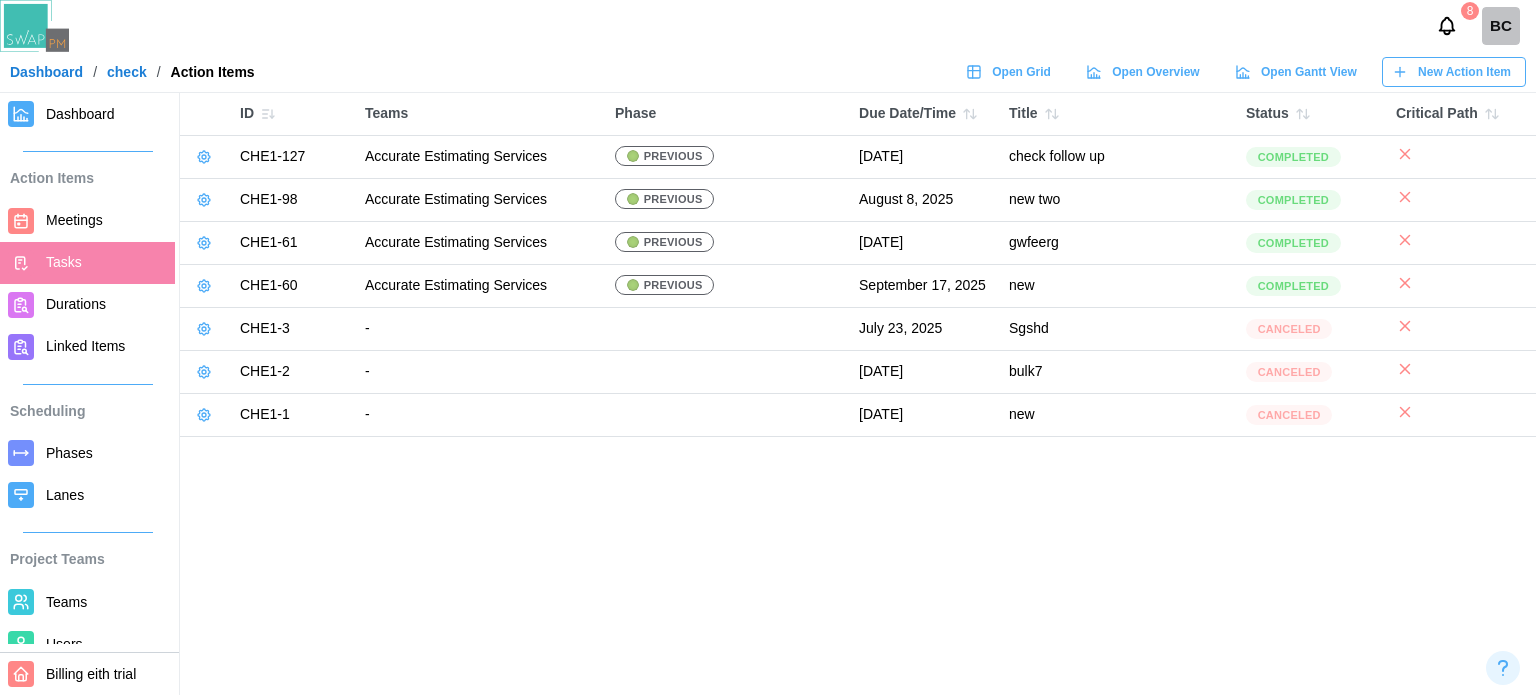 click 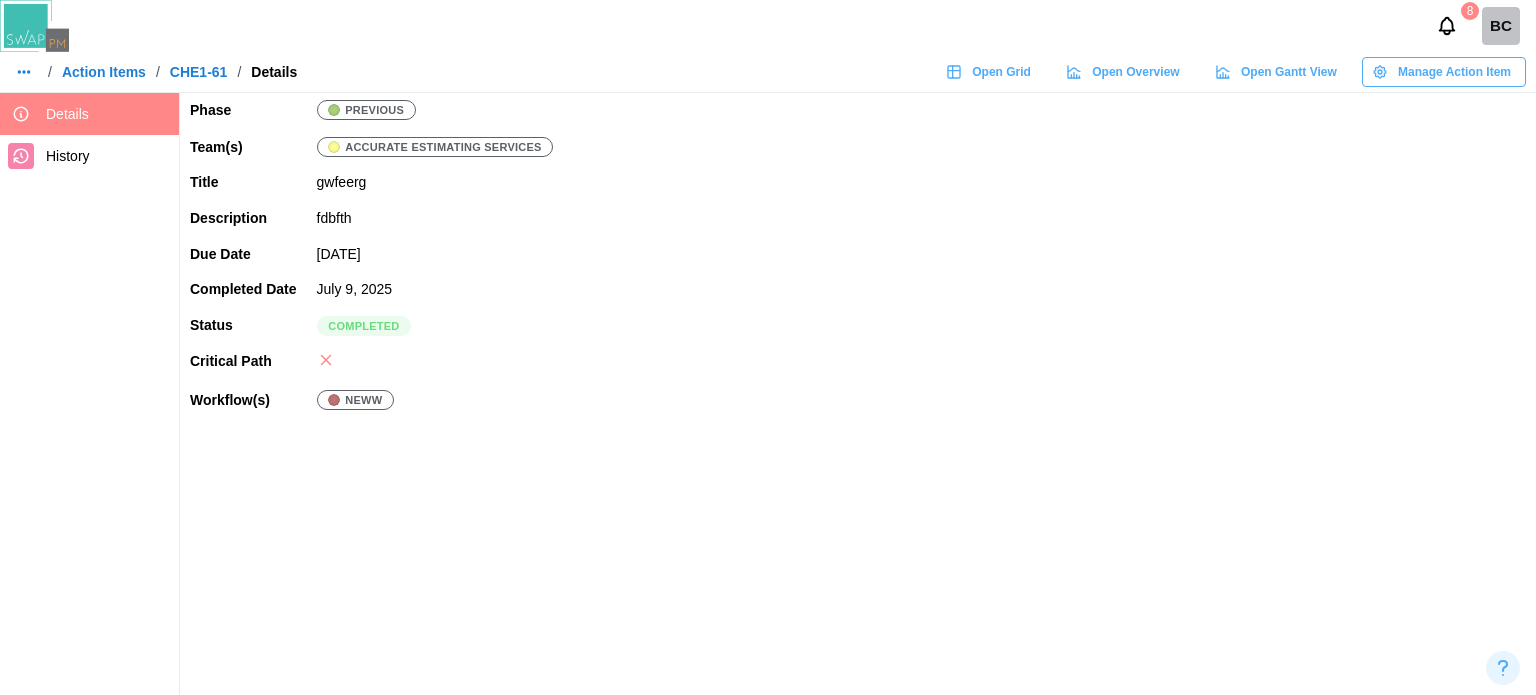 click on "Manage Action Item" at bounding box center (1454, 72) 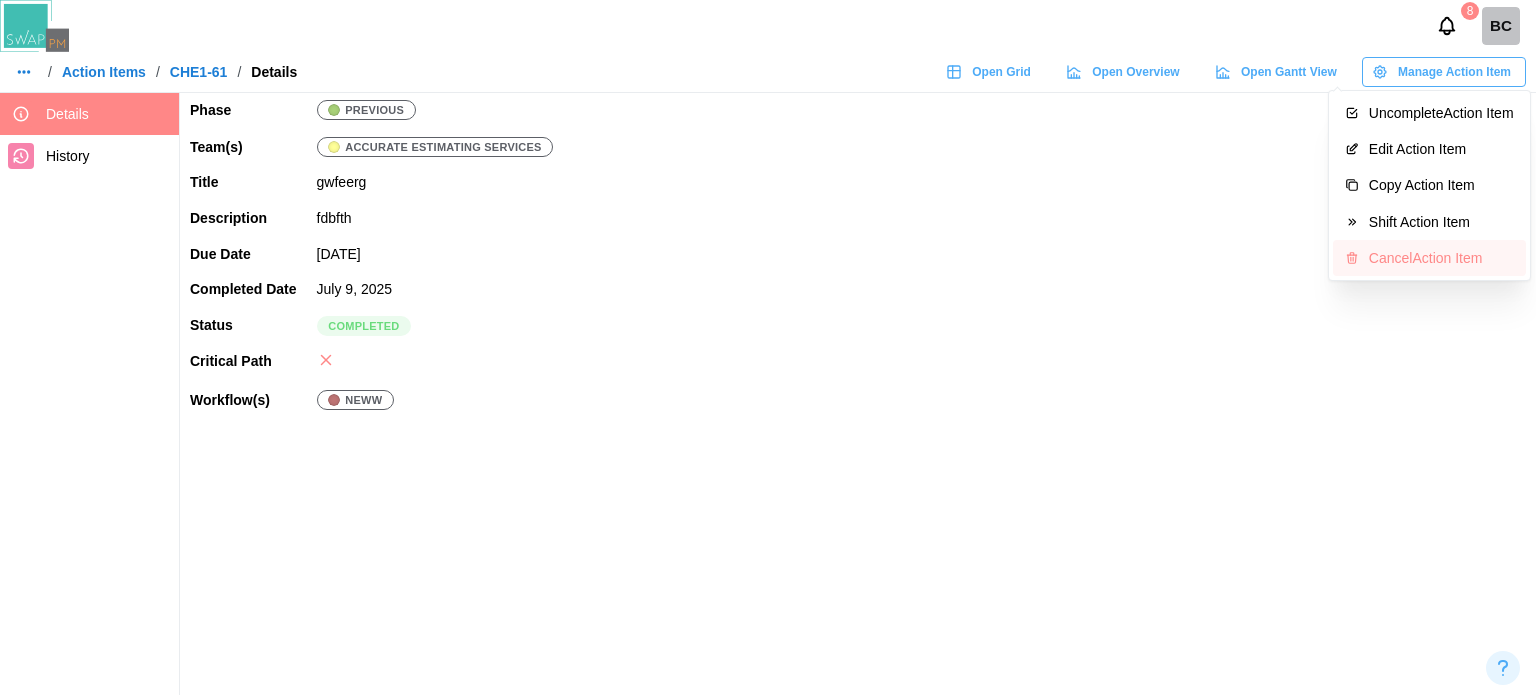 click on "Cancel  Action Item" at bounding box center [1441, 258] 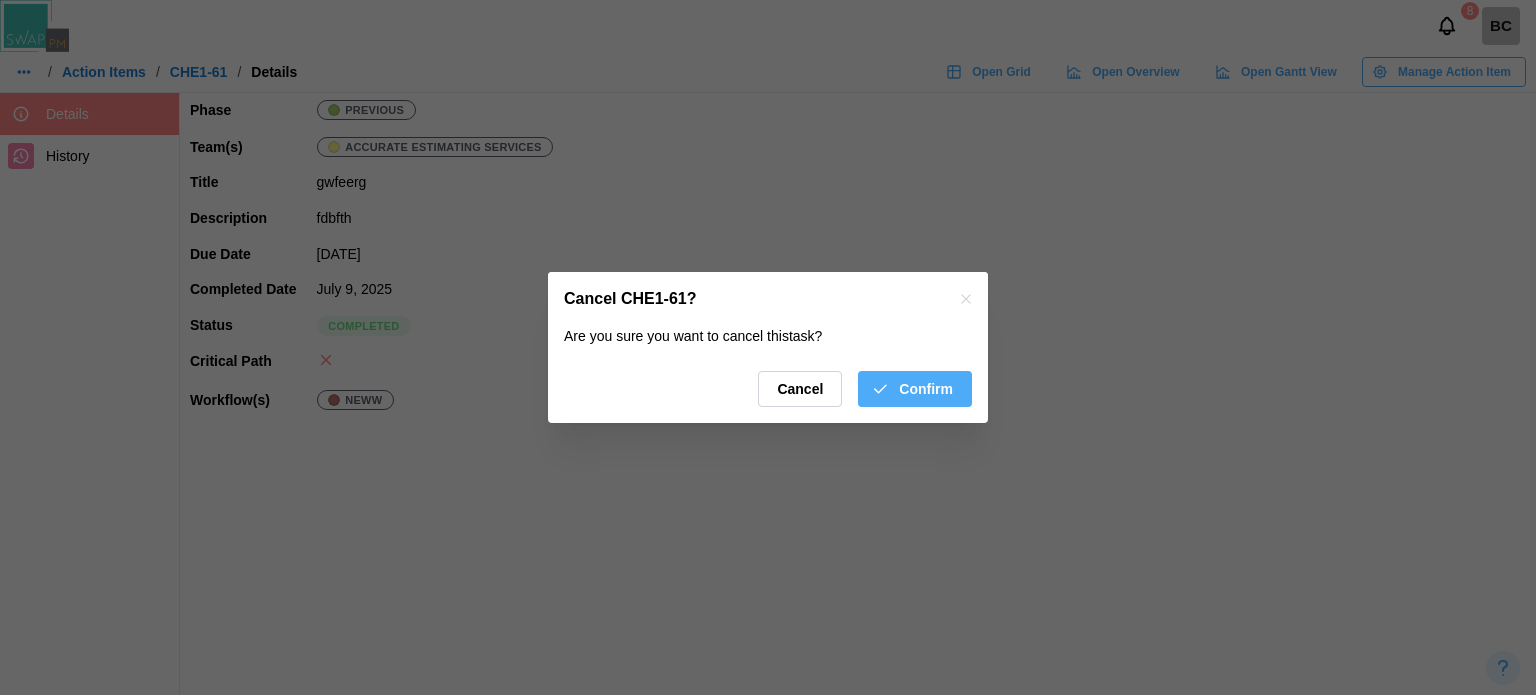 click at bounding box center (966, 299) 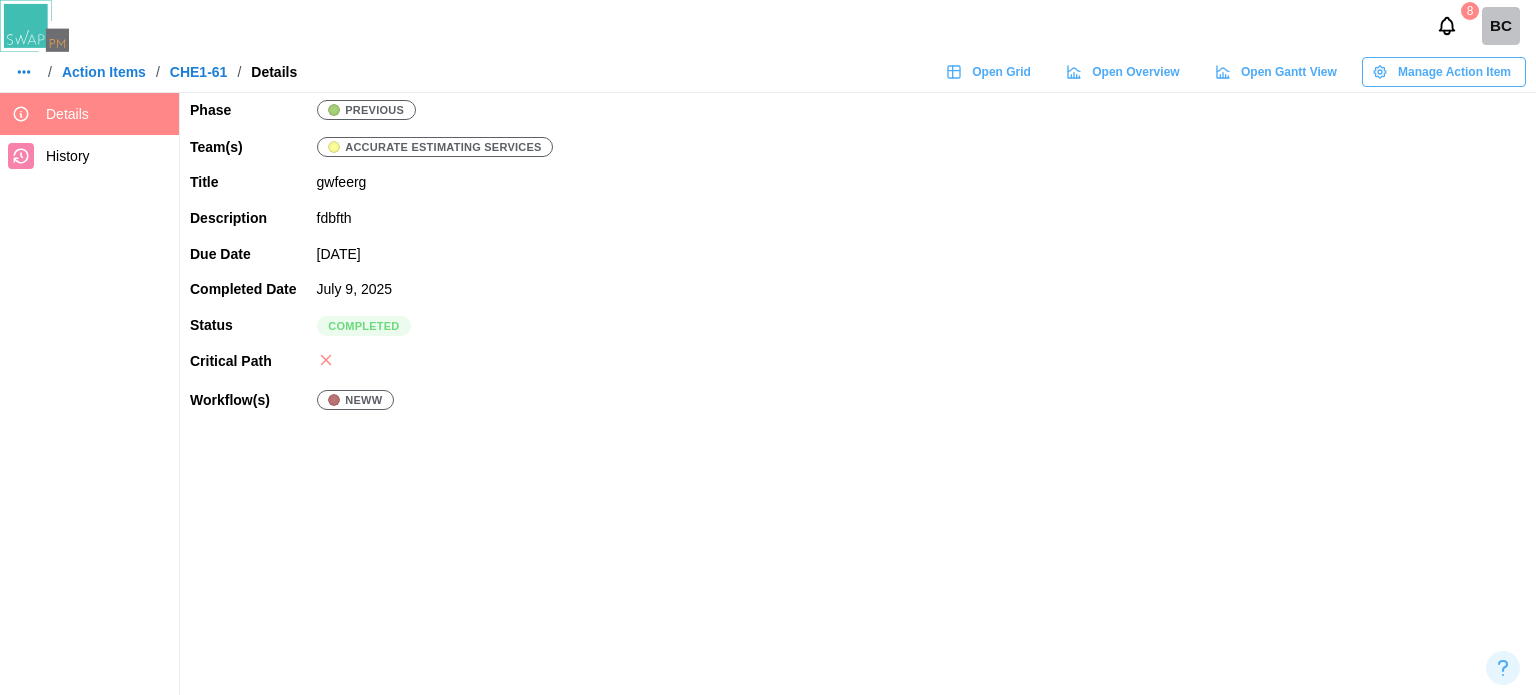 click on "Open Grid" at bounding box center (988, 72) 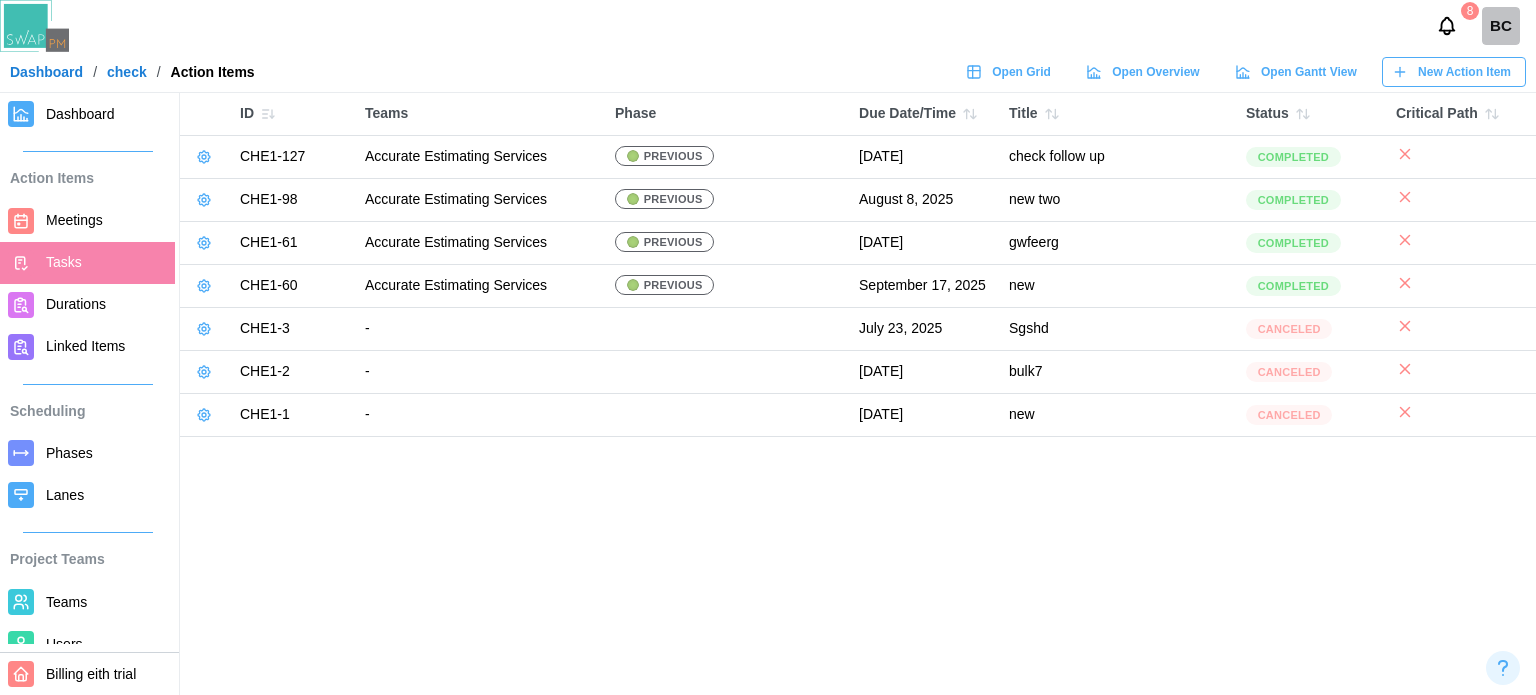click 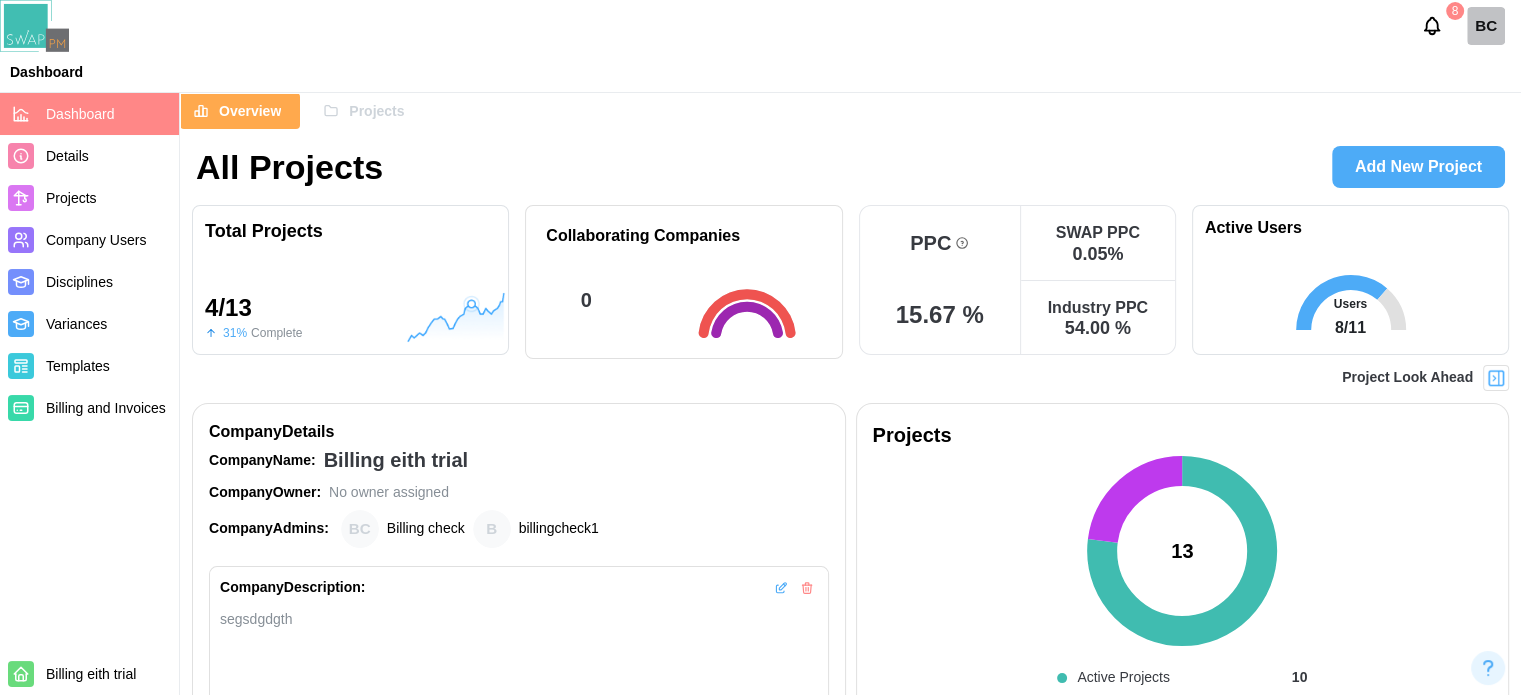 click on "Projects" at bounding box center [376, 111] 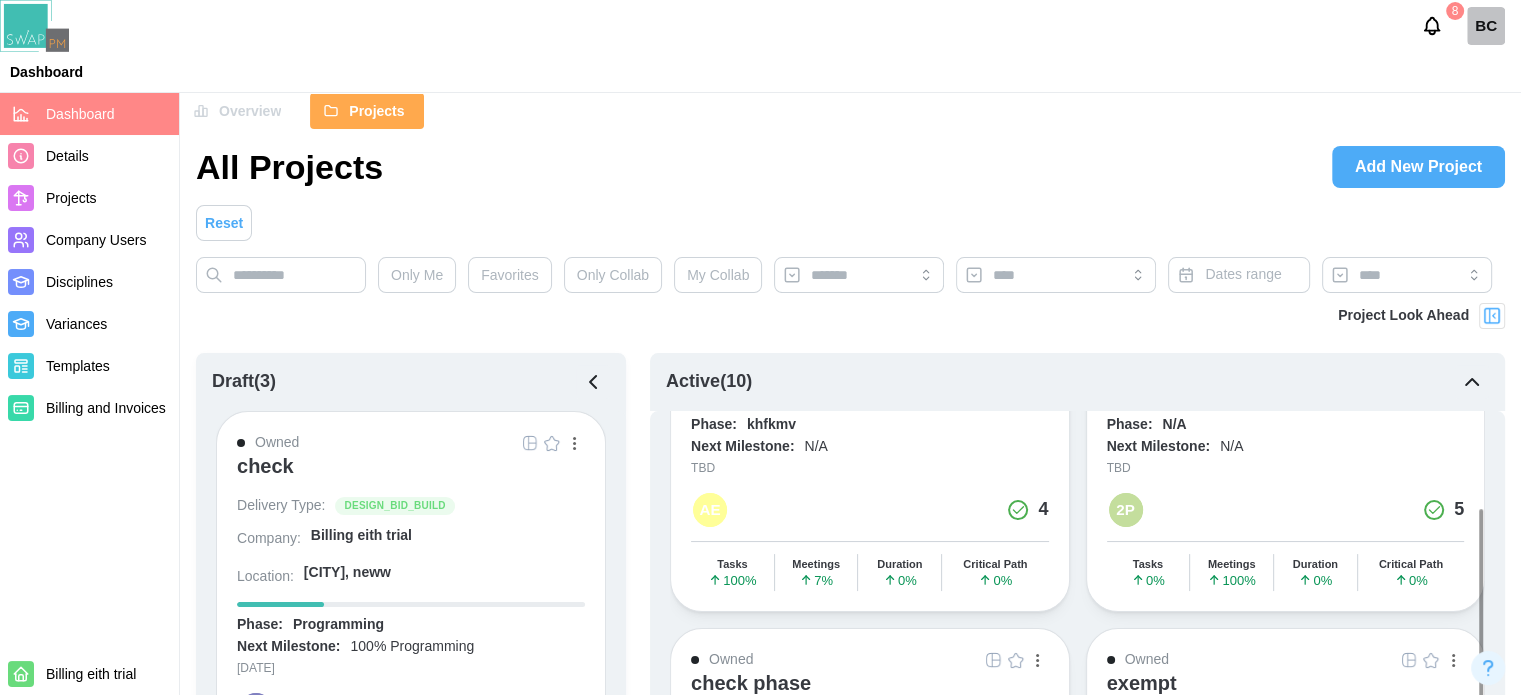 scroll, scrollTop: 0, scrollLeft: 0, axis: both 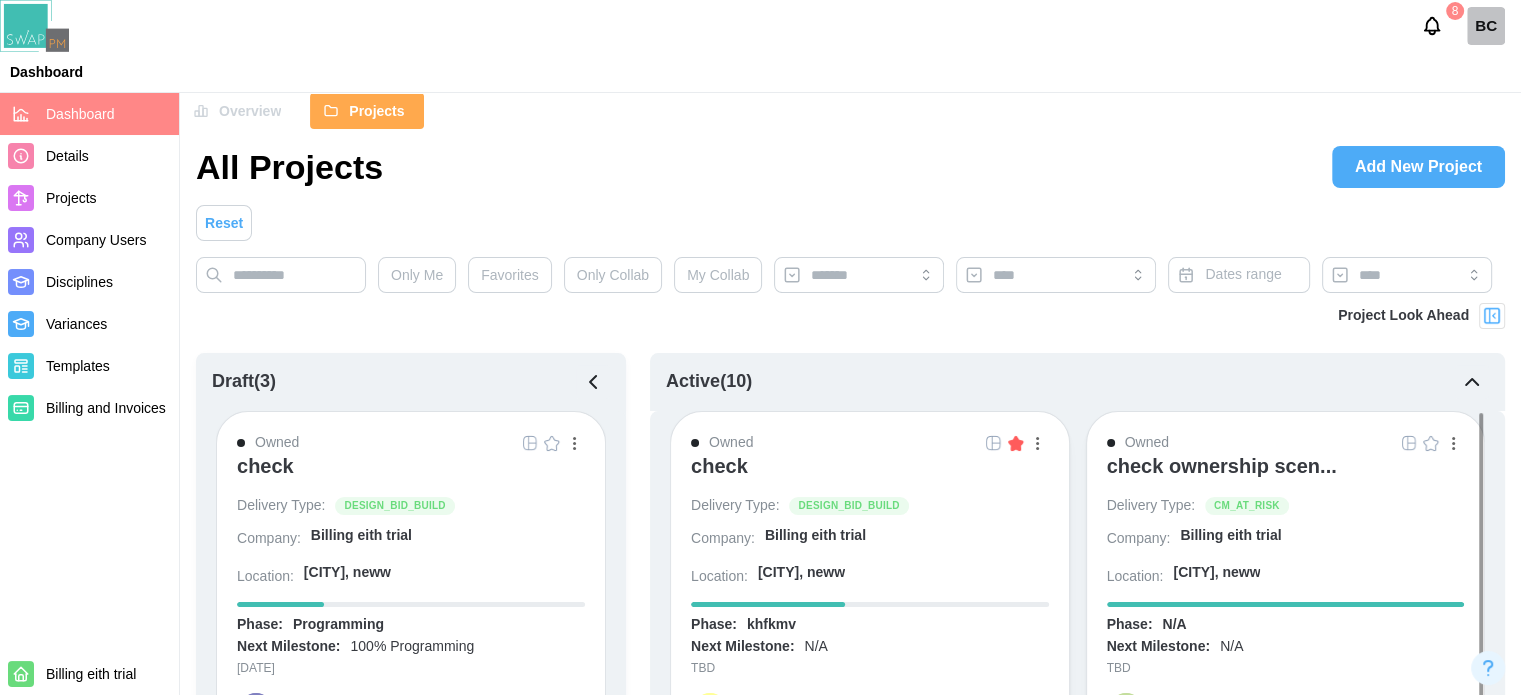 click on "check" at bounding box center [719, 466] 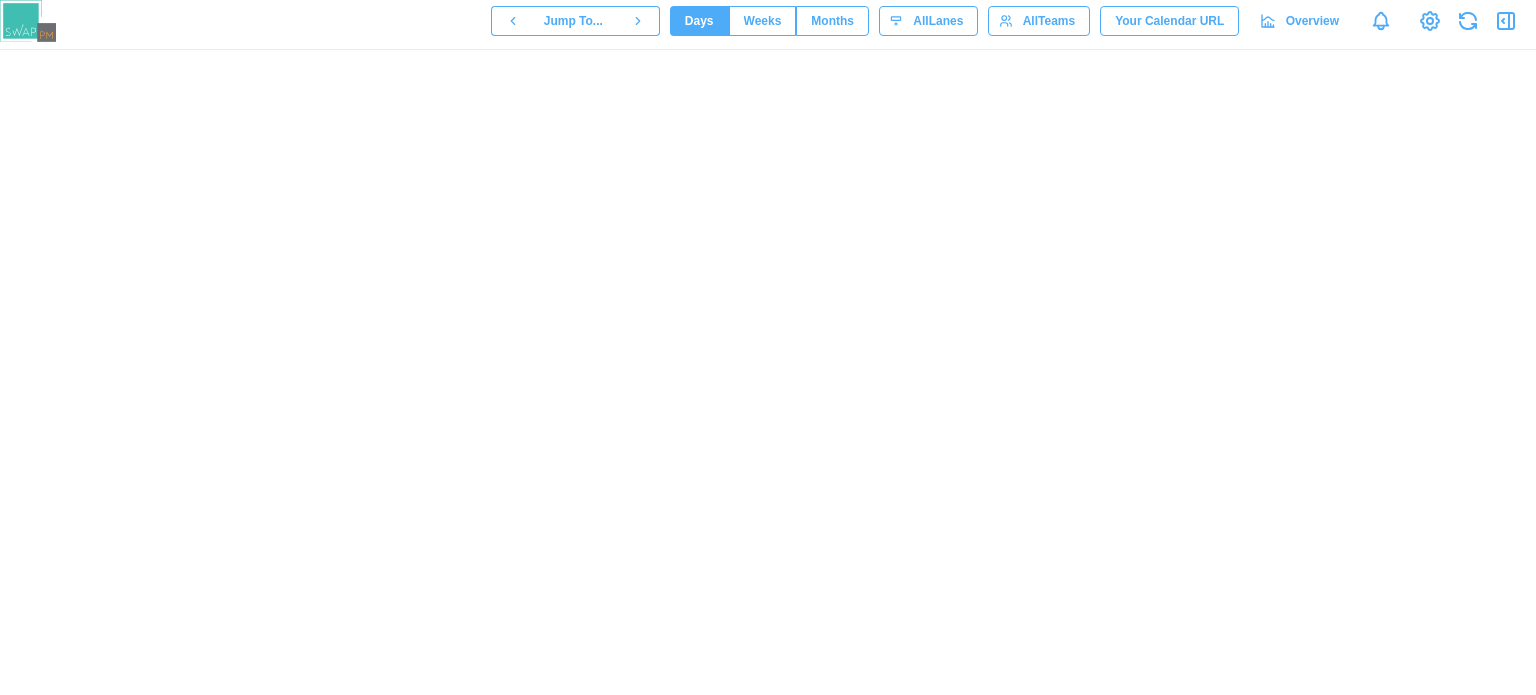 scroll, scrollTop: 0, scrollLeft: 0, axis: both 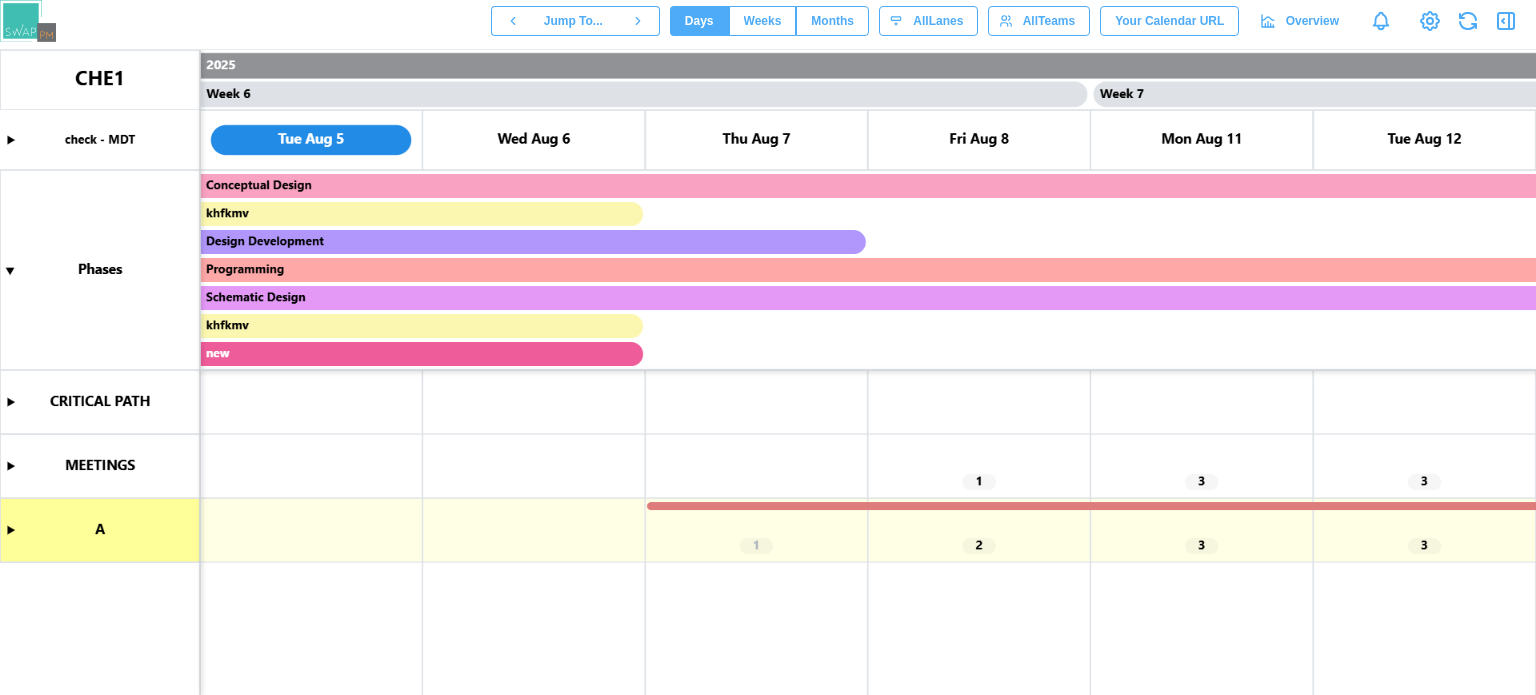 click 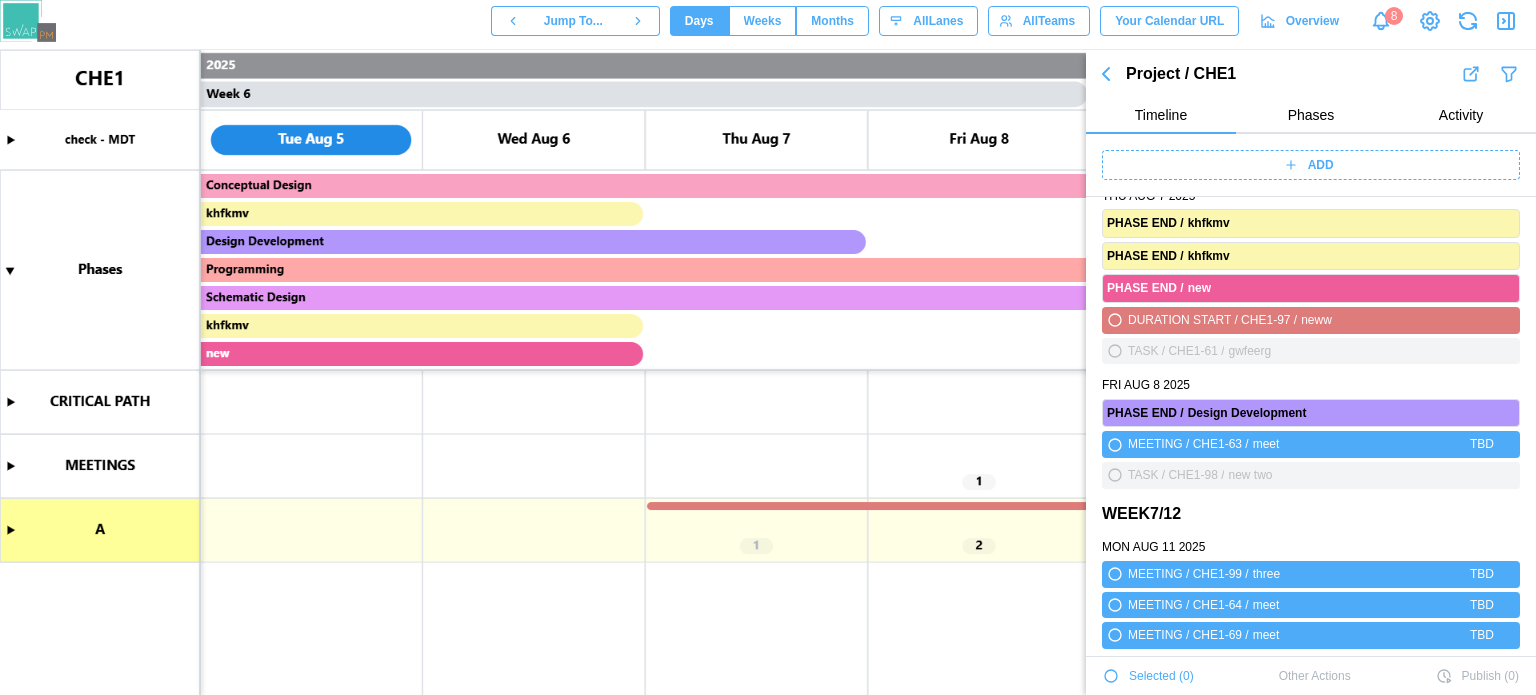 scroll, scrollTop: 1988, scrollLeft: 0, axis: vertical 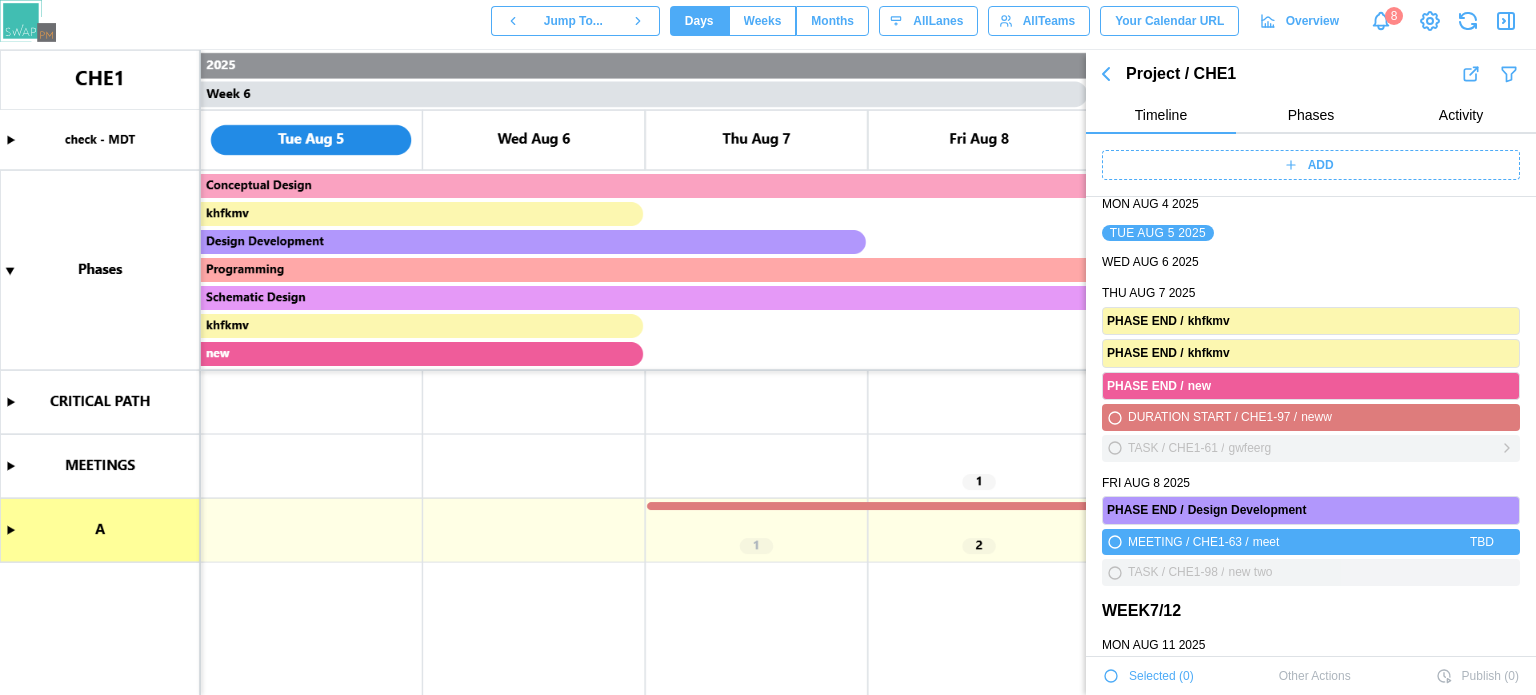 click 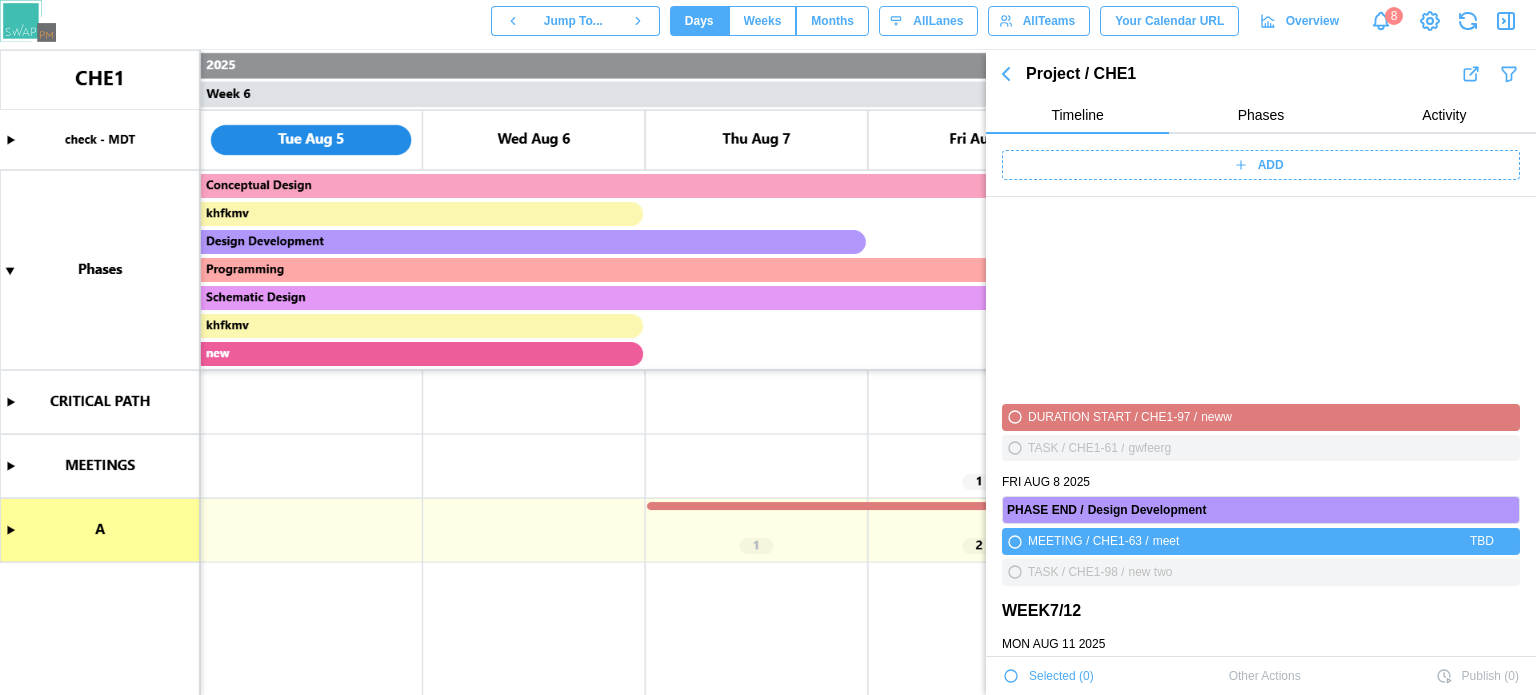 scroll, scrollTop: 0, scrollLeft: 0, axis: both 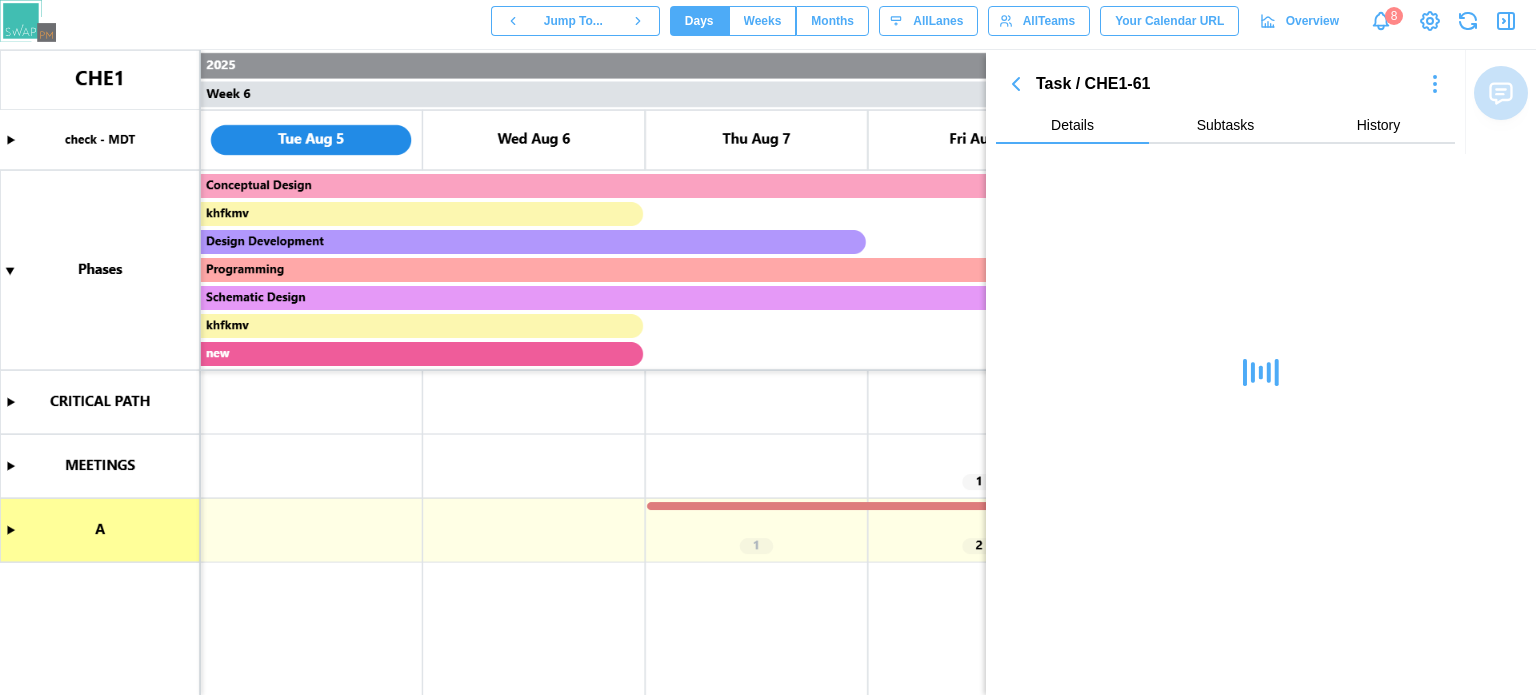 click 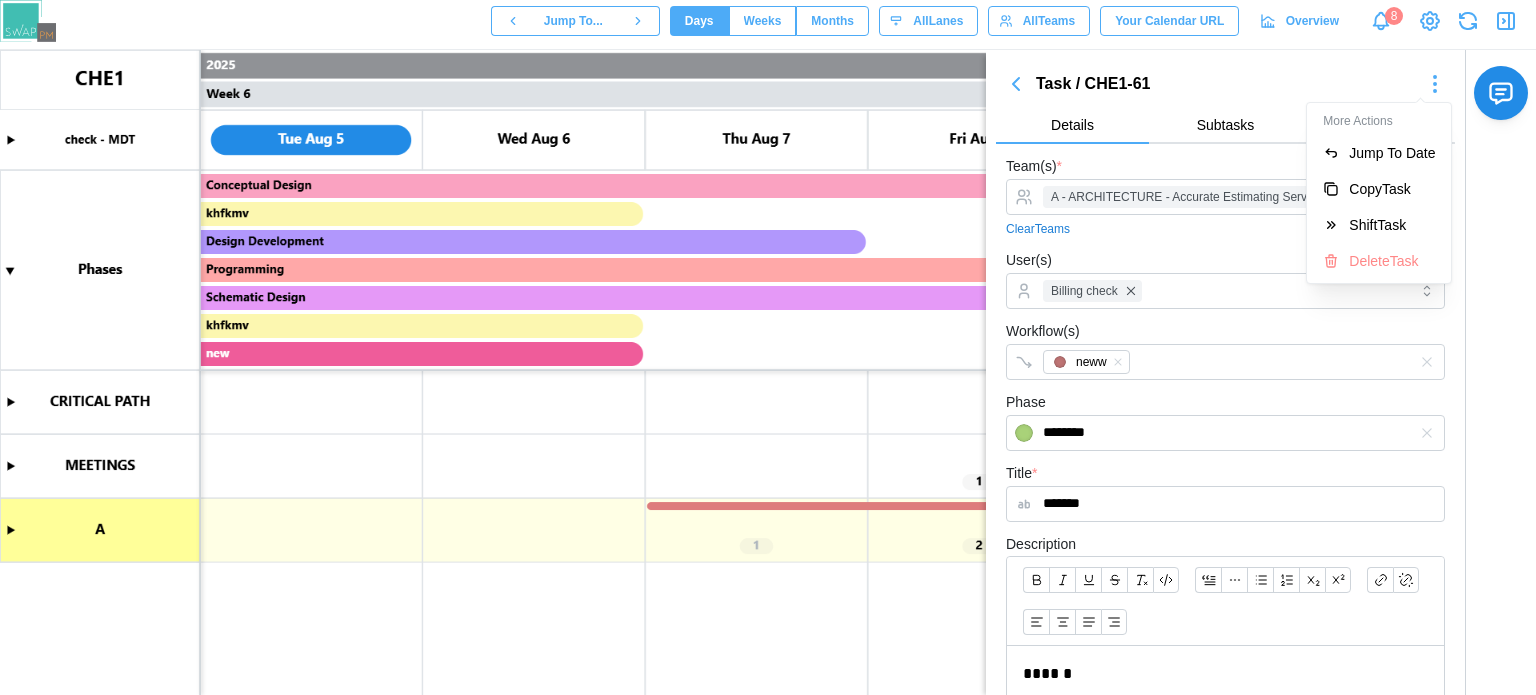 click on "Delete  Task" at bounding box center (1392, 261) 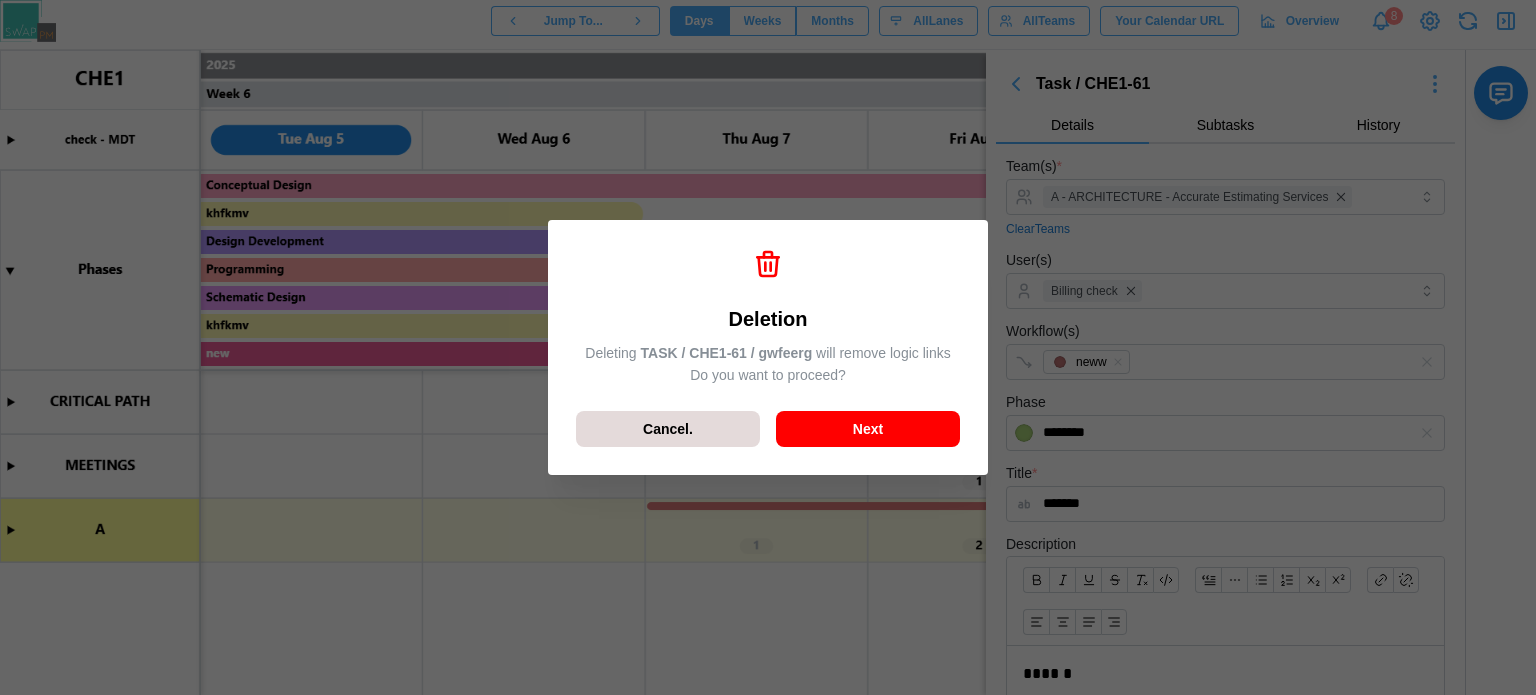 click on "Next" at bounding box center [868, 429] 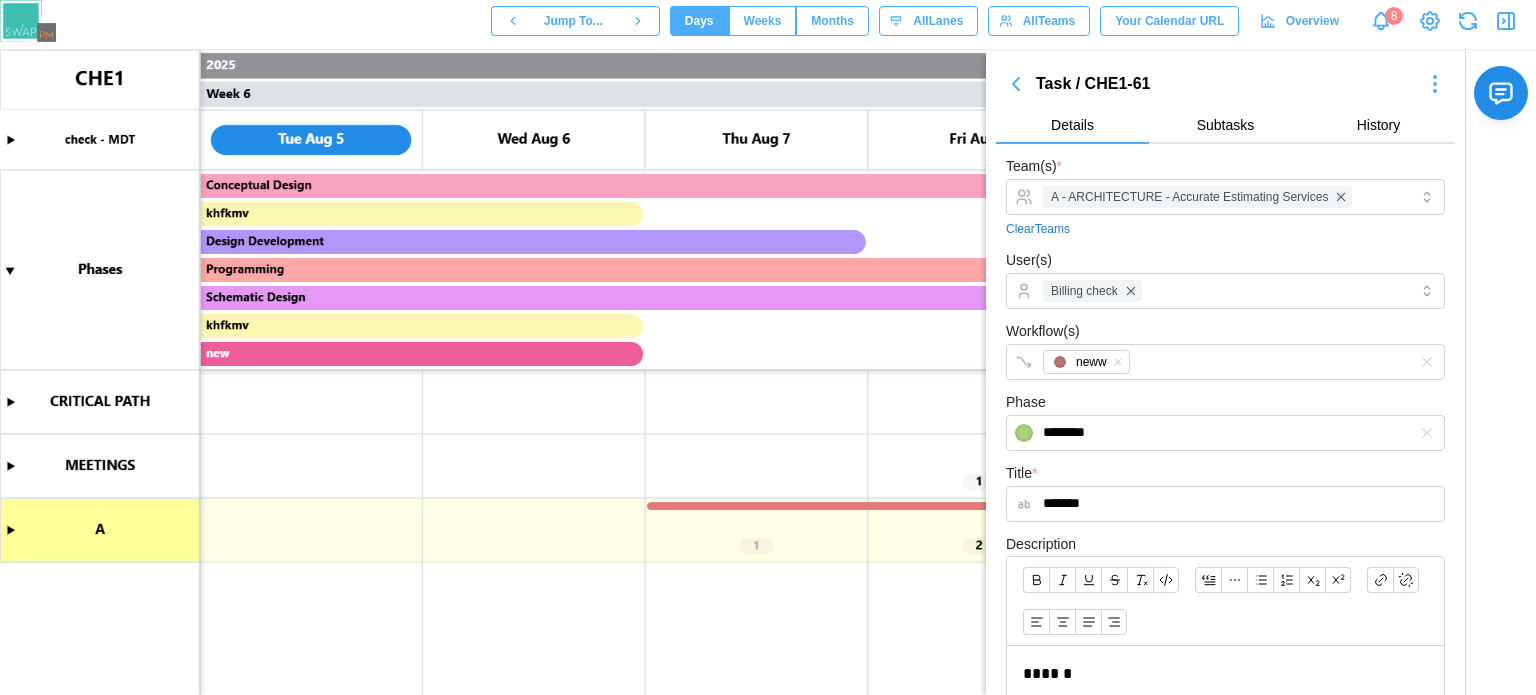 click 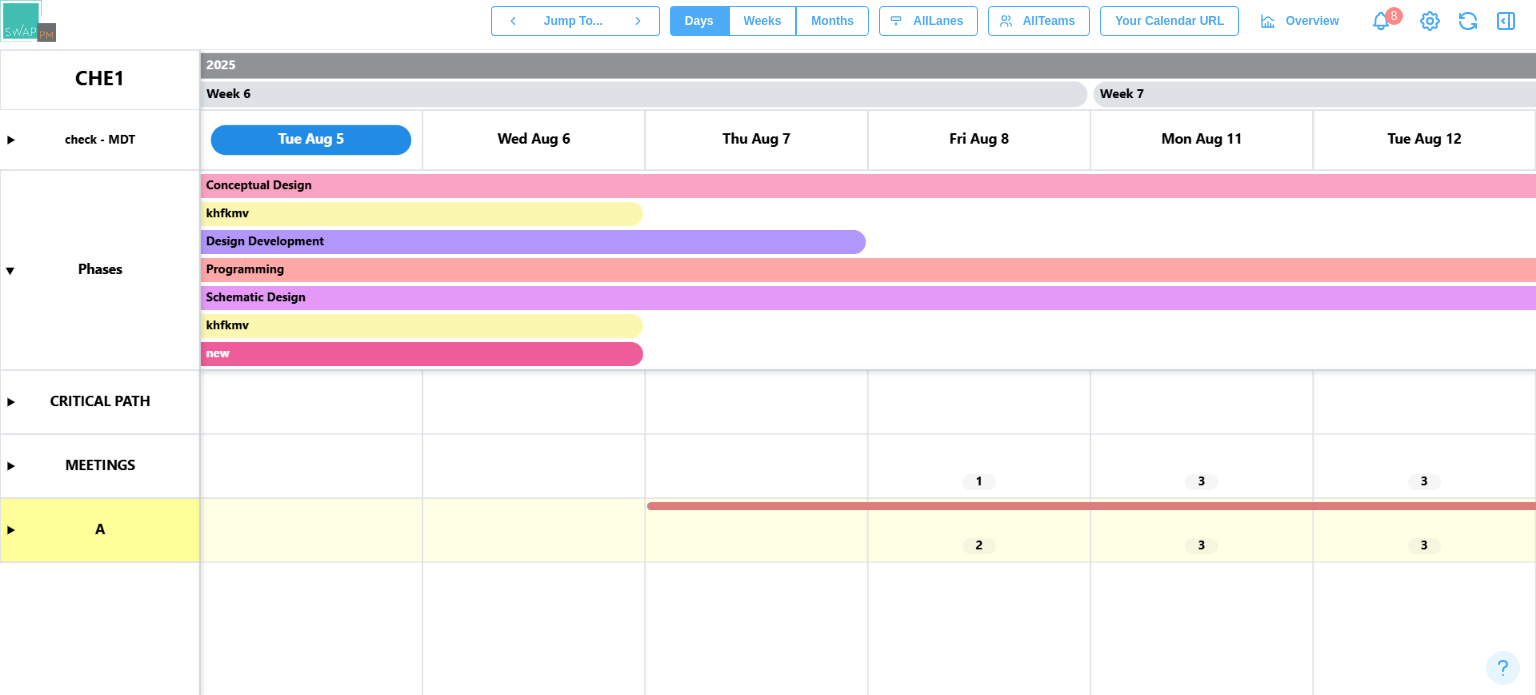 click at bounding box center [768, 372] 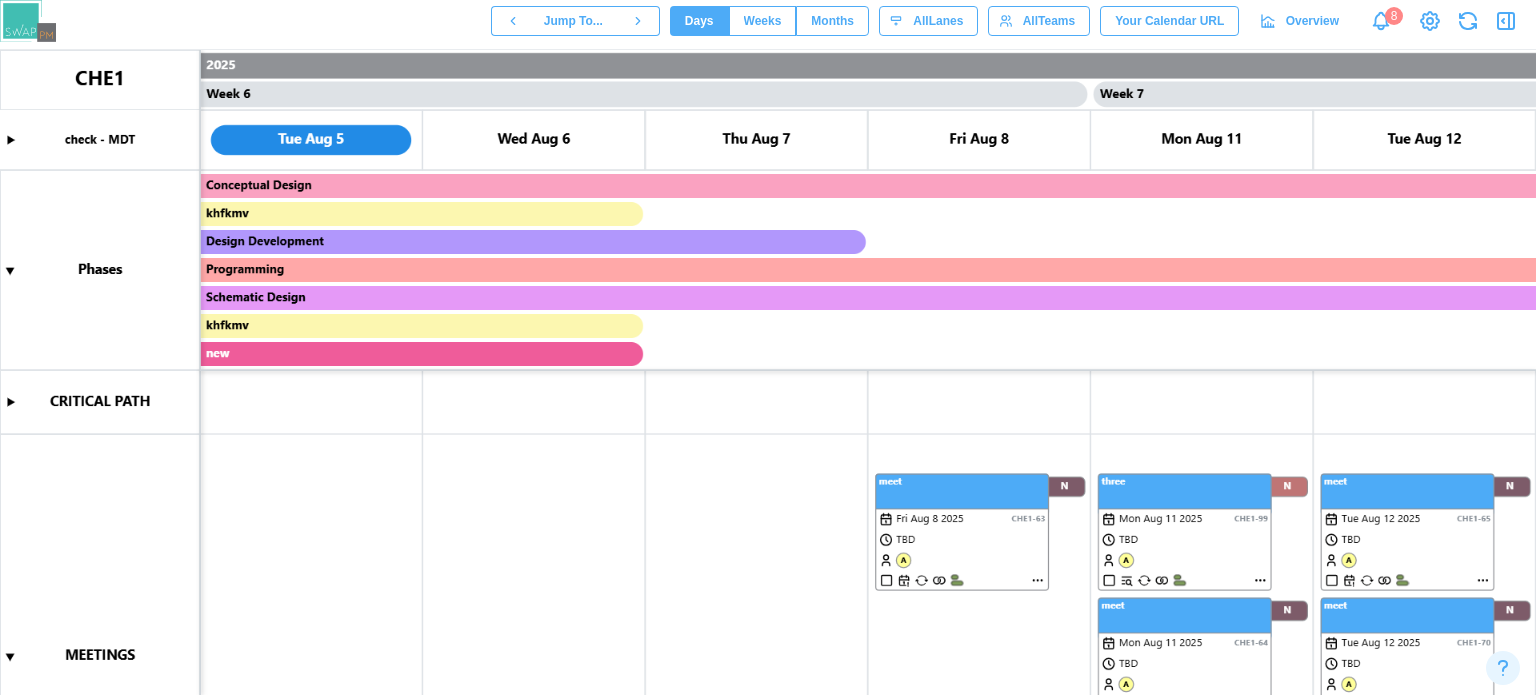 click at bounding box center (768, 372) 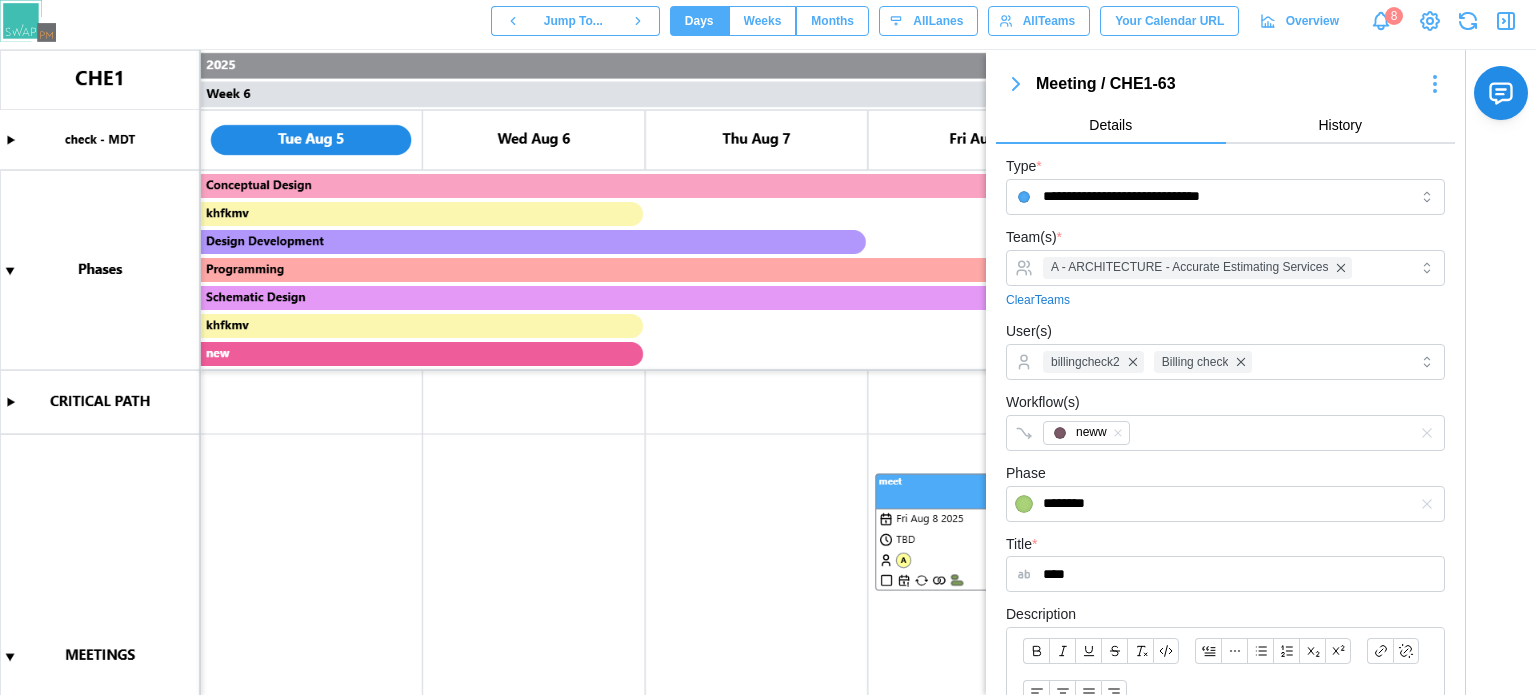 scroll, scrollTop: 564, scrollLeft: 0, axis: vertical 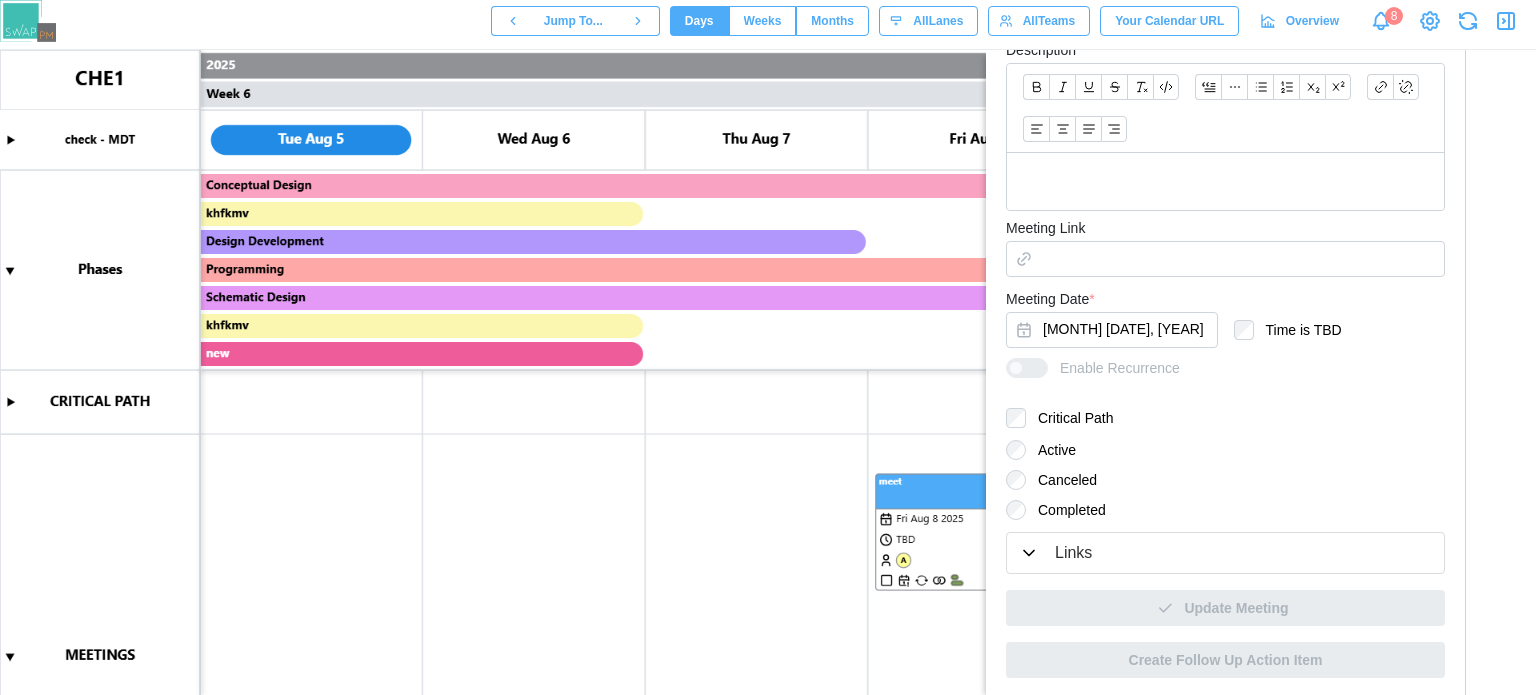 click on "Links" at bounding box center [1225, 553] 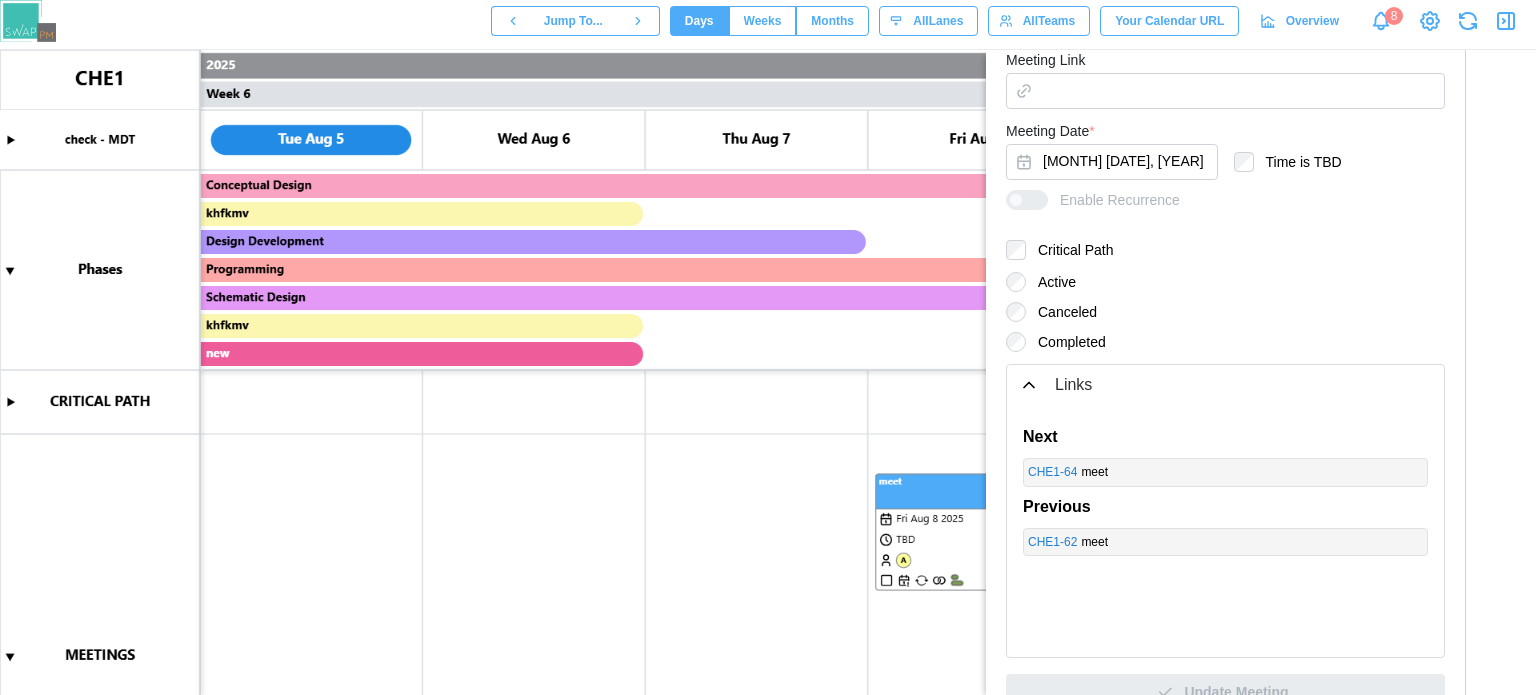 scroll, scrollTop: 816, scrollLeft: 0, axis: vertical 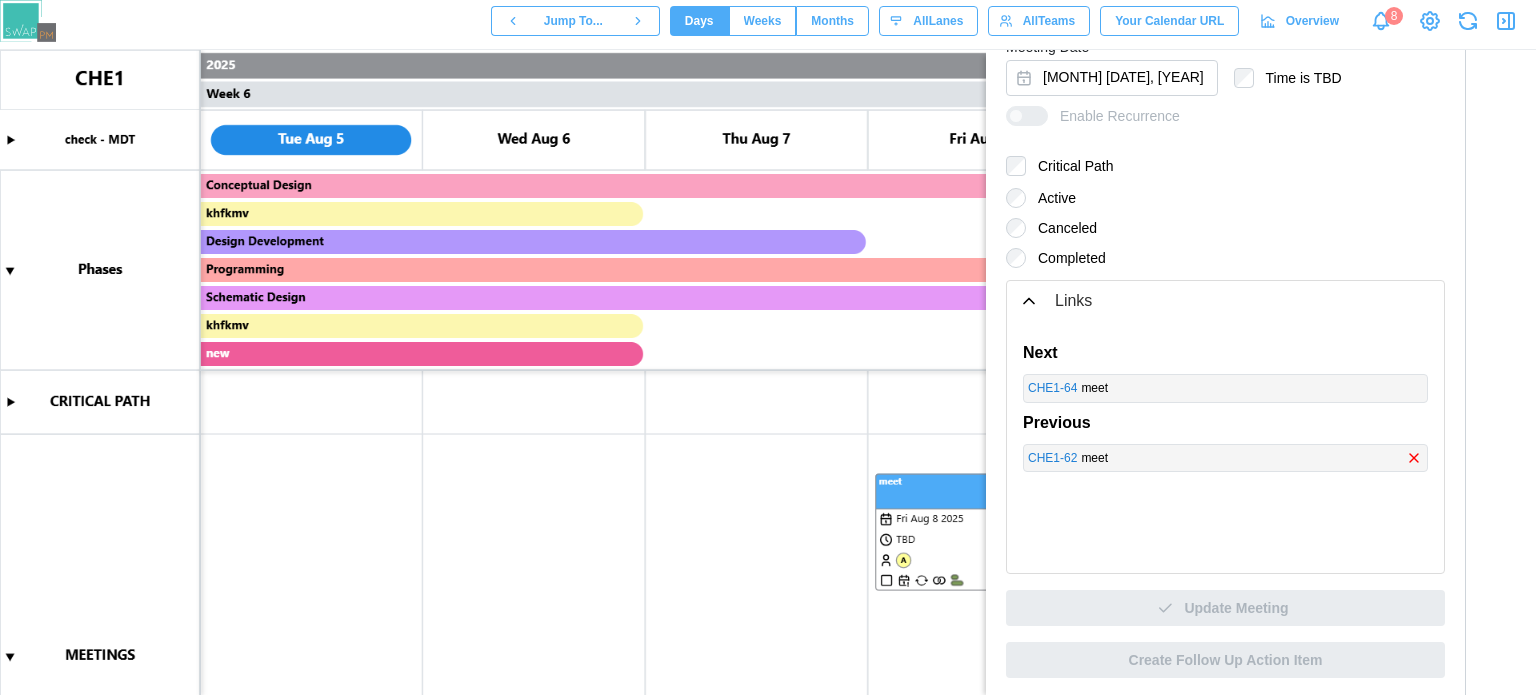 click on "meet" at bounding box center [1241, 458] 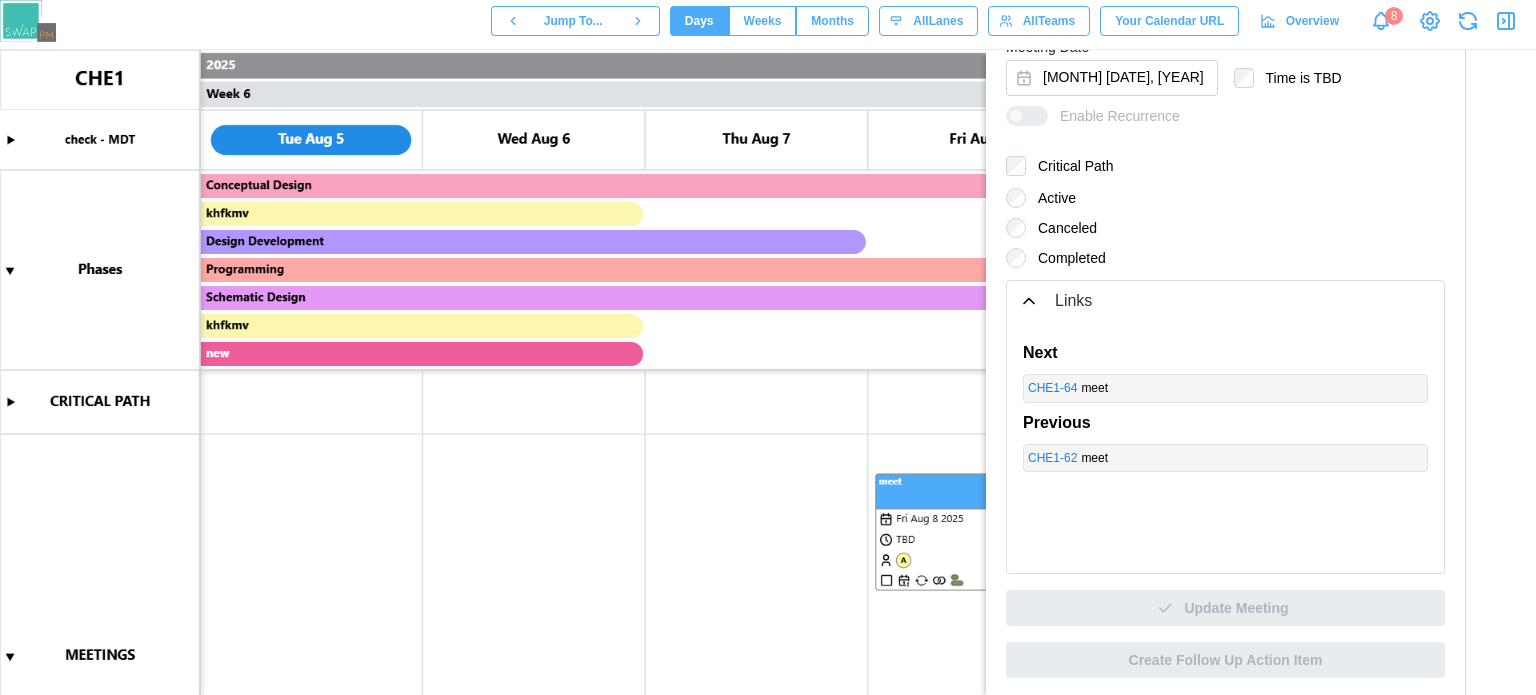 click on "Completed" at bounding box center [1066, 258] 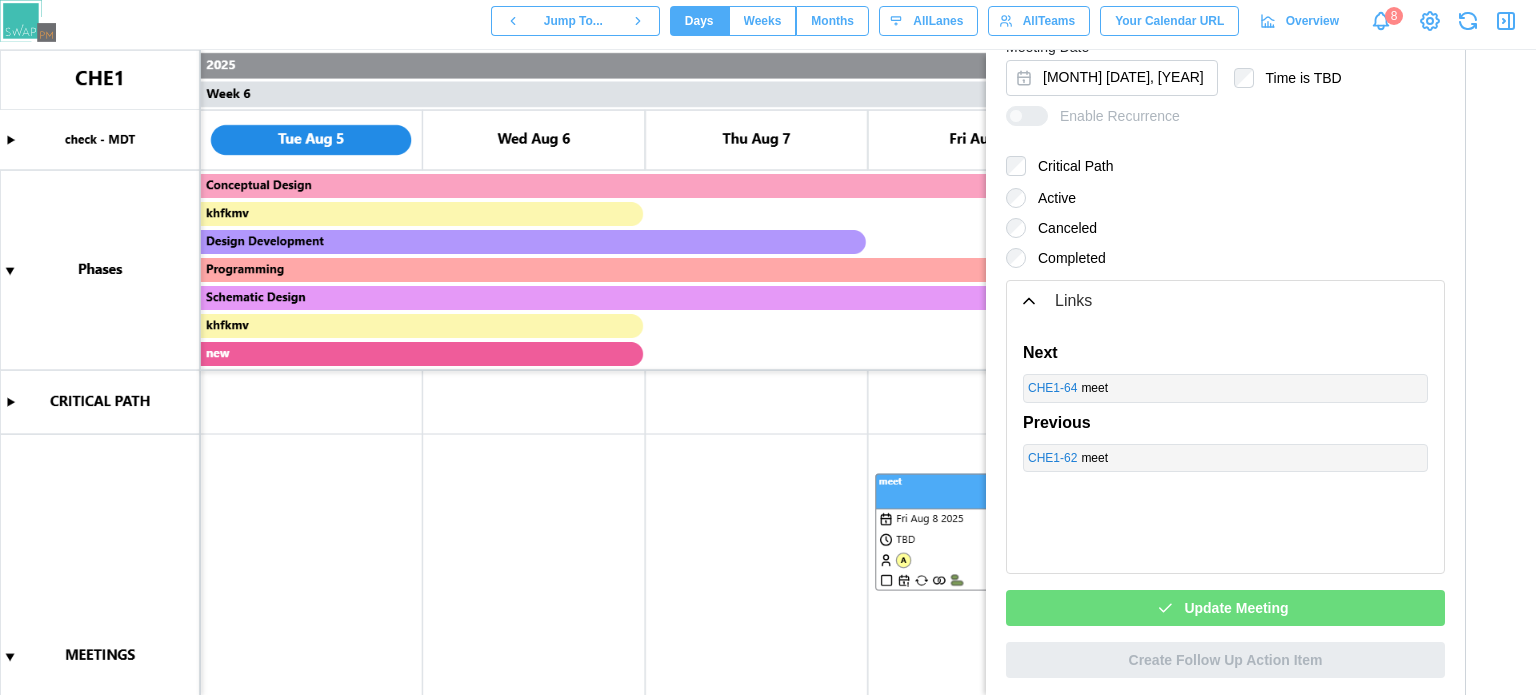 click on "Update   Meeting" at bounding box center [1222, 608] 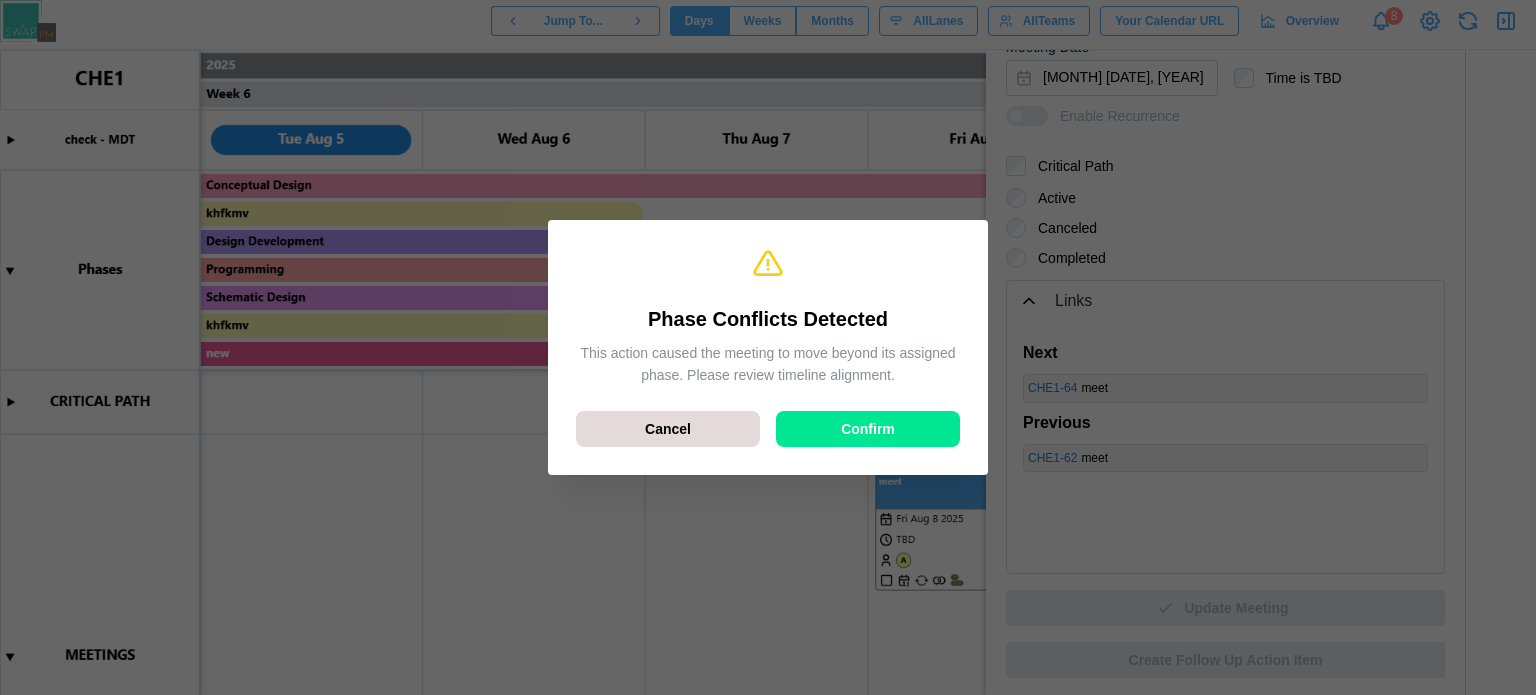 click on "Confirm" at bounding box center (868, 429) 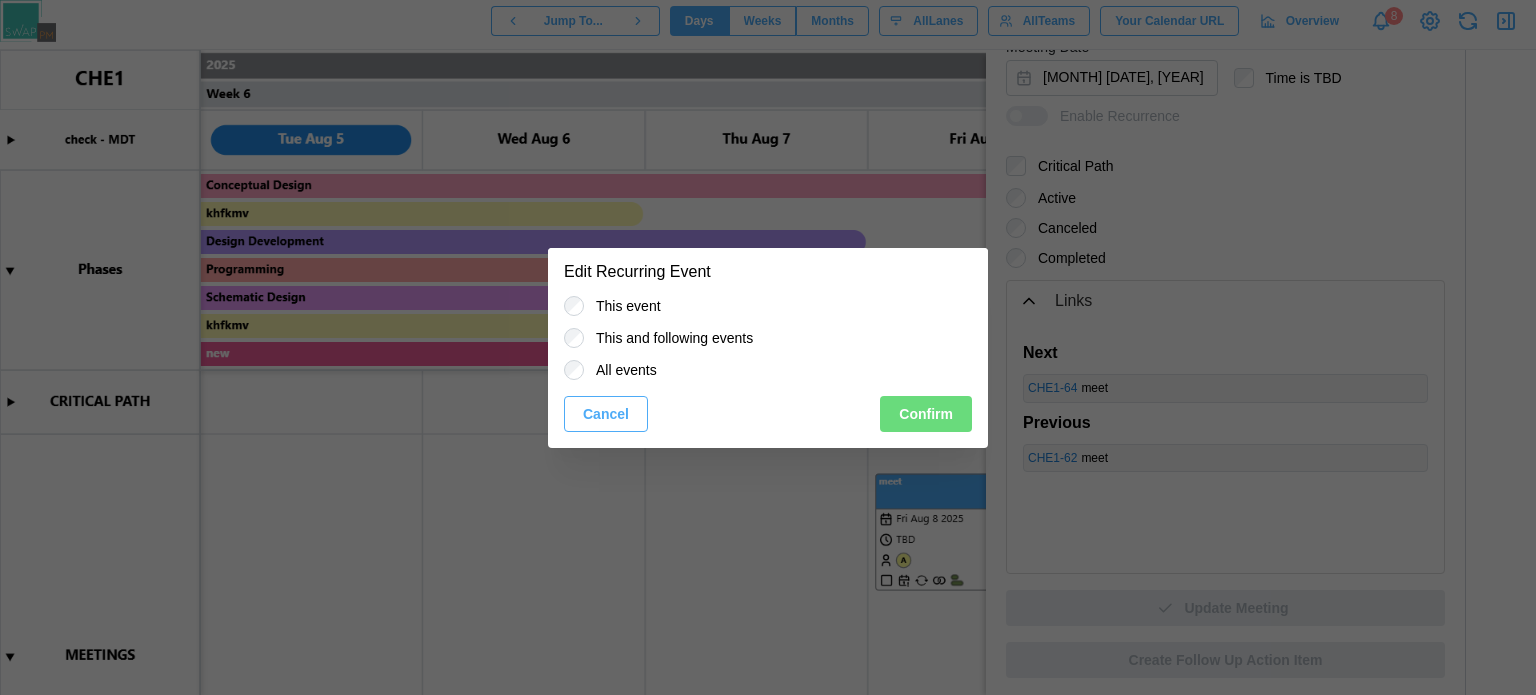 click on "Confirm" at bounding box center [926, 414] 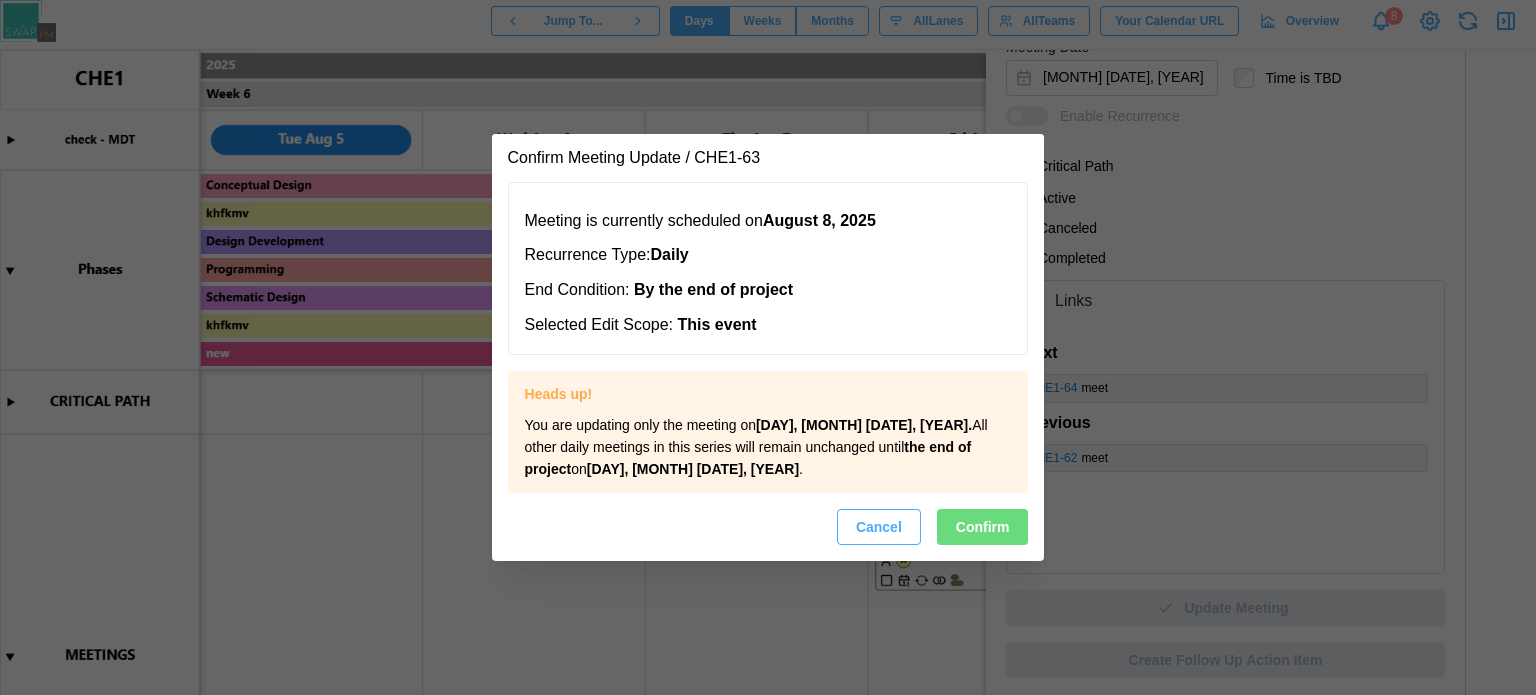 click on "Confirm" at bounding box center (983, 527) 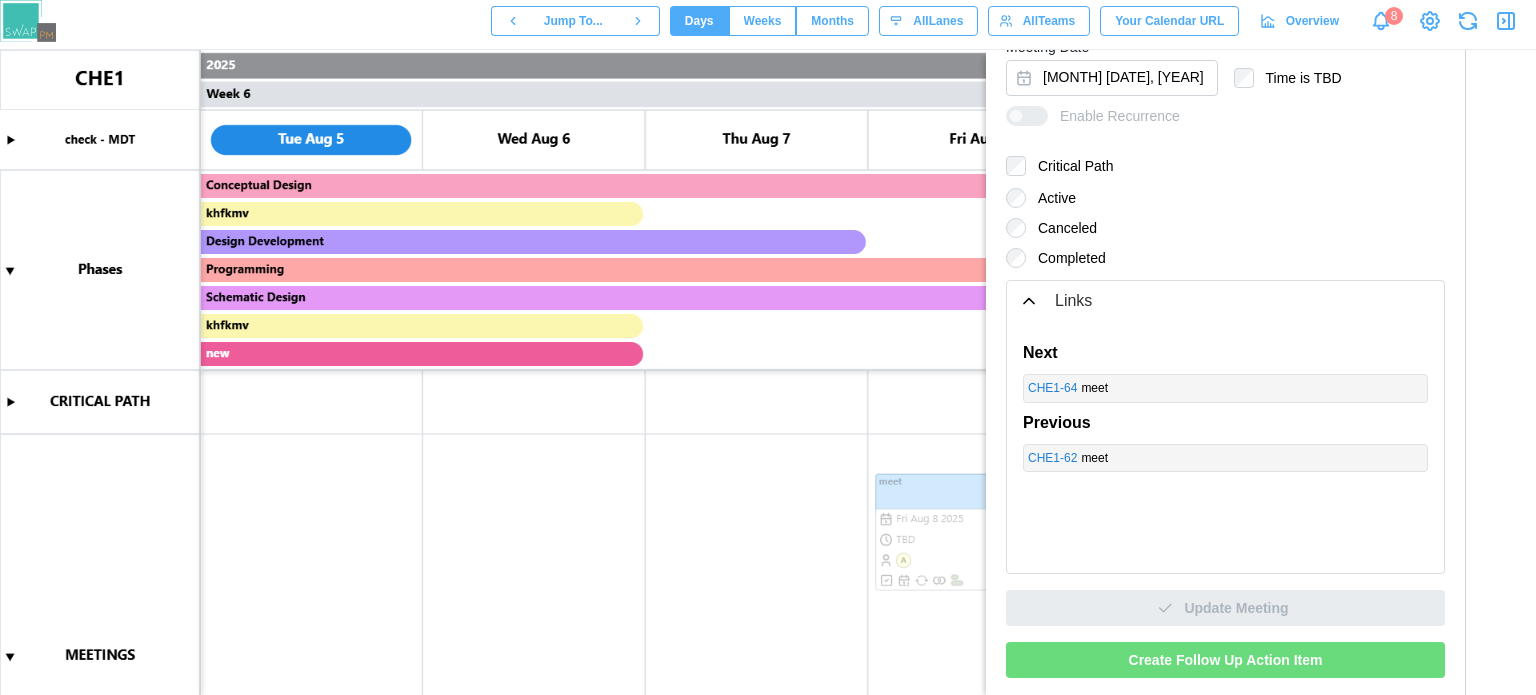 click on "Create Follow Up Action Item" at bounding box center (1226, 660) 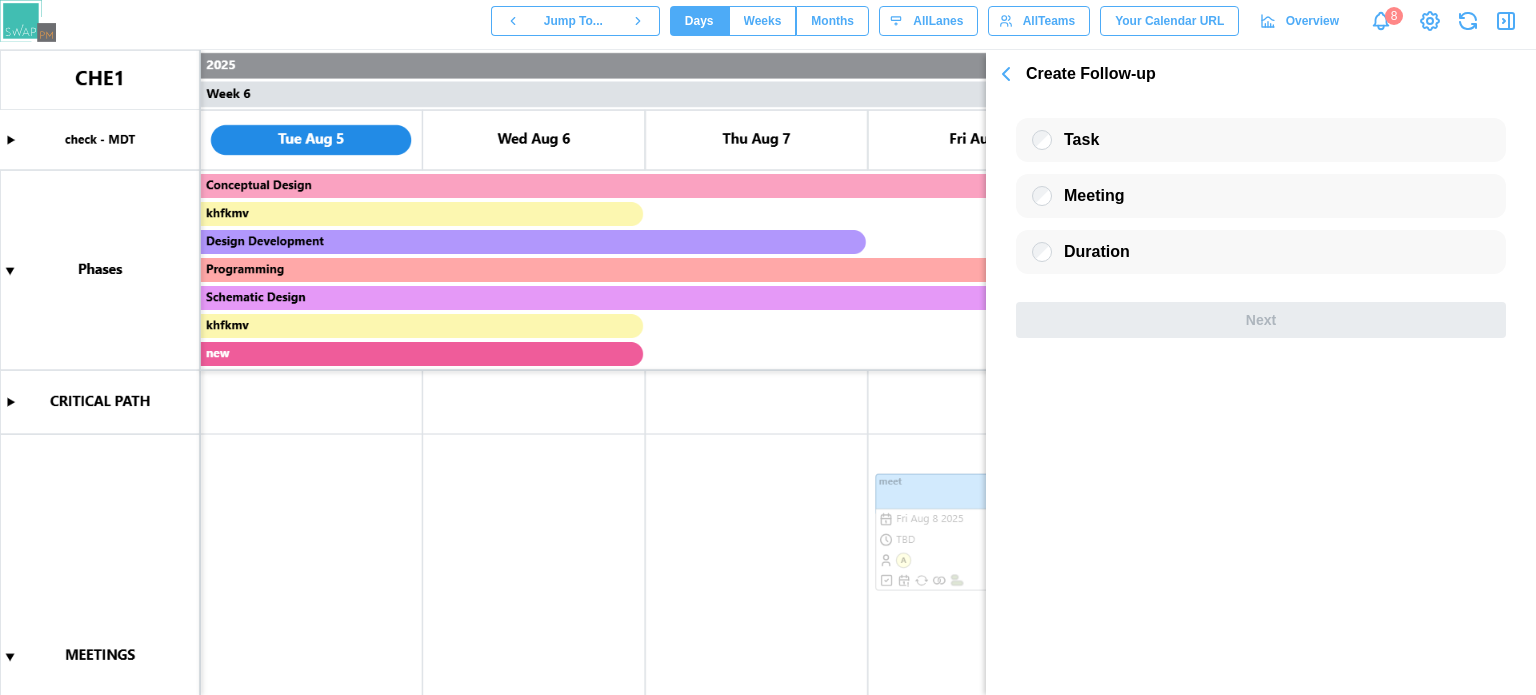 scroll, scrollTop: 0, scrollLeft: 0, axis: both 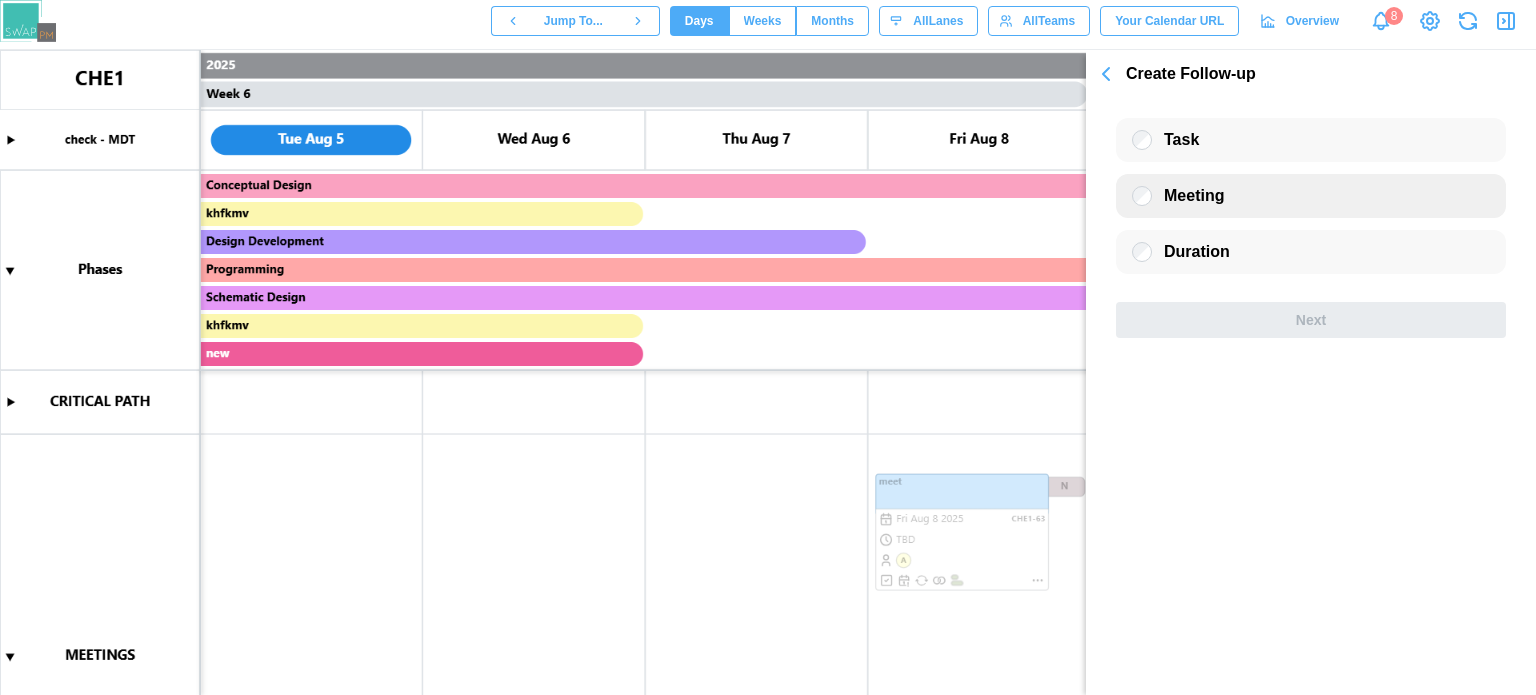 click on "Meeting" at bounding box center (1311, 196) 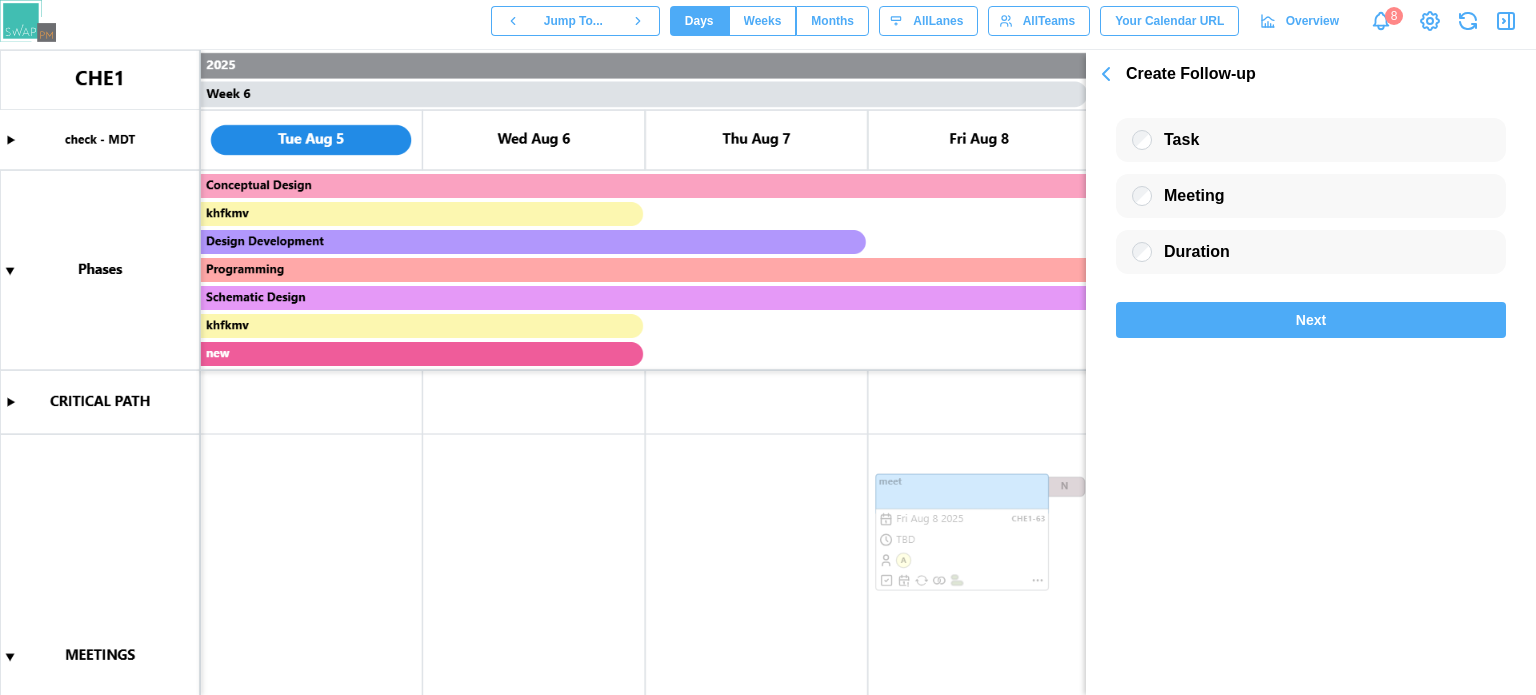 click on "Next" at bounding box center (1311, 320) 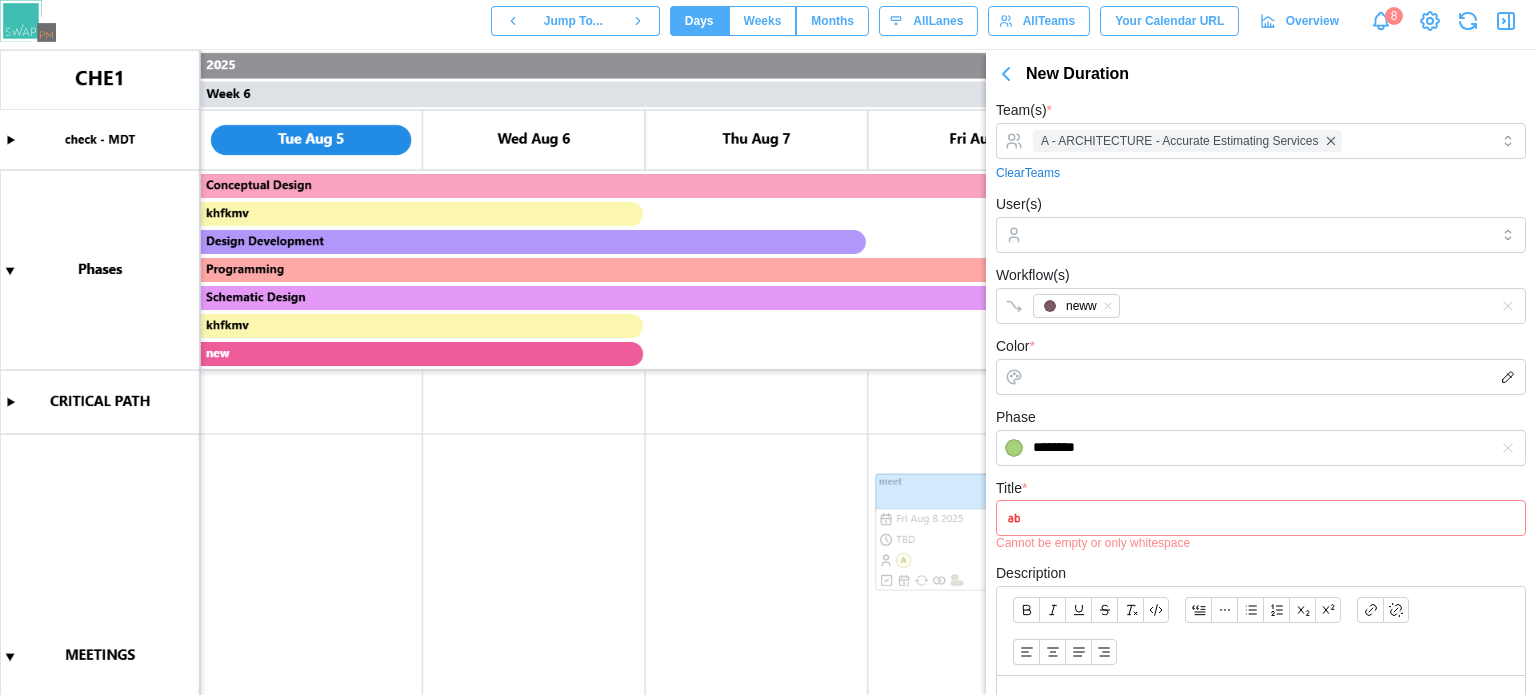 click on "Team(s)  * A - ARCHITECTURE - Accurate Estimating Services Clear  Teams User(s) Workflow(s) neww Color  * Phase ******** Title  * Cannot be empty or only whitespace Description Set Duration By Weeks Dates Start Date  * Aug 11, 2025 Duration (in weeks)  * * Ends on Aug 12, 2025 Critical Path Save Draft Save Duration" at bounding box center [1261, 578] 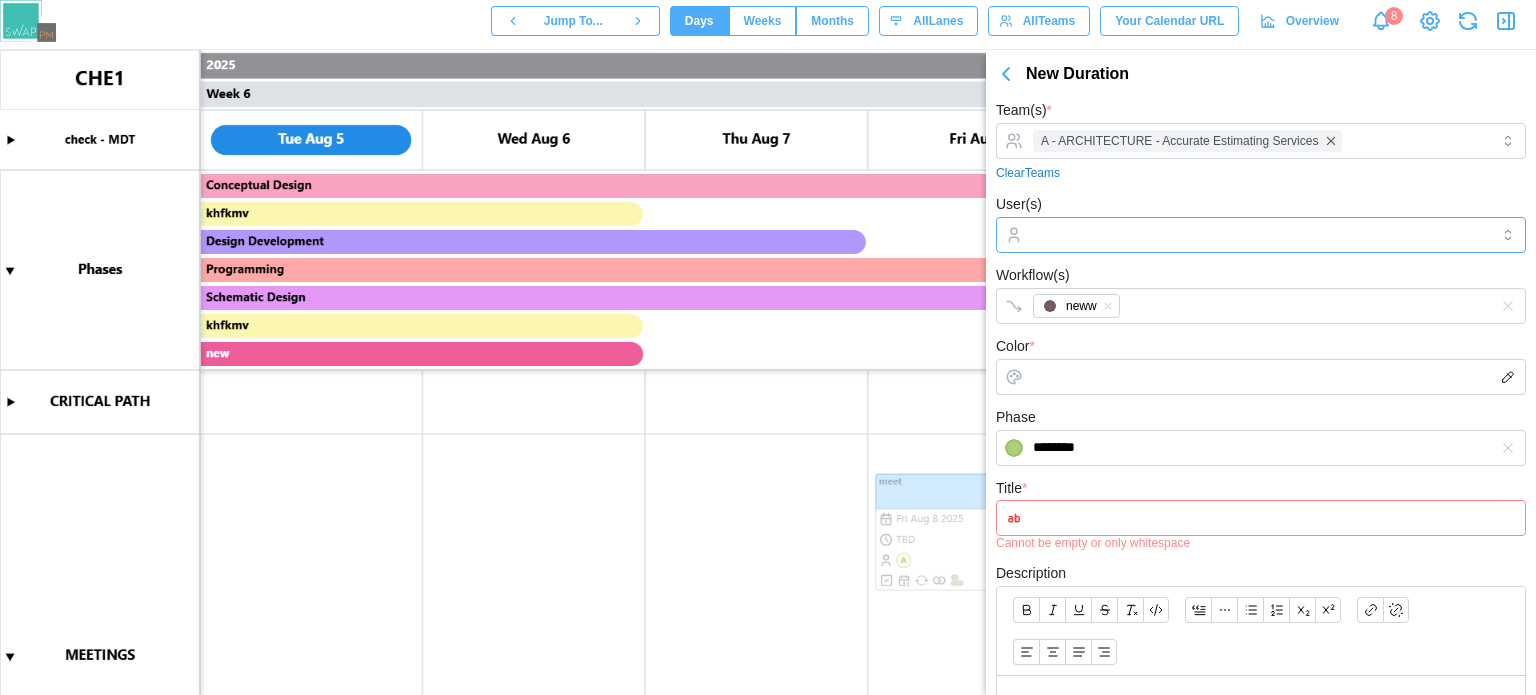 click on "User(s)" at bounding box center (1261, 235) 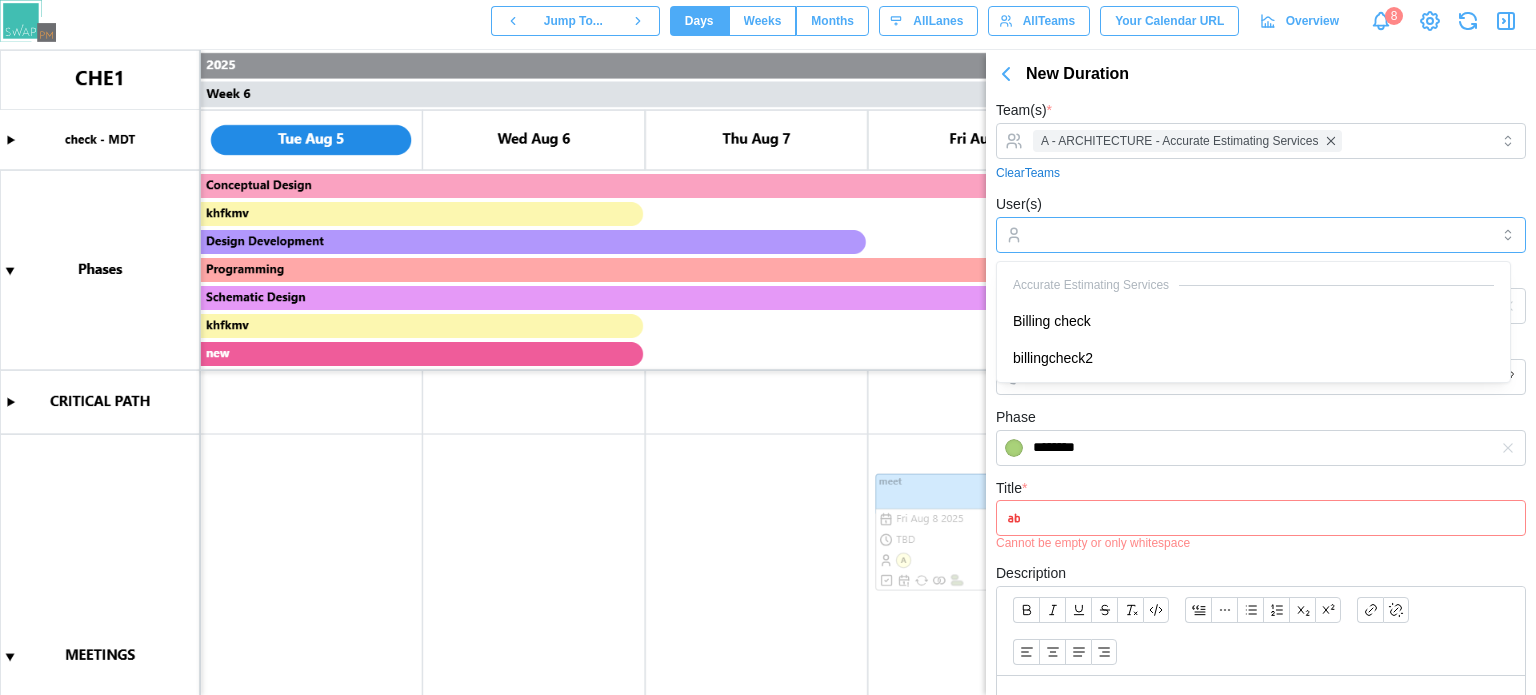 click on "Accurate Estimating Services" at bounding box center [1253, 284] 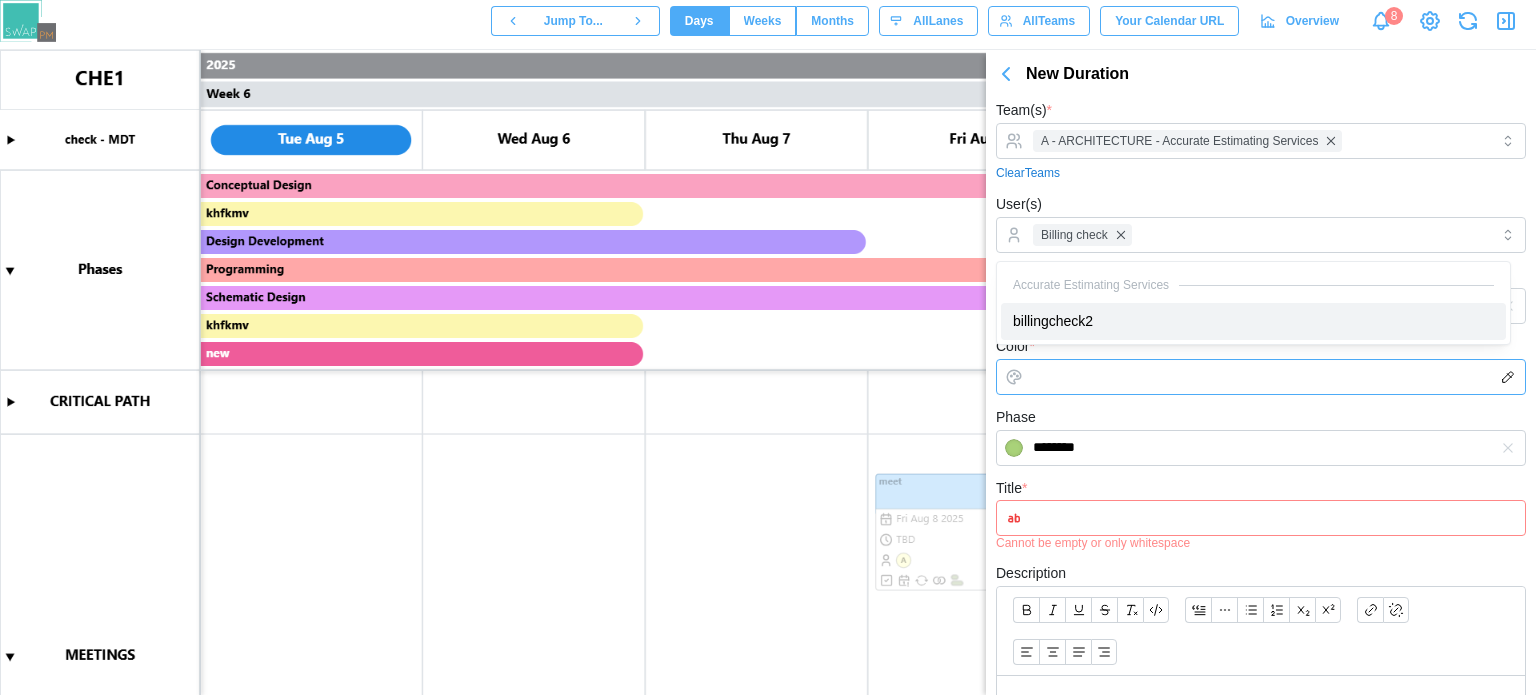 click on "Color  *" at bounding box center [1261, 377] 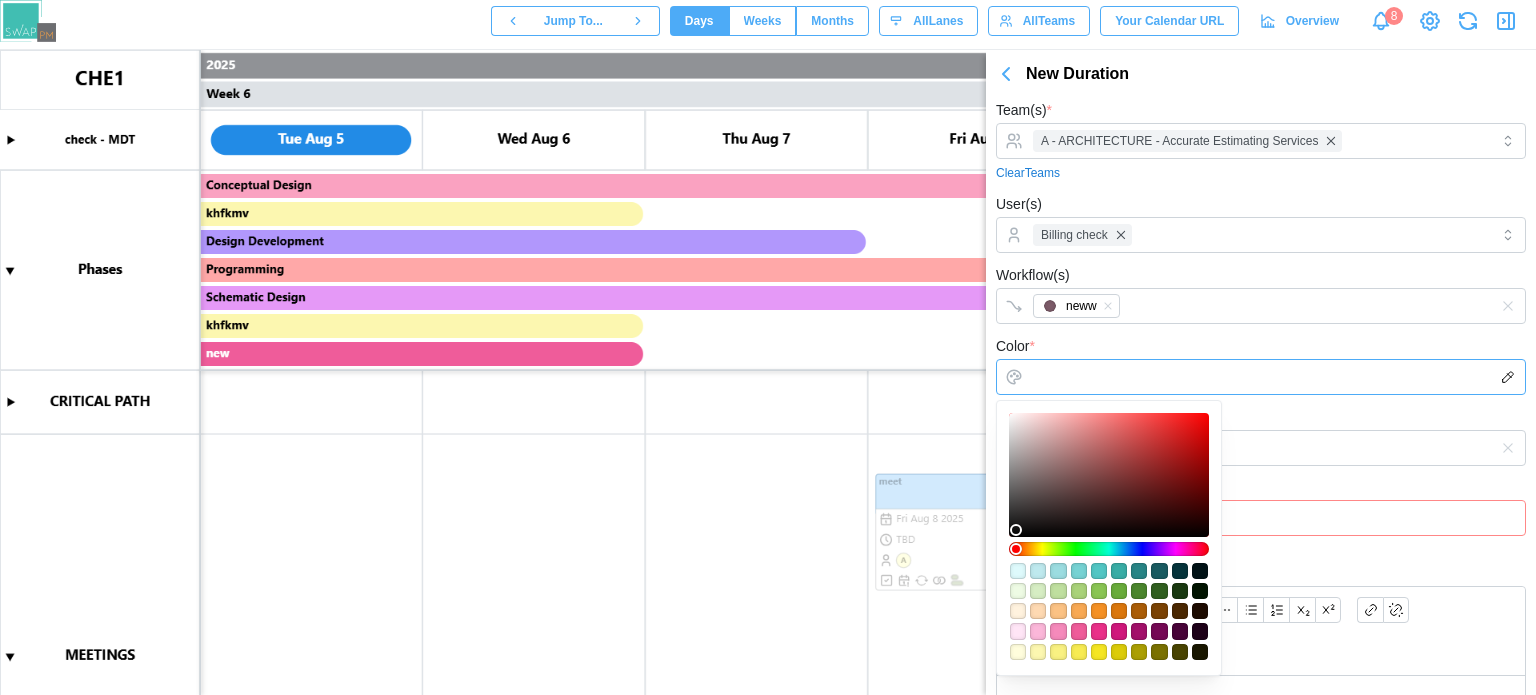 type on "*******" 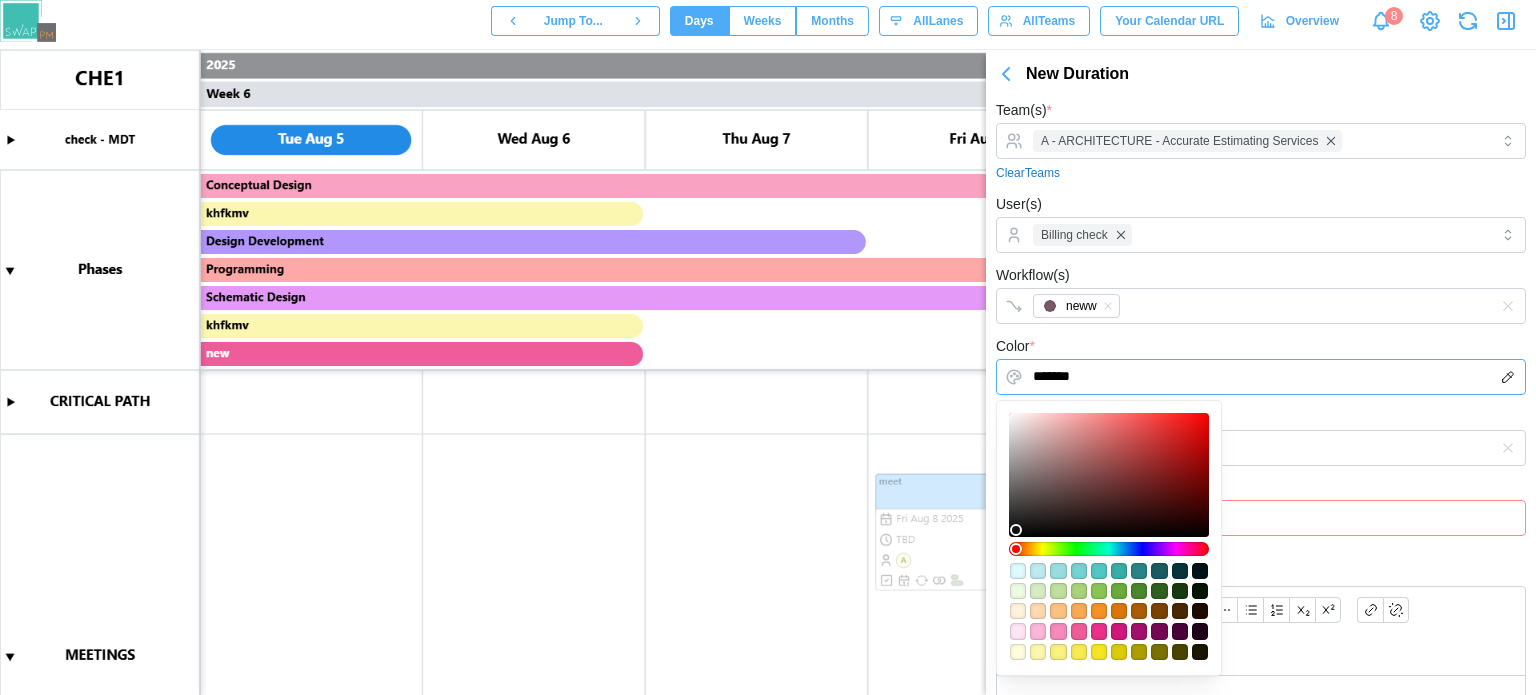 click at bounding box center [1109, 475] 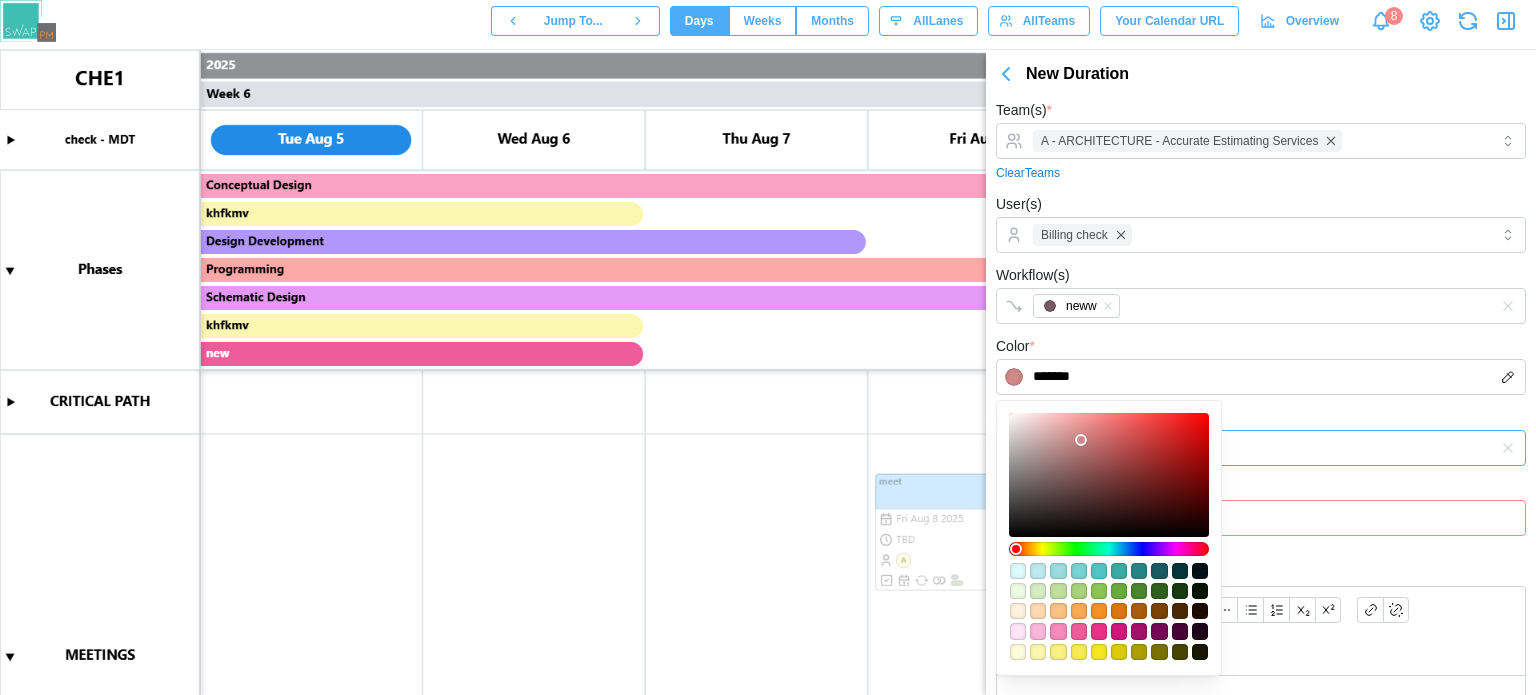 click on "********" at bounding box center (1261, 448) 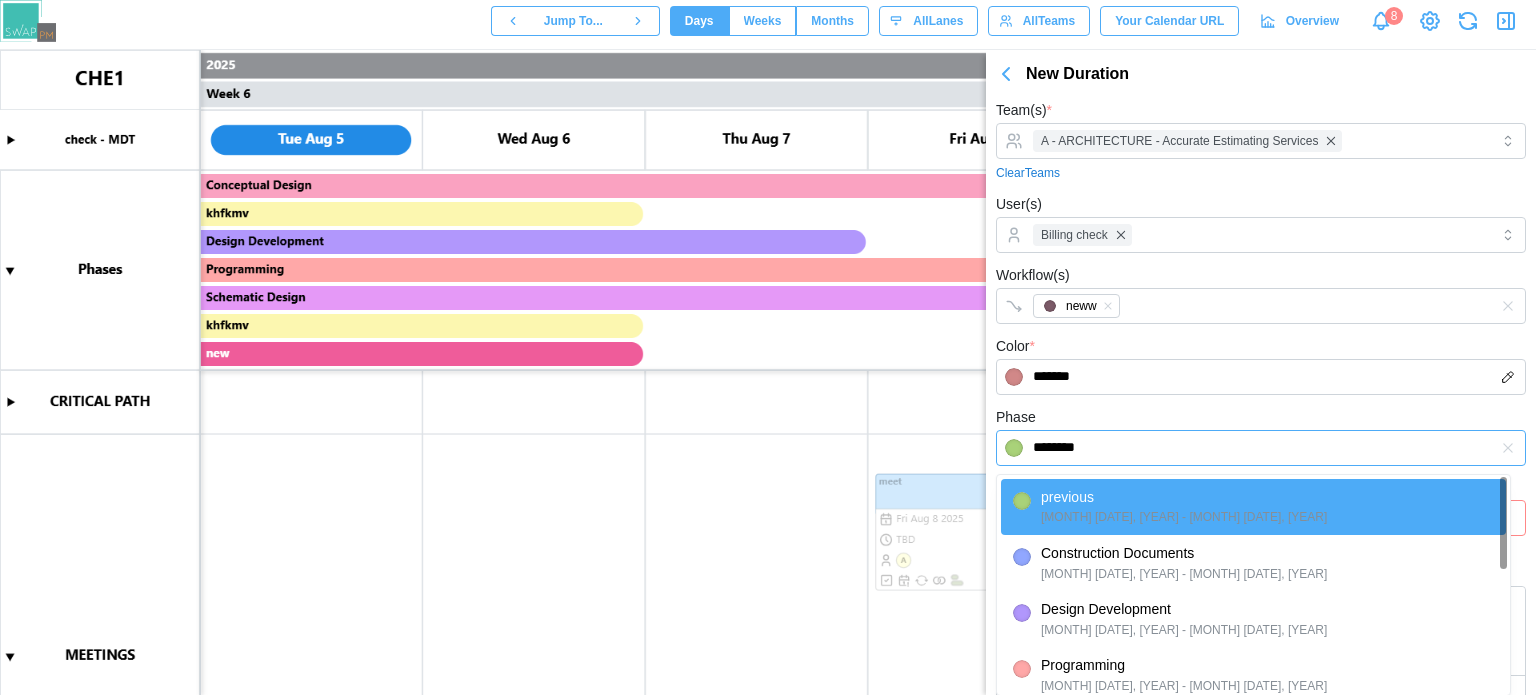 click on "previous July 11, 2025 - July 16, 2025 Construction Documents July 11, 2025 - July 17, 2025 Design Development July 11, 2025 - August 7, 2025 Programming July 11, 2025 - September 4, 2025 Schematic Design July 11, 2025 - September 11, 2025 Conceptual Design July 24, 2025 - September 17, 2025 khfkmv July 31, 2025 - August 6, 2025 khfkmv July 31, 2025 - August 6, 2025 new July 31, 2025 - August 6, 2025" at bounding box center (1253, 732) 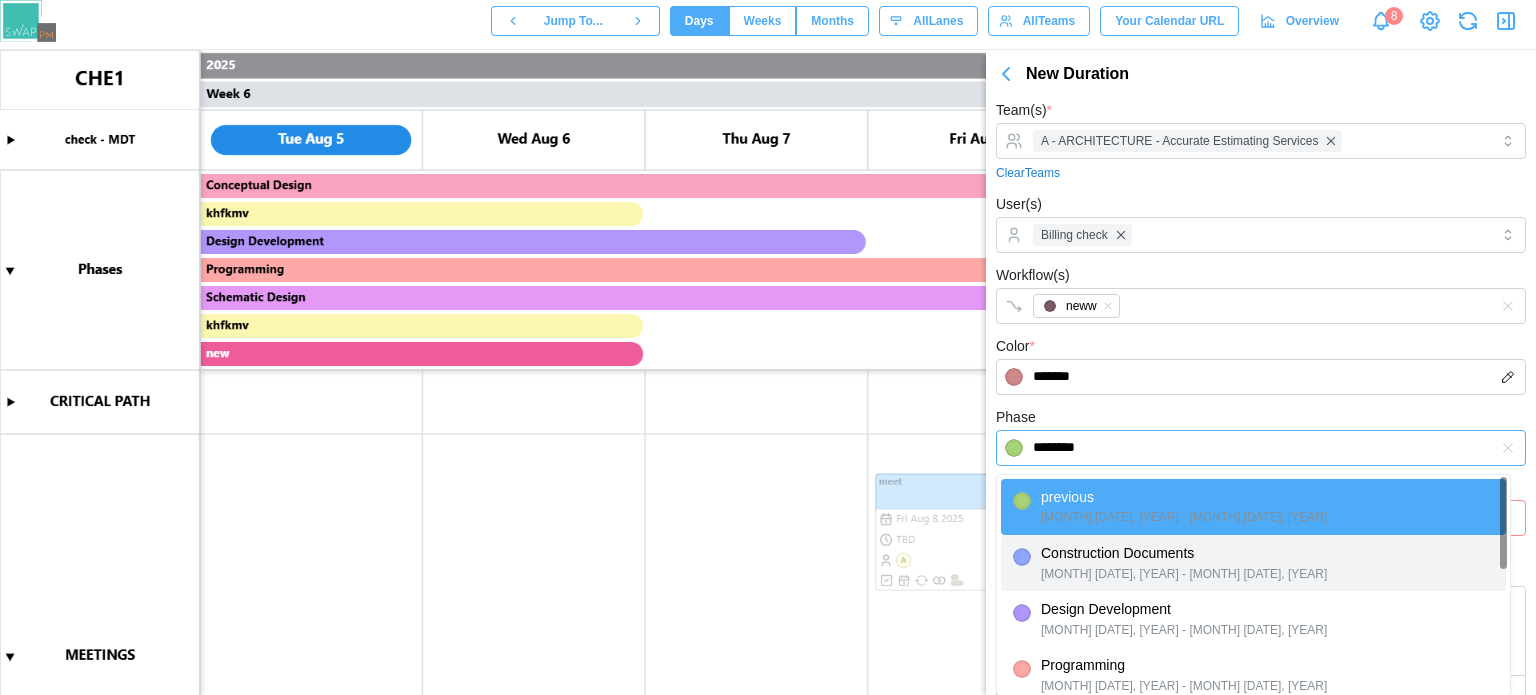 type on "**********" 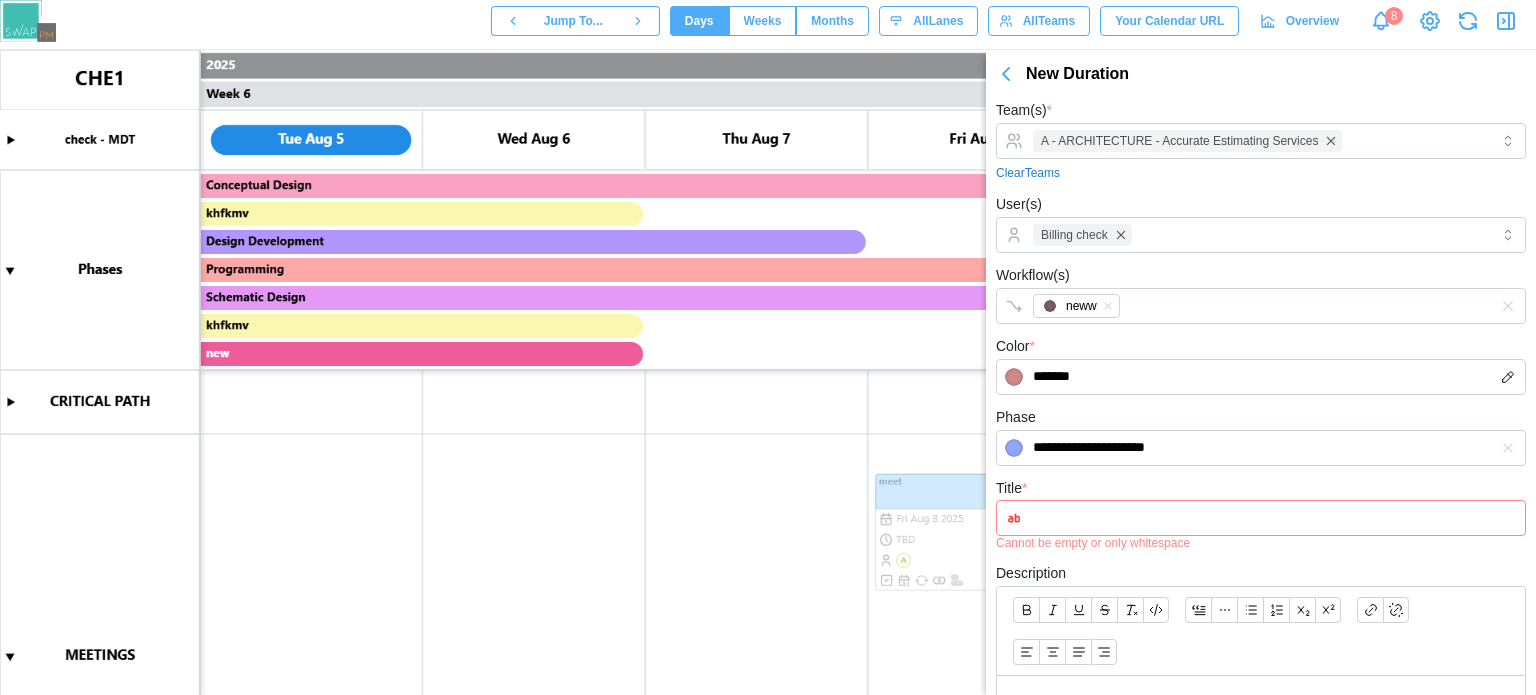 click on "**********" at bounding box center (1261, 578) 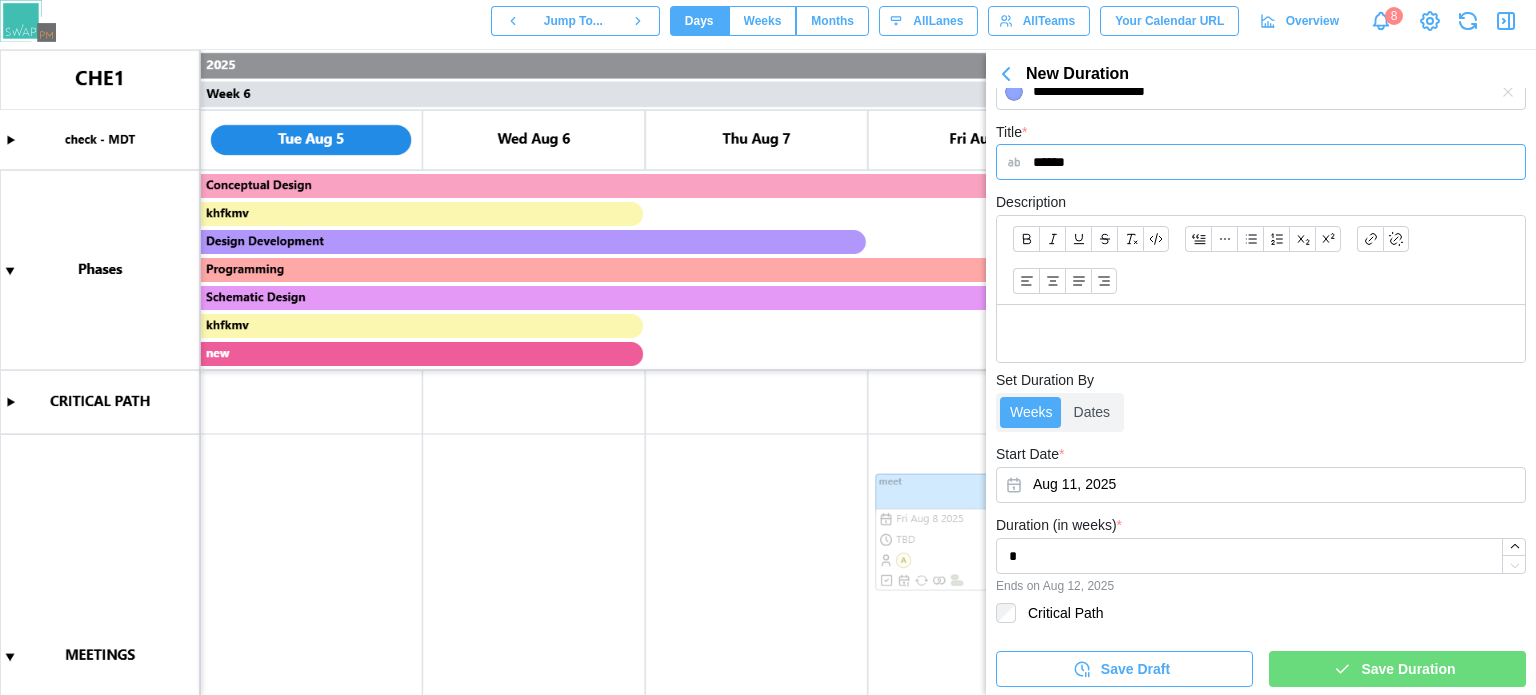 scroll, scrollTop: 357, scrollLeft: 0, axis: vertical 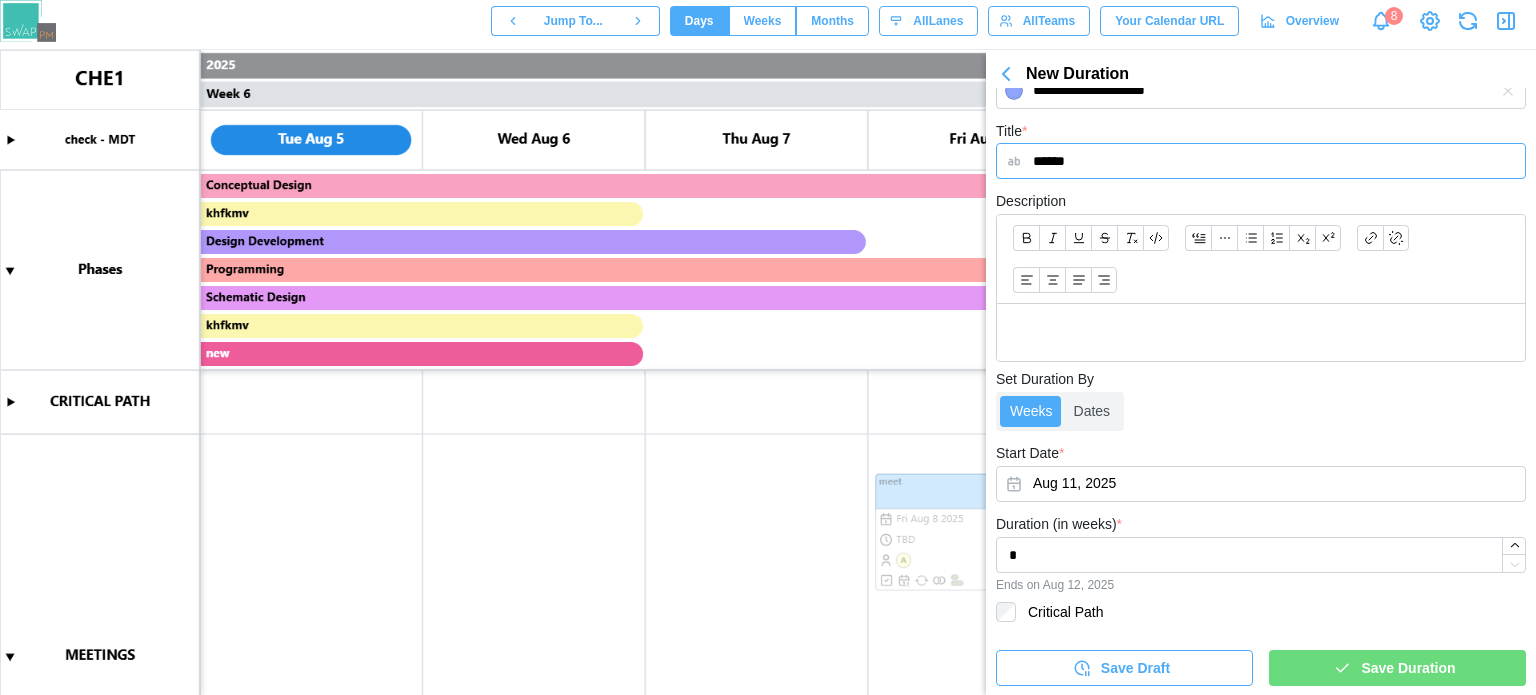 type on "******" 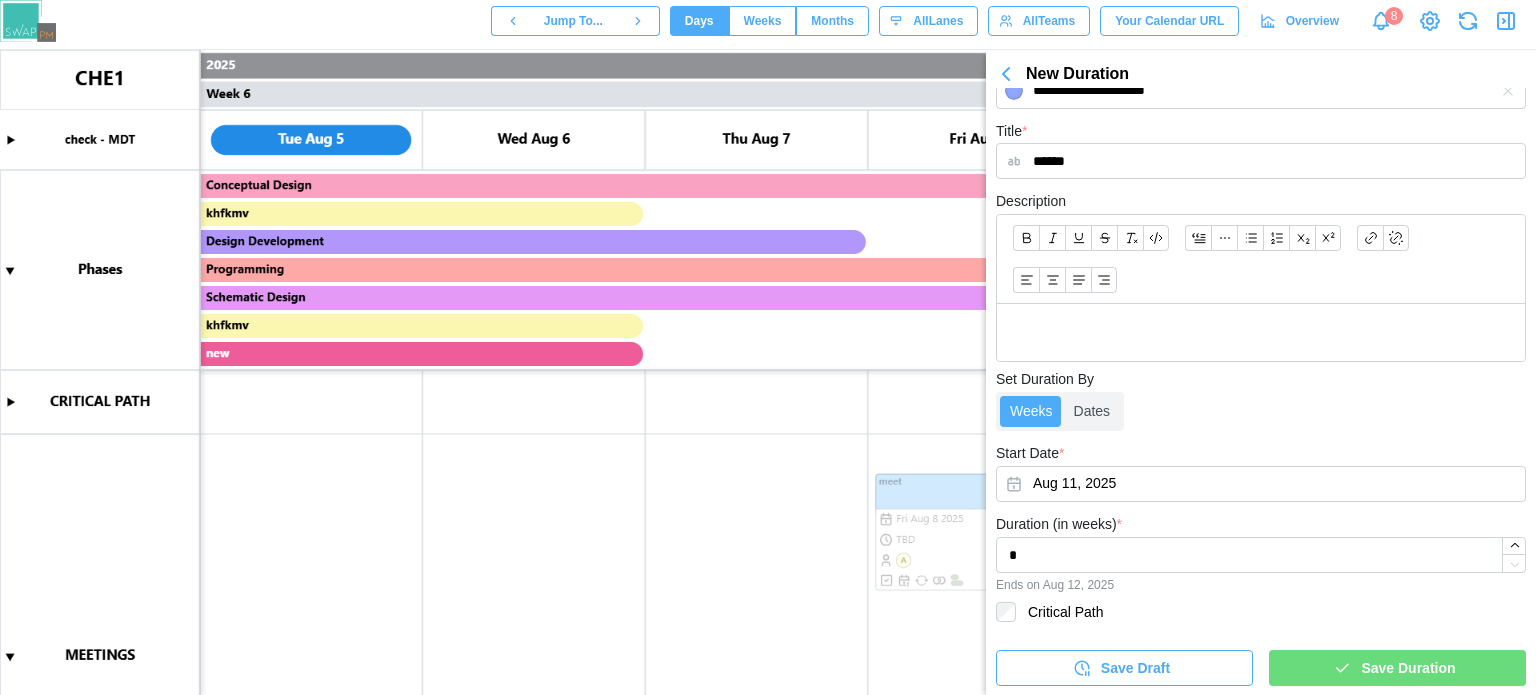 click on "Save Duration" at bounding box center [1408, 668] 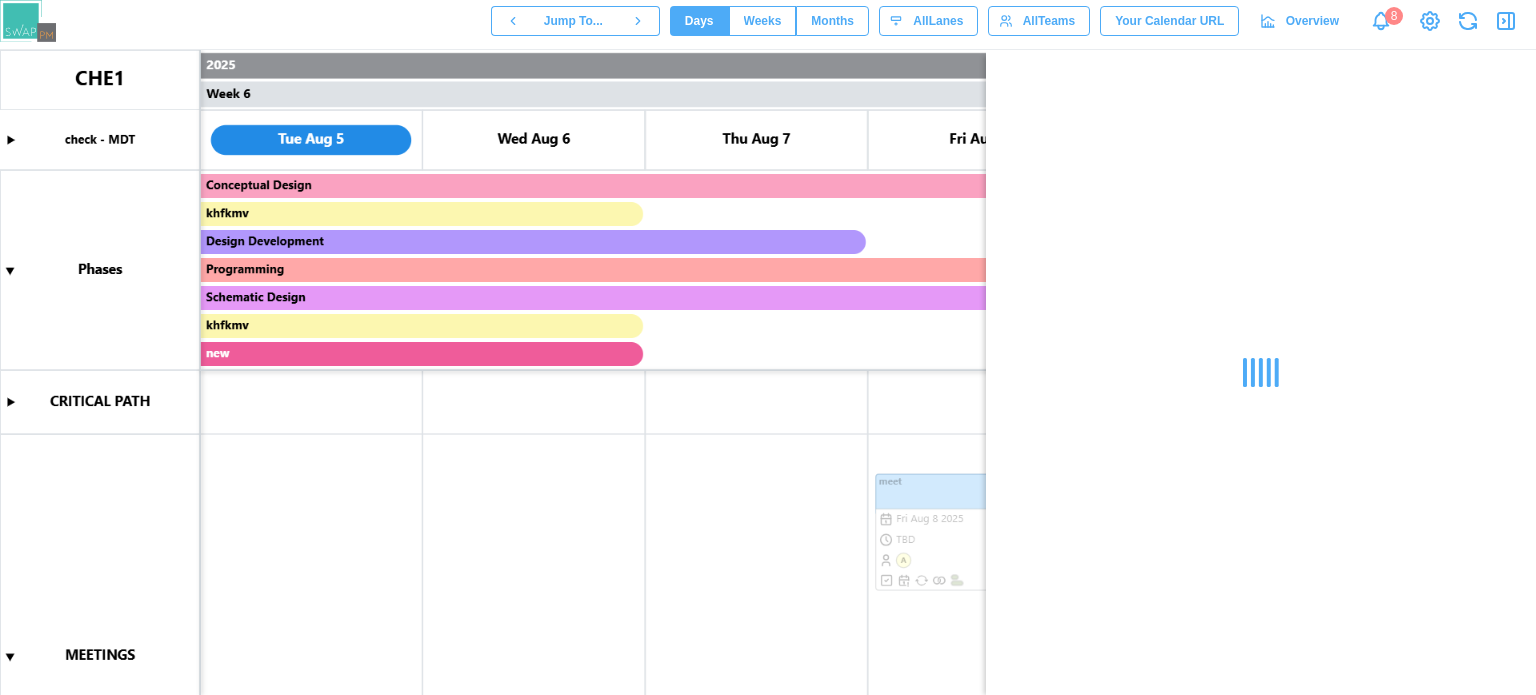 scroll, scrollTop: 0, scrollLeft: 0, axis: both 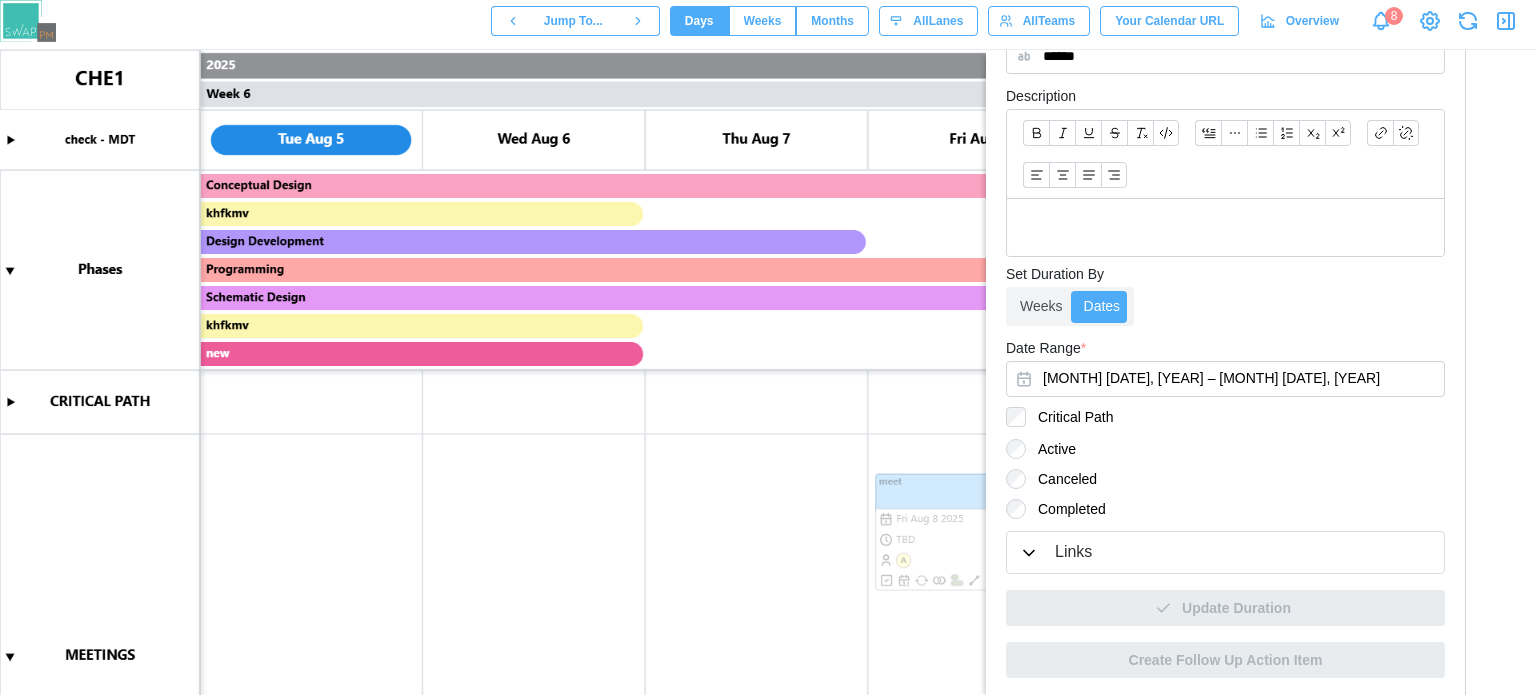 click on "Links" at bounding box center (1225, 552) 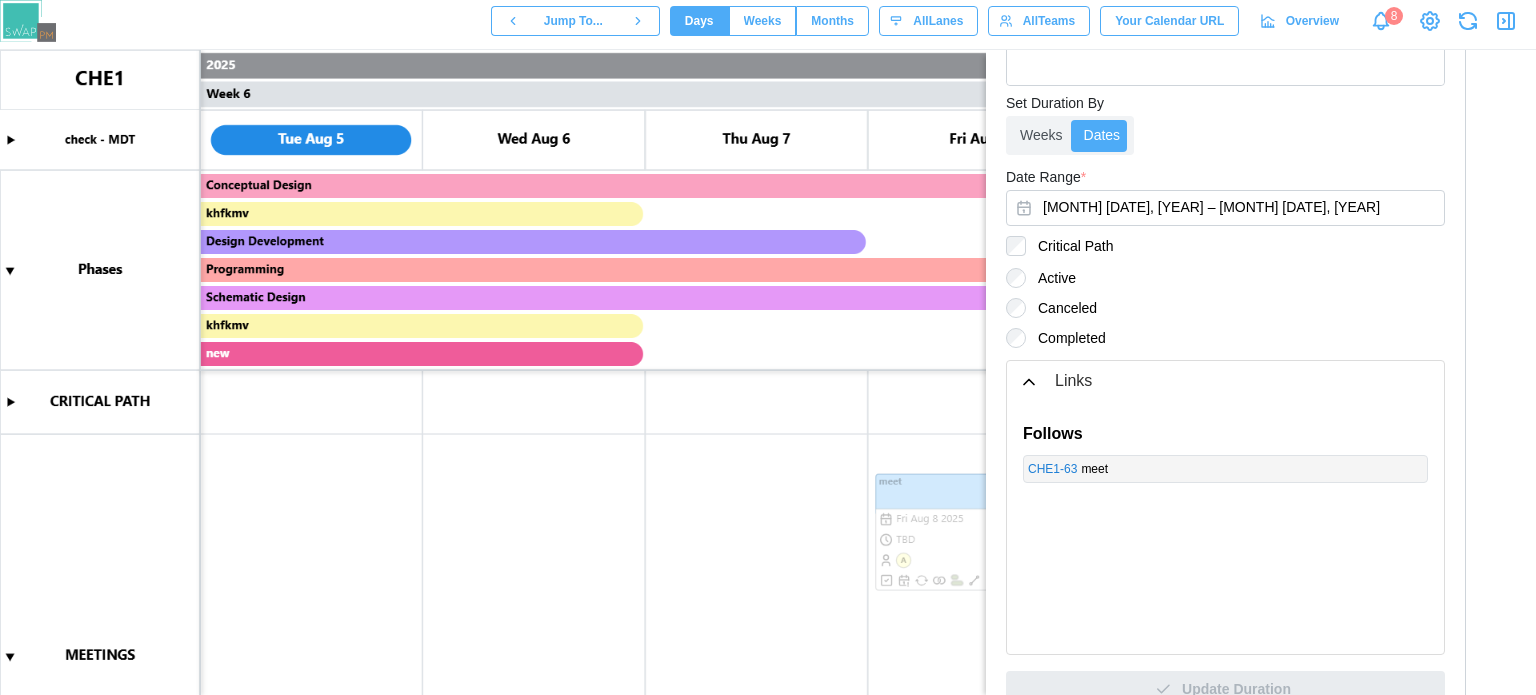 scroll, scrollTop: 770, scrollLeft: 0, axis: vertical 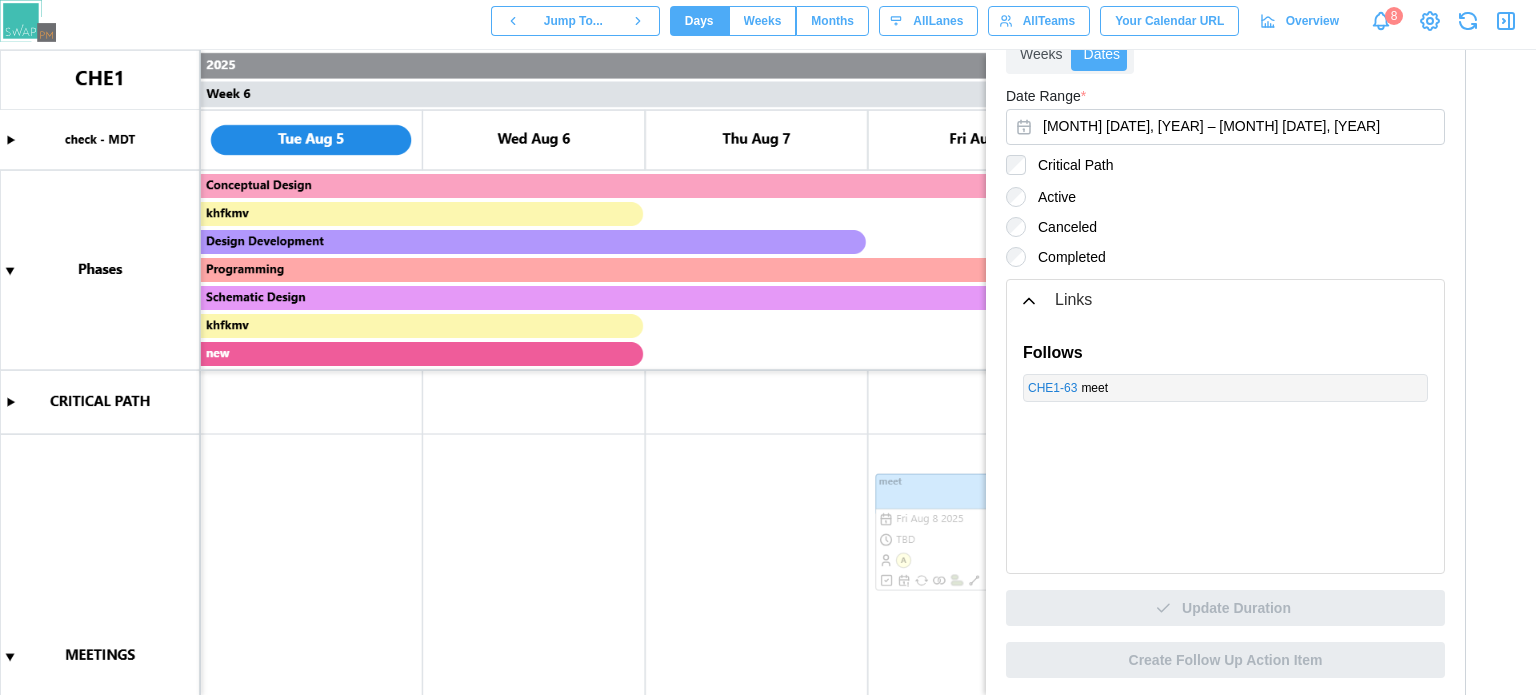 click on "CHE1 - 63" at bounding box center (1052, 388) 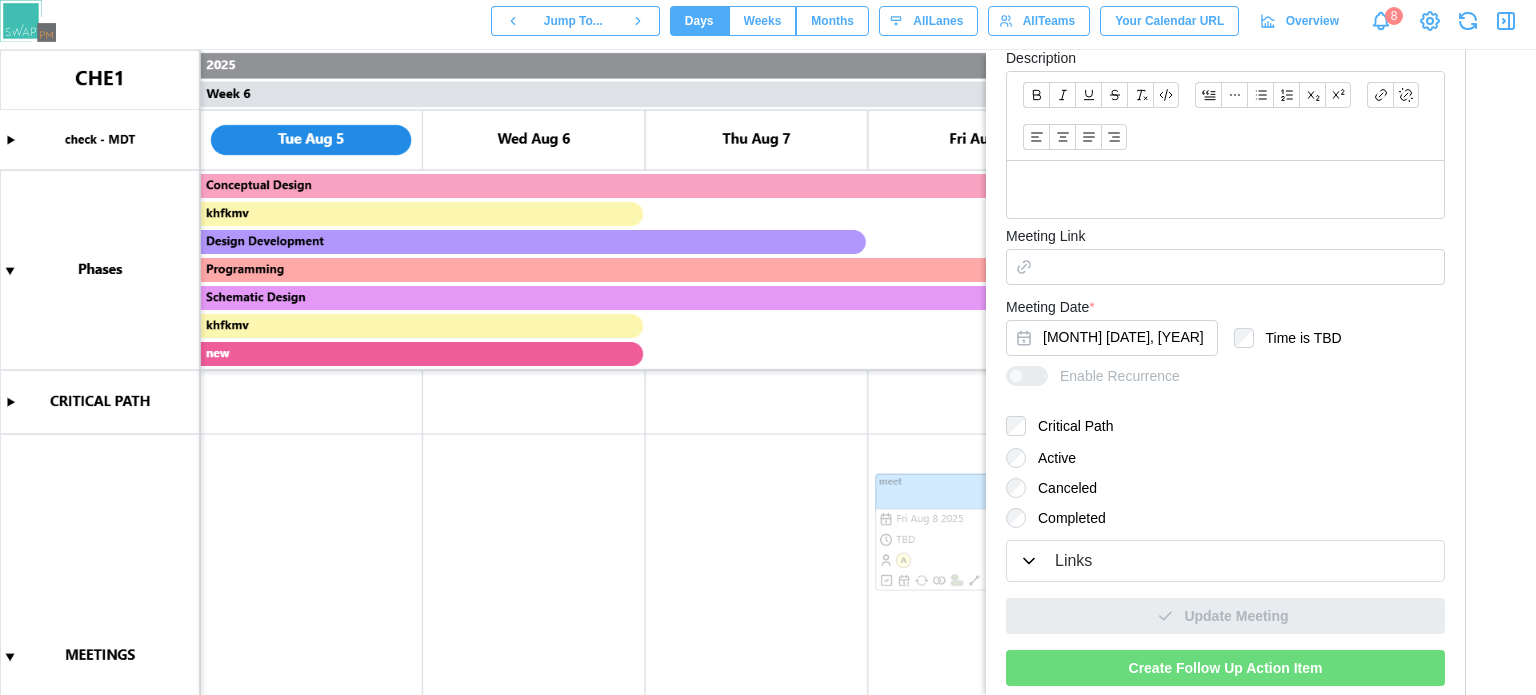 scroll, scrollTop: 564, scrollLeft: 0, axis: vertical 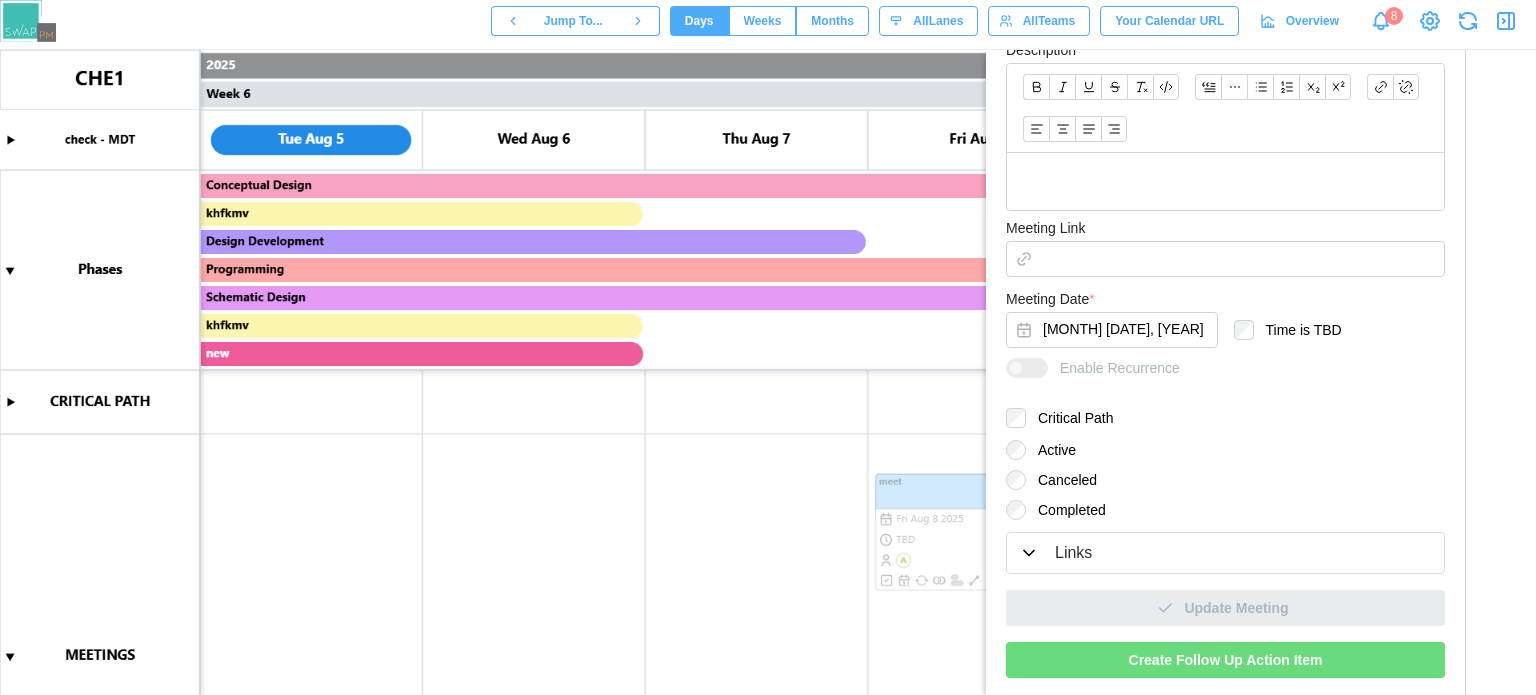 click on "Links" at bounding box center (1225, 553) 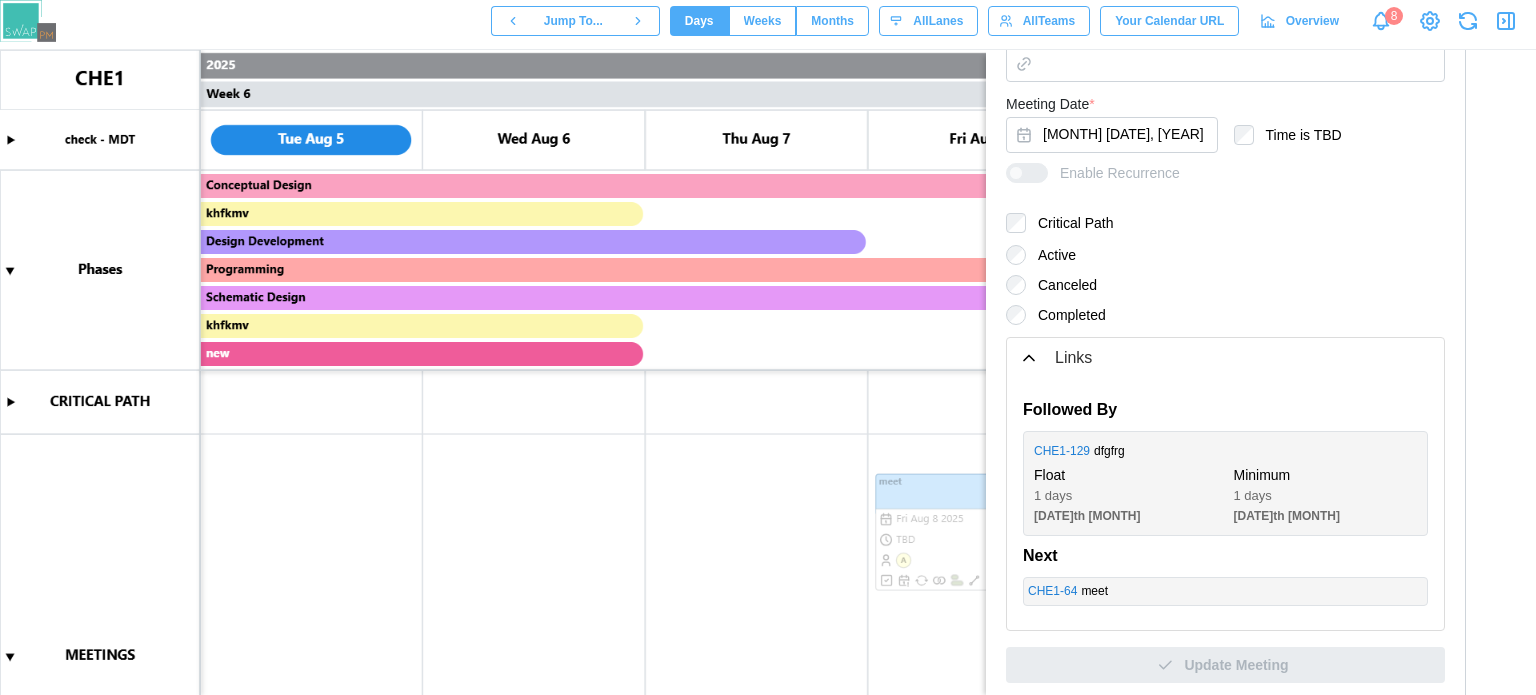 scroll, scrollTop: 816, scrollLeft: 0, axis: vertical 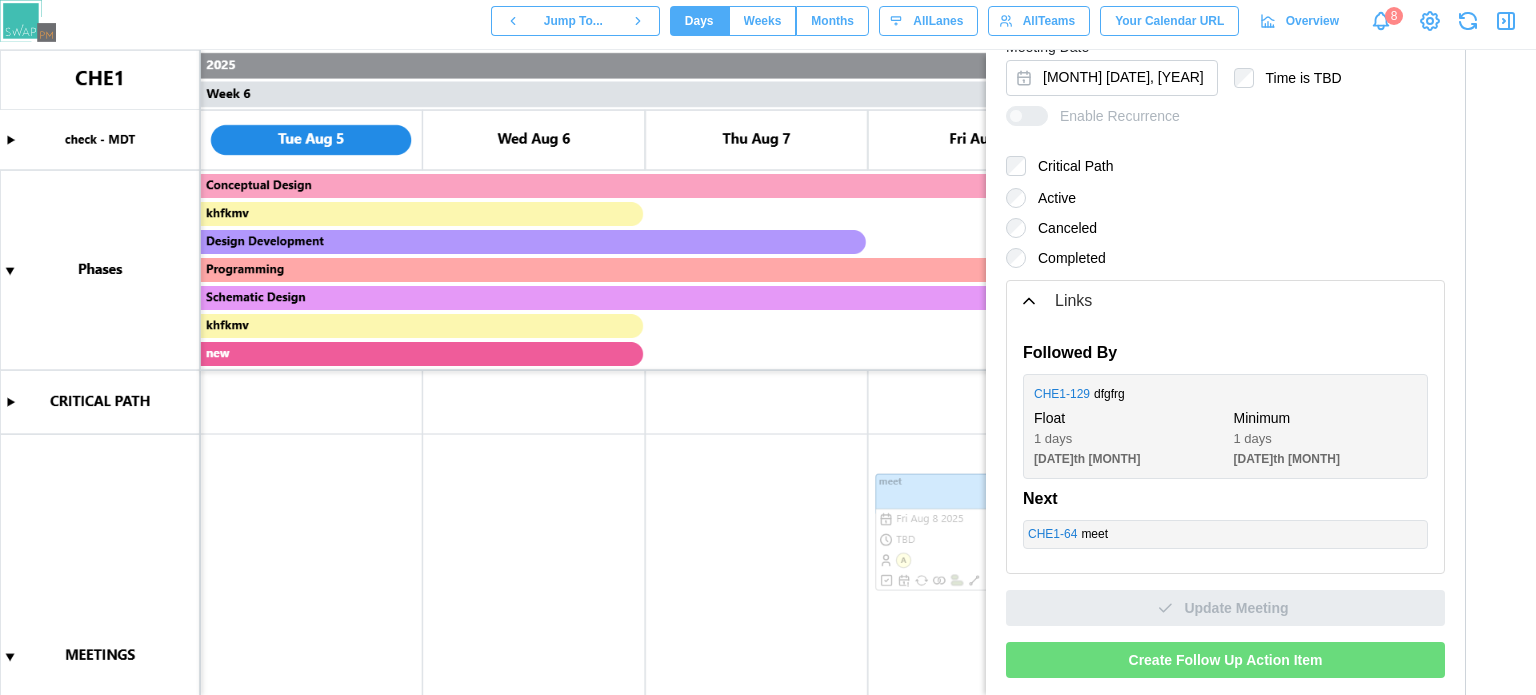 click on "Followed By CHE1 - 129 dfgfrg Float   1 days   11th Aug Minimum   1 days   12th Aug Next CHE1 - 64 meet Previous CHE1 - 62 meet" at bounding box center (1225, 447) 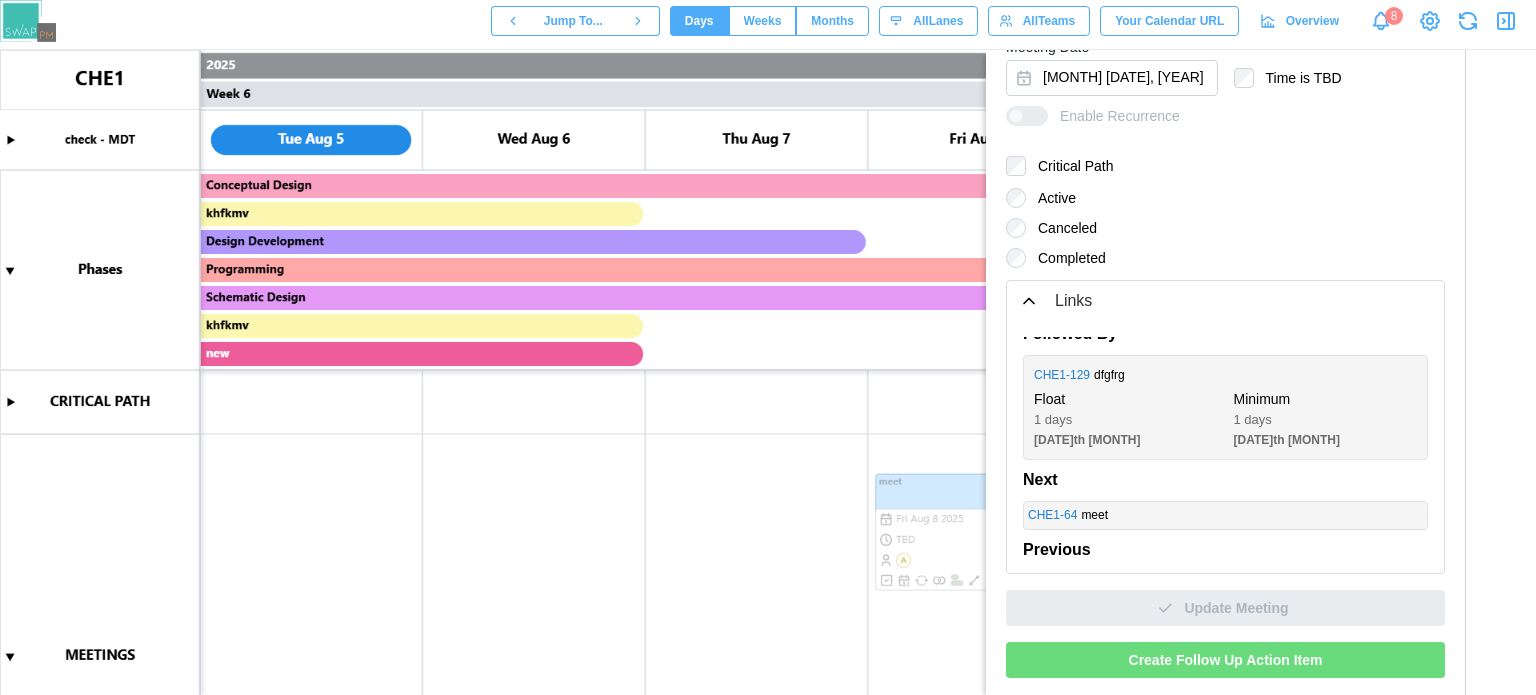 scroll, scrollTop: 0, scrollLeft: 0, axis: both 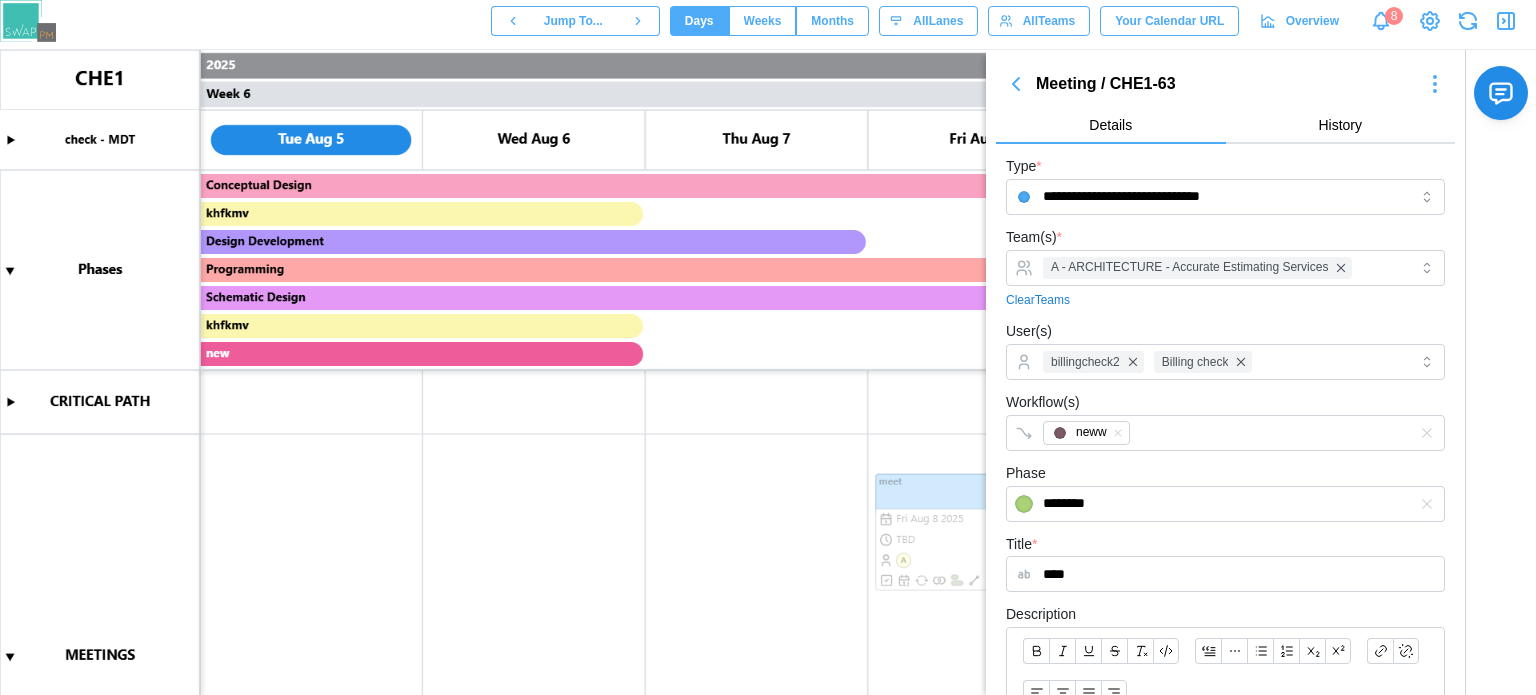 click at bounding box center (1016, 84) 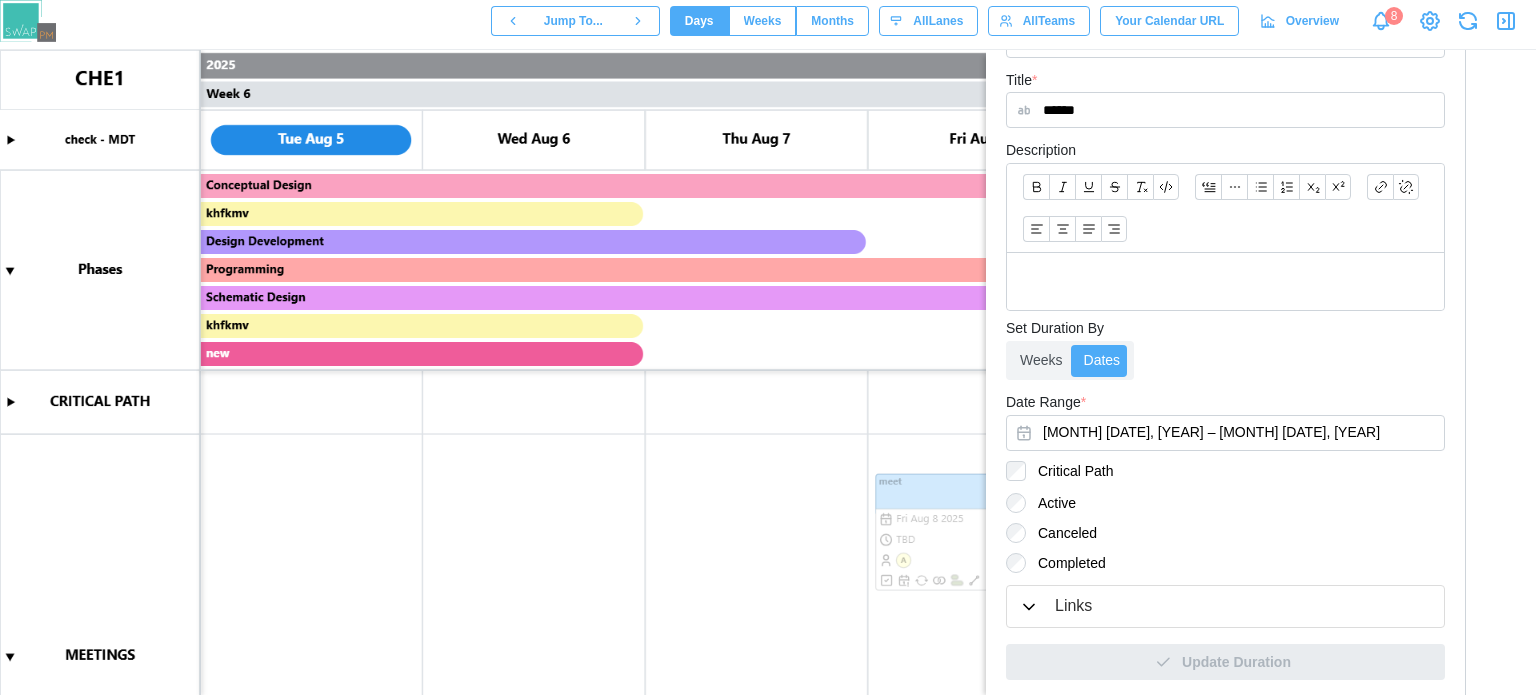 scroll, scrollTop: 518, scrollLeft: 0, axis: vertical 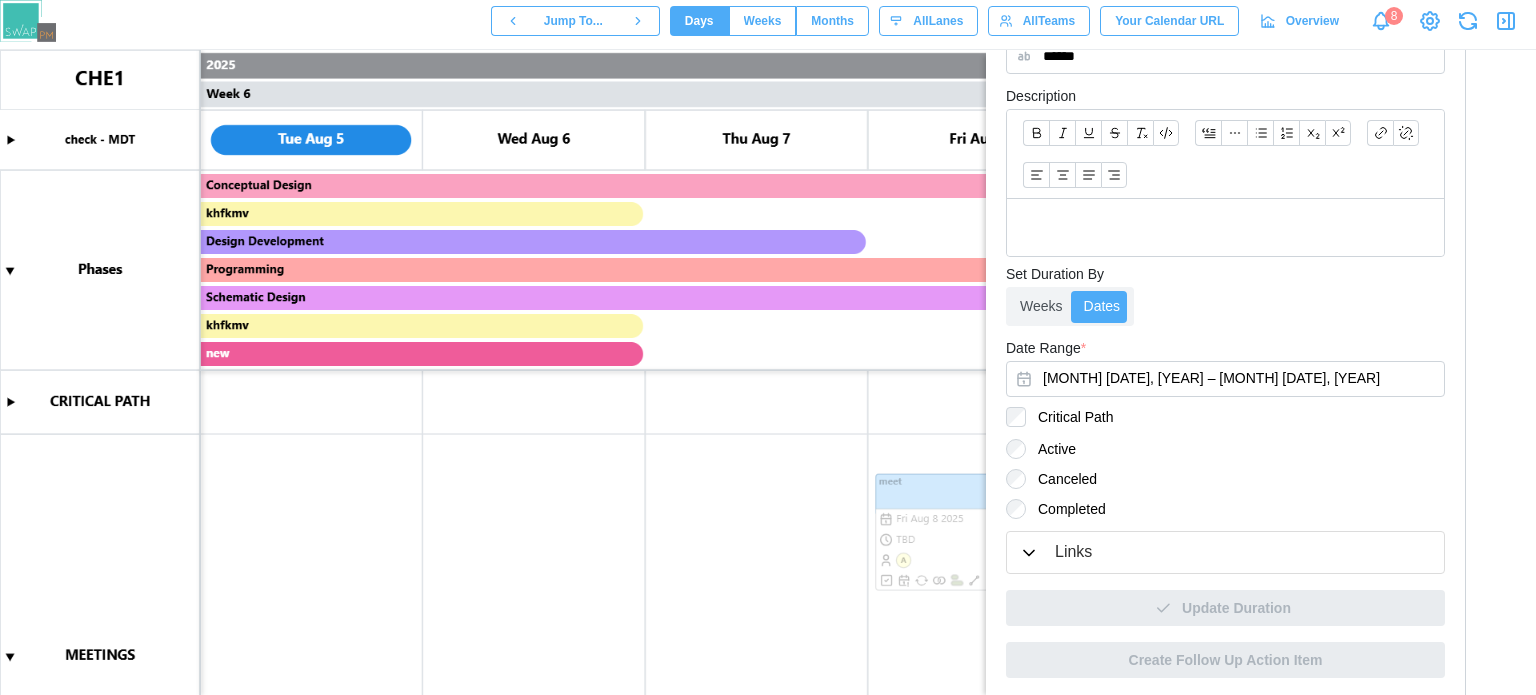 click at bounding box center (768, 372) 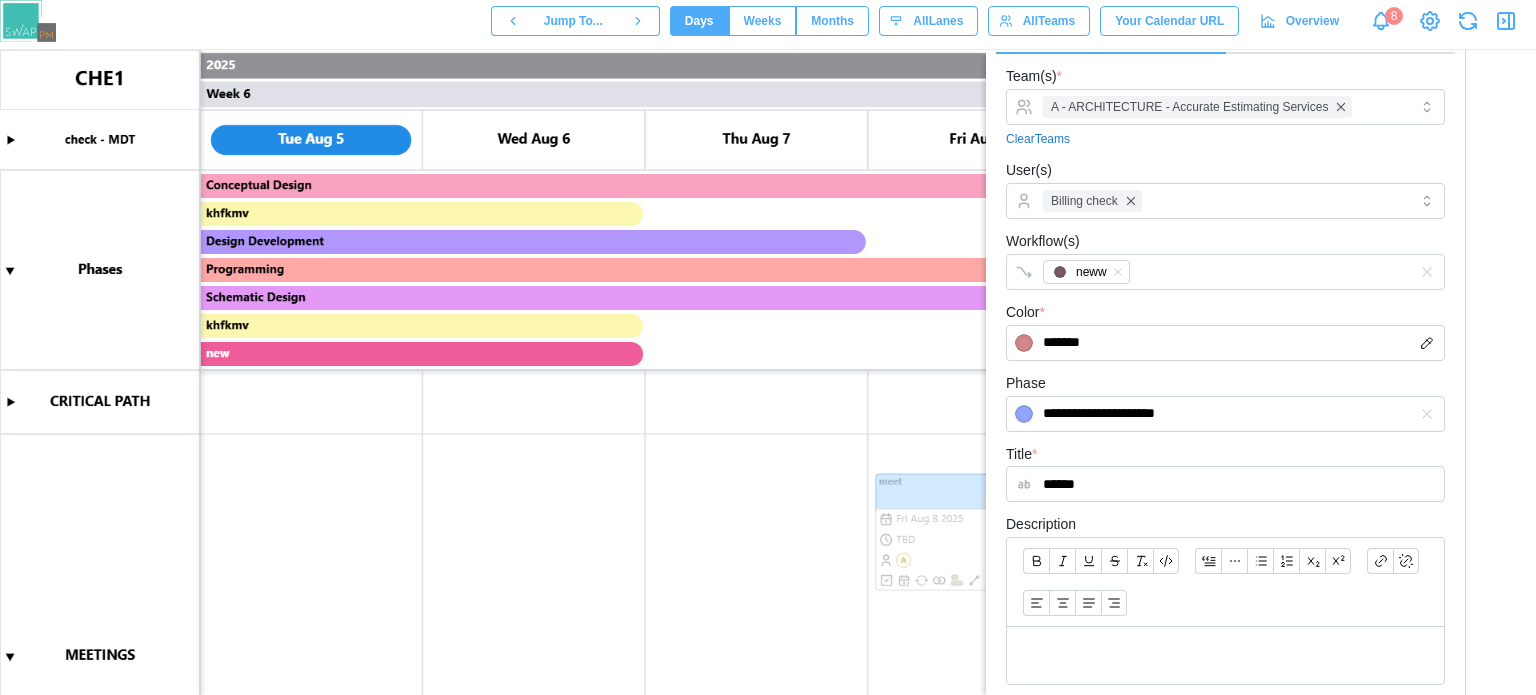 scroll, scrollTop: 0, scrollLeft: 0, axis: both 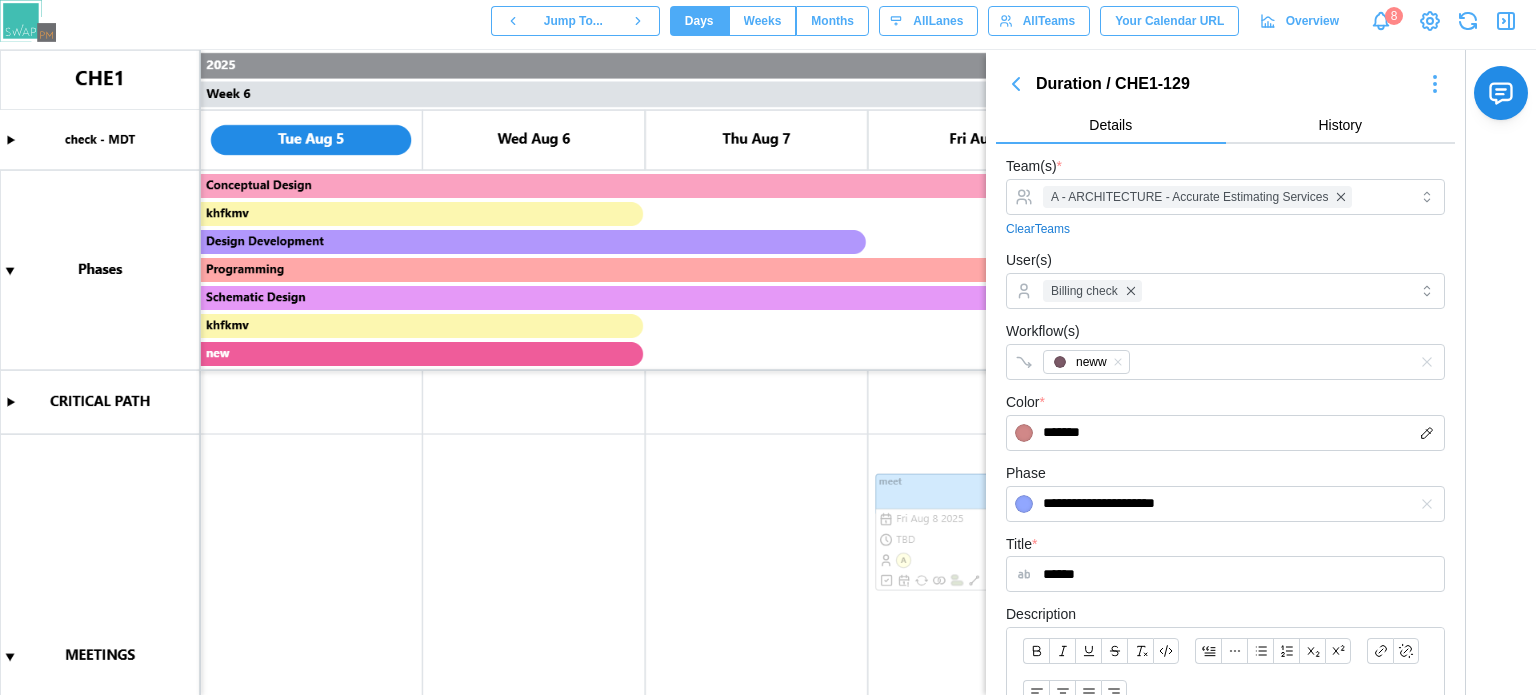 click 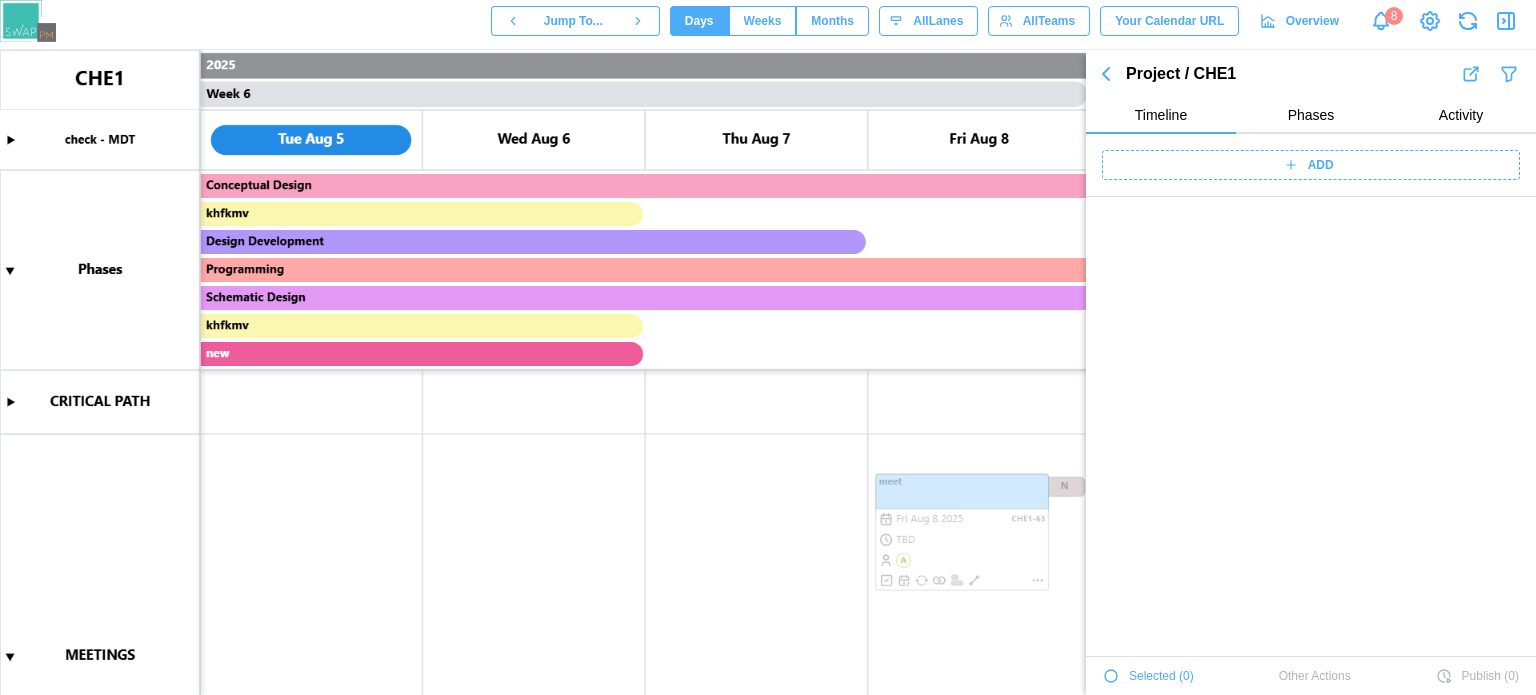 scroll, scrollTop: 2003, scrollLeft: 0, axis: vertical 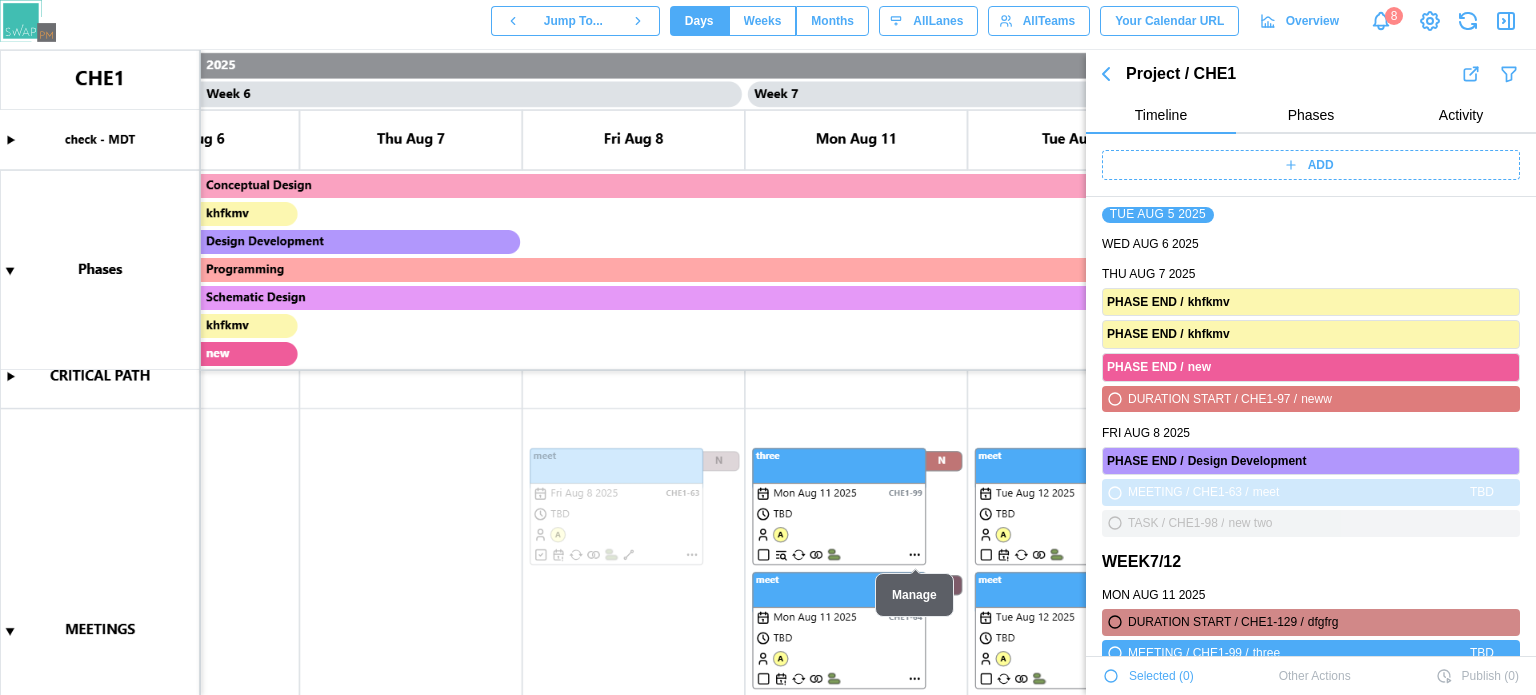 click at bounding box center [768, 372] 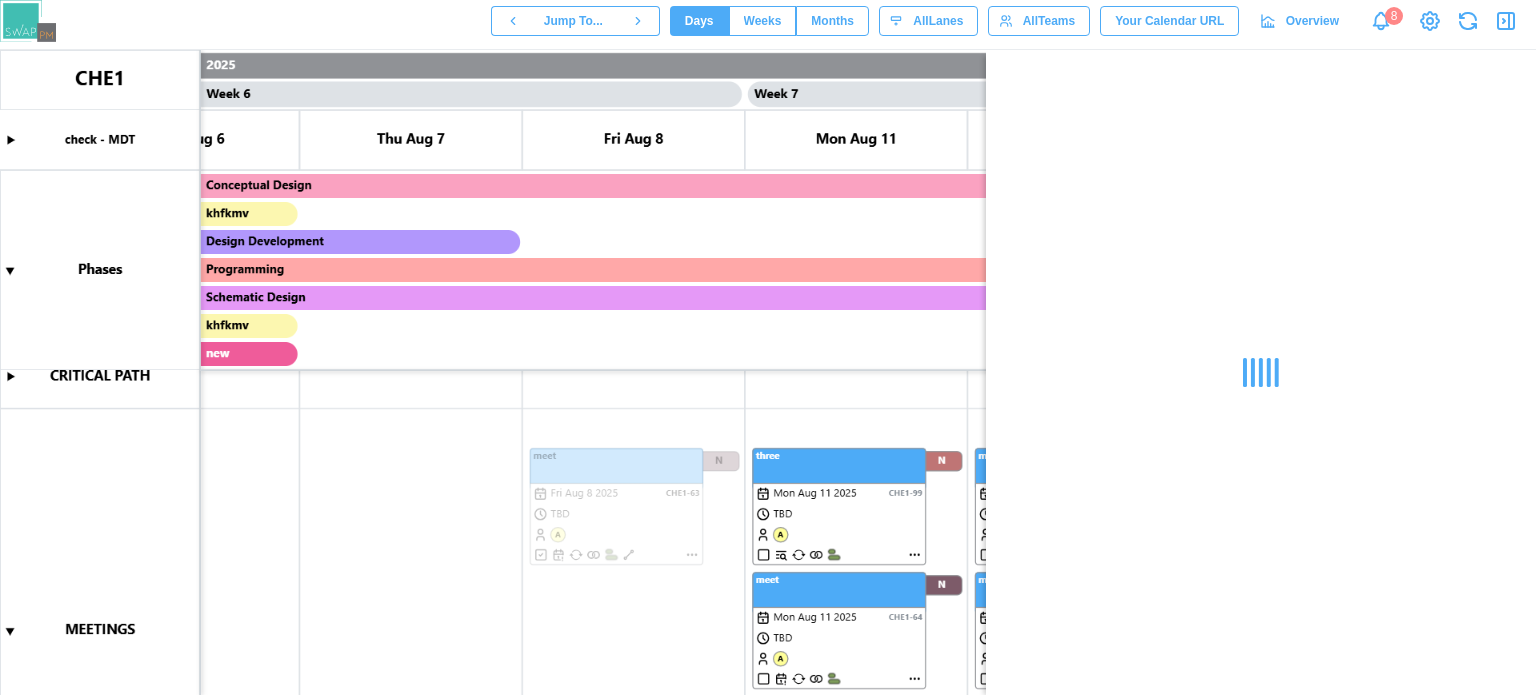 scroll, scrollTop: 0, scrollLeft: 0, axis: both 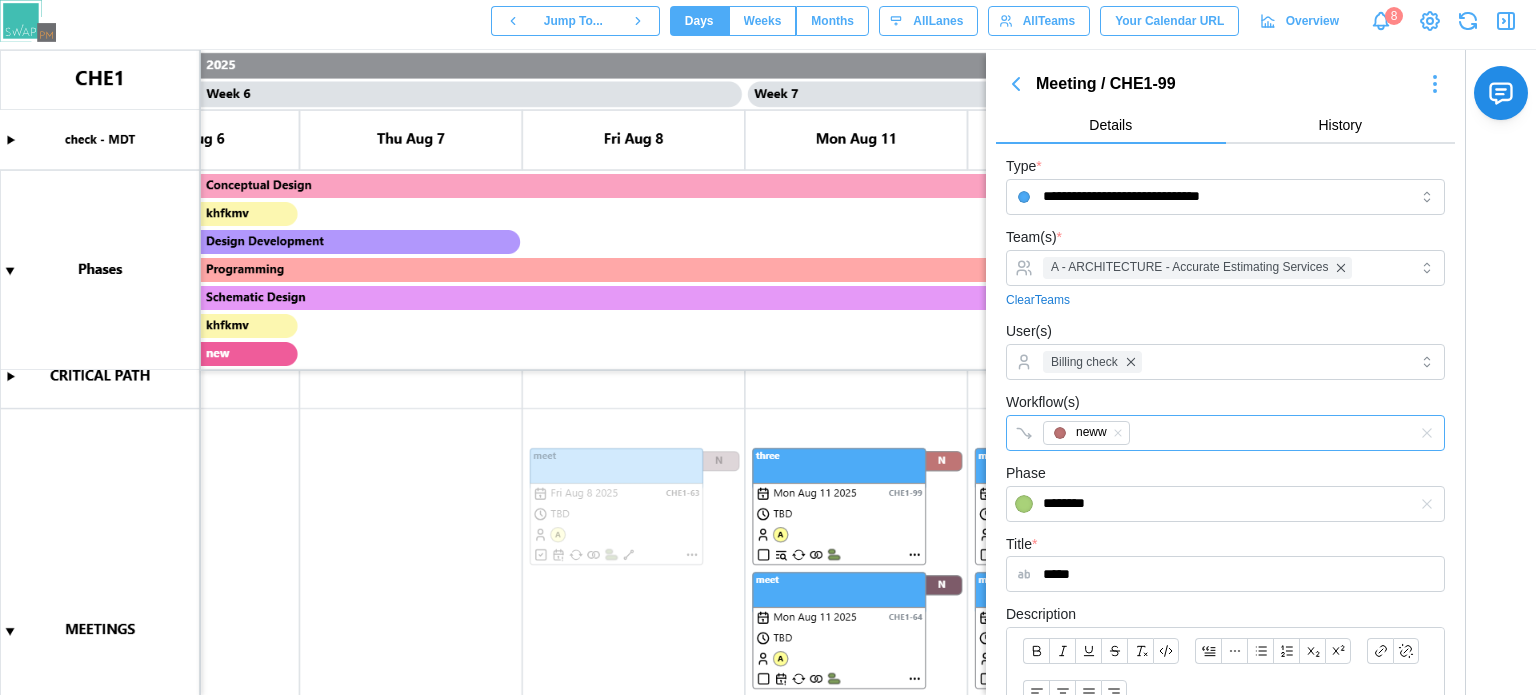 click on "neww" at bounding box center (1091, 432) 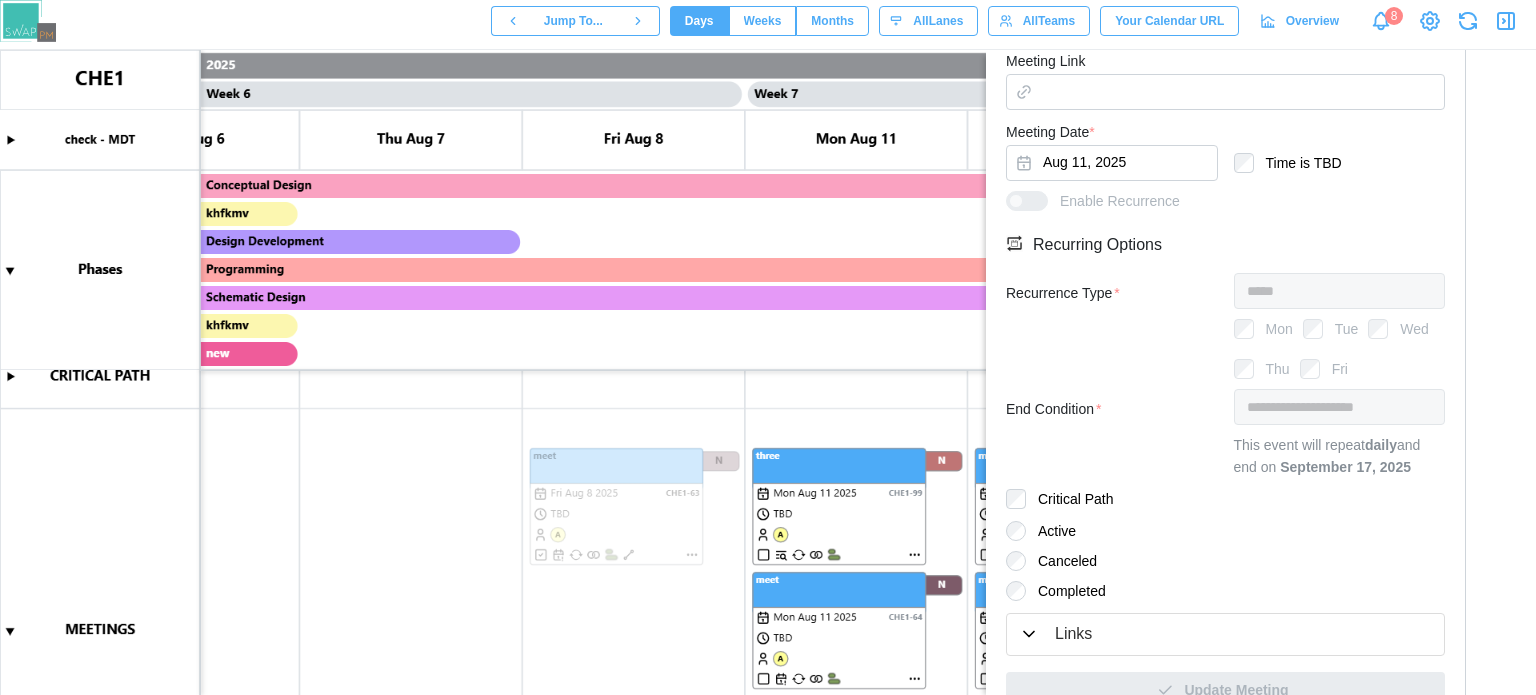 scroll, scrollTop: 813, scrollLeft: 0, axis: vertical 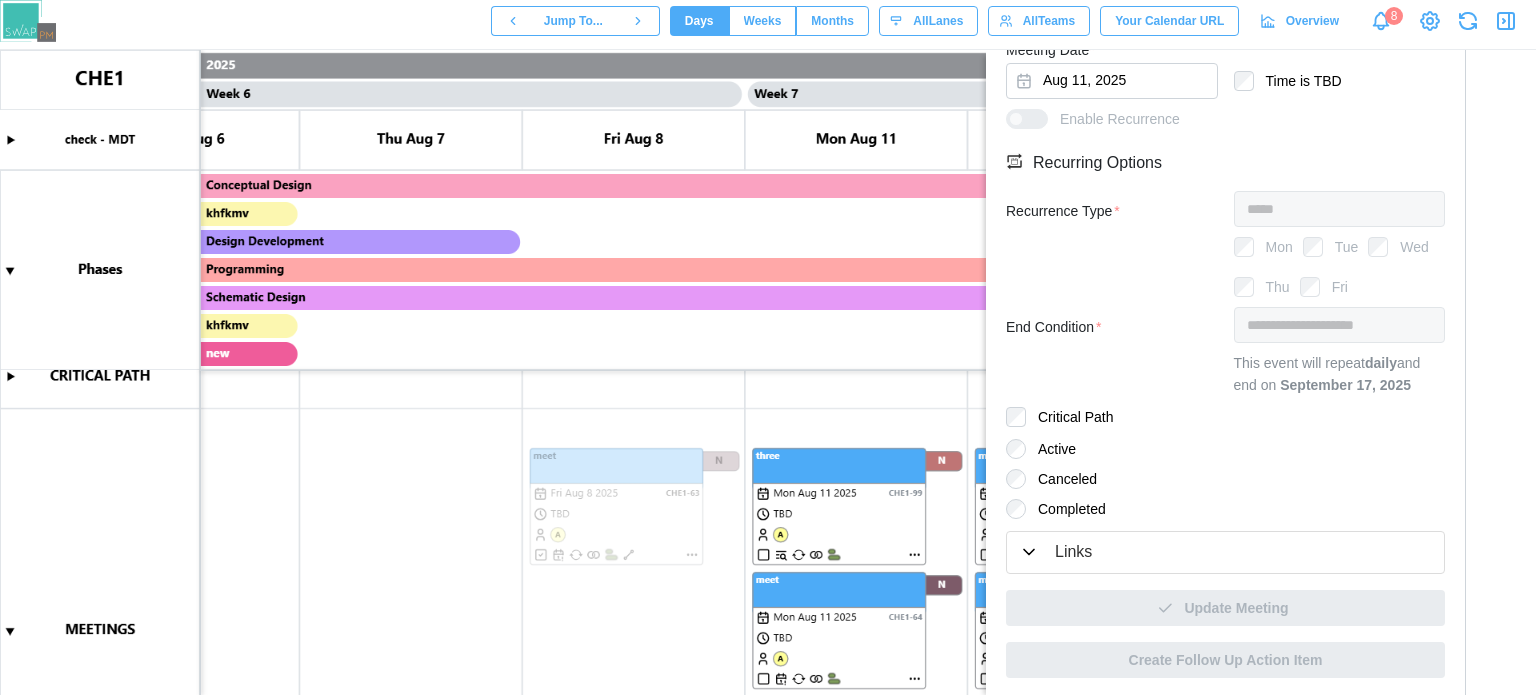 click on "Update   Meeting" at bounding box center (1225, 600) 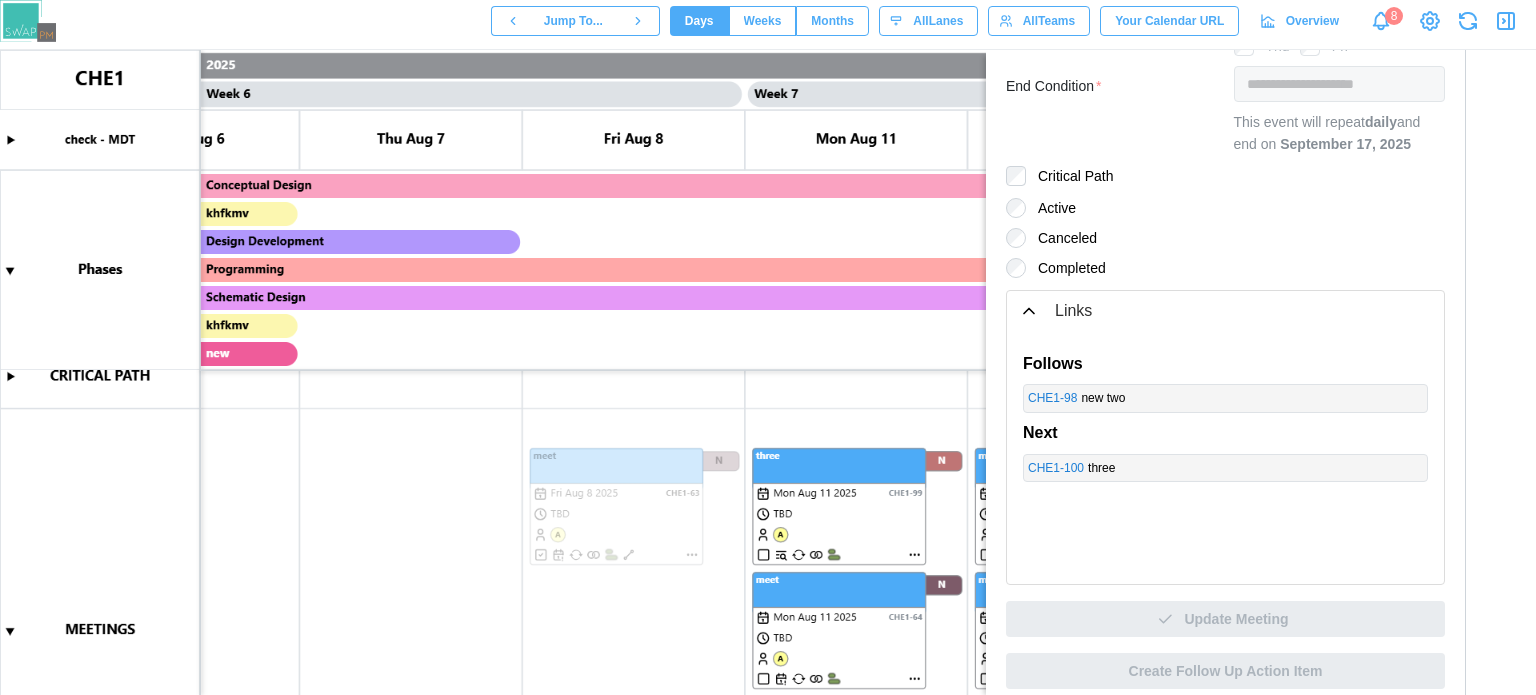 scroll, scrollTop: 1065, scrollLeft: 0, axis: vertical 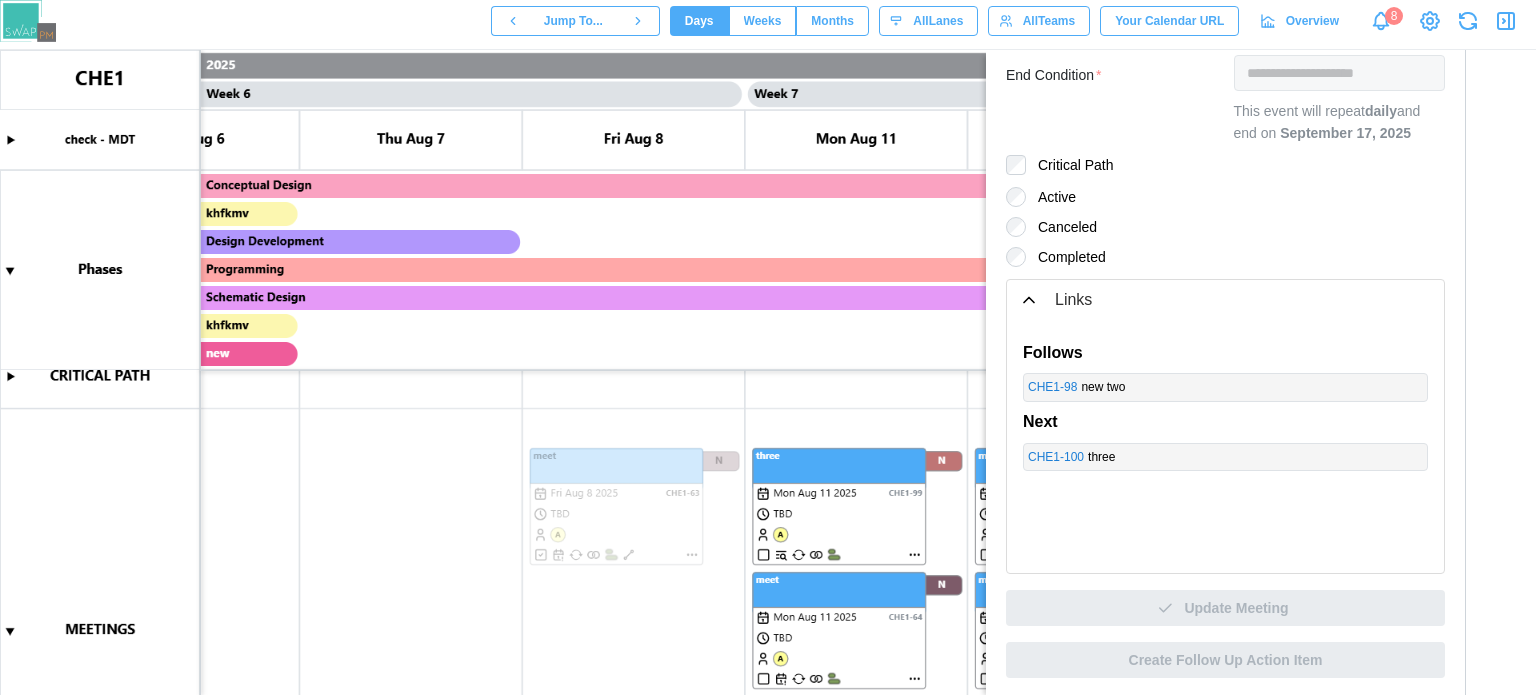 click on "Completed" at bounding box center (1066, 257) 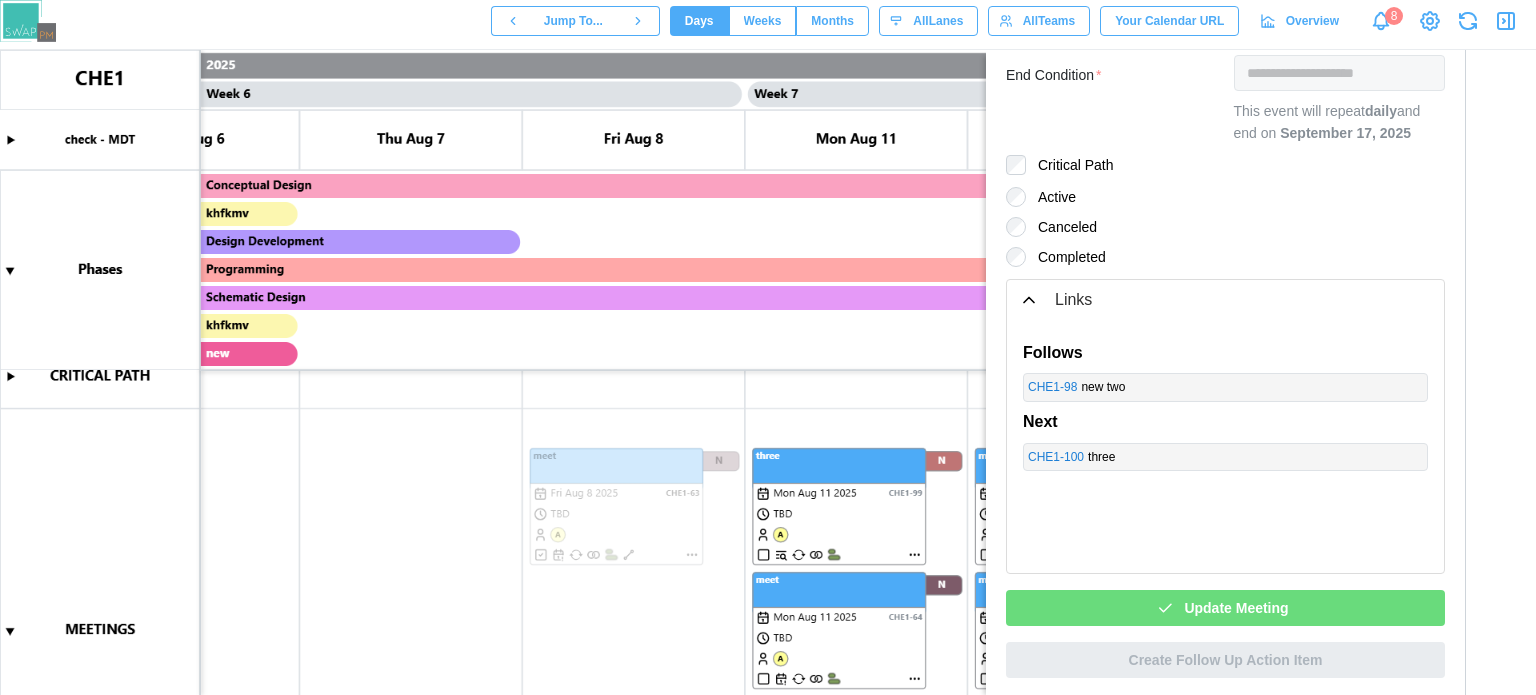 click on "Update   Meeting" at bounding box center [1236, 608] 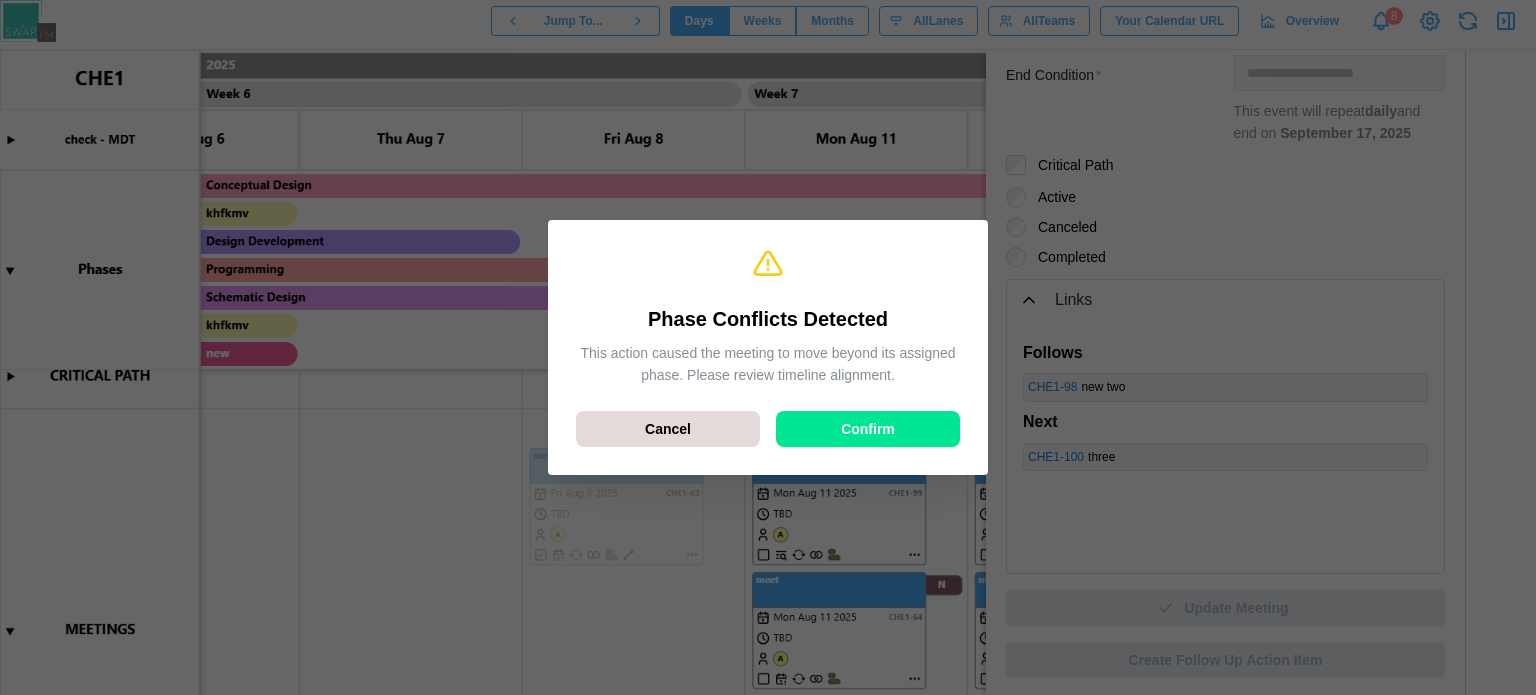 click on "Confirm" at bounding box center [868, 429] 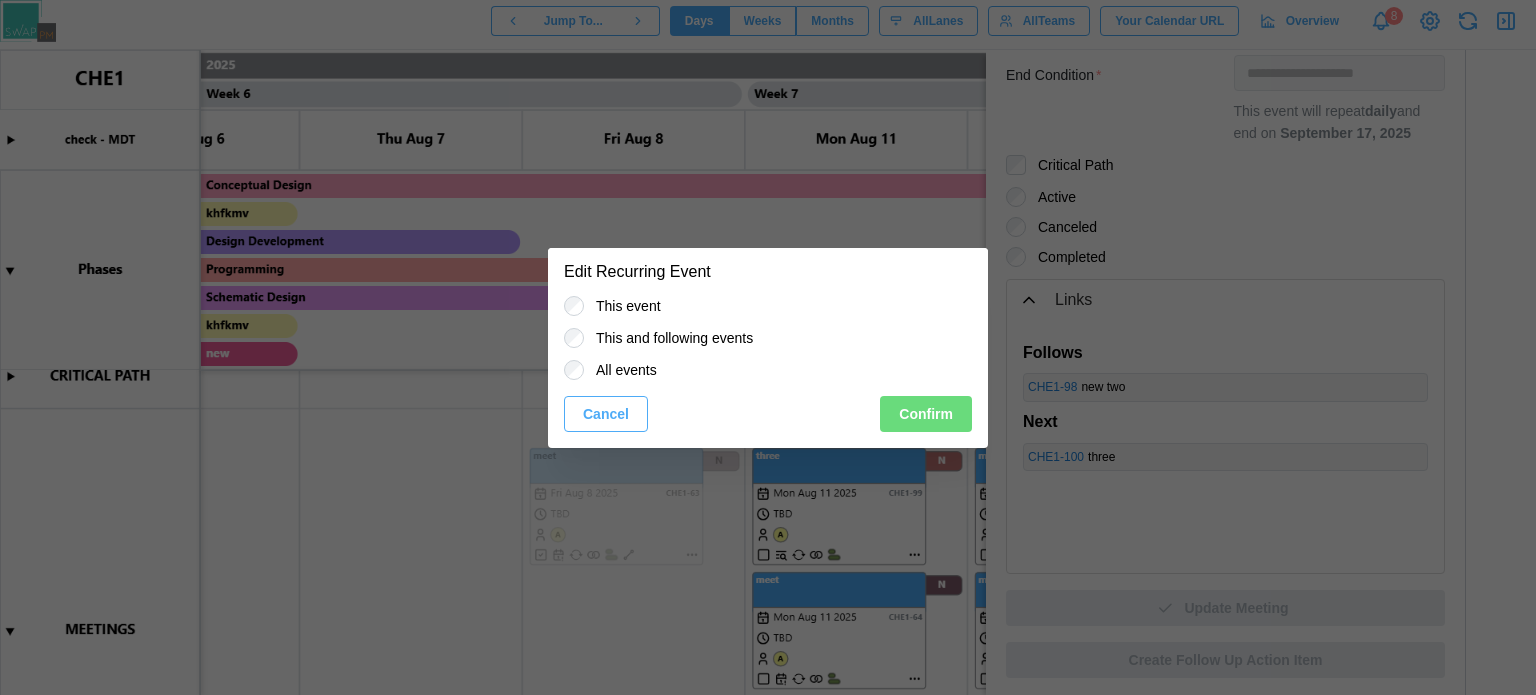 click on "Confirm" at bounding box center (926, 414) 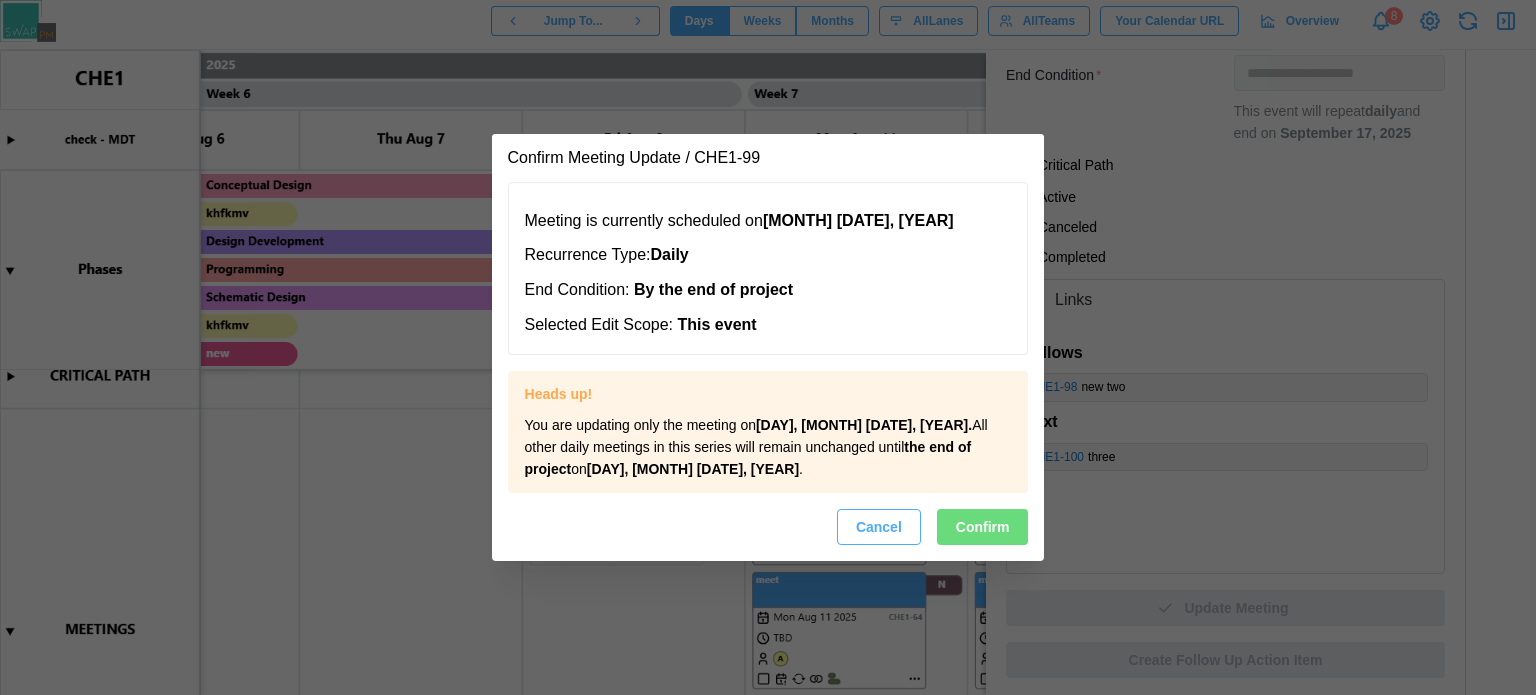 click on "Confirm" at bounding box center [983, 527] 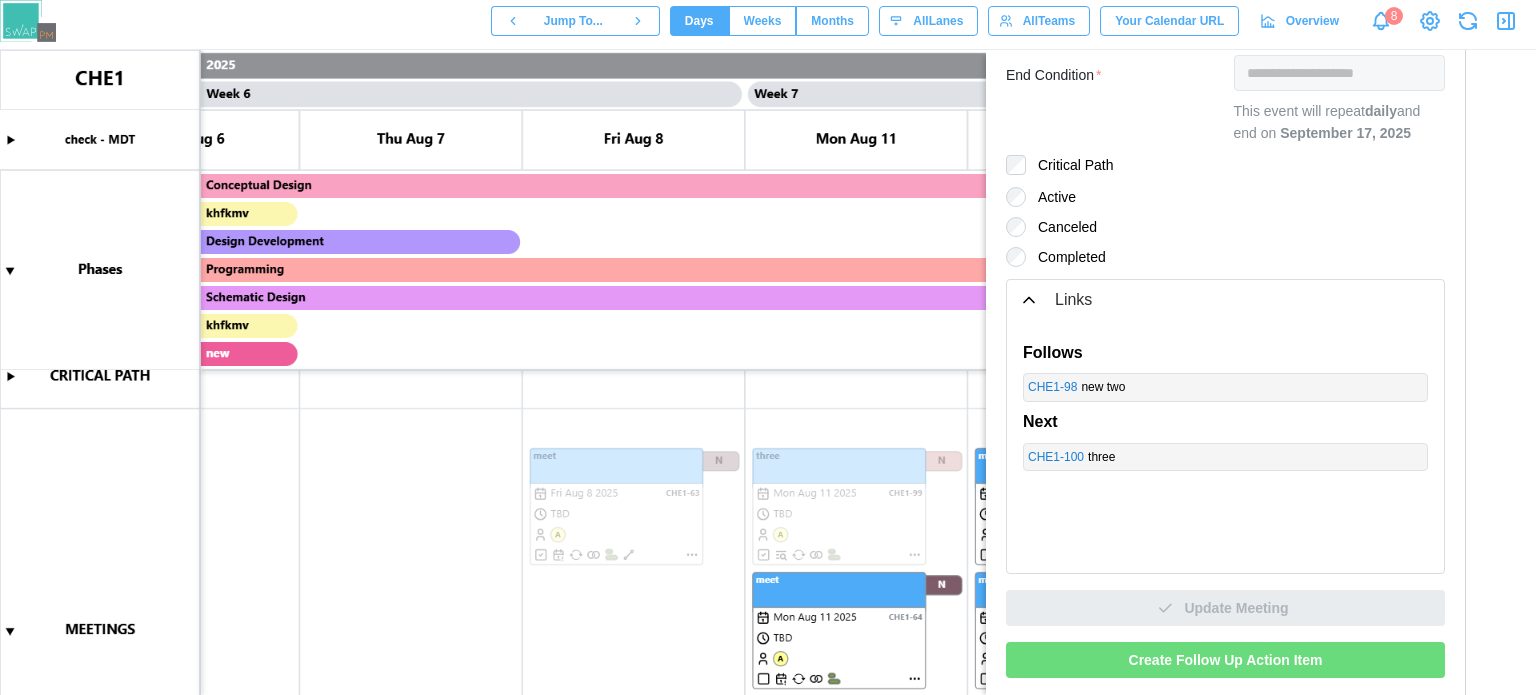 click on "Create Follow Up Action Item" at bounding box center (1226, 660) 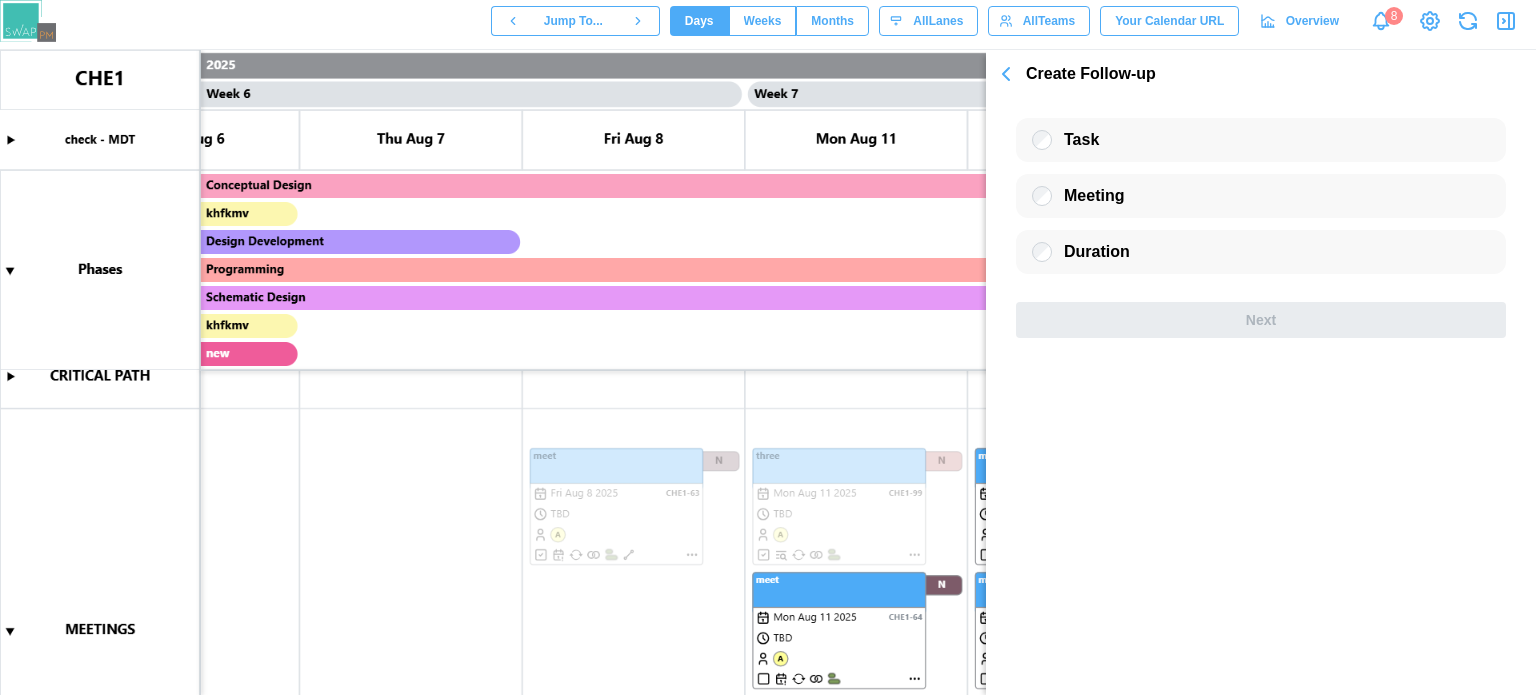 scroll, scrollTop: 0, scrollLeft: 0, axis: both 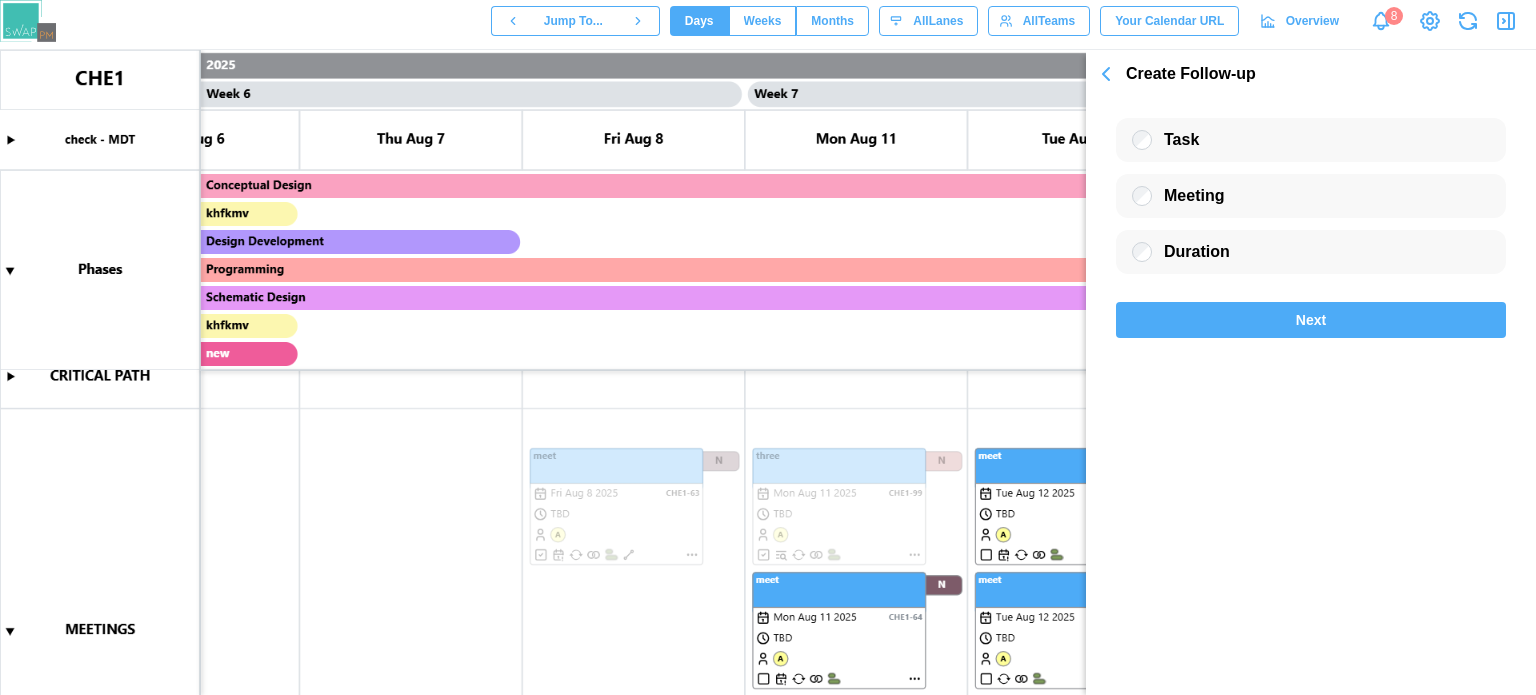 click on "Next" at bounding box center (1311, 320) 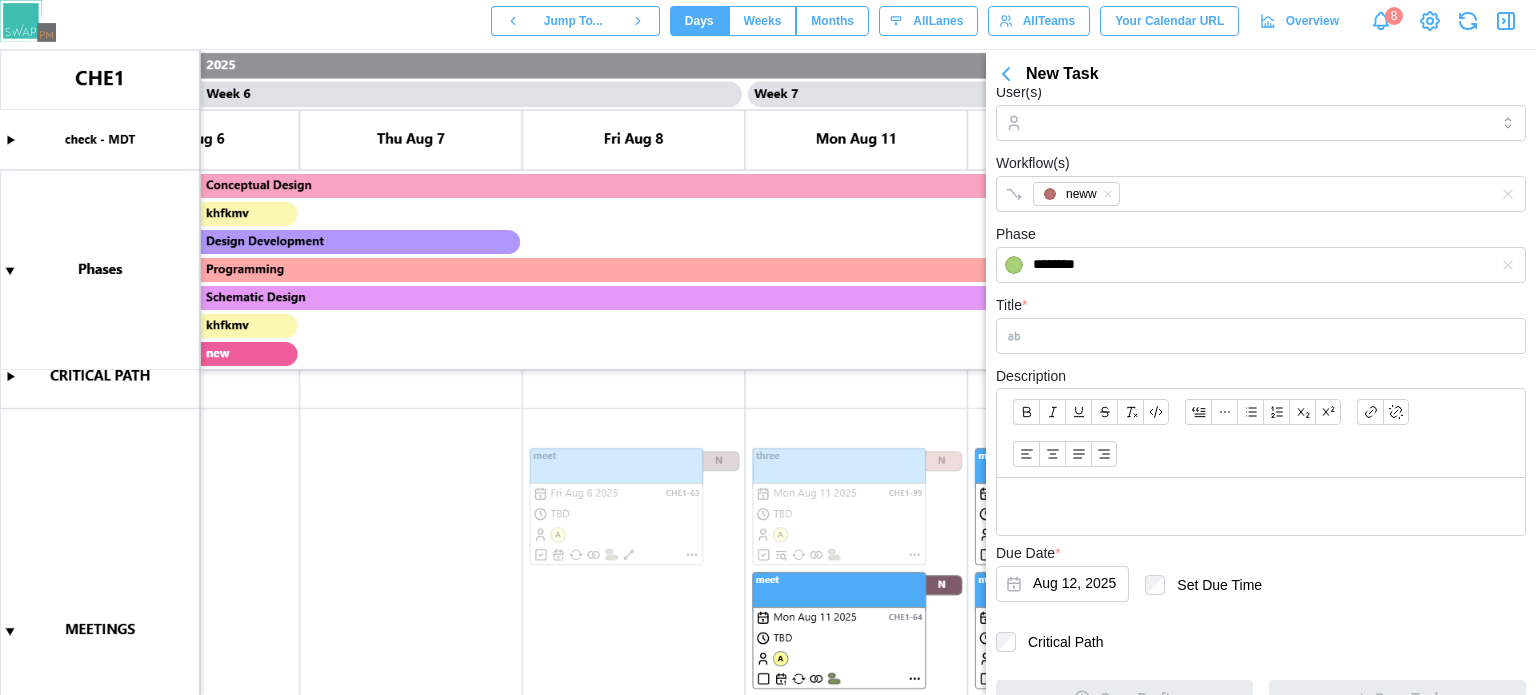 scroll, scrollTop: 141, scrollLeft: 0, axis: vertical 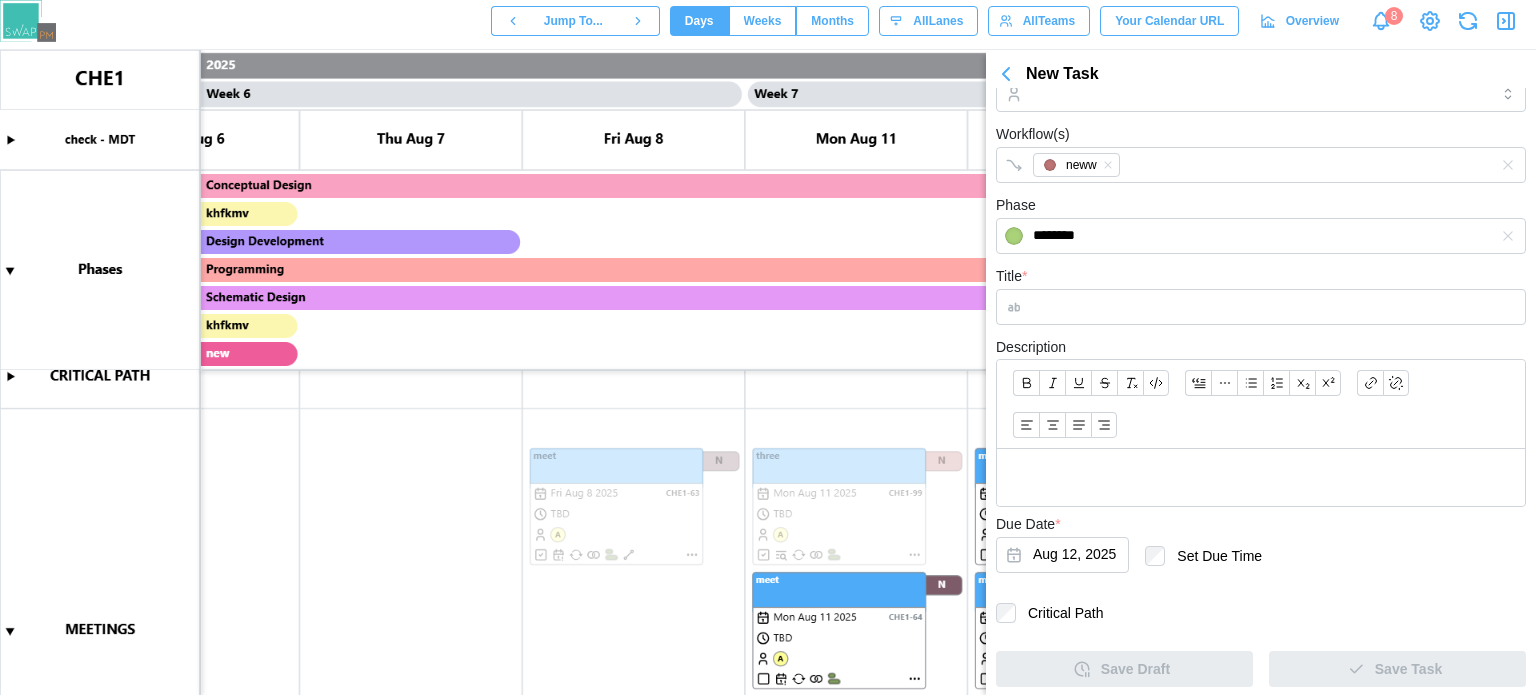 click on "Title  *" at bounding box center (1261, 307) 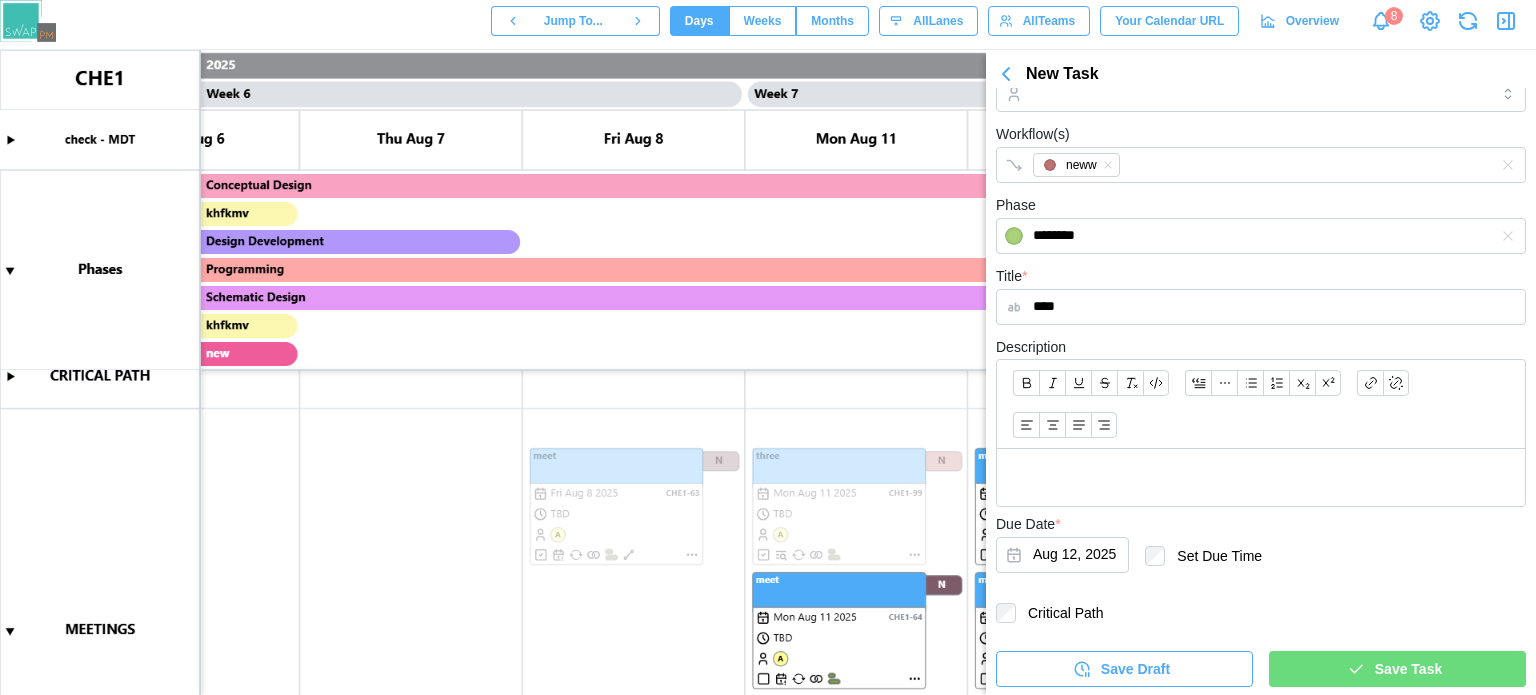 type on "****" 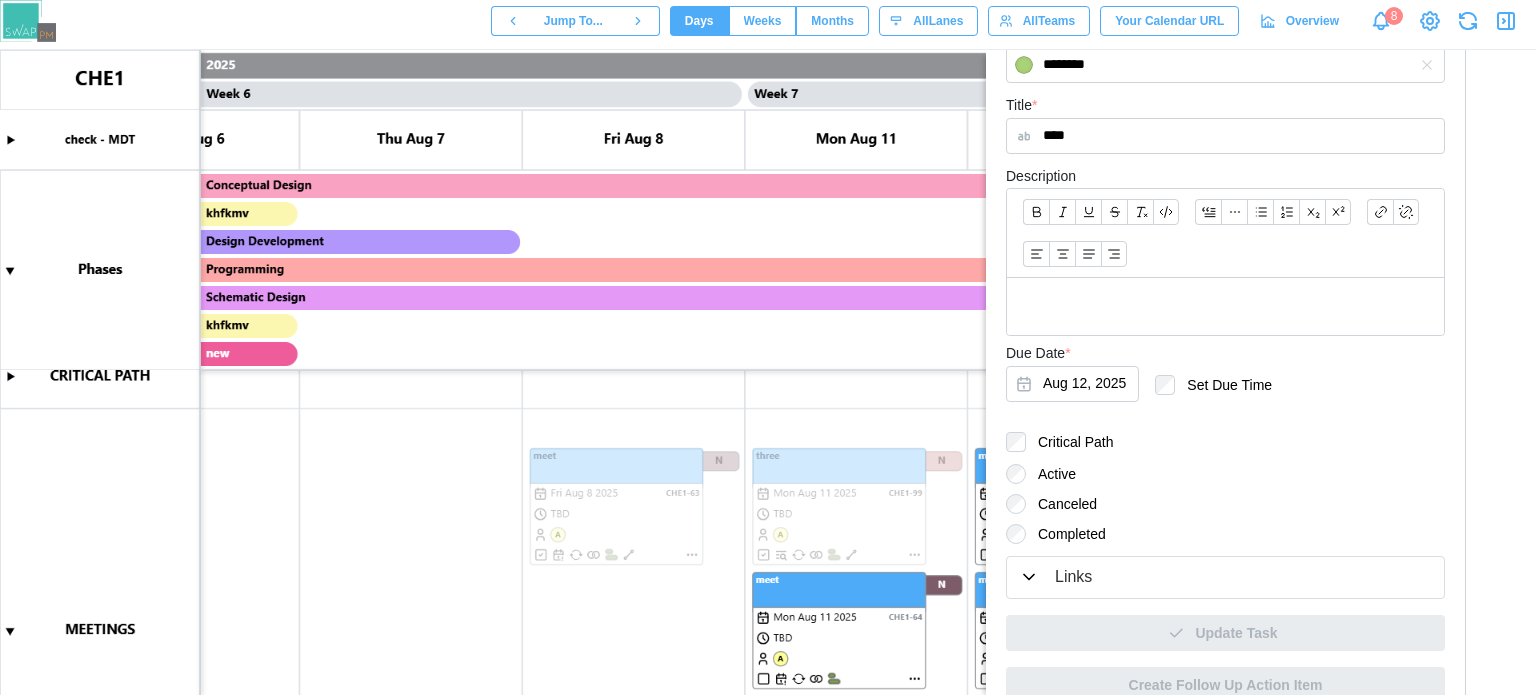 scroll, scrollTop: 393, scrollLeft: 0, axis: vertical 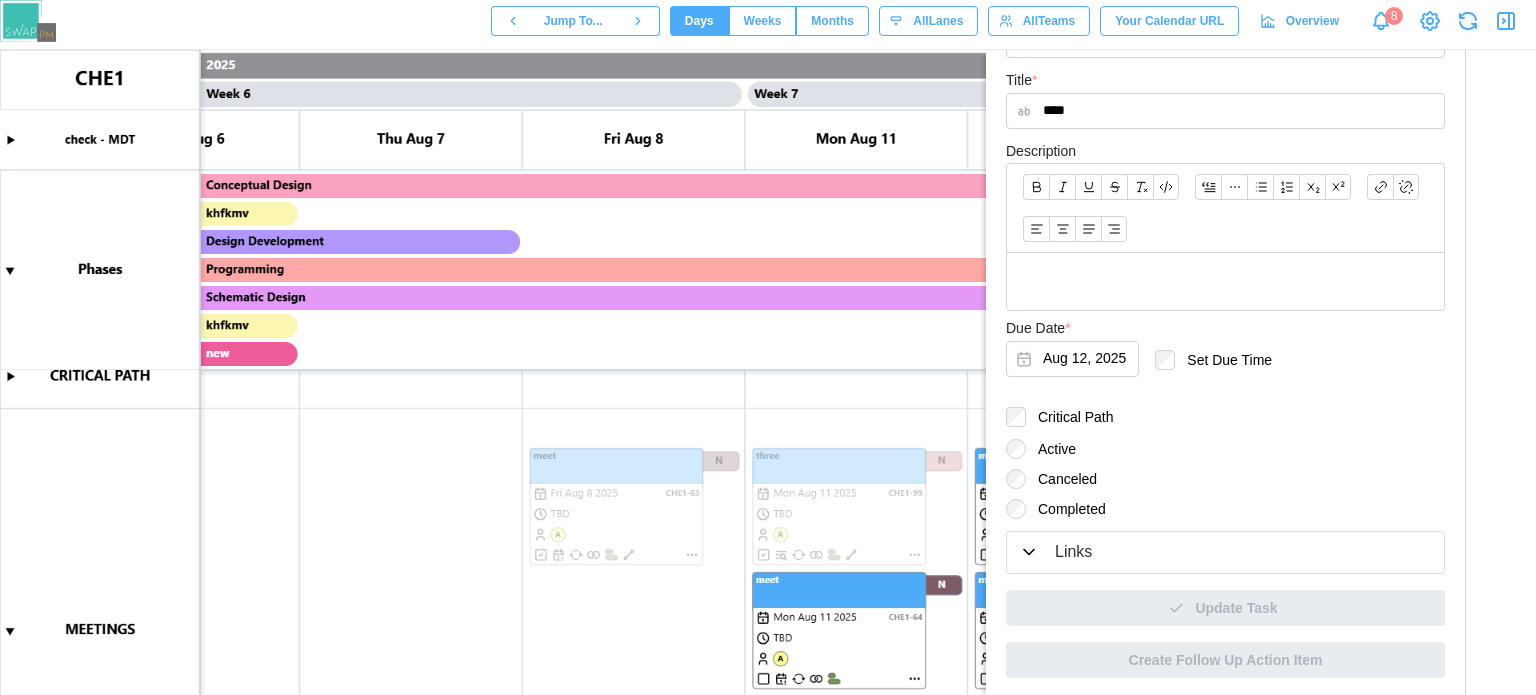 click on "Links" at bounding box center [1225, 552] 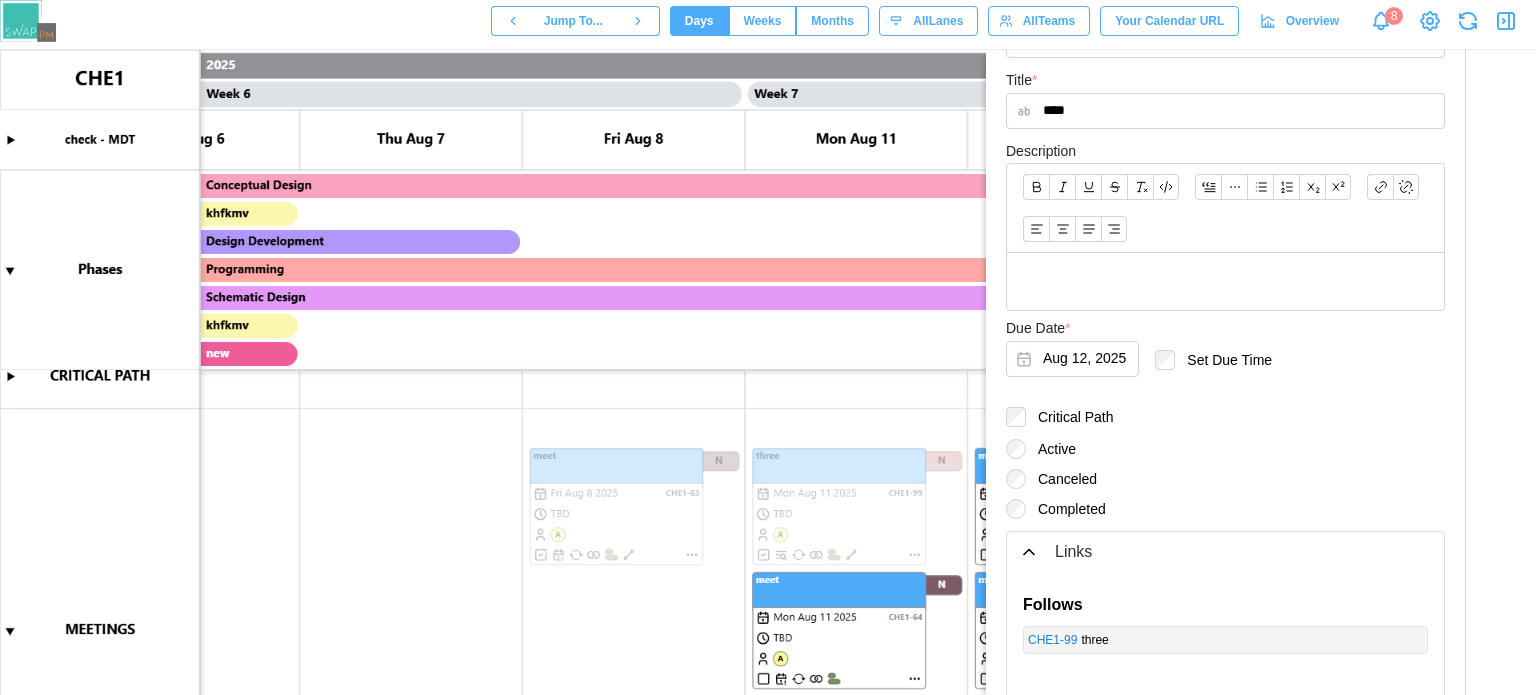 scroll, scrollTop: 645, scrollLeft: 0, axis: vertical 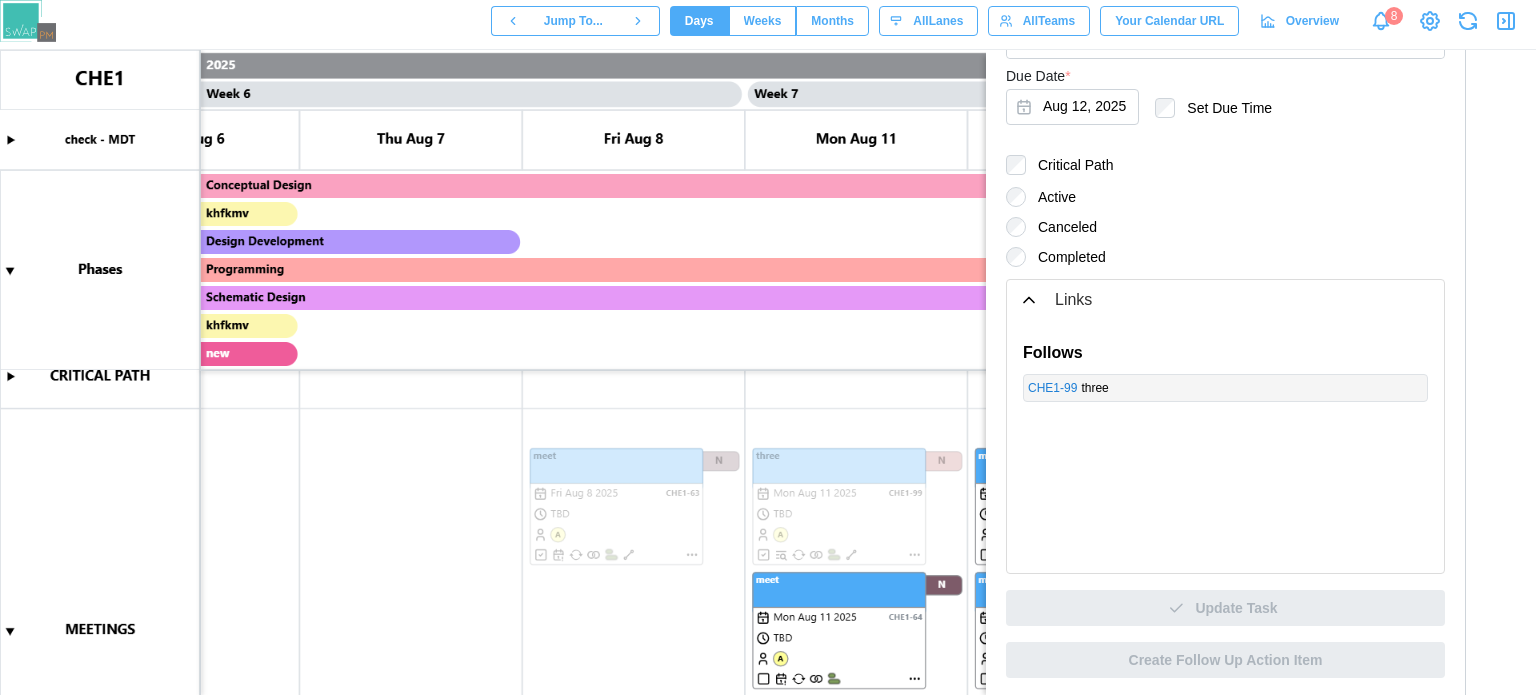click on "CHE1 - 99" at bounding box center [1052, 388] 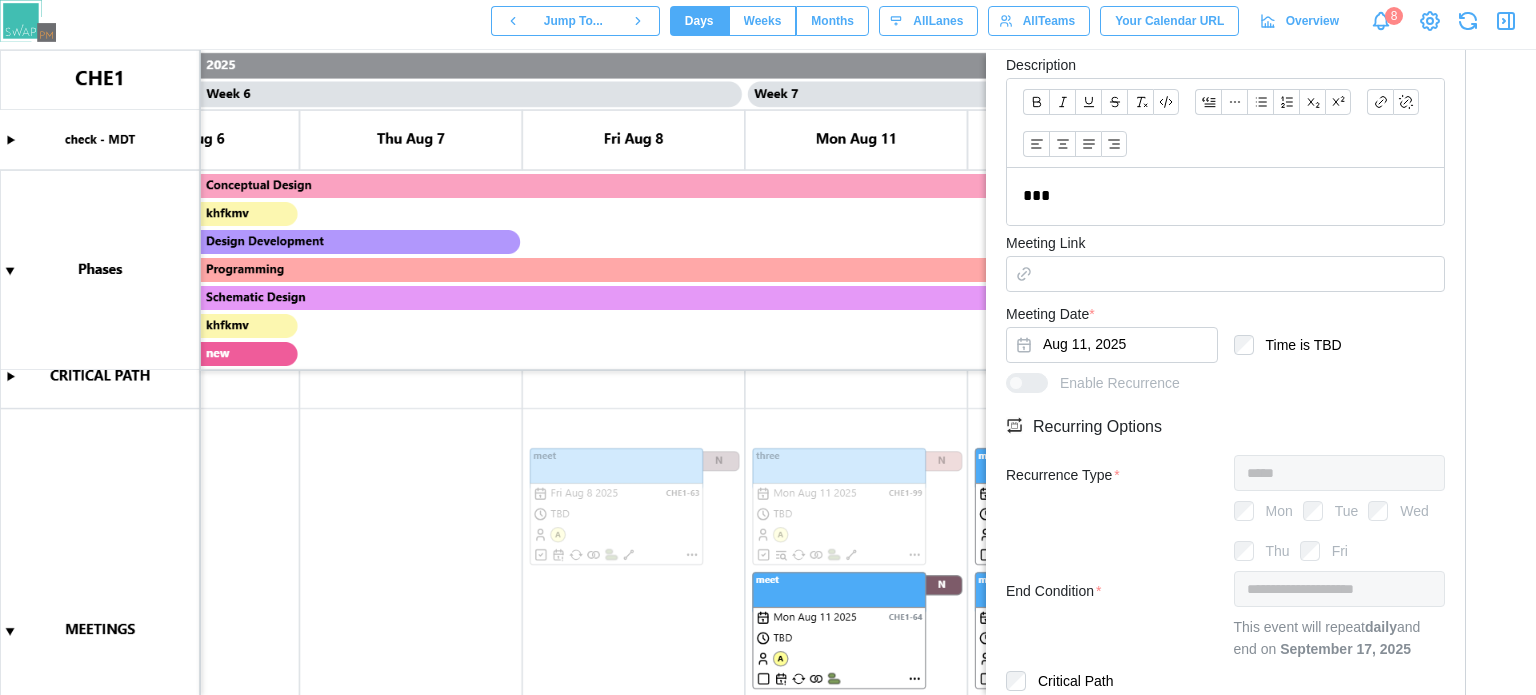 scroll, scrollTop: 813, scrollLeft: 0, axis: vertical 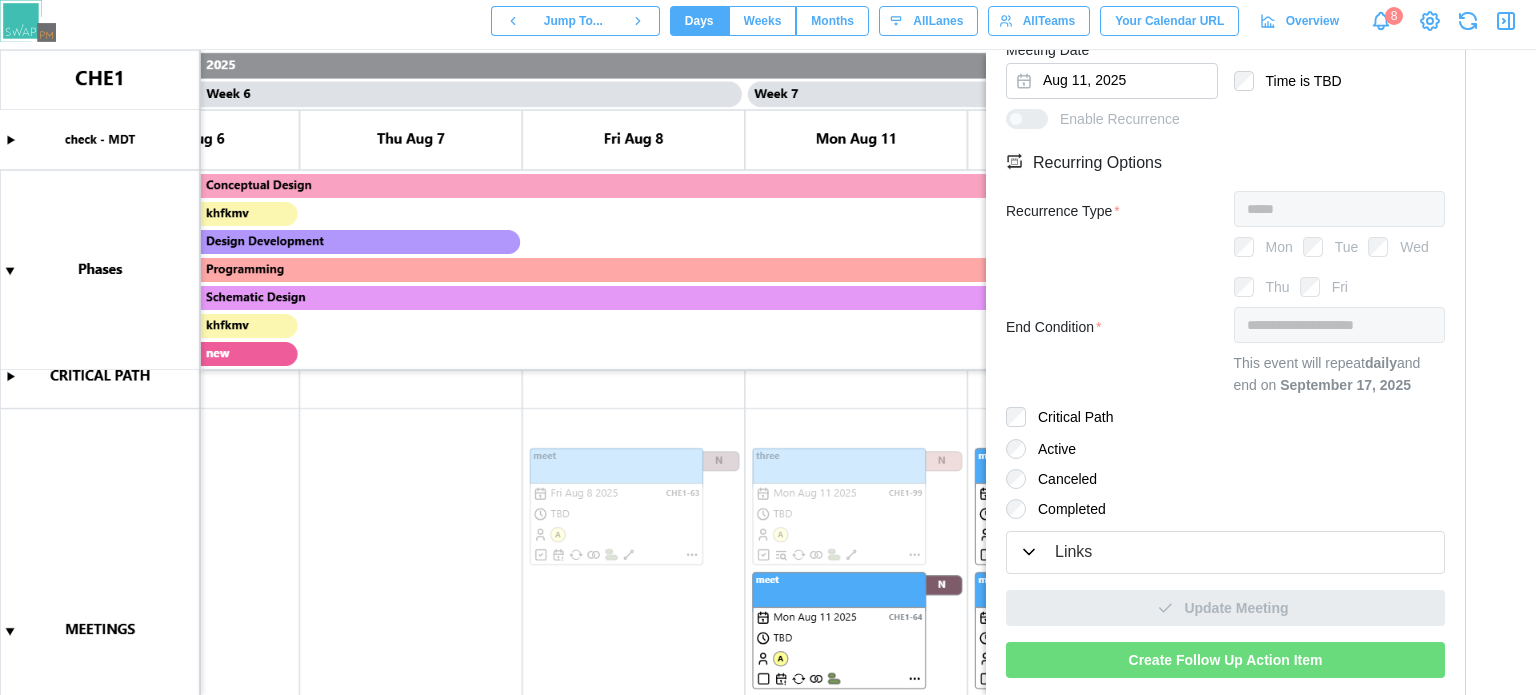 click on "Links" at bounding box center (1225, 552) 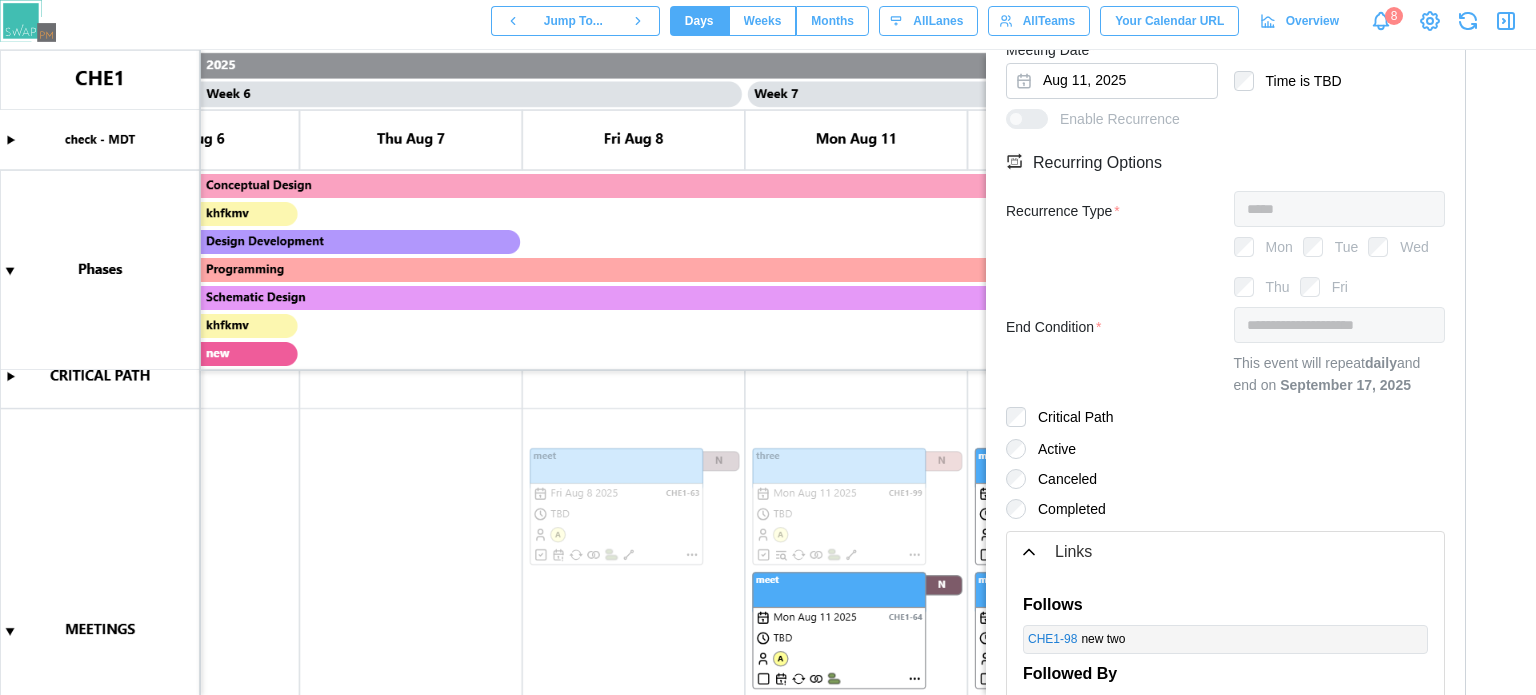 scroll, scrollTop: 59, scrollLeft: 0, axis: vertical 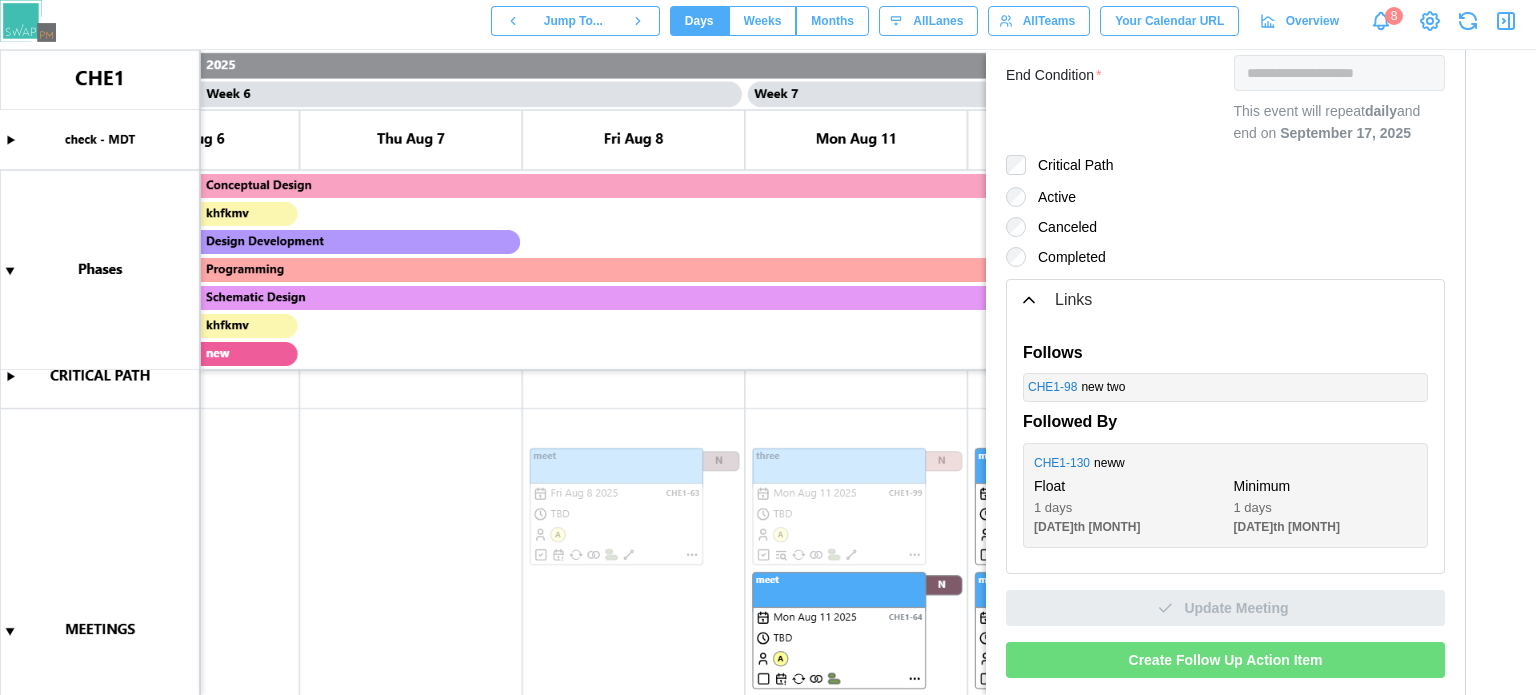 click 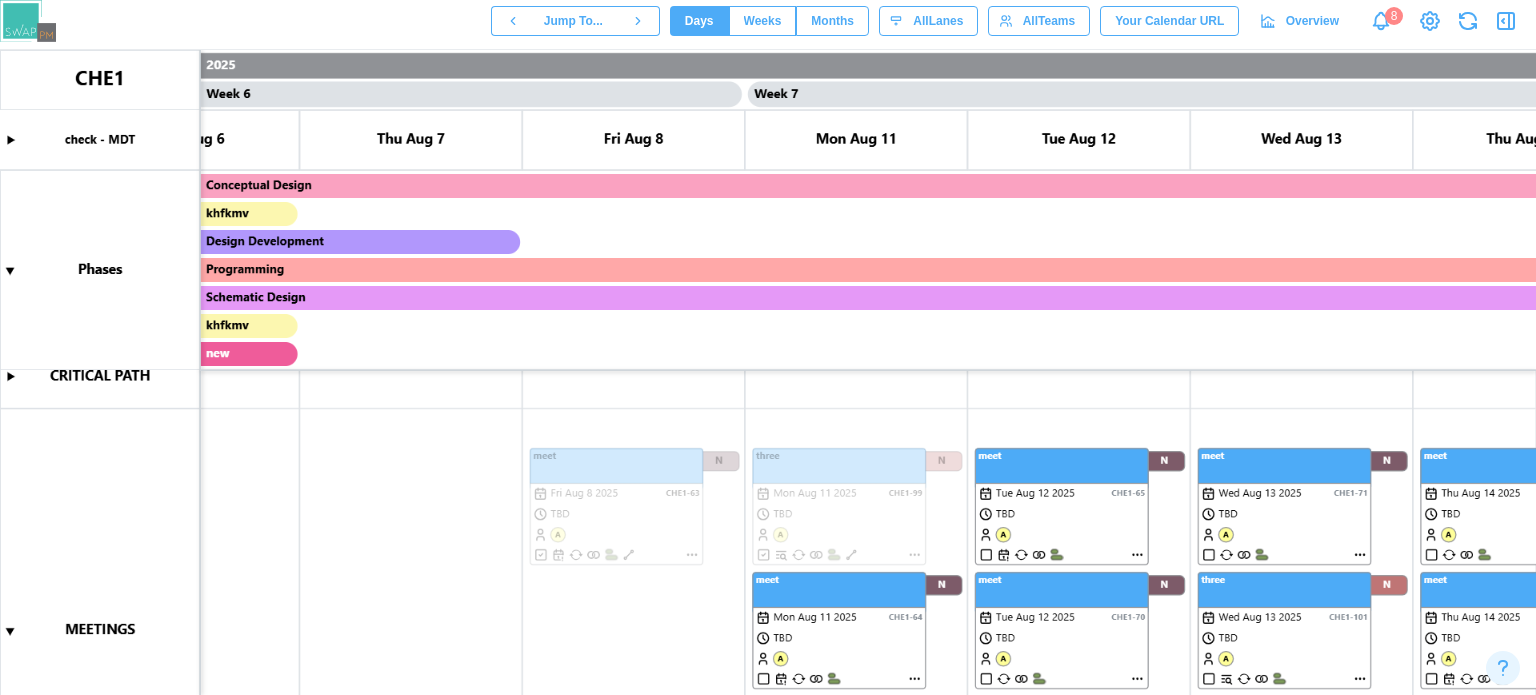 click on "All  Lanes" at bounding box center (938, 21) 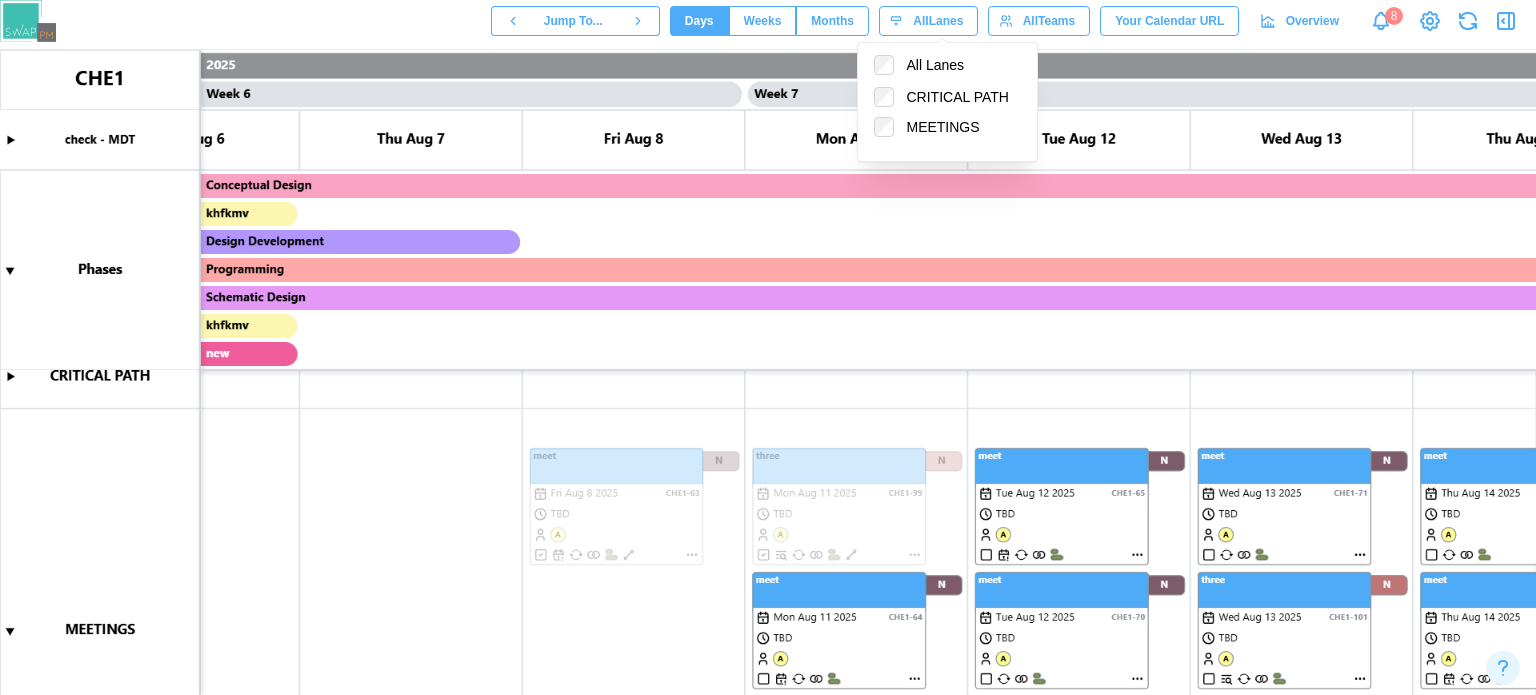 click on "All  Lanes" at bounding box center (938, 21) 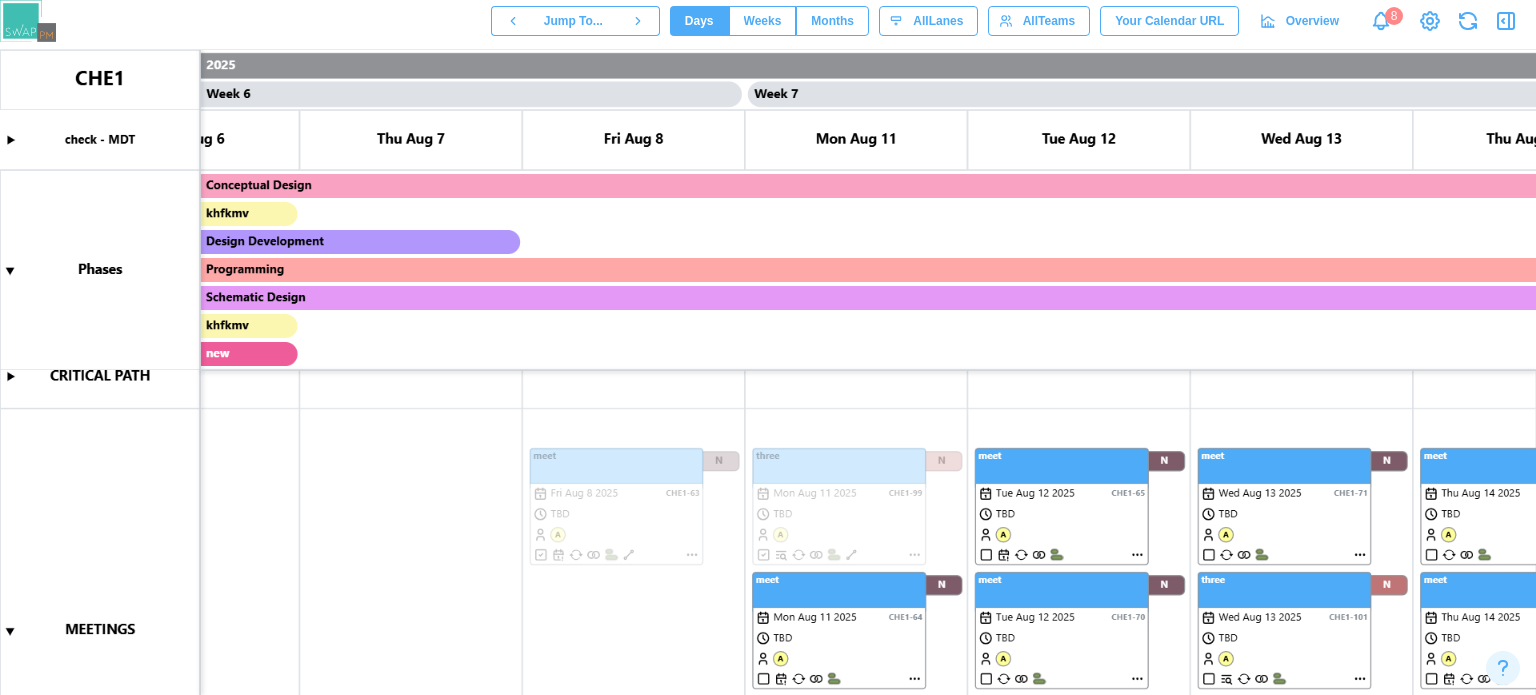 scroll, scrollTop: 262, scrollLeft: 0, axis: vertical 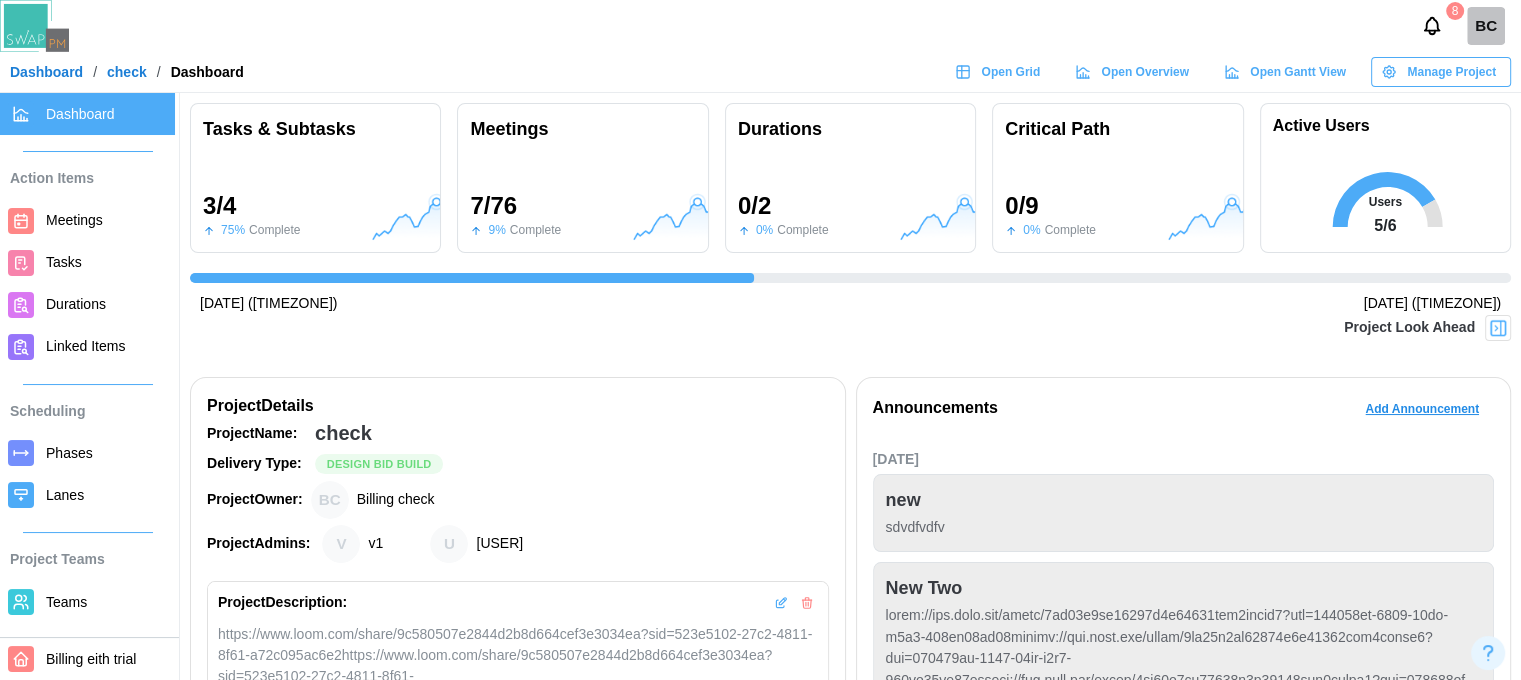 click on "Open Gantt View" at bounding box center (1298, 72) 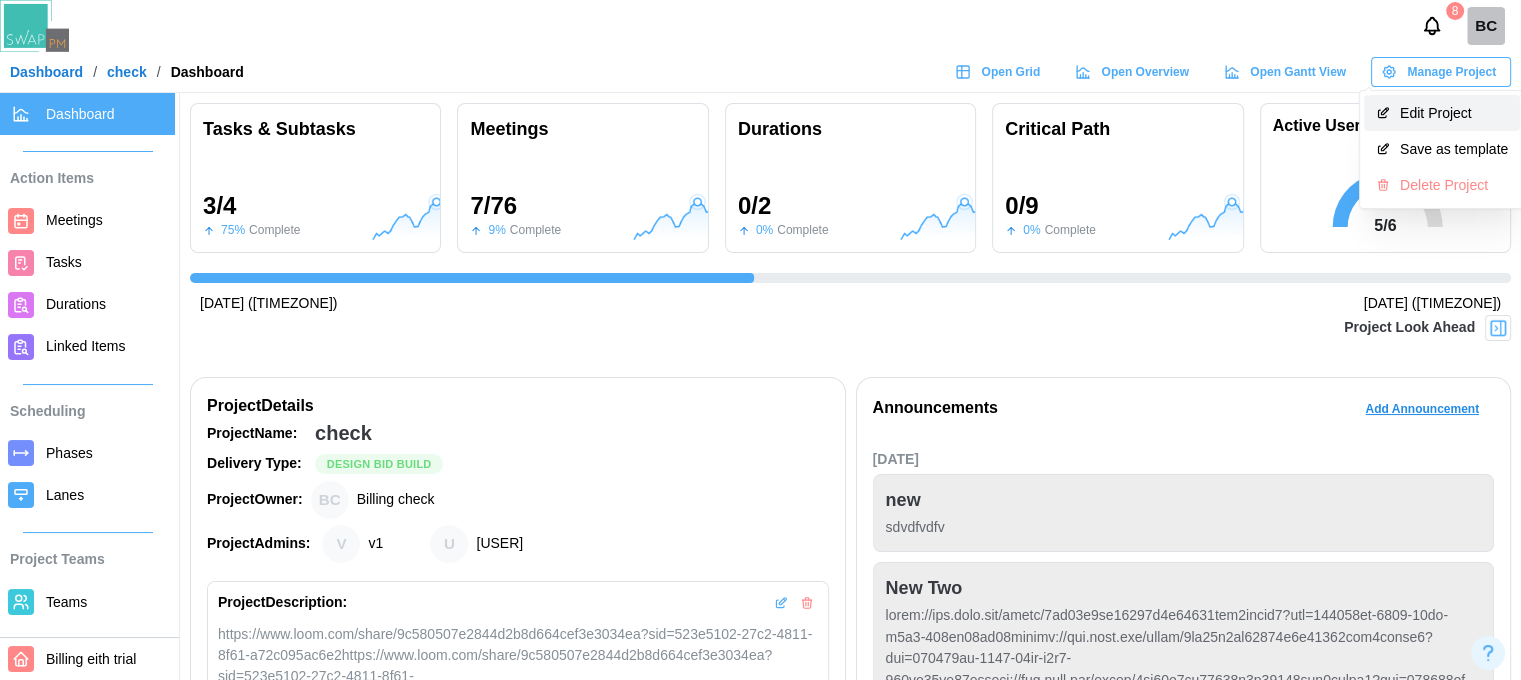 click 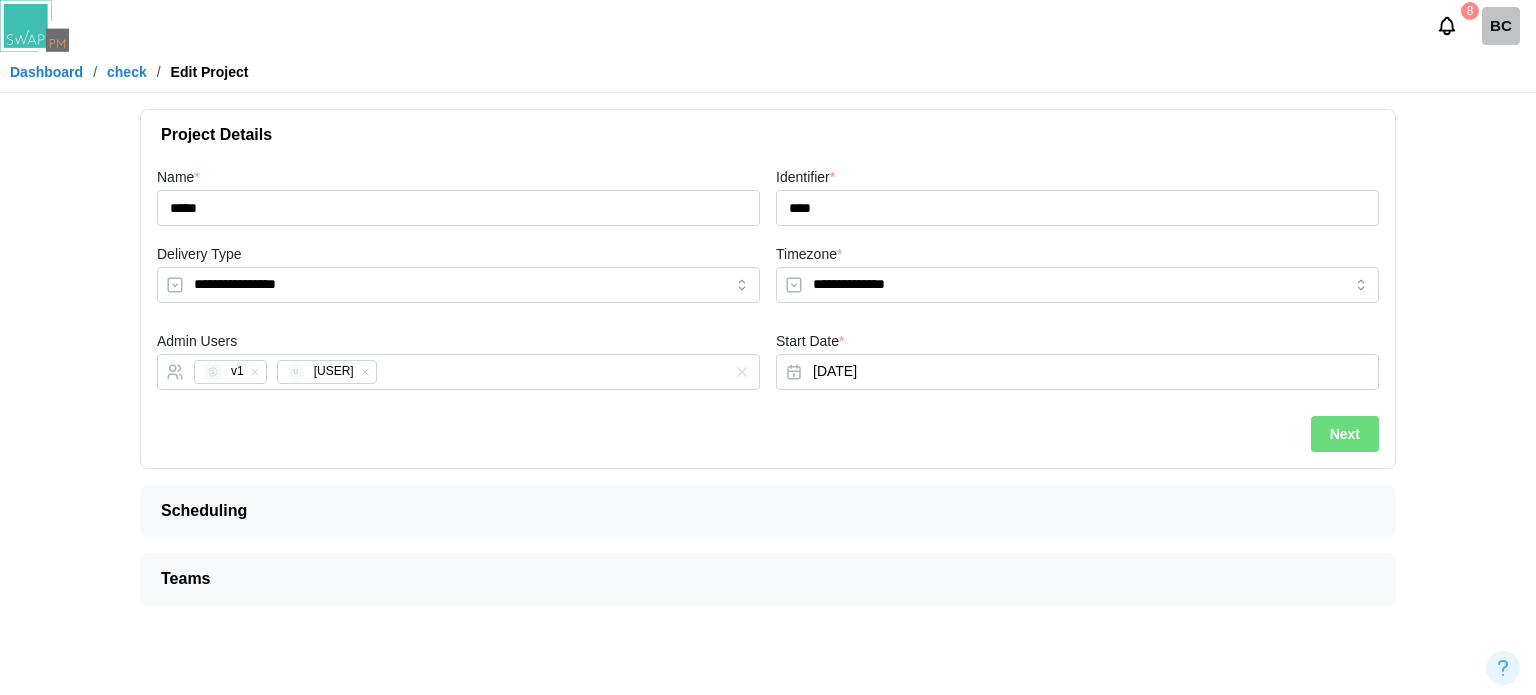 click on "Next" at bounding box center [1345, 434] 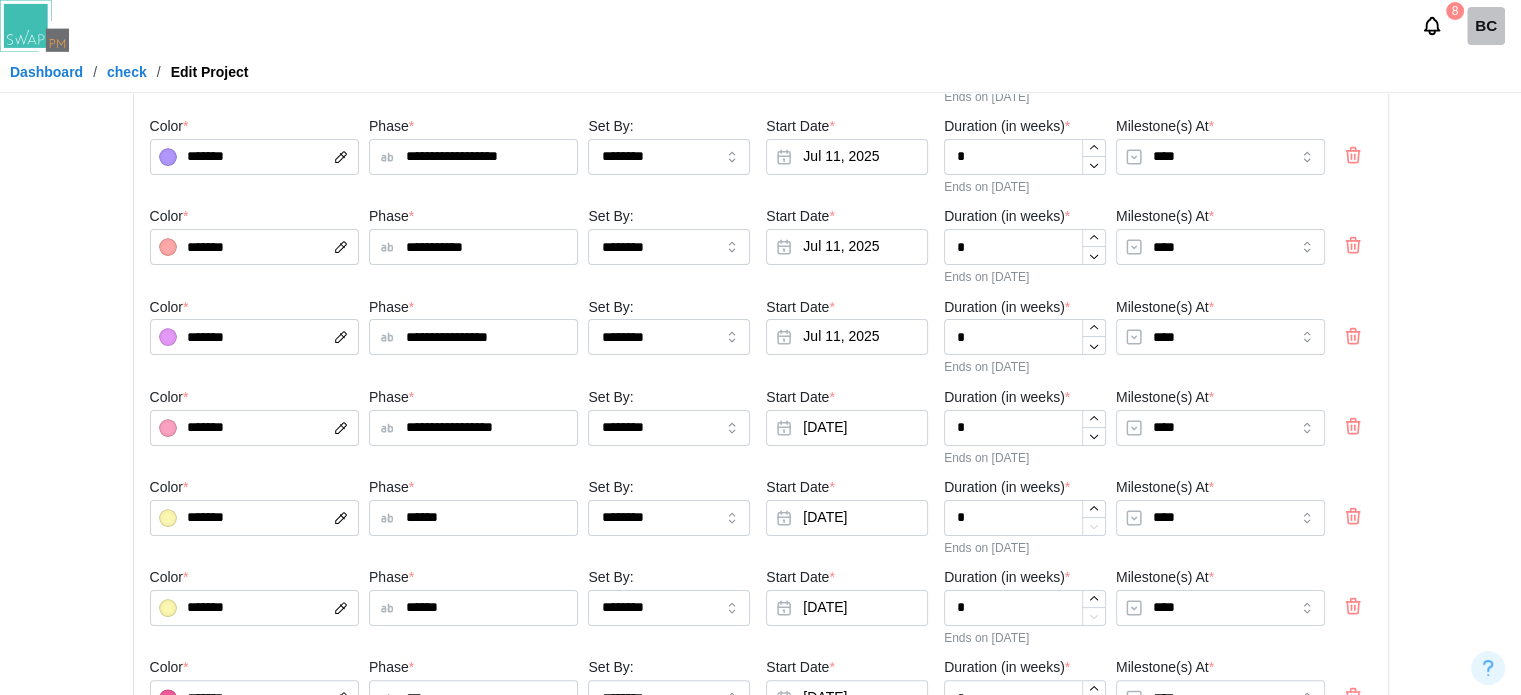 scroll, scrollTop: 400, scrollLeft: 0, axis: vertical 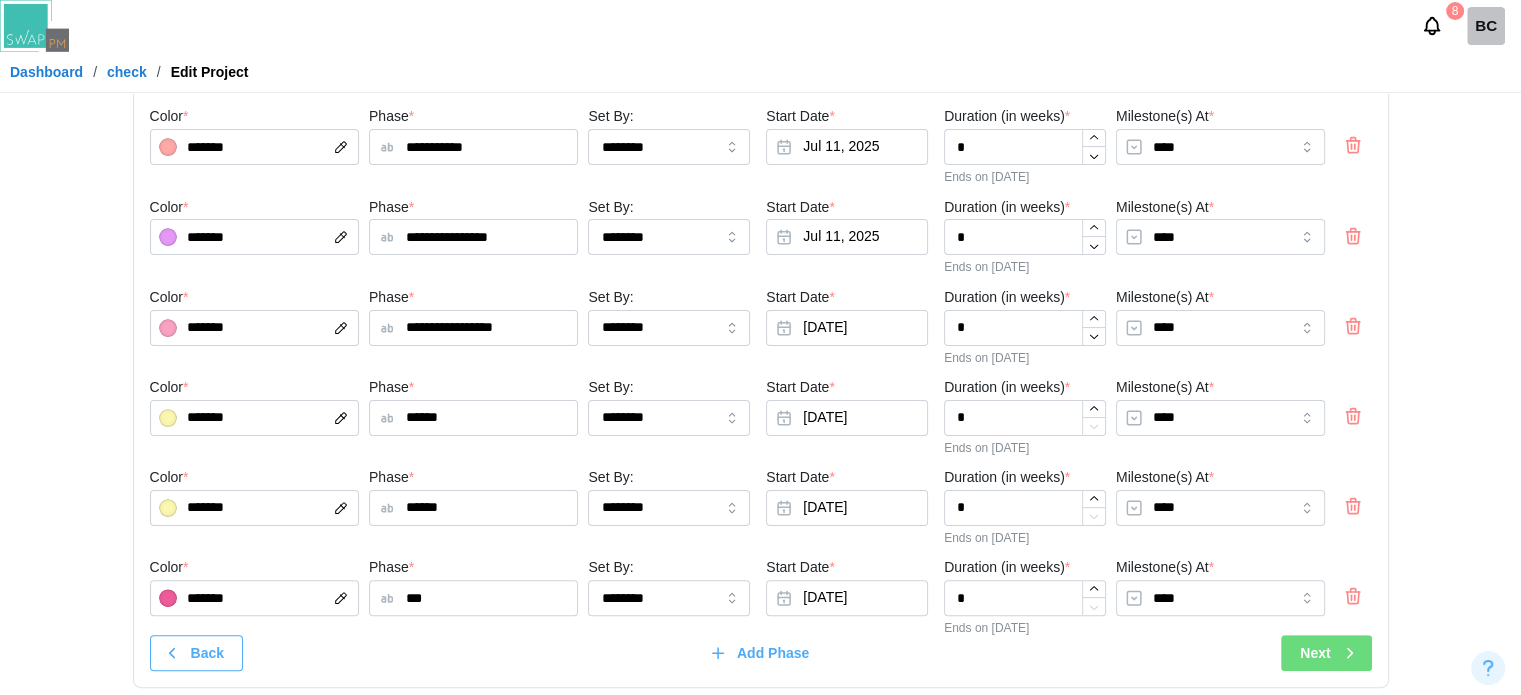 click on "8 BC" at bounding box center (760, 26) 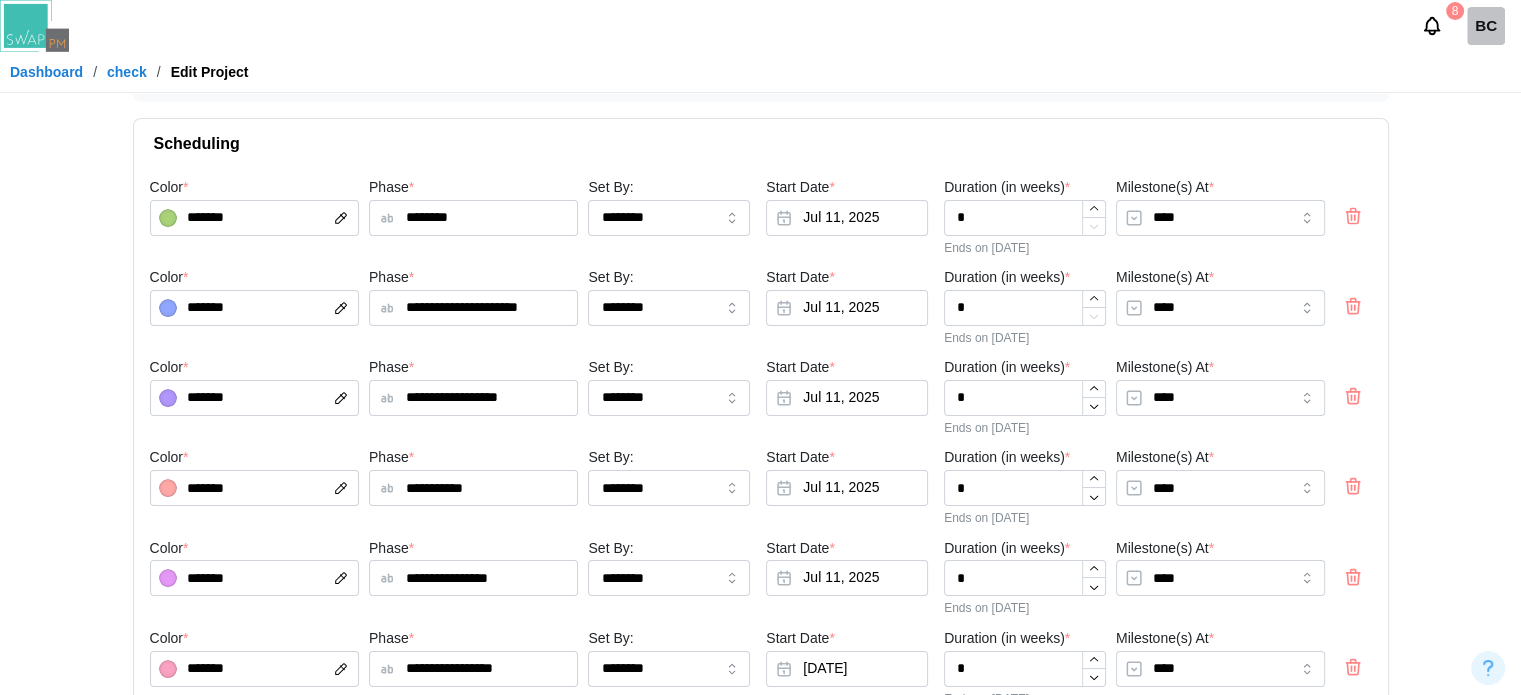 scroll, scrollTop: 0, scrollLeft: 0, axis: both 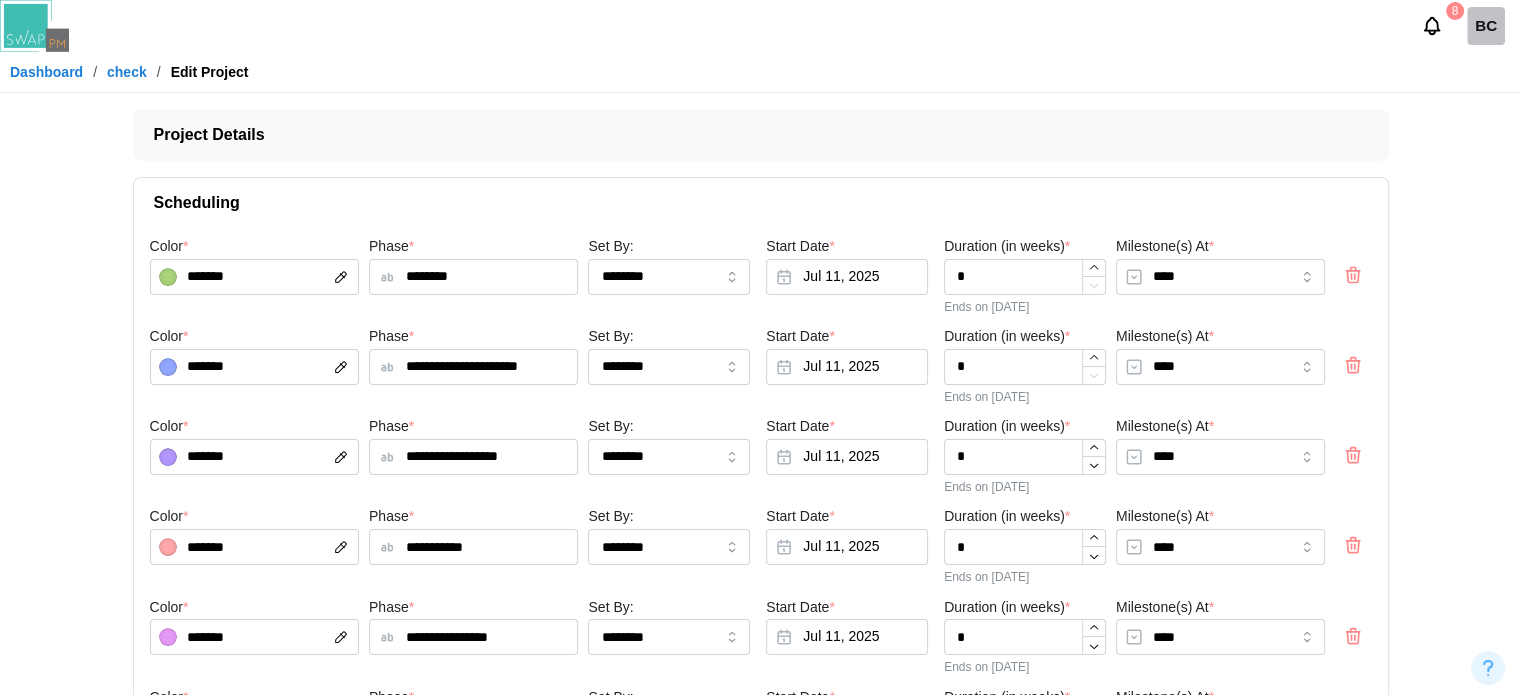 click on "Project Details" at bounding box center (753, 135) 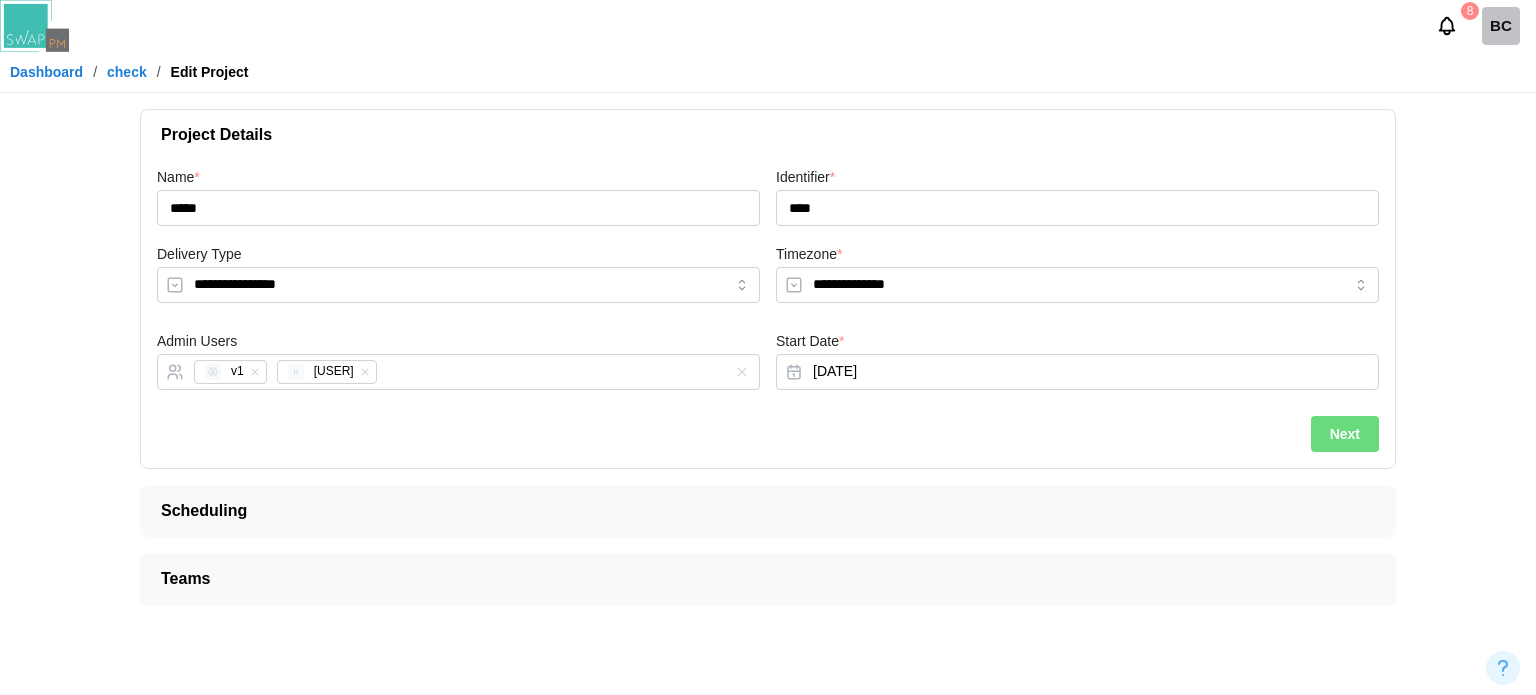 click on "Next" at bounding box center (1345, 434) 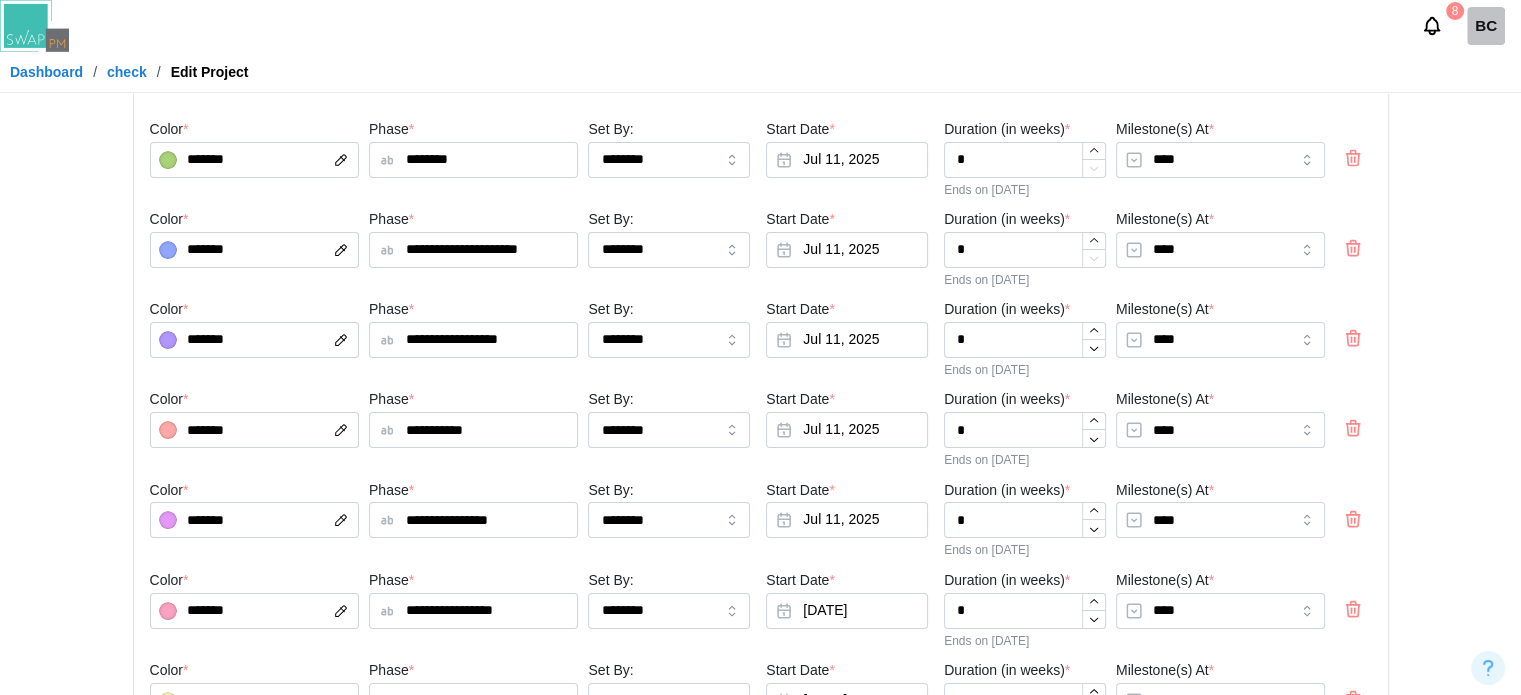 scroll, scrollTop: 200, scrollLeft: 0, axis: vertical 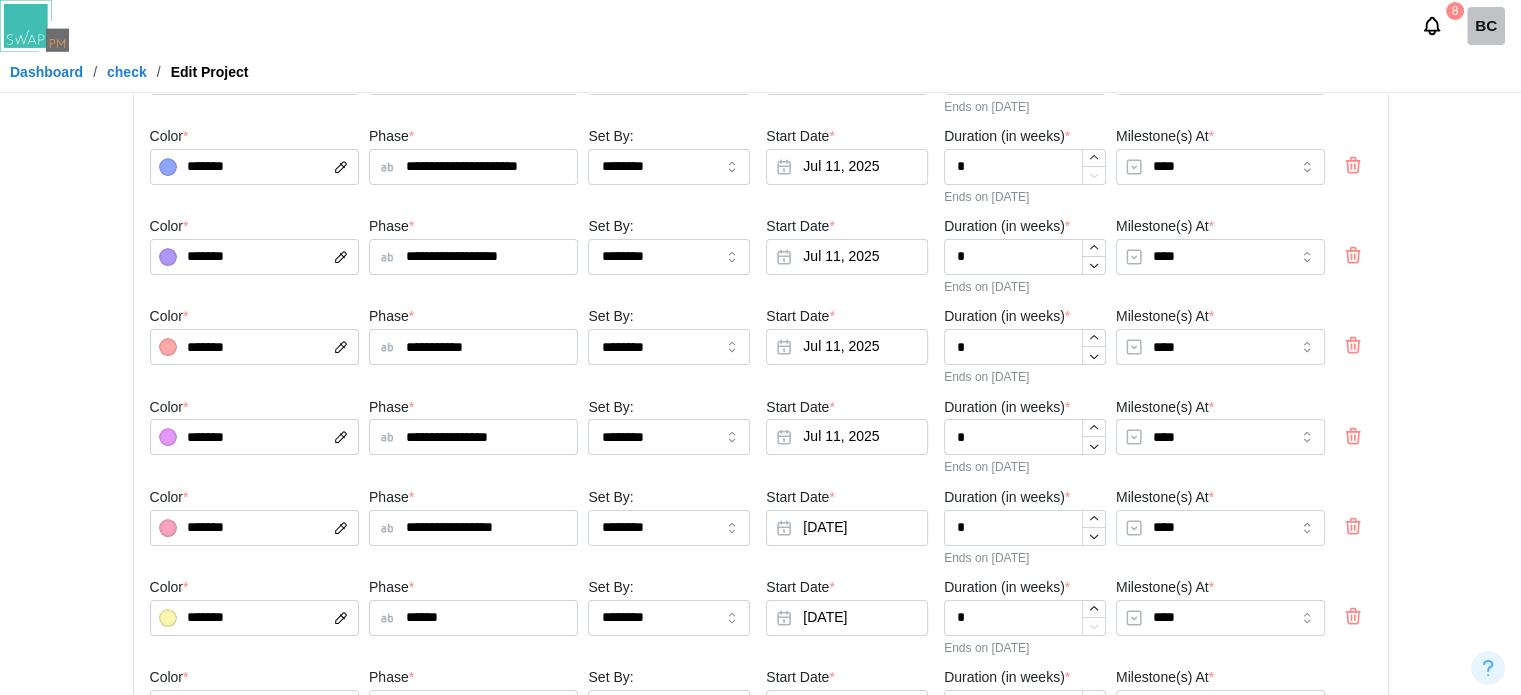 click 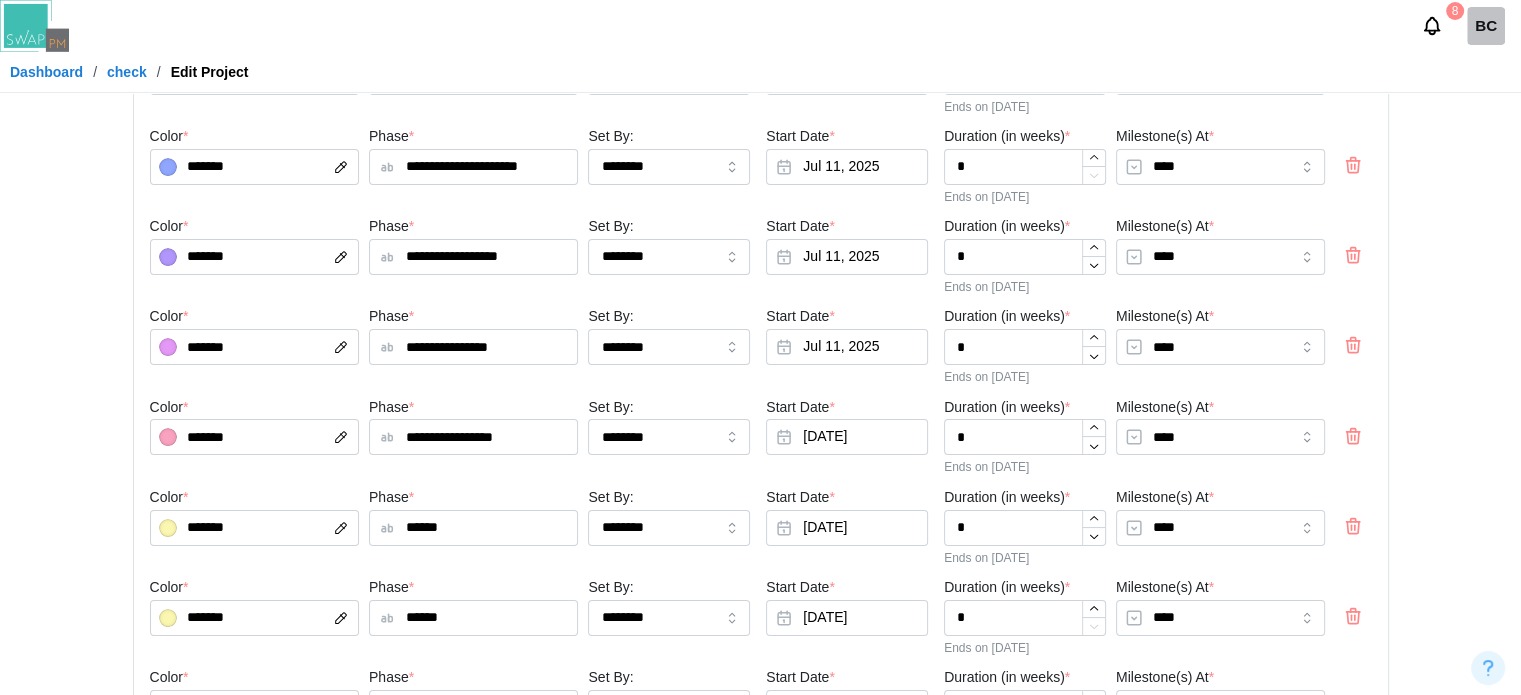 click 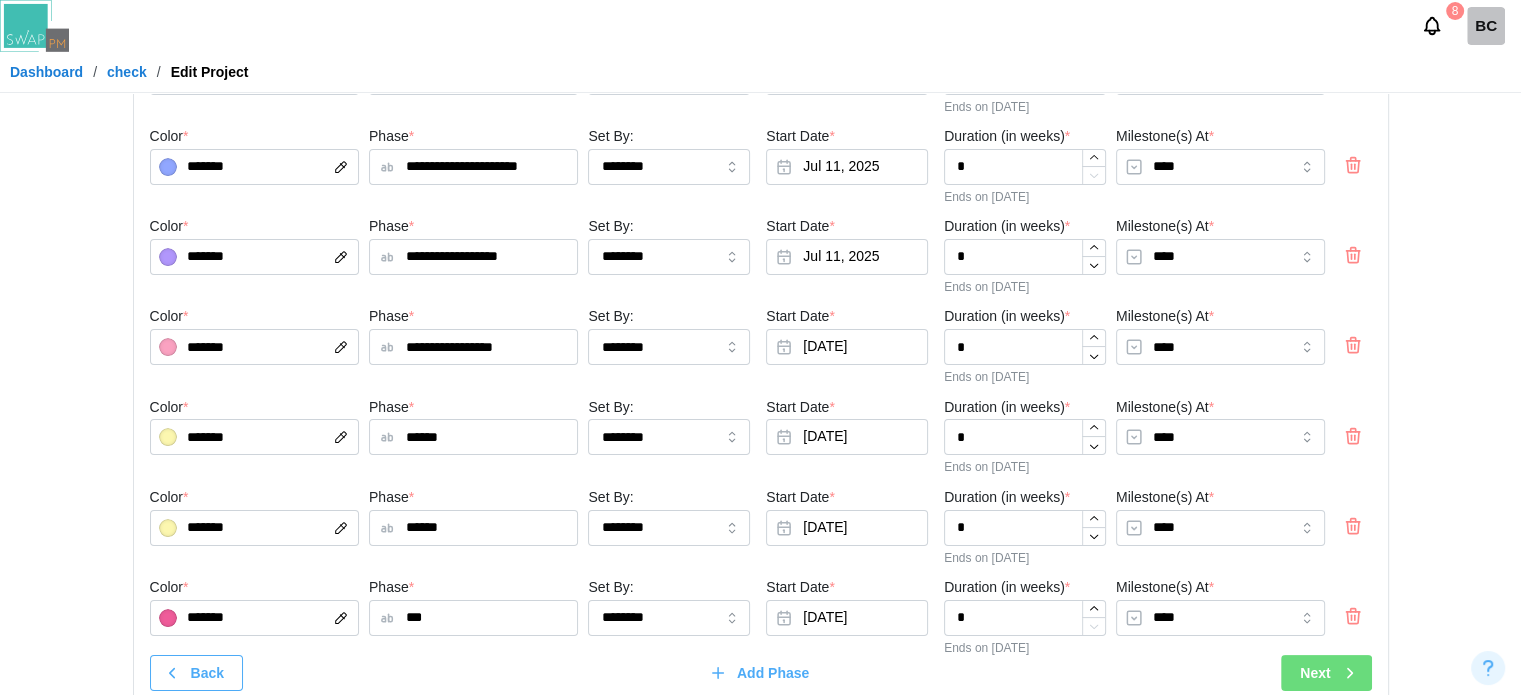 click 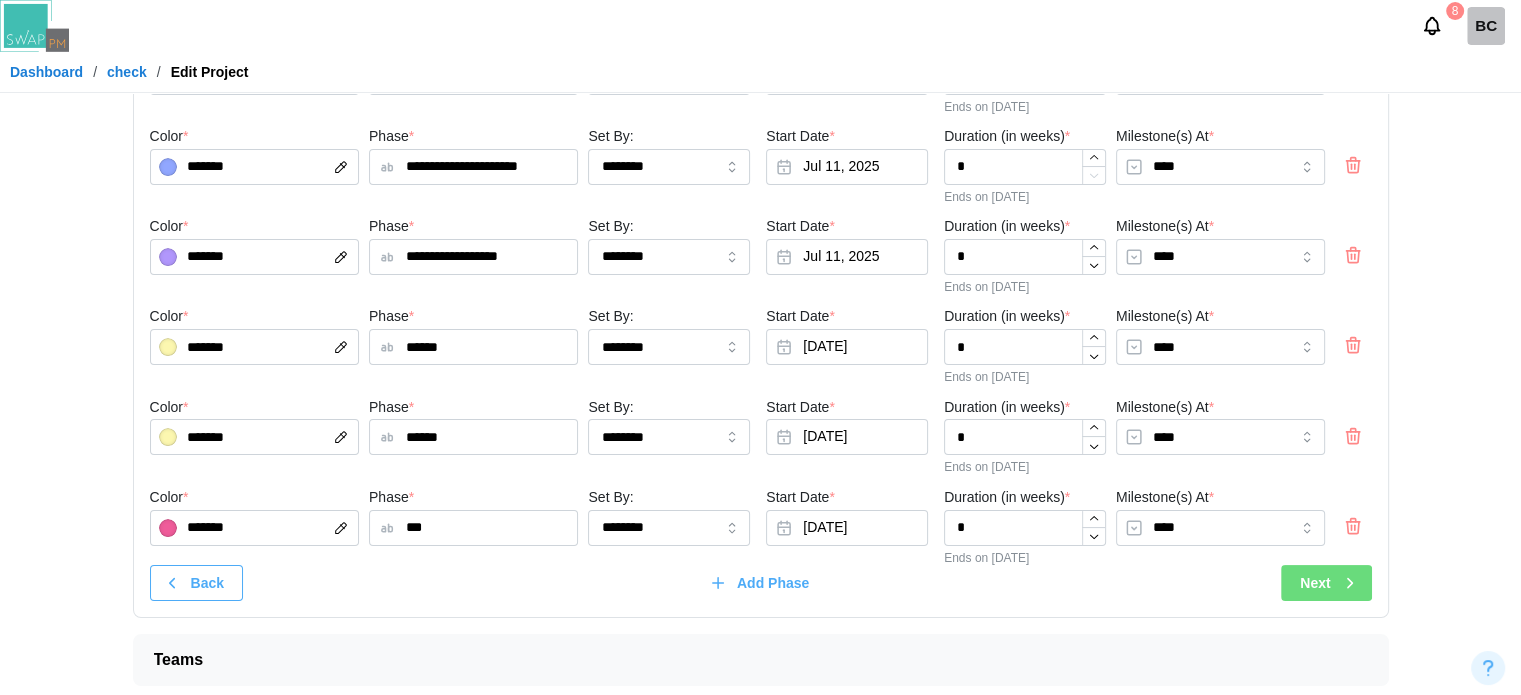 click on "Next" at bounding box center [1315, 583] 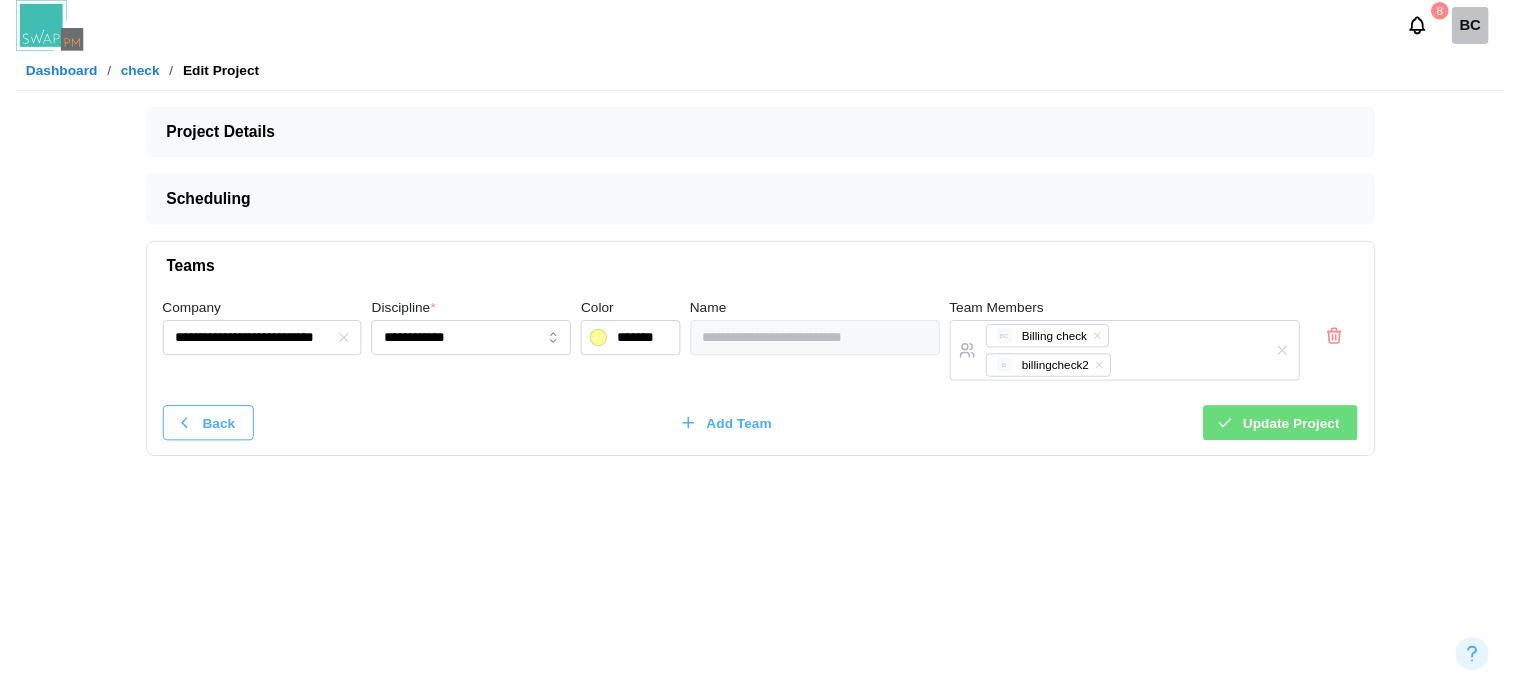 scroll, scrollTop: 0, scrollLeft: 0, axis: both 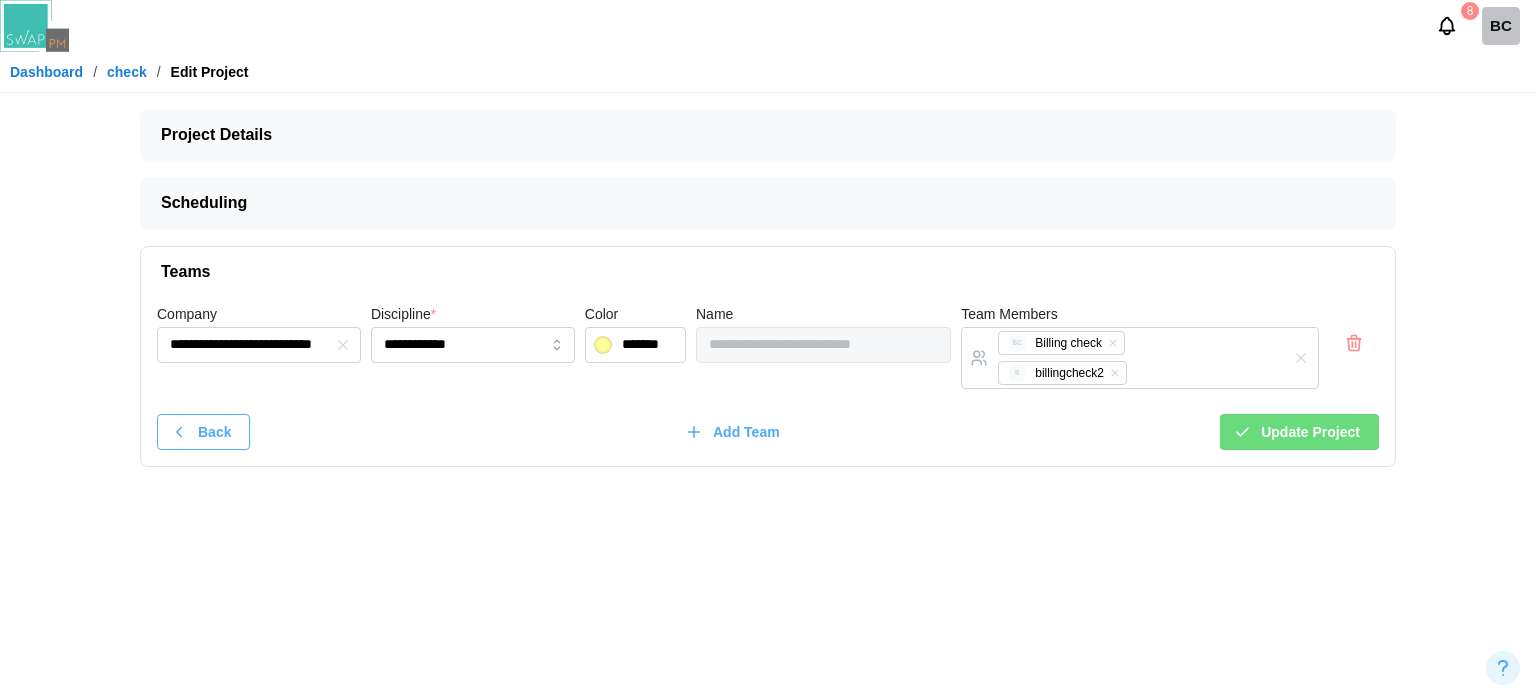 click on "Update Project" at bounding box center (1310, 432) 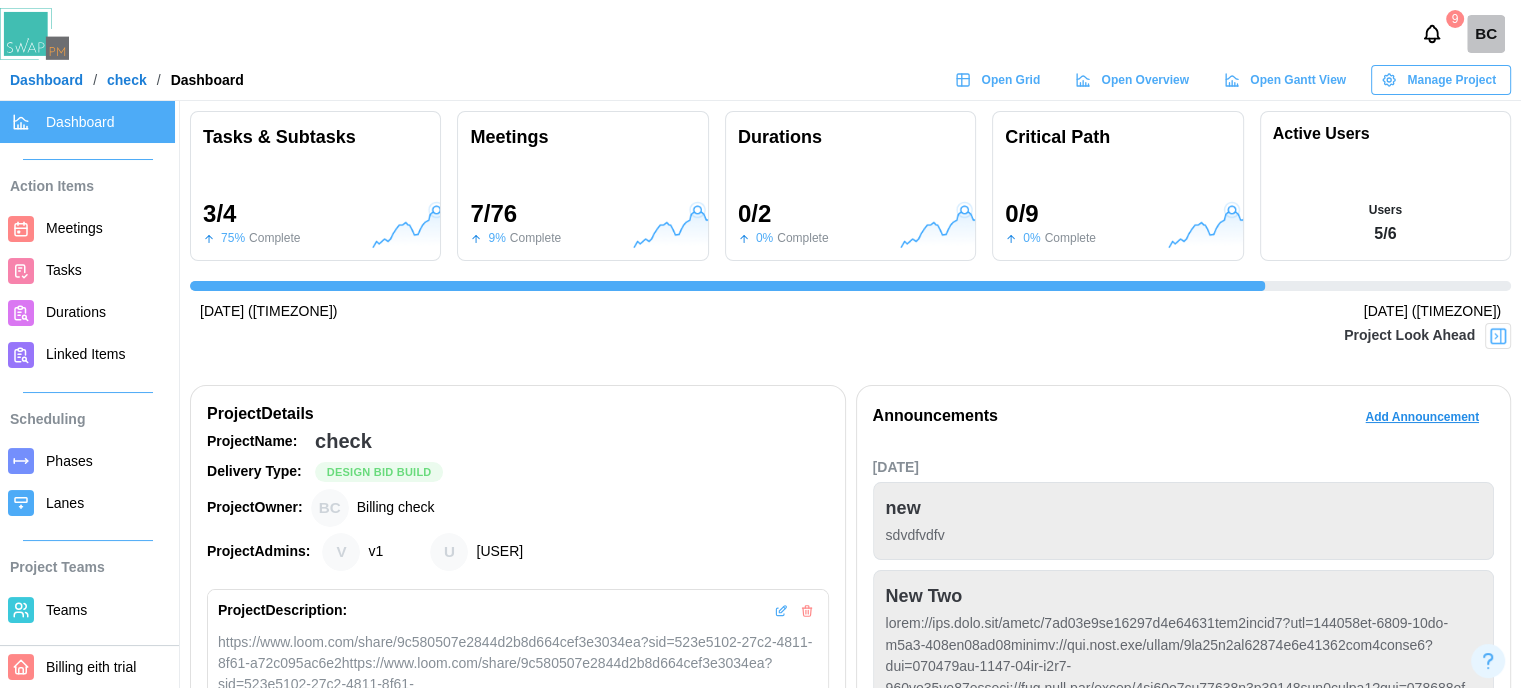 scroll, scrollTop: 0, scrollLeft: 216, axis: horizontal 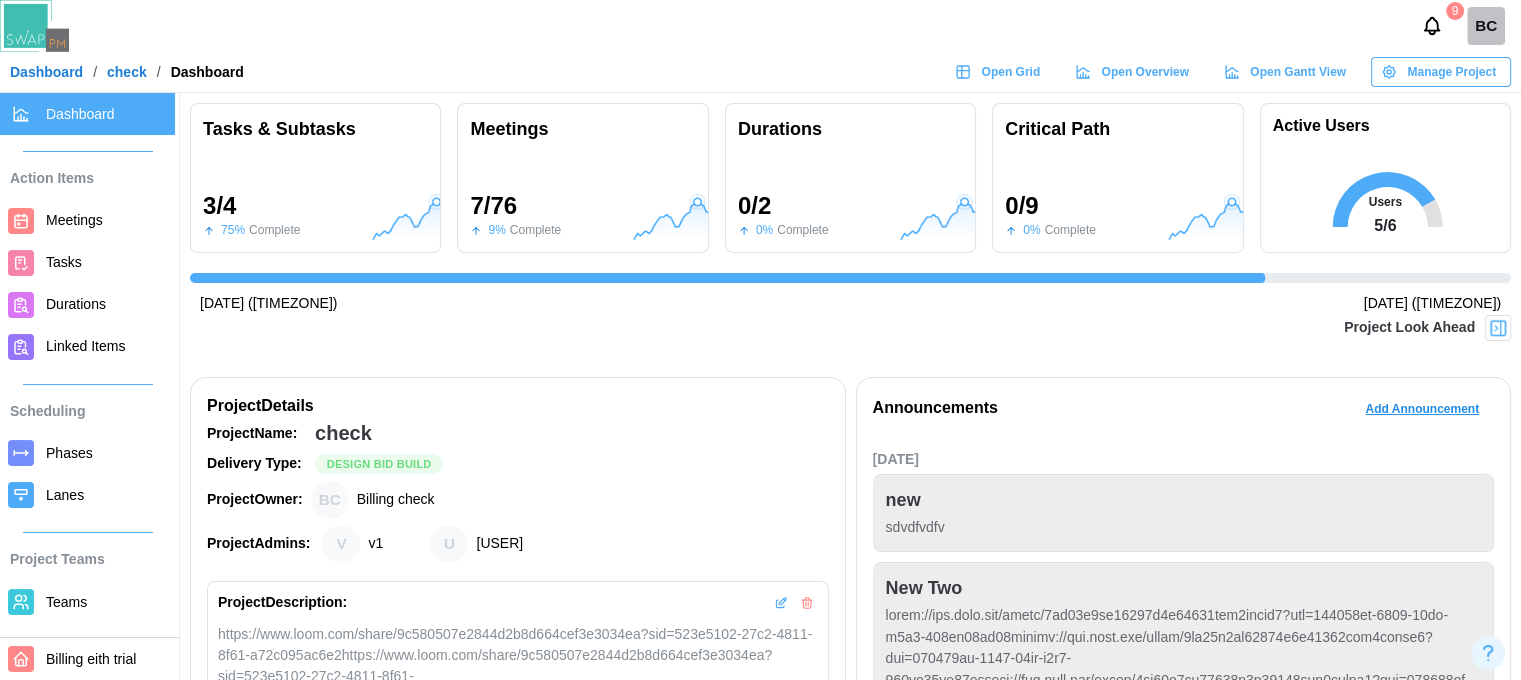 click on "Manage Project" at bounding box center [1451, 72] 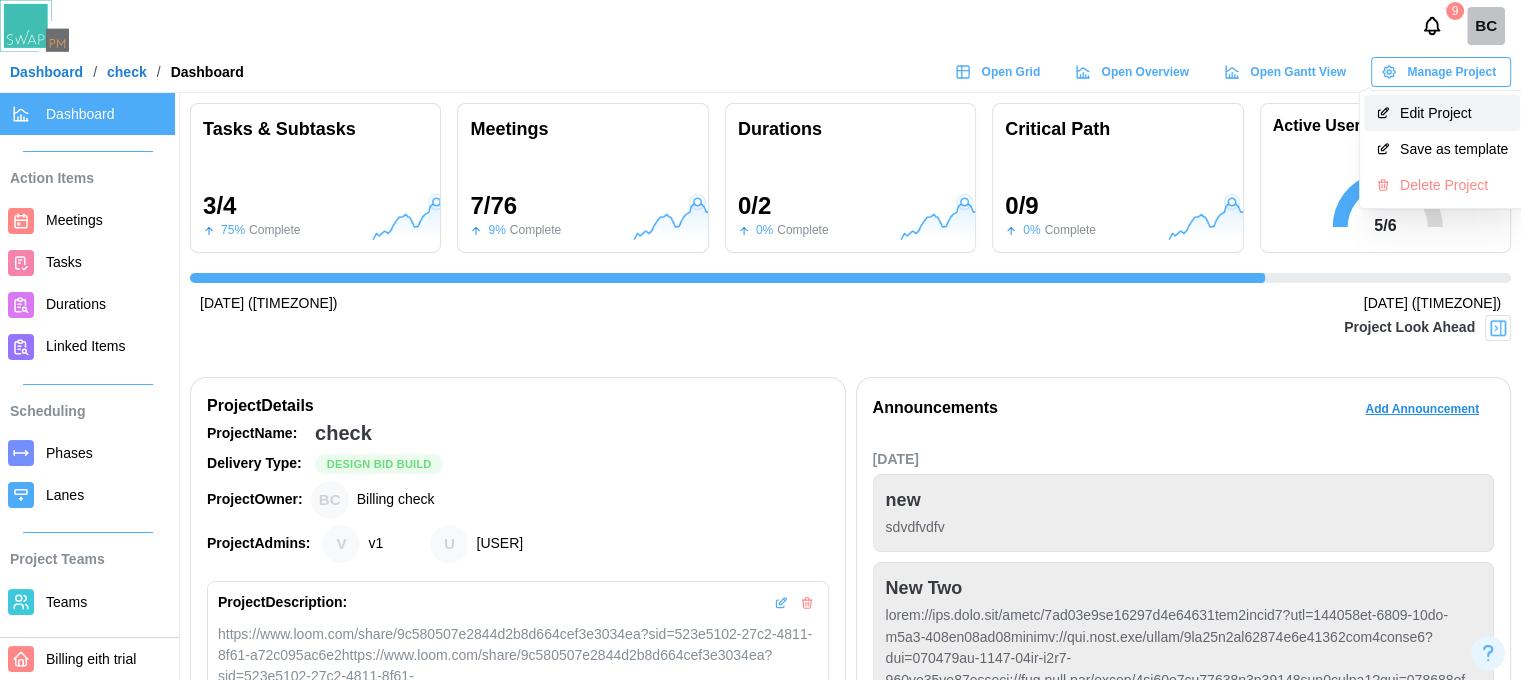 click on "Edit Project" at bounding box center (1454, 113) 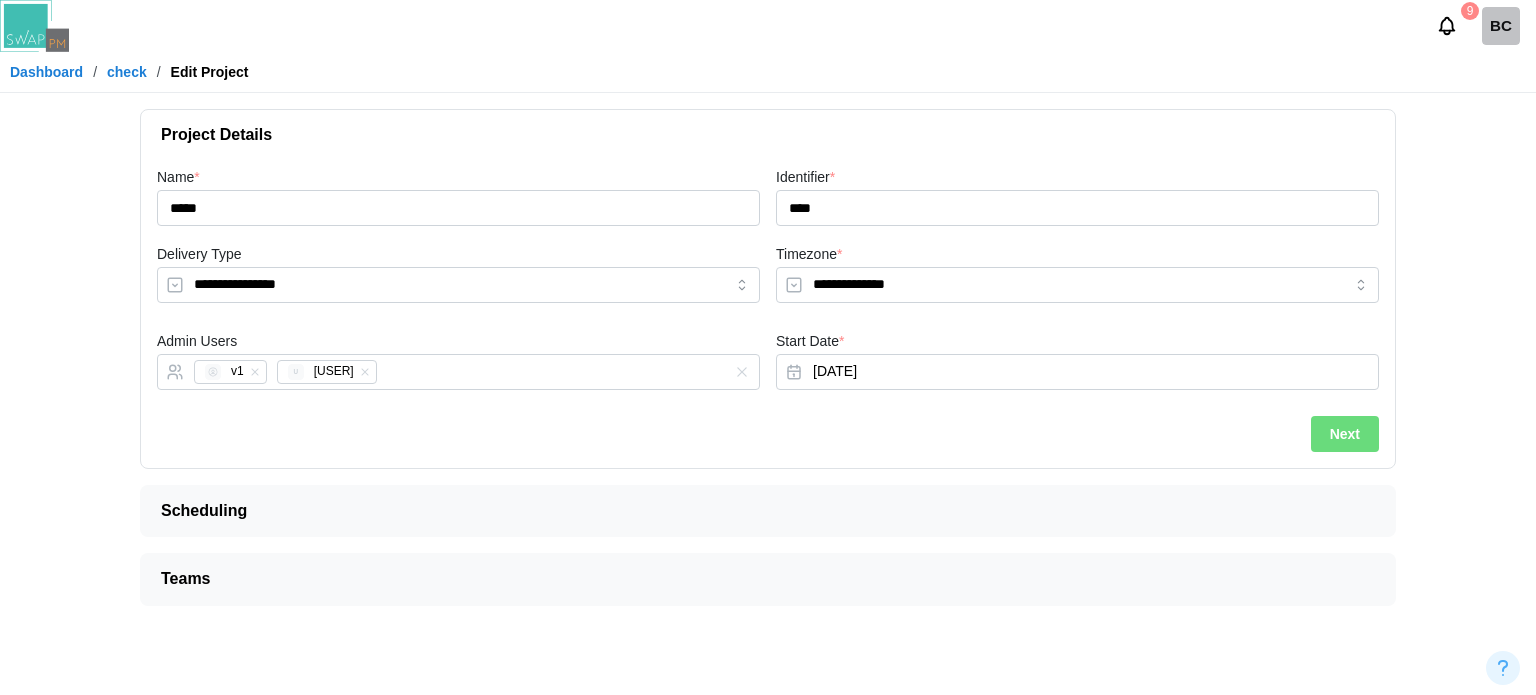 click on "Next" at bounding box center [1345, 434] 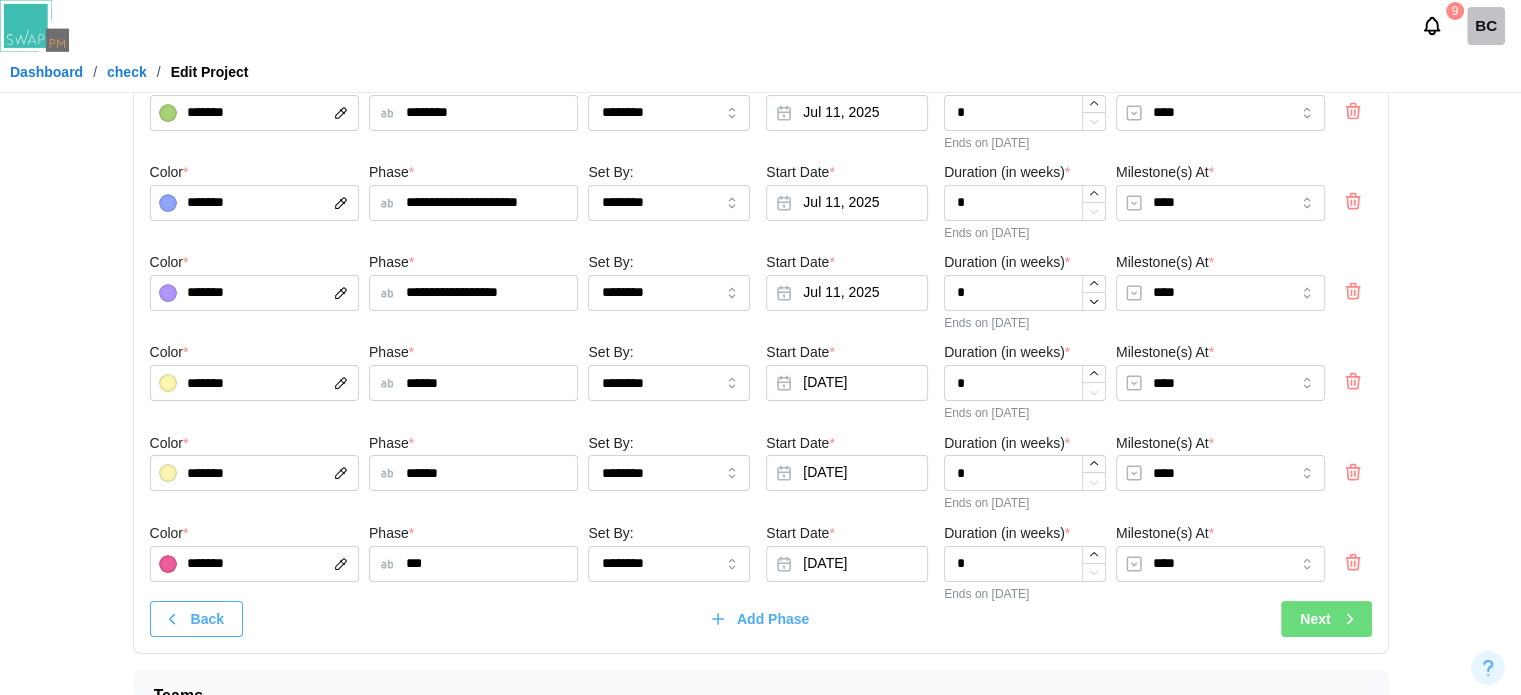 scroll, scrollTop: 200, scrollLeft: 0, axis: vertical 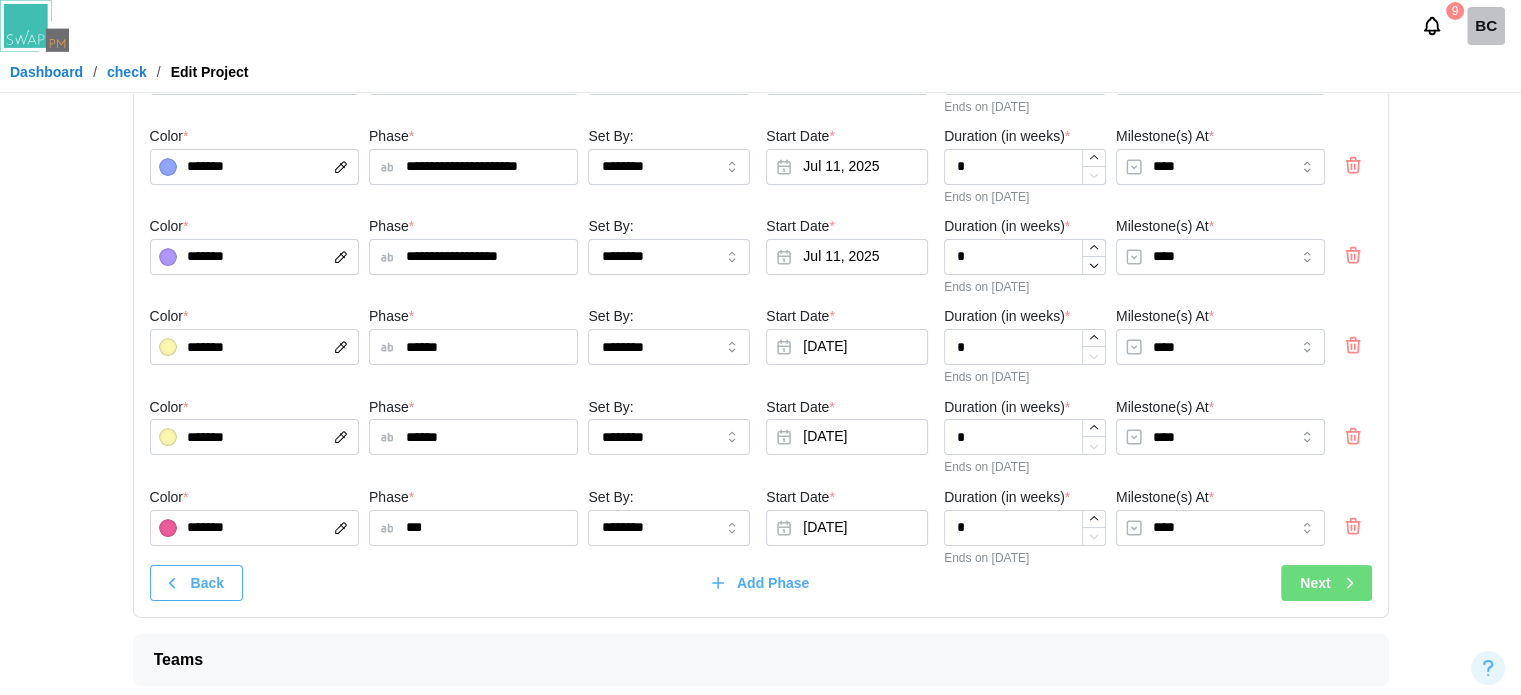 click 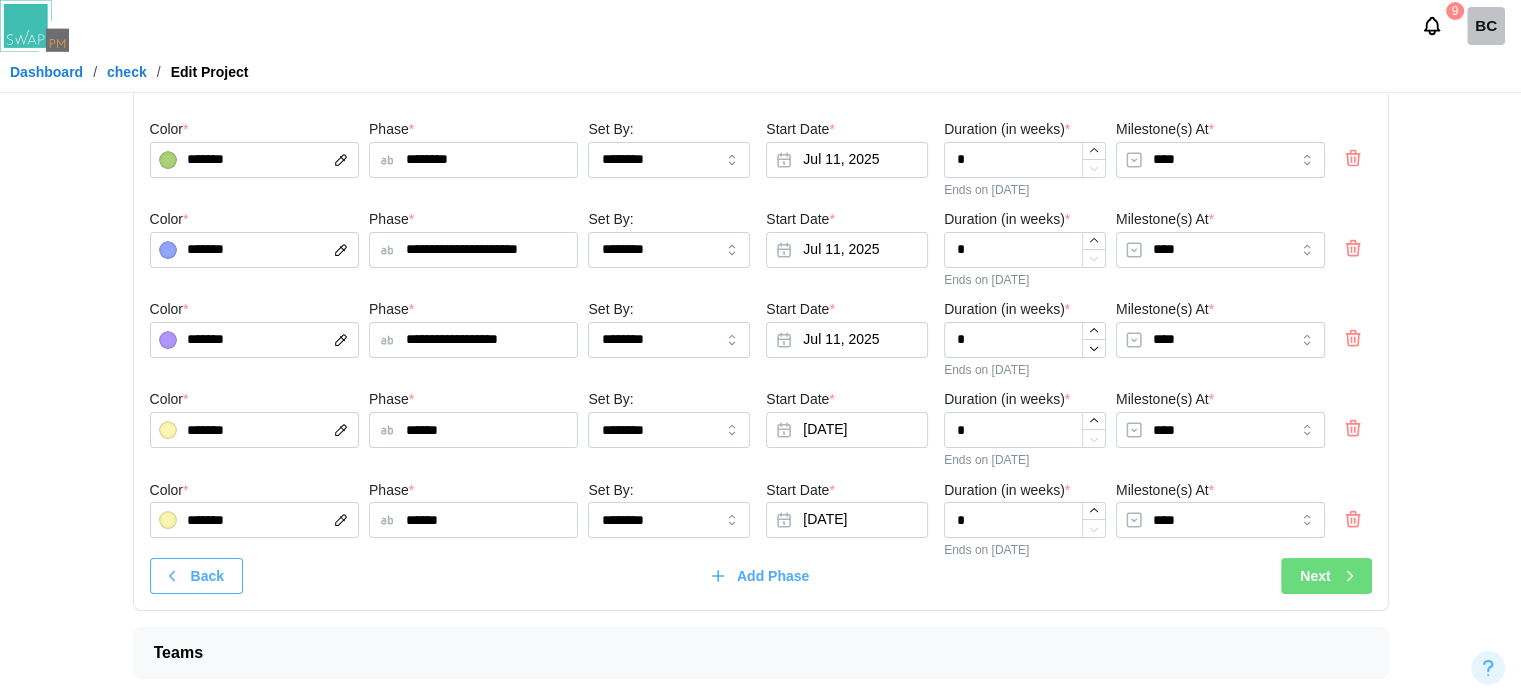 scroll, scrollTop: 116, scrollLeft: 0, axis: vertical 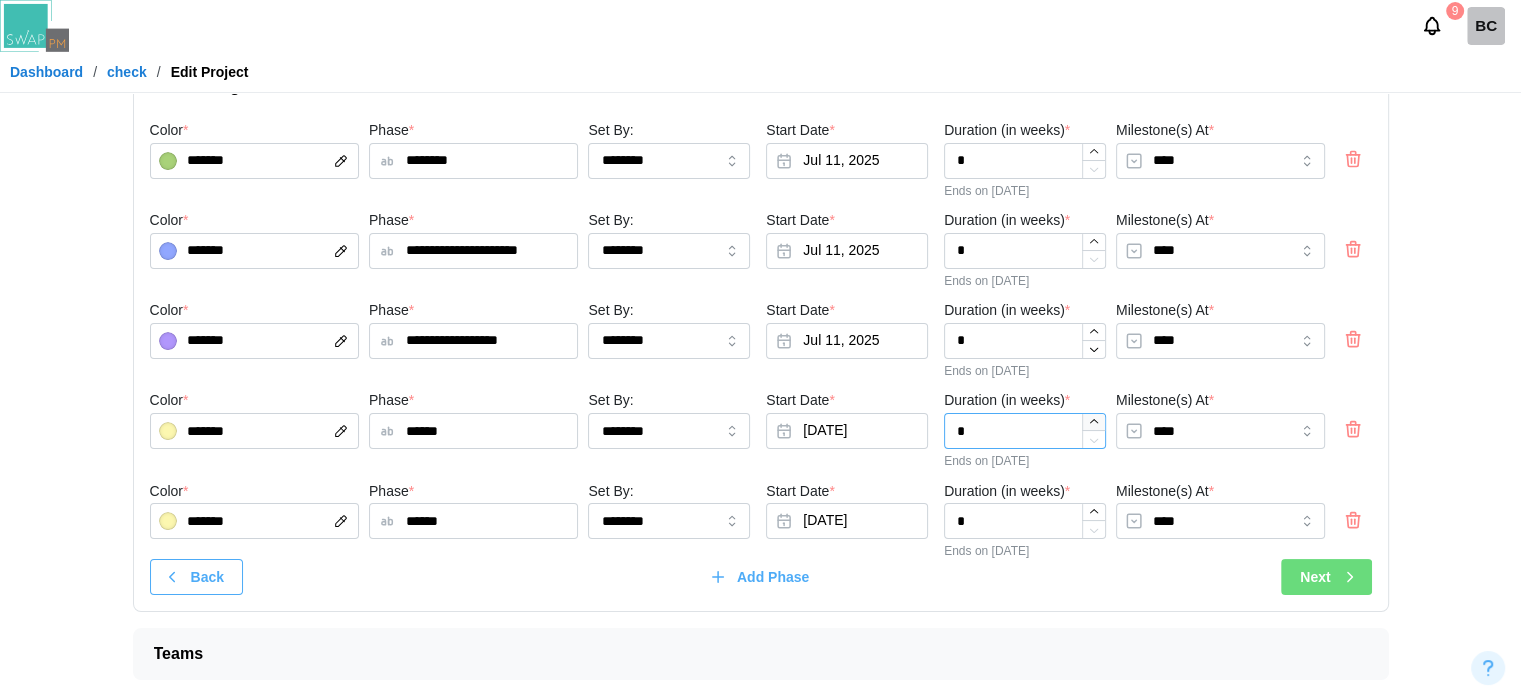 click 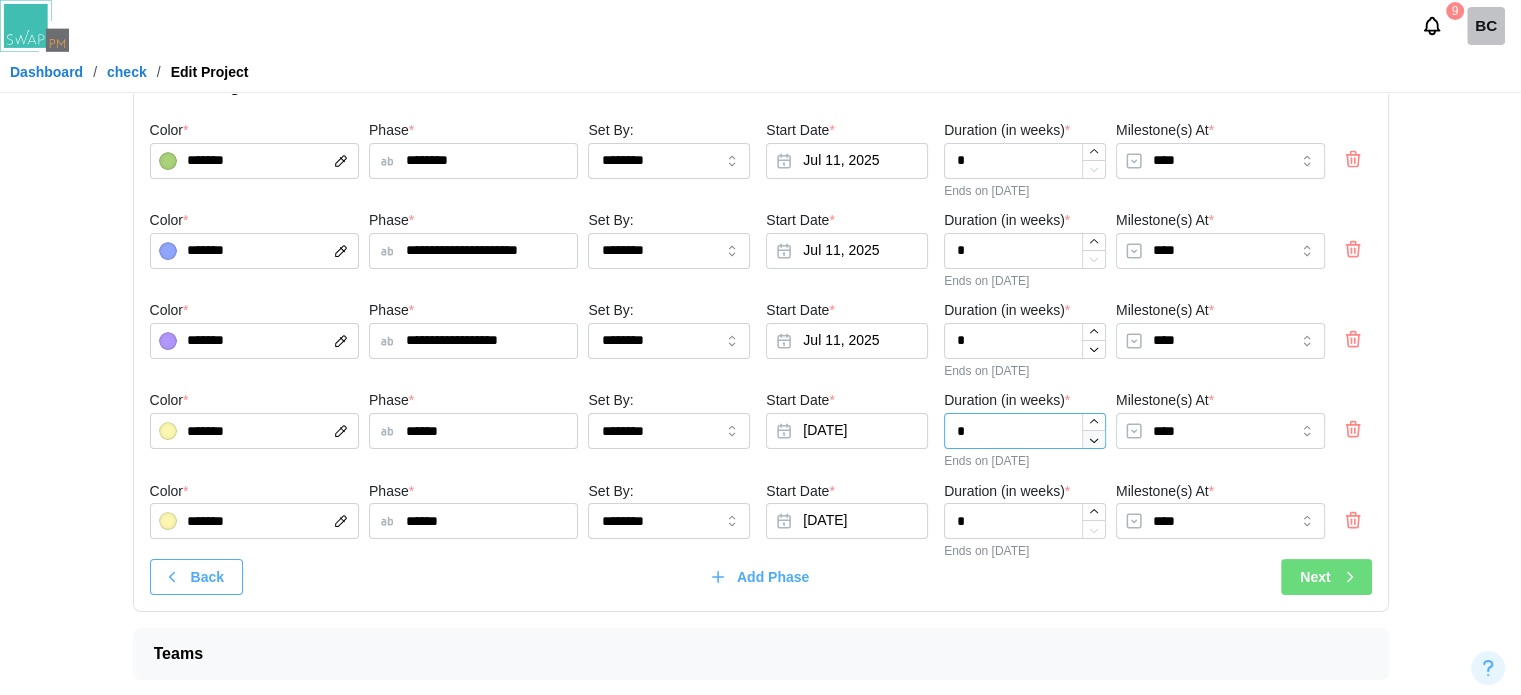 type on "*" 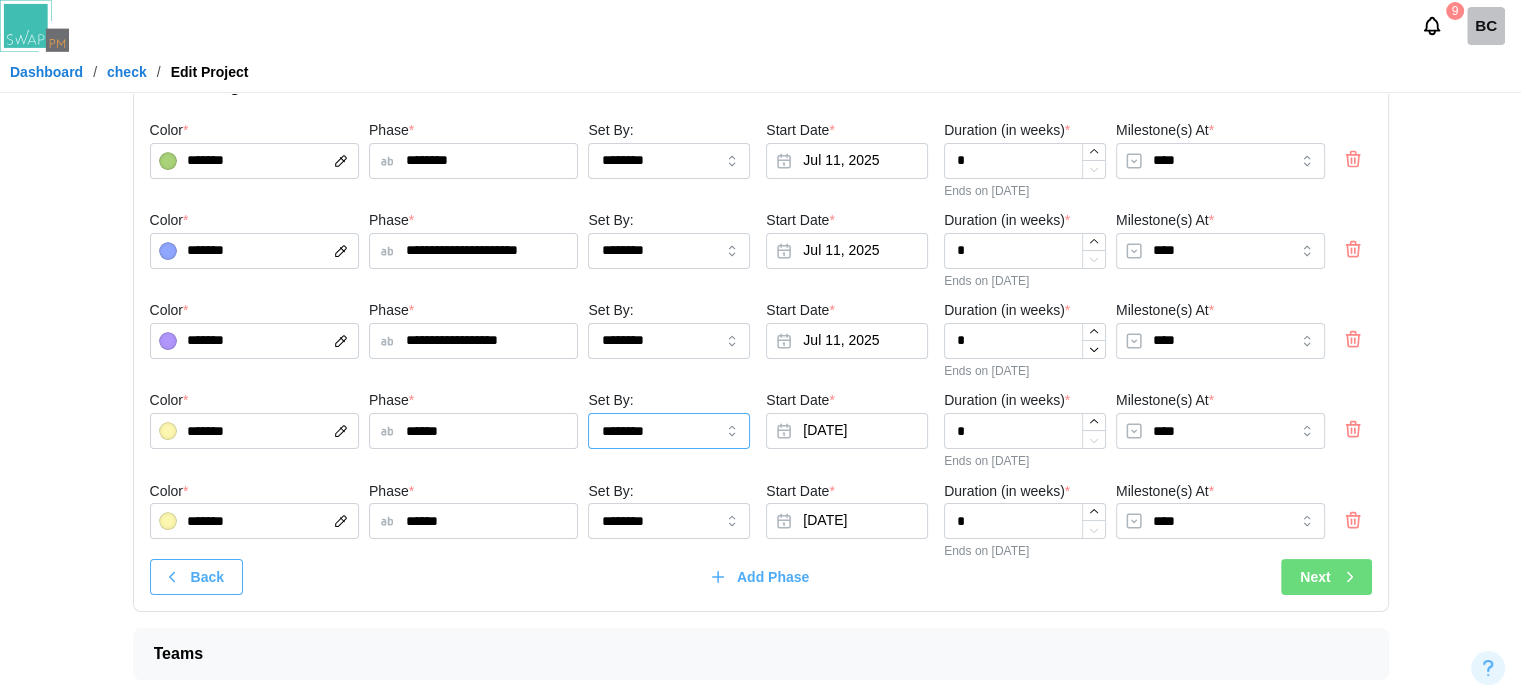 click on "********" at bounding box center (669, 431) 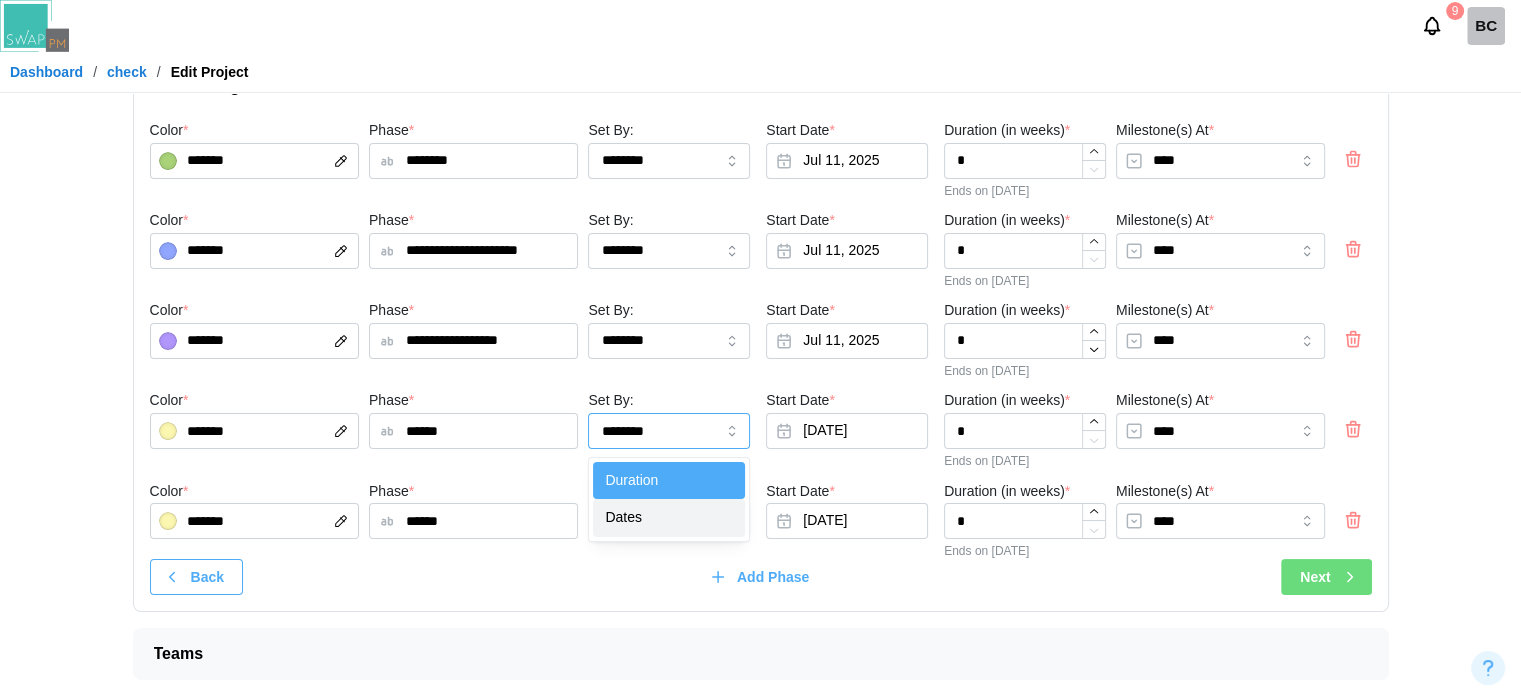 type on "*****" 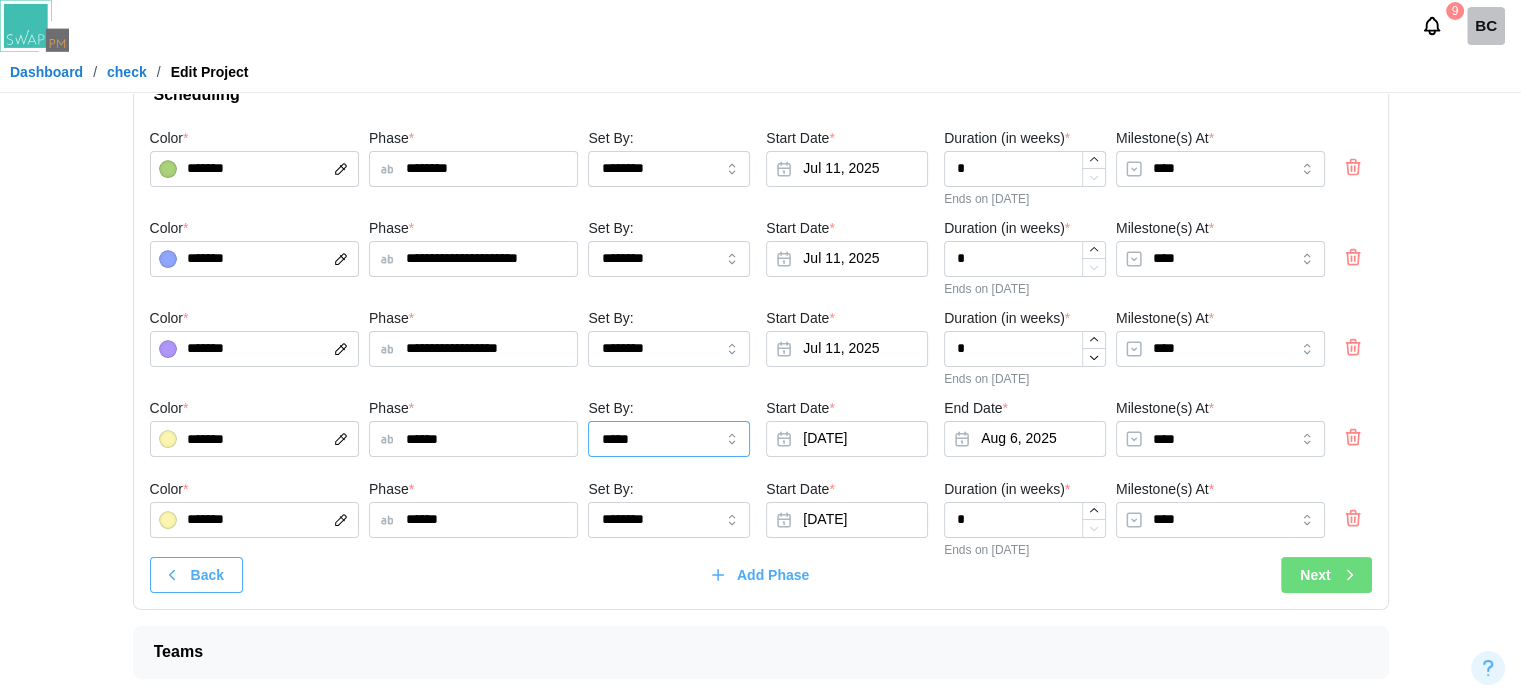 scroll, scrollTop: 106, scrollLeft: 0, axis: vertical 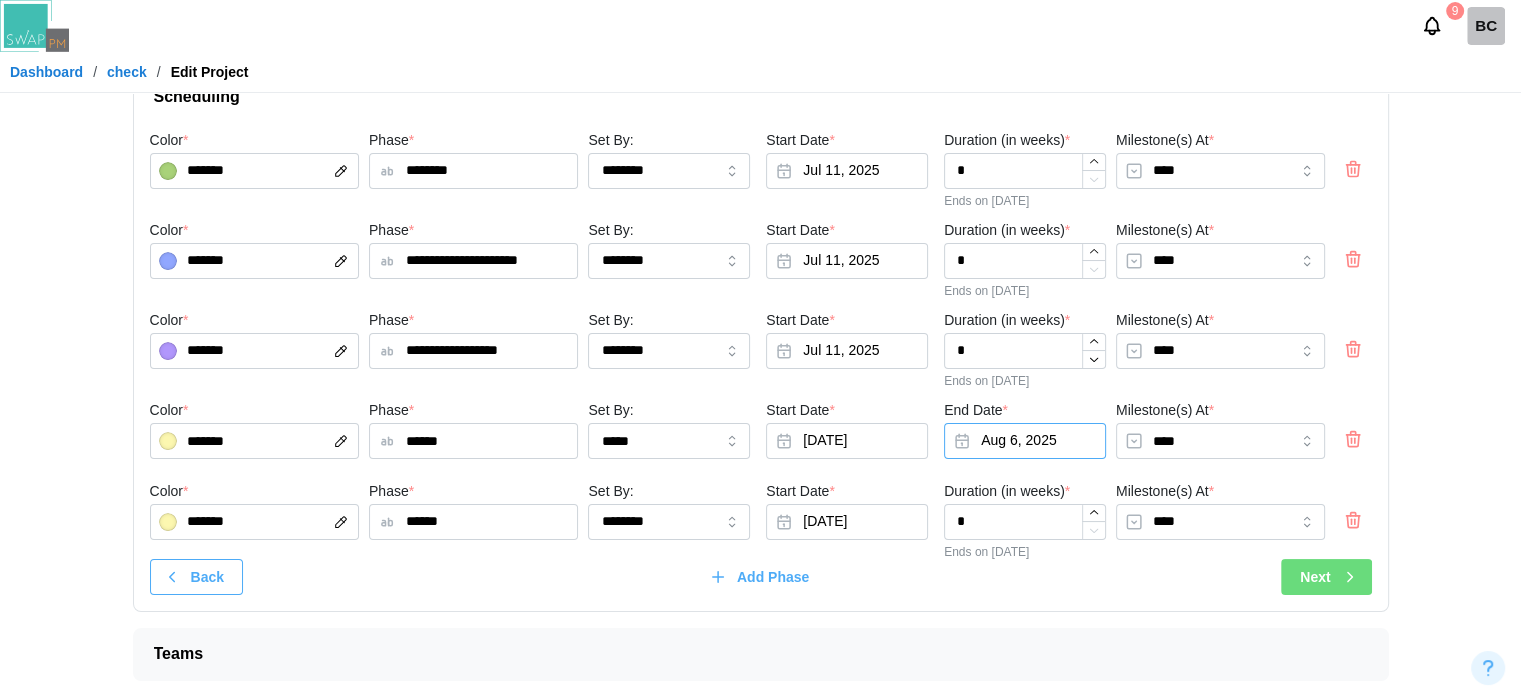 click on "Aug 6, 2025" at bounding box center (1025, 441) 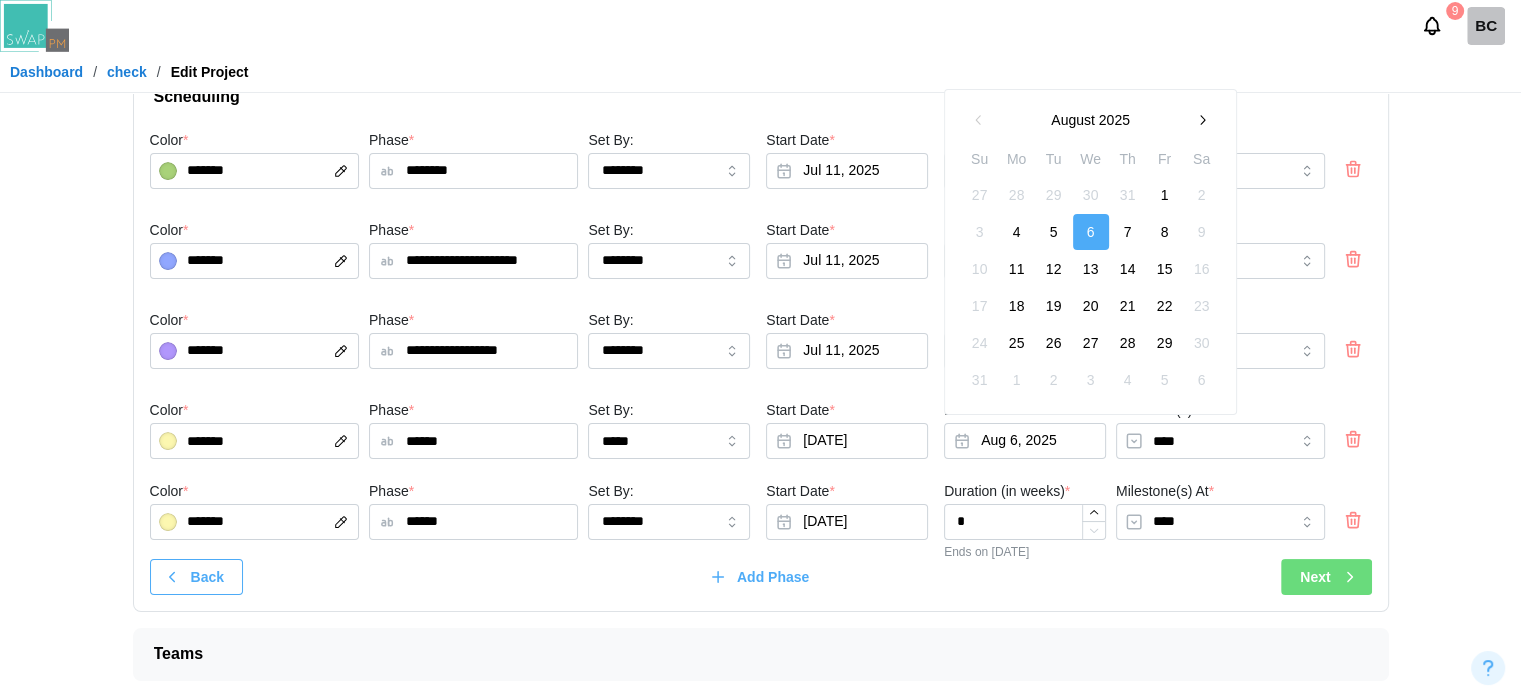 click 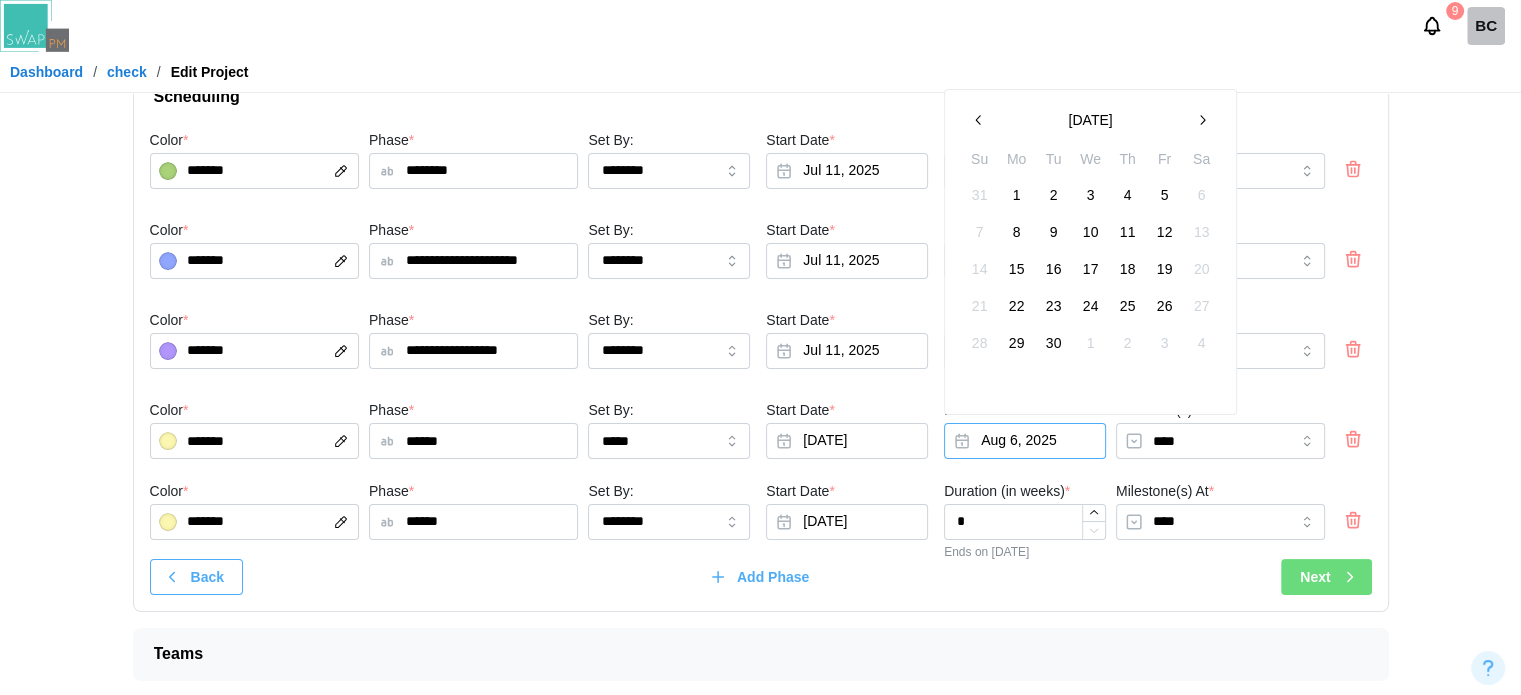click 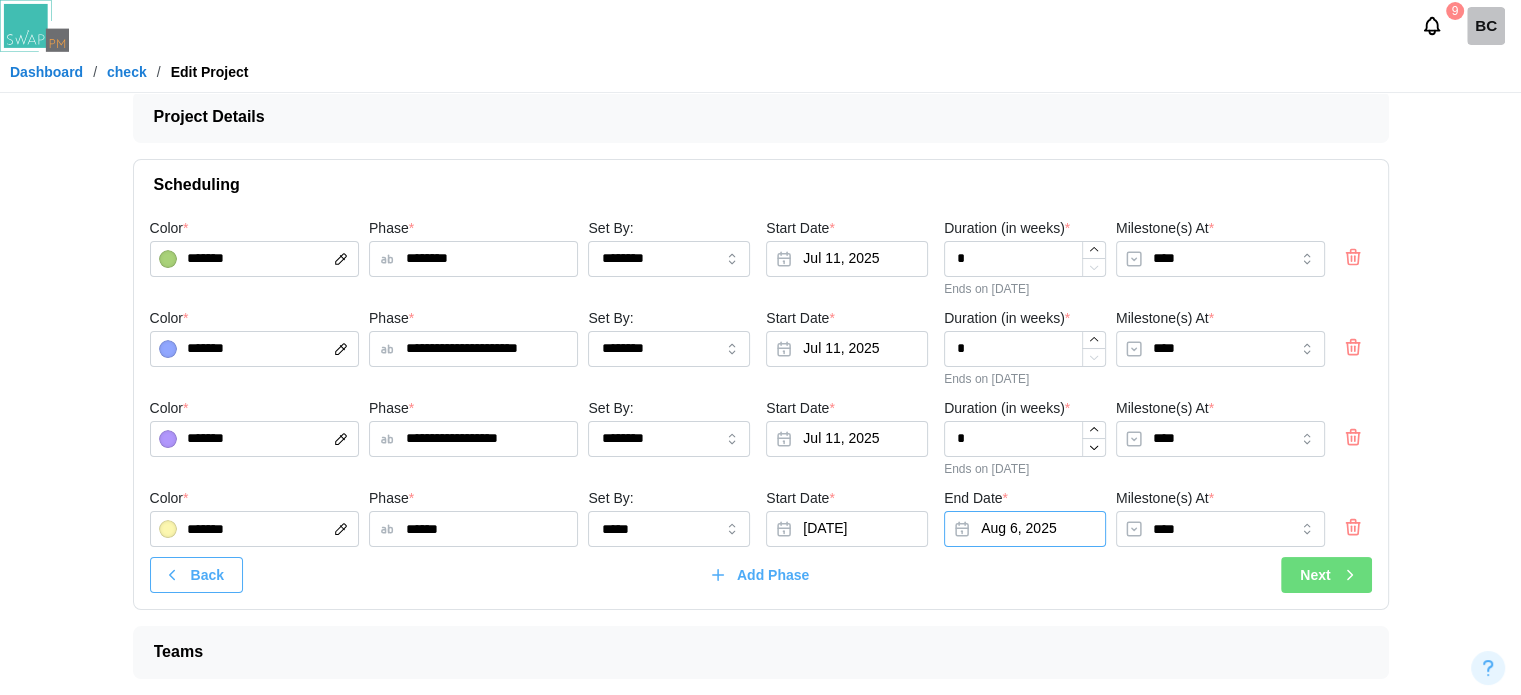 scroll, scrollTop: 16, scrollLeft: 0, axis: vertical 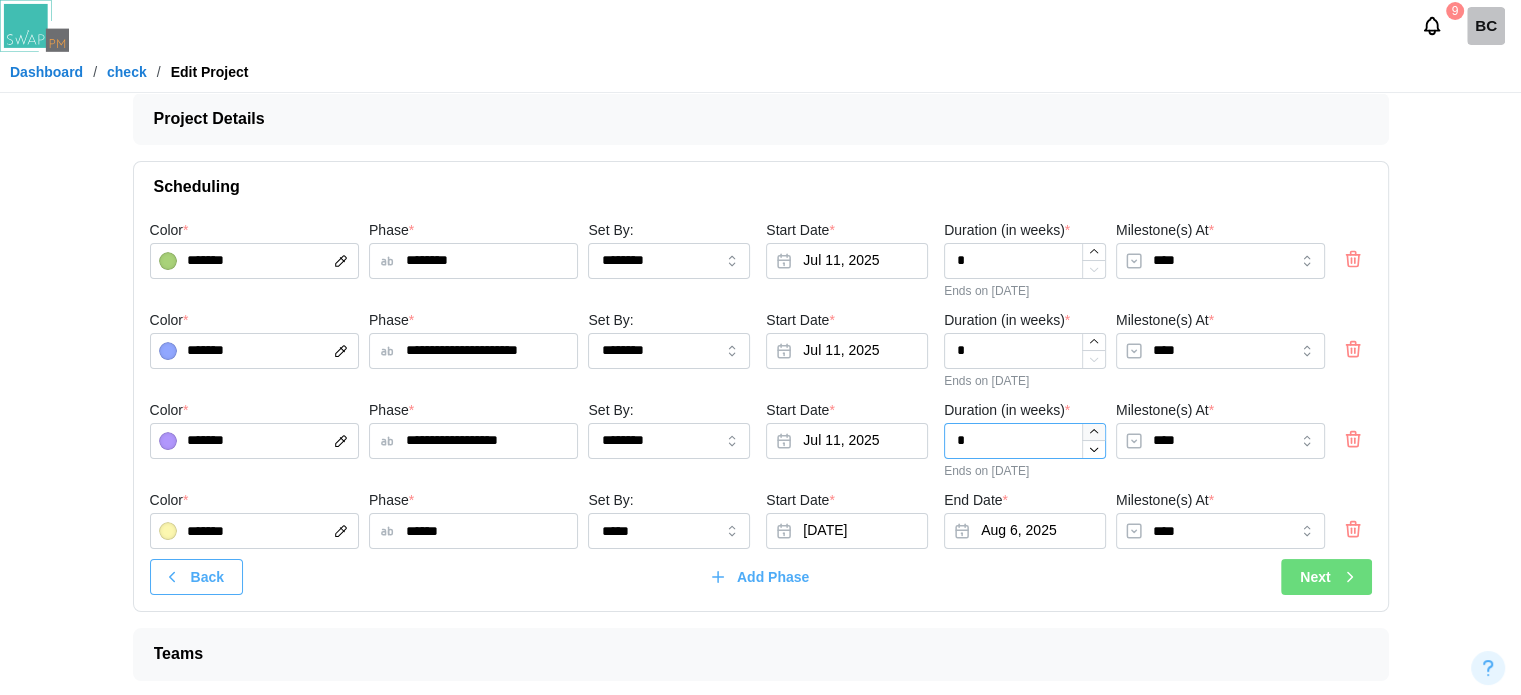 click 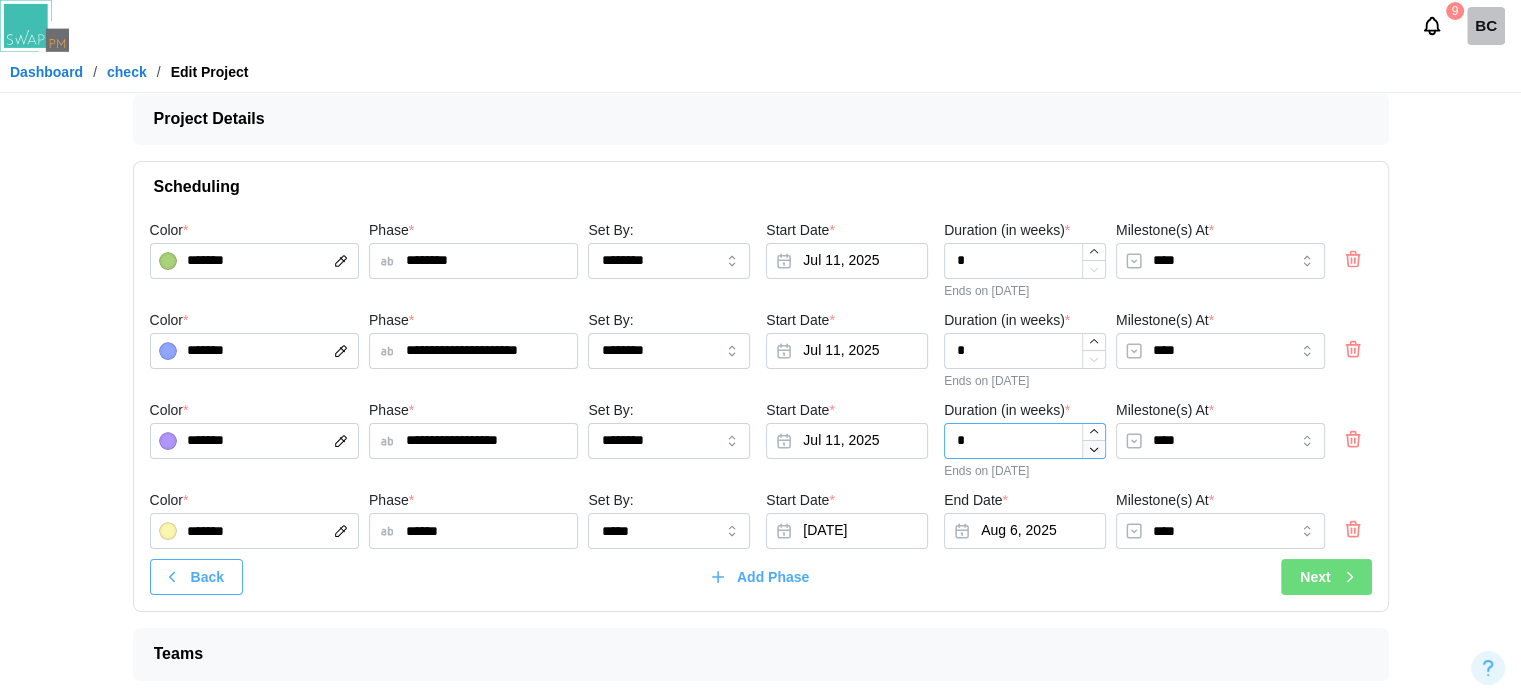 click 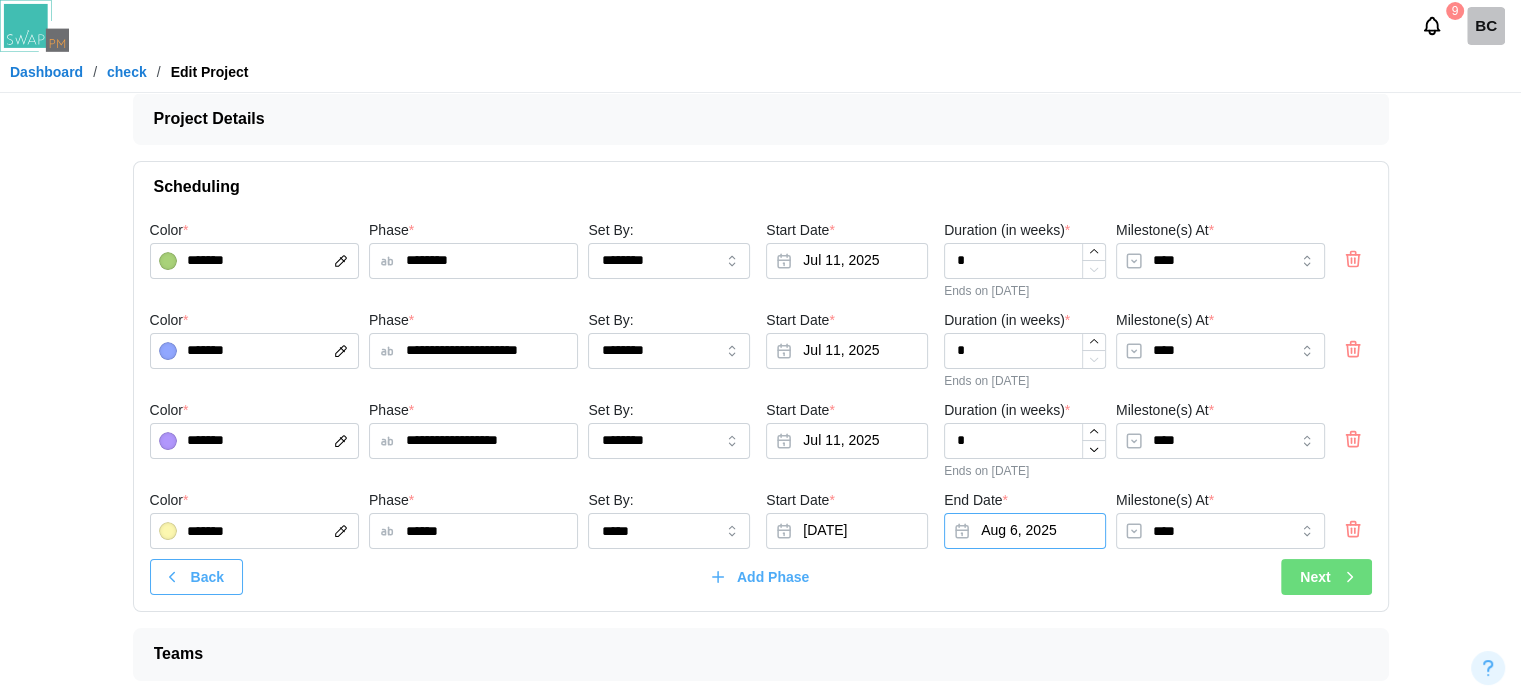 click on "Aug 6, 2025" at bounding box center (1025, 531) 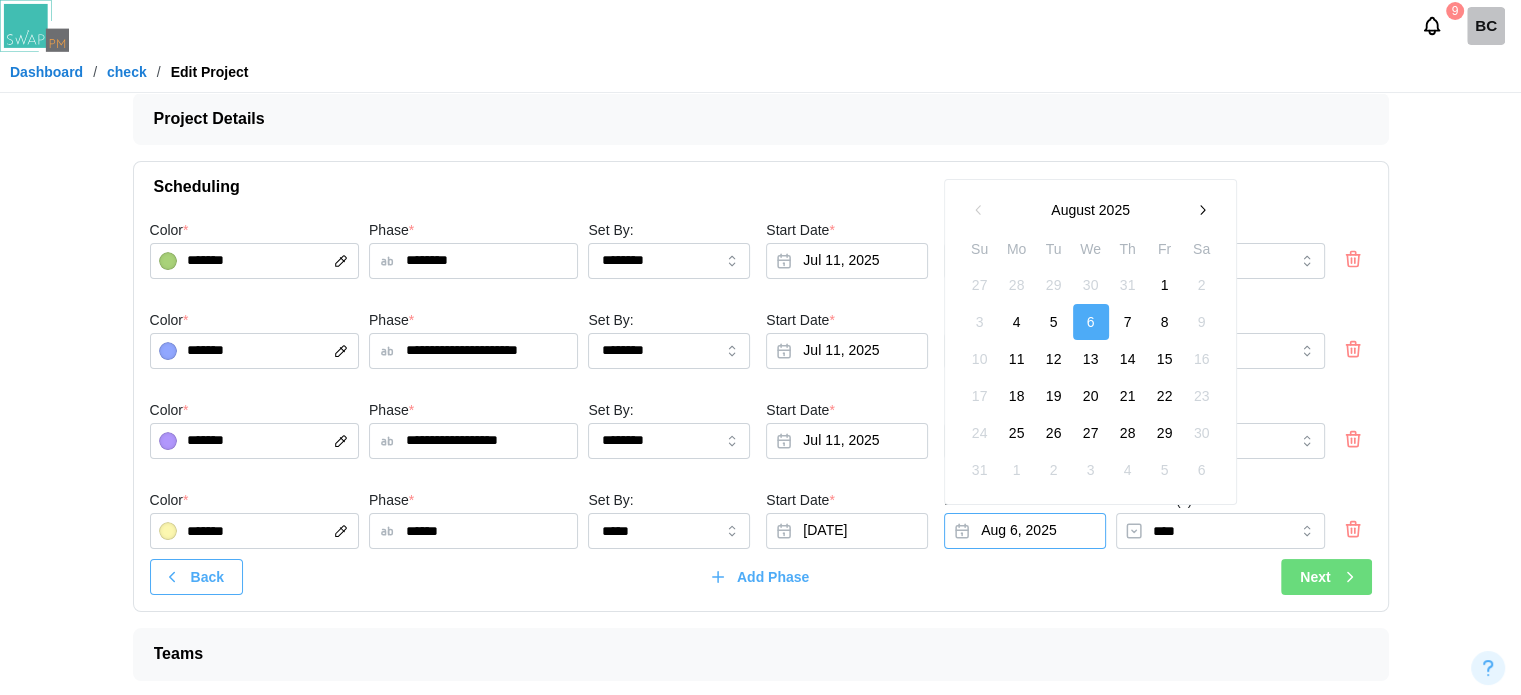 click on "Set By: *****" at bounding box center (669, 518) 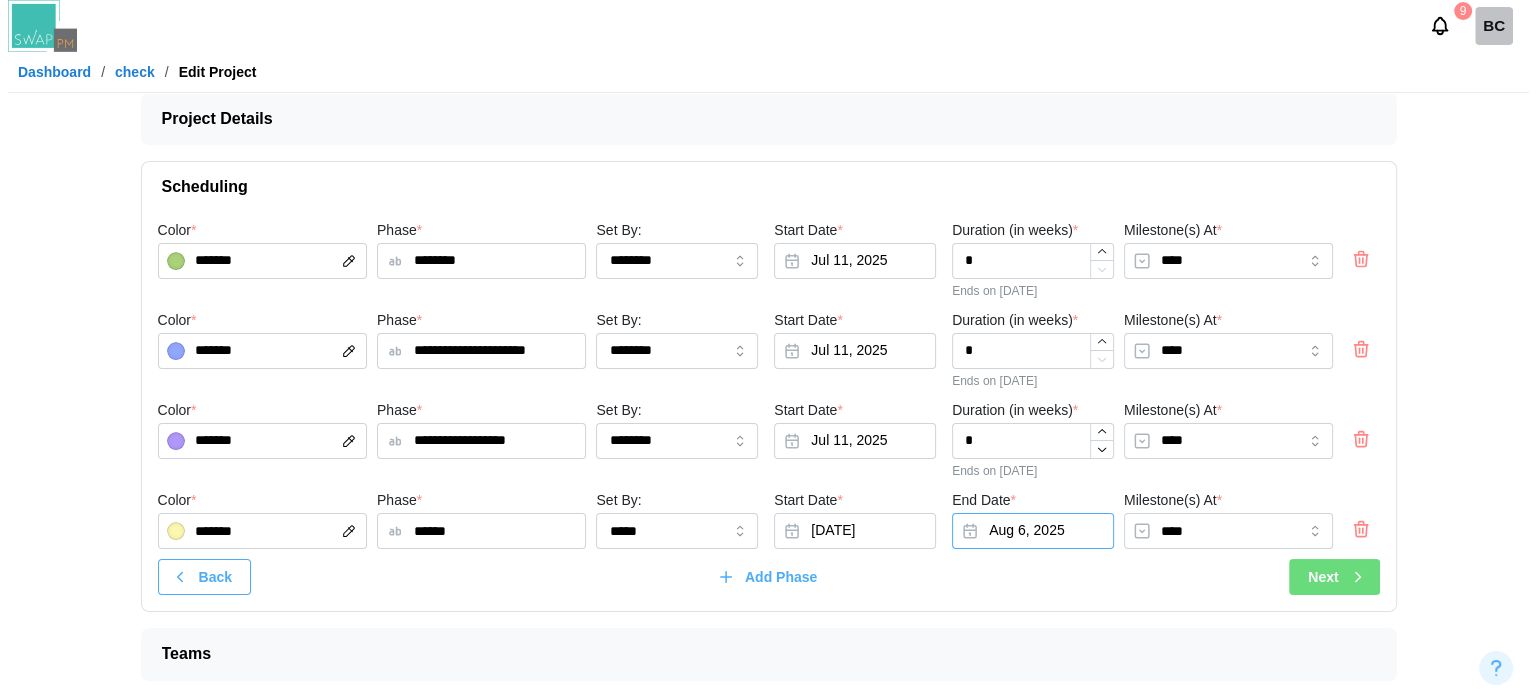 scroll, scrollTop: 0, scrollLeft: 0, axis: both 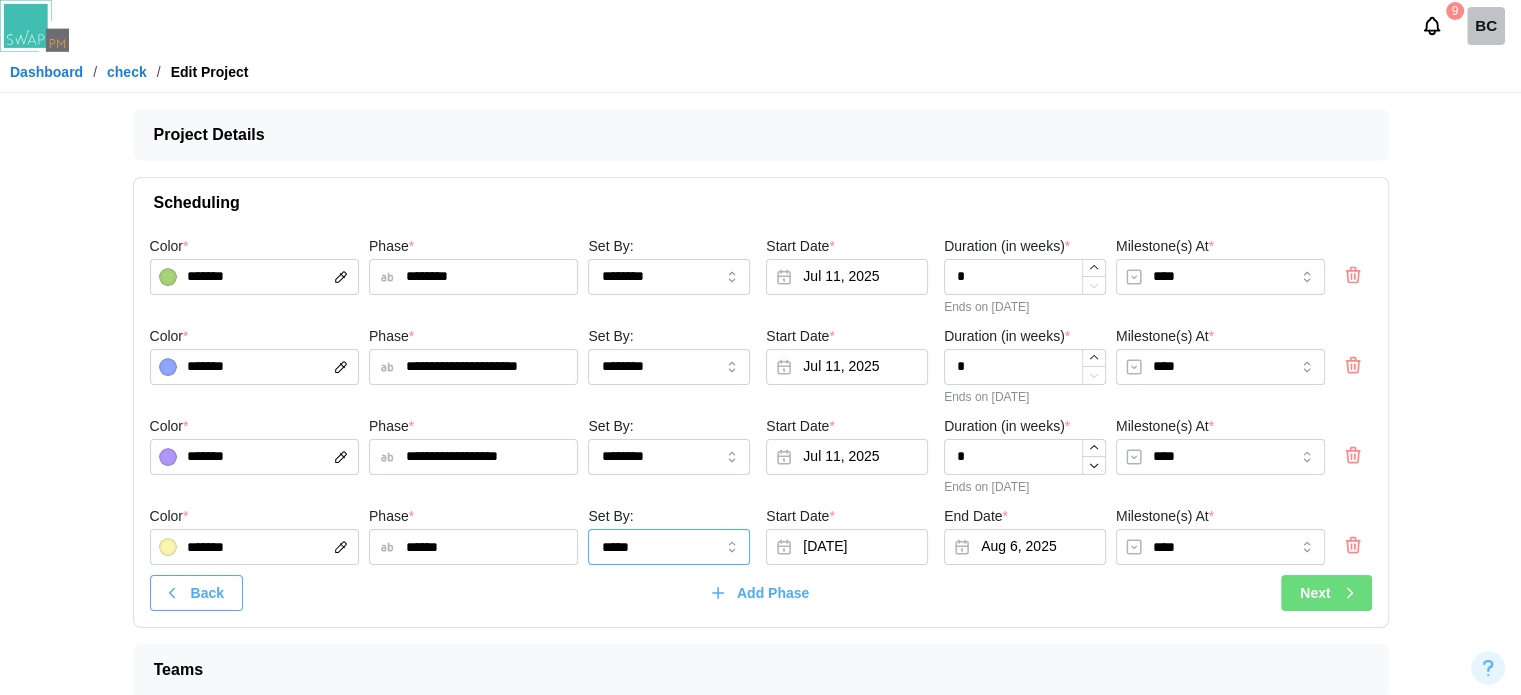 click on "*****" at bounding box center (669, 547) 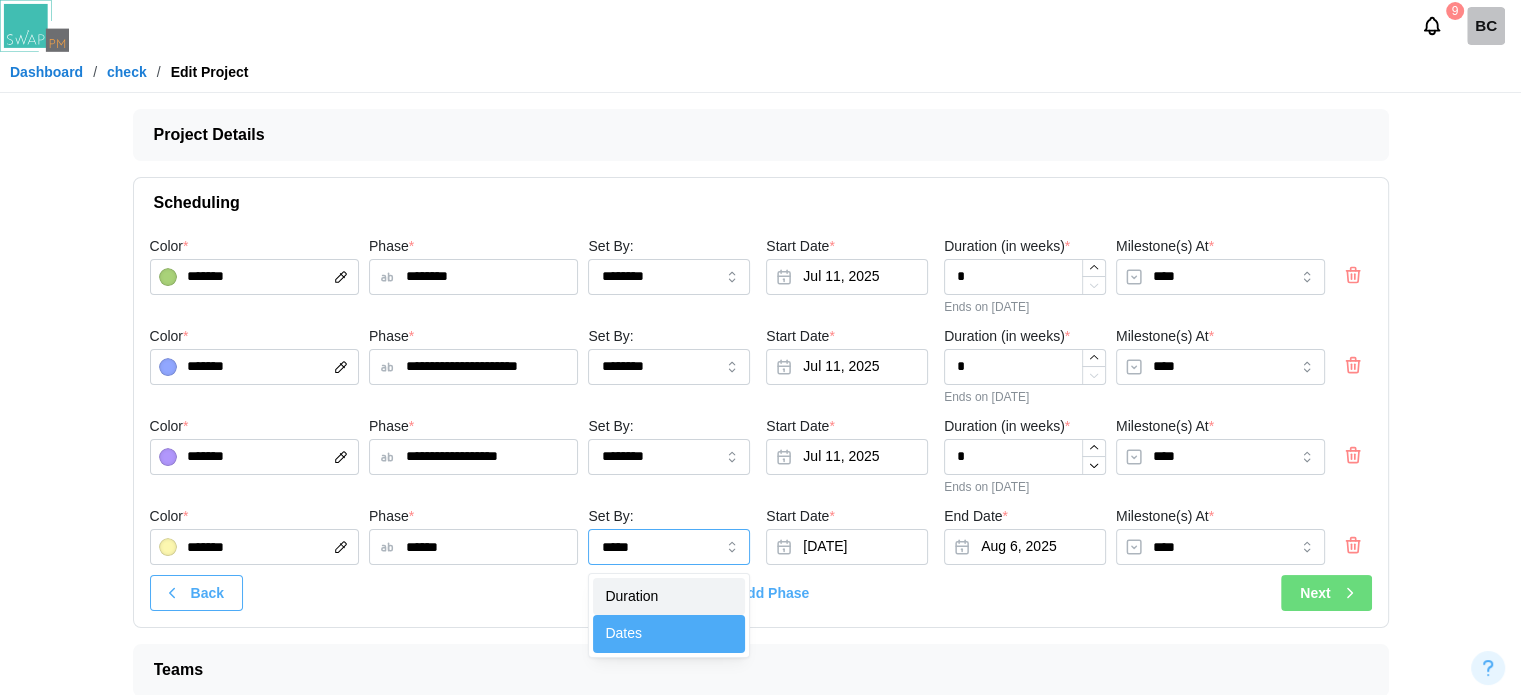 type on "********" 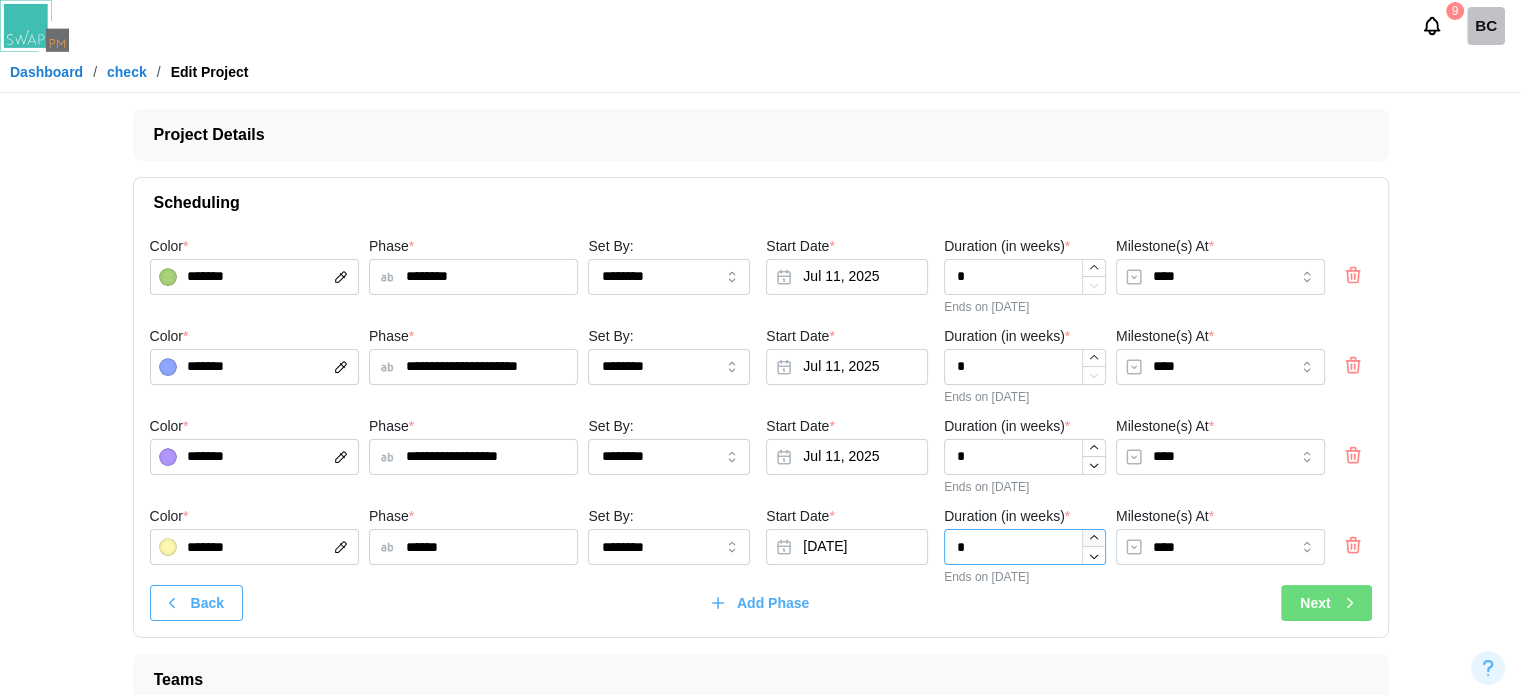 click 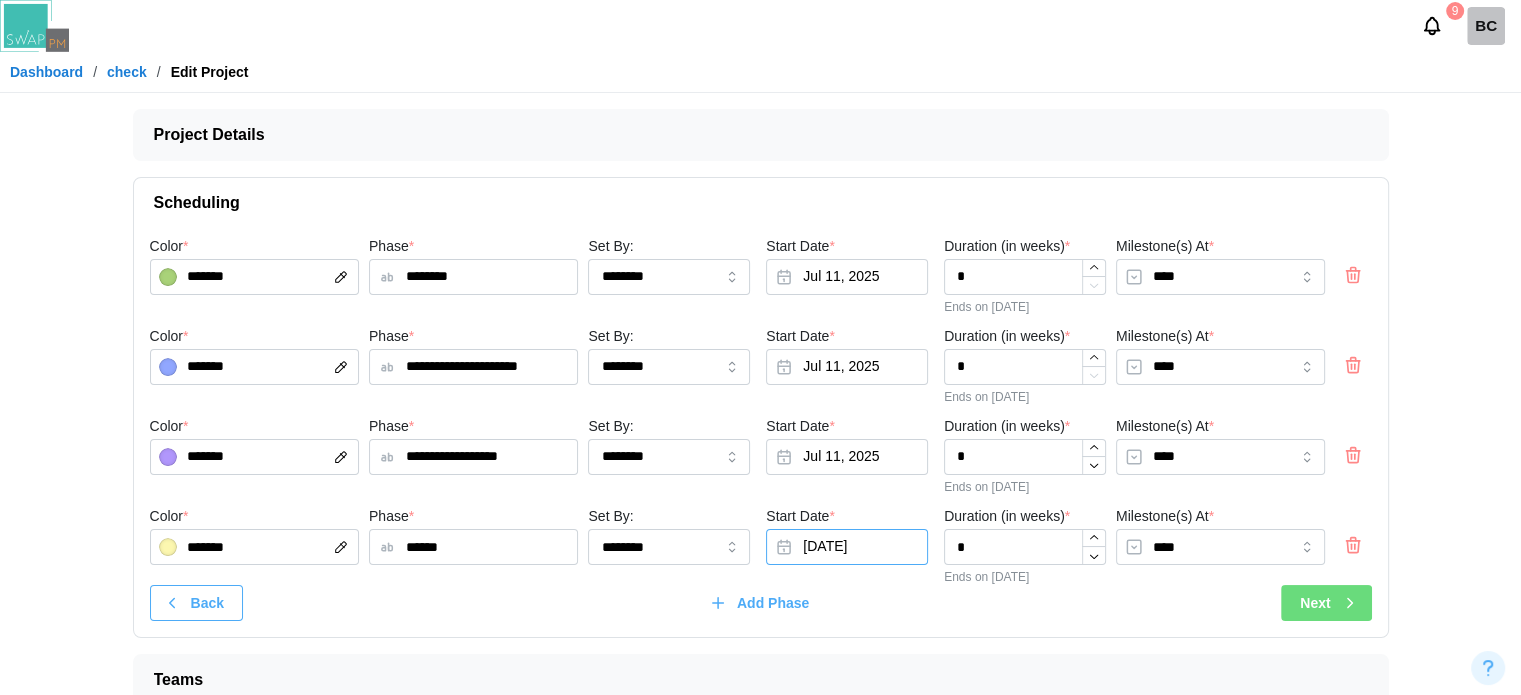 click on "Jul 31, 2025" at bounding box center (847, 547) 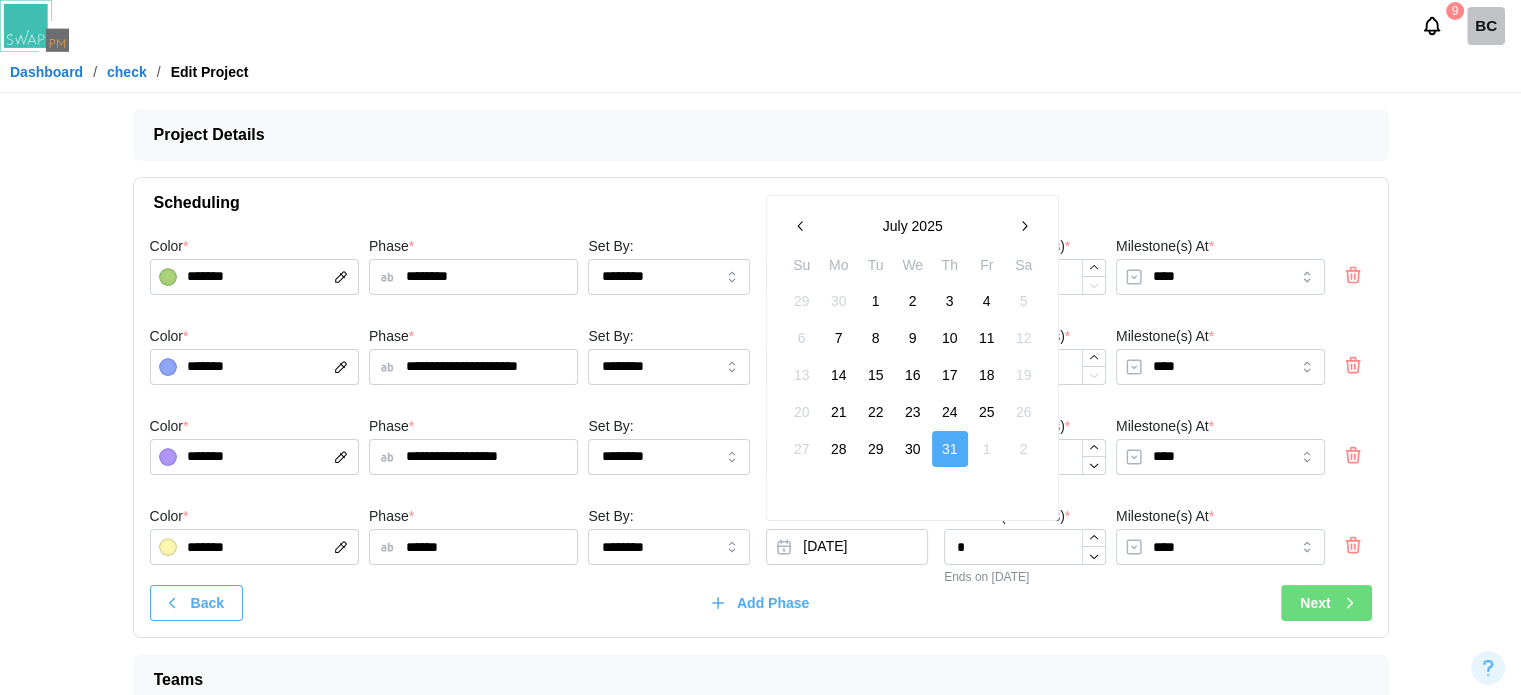 click on "1" at bounding box center [876, 301] 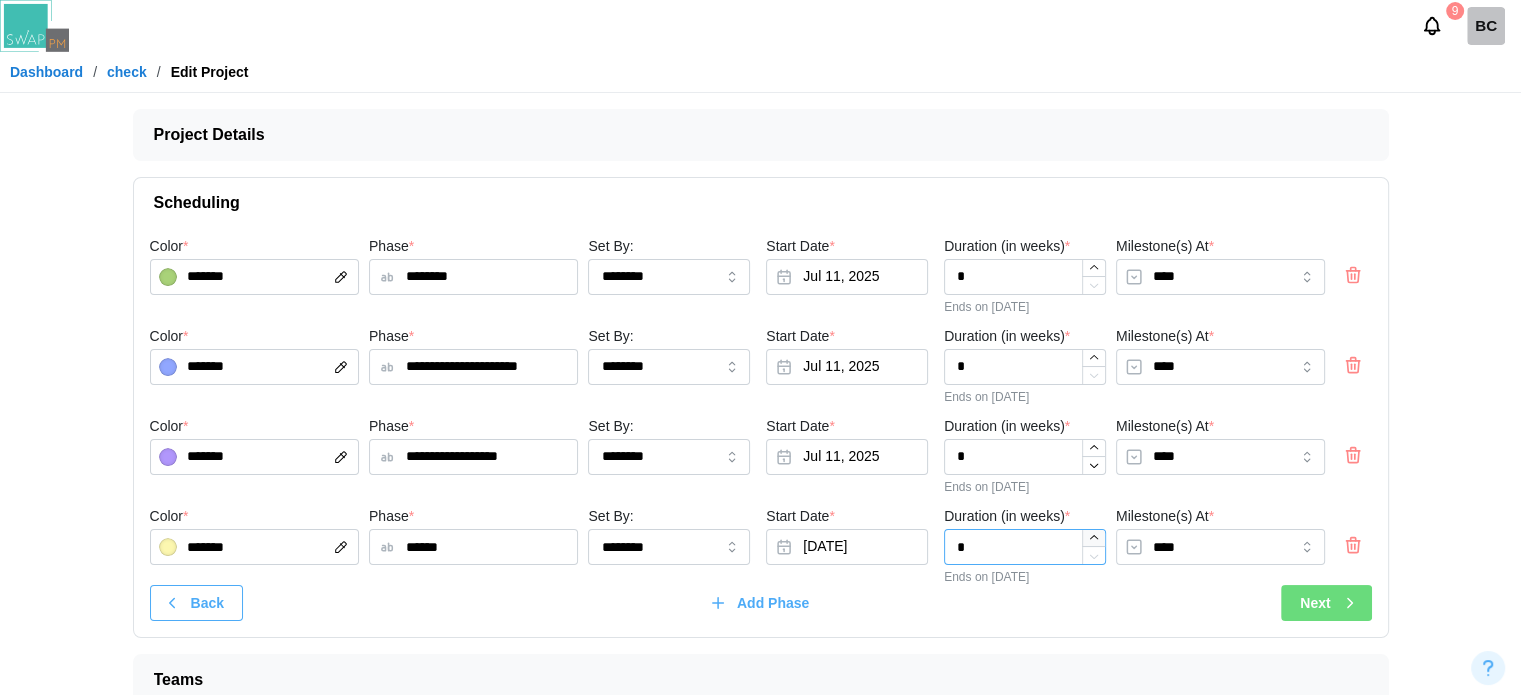 click 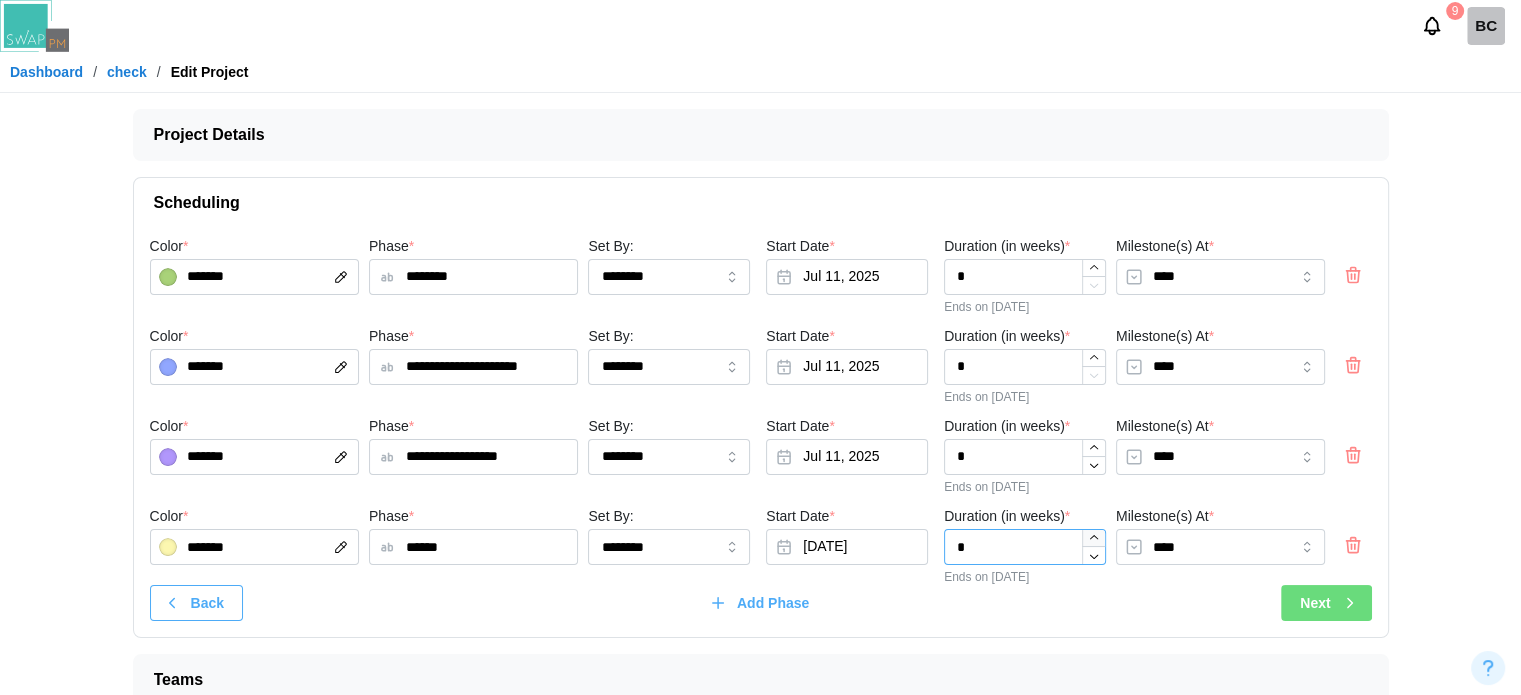 click 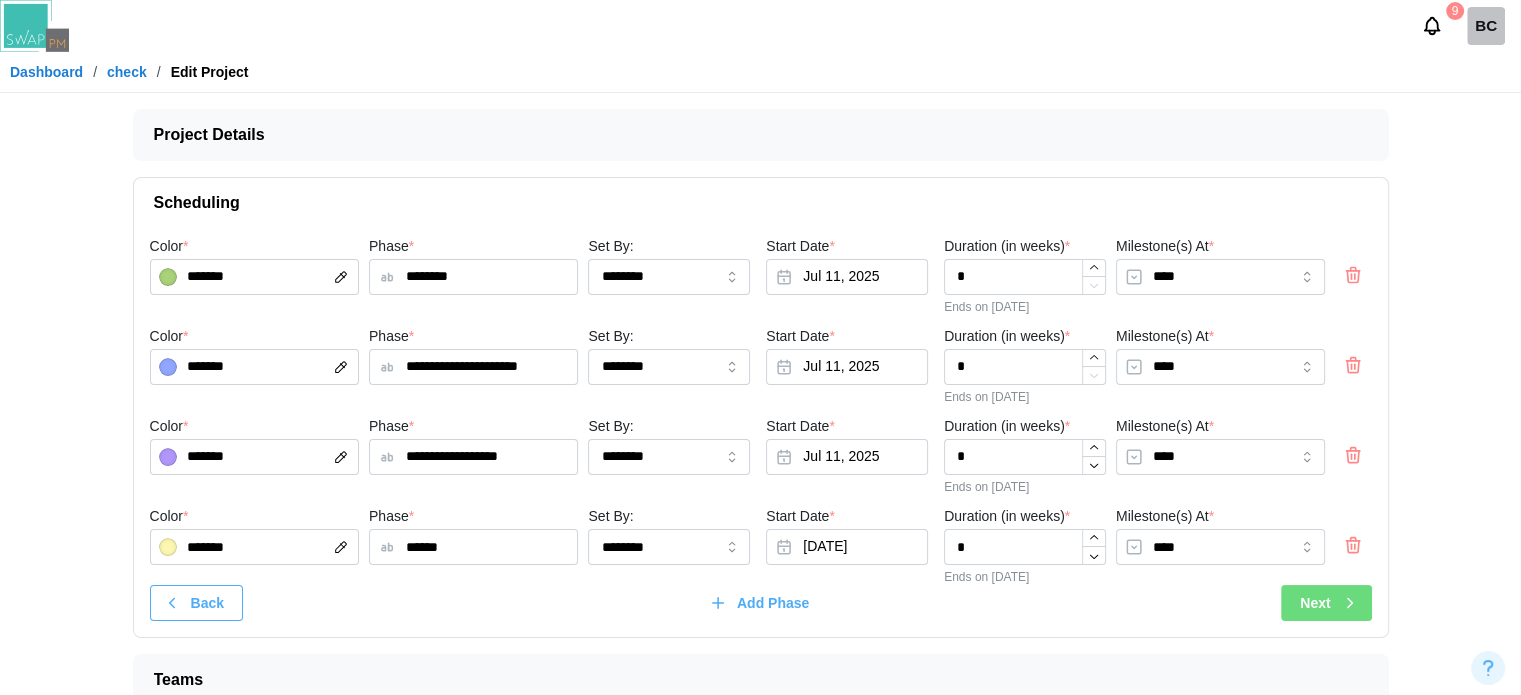 click on "Next" at bounding box center (1315, 603) 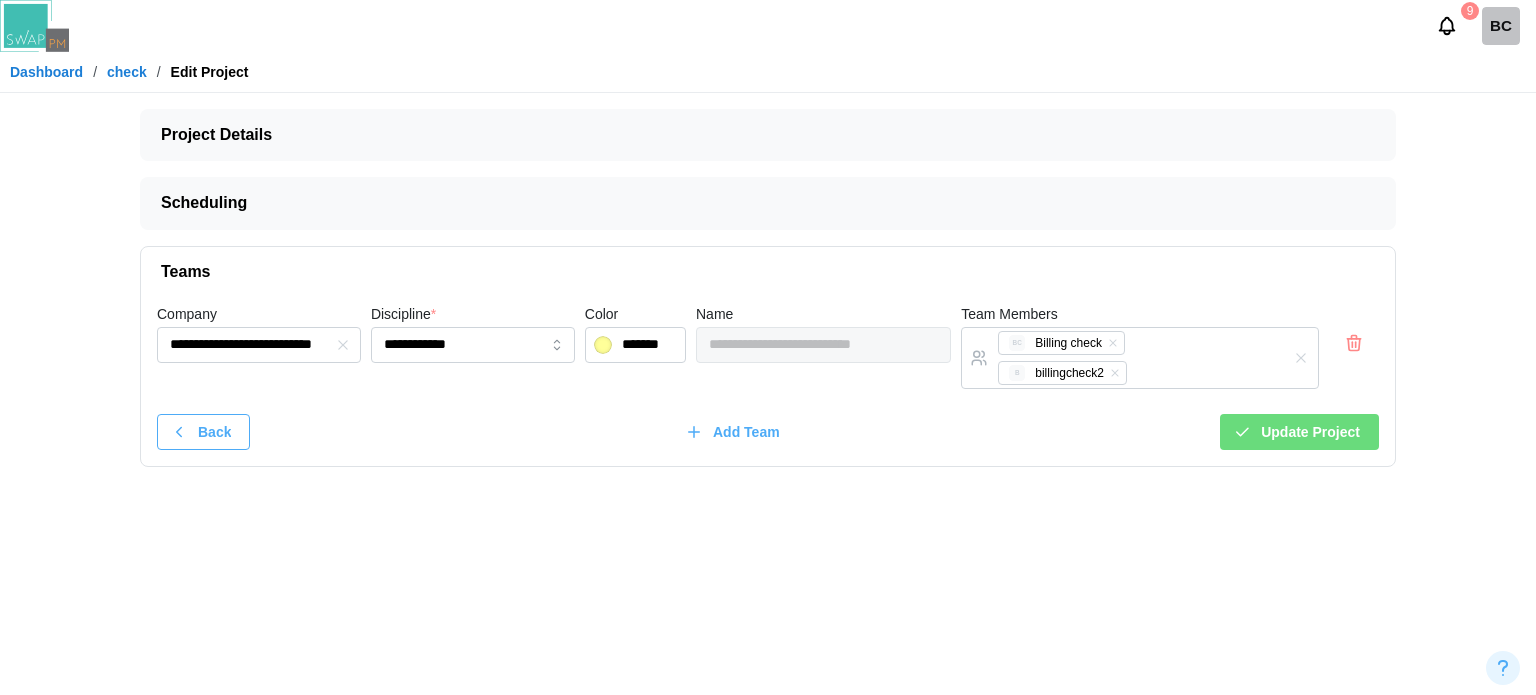 click on "Update Project" at bounding box center [1310, 432] 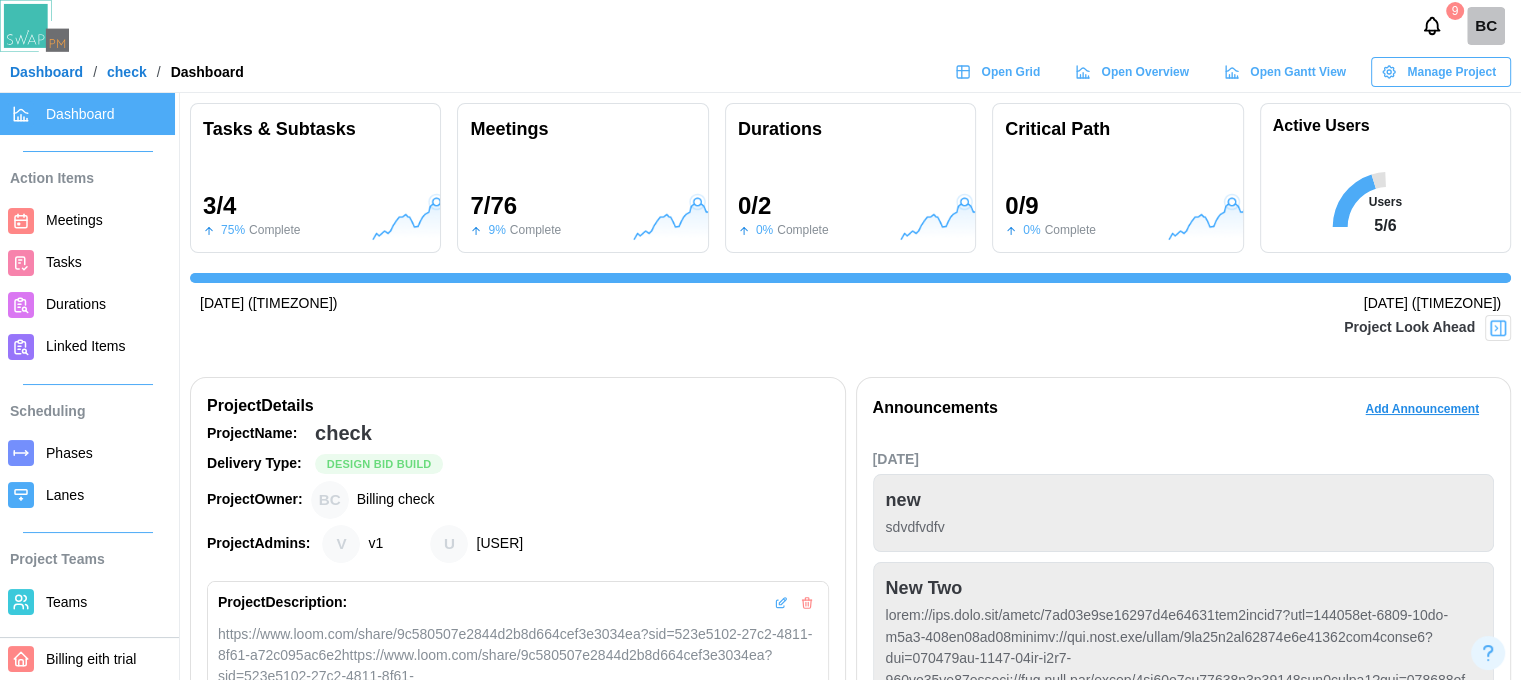 click on "Tasks" at bounding box center (87, 263) 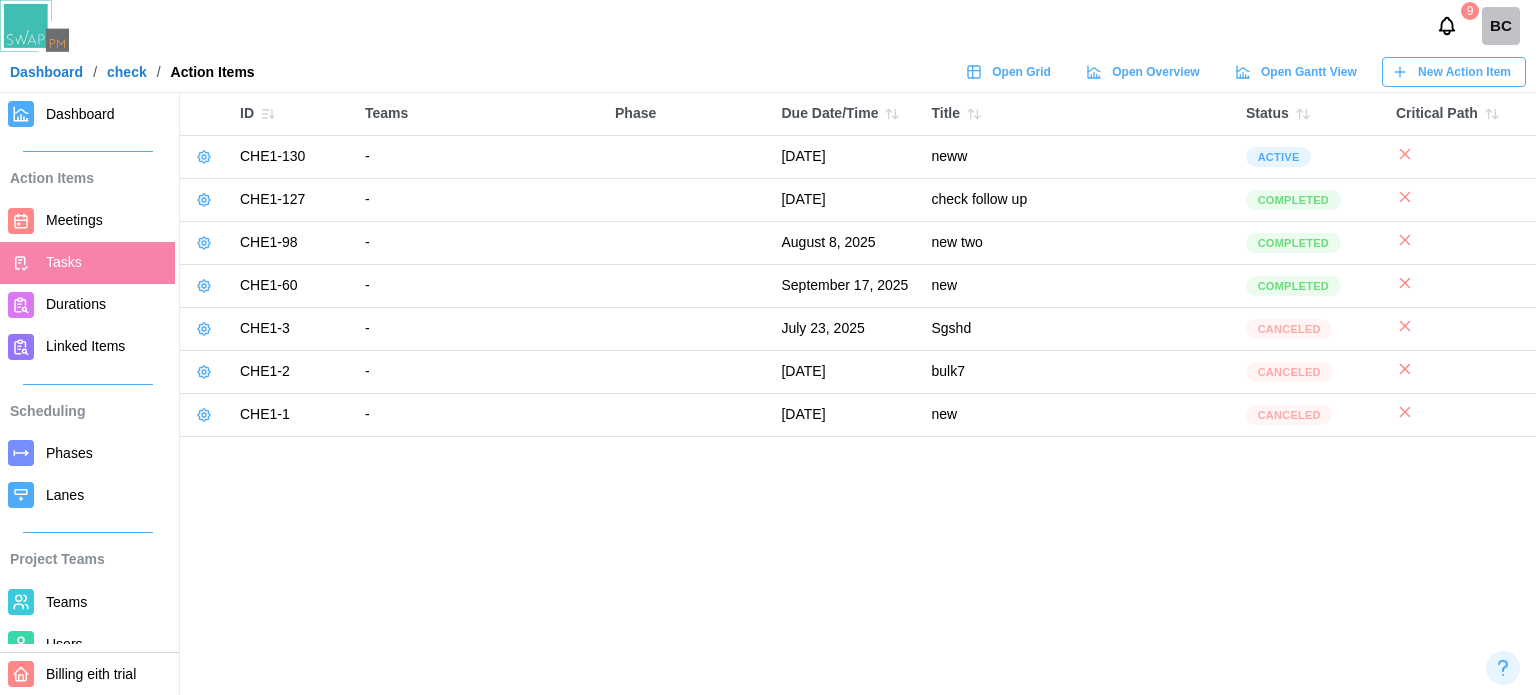 click 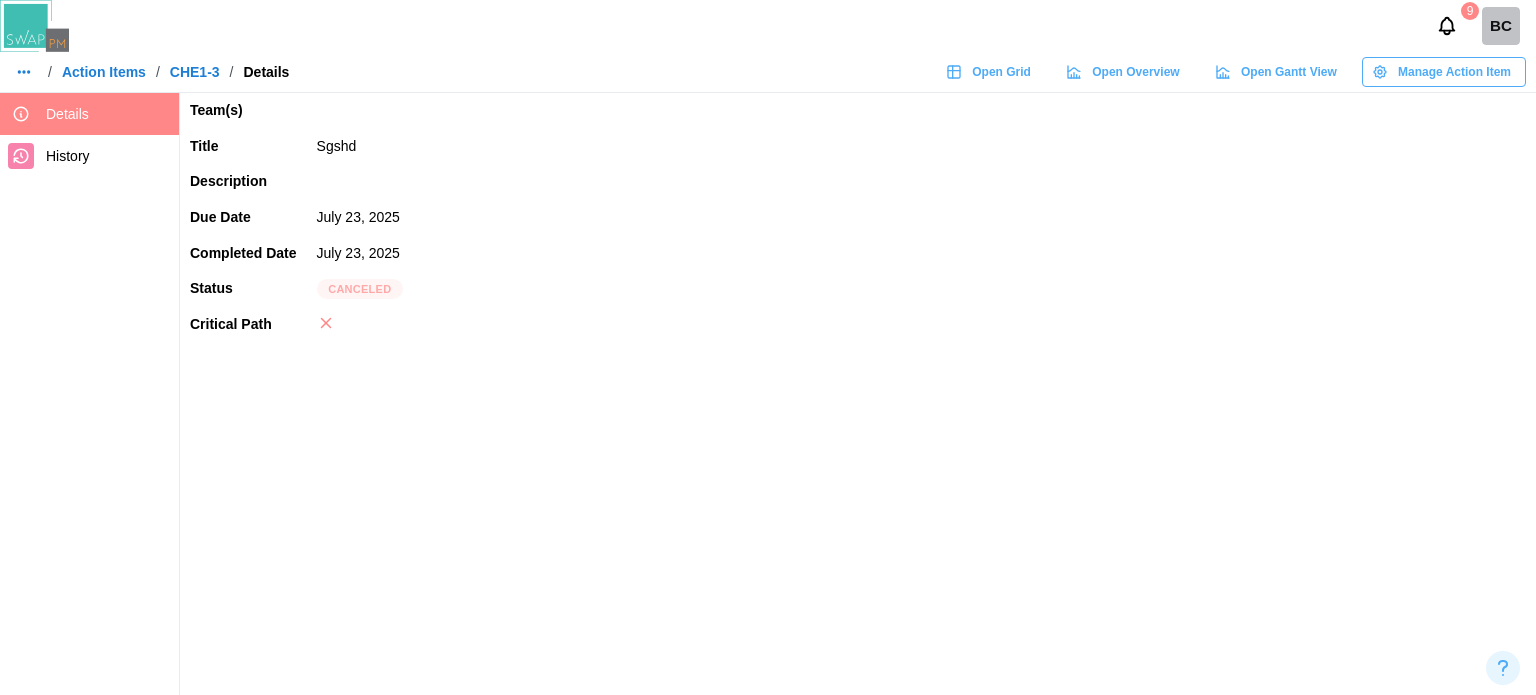 click on "Manage Action Item" at bounding box center (1454, 72) 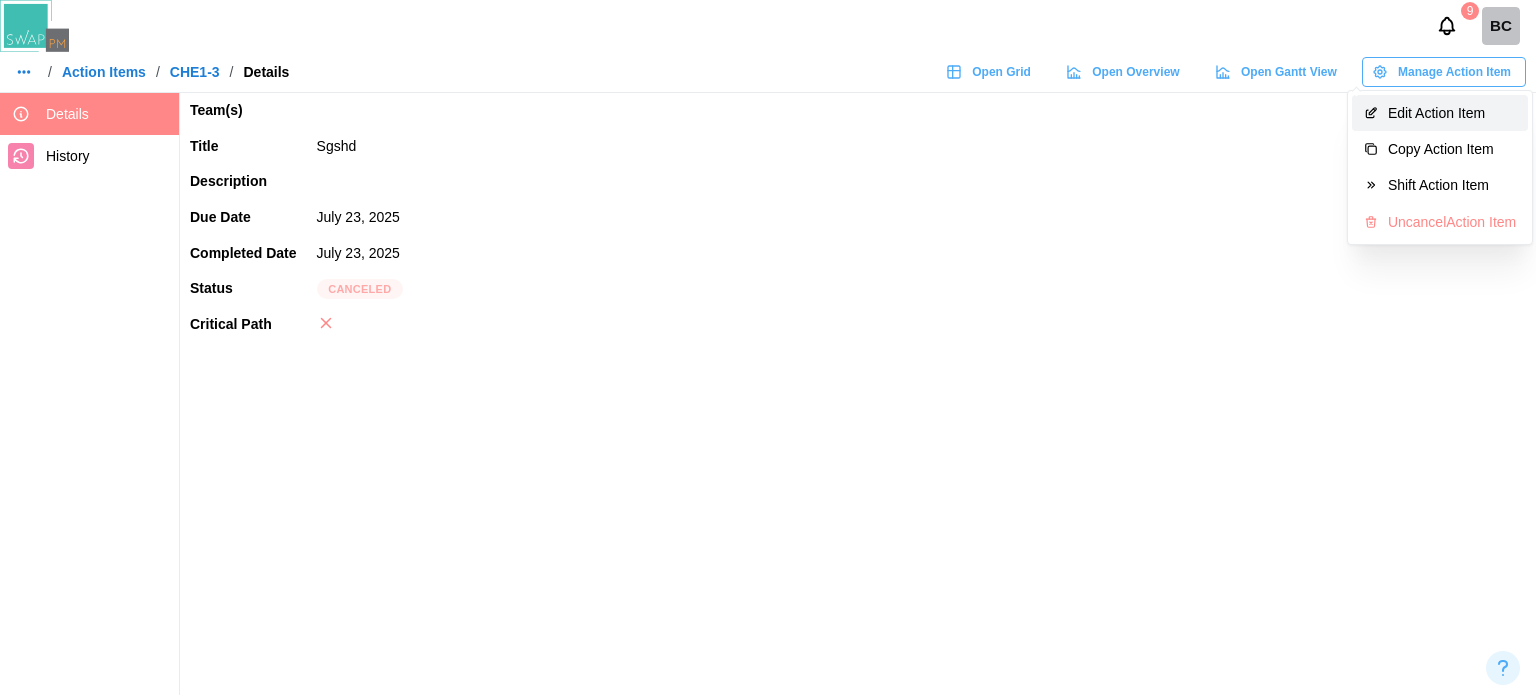click on "Edit Action Item" at bounding box center (1452, 113) 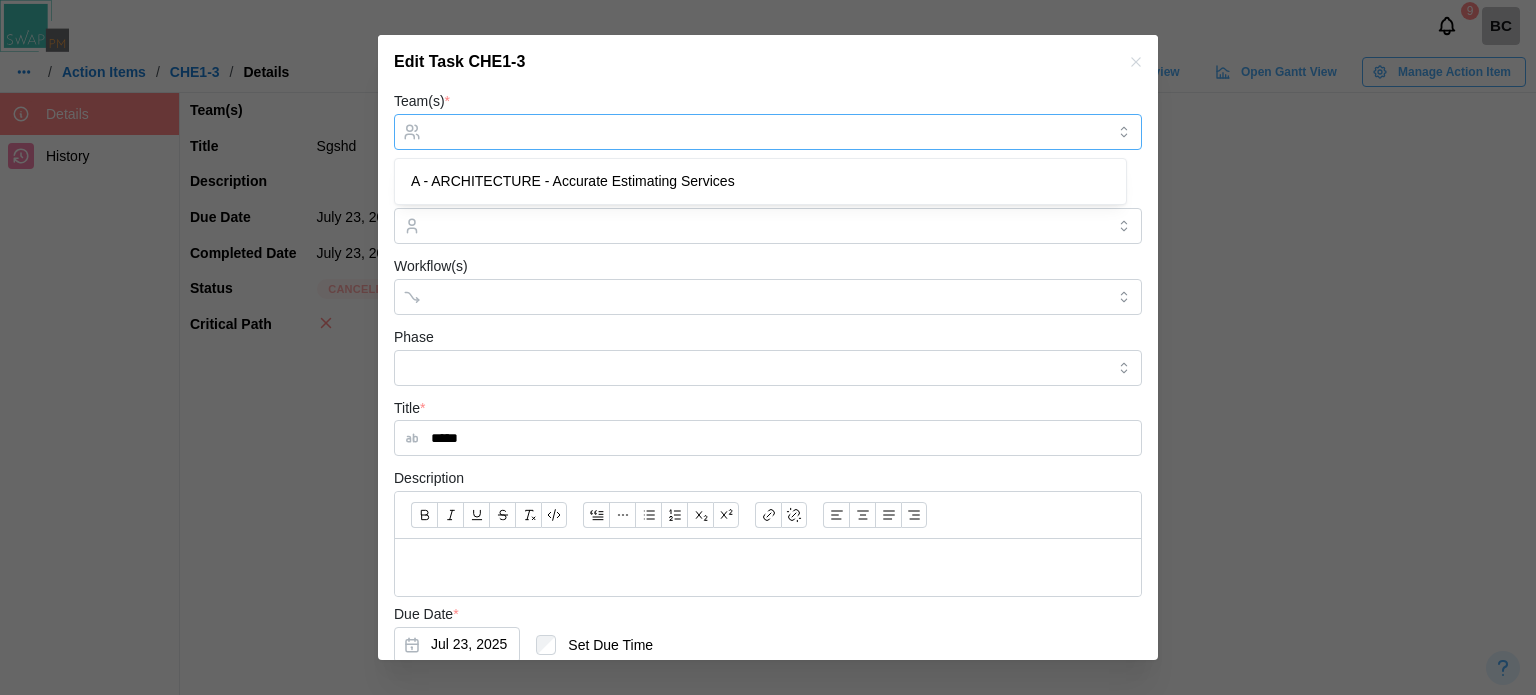 click on "Team(s)  *" at bounding box center [768, 132] 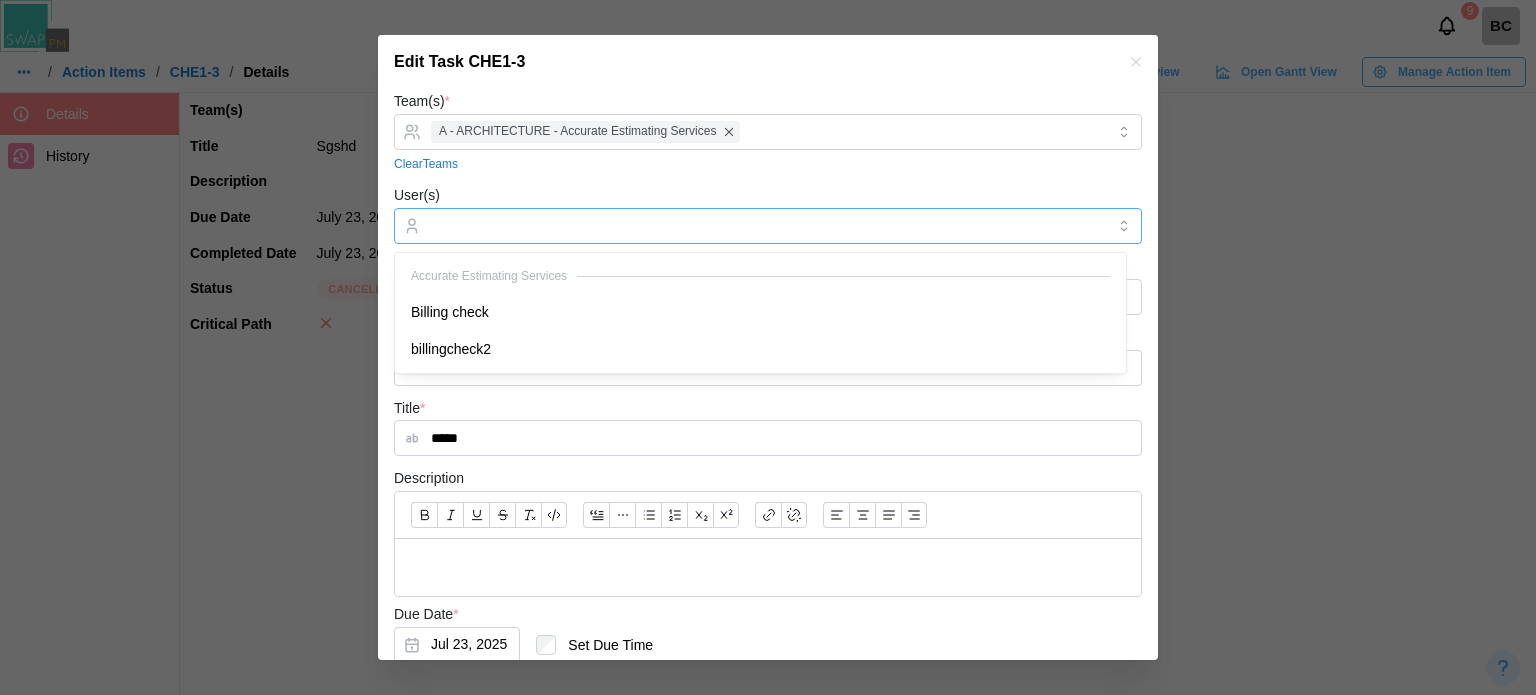 click on "User(s)" at bounding box center [768, 226] 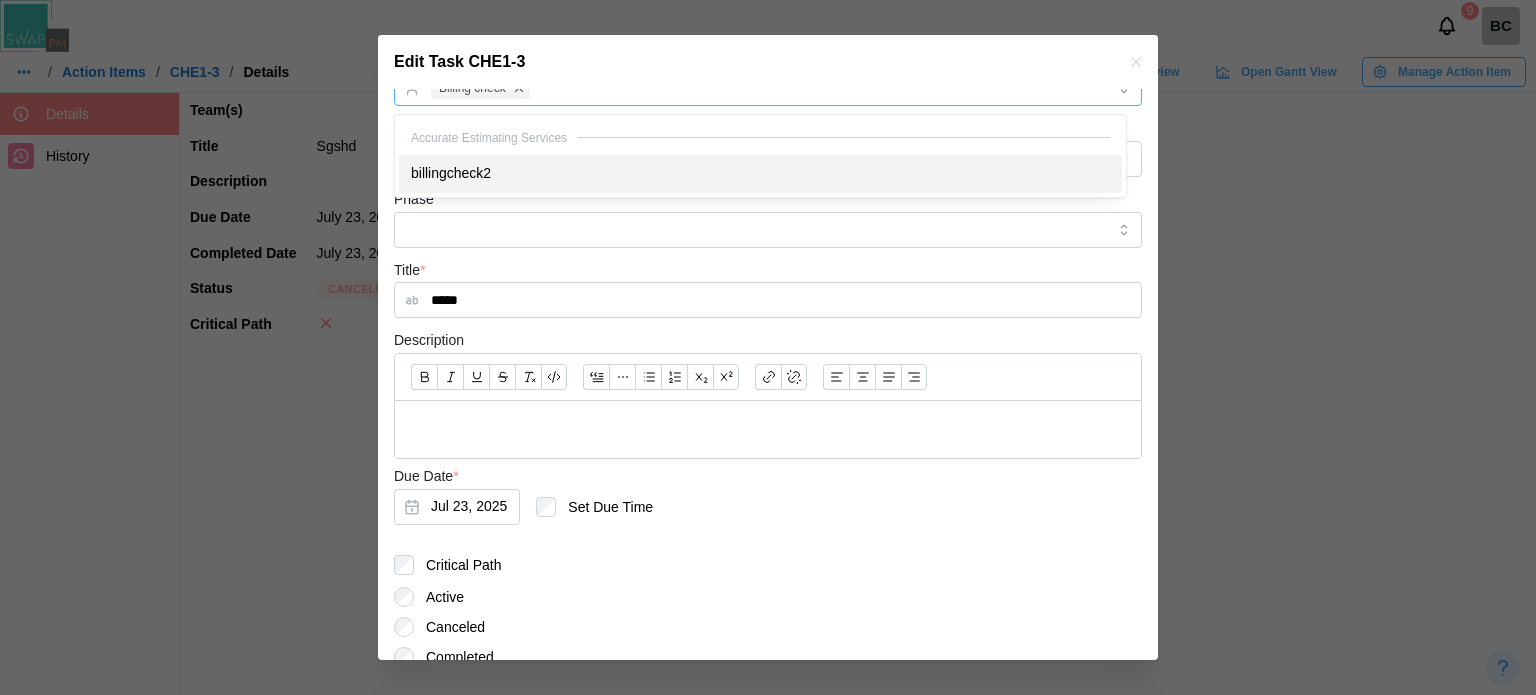 scroll, scrollTop: 223, scrollLeft: 0, axis: vertical 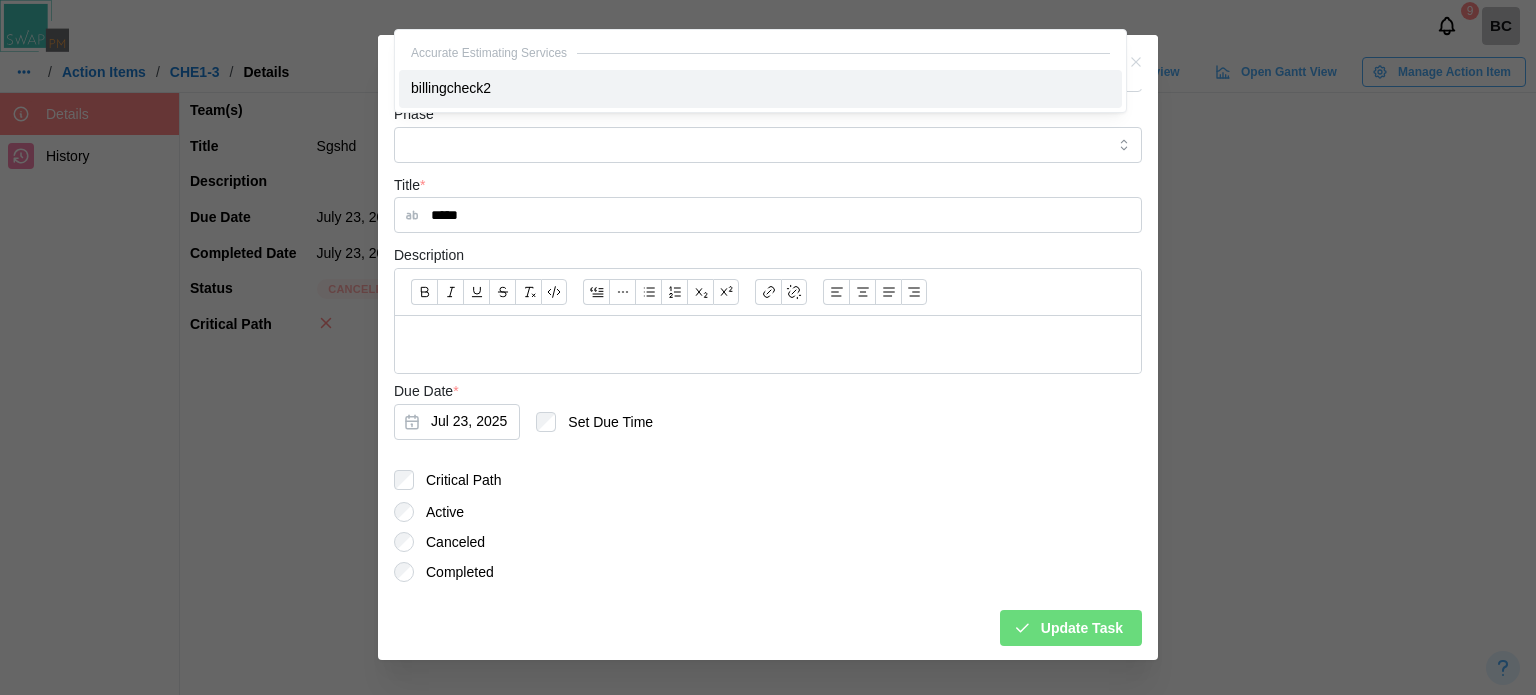 click on "Update Task" at bounding box center (1082, 628) 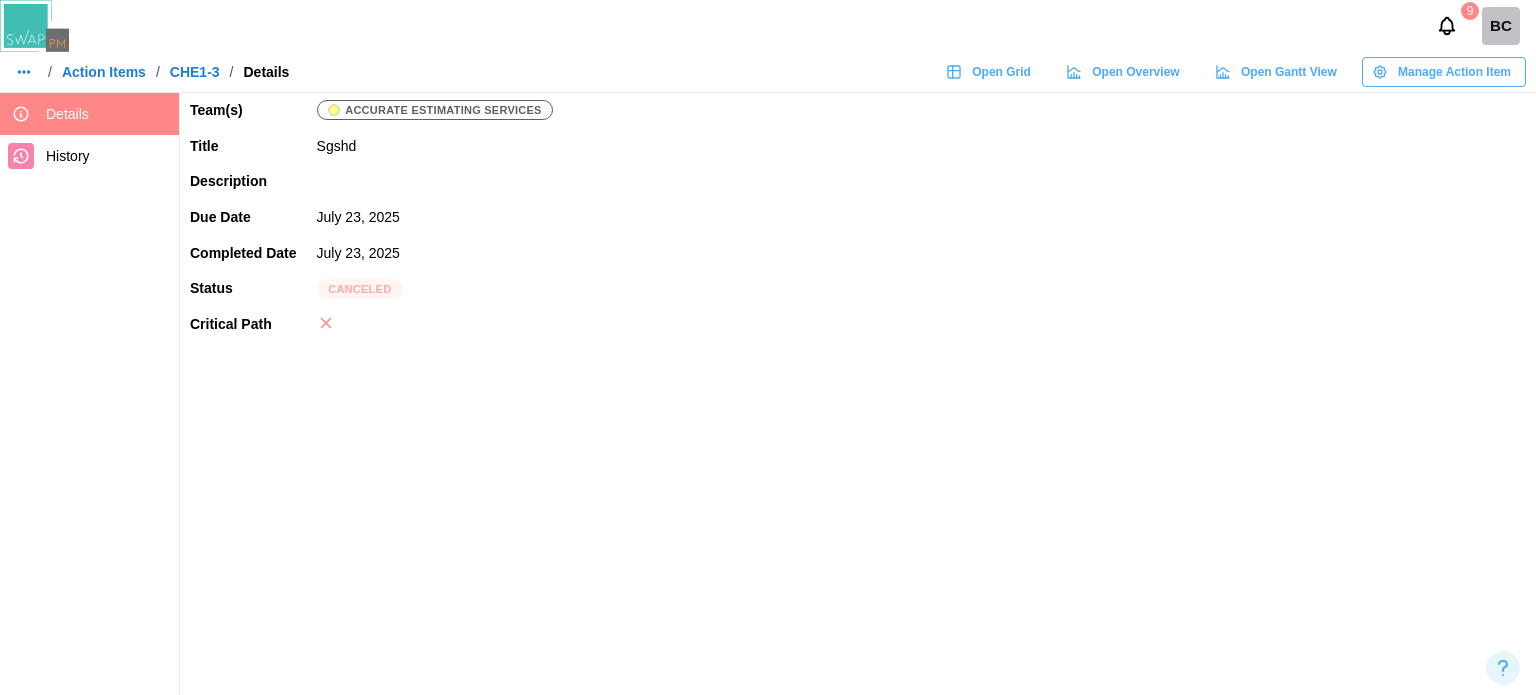 click on "Action Items" at bounding box center [104, 72] 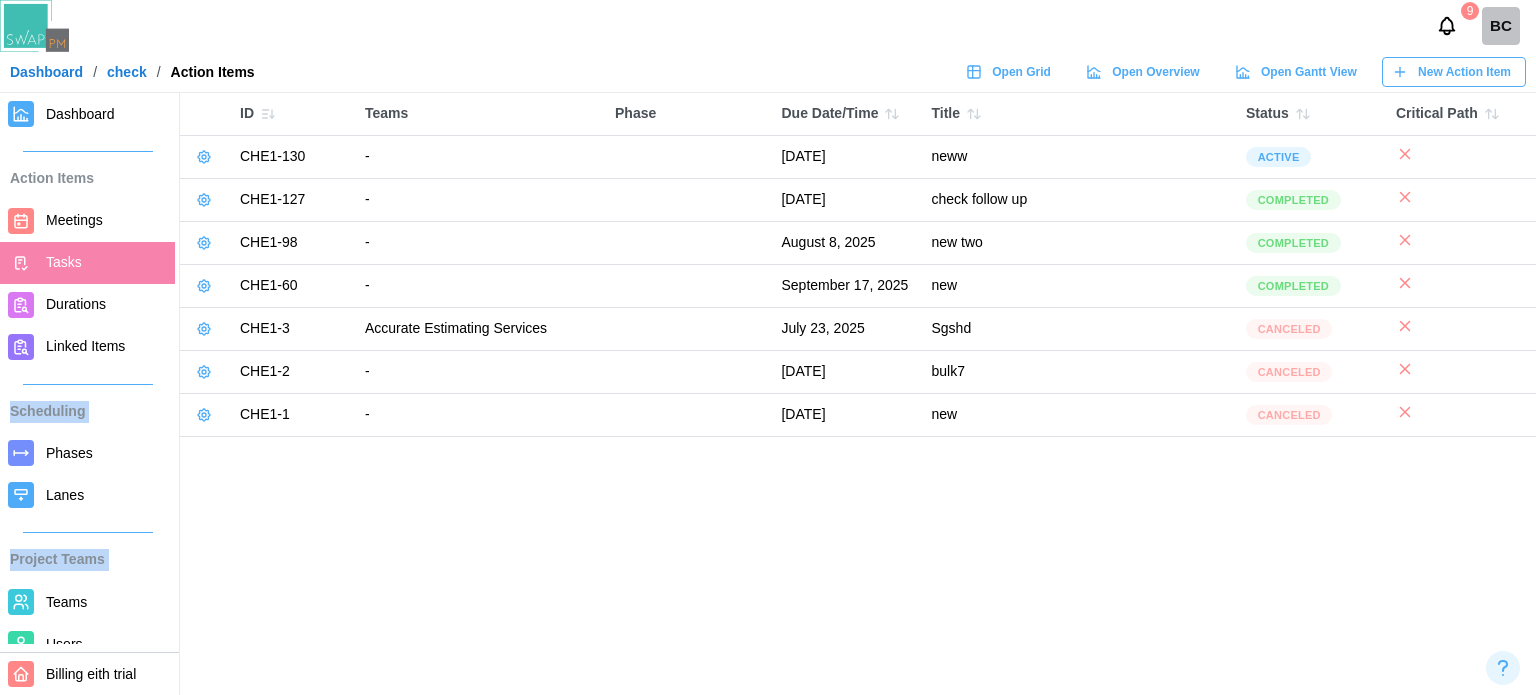 drag, startPoint x: 135, startPoint y: 124, endPoint x: 624, endPoint y: -121, distance: 546.9424 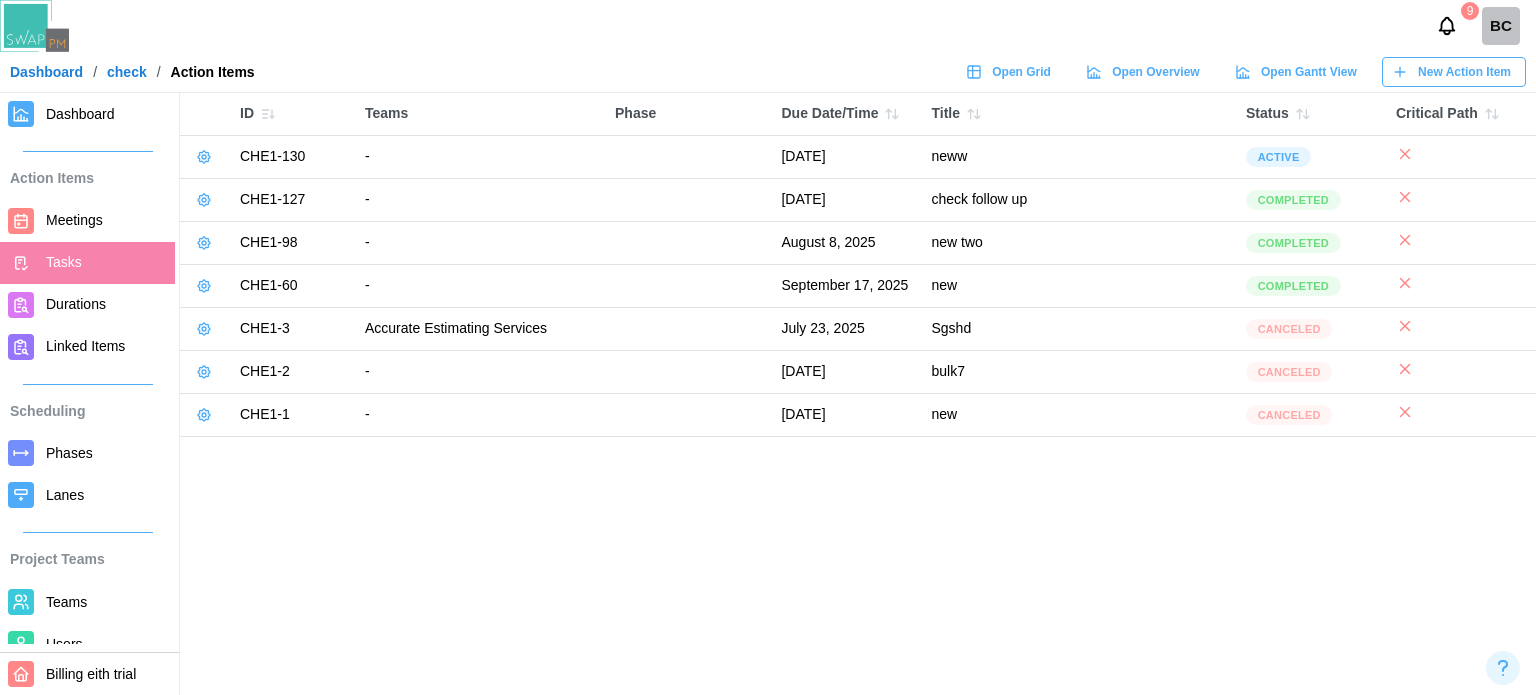 click 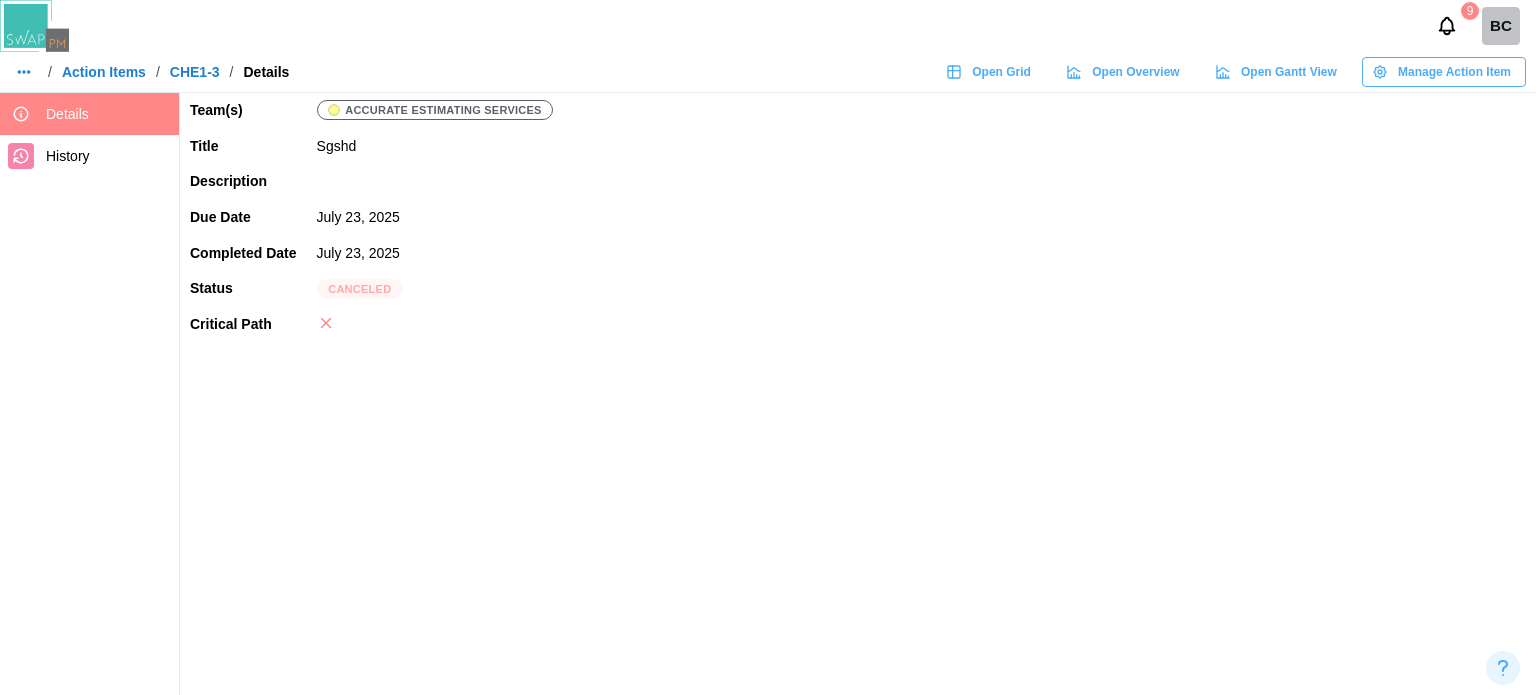 click on "Manage Action Item" at bounding box center [1454, 72] 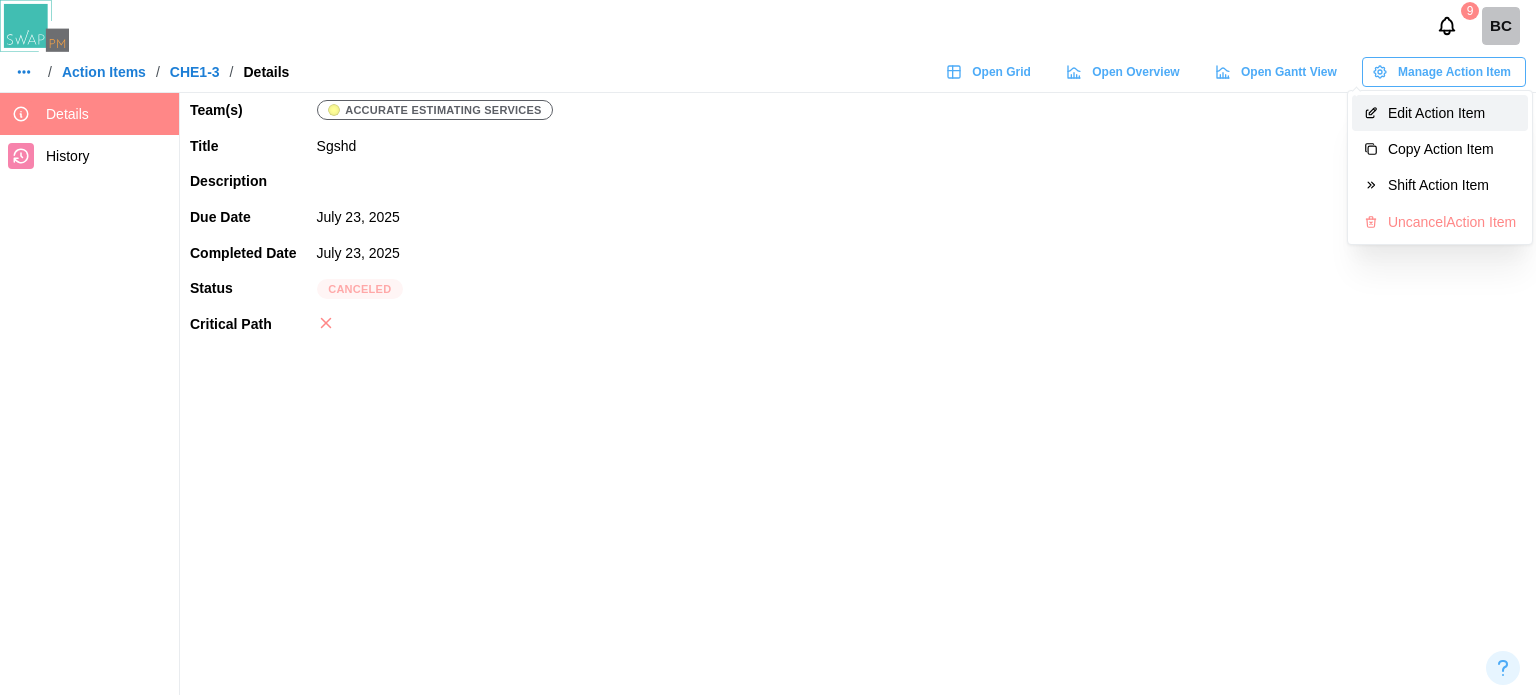 click on "Edit Action Item" at bounding box center [1452, 113] 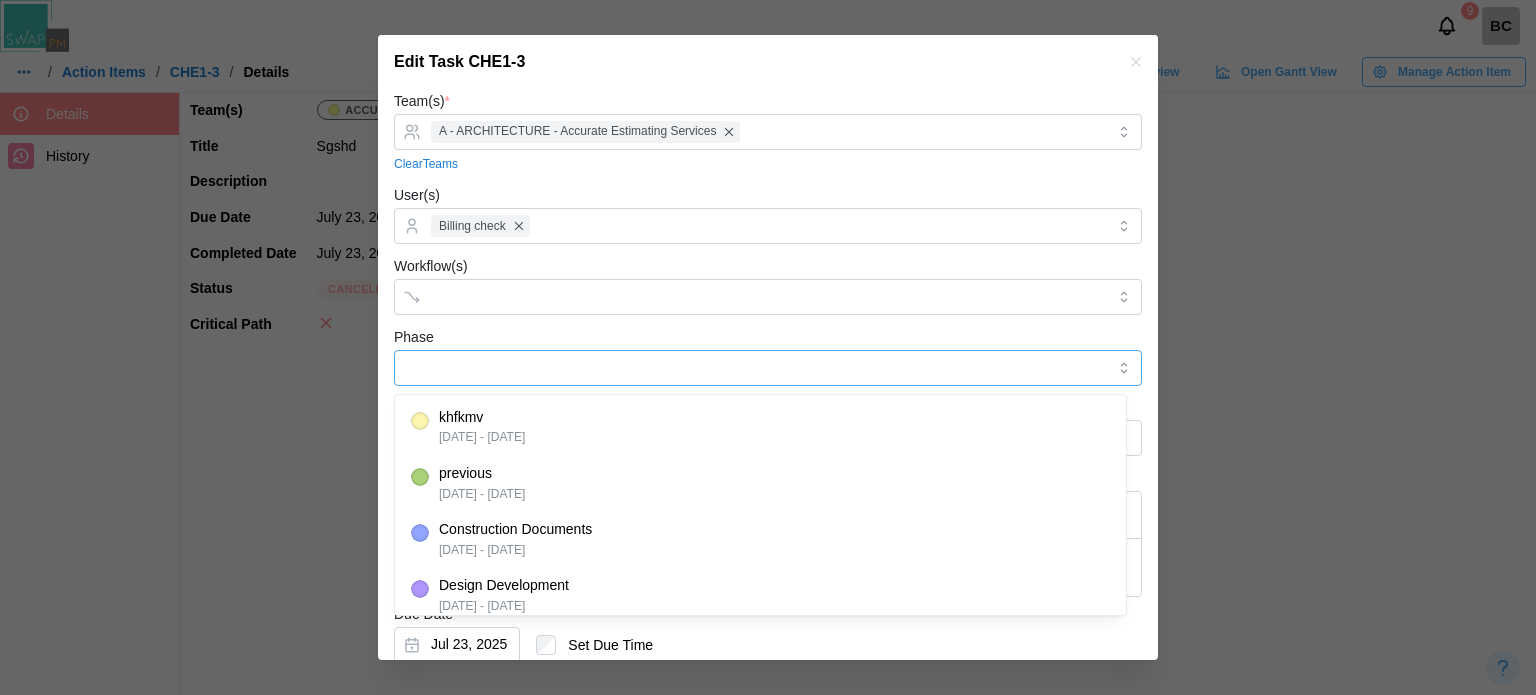 click on "Phase" at bounding box center [768, 368] 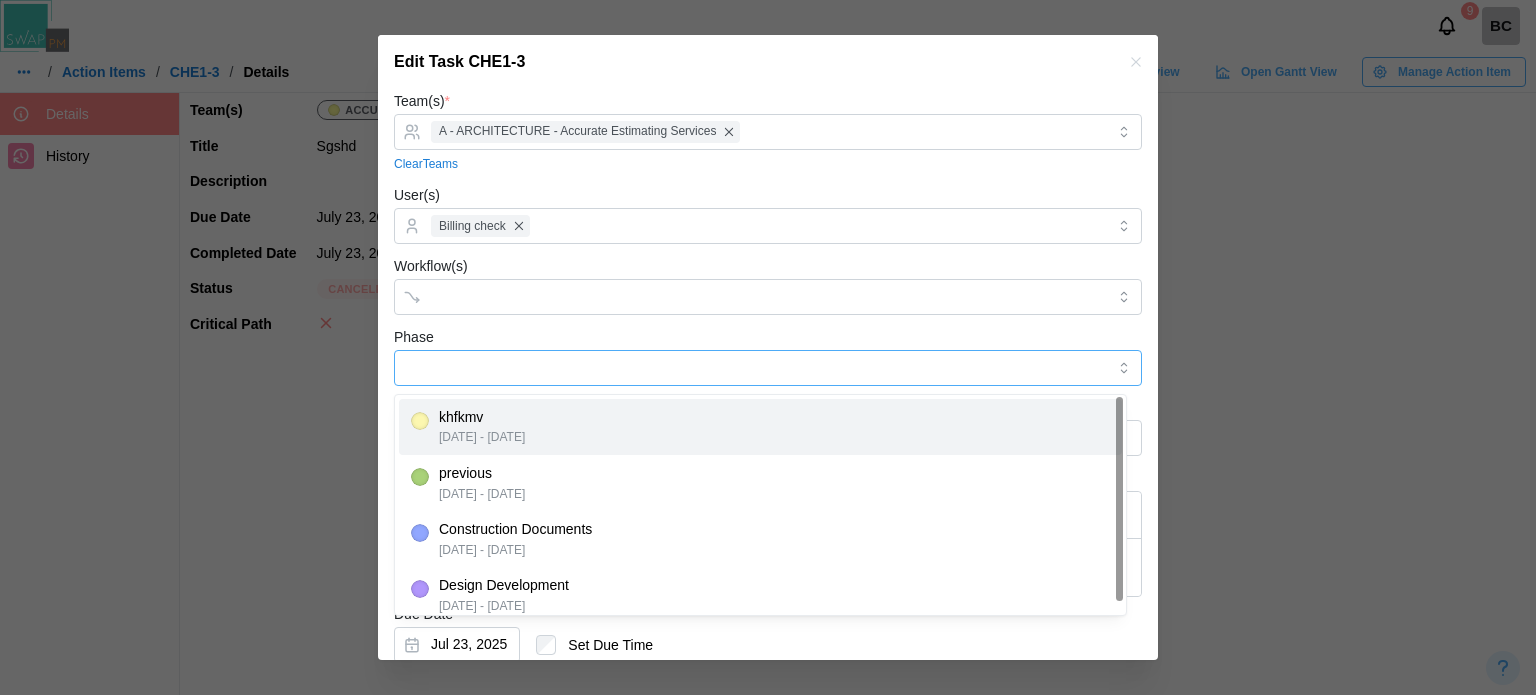 type on "******" 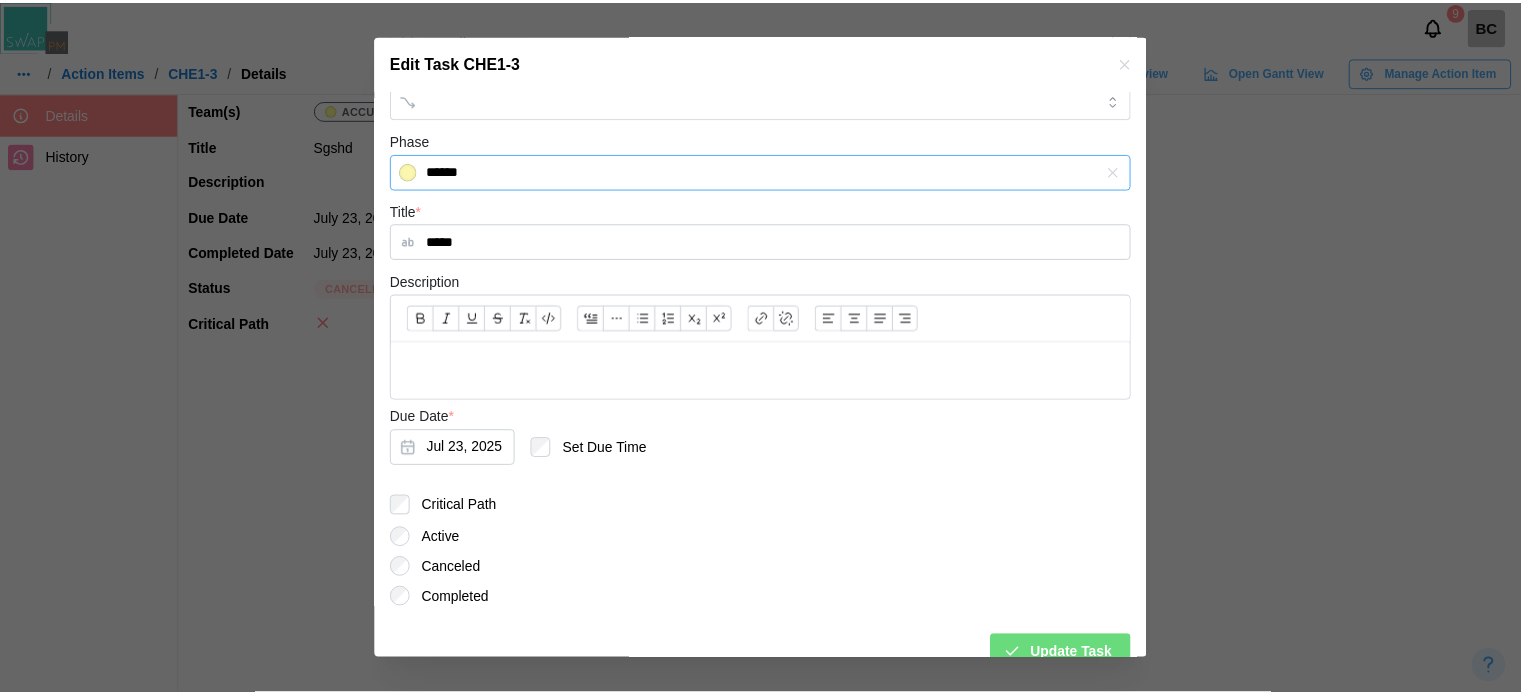 scroll, scrollTop: 223, scrollLeft: 0, axis: vertical 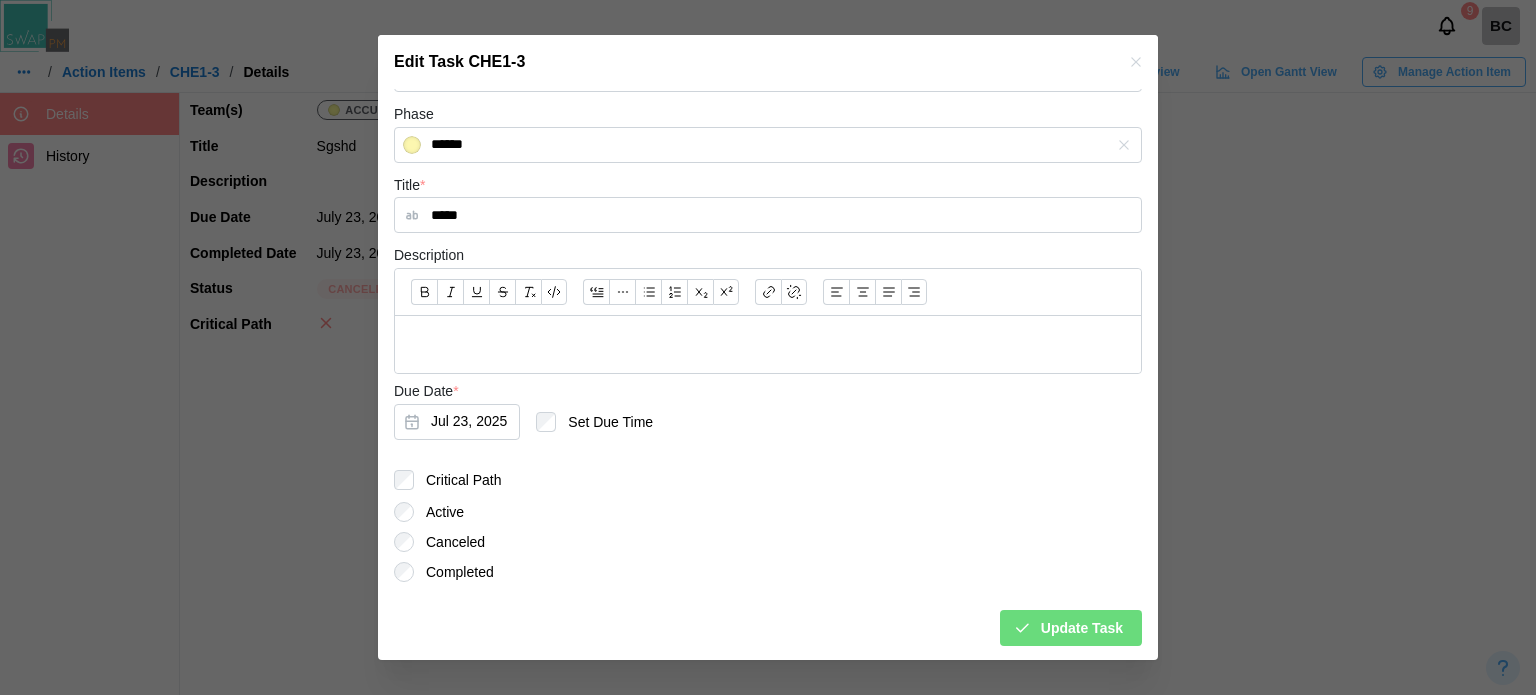 click on "Update Task" at bounding box center [1071, 628] 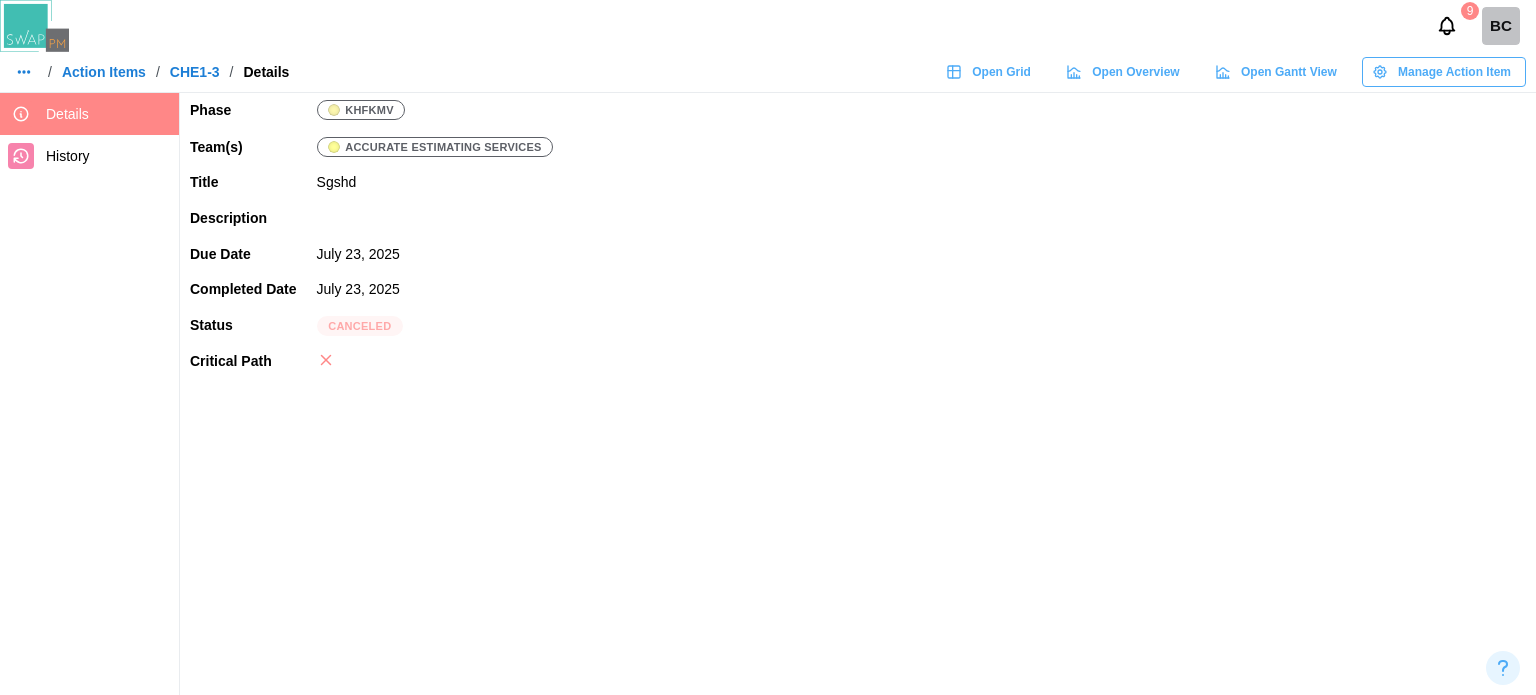 click on "Action Items" at bounding box center (104, 72) 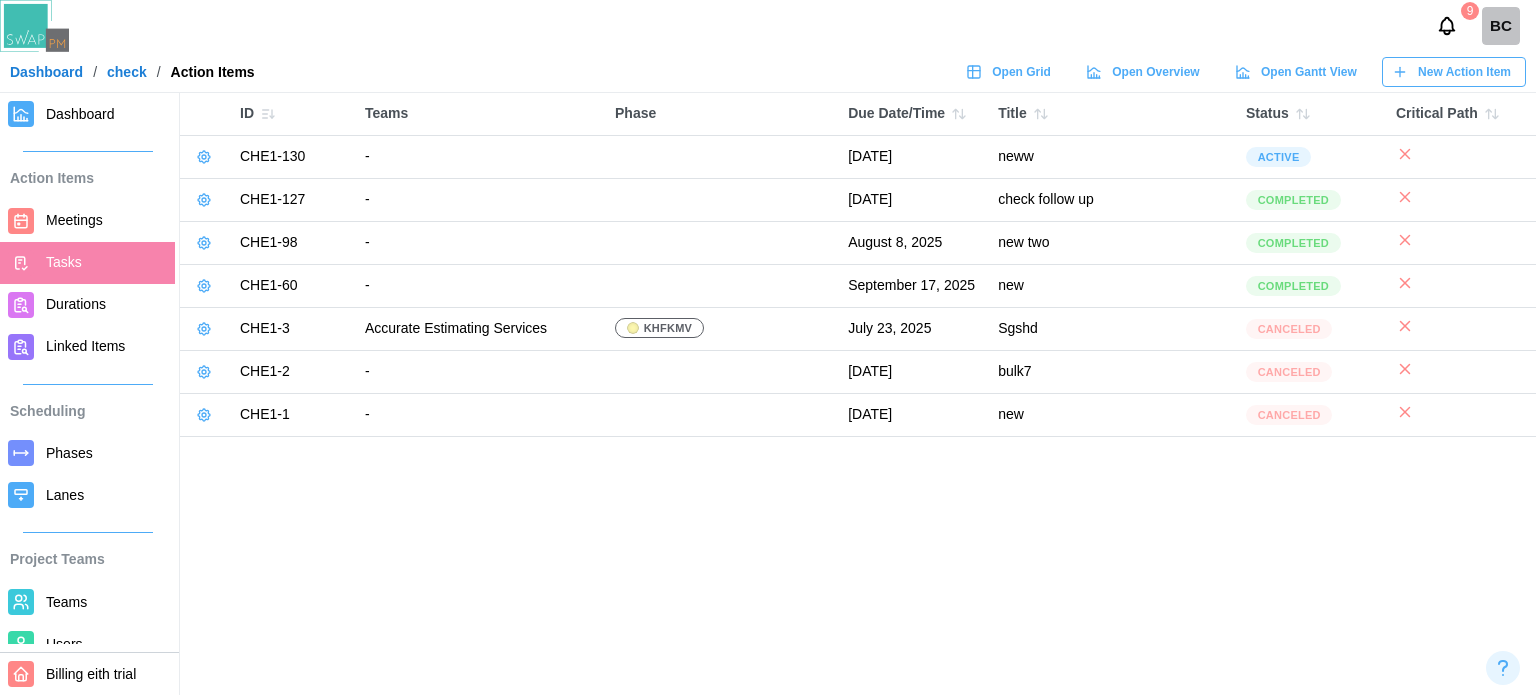 click on "New Action Item" at bounding box center (1464, 72) 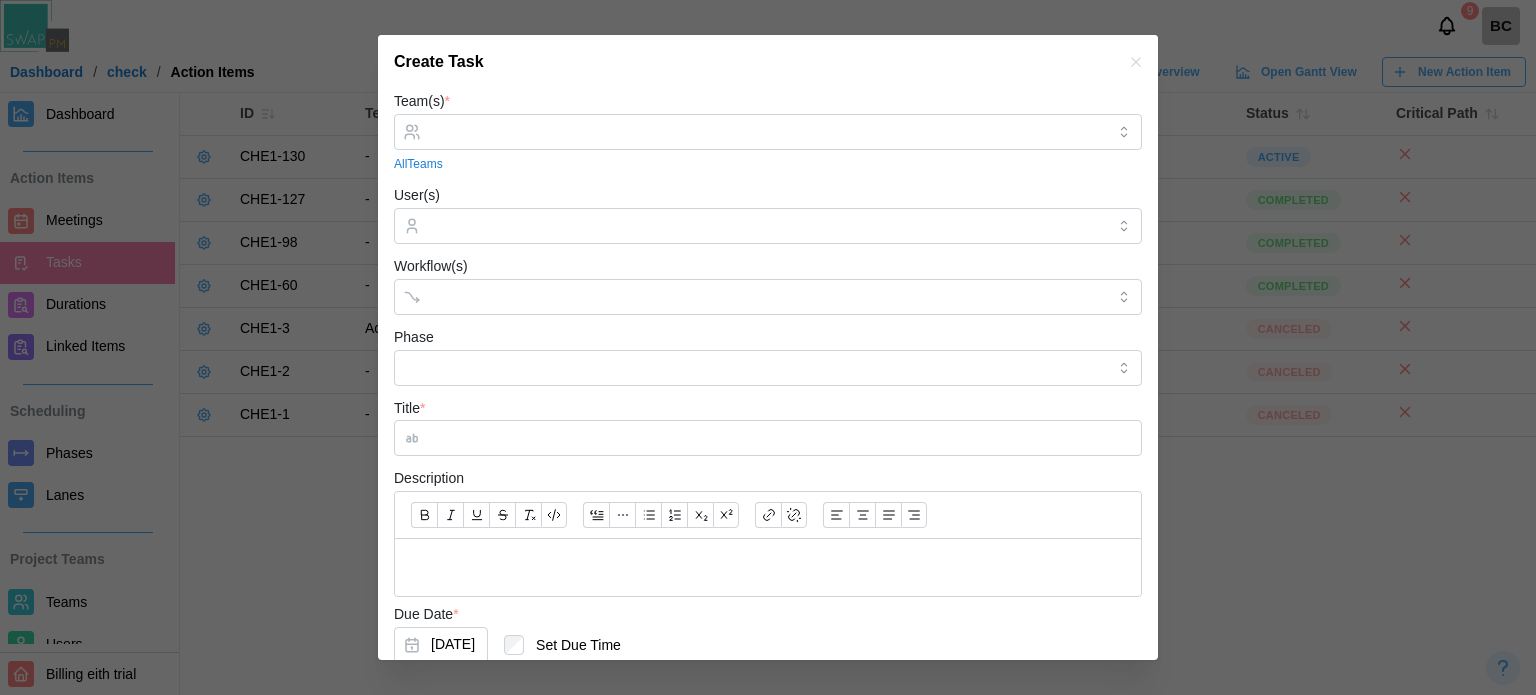 click at bounding box center (1136, 62) 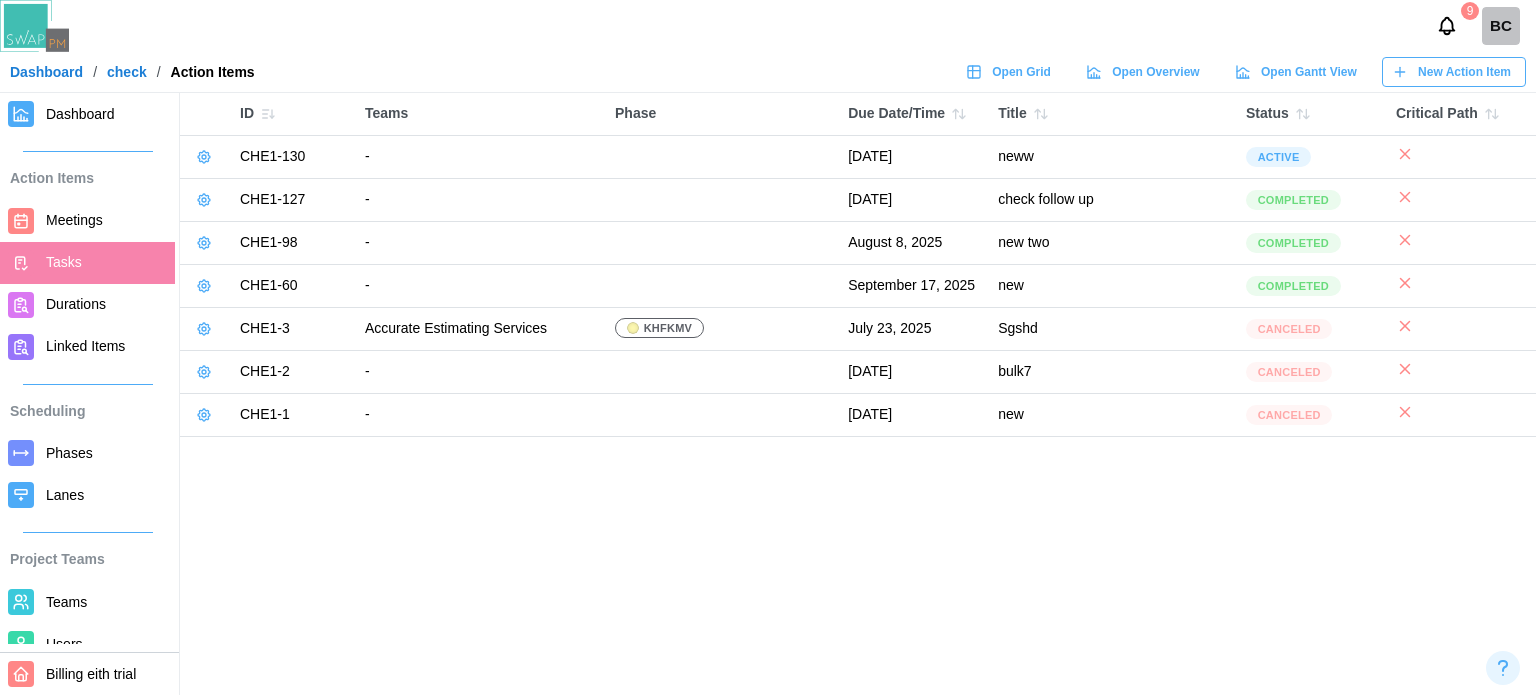 click on "Dashboard" at bounding box center (80, 114) 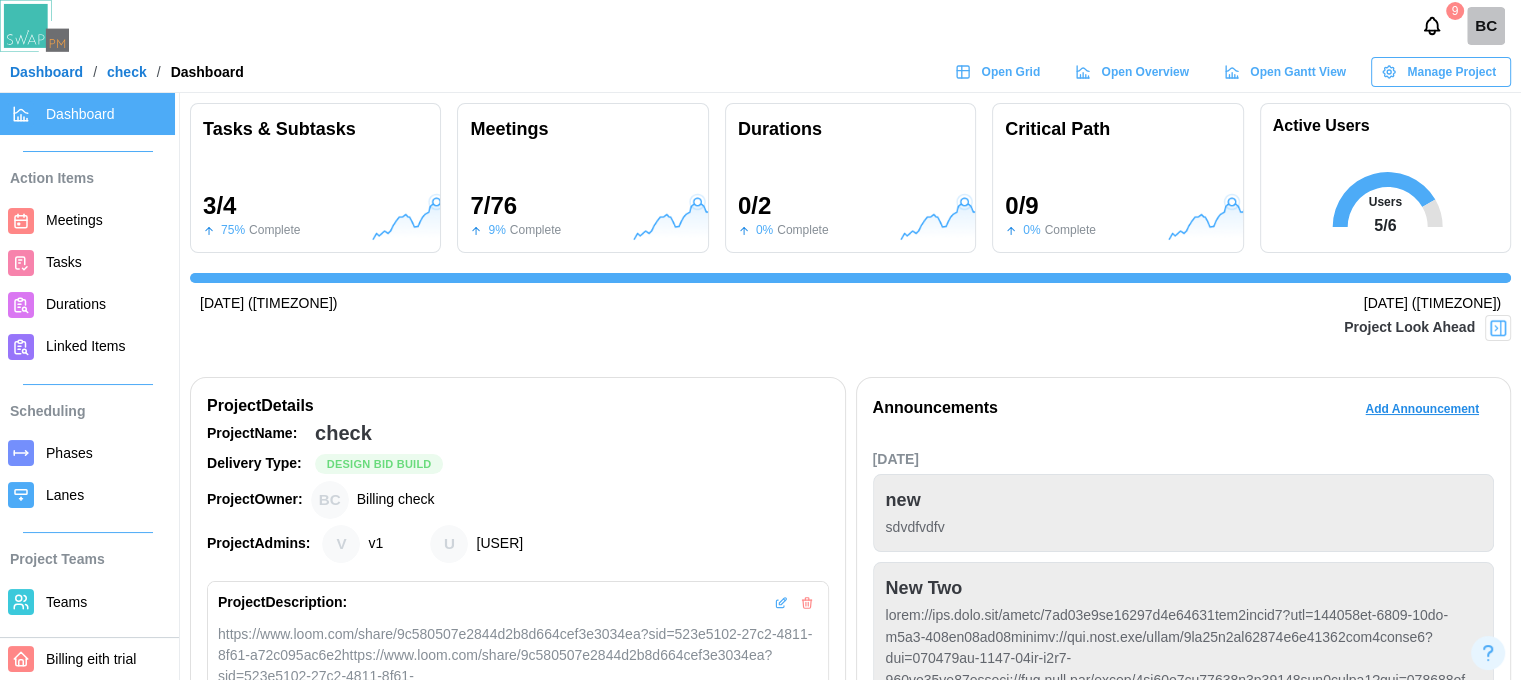 click on "Manage Project" at bounding box center [1451, 72] 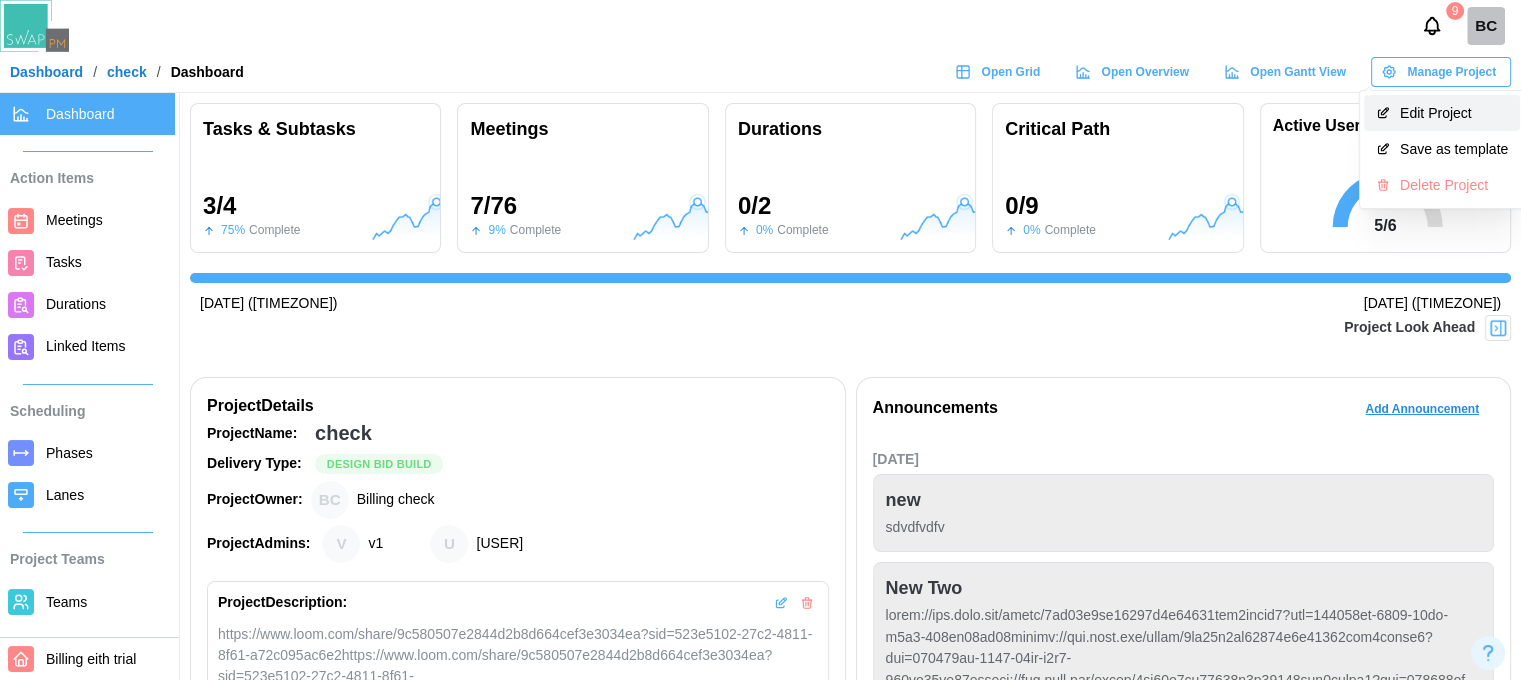 click on "Edit Project" at bounding box center [1454, 113] 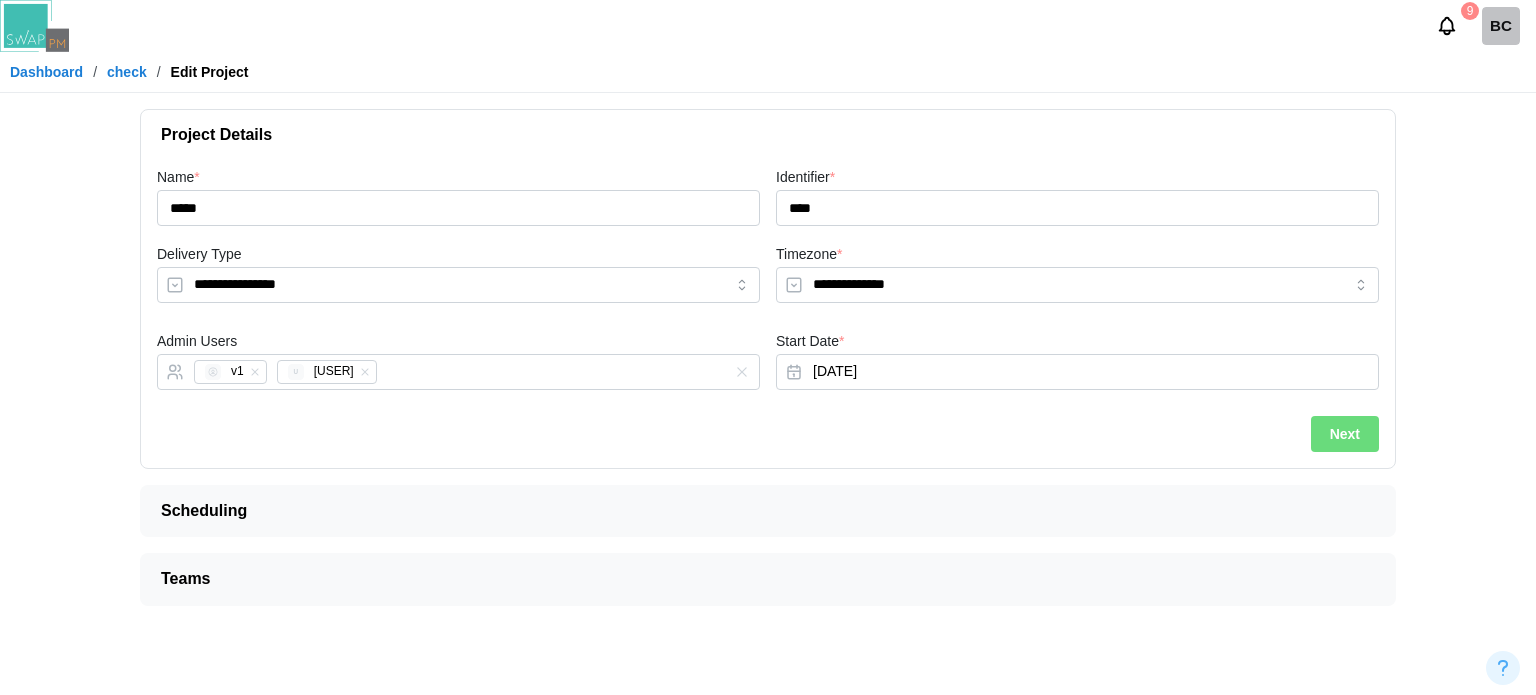 click on "Next" at bounding box center (1345, 434) 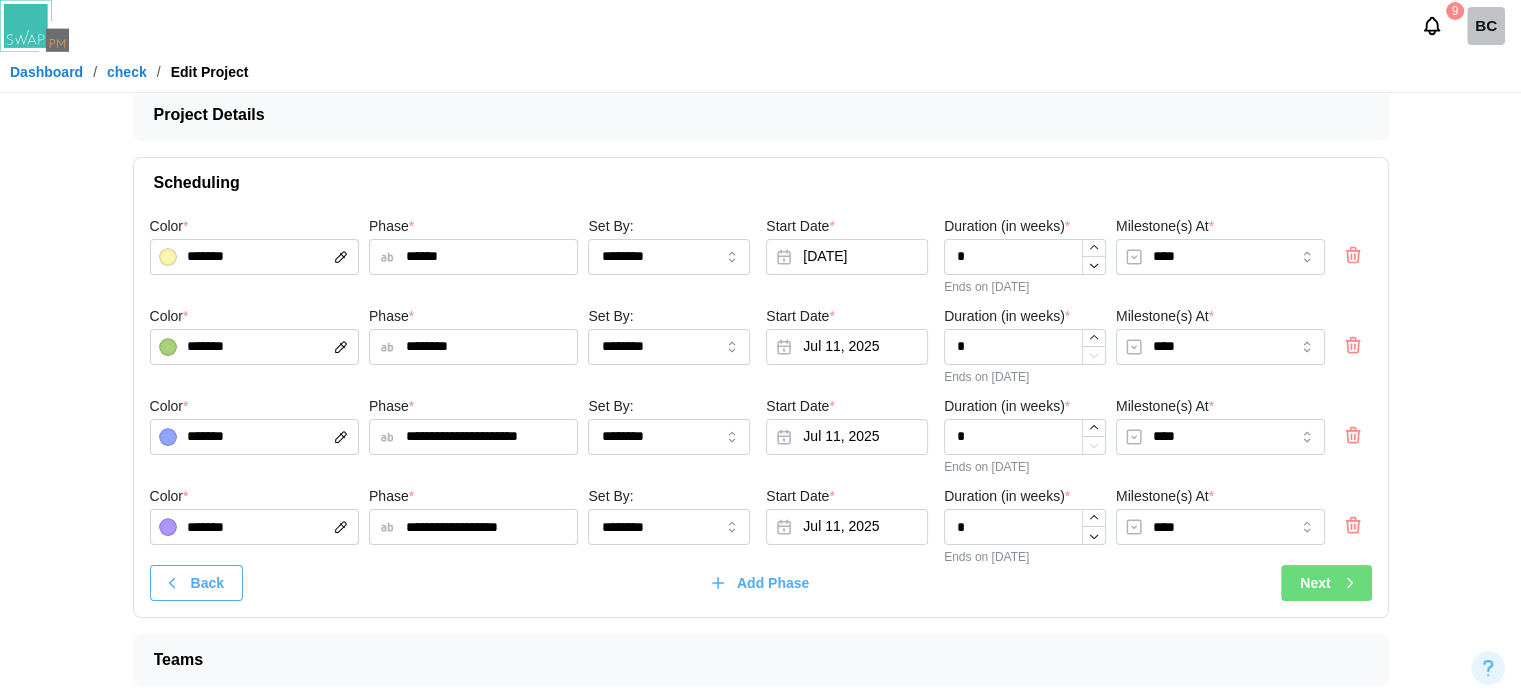 scroll, scrollTop: 25, scrollLeft: 0, axis: vertical 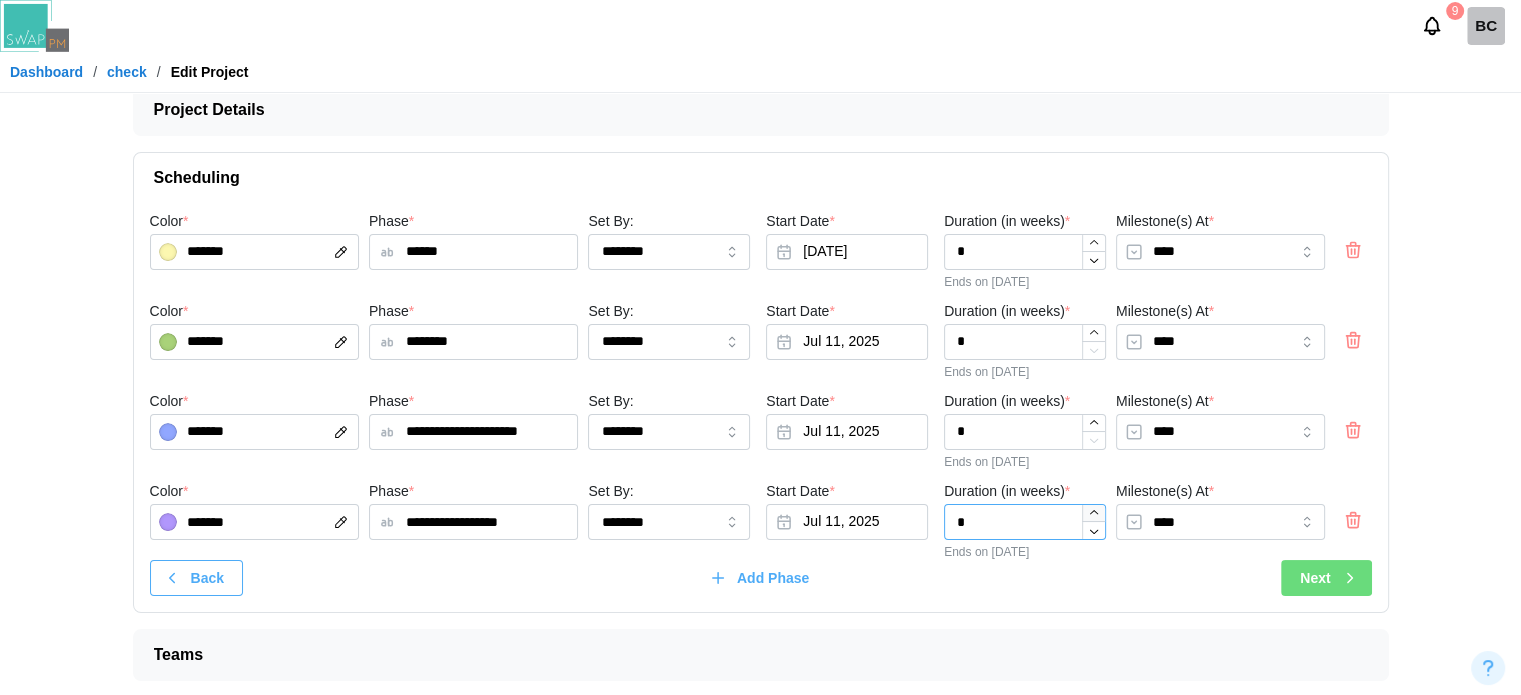 click 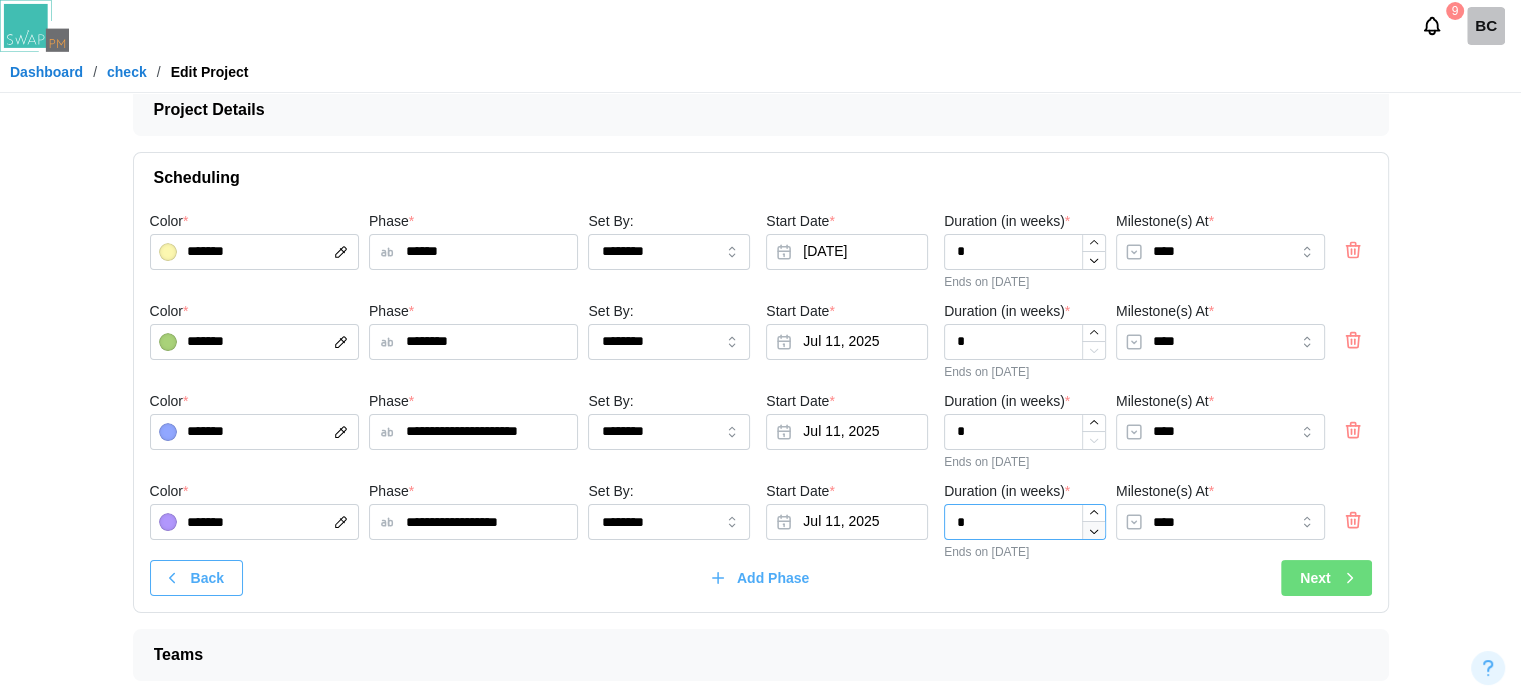 type on "*" 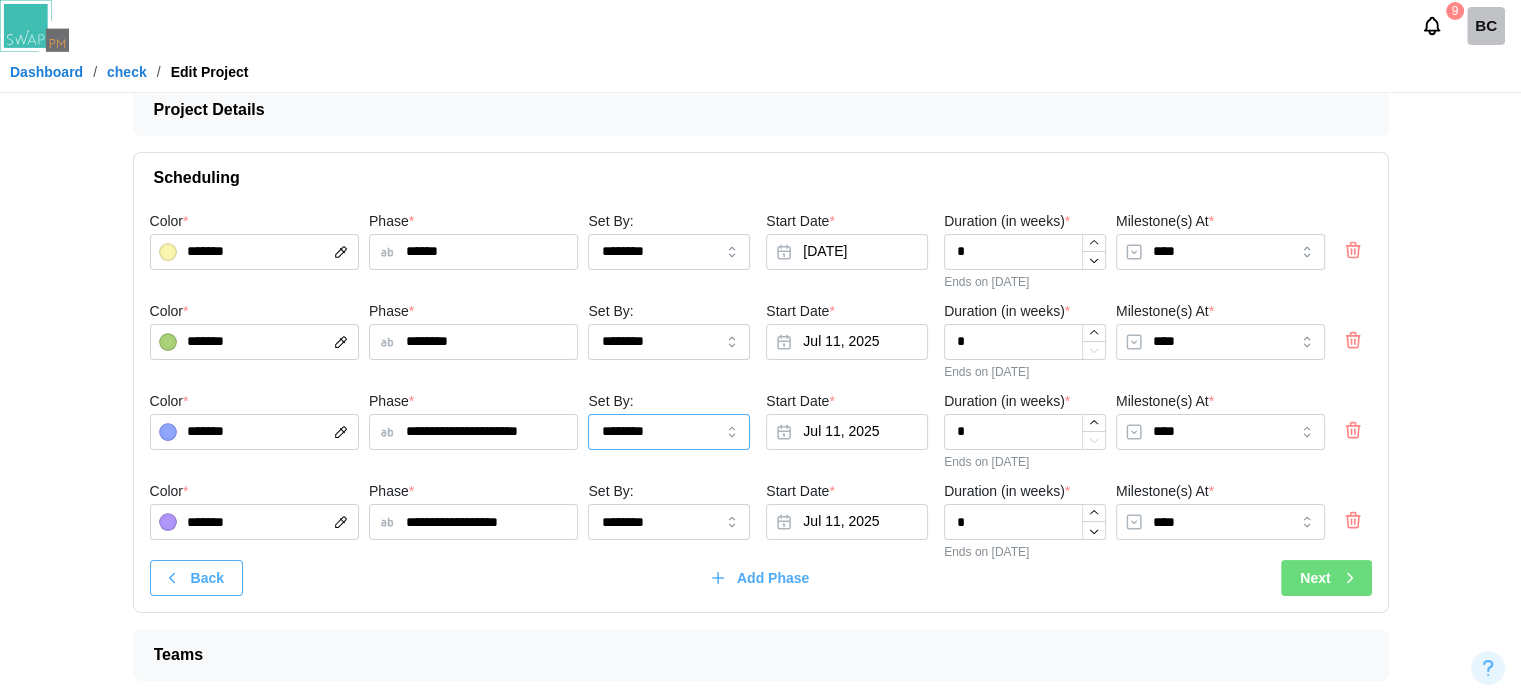 click on "********" at bounding box center [669, 432] 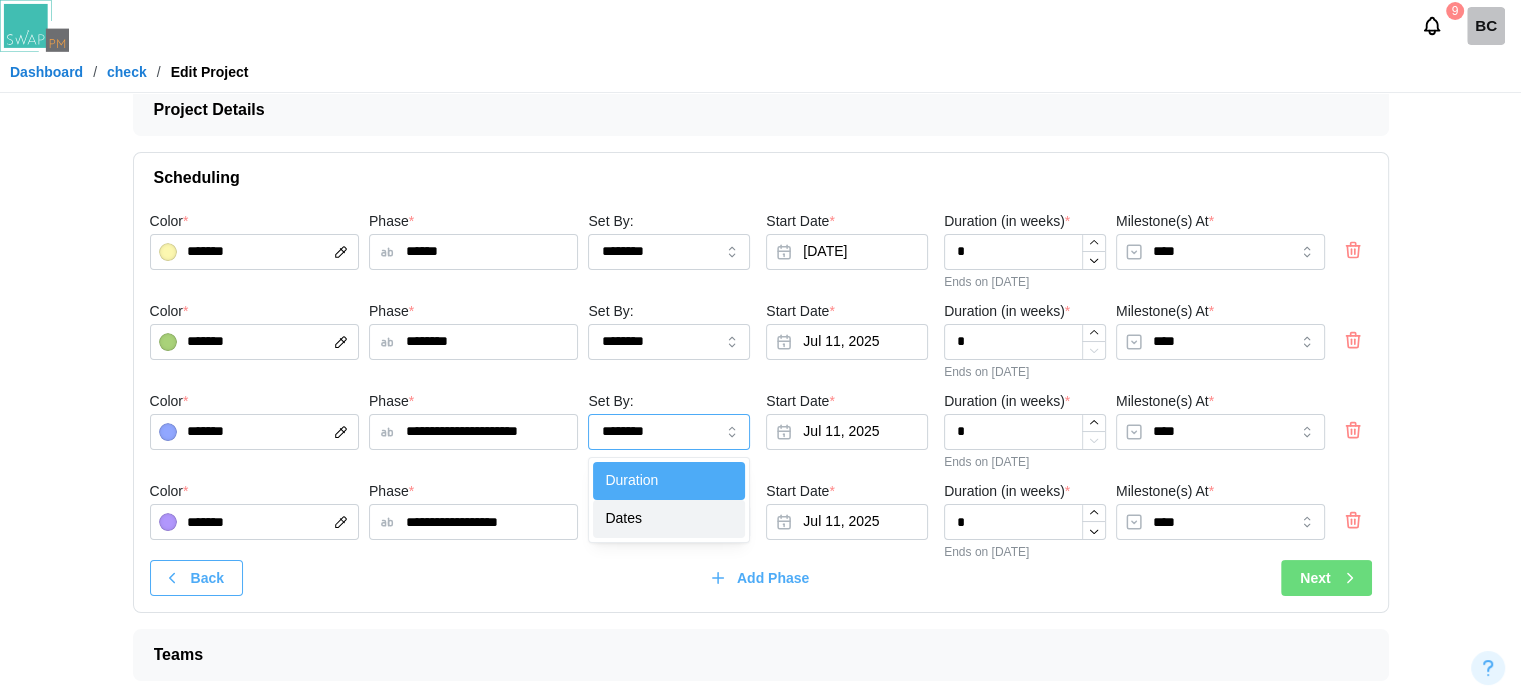type on "*****" 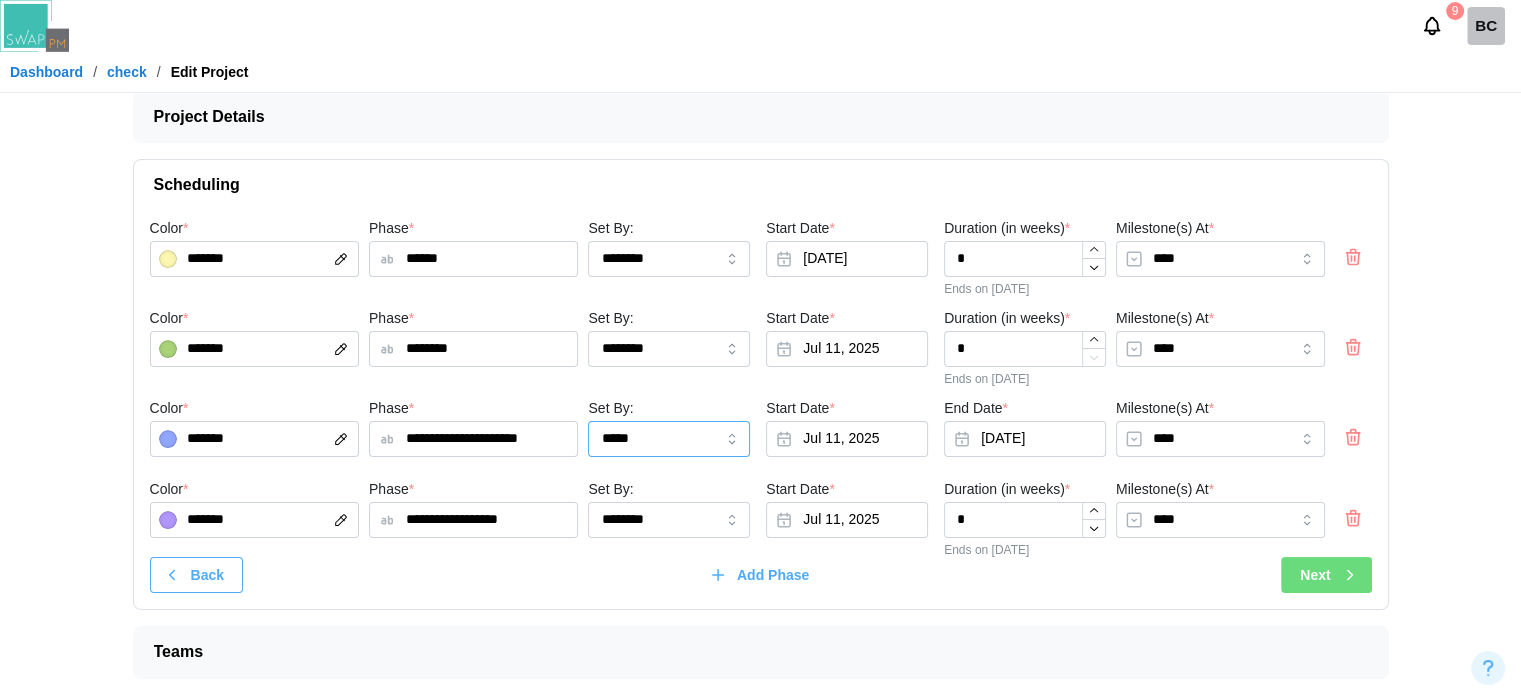 scroll, scrollTop: 16, scrollLeft: 0, axis: vertical 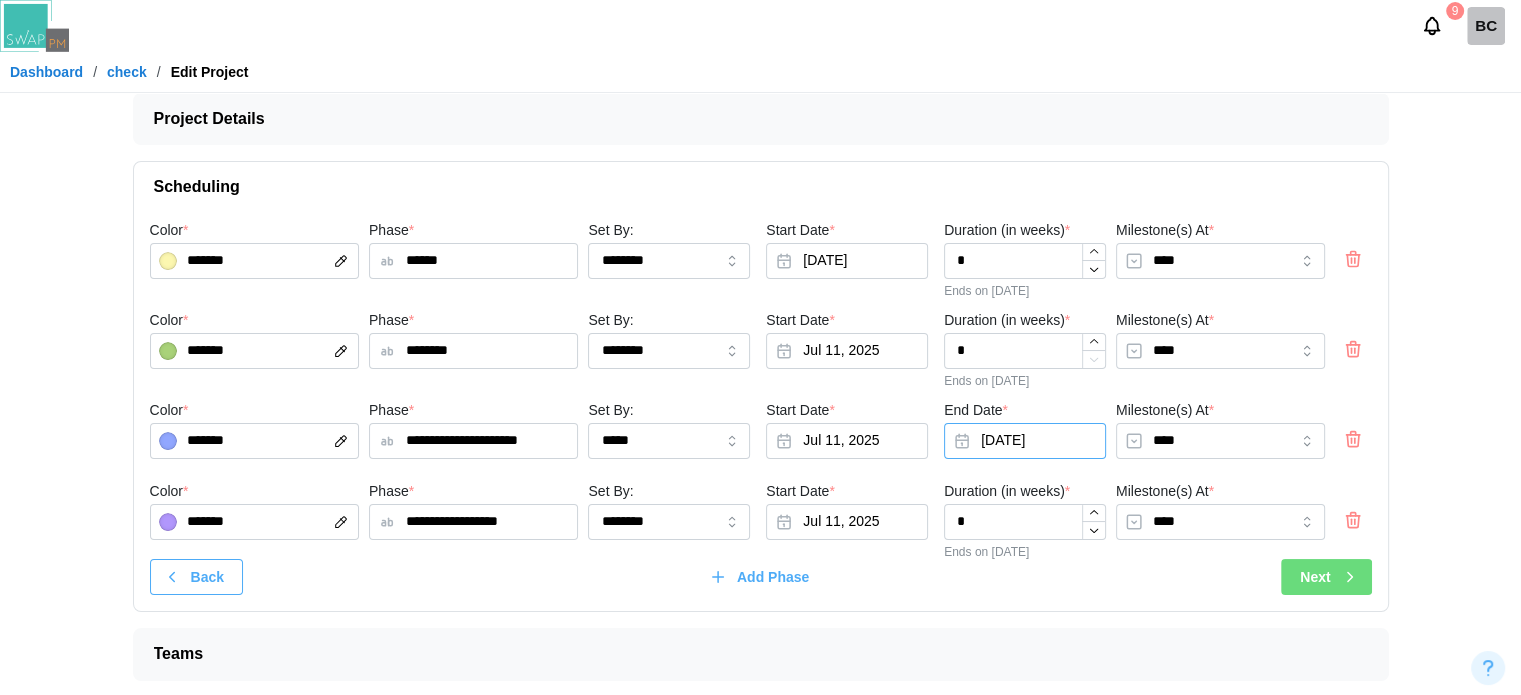 click on "Jul 17, 2025" at bounding box center (1025, 441) 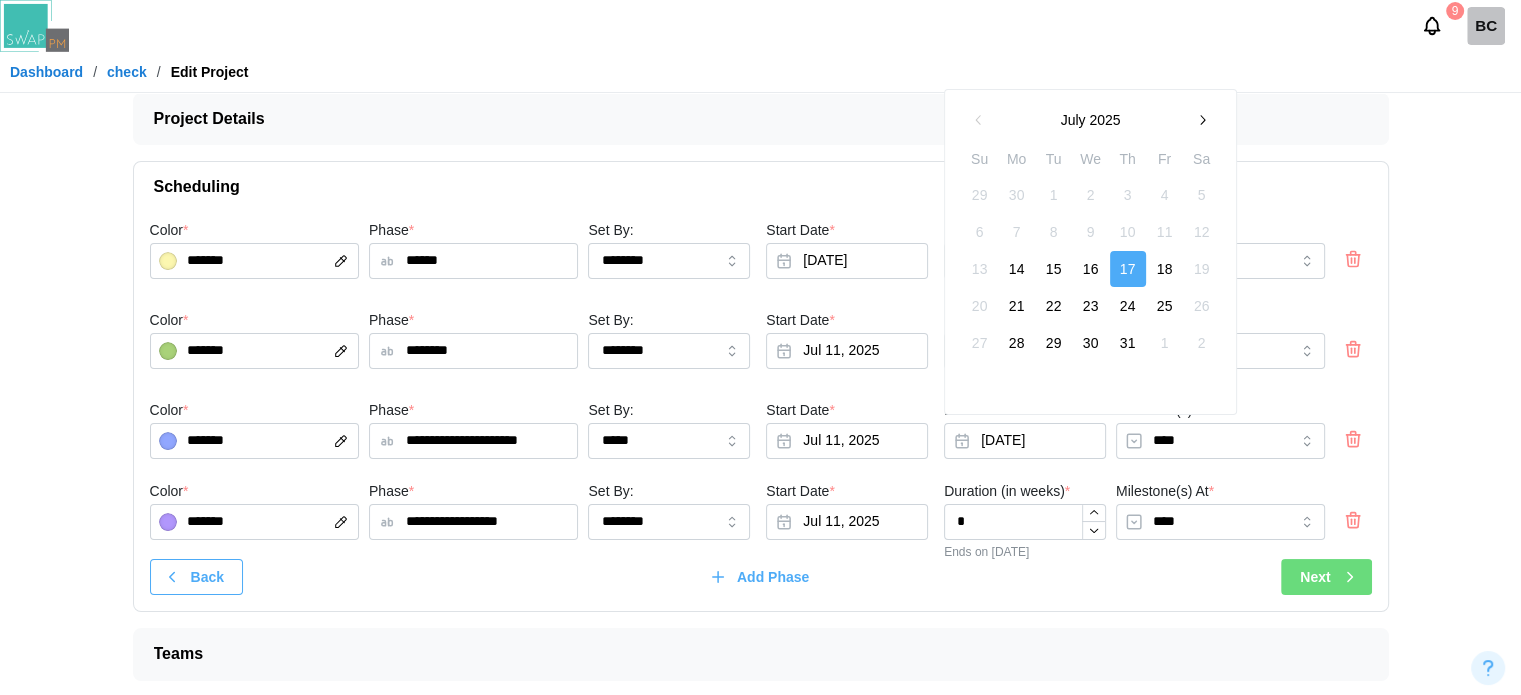click 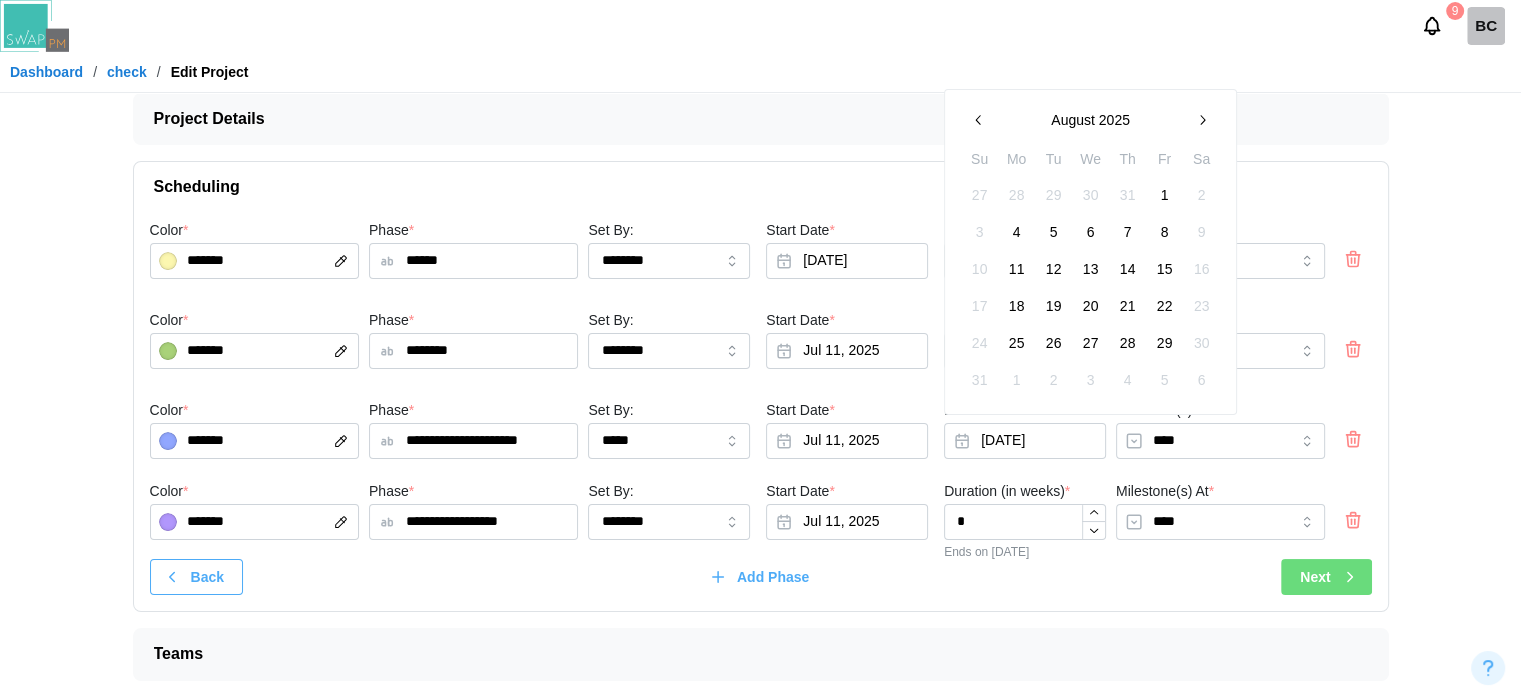 click on "29" at bounding box center [1165, 343] 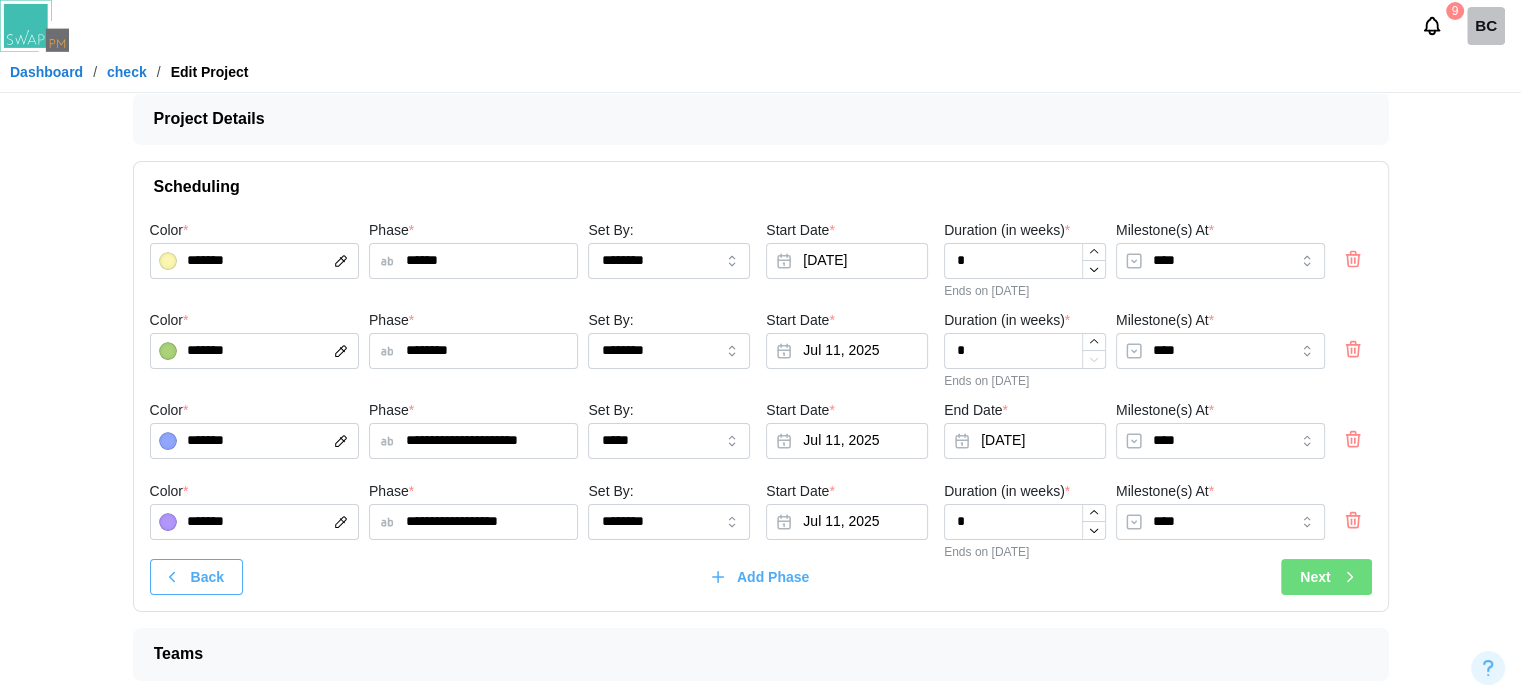 click on "Next" at bounding box center [1329, 577] 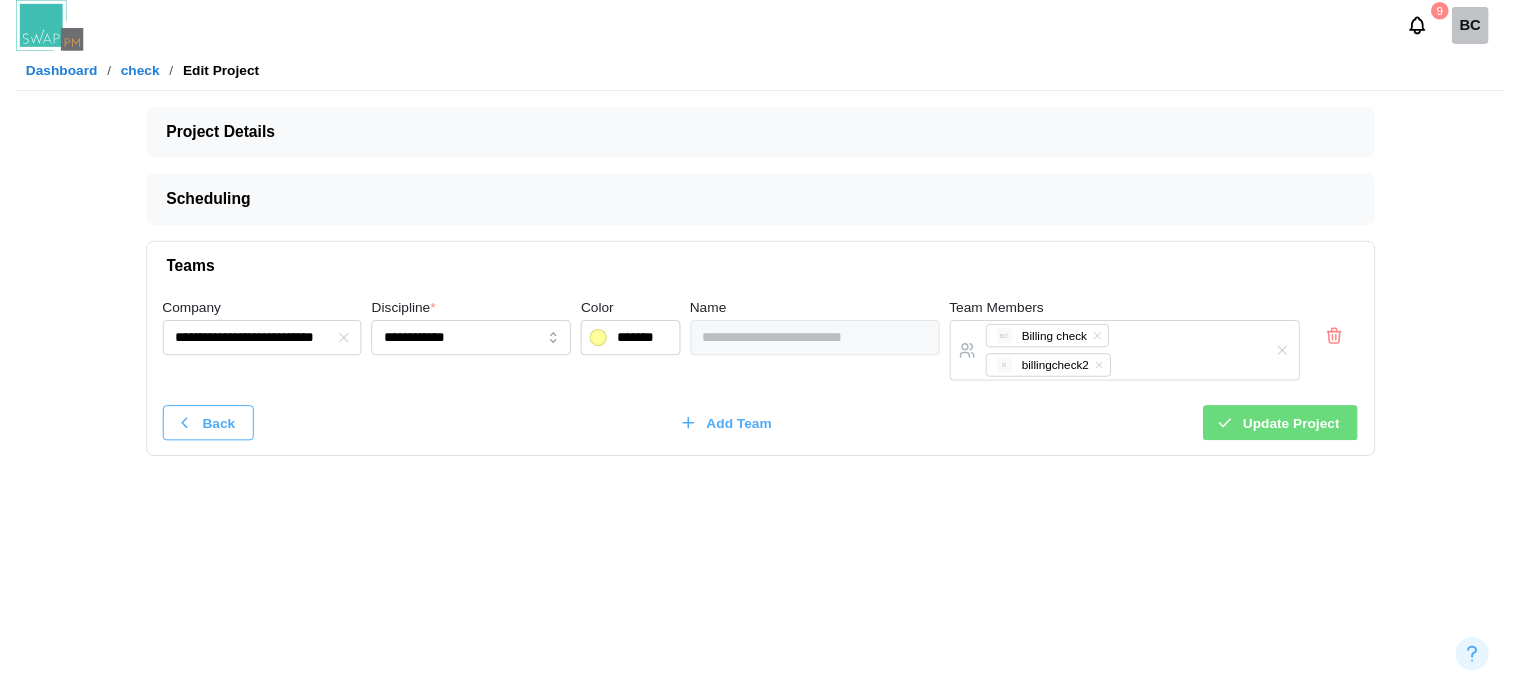scroll, scrollTop: 0, scrollLeft: 0, axis: both 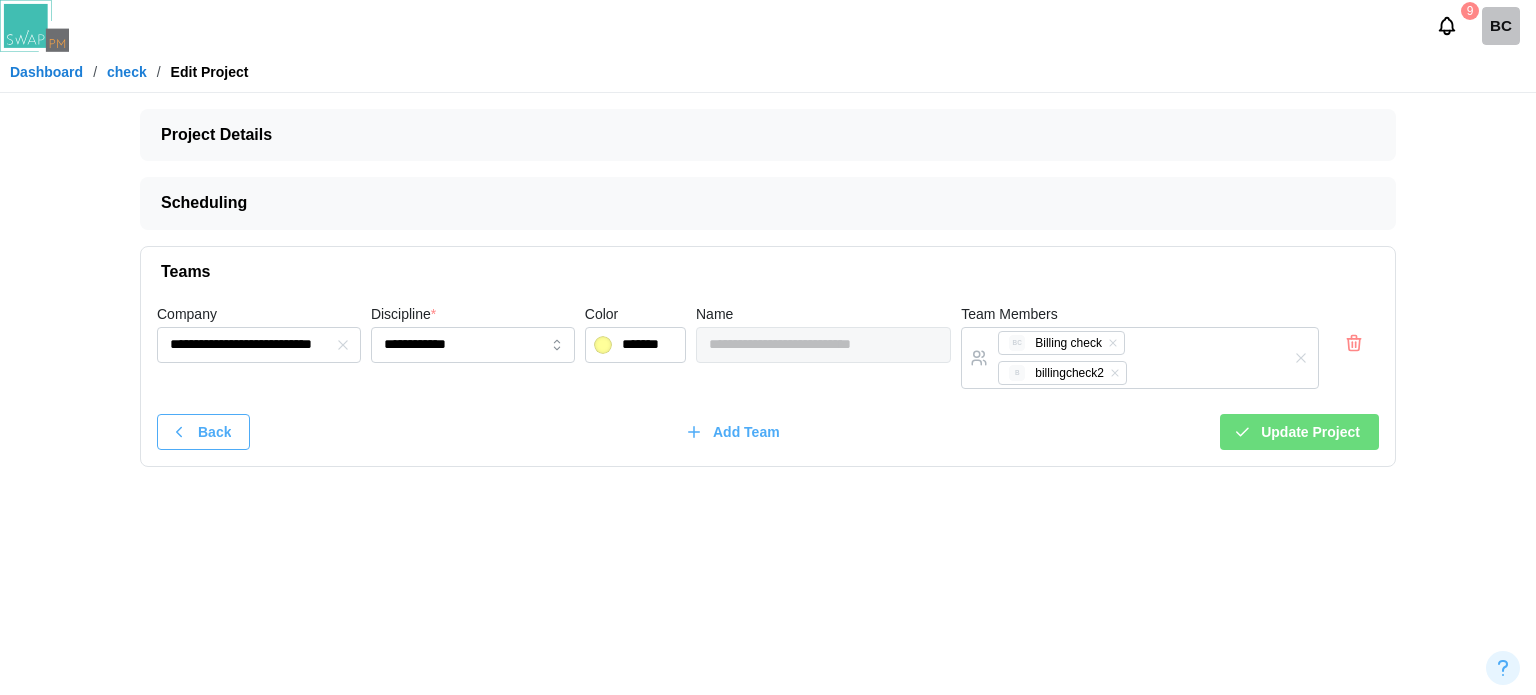 click on "Update Project" at bounding box center [1310, 432] 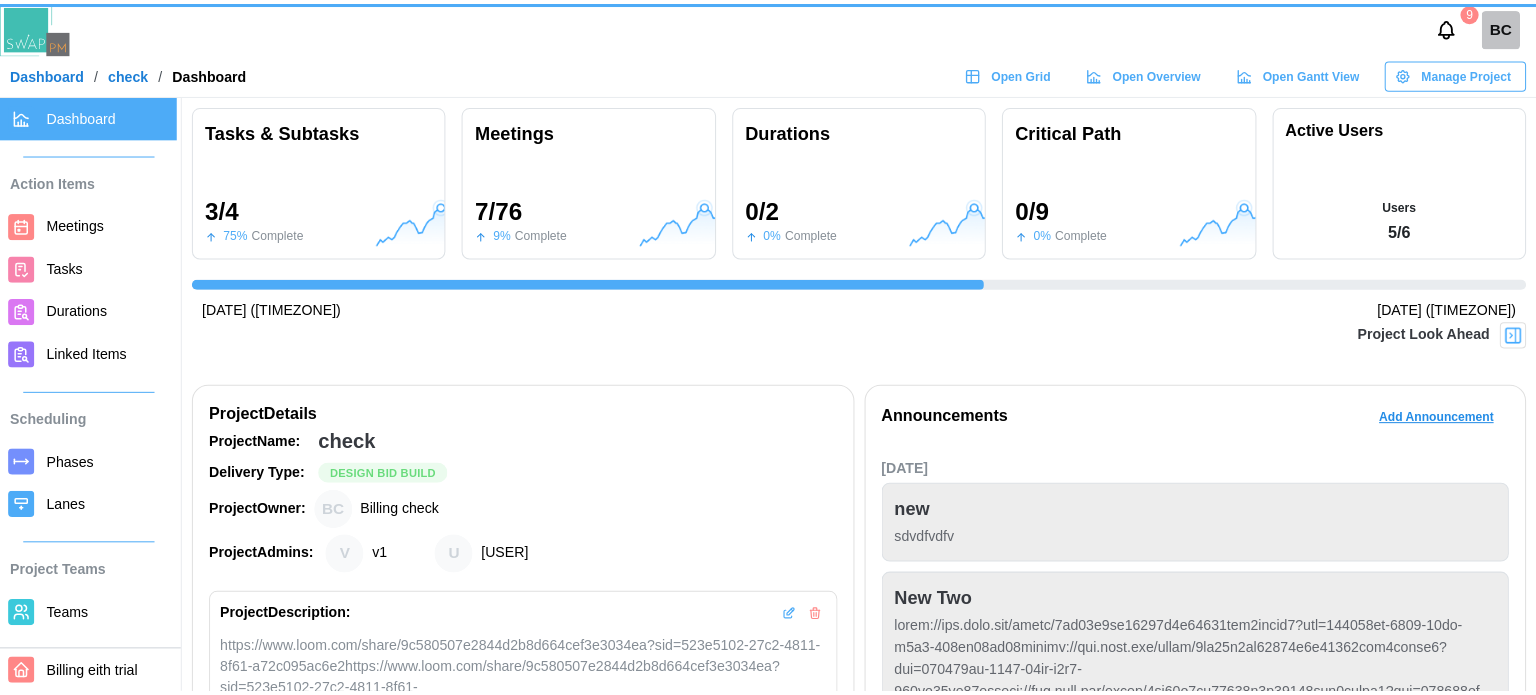 scroll, scrollTop: 0, scrollLeft: 540, axis: horizontal 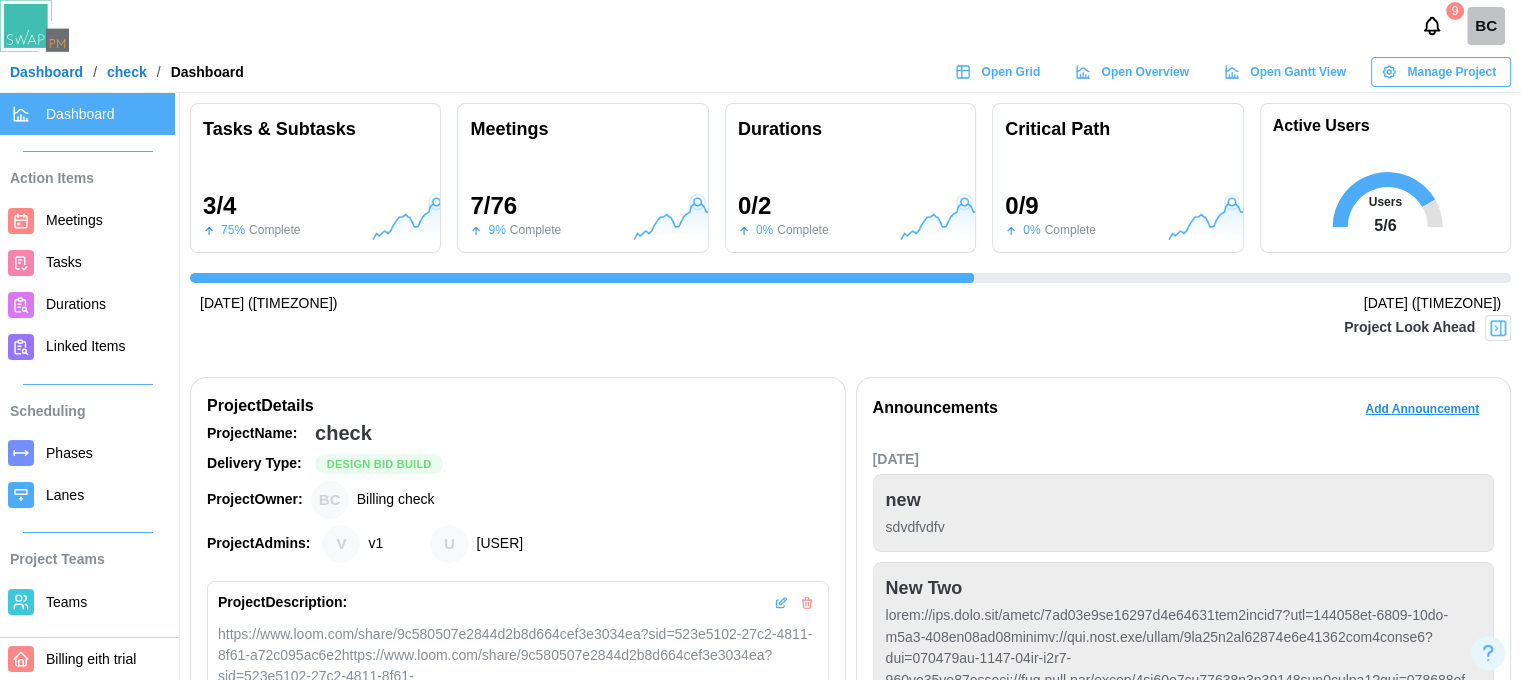 click on "Tasks" at bounding box center [64, 262] 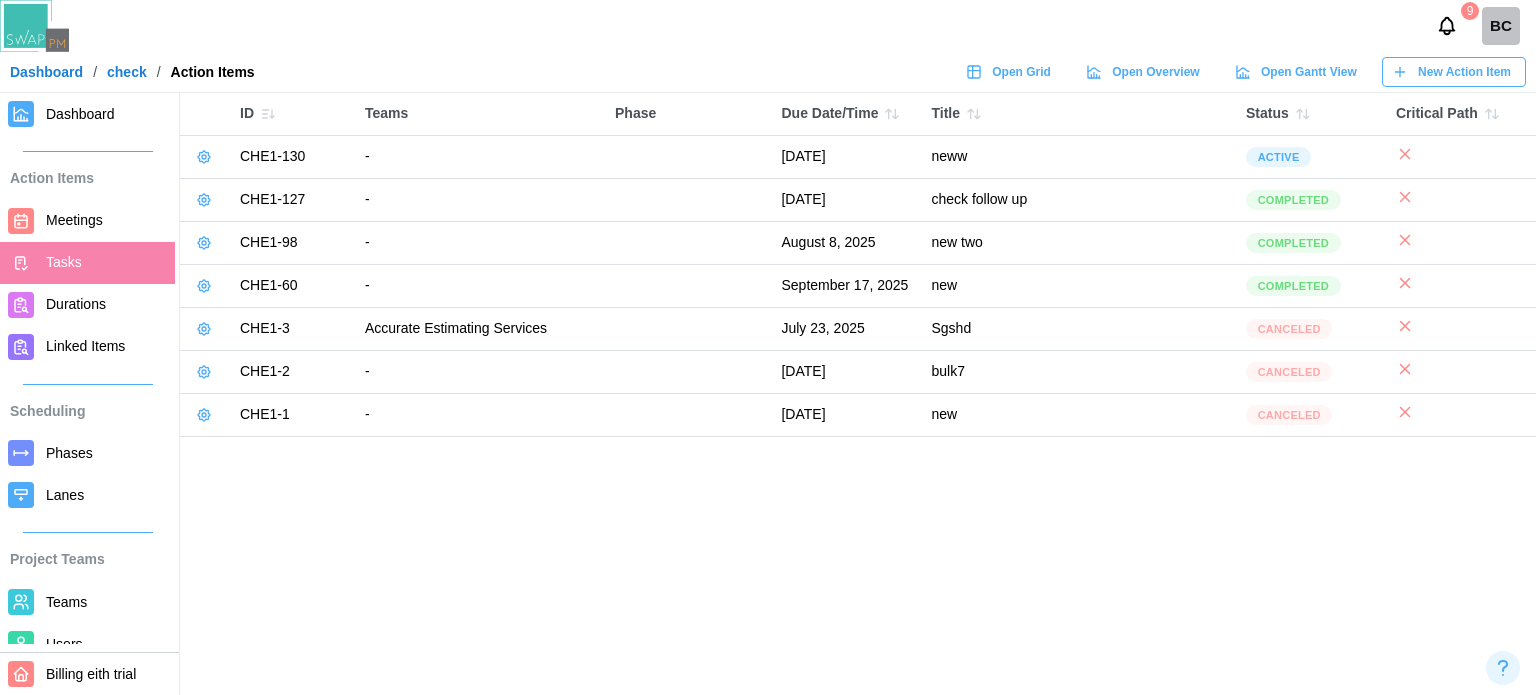click 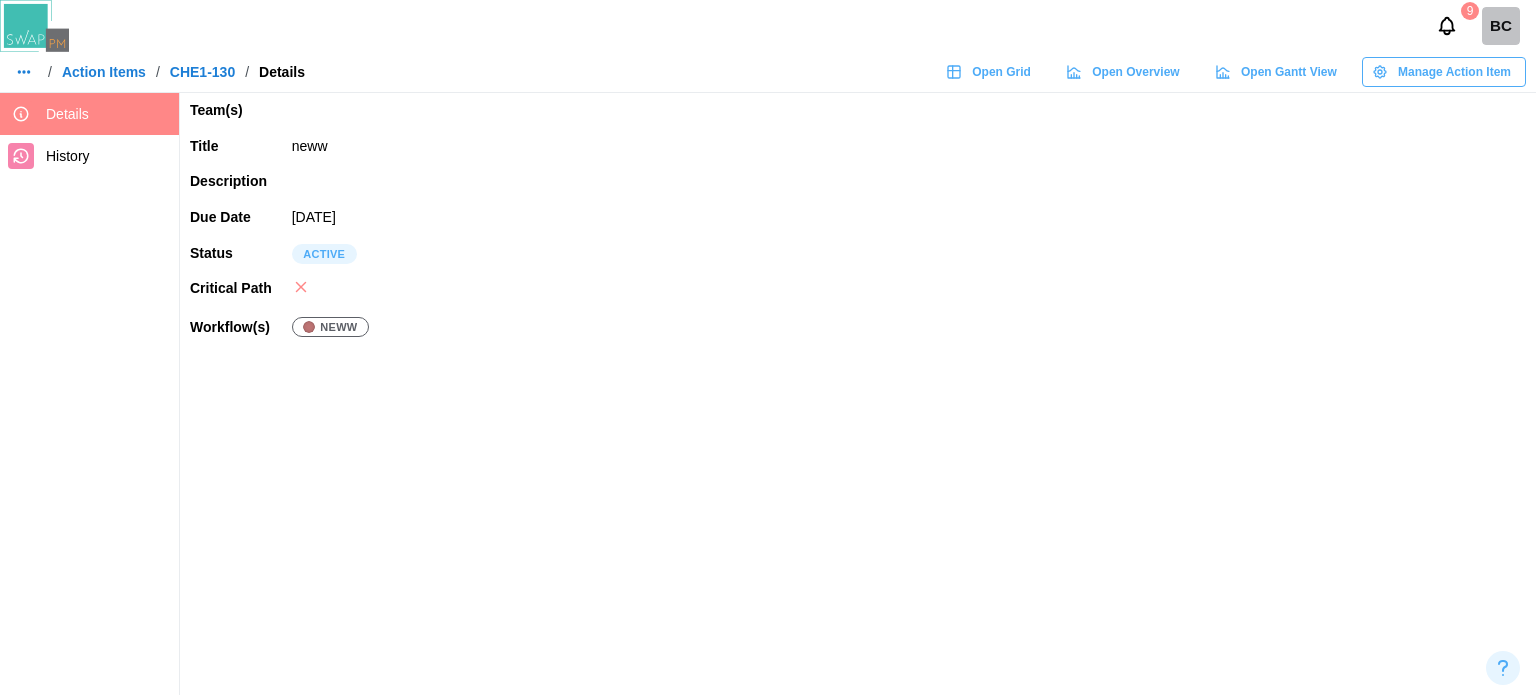 click on "Manage Action Item" at bounding box center (1454, 72) 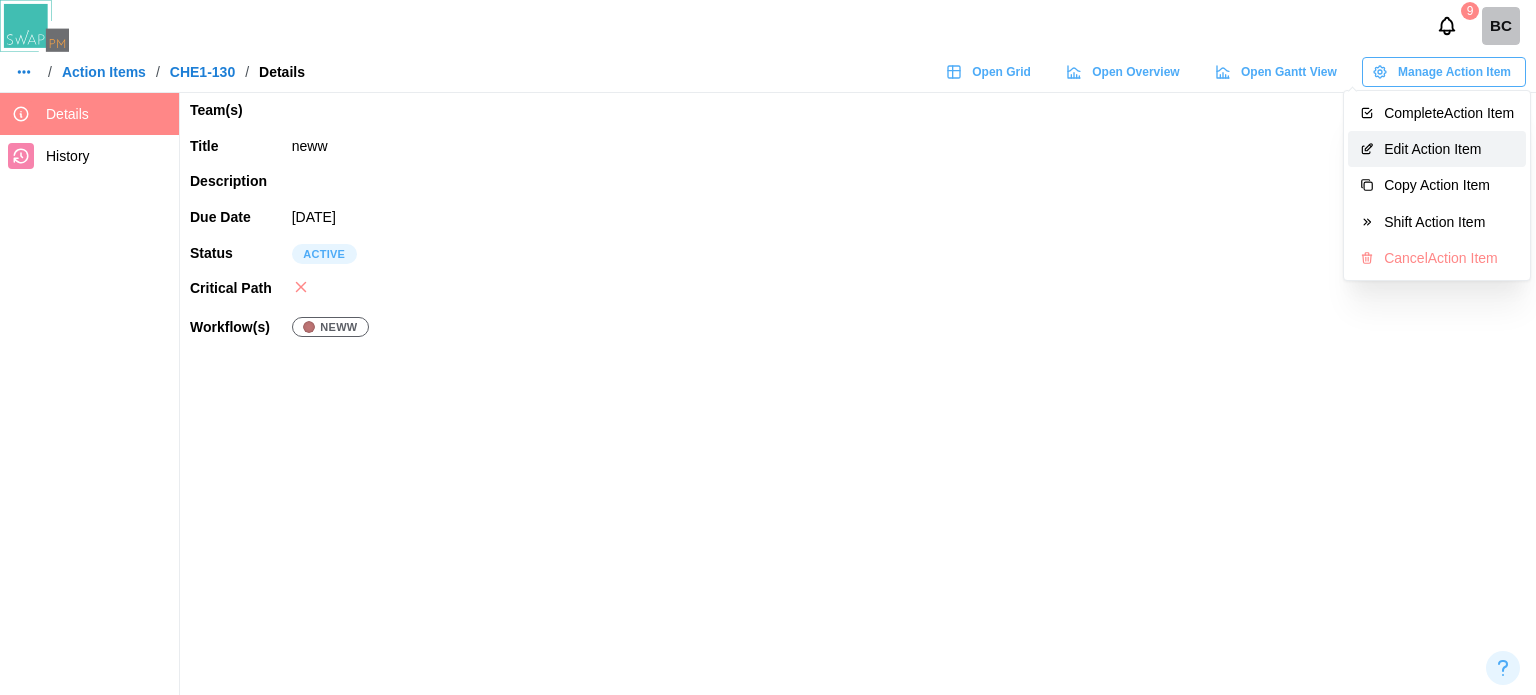 click on "Edit Action Item" at bounding box center [1437, 149] 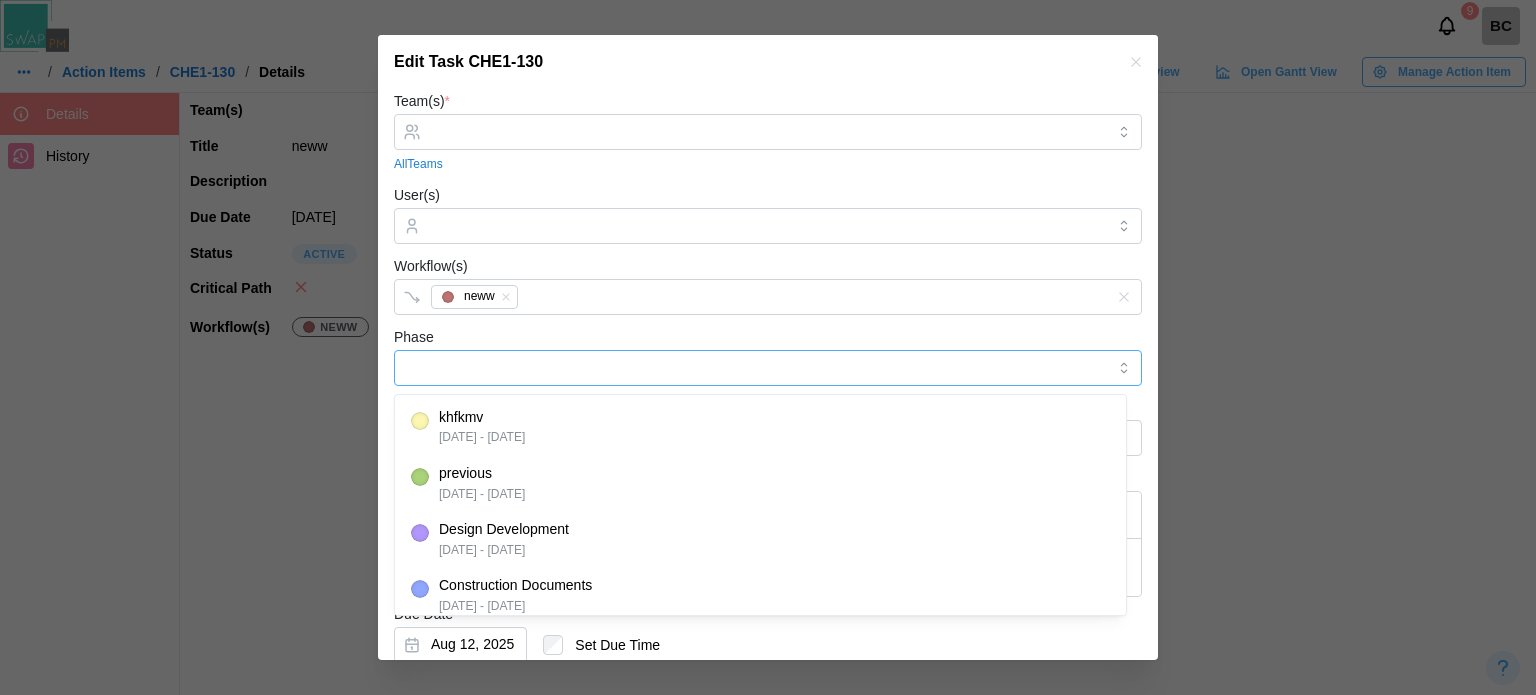 click on "Phase" at bounding box center (768, 368) 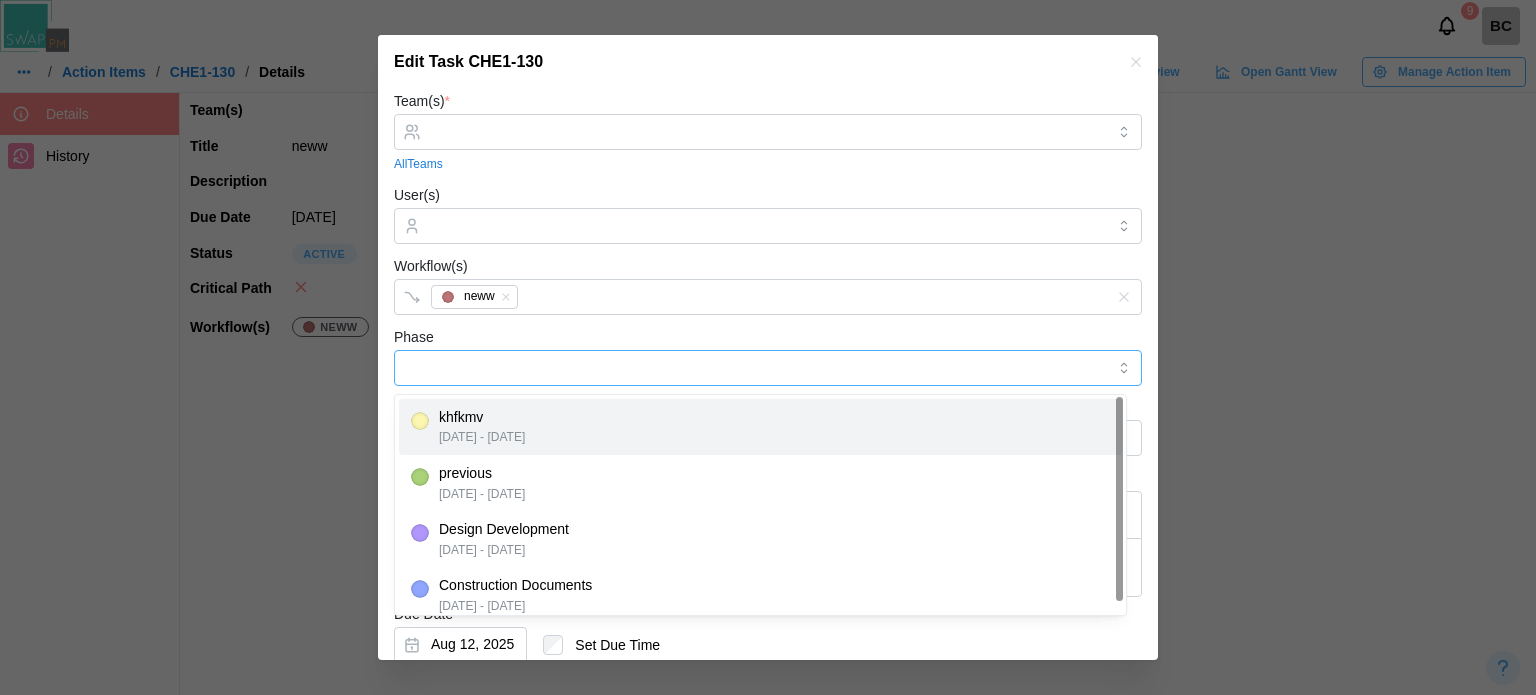type on "******" 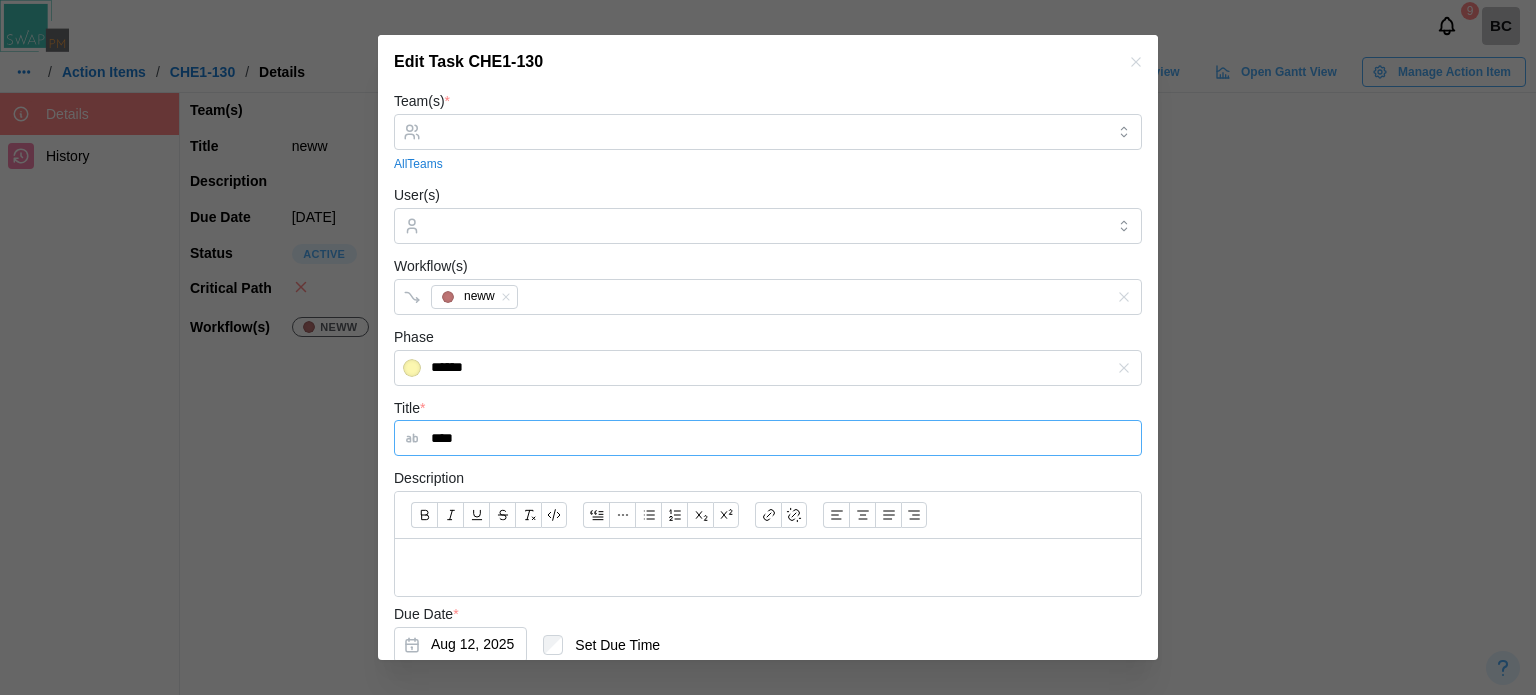 click on "****" at bounding box center [768, 438] 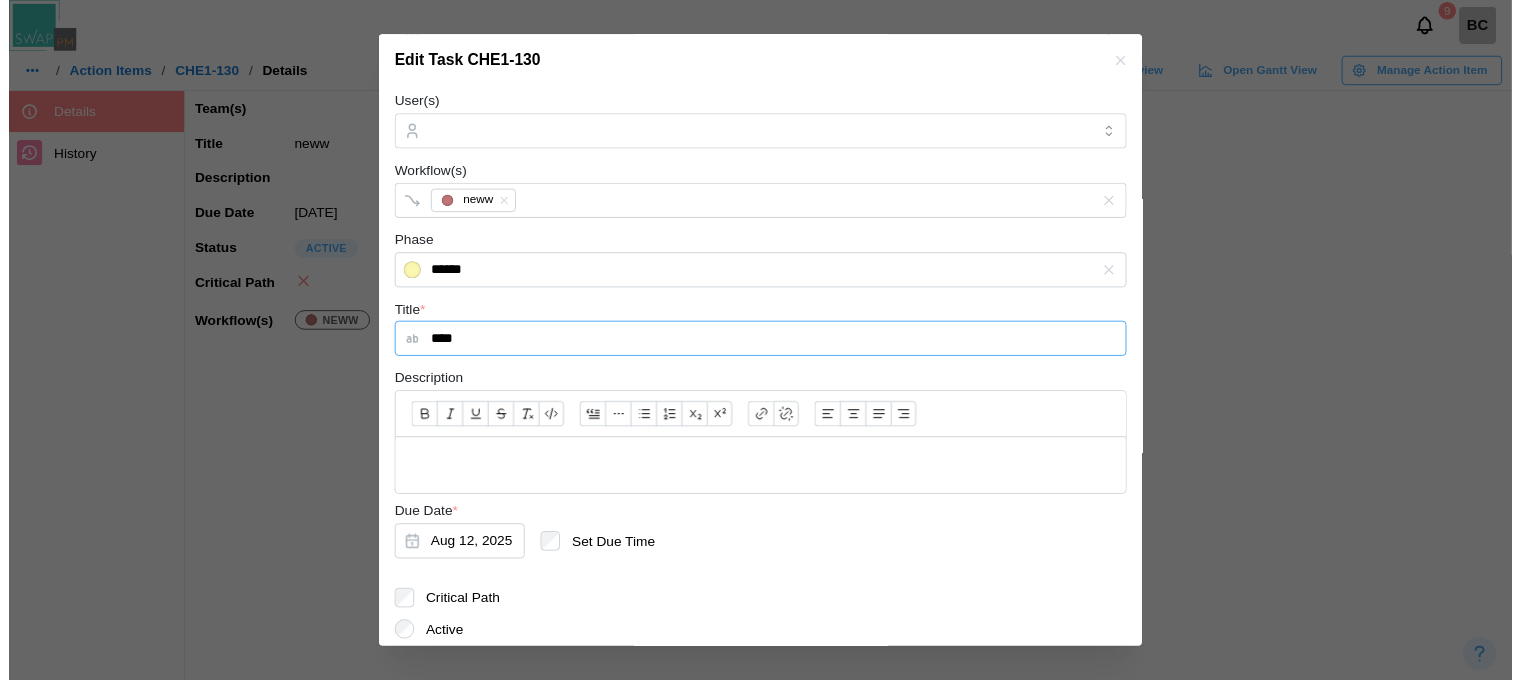 scroll, scrollTop: 0, scrollLeft: 0, axis: both 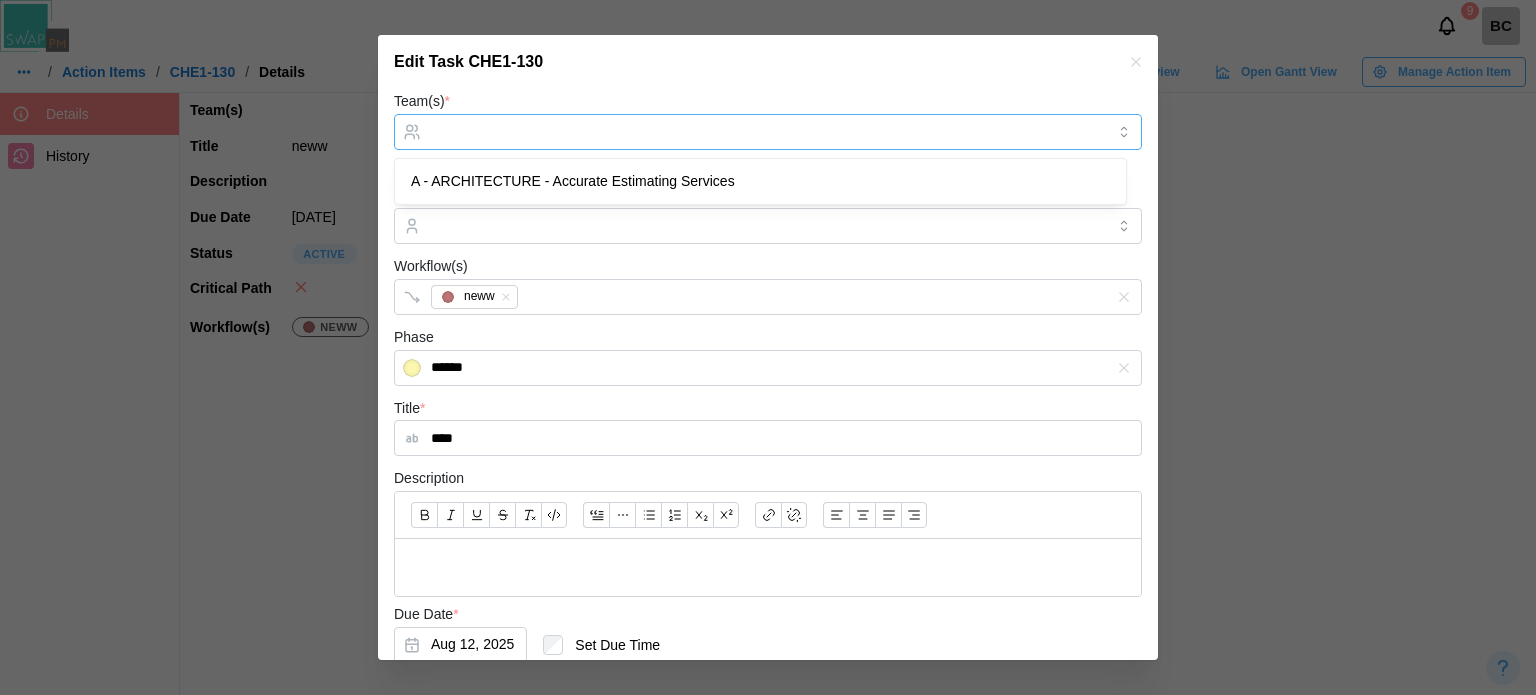 click on "Team(s)  *" at bounding box center (768, 132) 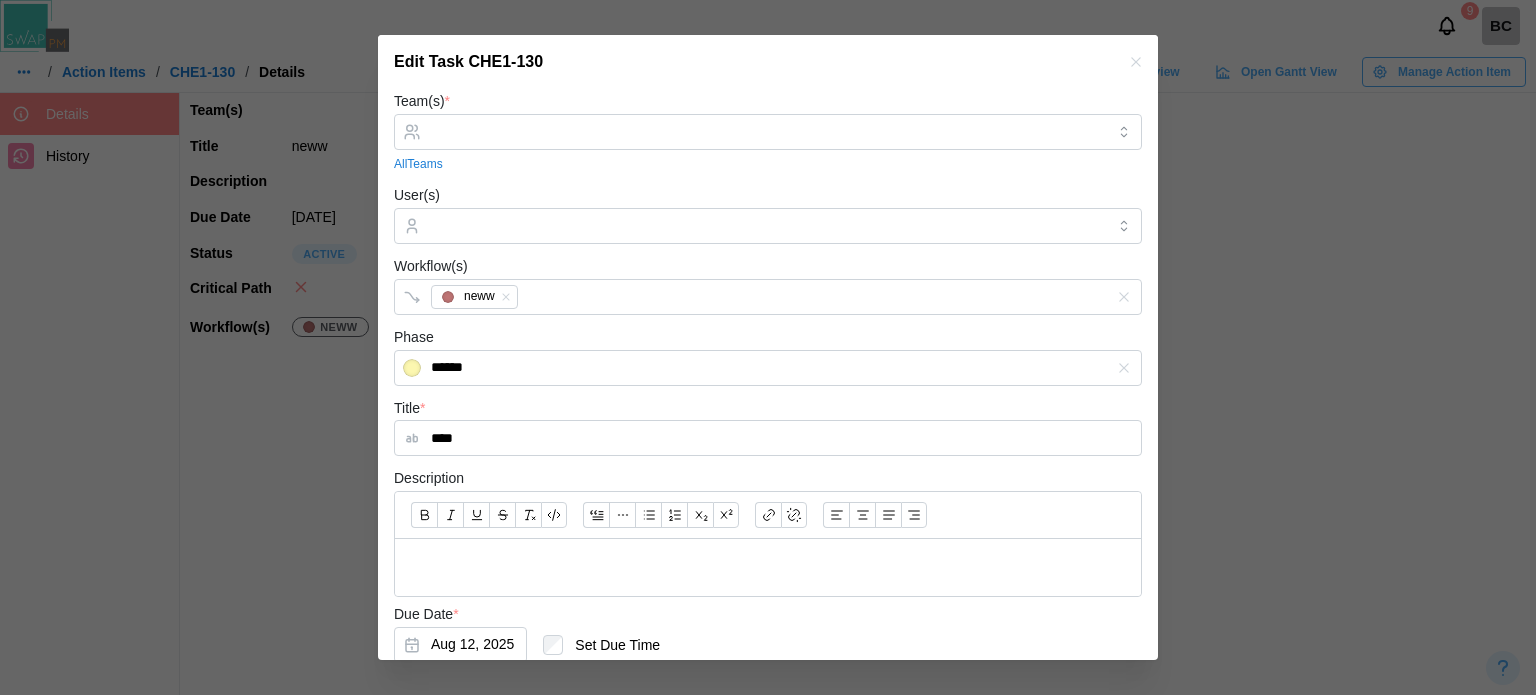 click at bounding box center (768, 347) 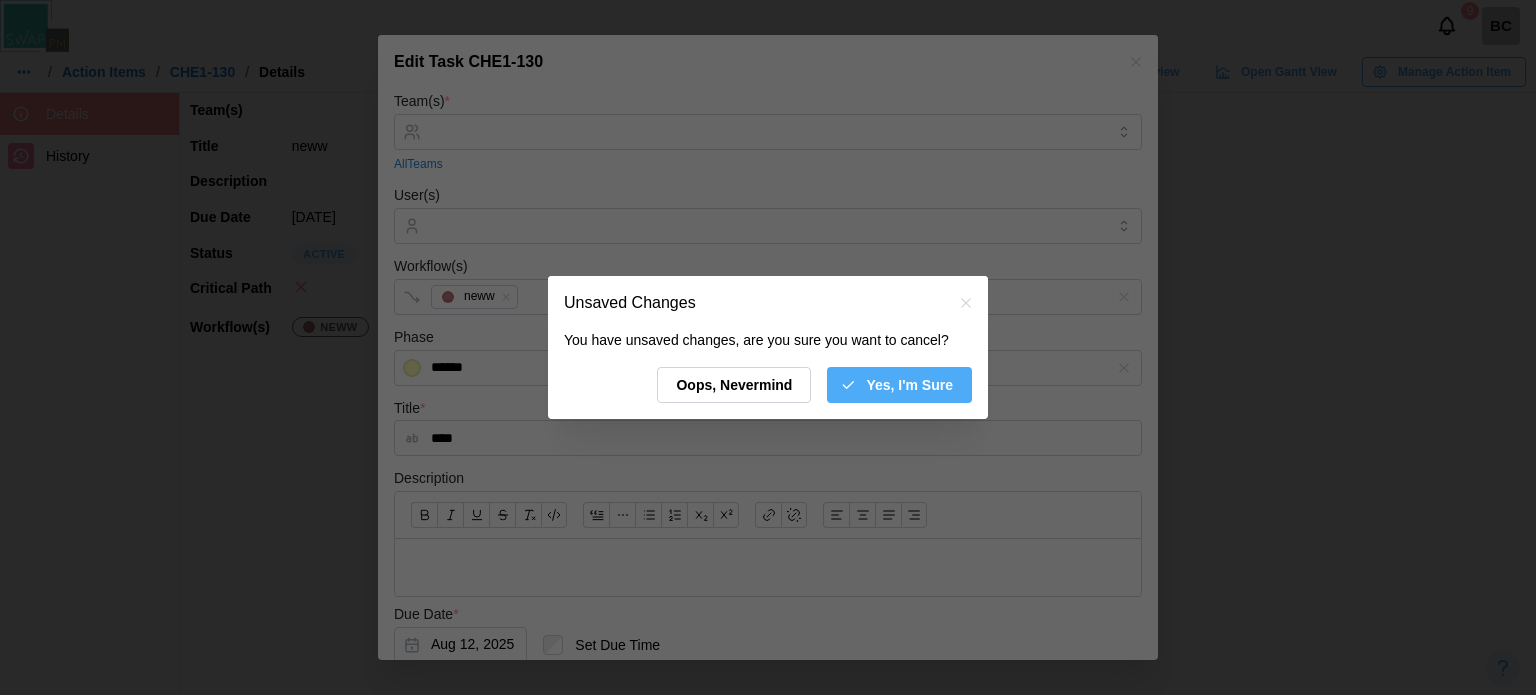 click on "Yes, I'm Sure" at bounding box center (896, 385) 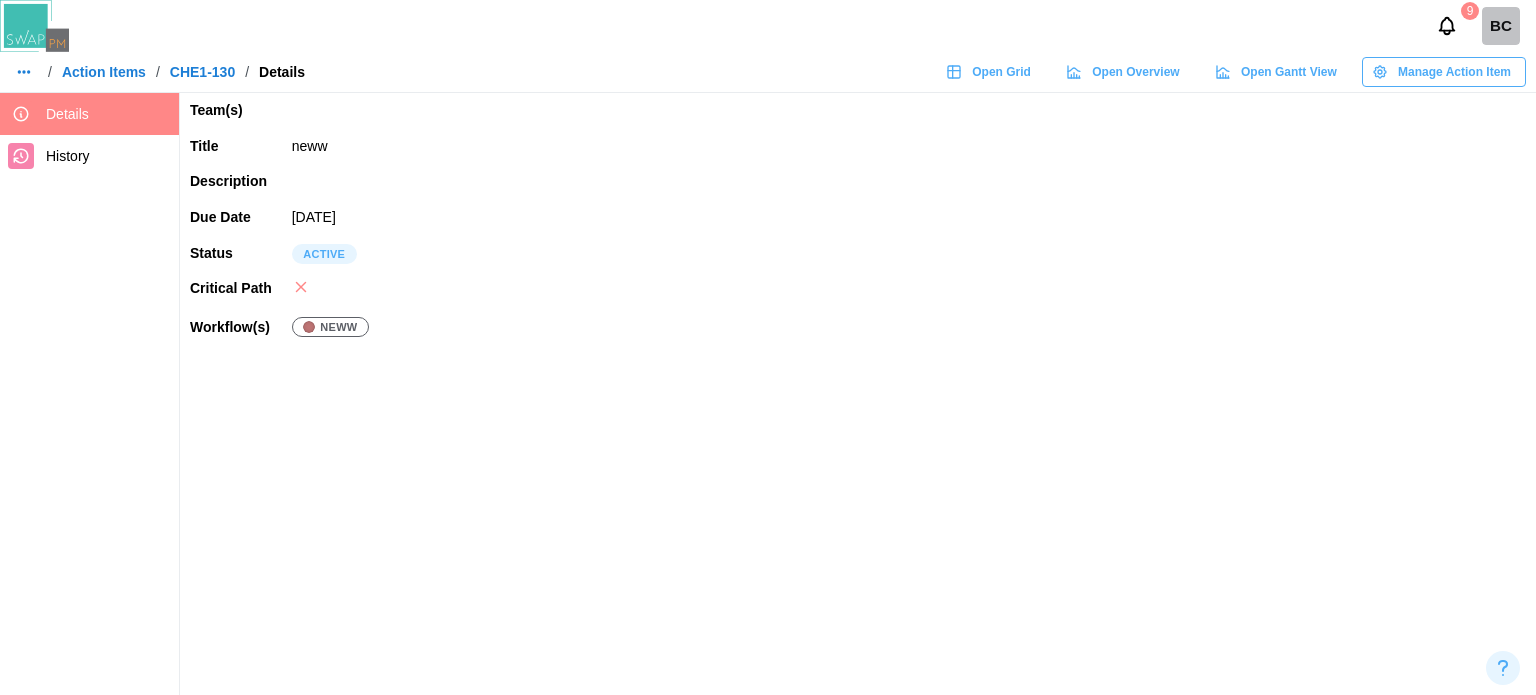 click on "/ Action Items / CHE1-130 / Details" at bounding box center (157, 72) 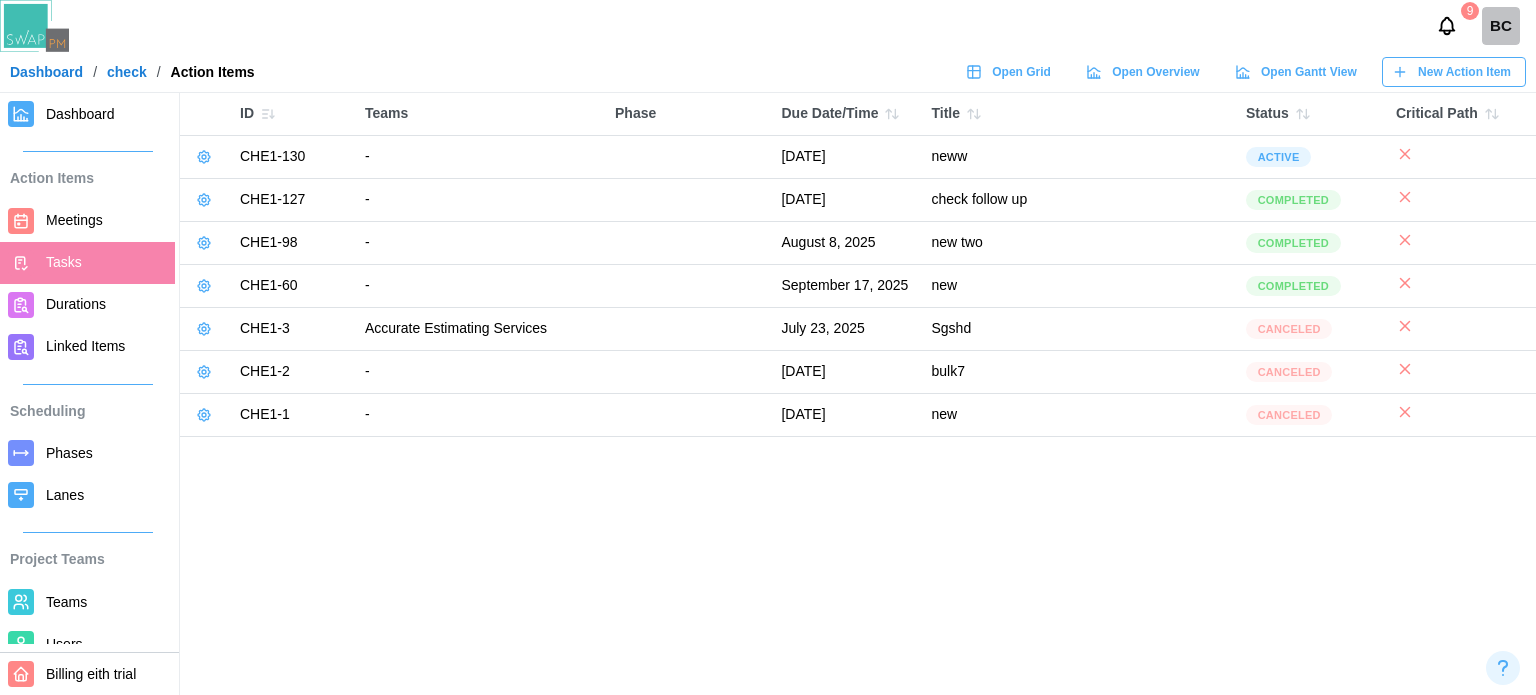 click on "Meetings" at bounding box center [106, 220] 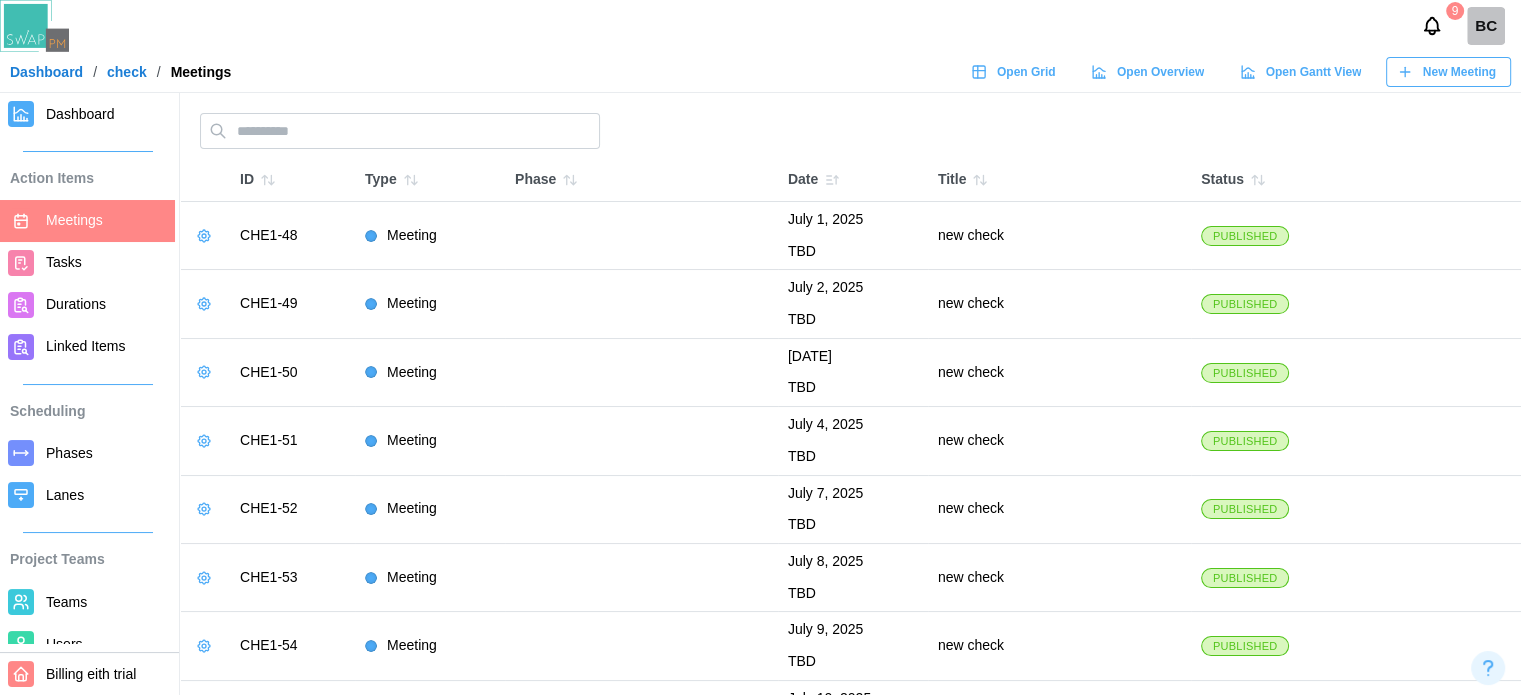 click on "Dashboard" at bounding box center [80, 114] 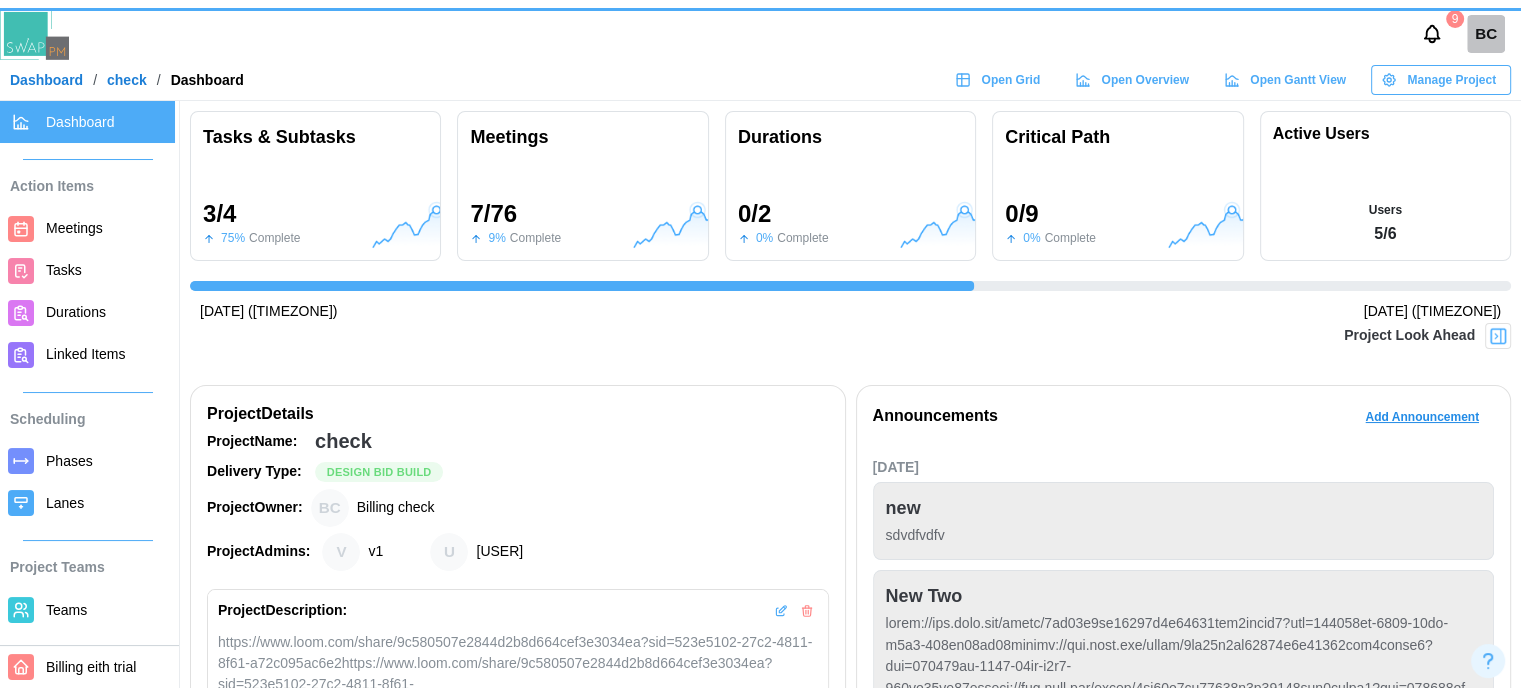 scroll, scrollTop: 0, scrollLeft: 540, axis: horizontal 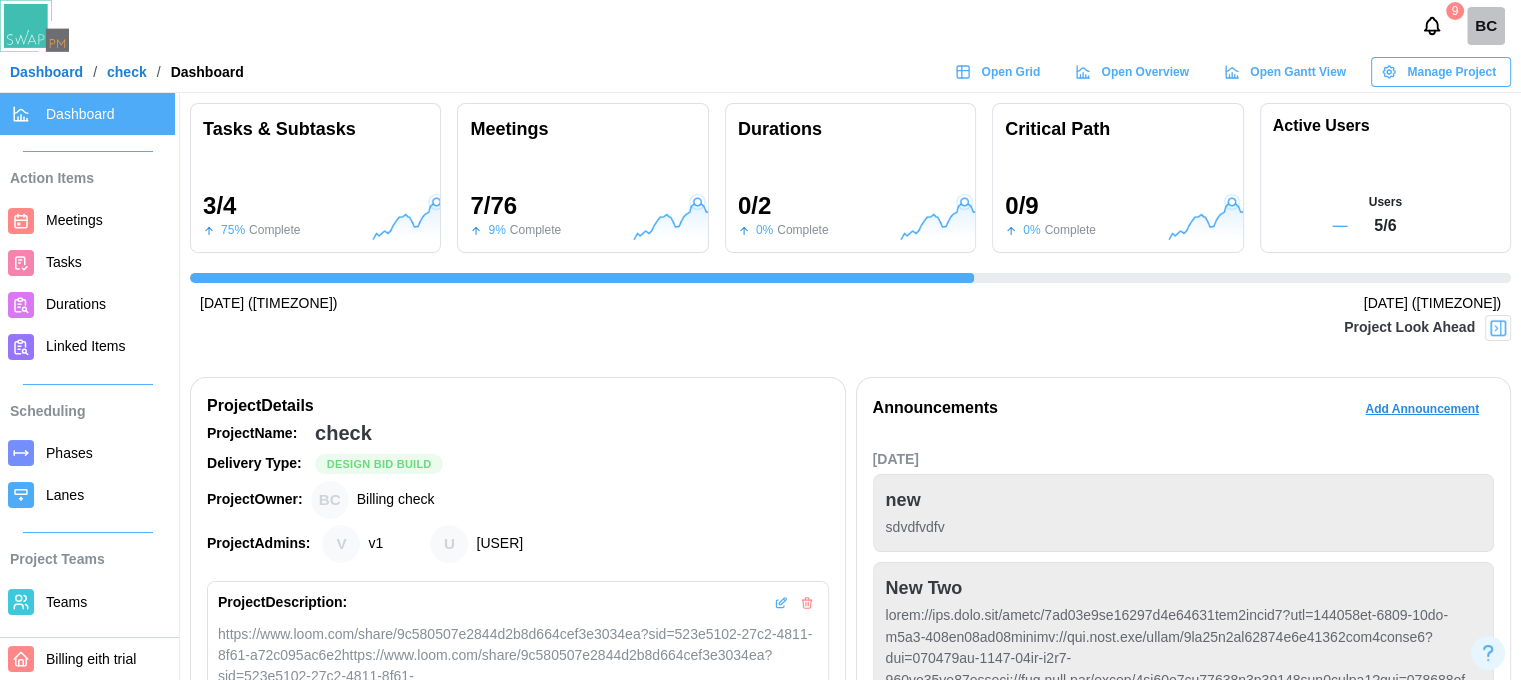 click on "Manage Project" at bounding box center [1451, 72] 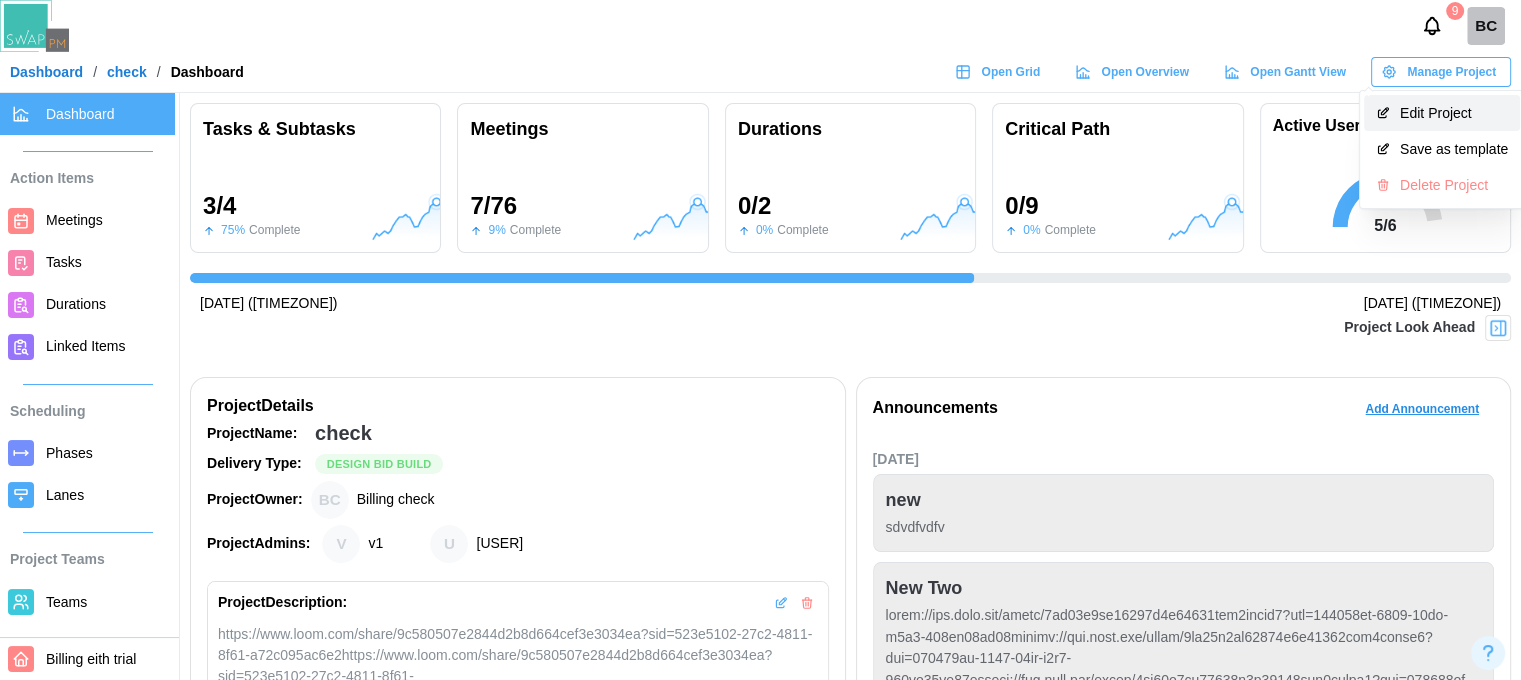 click on "Edit Project" at bounding box center [1454, 113] 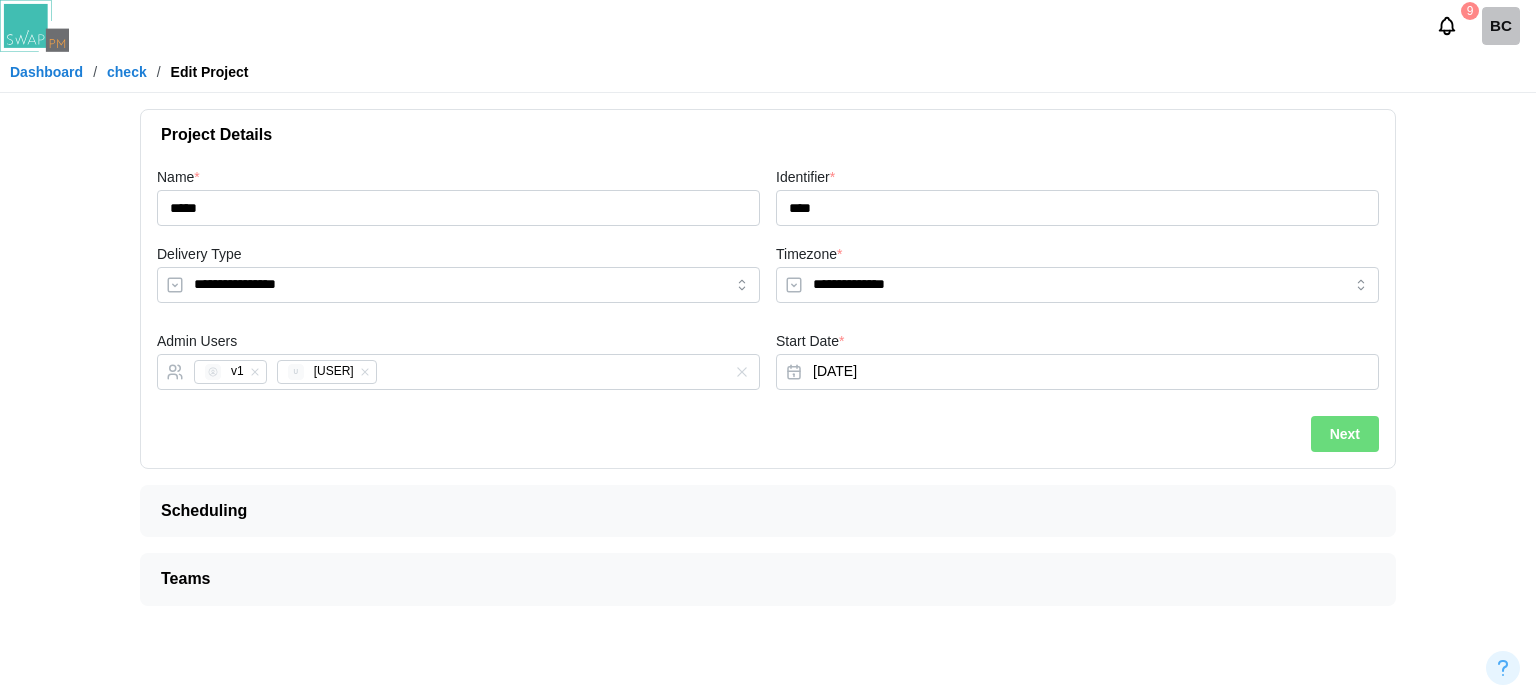 click on "Next" at bounding box center (1345, 434) 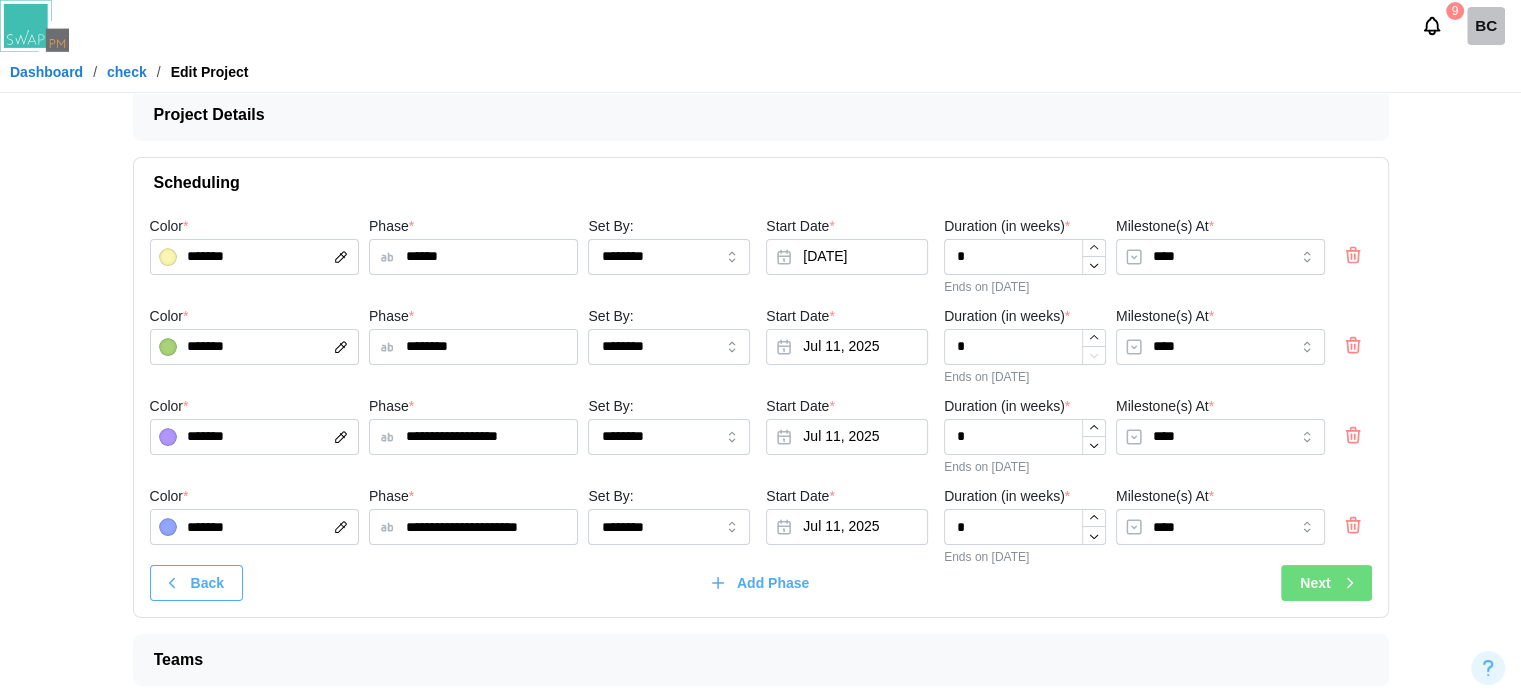 scroll, scrollTop: 25, scrollLeft: 0, axis: vertical 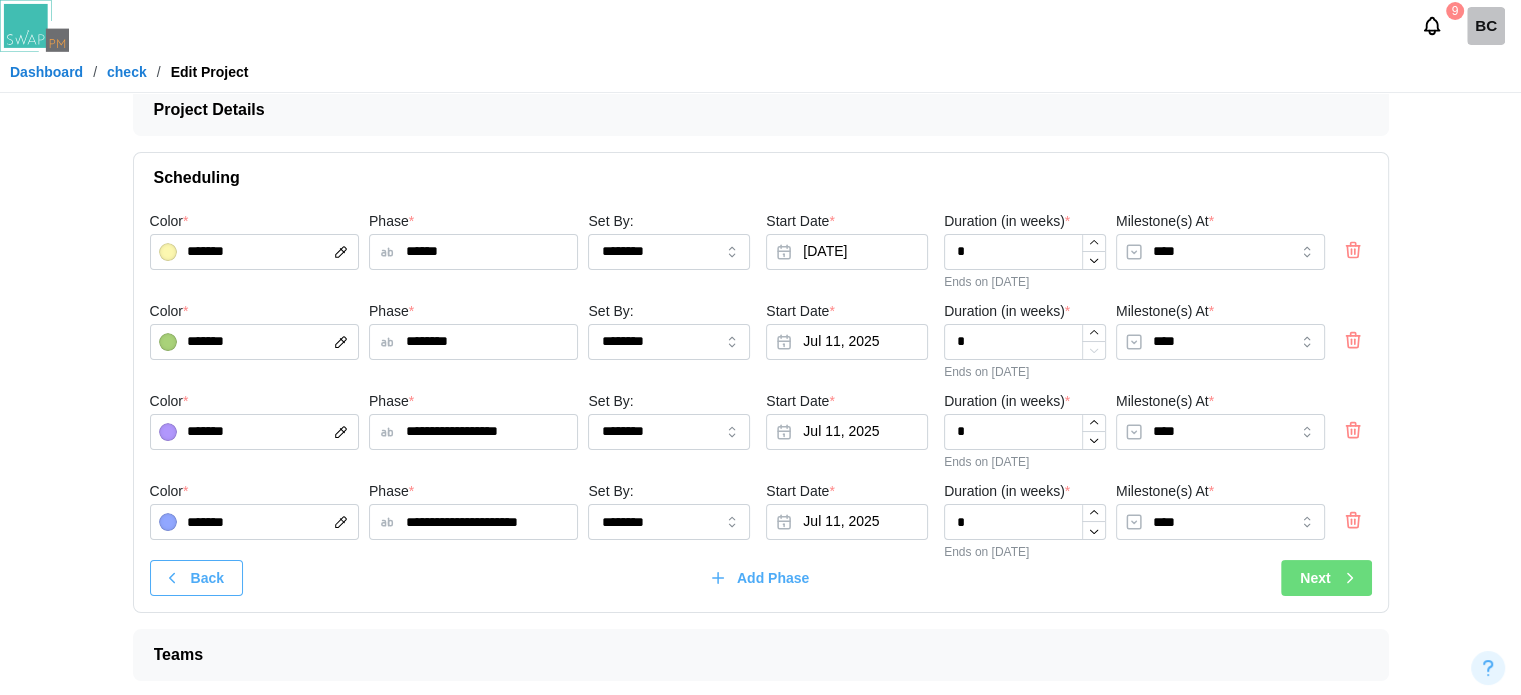 click on "Add Phase" at bounding box center (773, 578) 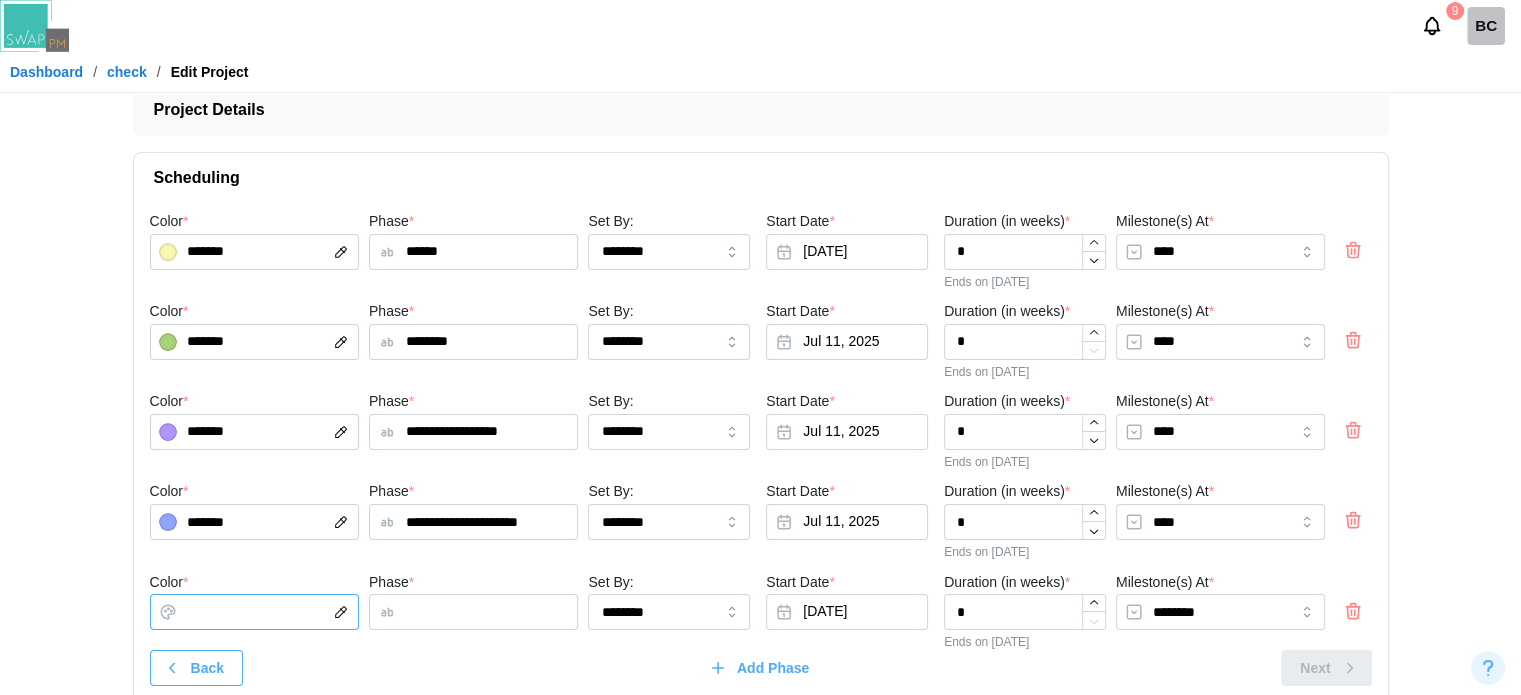 click on "Color  *" at bounding box center (254, 612) 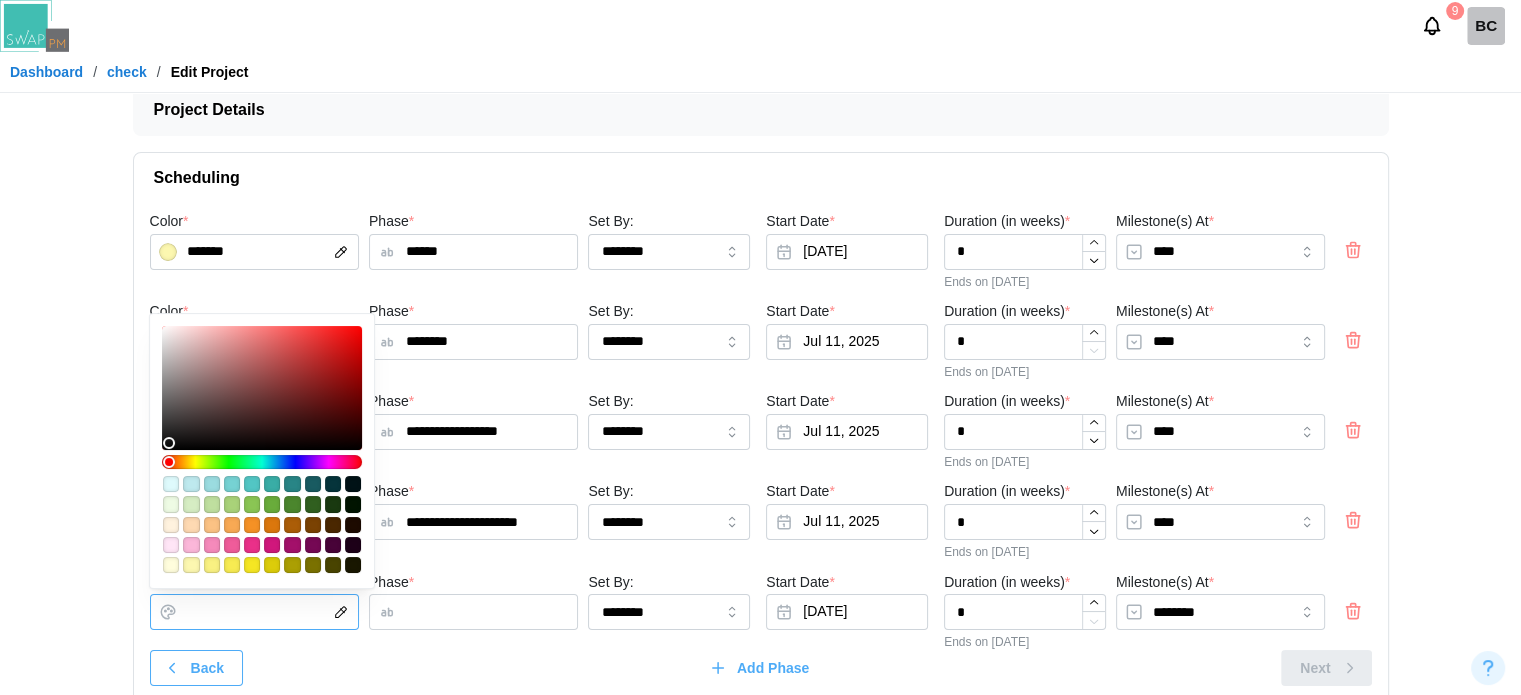 click at bounding box center (252, 525) 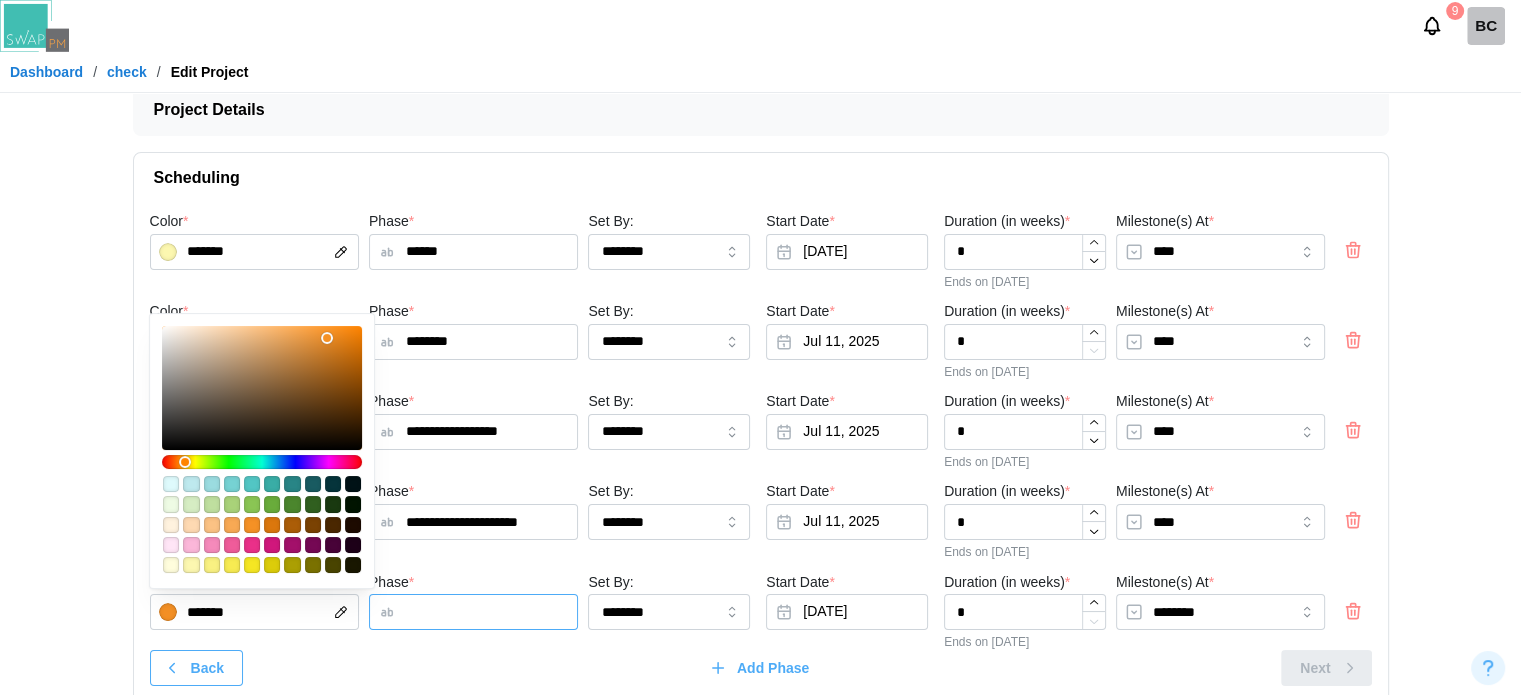 click on "Phase  *" at bounding box center (473, 612) 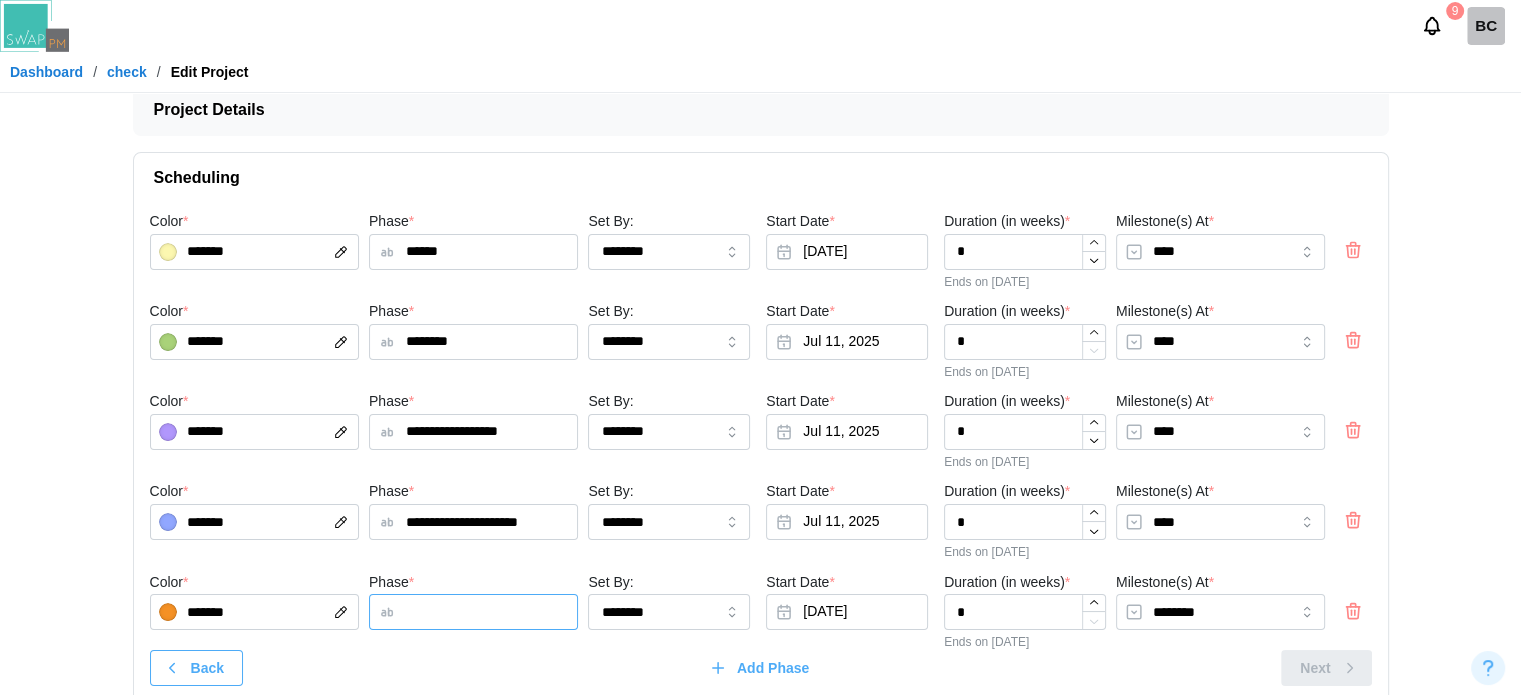 click on "Phase  *" at bounding box center [473, 612] 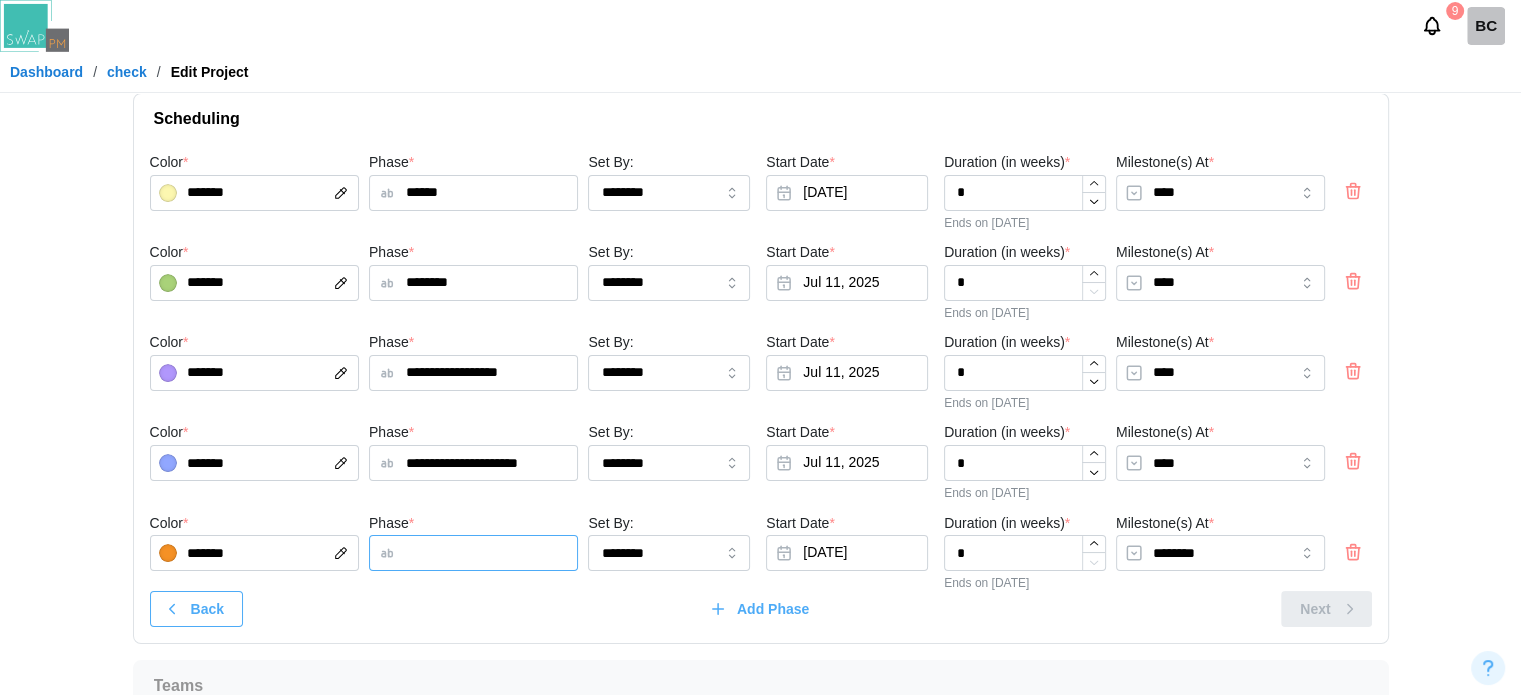 scroll, scrollTop: 116, scrollLeft: 0, axis: vertical 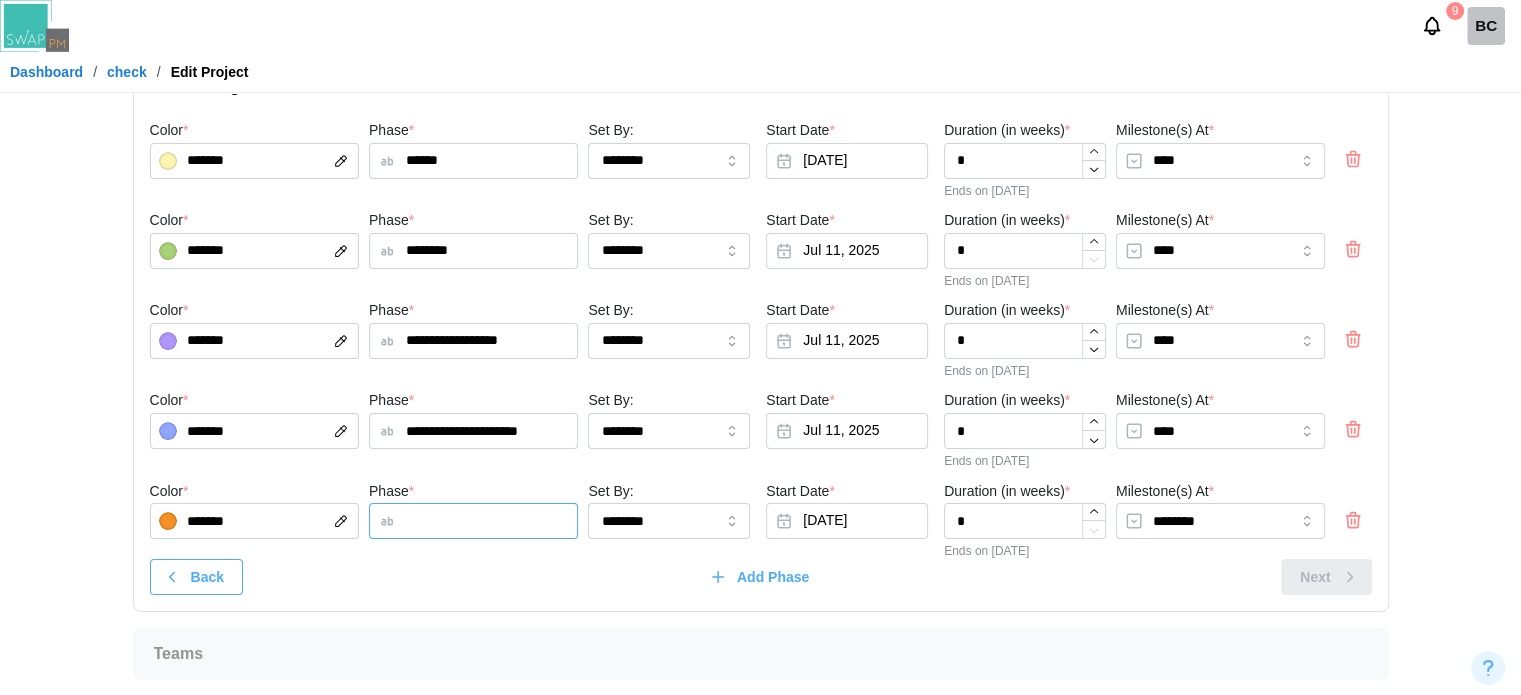click on "Phase  *" at bounding box center [473, 521] 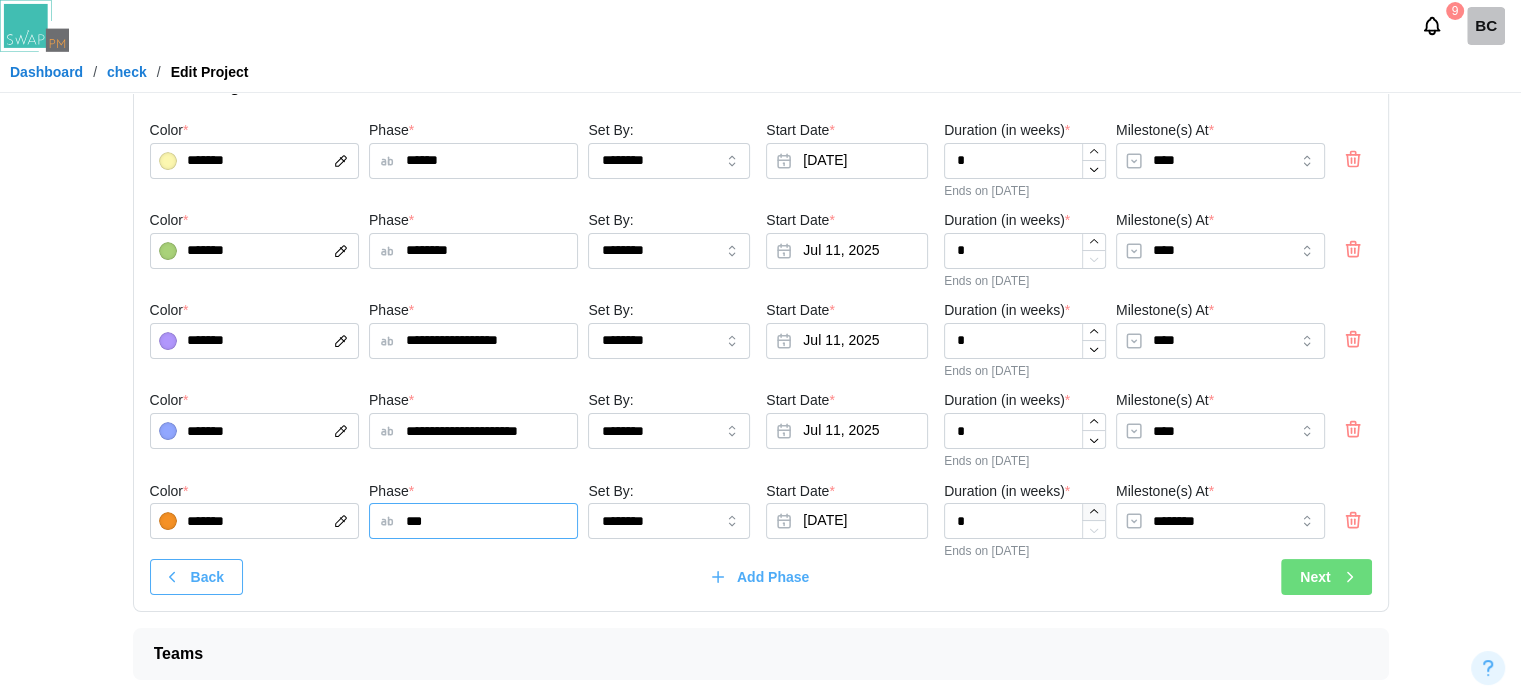 type on "***" 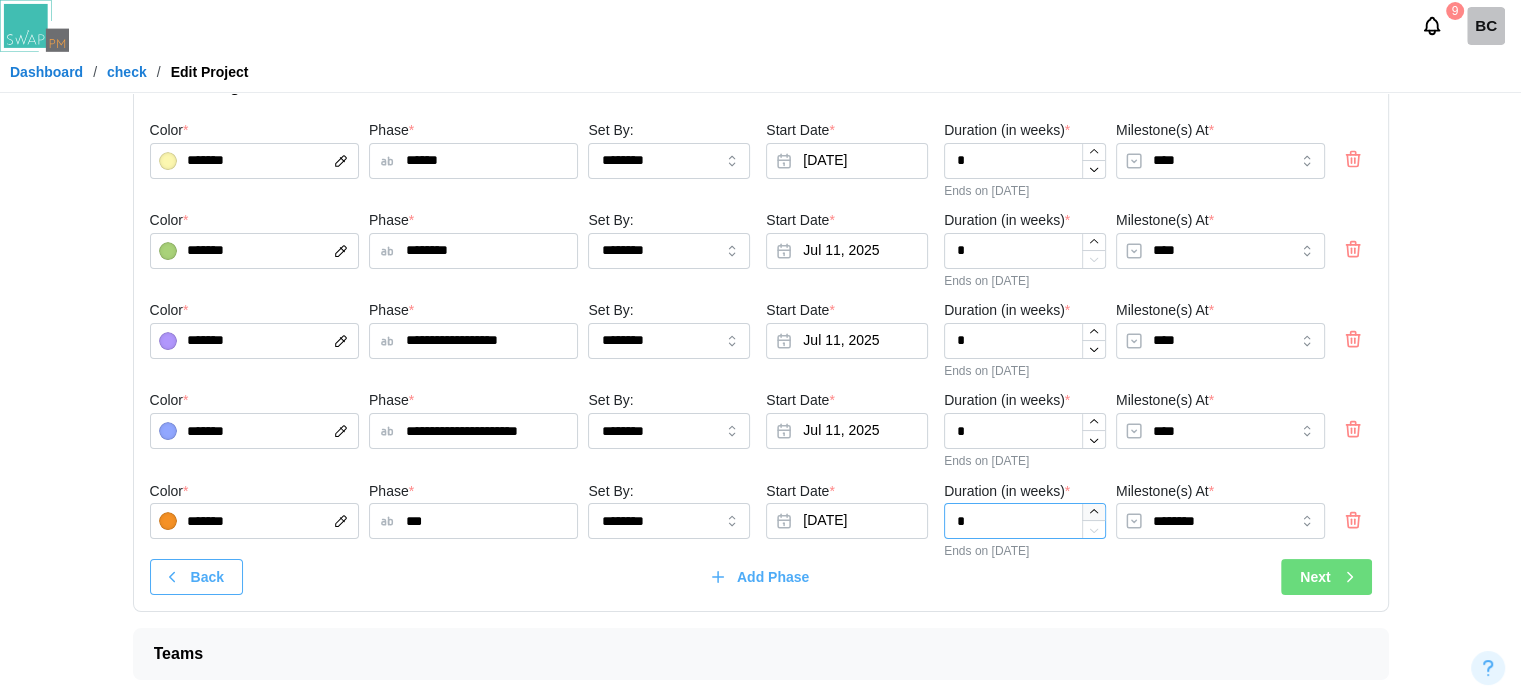 click 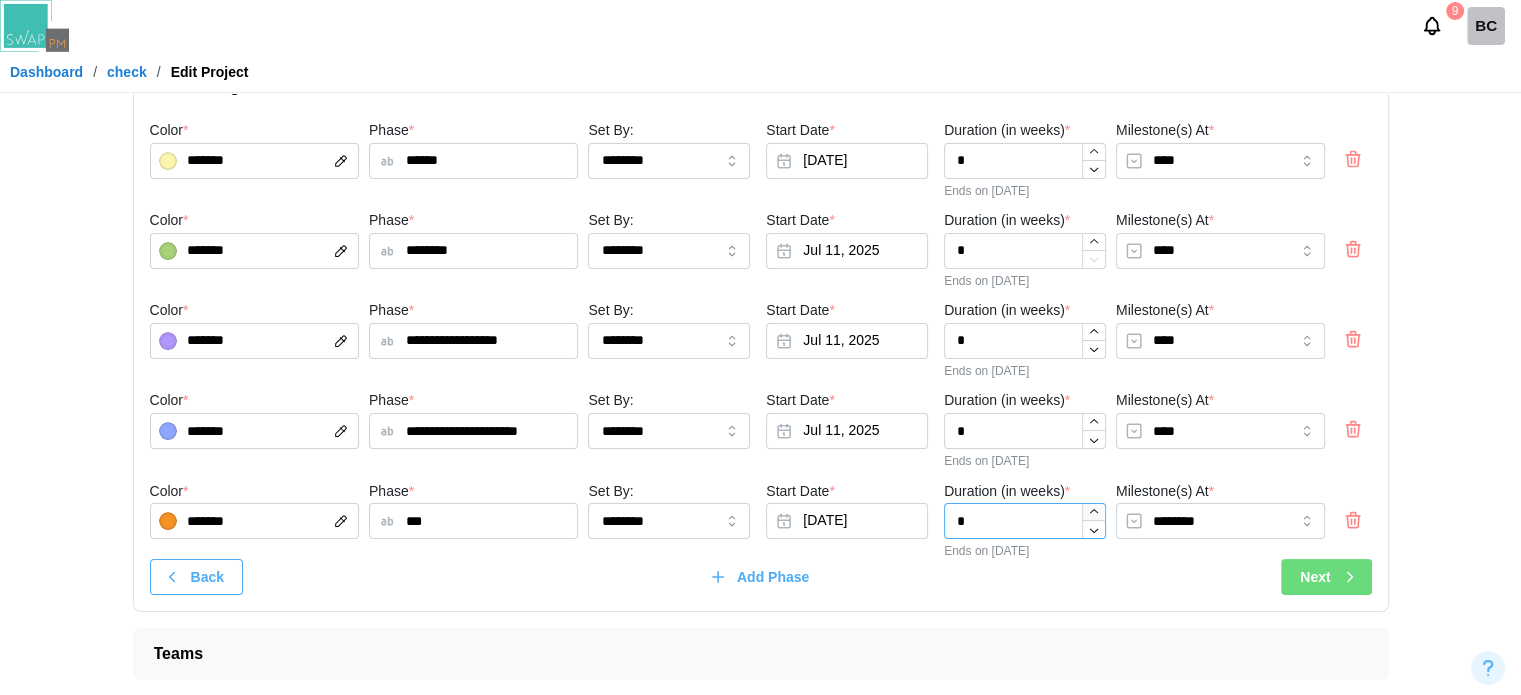 click 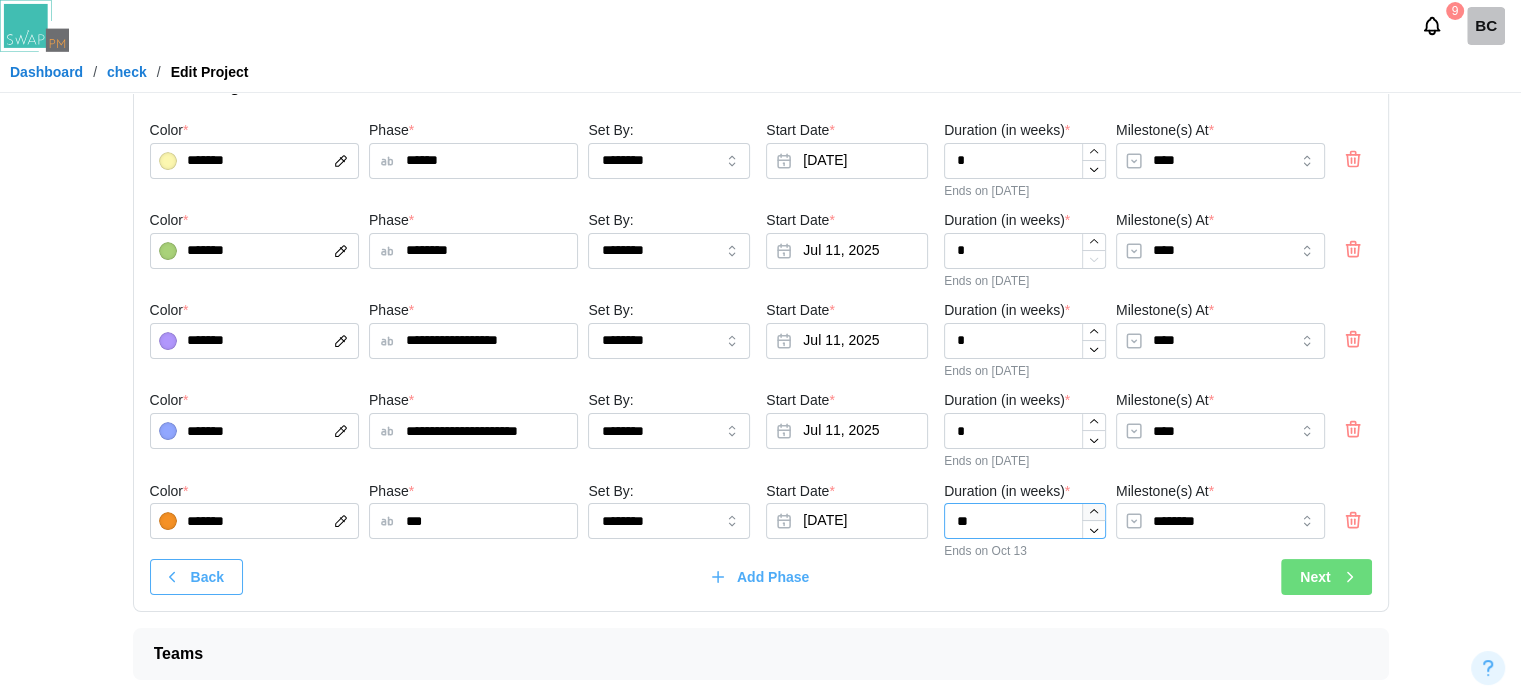 click 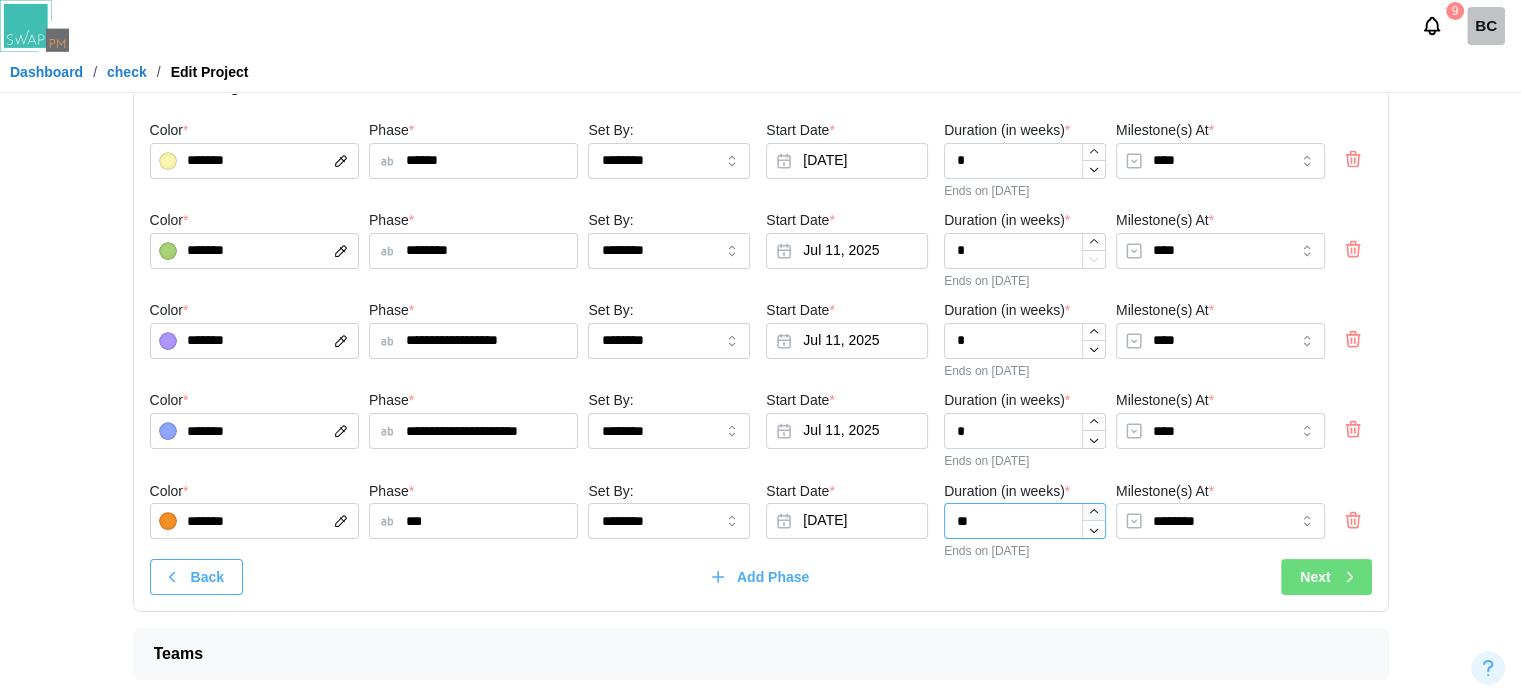 click 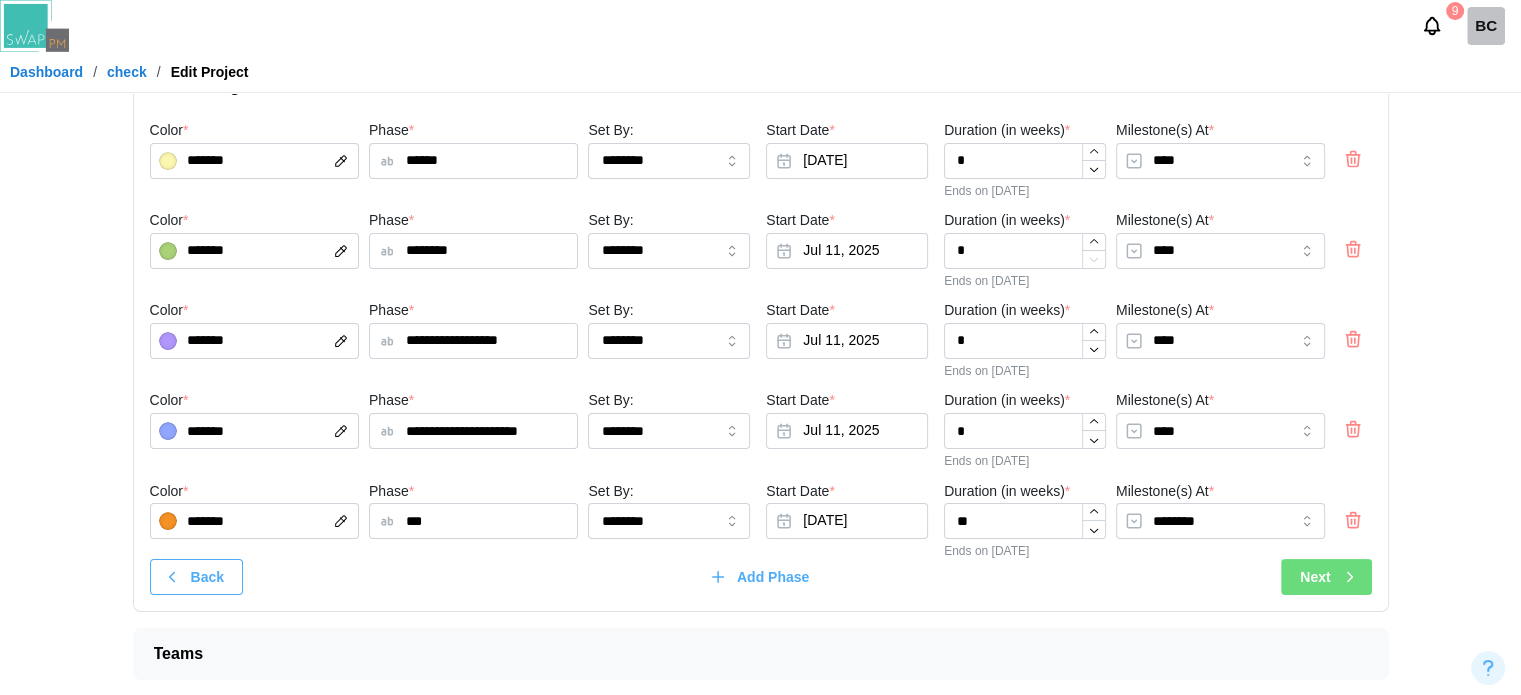 click on "Next" at bounding box center (1315, 577) 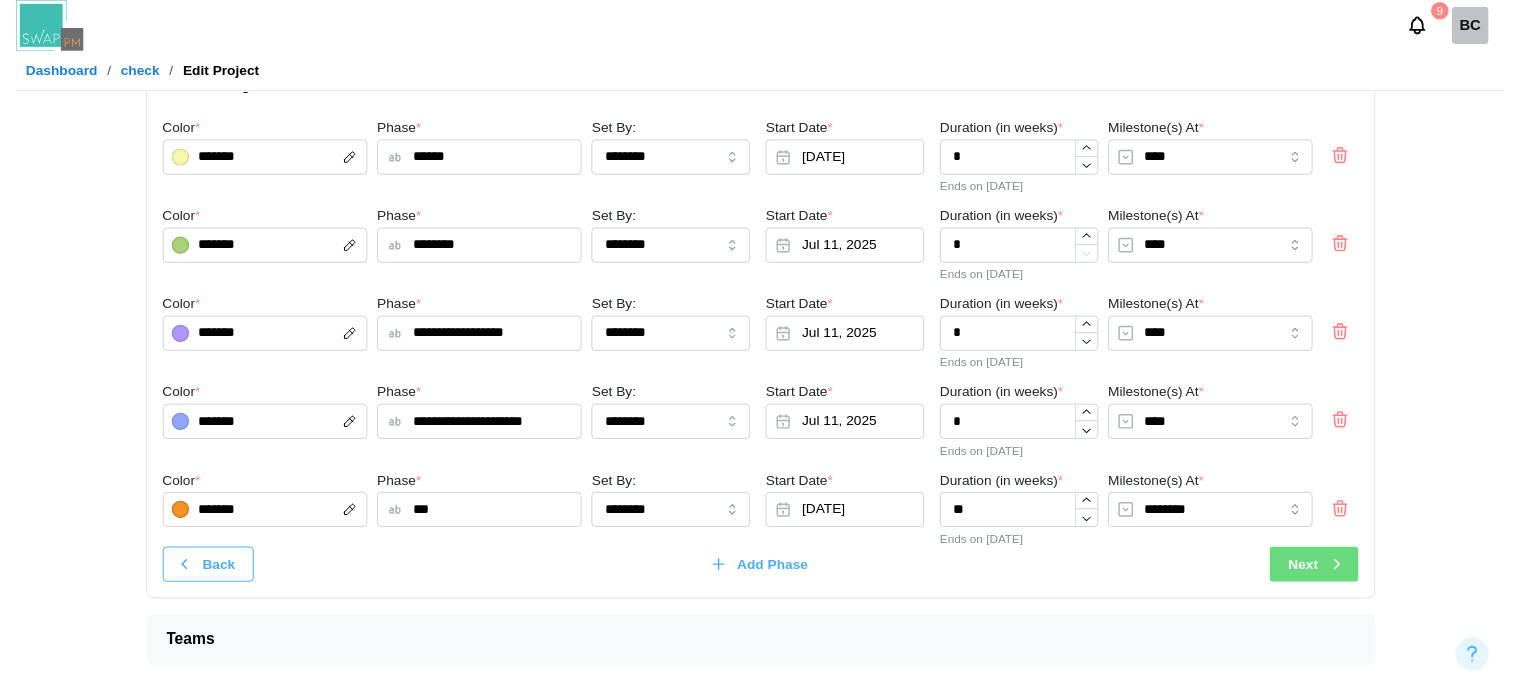 scroll, scrollTop: 0, scrollLeft: 0, axis: both 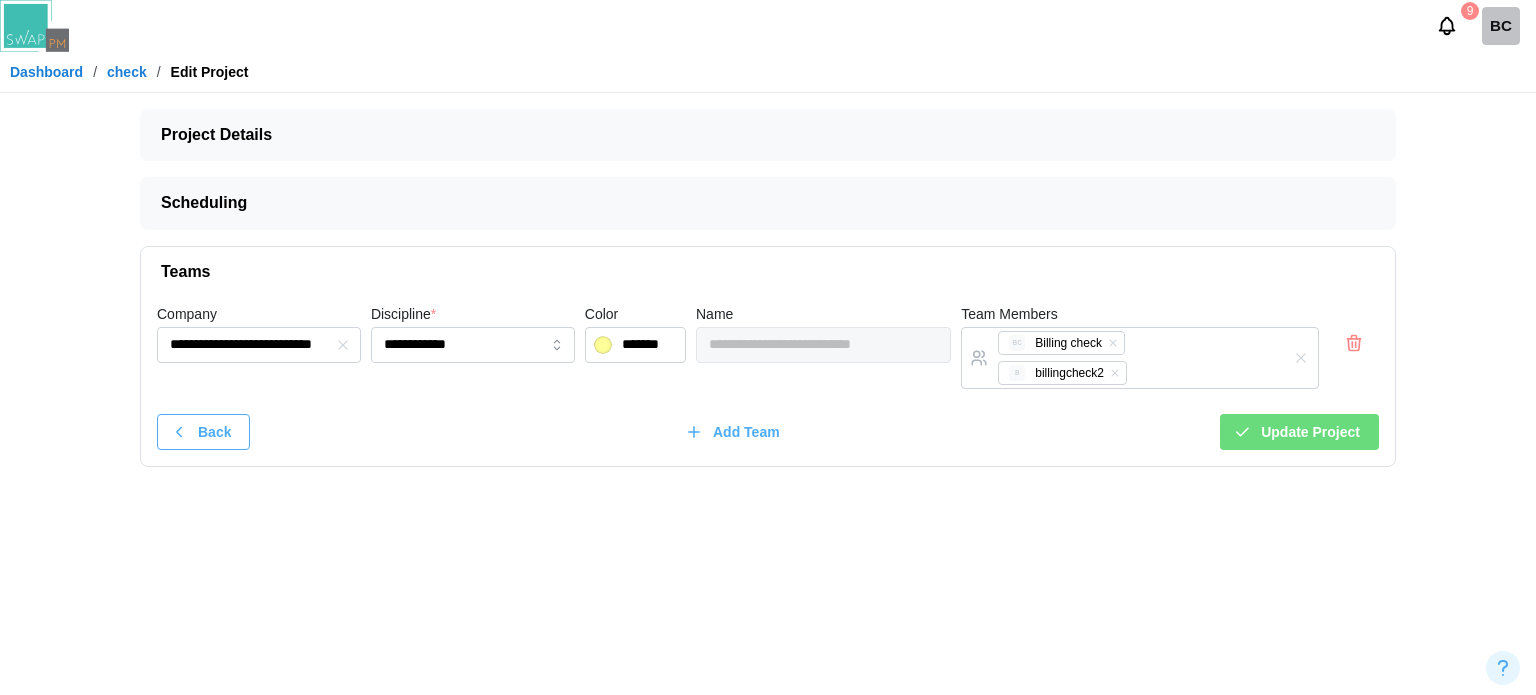 click on "Update Project" at bounding box center [1310, 432] 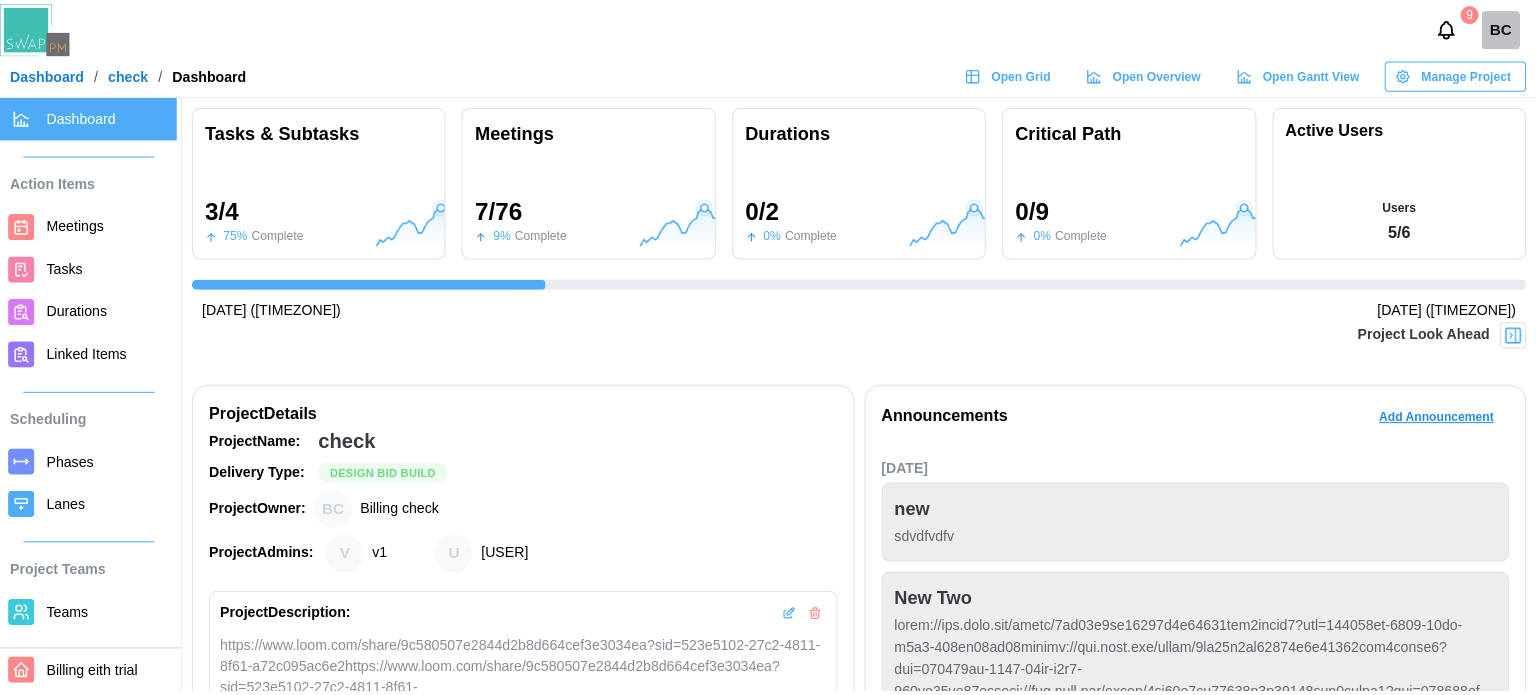 scroll, scrollTop: 0, scrollLeft: 540, axis: horizontal 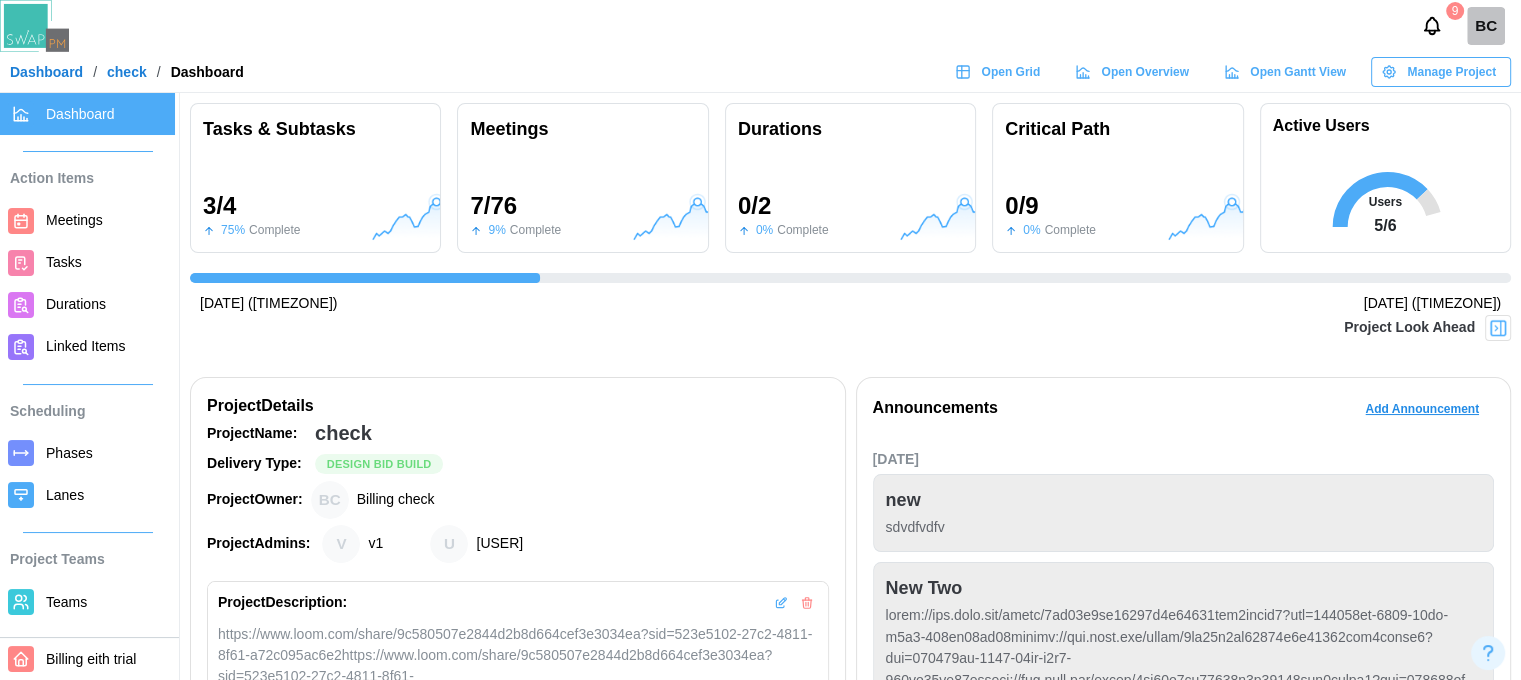 click on "Meetings" at bounding box center (74, 220) 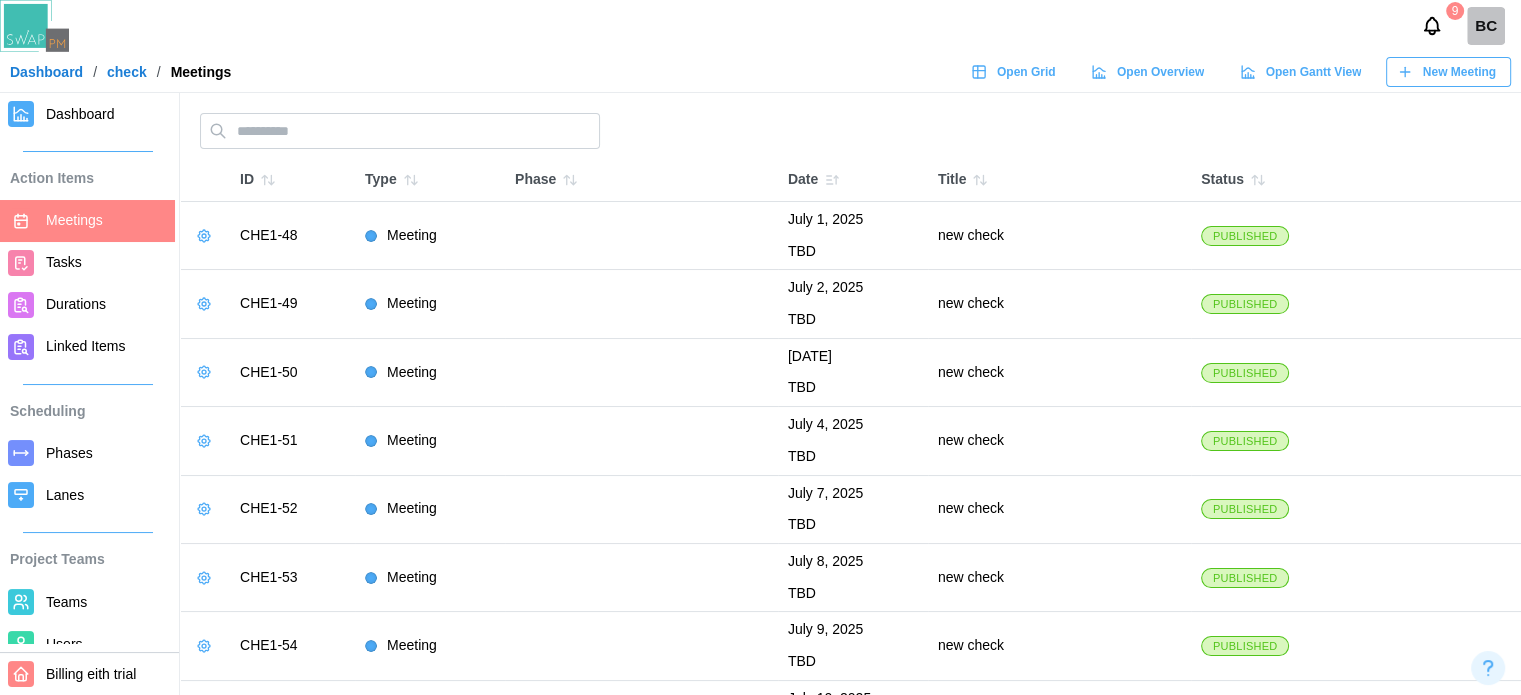 click on "New Meeting" at bounding box center [1459, 72] 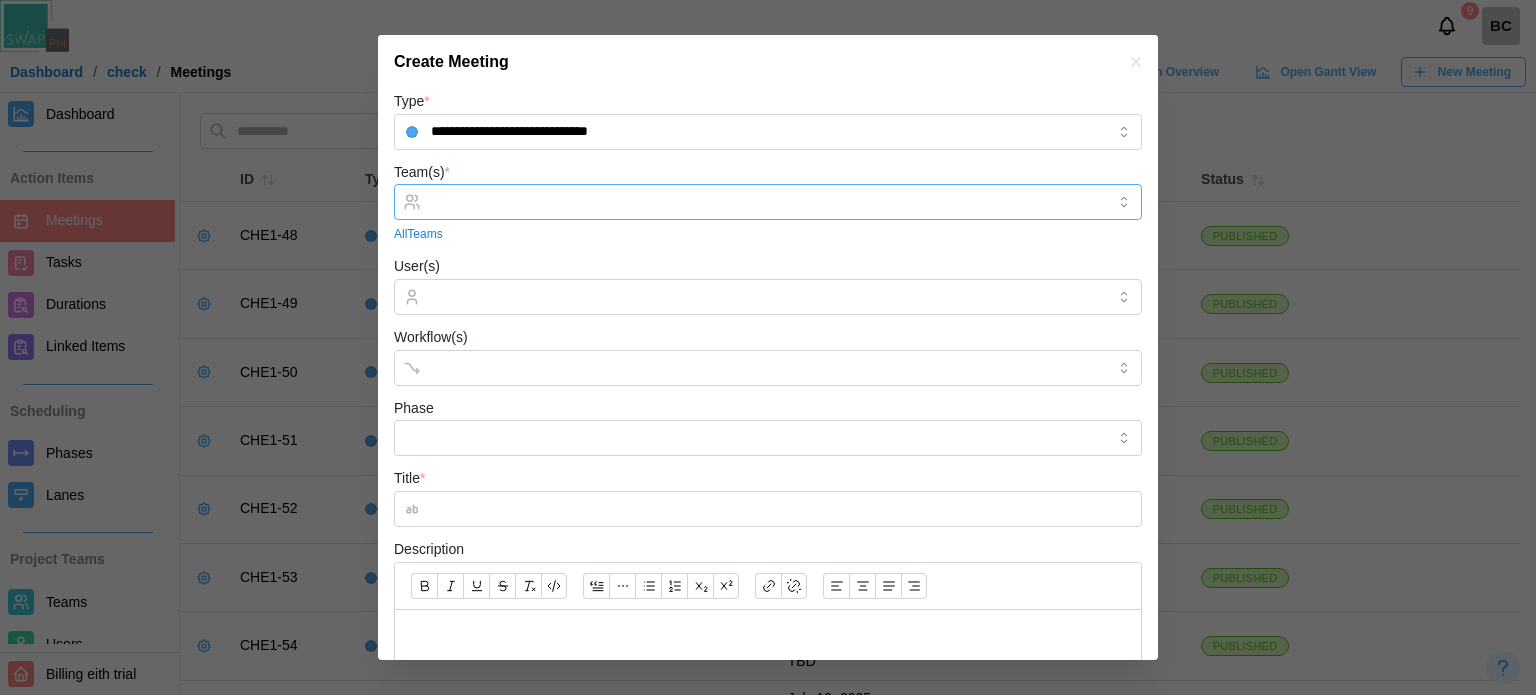 click at bounding box center (765, 202) 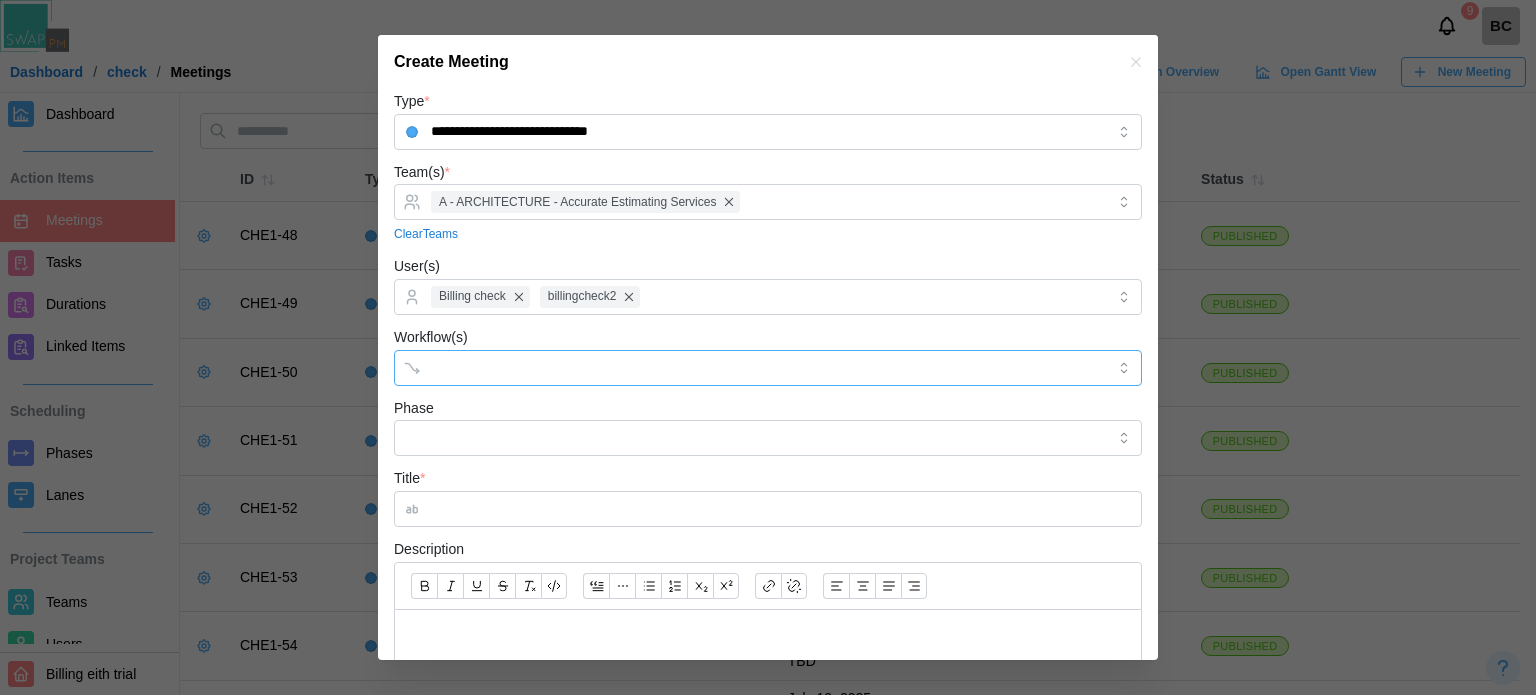 click on "Workflow(s)" at bounding box center [750, 367] 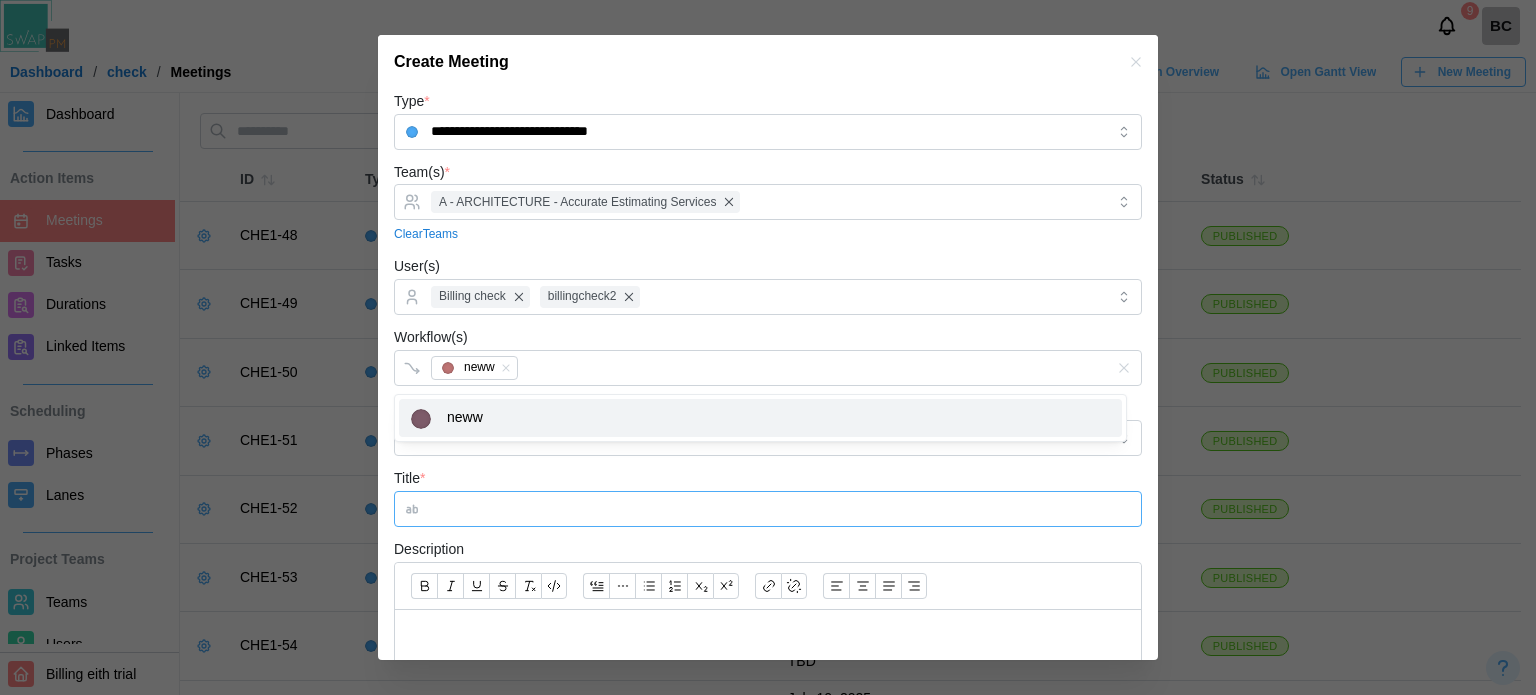 click on "Title  *" at bounding box center (768, 509) 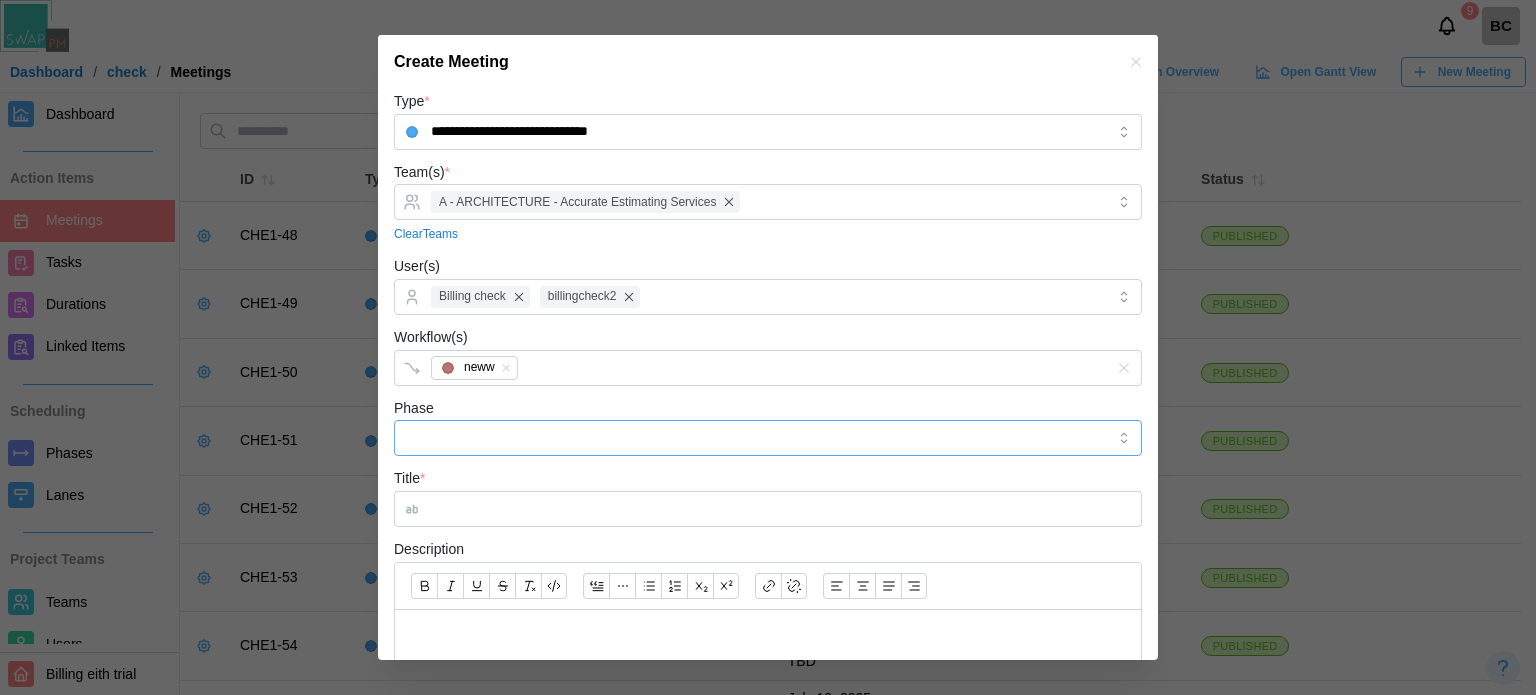 click on "Phase" at bounding box center [768, 438] 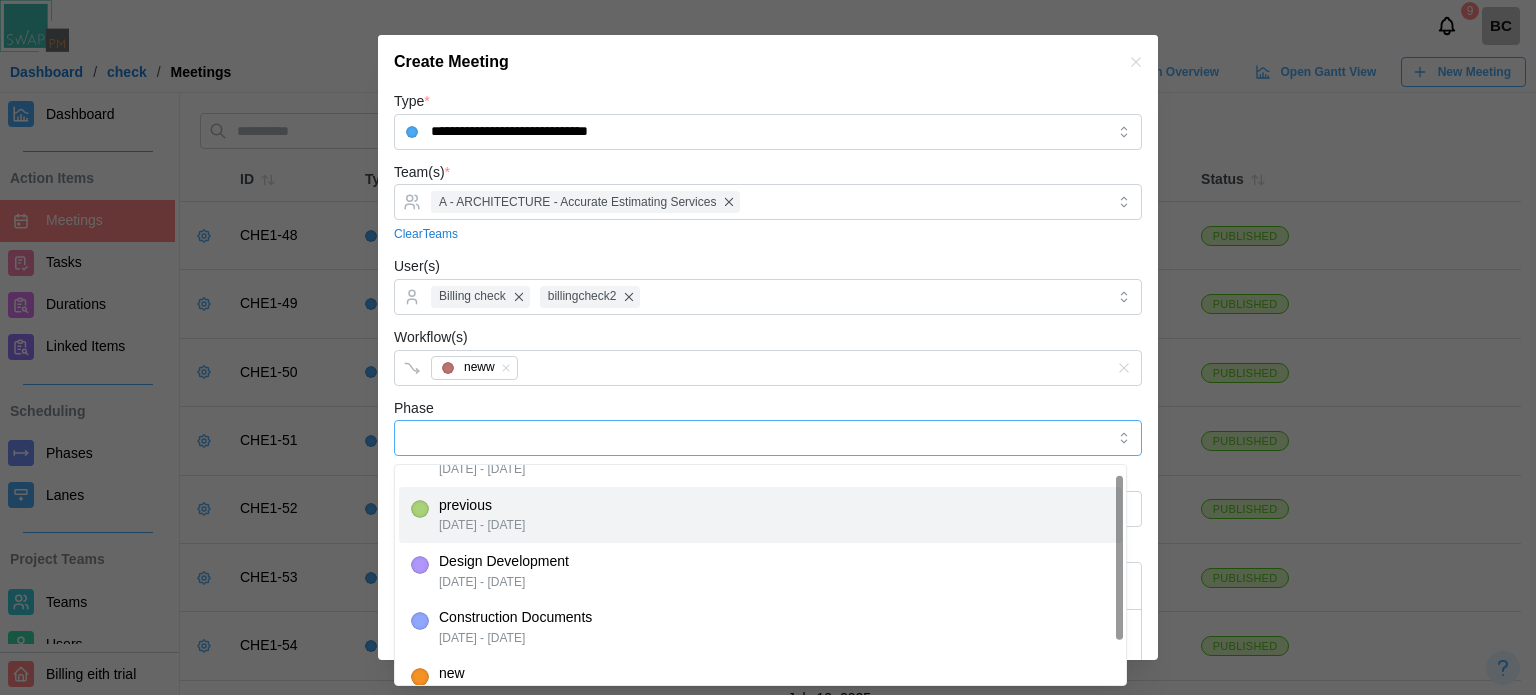 scroll, scrollTop: 69, scrollLeft: 0, axis: vertical 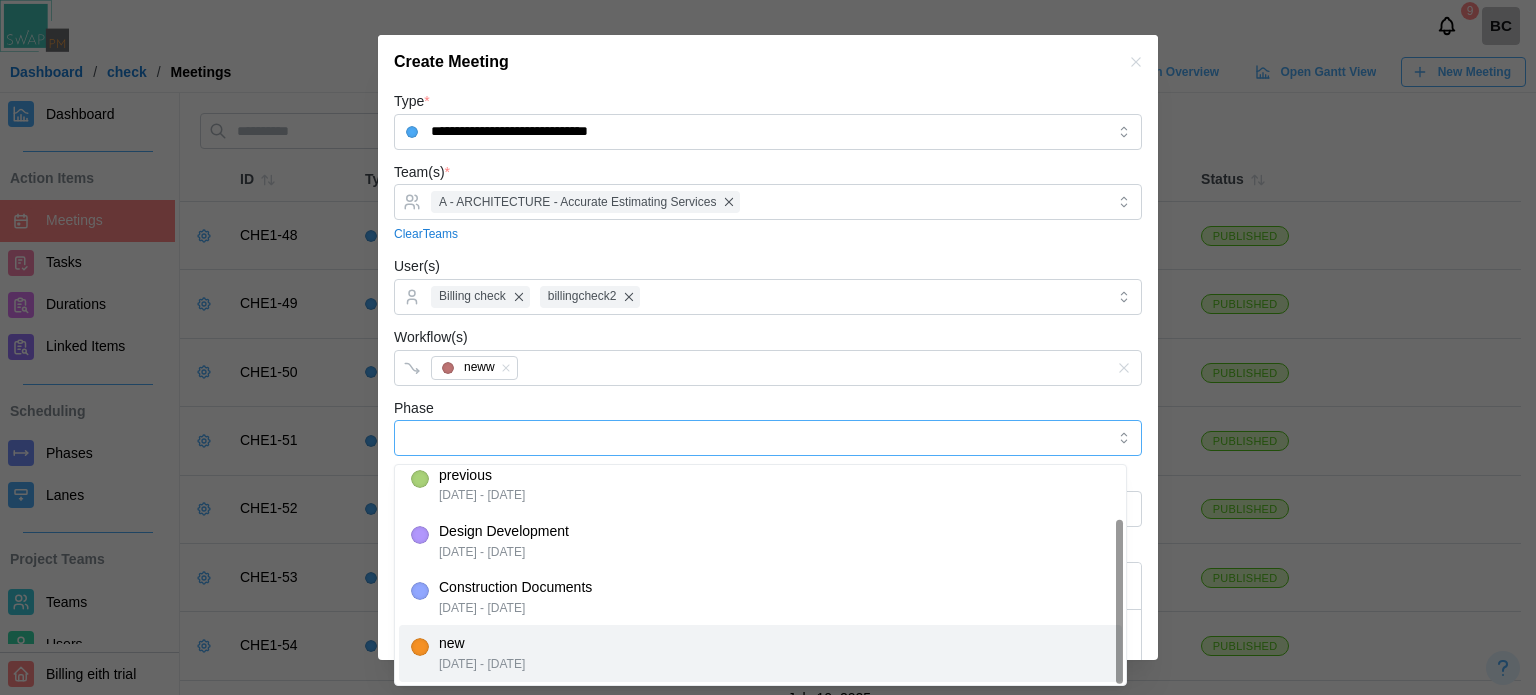type on "***" 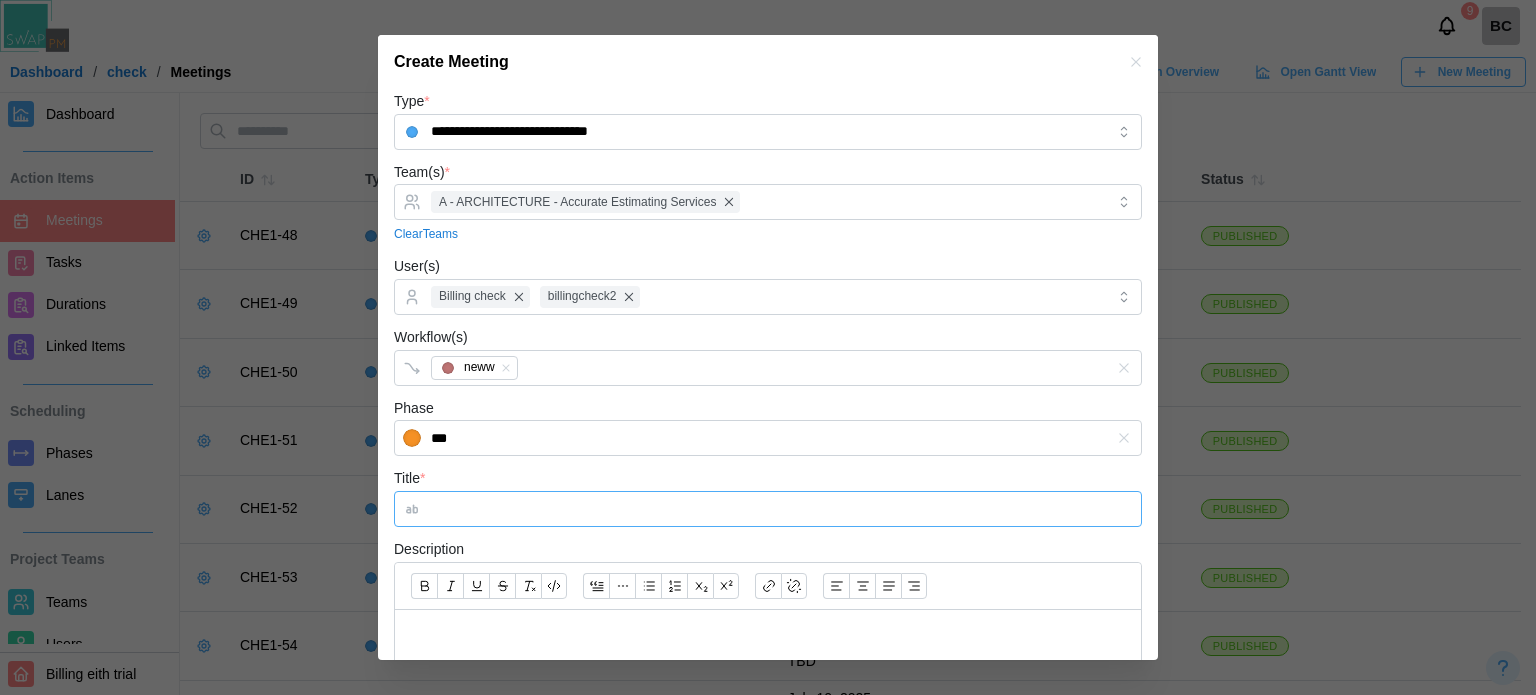click on "Title  *" at bounding box center (768, 509) 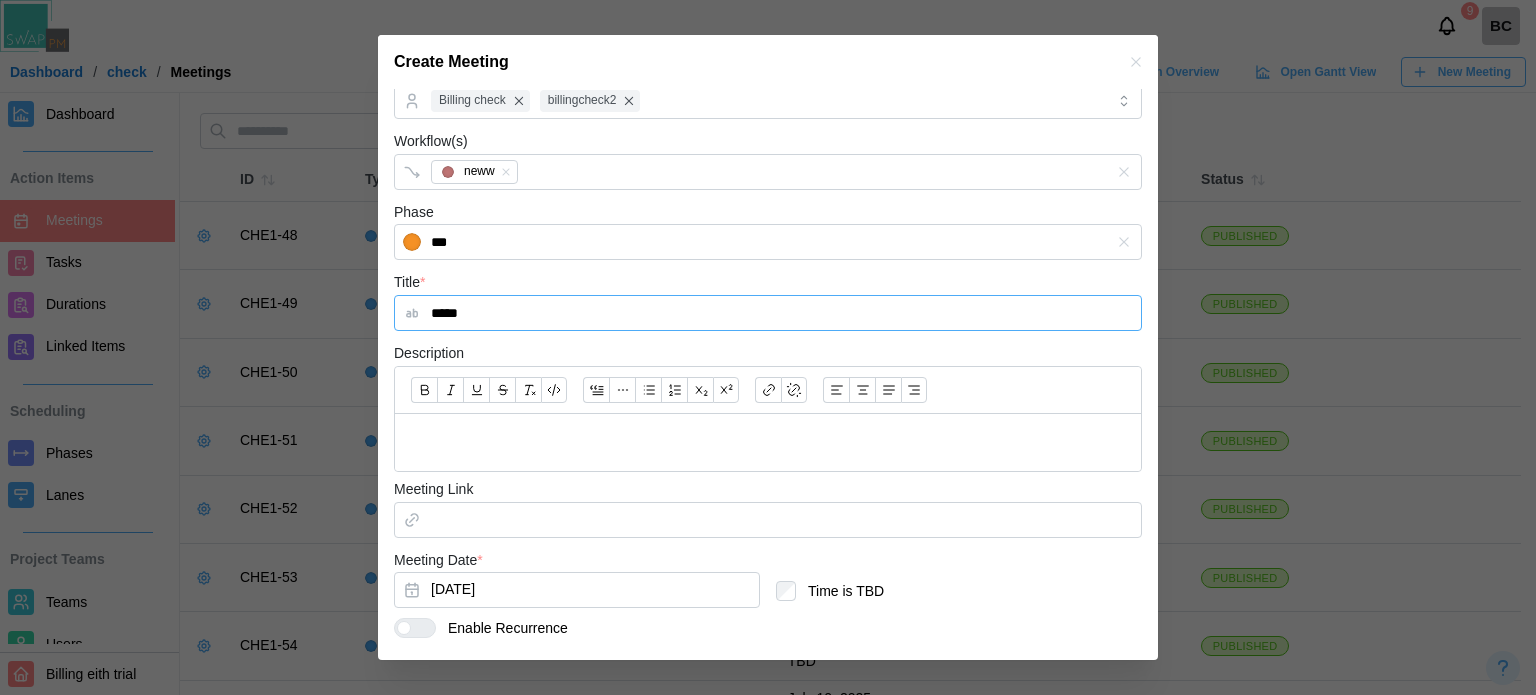 scroll, scrollTop: 300, scrollLeft: 0, axis: vertical 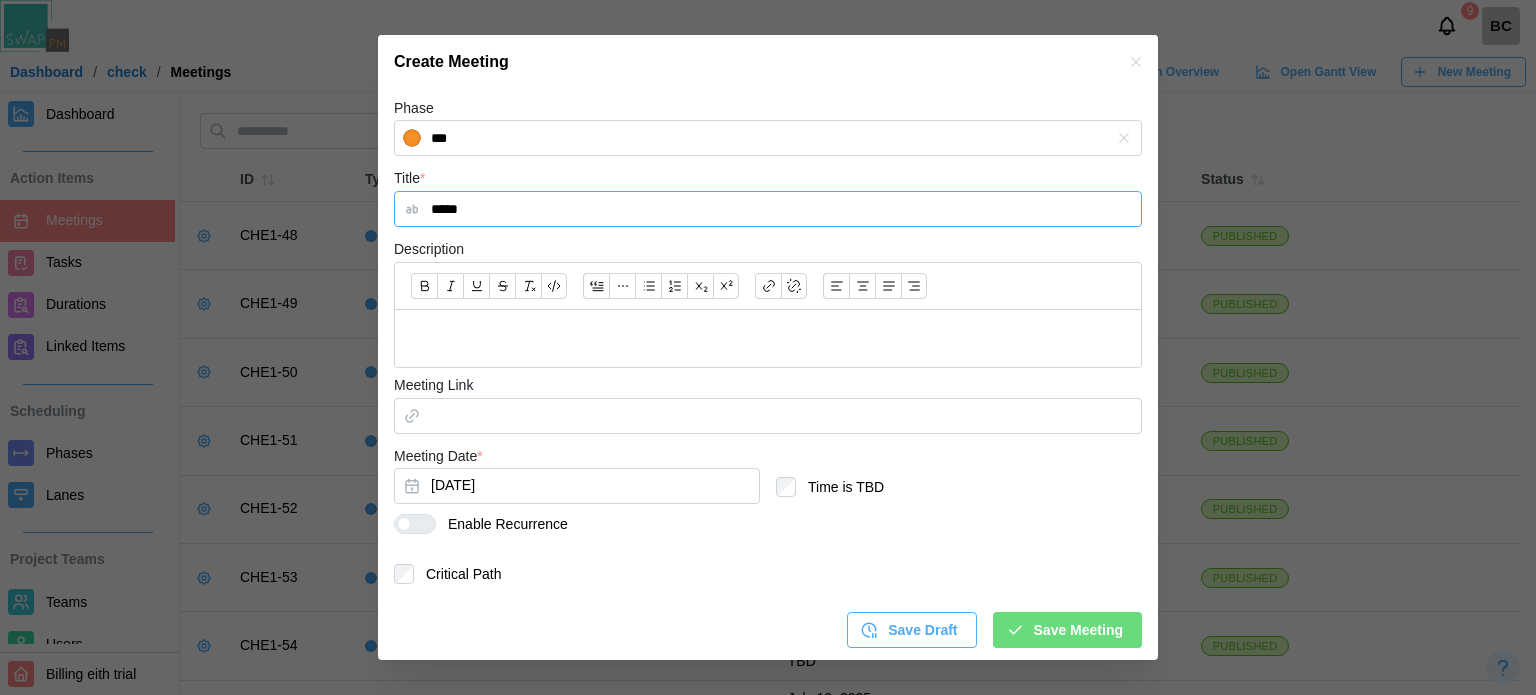 type on "*****" 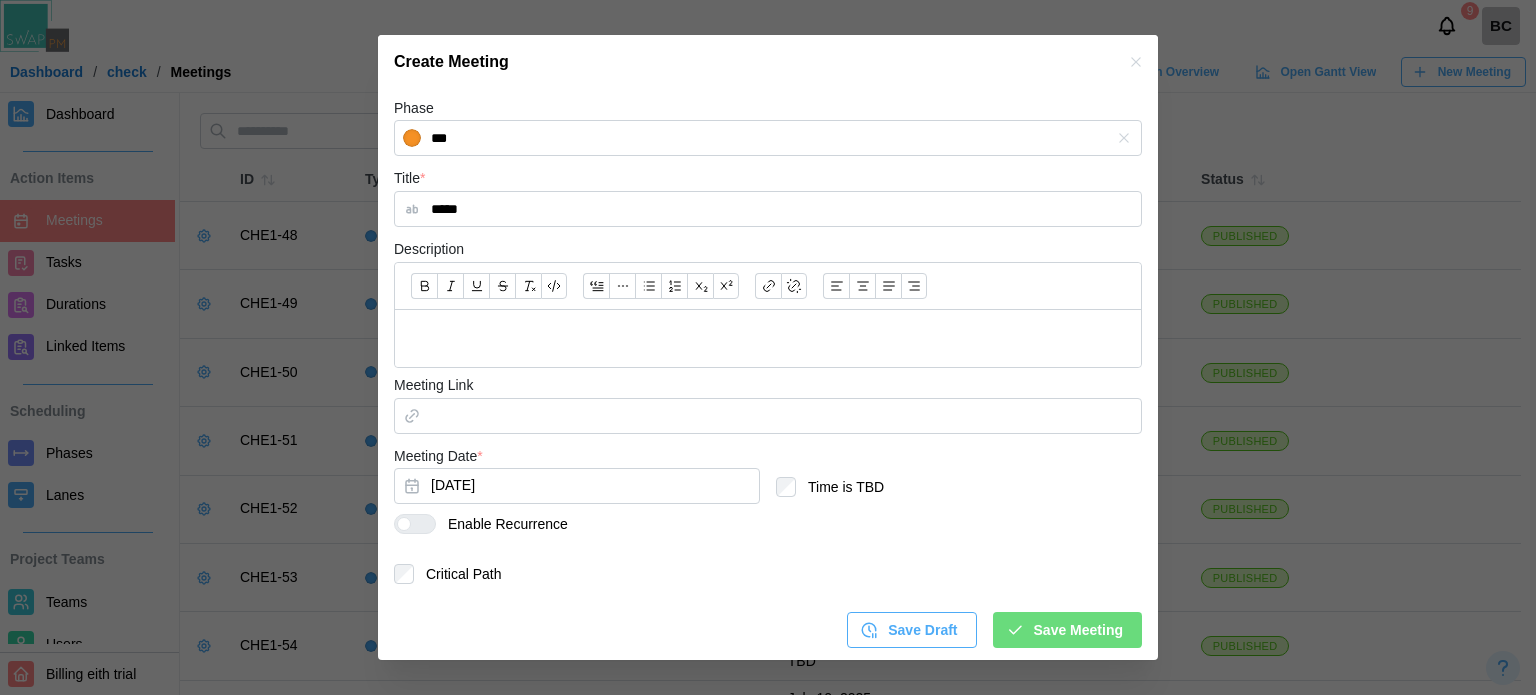 click on "Meeting Link" at bounding box center (768, 403) 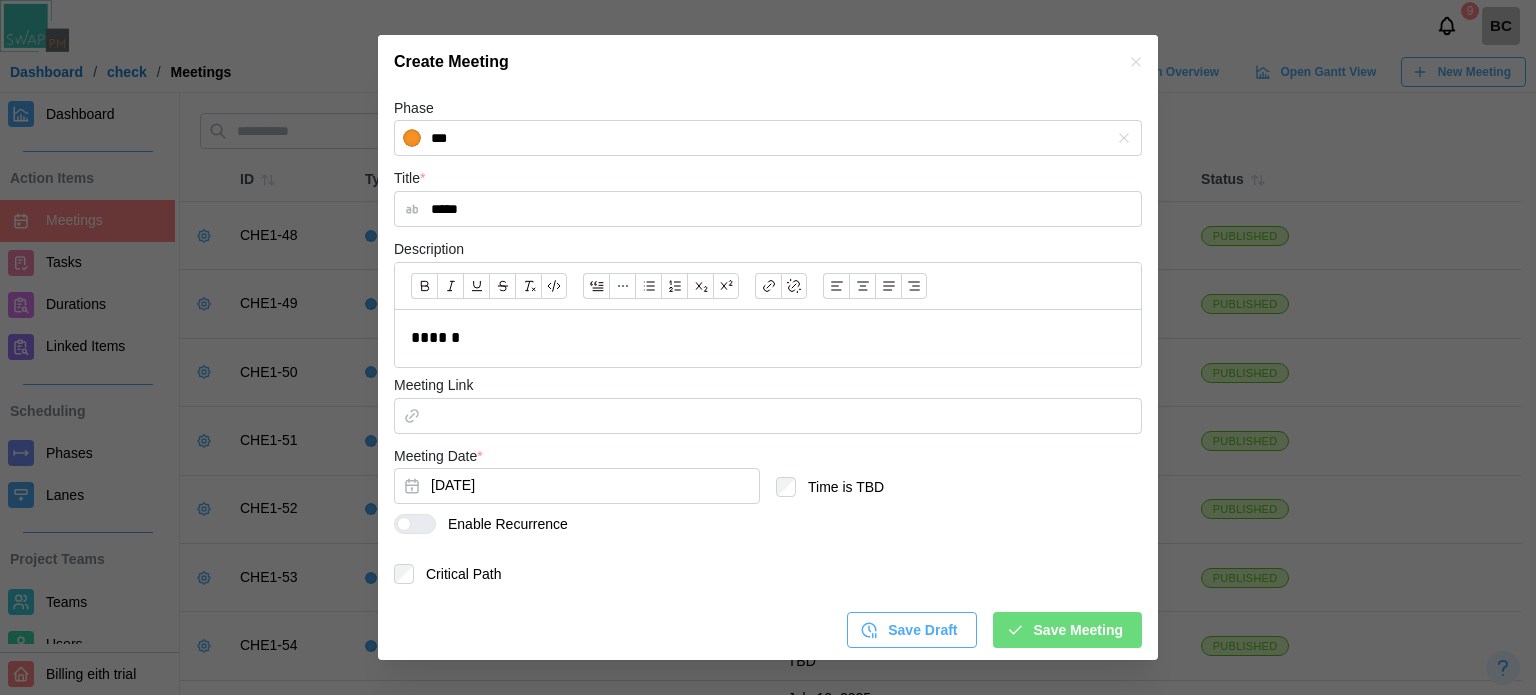 click at bounding box center [423, 524] 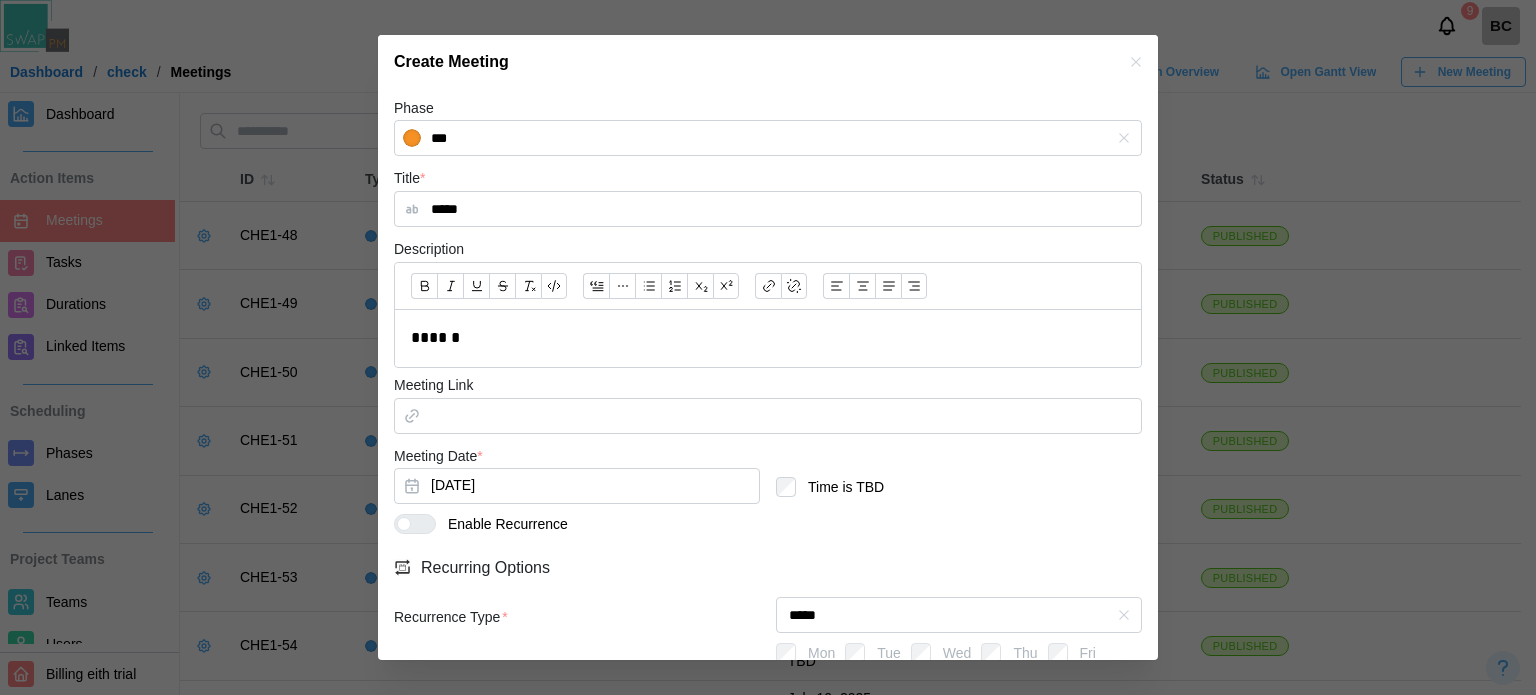 scroll, scrollTop: 468, scrollLeft: 0, axis: vertical 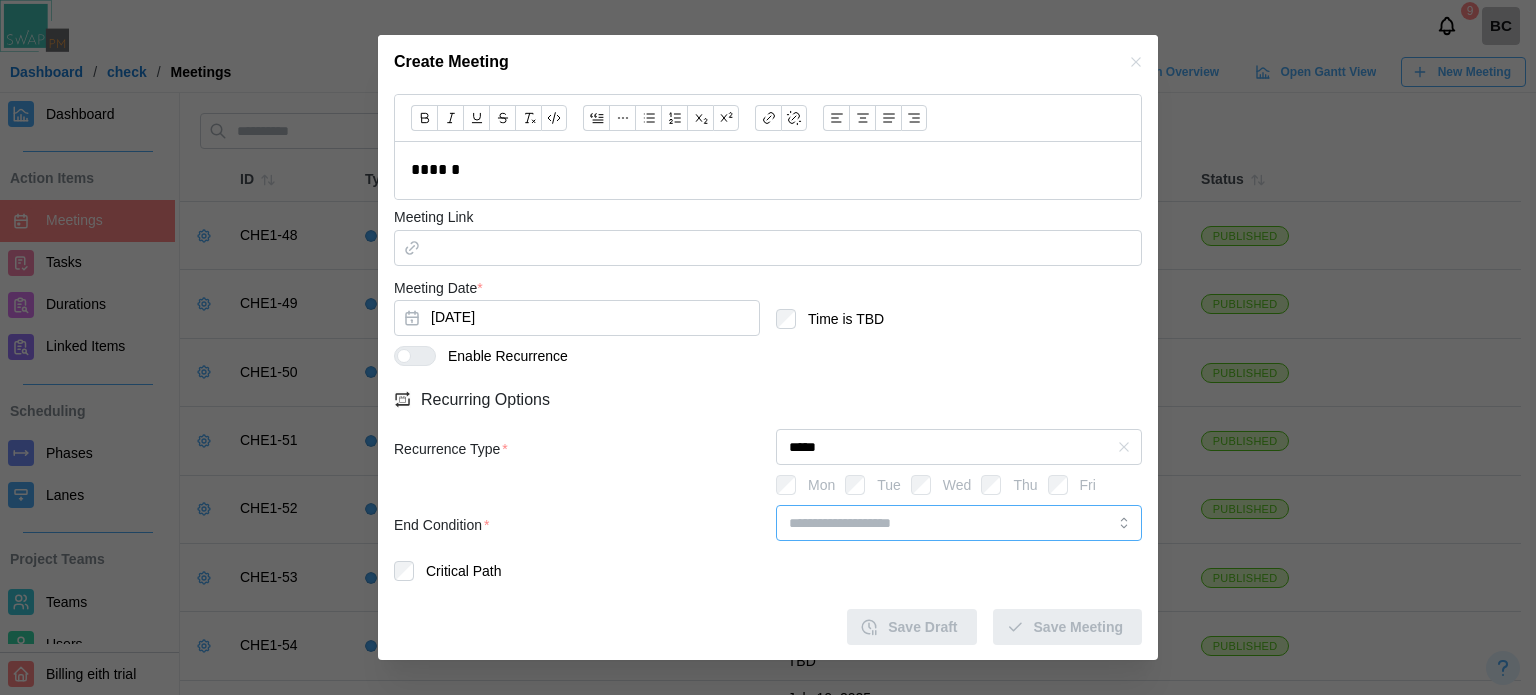 click at bounding box center [959, 523] 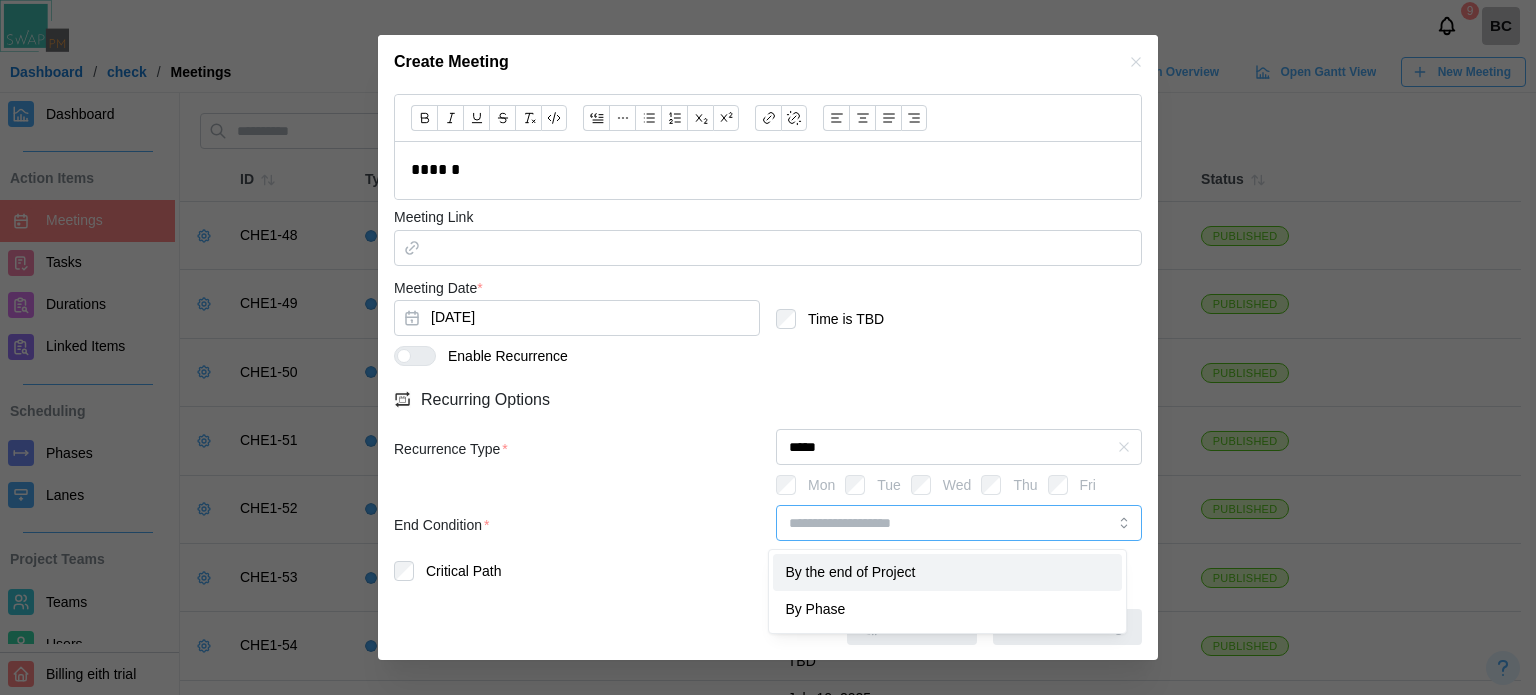 type on "**********" 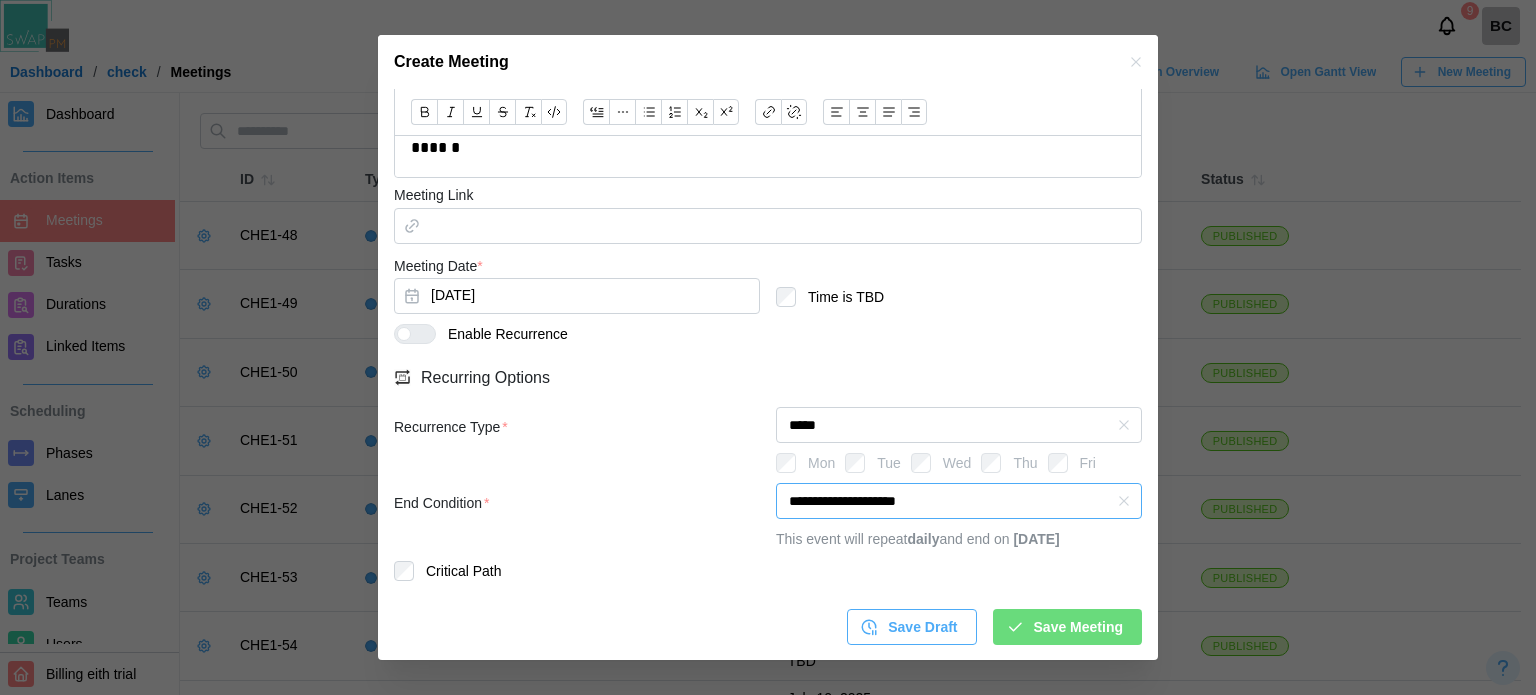 scroll, scrollTop: 511, scrollLeft: 0, axis: vertical 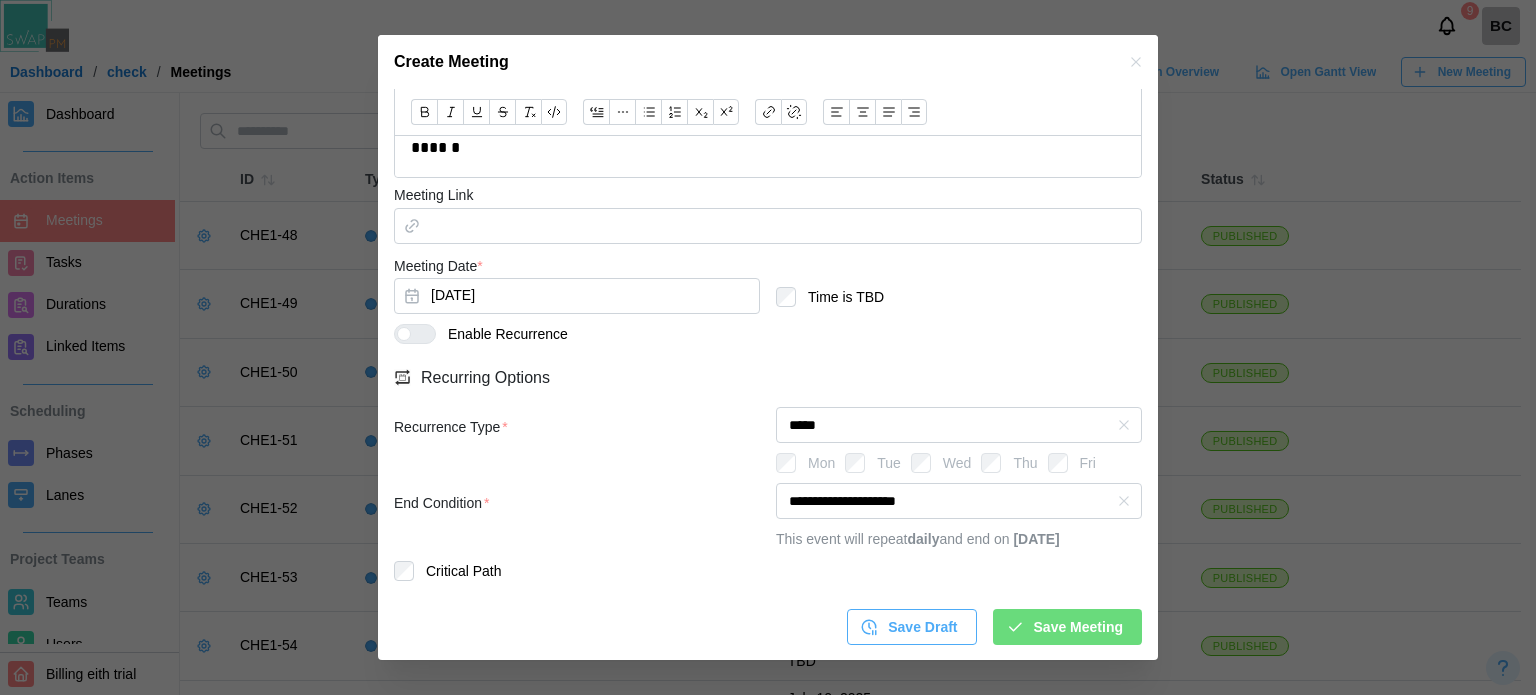 click on "Save   Meeting" at bounding box center [1078, 627] 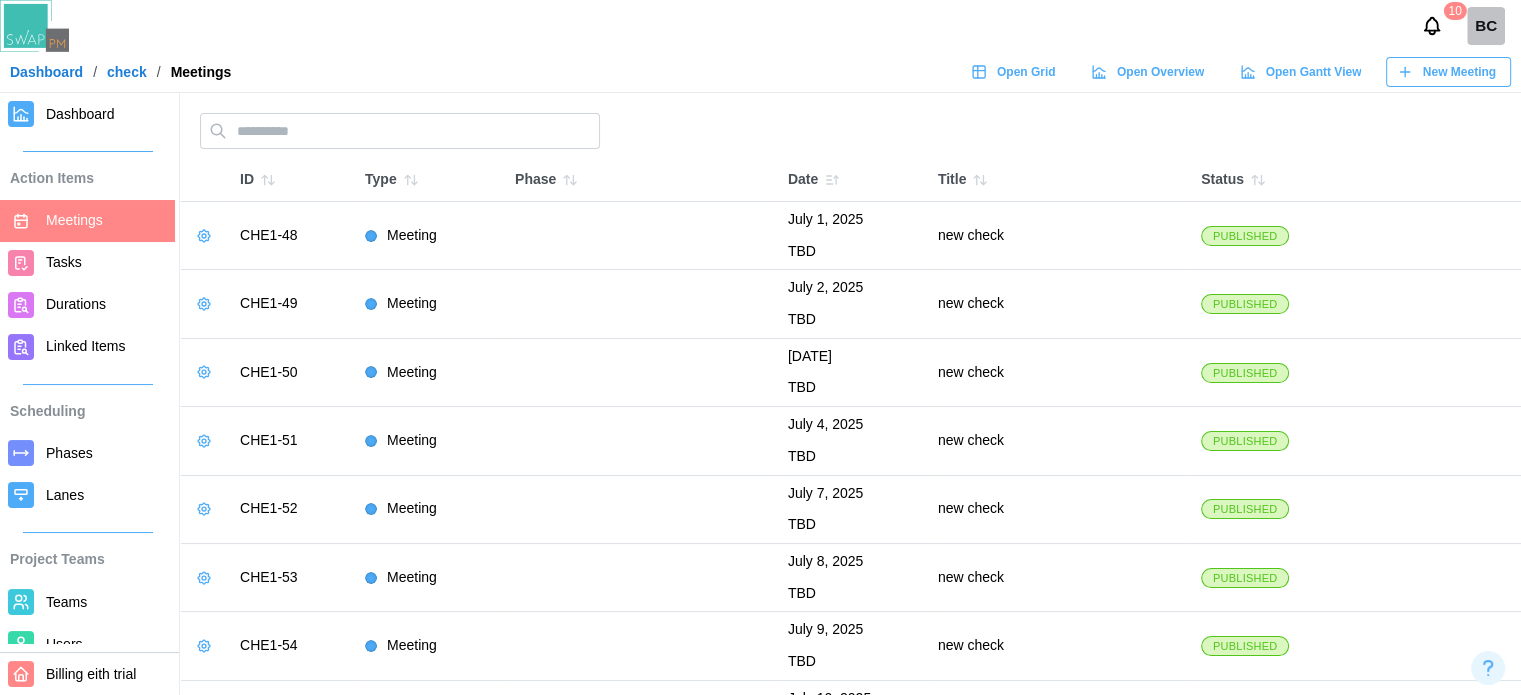 click 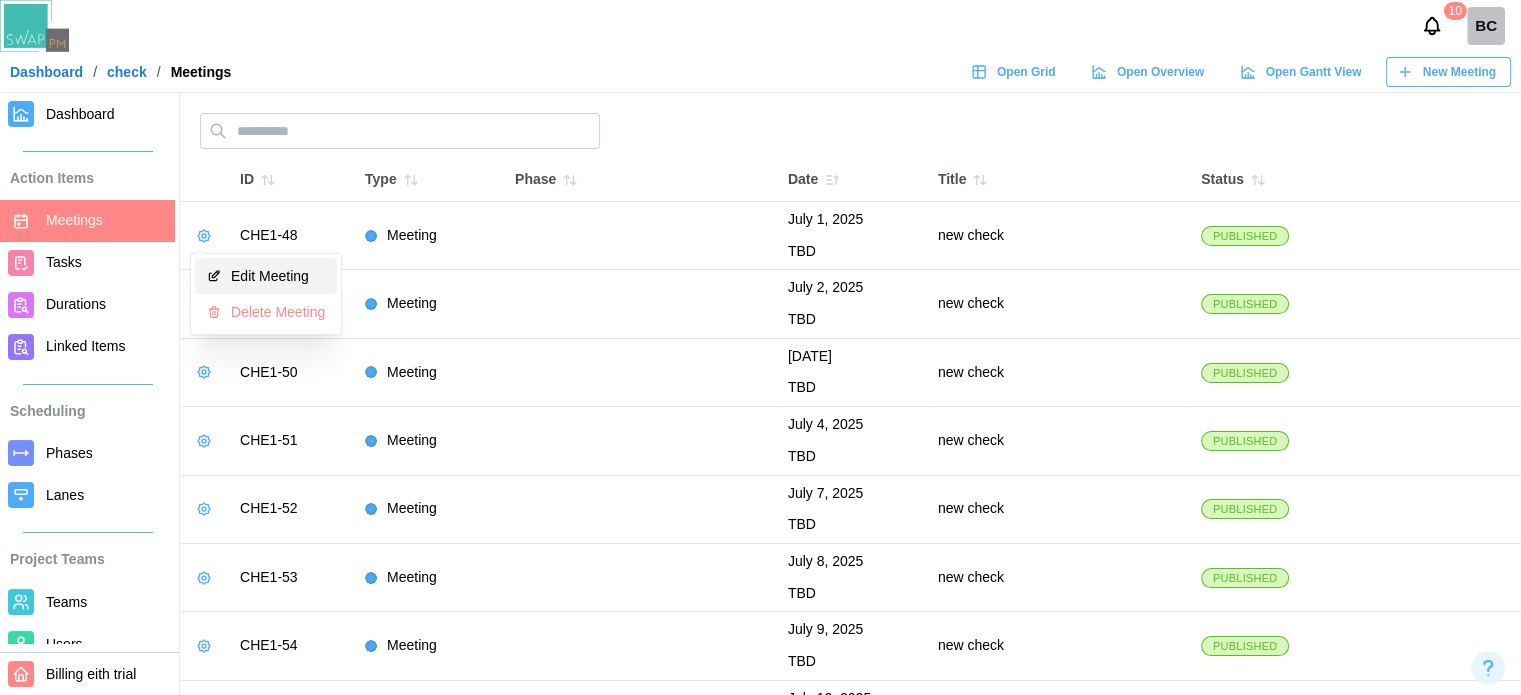 click on "Edit Meeting" at bounding box center (266, 276) 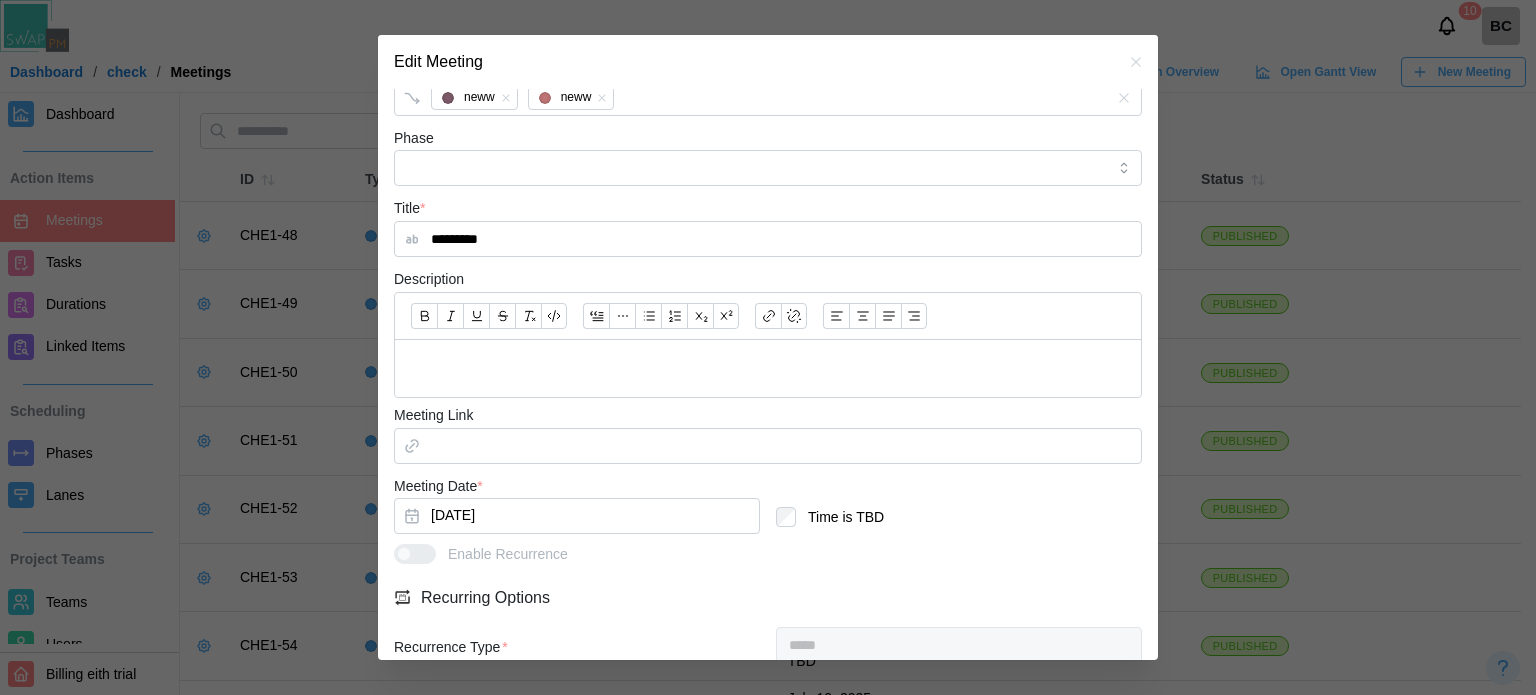 scroll, scrollTop: 300, scrollLeft: 0, axis: vertical 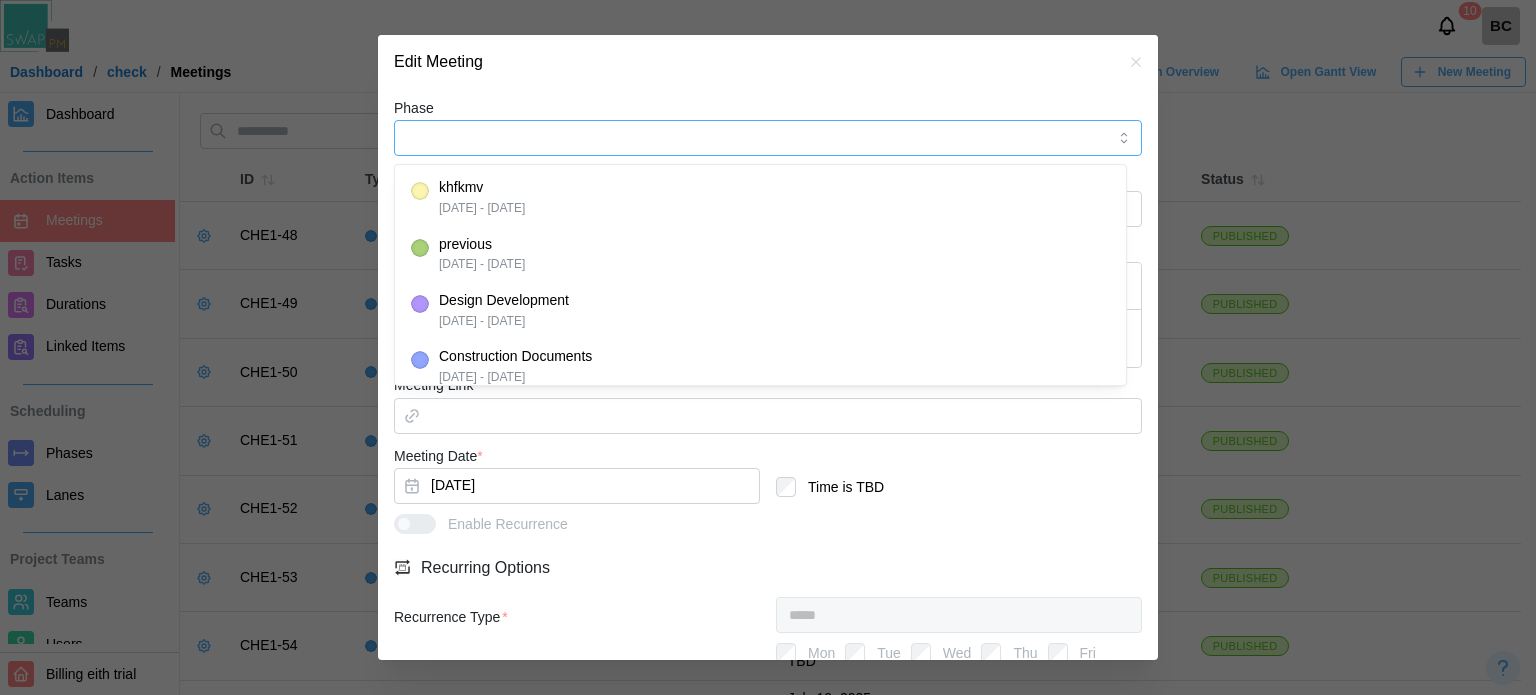 click on "Phase" at bounding box center [768, 138] 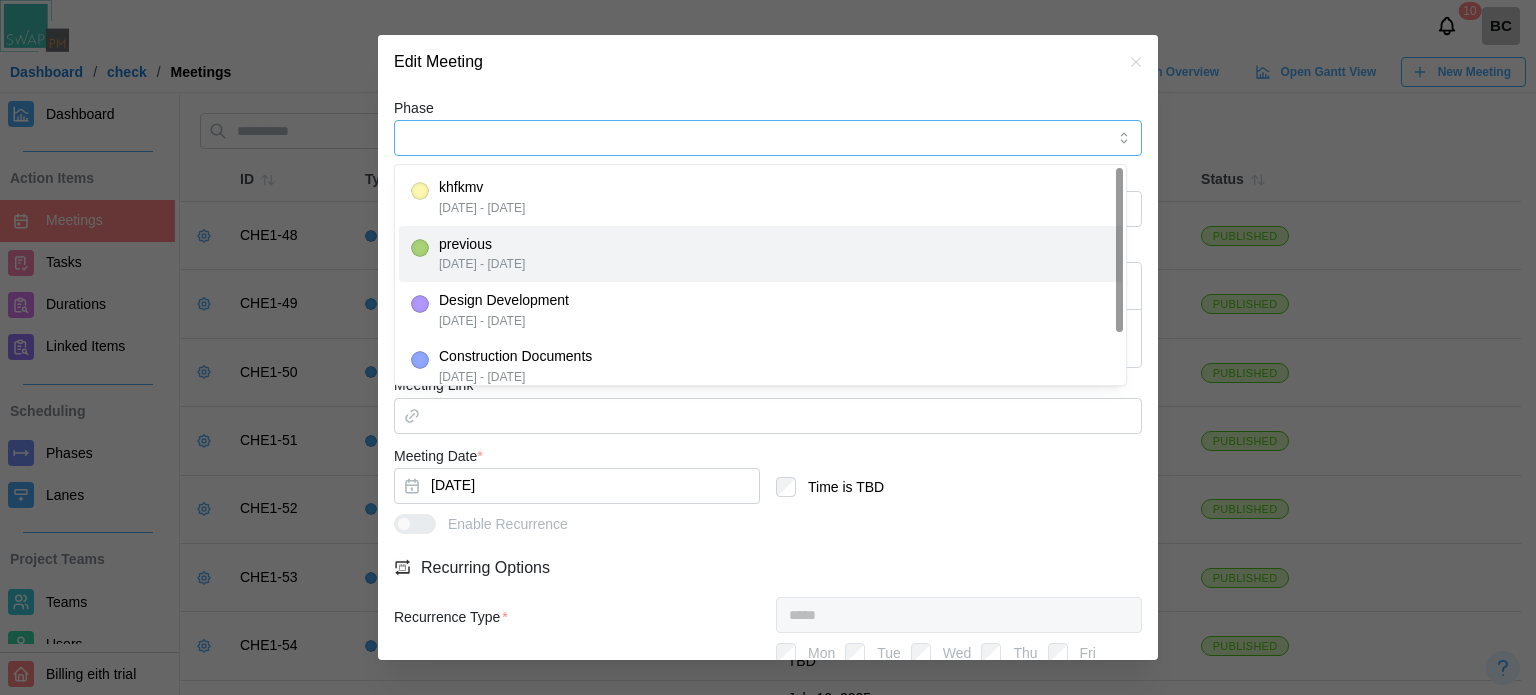 type on "********" 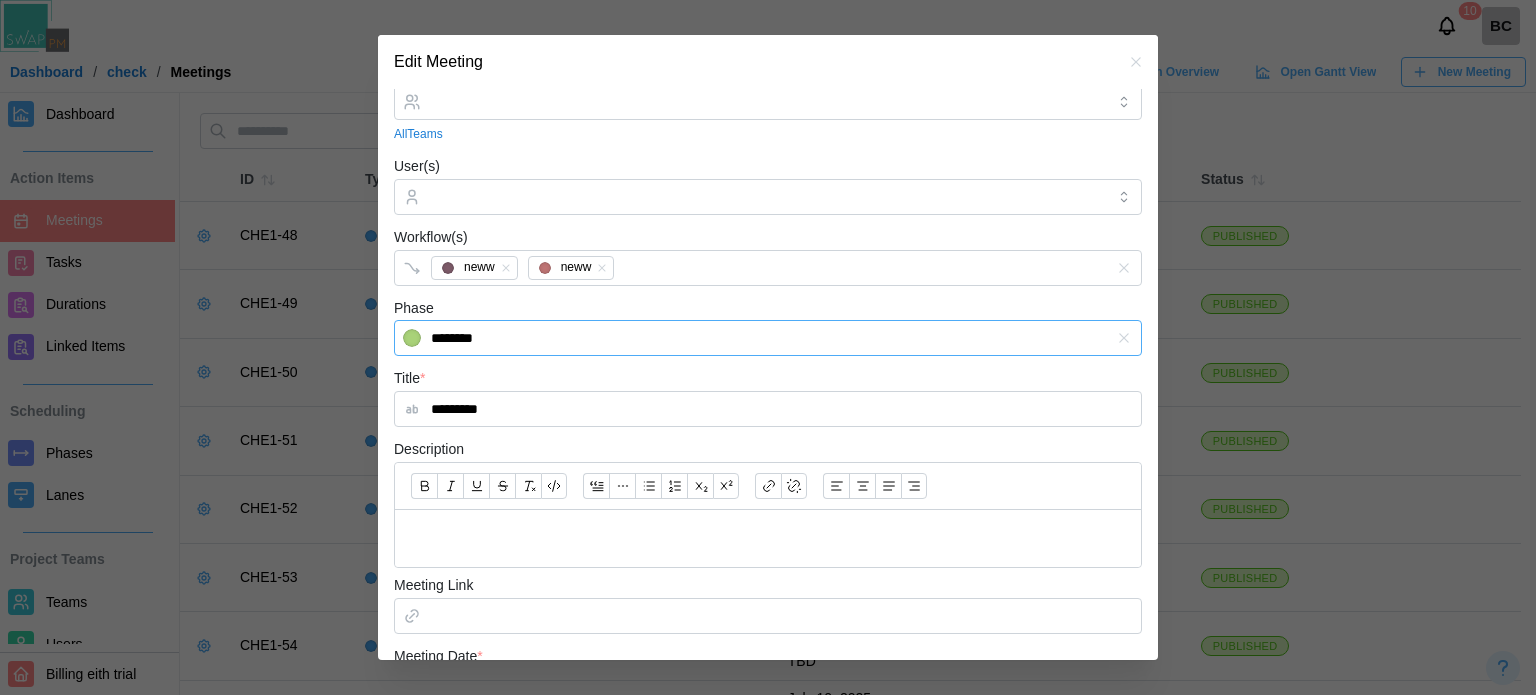 scroll, scrollTop: 0, scrollLeft: 0, axis: both 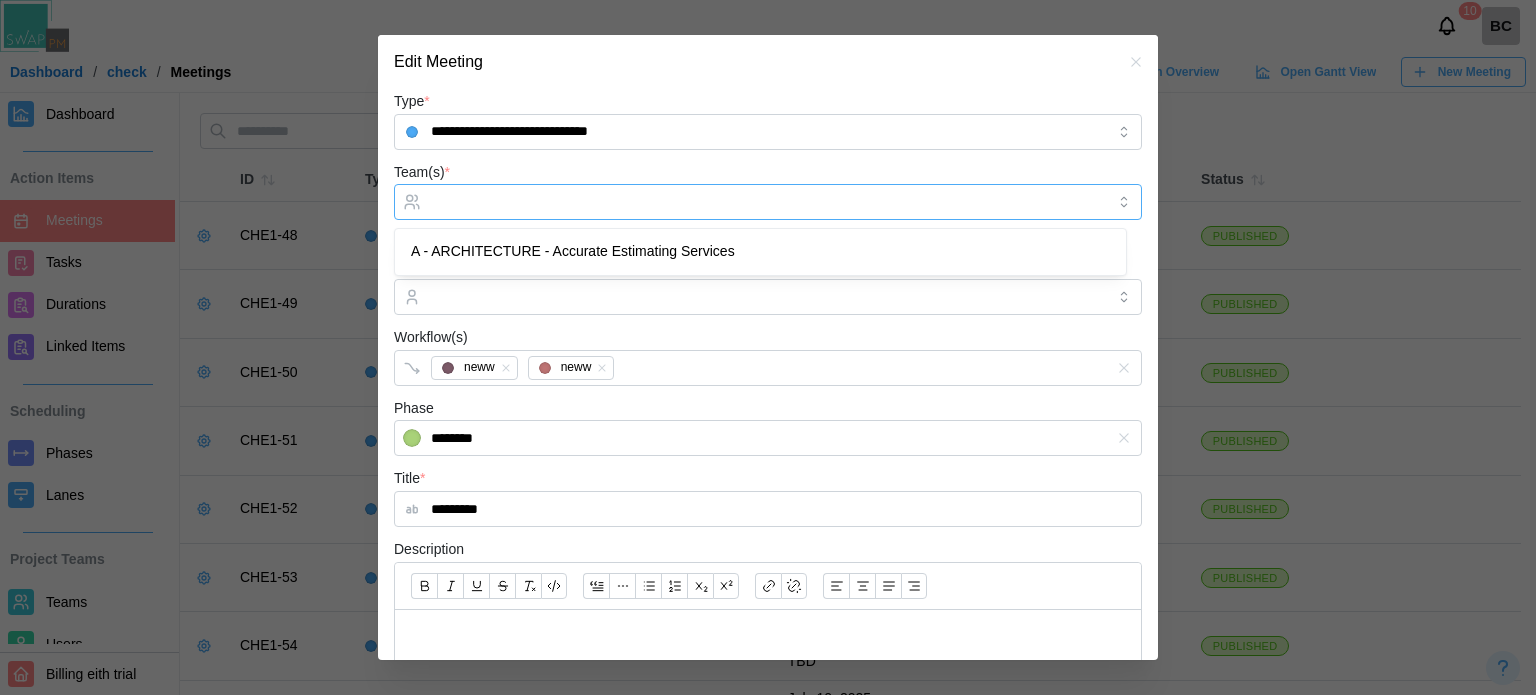 click on "Team(s)  *" at bounding box center [768, 202] 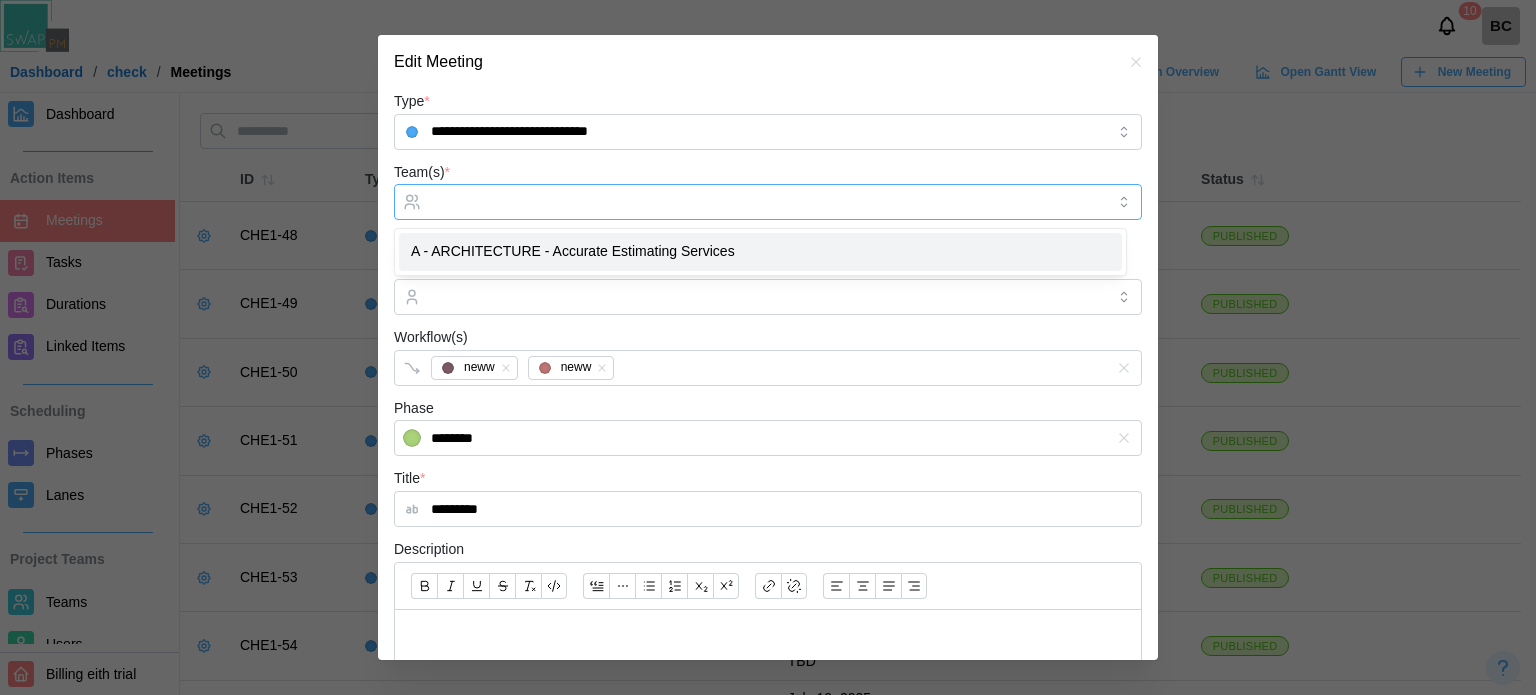 click on "A - ARCHITECTURE - Accurate Estimating Services" at bounding box center [760, 252] 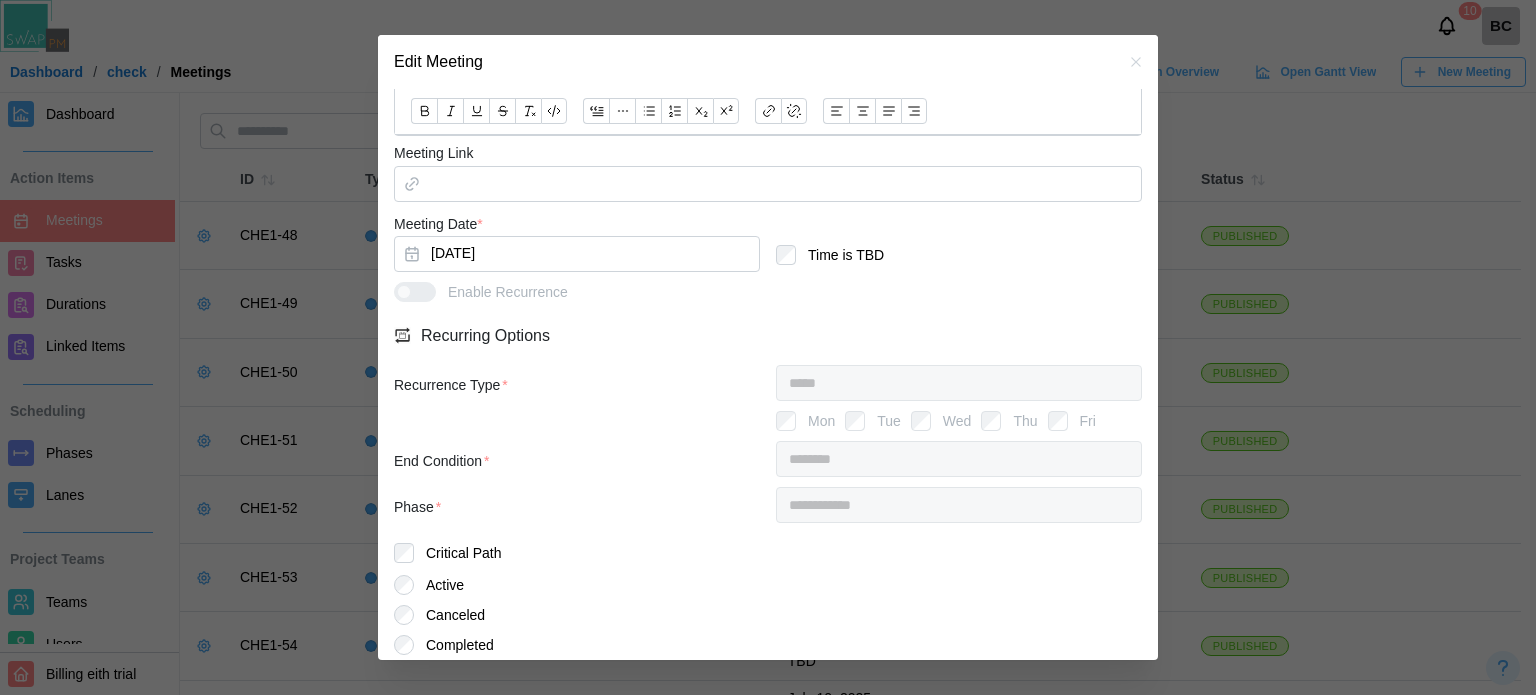 scroll, scrollTop: 505, scrollLeft: 0, axis: vertical 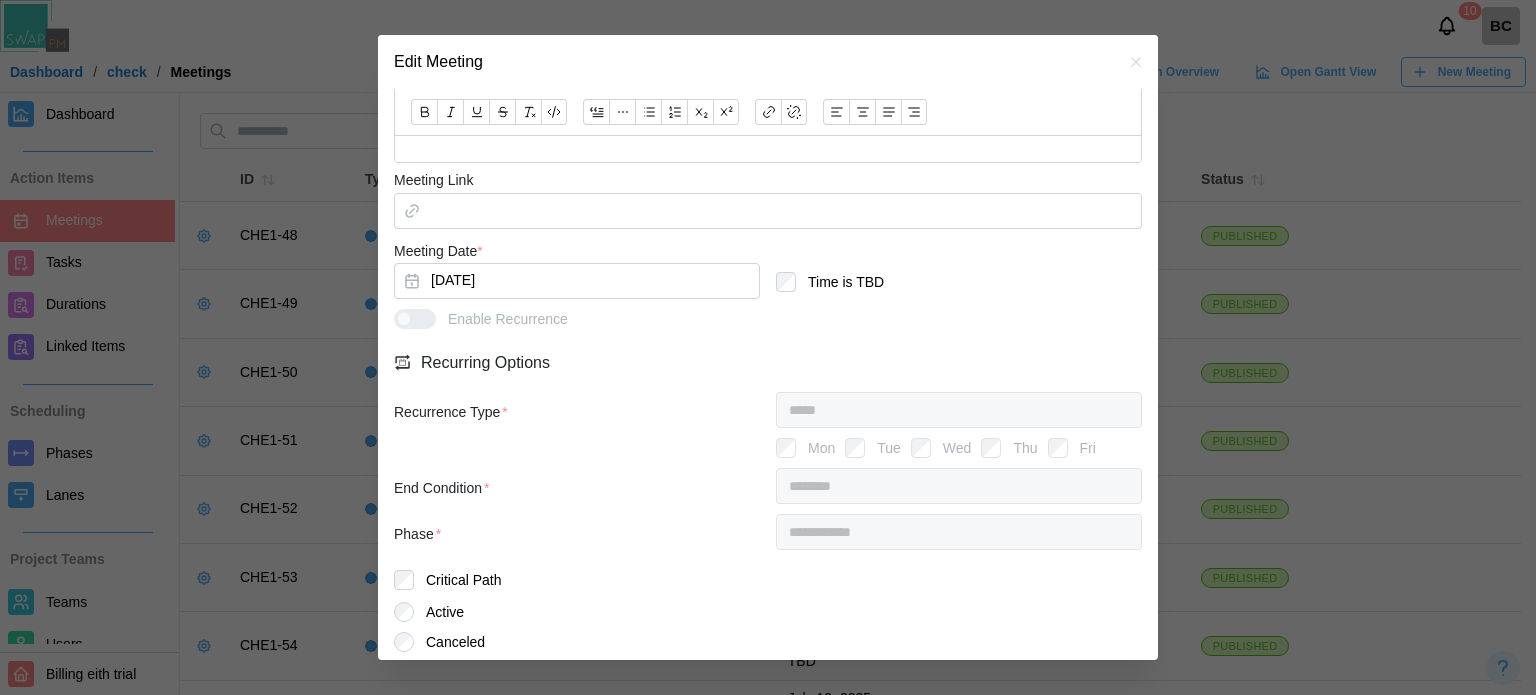 click 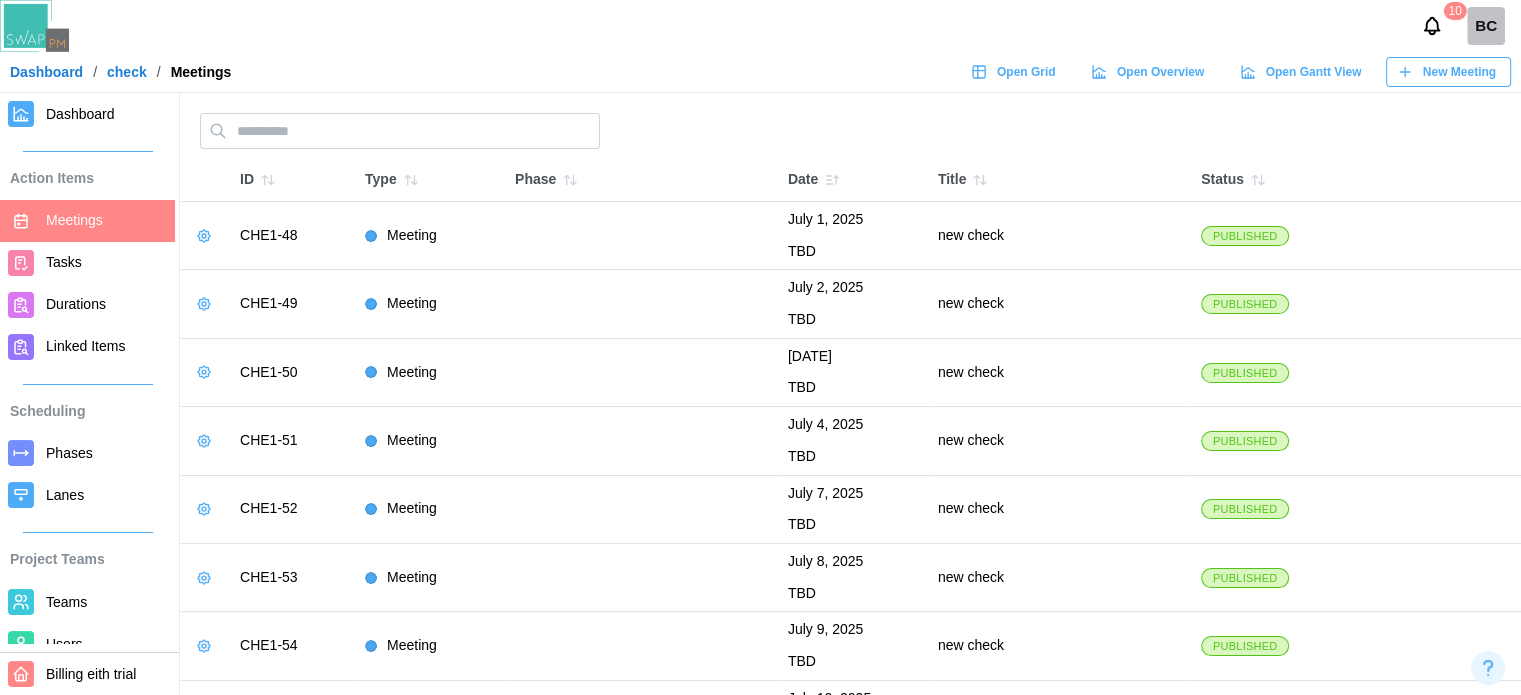 click on "New Meeting" at bounding box center (1459, 72) 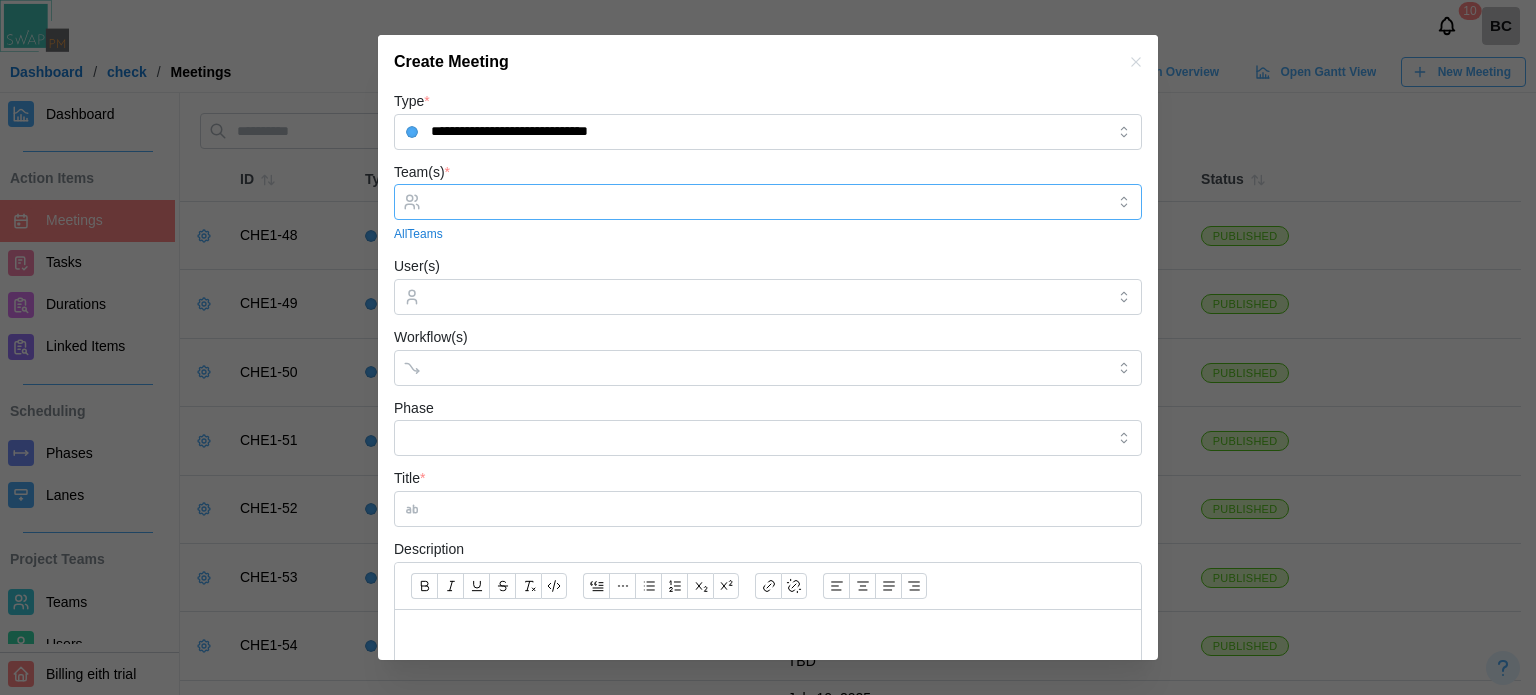 click on "Team(s)  *" at bounding box center (768, 202) 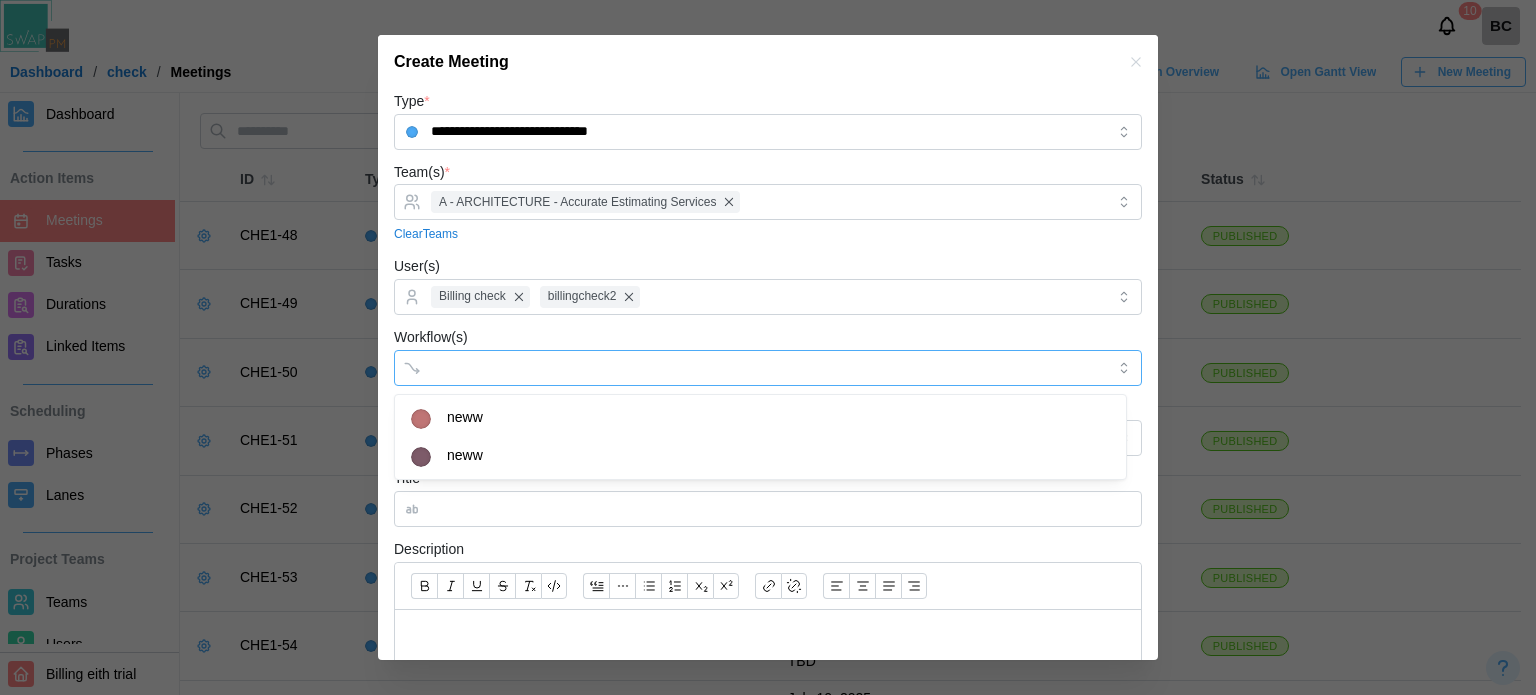 click on "Workflow(s)" at bounding box center [750, 367] 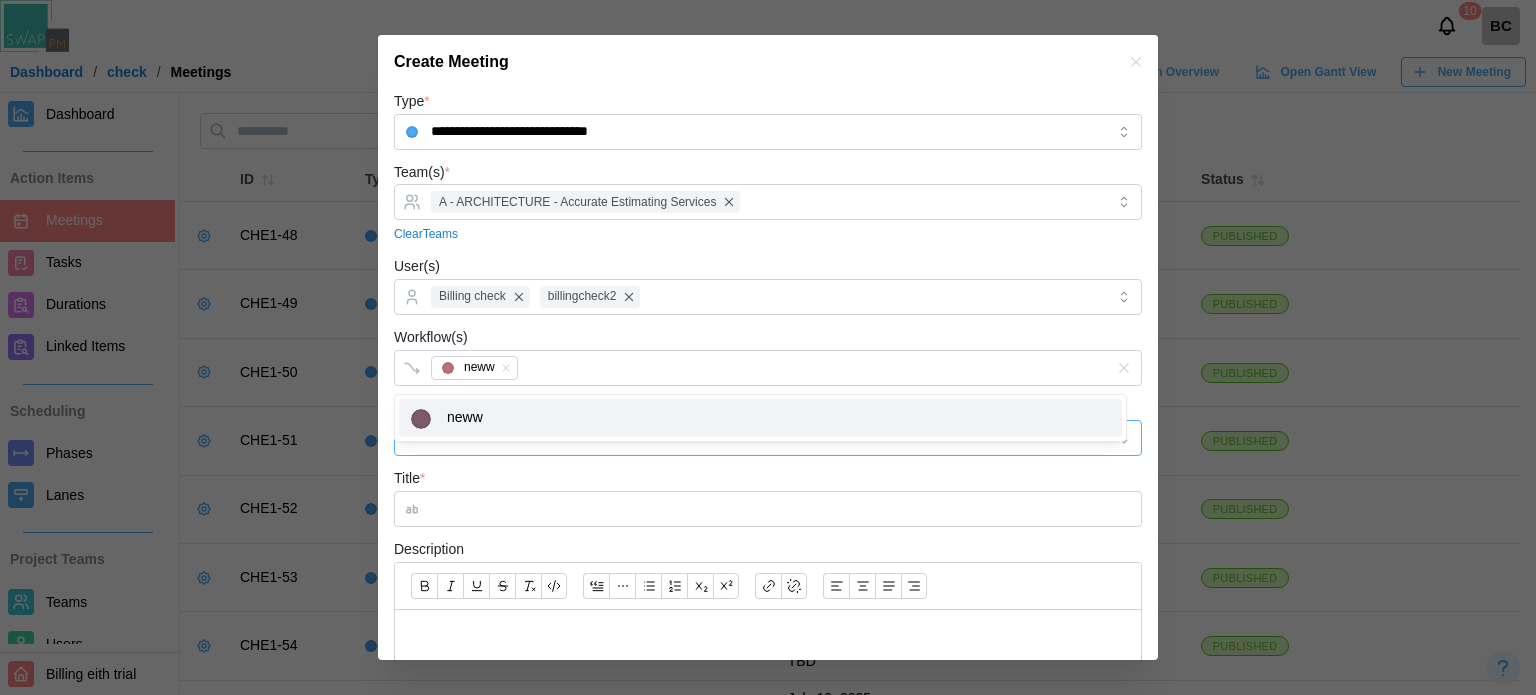 click on "Phase" at bounding box center (768, 438) 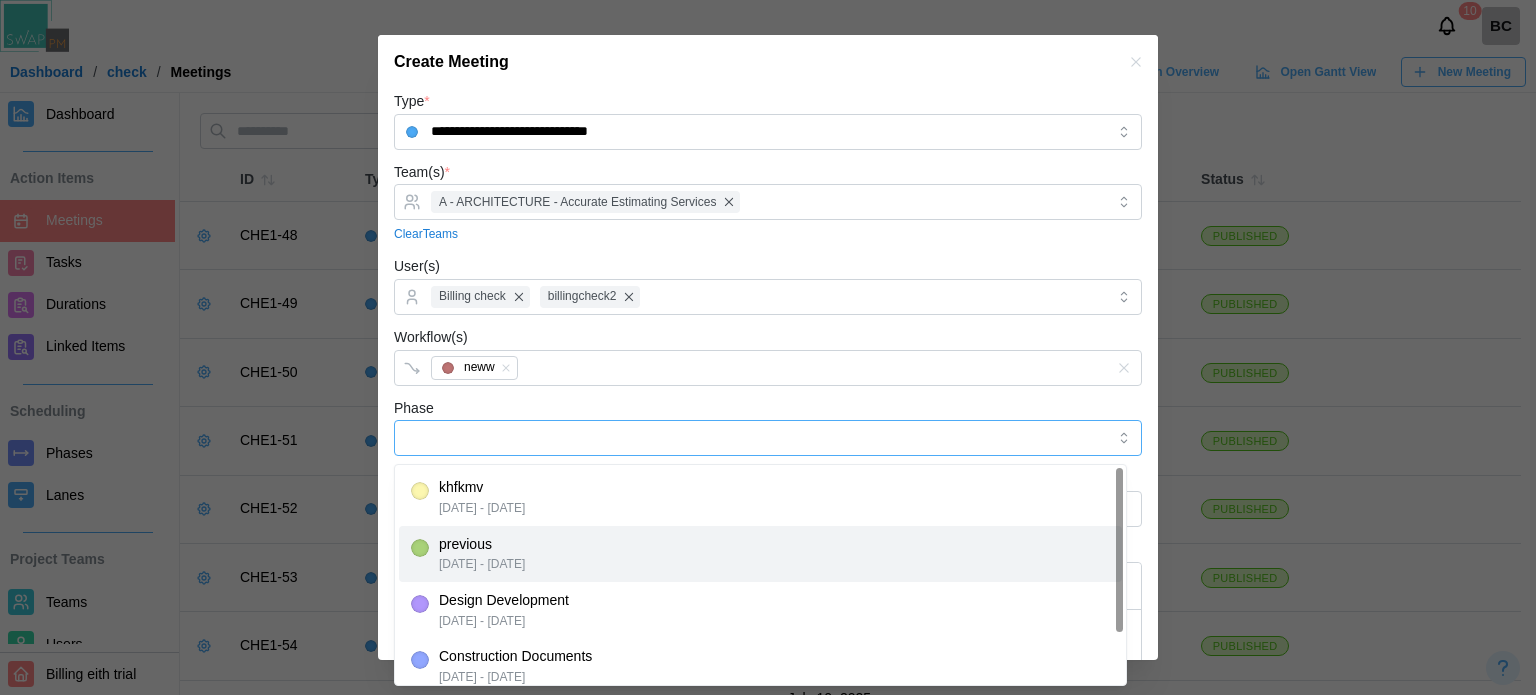 type on "********" 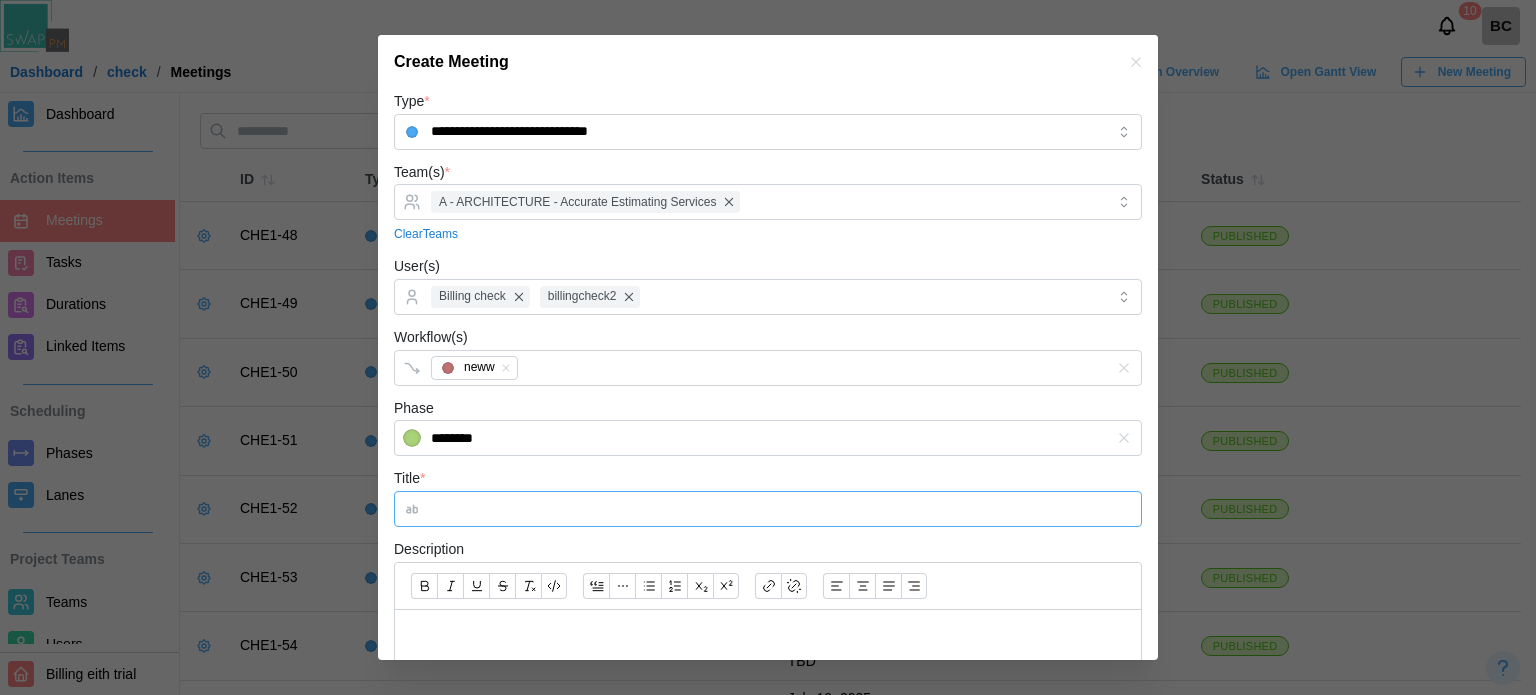 click on "Title  *" at bounding box center (768, 509) 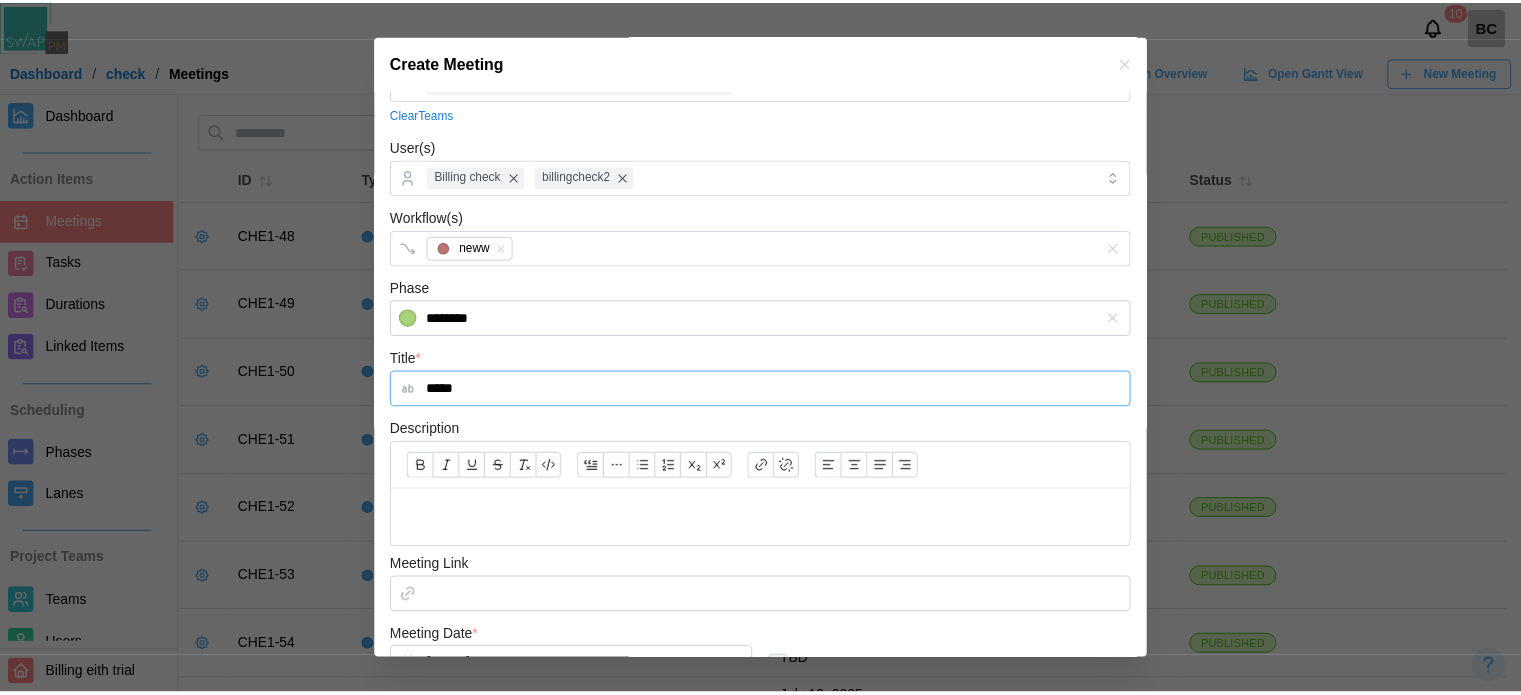 scroll, scrollTop: 300, scrollLeft: 0, axis: vertical 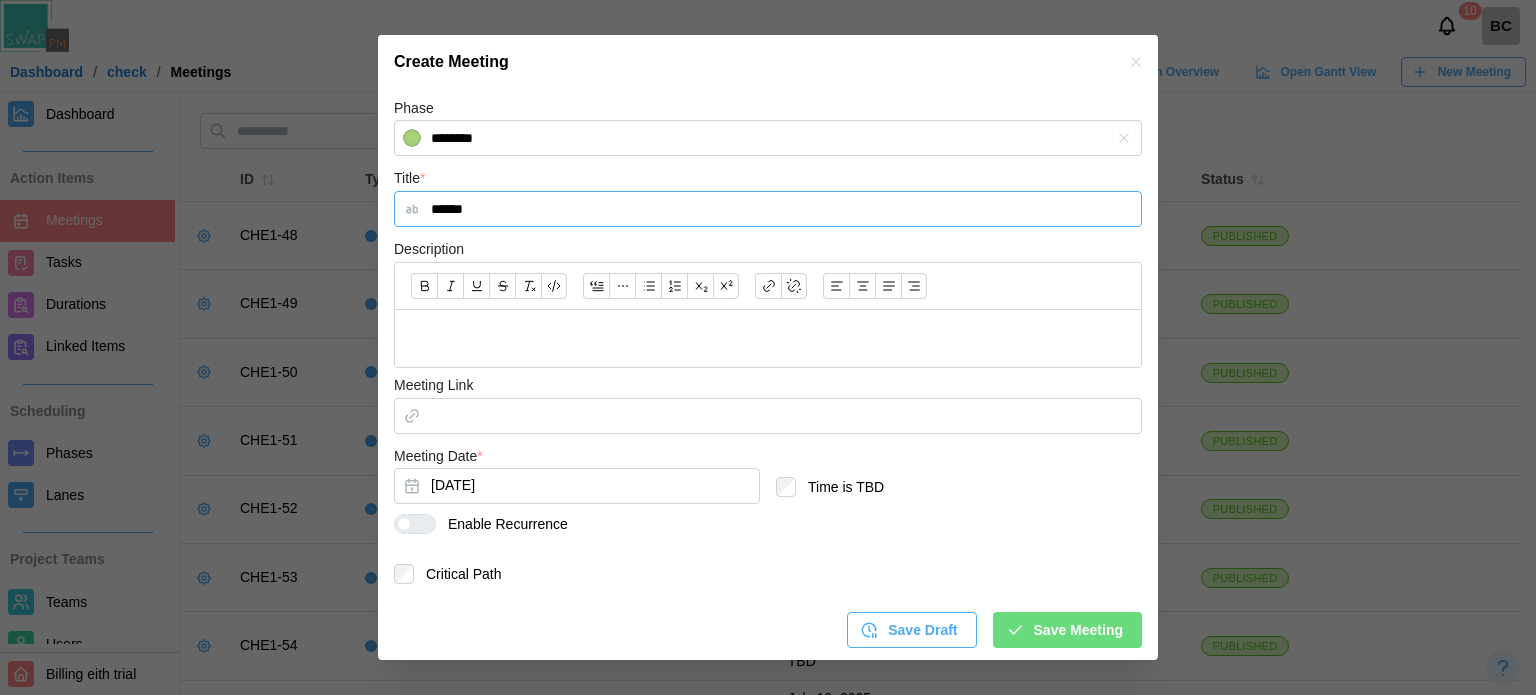 type on "******" 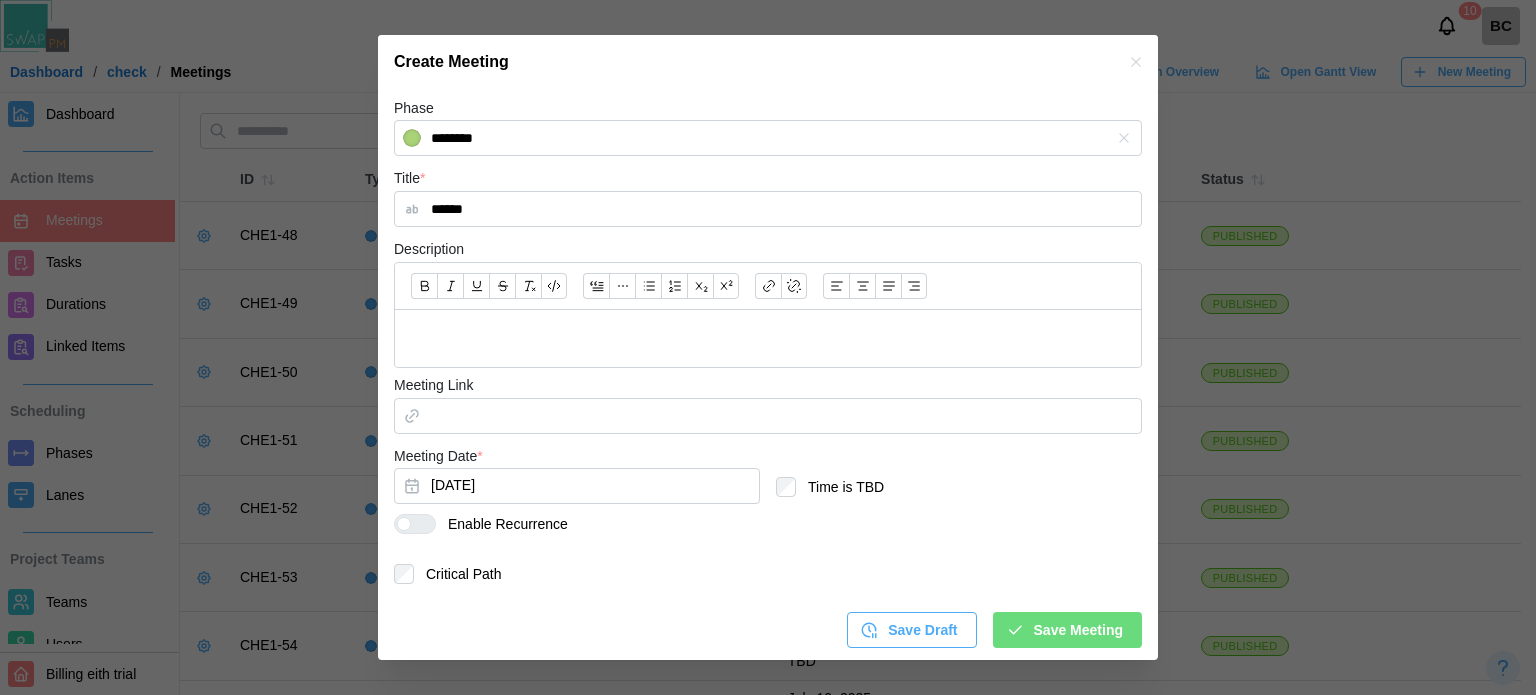 click on "Save   Meeting" at bounding box center (1078, 630) 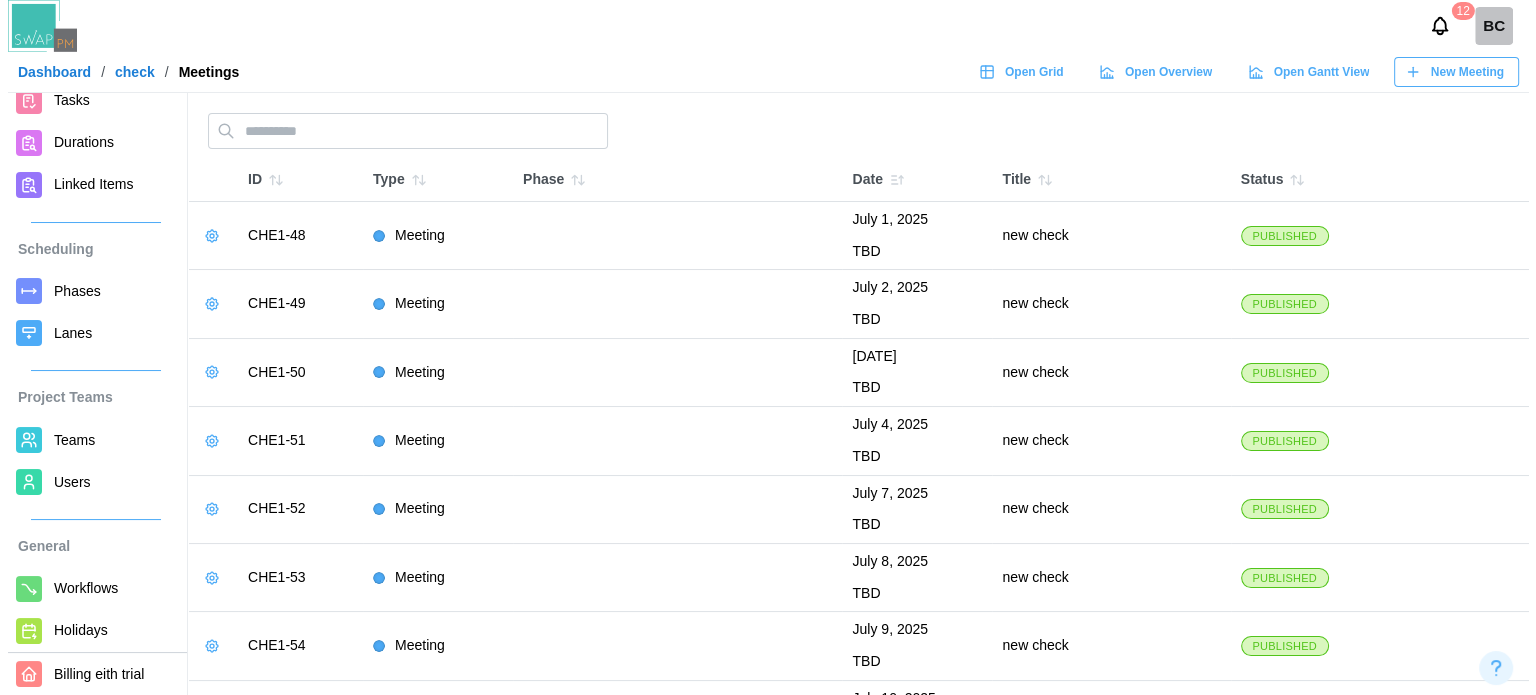 scroll, scrollTop: 76, scrollLeft: 0, axis: vertical 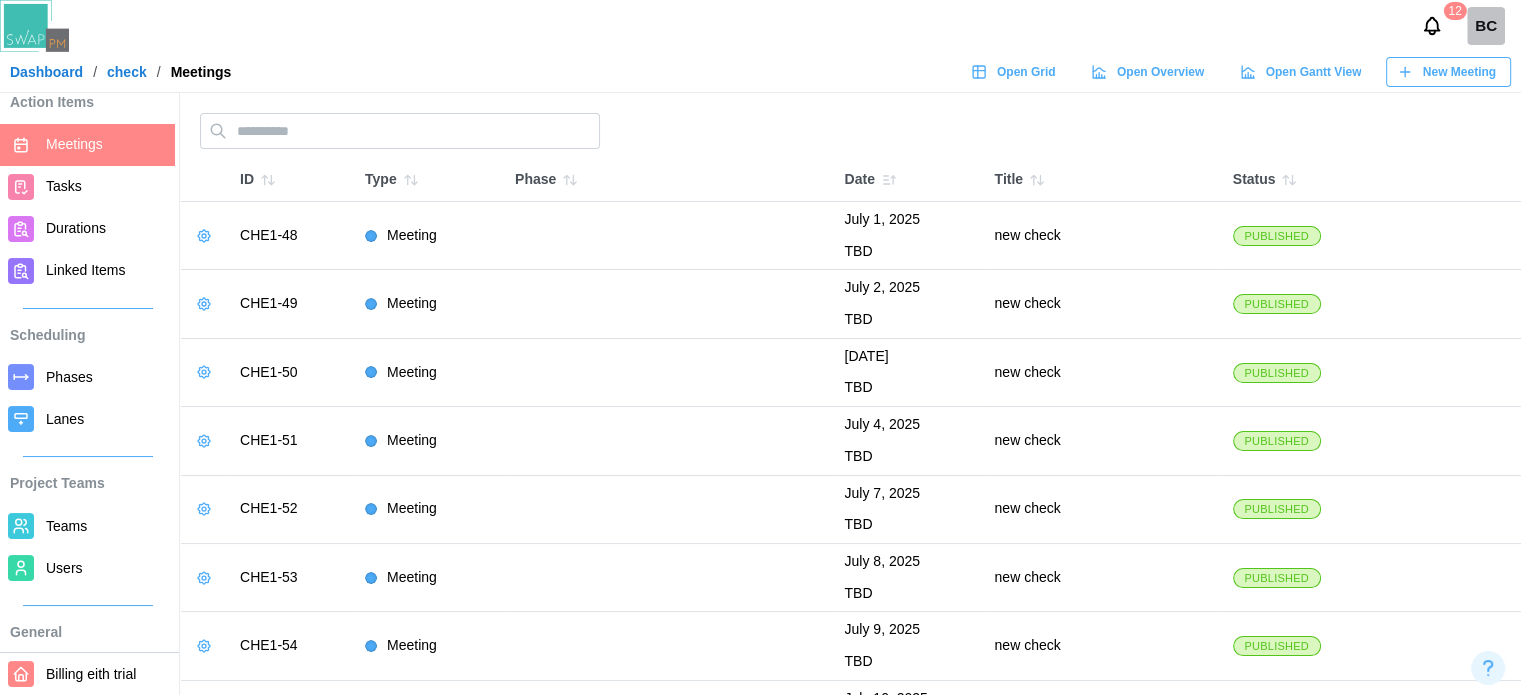 click on "Phases" at bounding box center [69, 377] 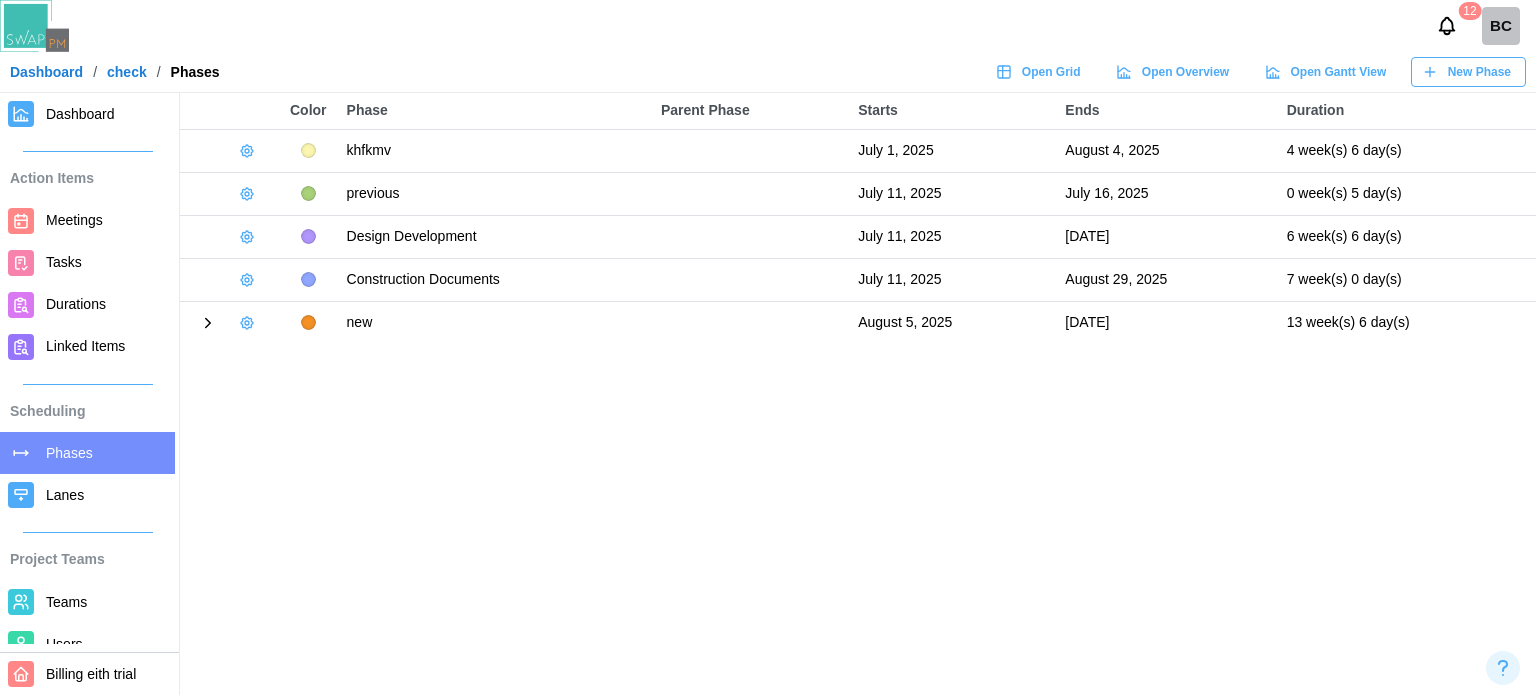 click 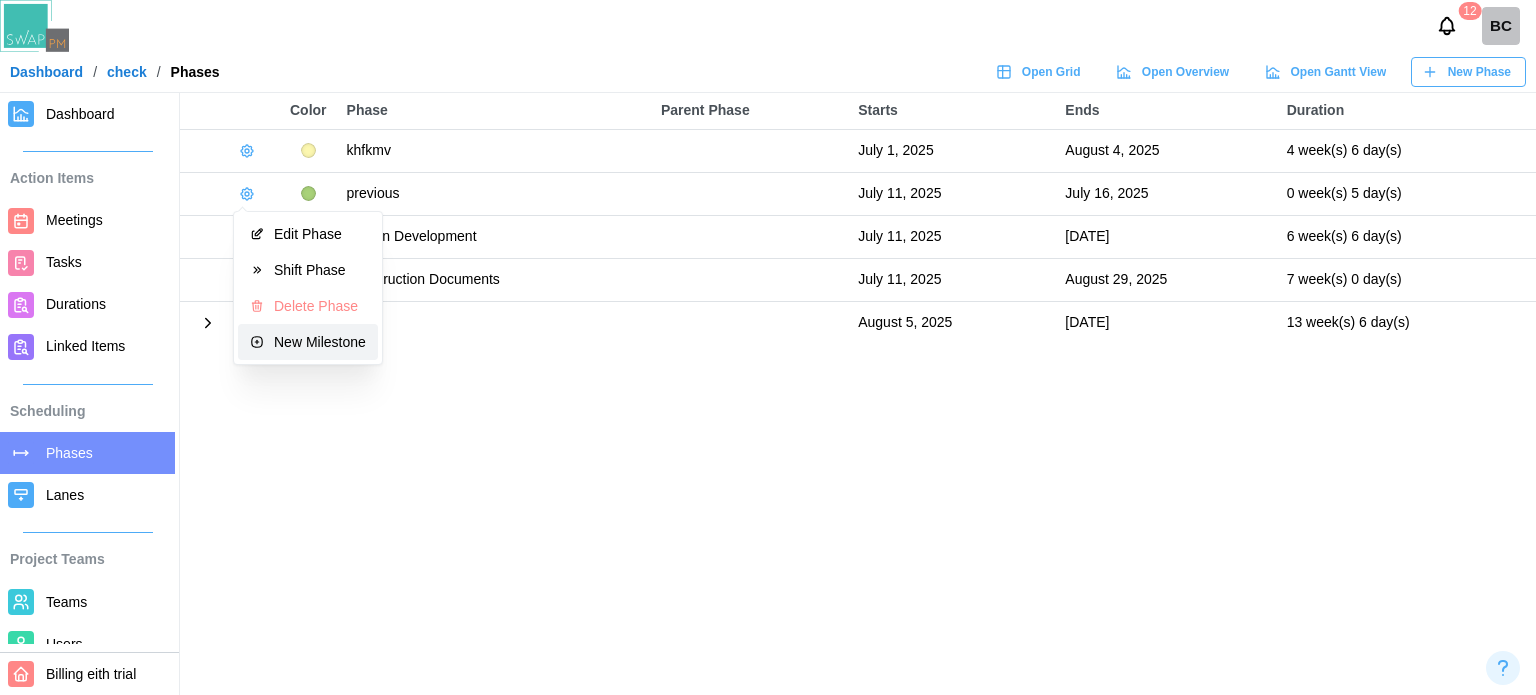 click on "New Milestone" at bounding box center [308, 342] 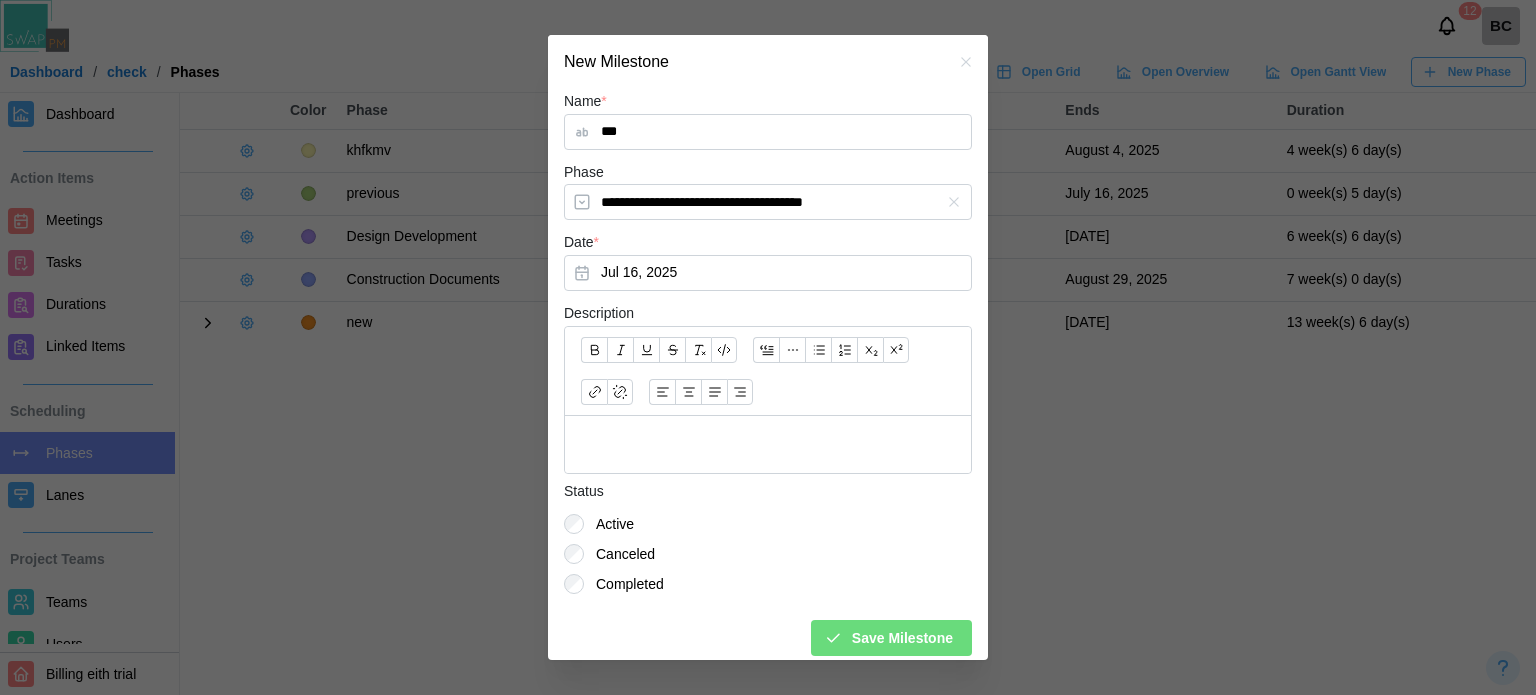 scroll, scrollTop: 10, scrollLeft: 0, axis: vertical 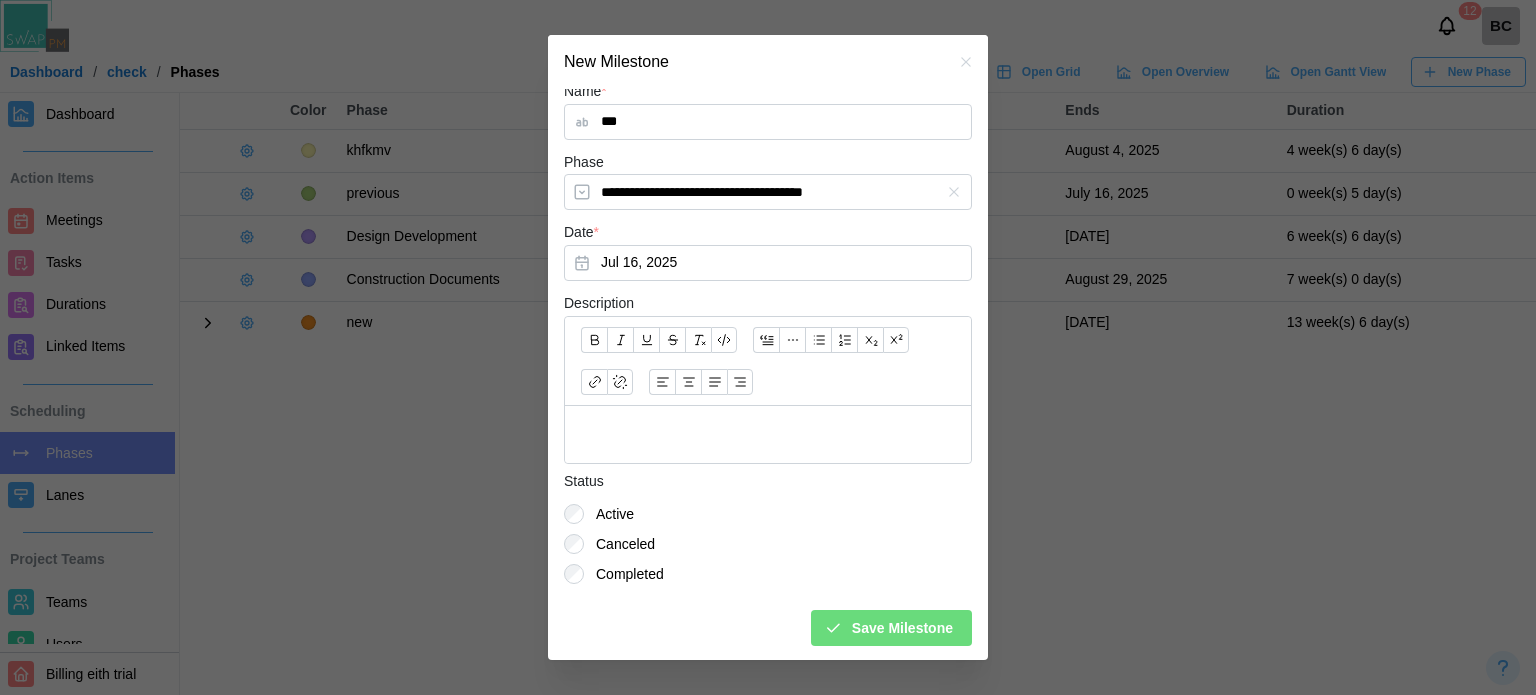 type on "***" 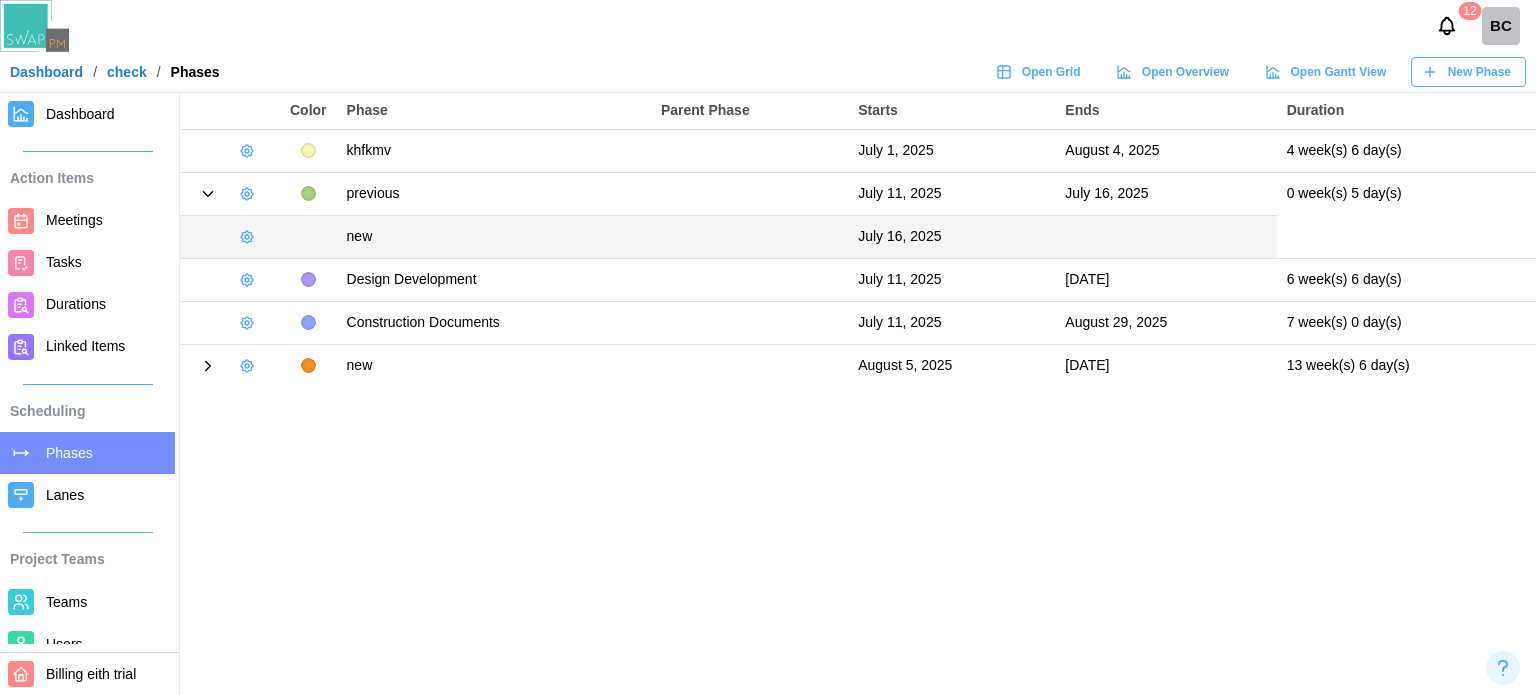 click 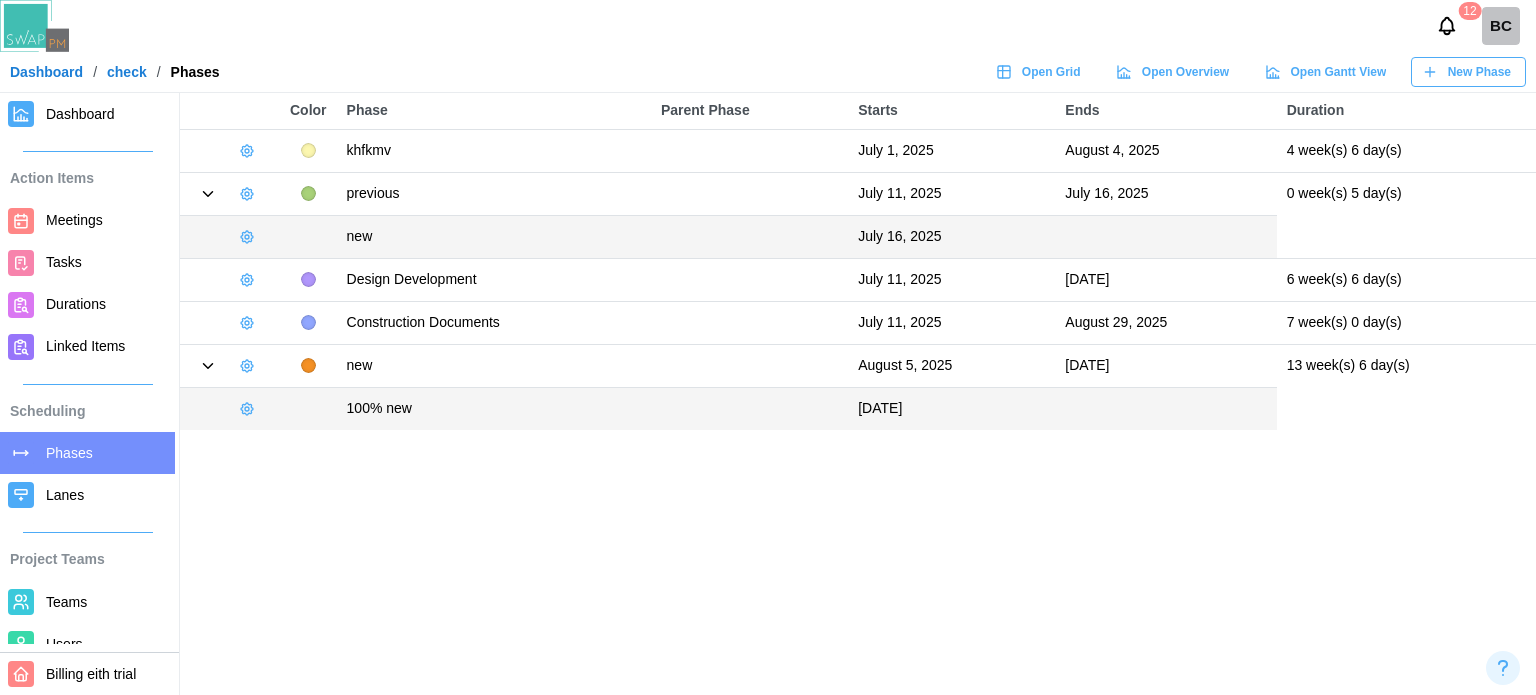 click 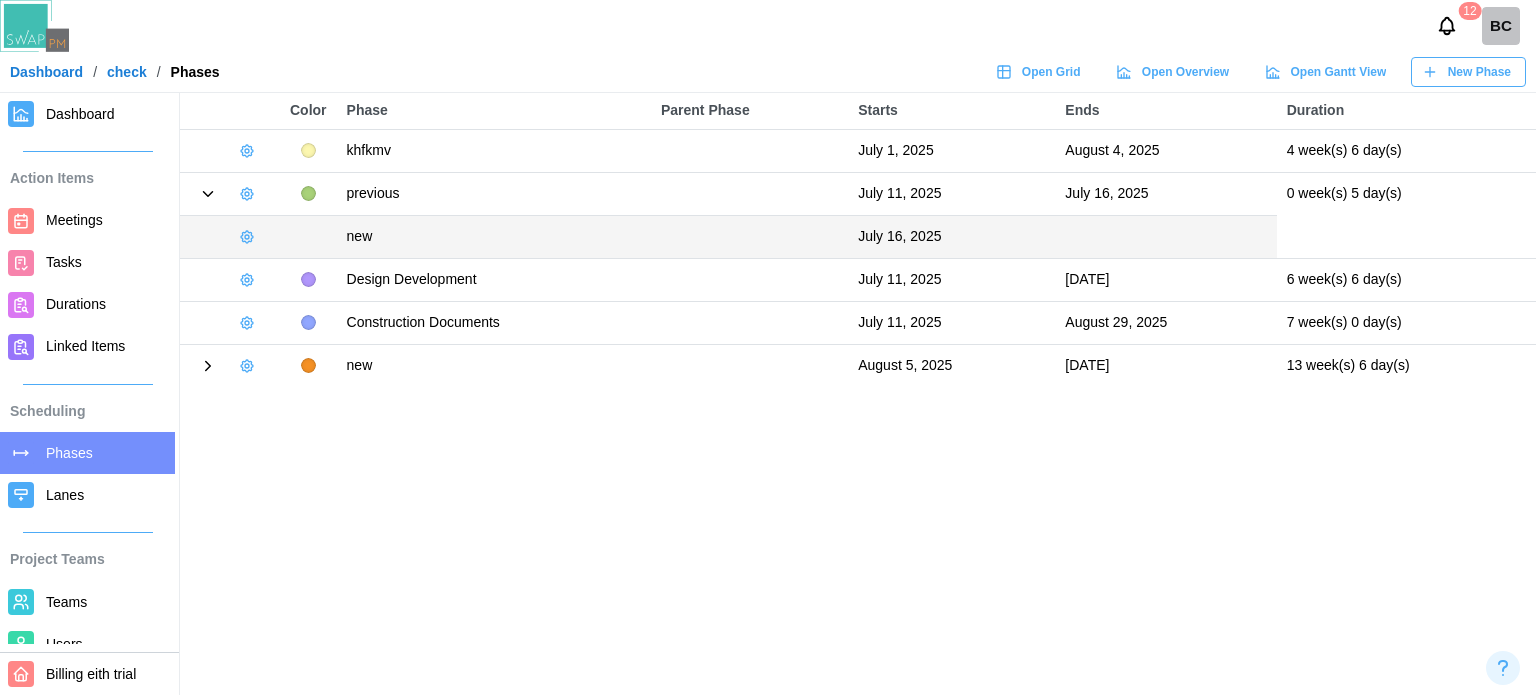 click on "Tasks" at bounding box center [106, 262] 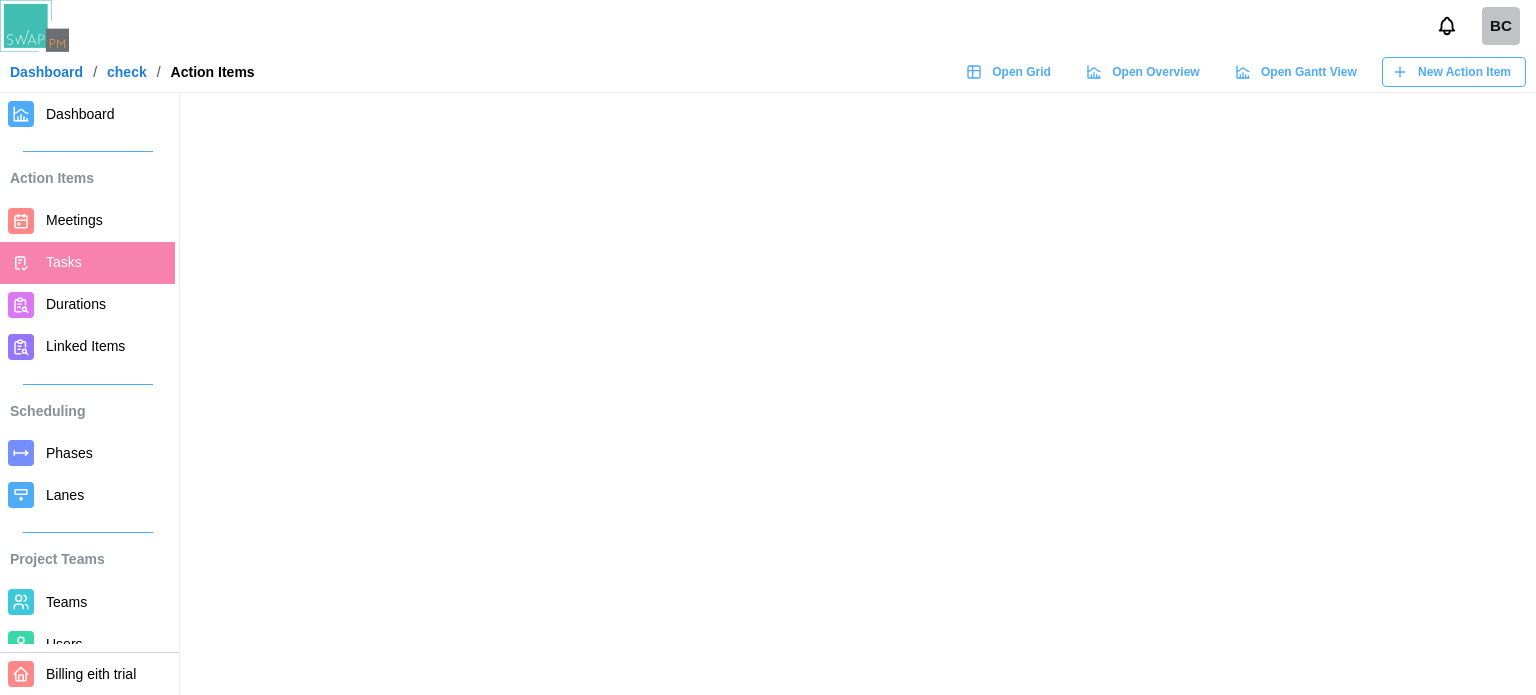 click on "New Action Item" at bounding box center [1464, 72] 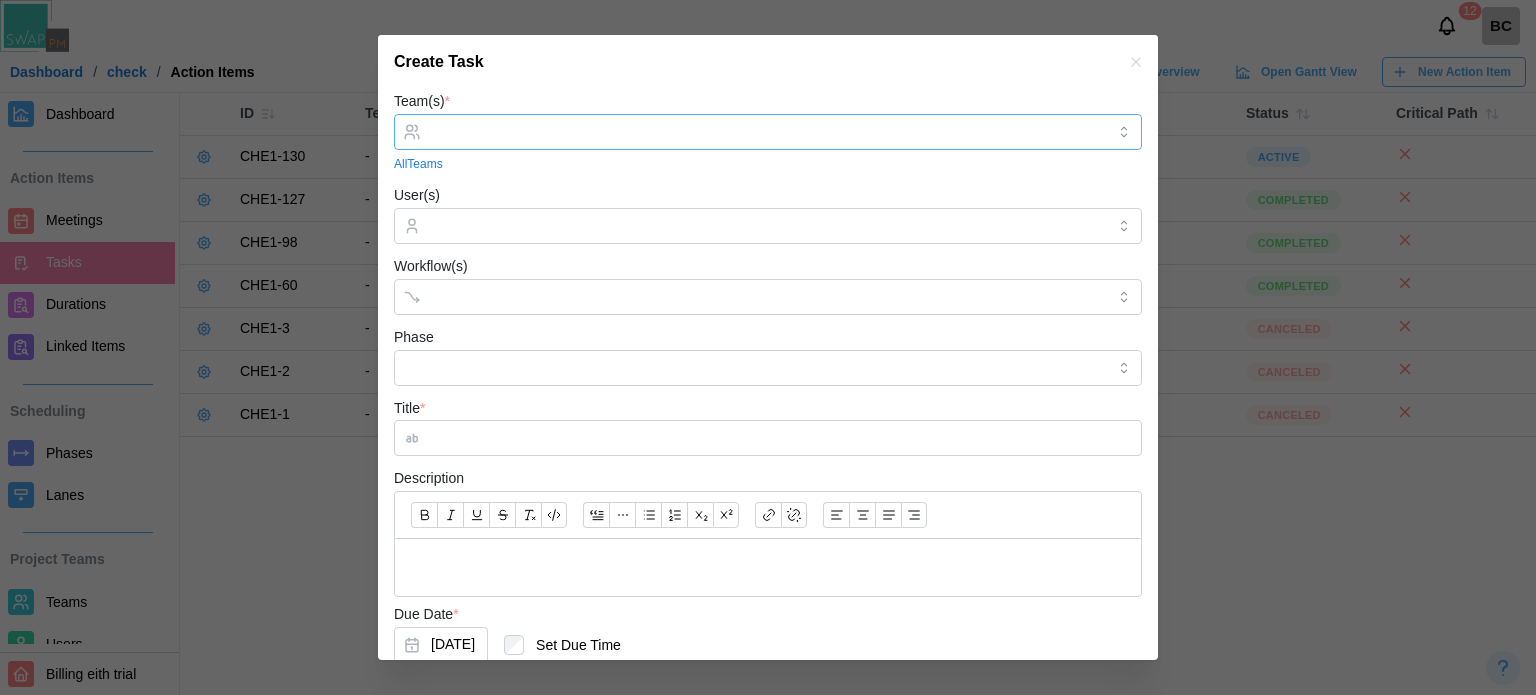 click on "Team(s)  *" at bounding box center [768, 132] 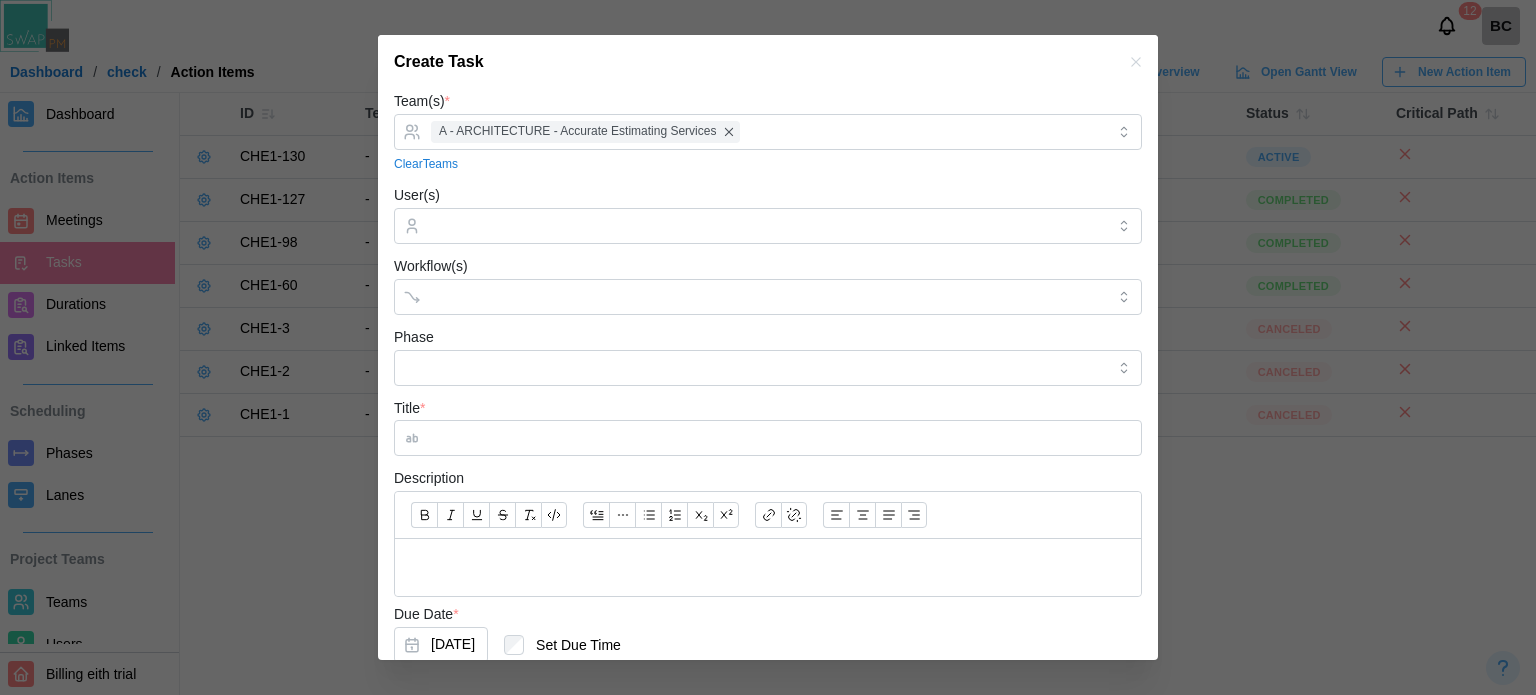 click on "Team(s)  * A - ARCHITECTURE - Accurate Estimating Services Clear  Teams User(s) Workflow(s) Phase Title  * Description Due Date  * Aug 5, 2025 Set Due Time Critical Path Save Draft Save Task" at bounding box center [768, 433] 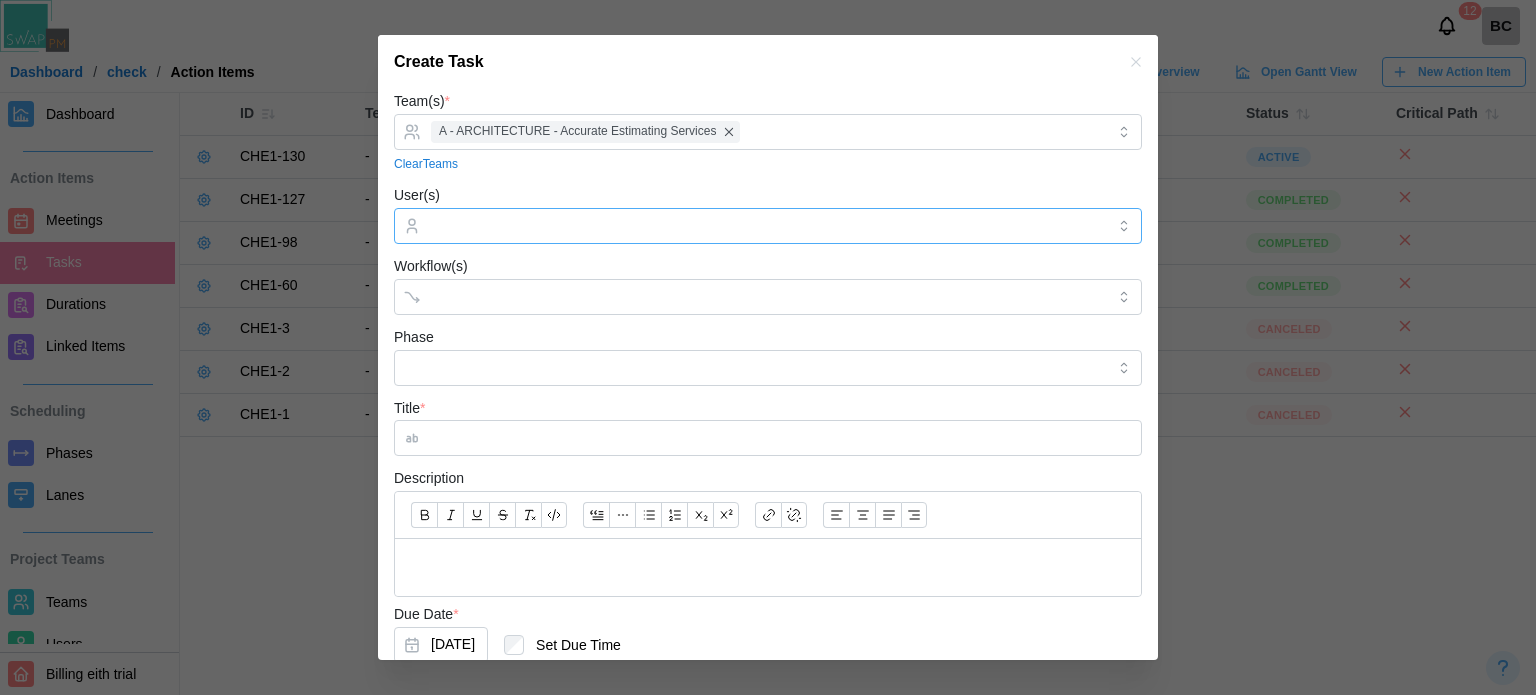 click at bounding box center (765, 226) 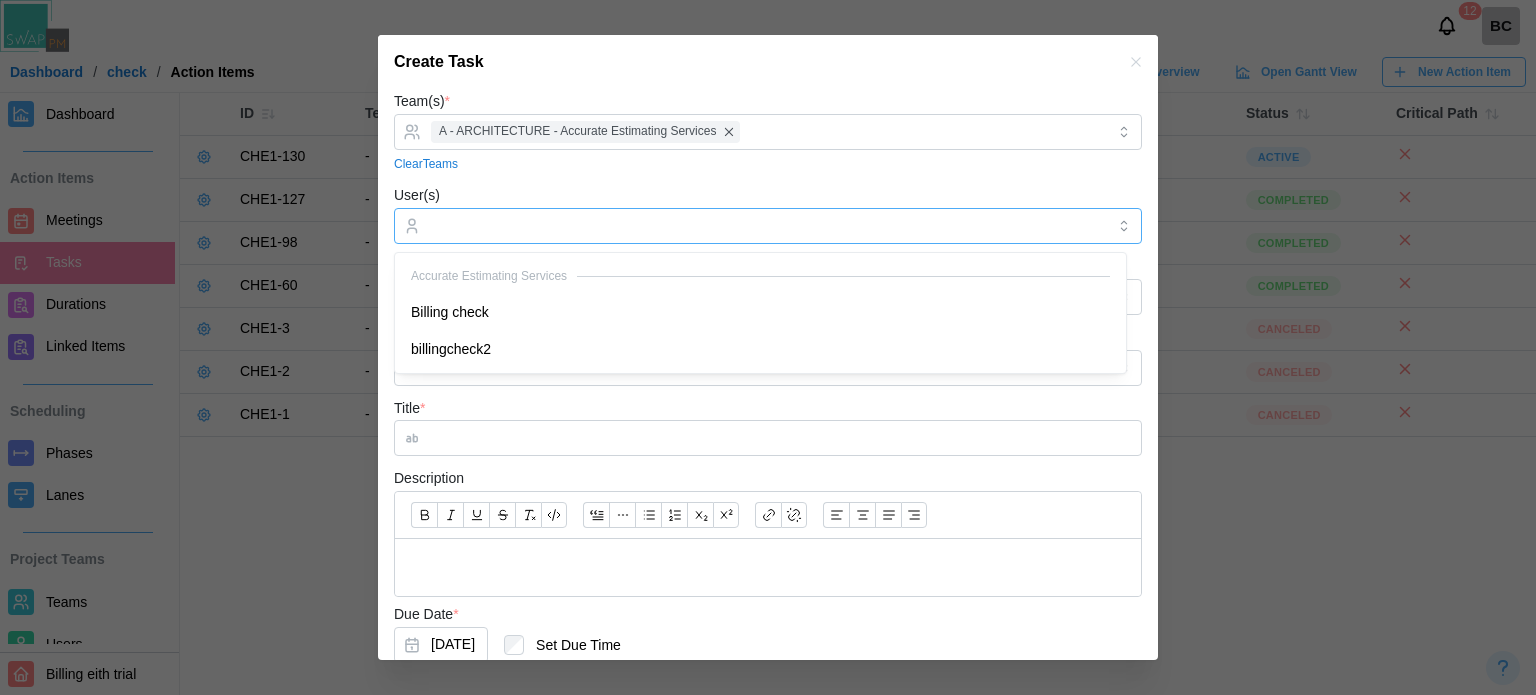 click on "Accurate Estimating Services" at bounding box center (760, 276) 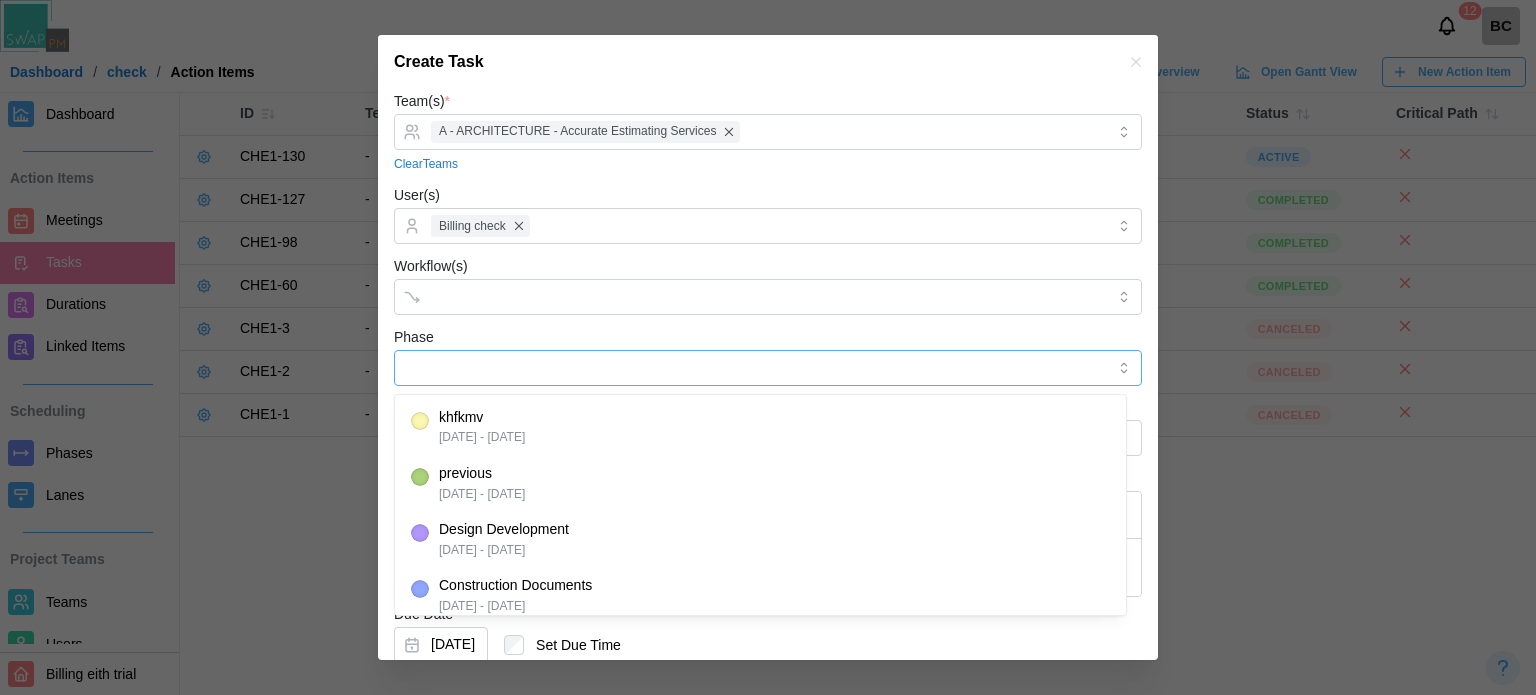 click on "Phase" at bounding box center (768, 368) 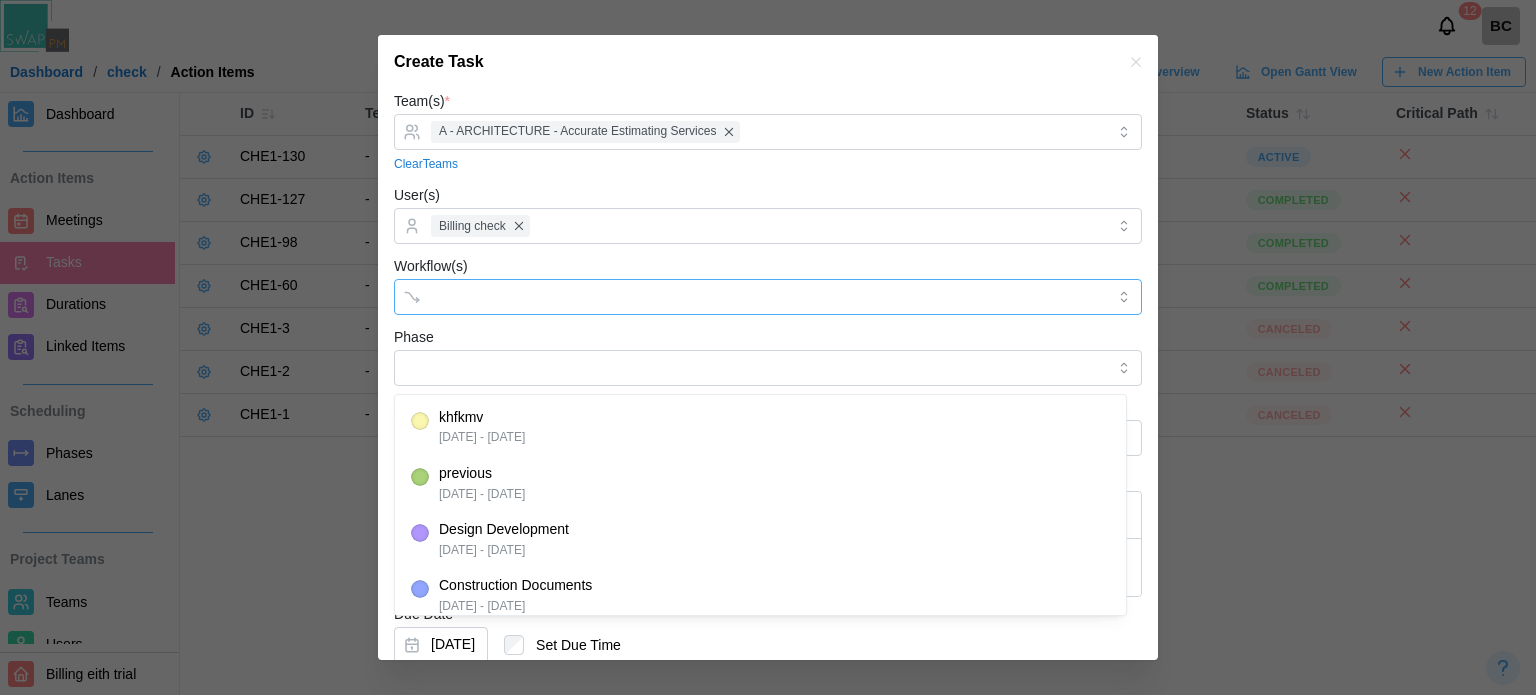 click on "Workflow(s)" at bounding box center (750, 297) 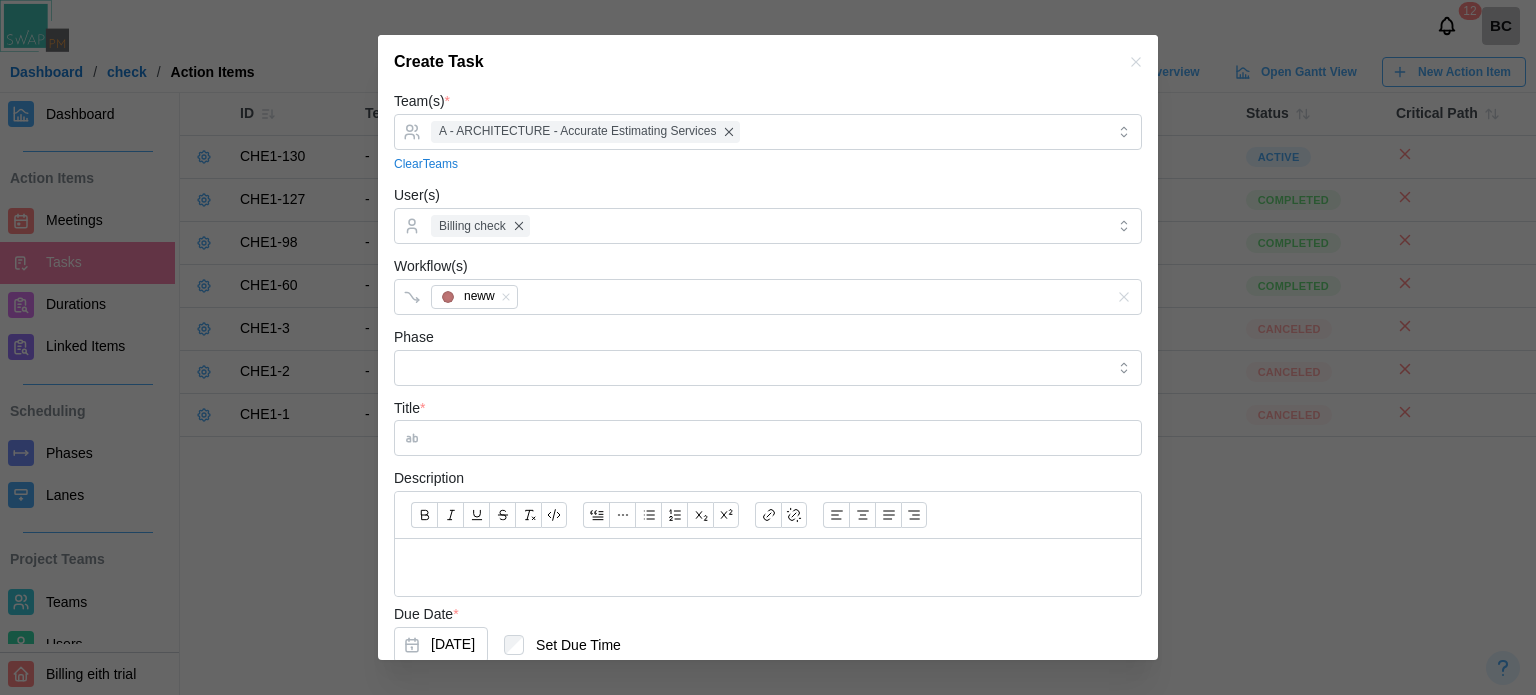 click on "Title  *" at bounding box center [768, 426] 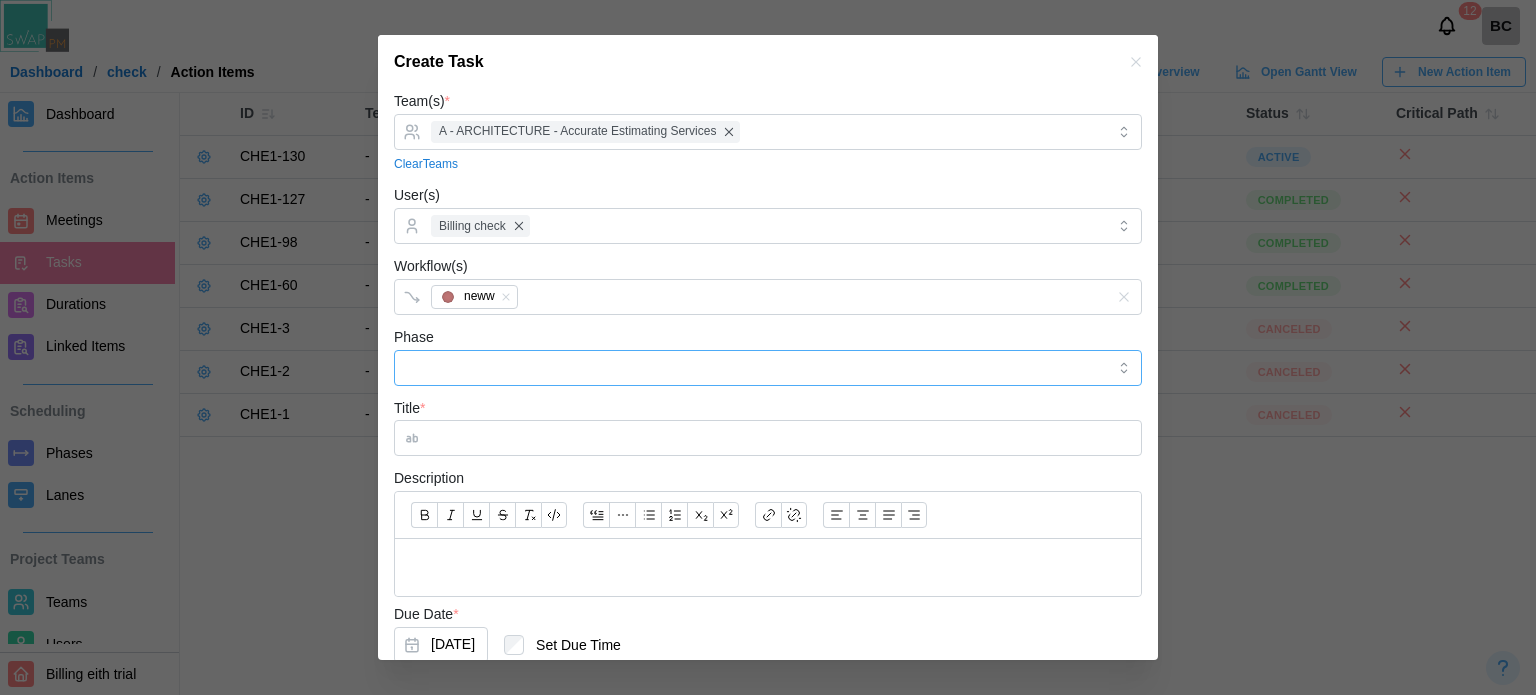 click on "Phase" at bounding box center (768, 368) 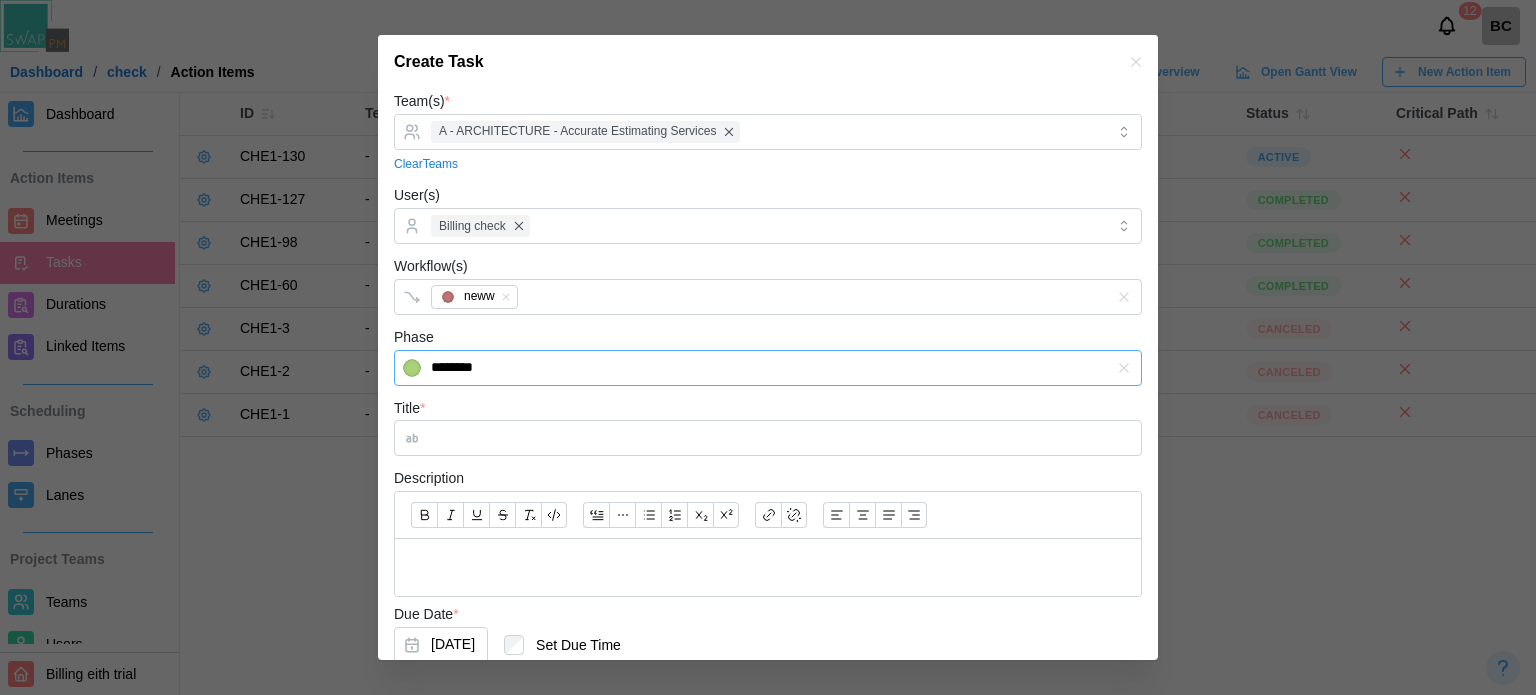 click on "********" at bounding box center (768, 368) 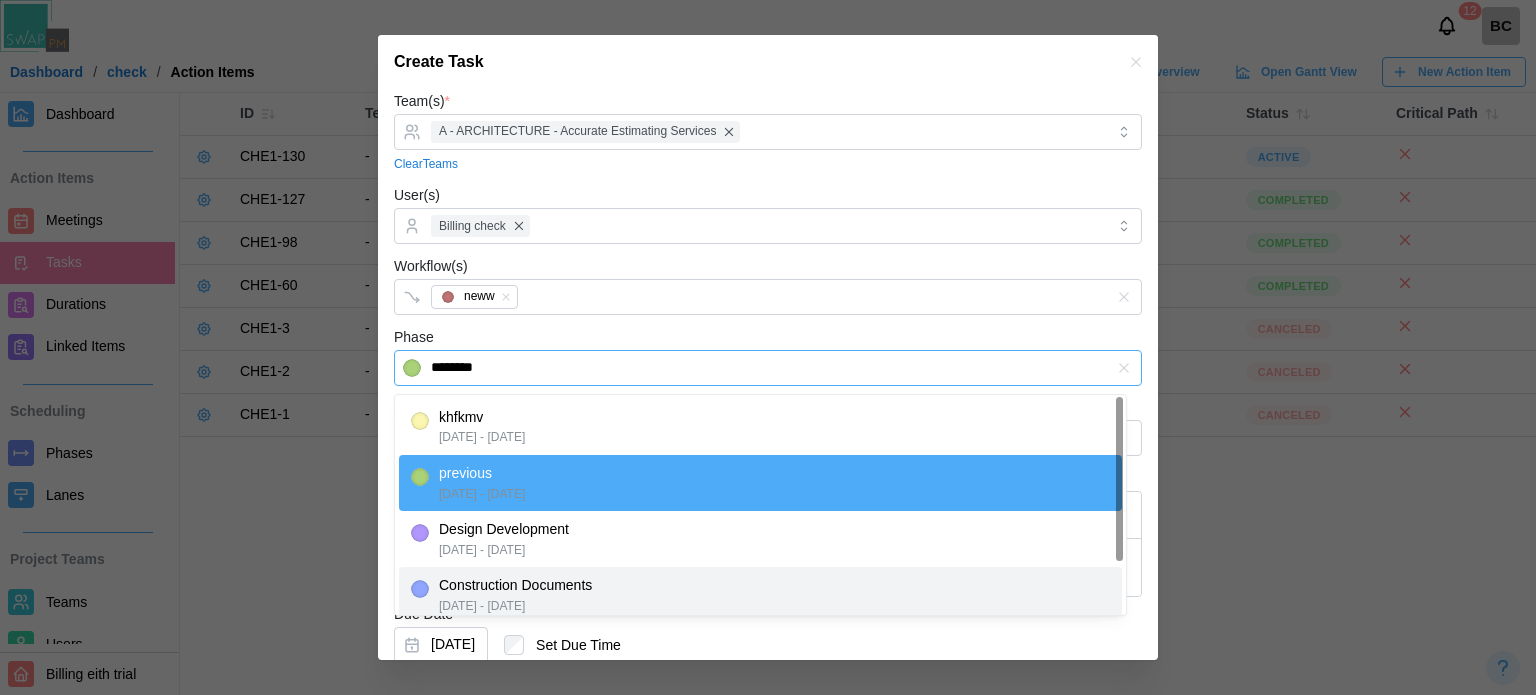 scroll, scrollTop: 69, scrollLeft: 0, axis: vertical 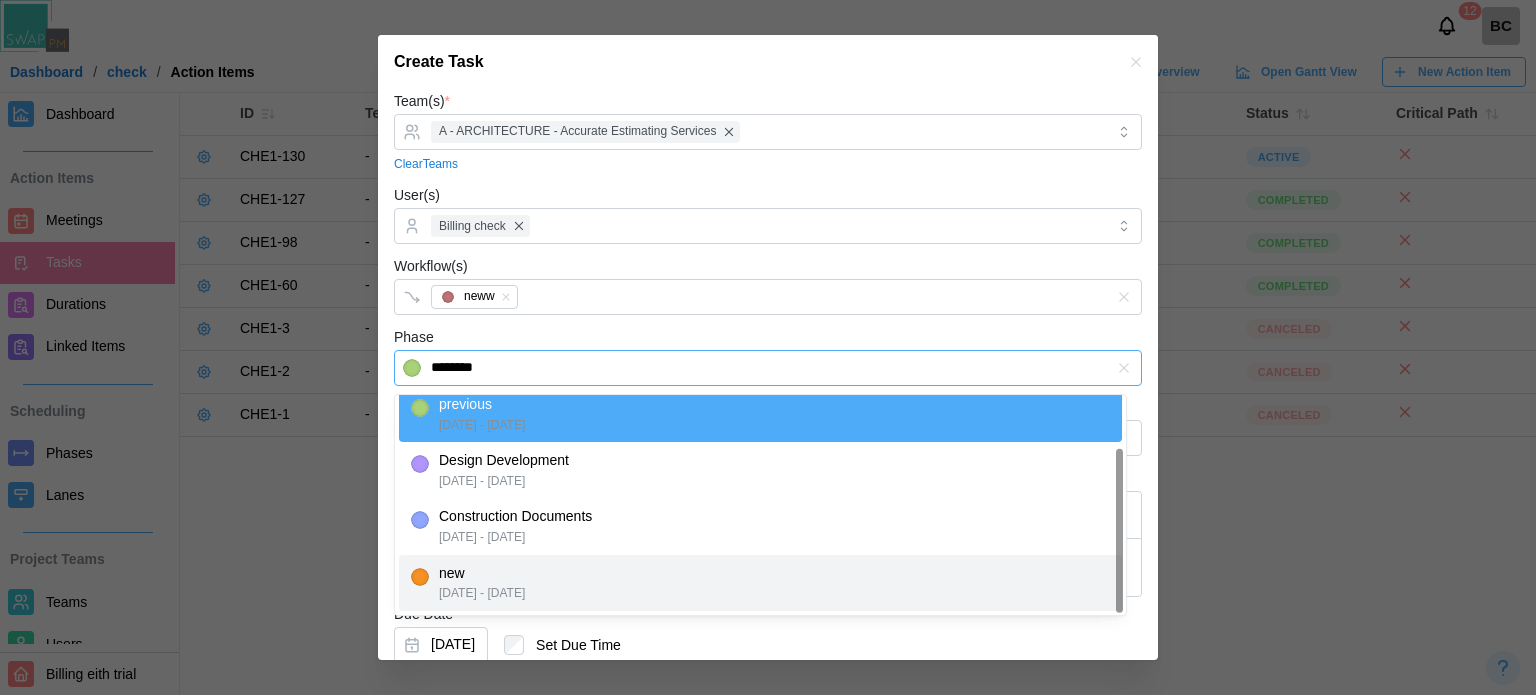 type on "***" 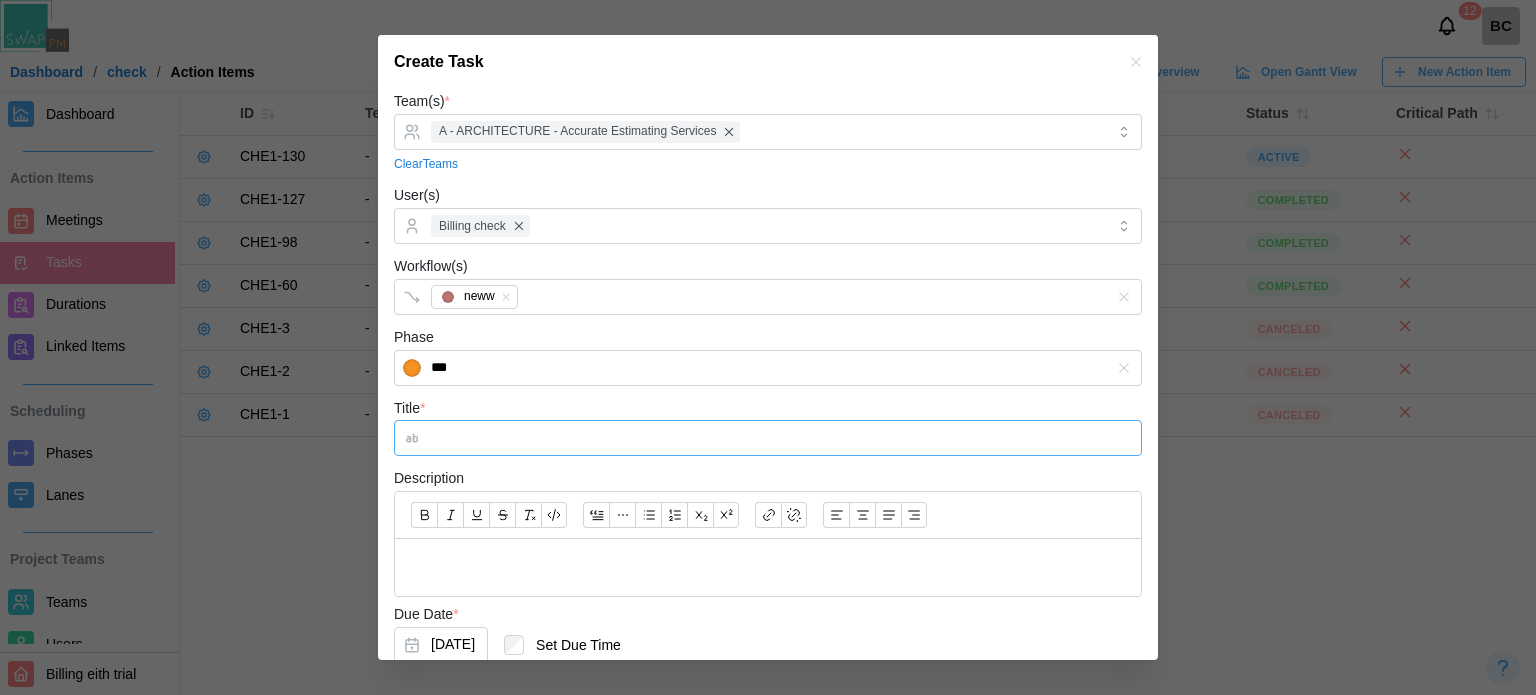 click on "Title  *" at bounding box center [768, 438] 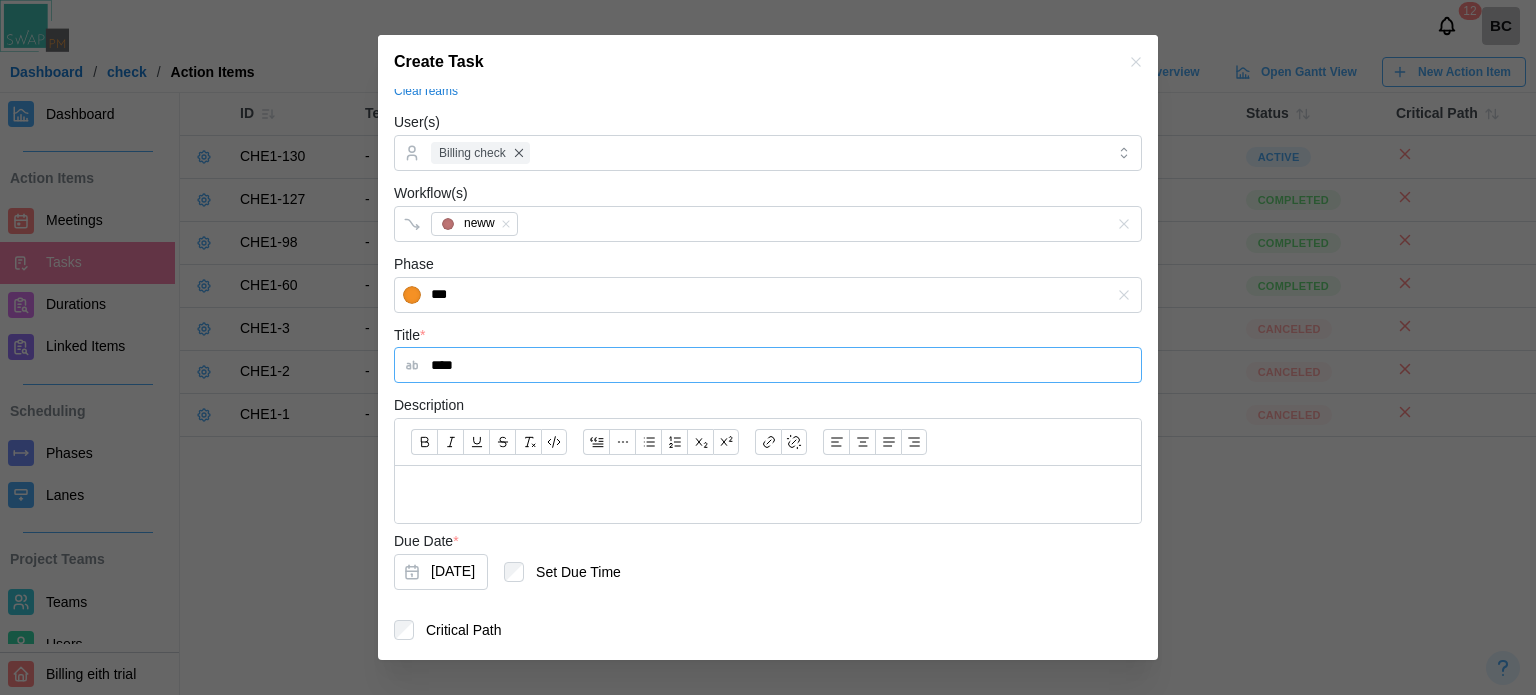 scroll, scrollTop: 131, scrollLeft: 0, axis: vertical 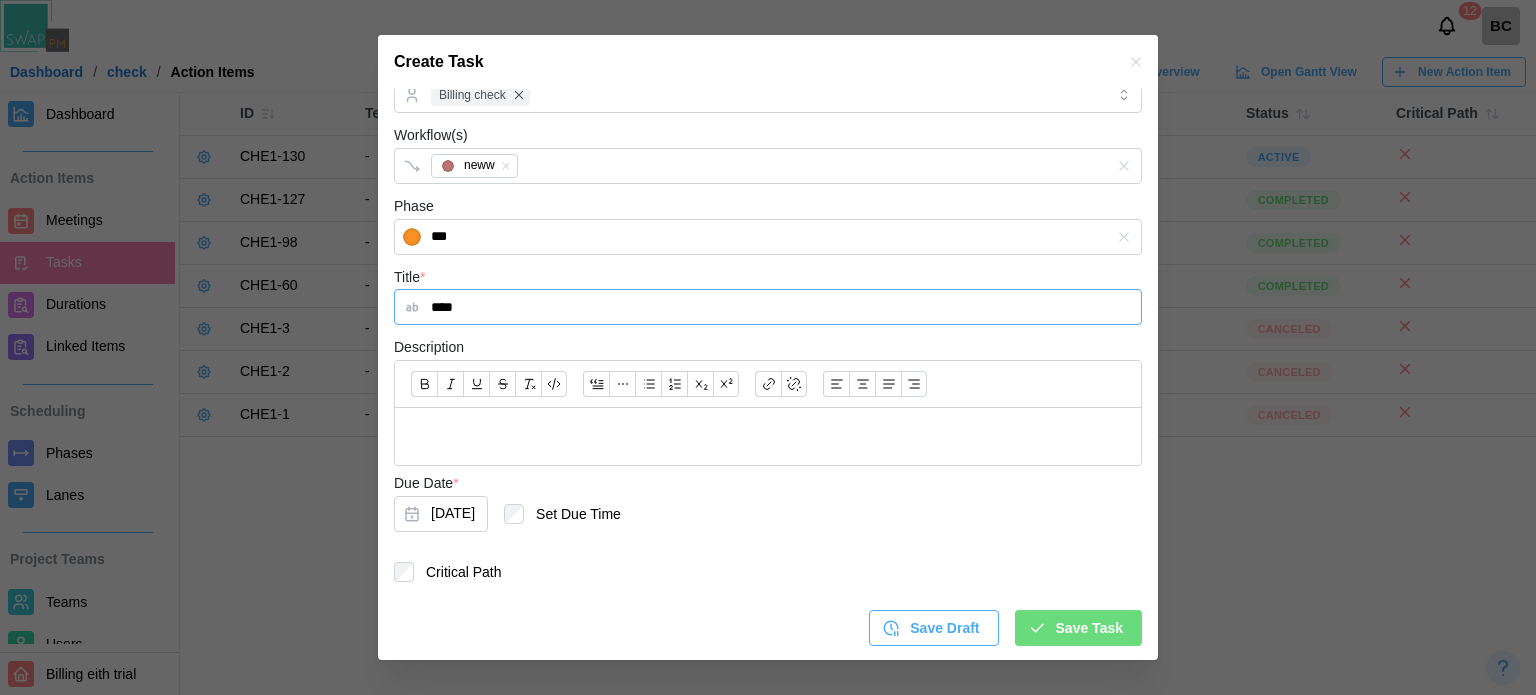 type on "****" 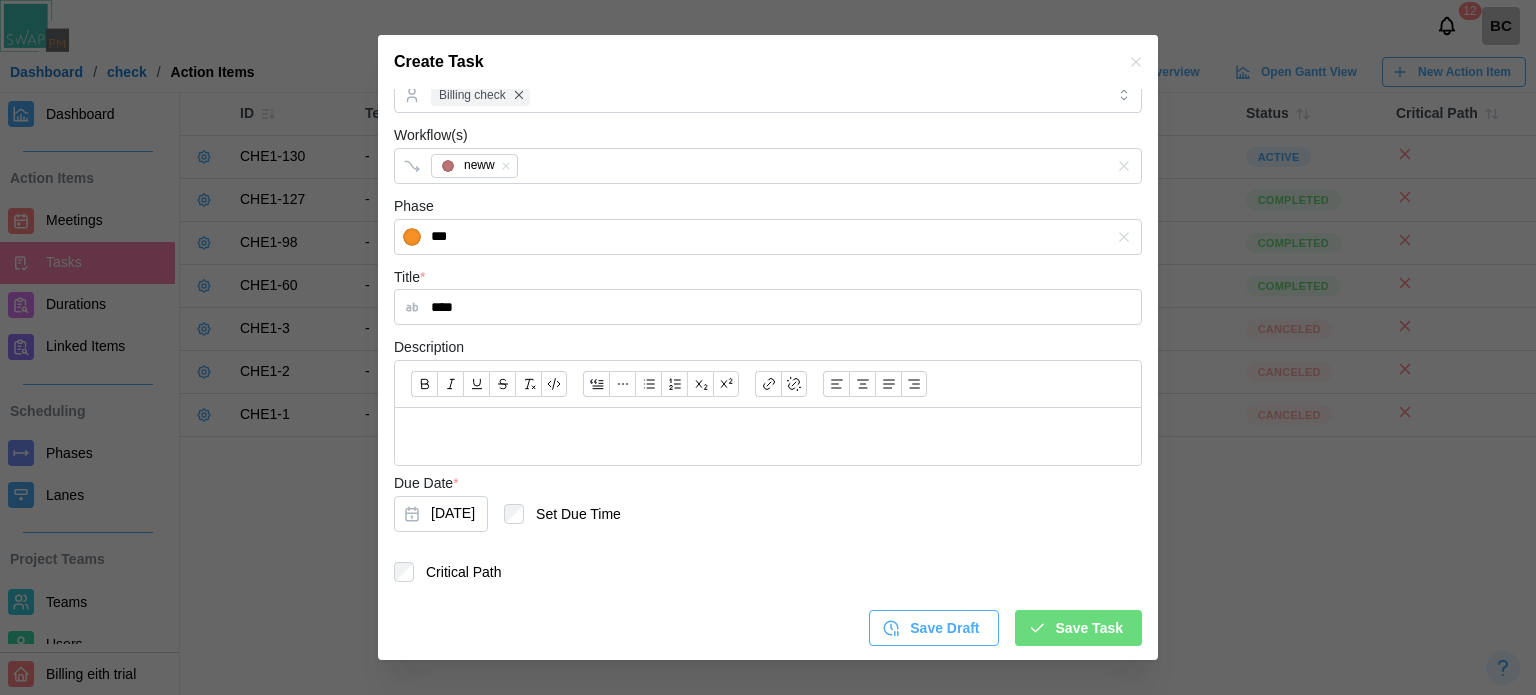 click at bounding box center (768, 436) 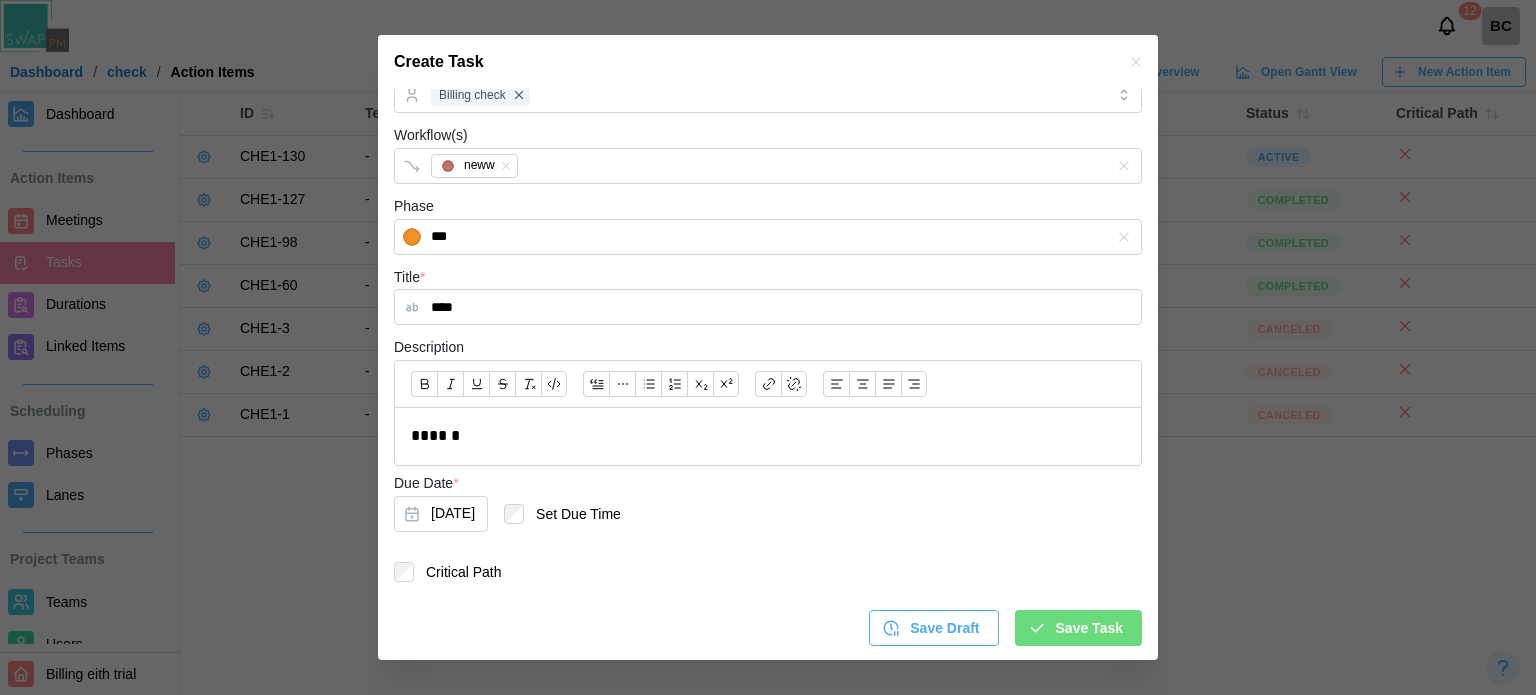 click on "Save Task" at bounding box center (1089, 628) 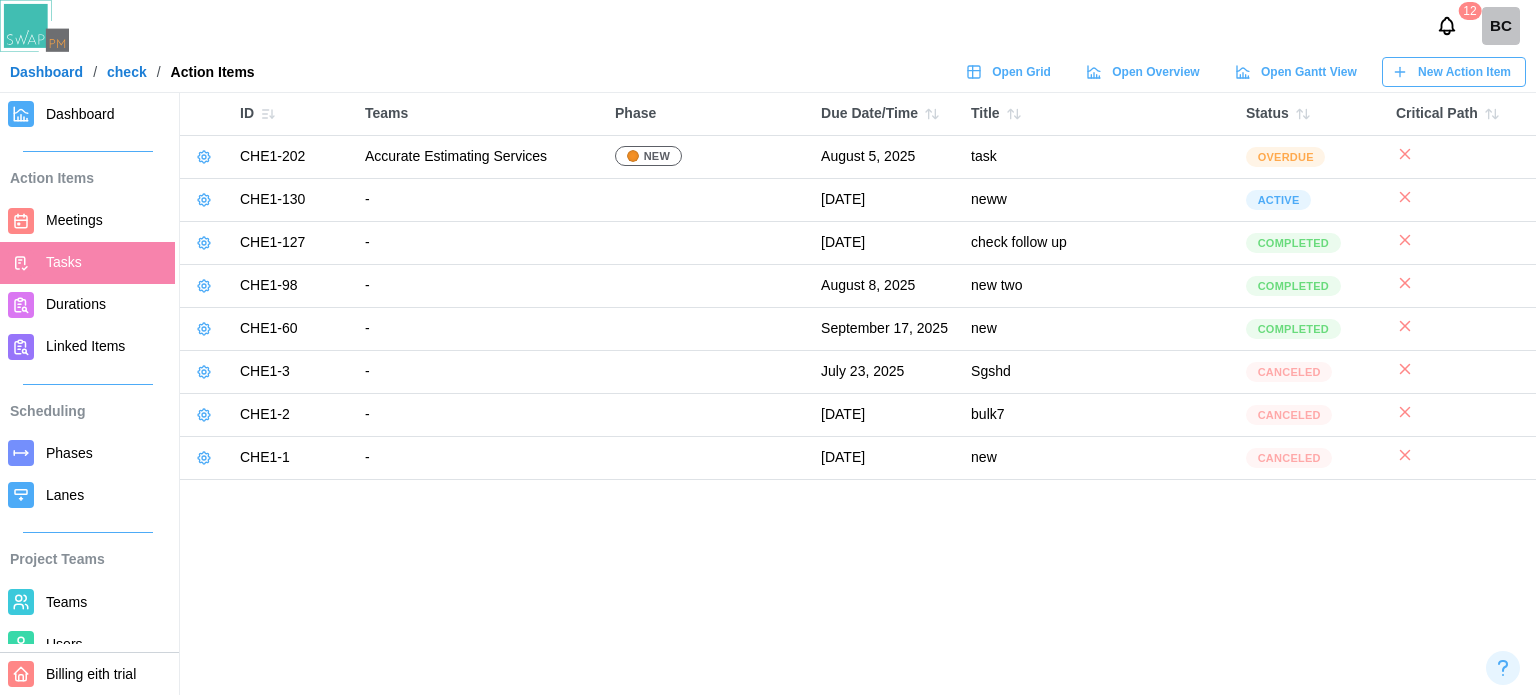 click on "Linked Items" at bounding box center (87, 347) 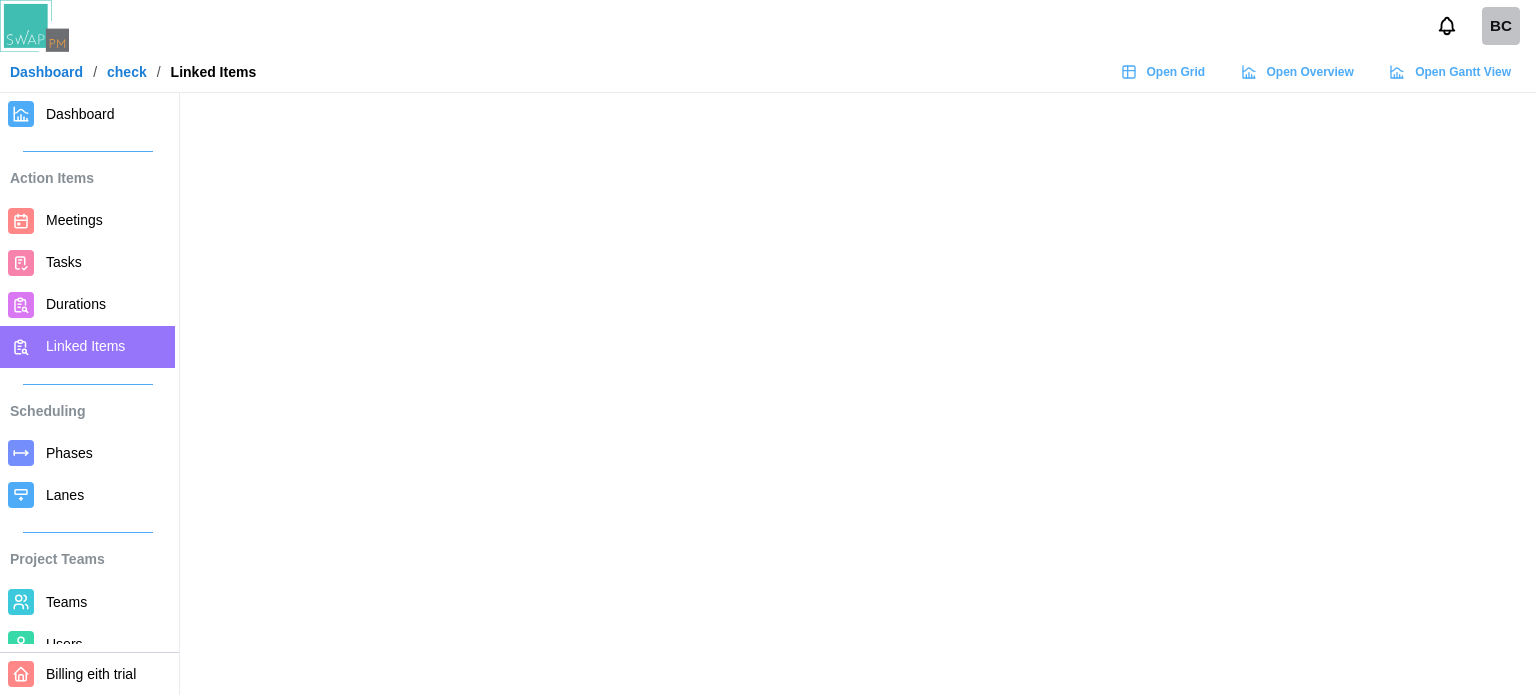 click on "Durations" at bounding box center (87, 305) 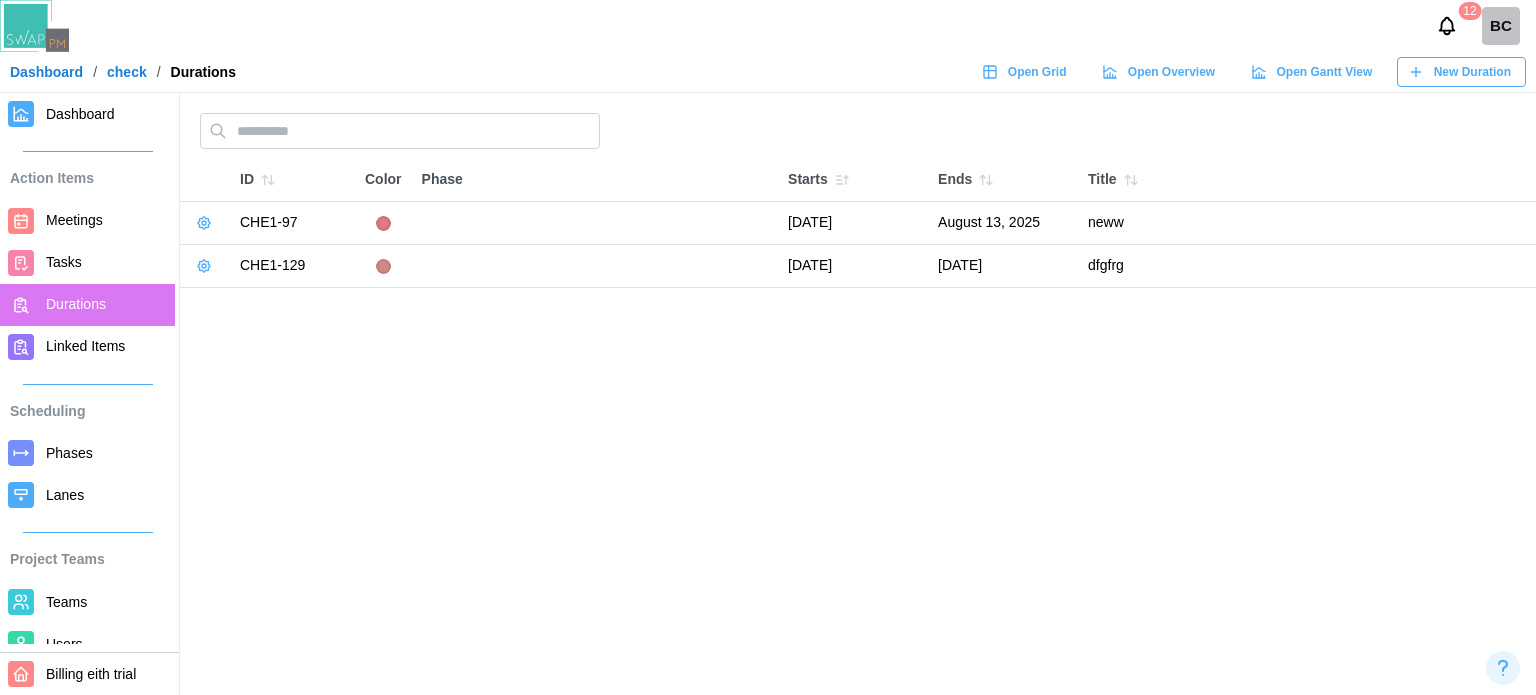 click on "New Duration" at bounding box center (1472, 72) 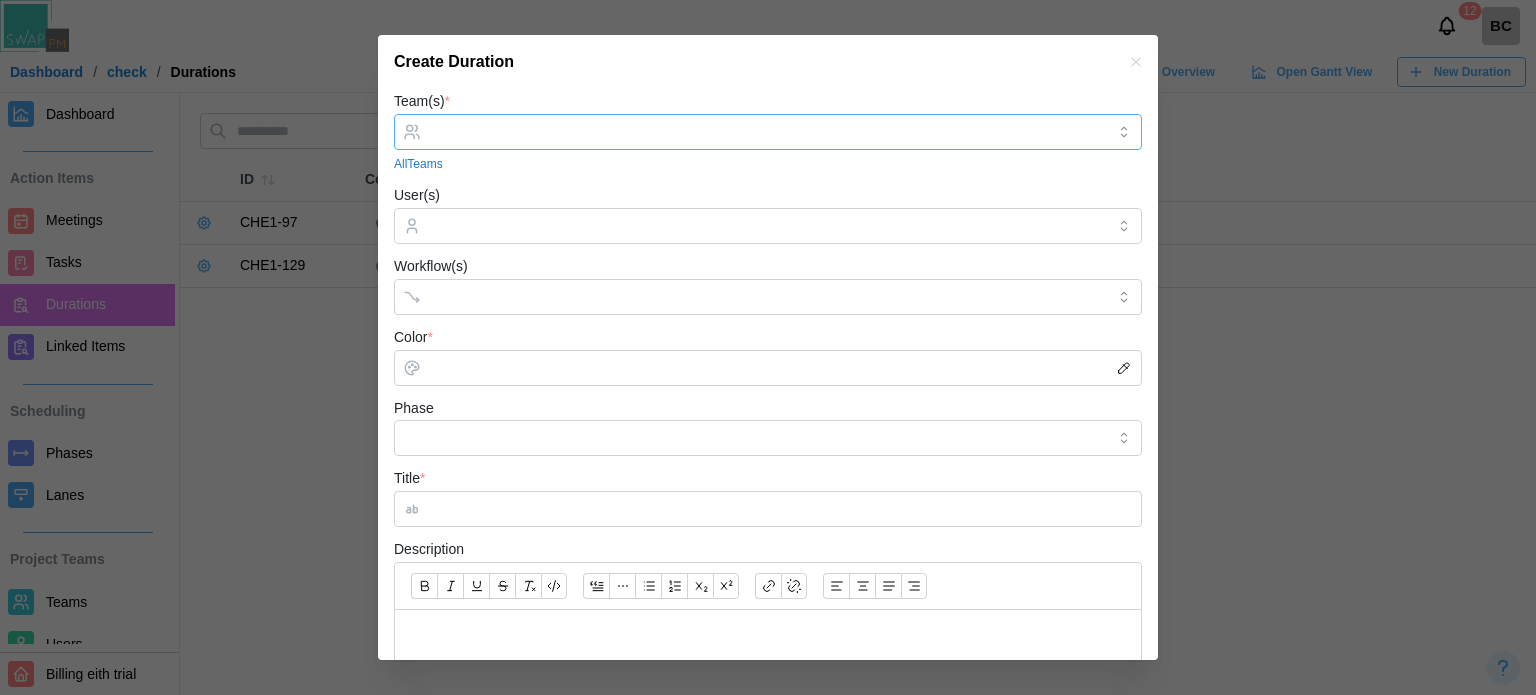 click on "Team(s)  *" at bounding box center [768, 132] 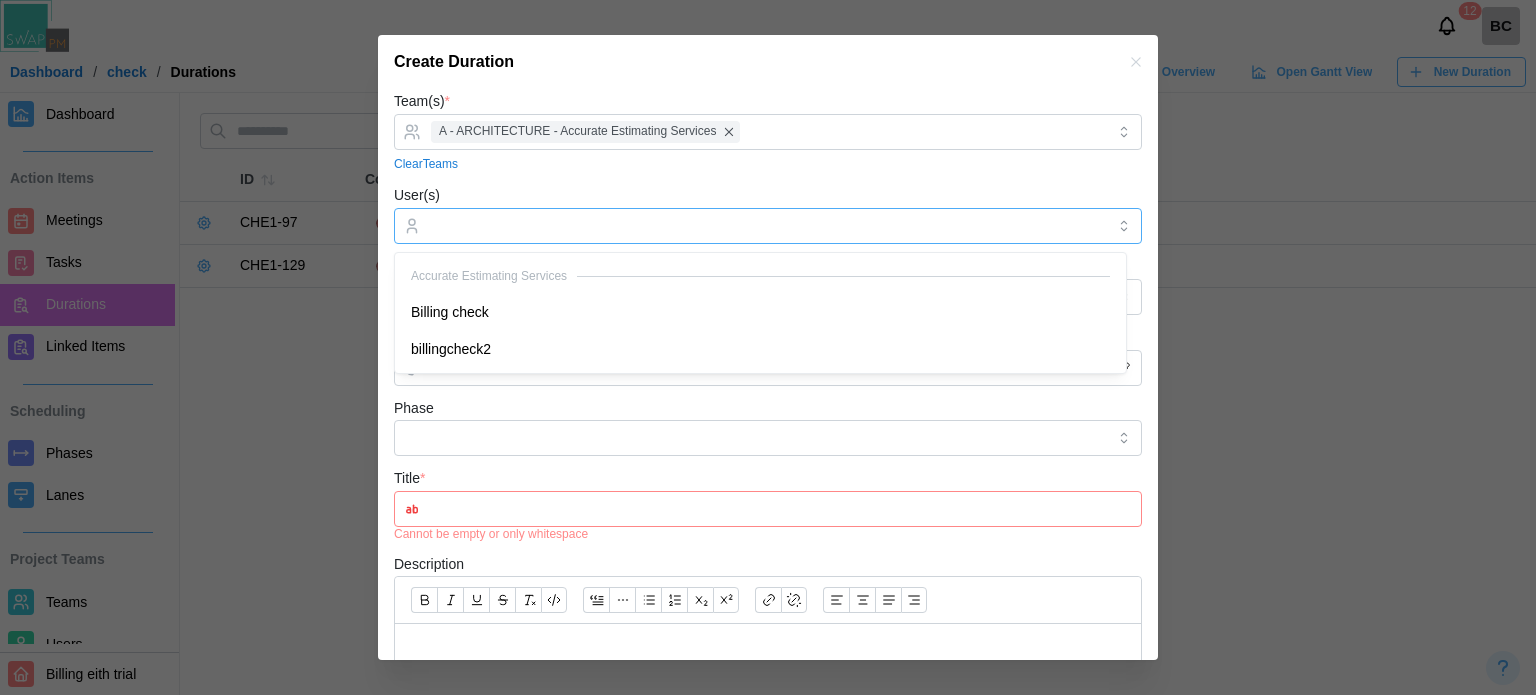click at bounding box center [765, 226] 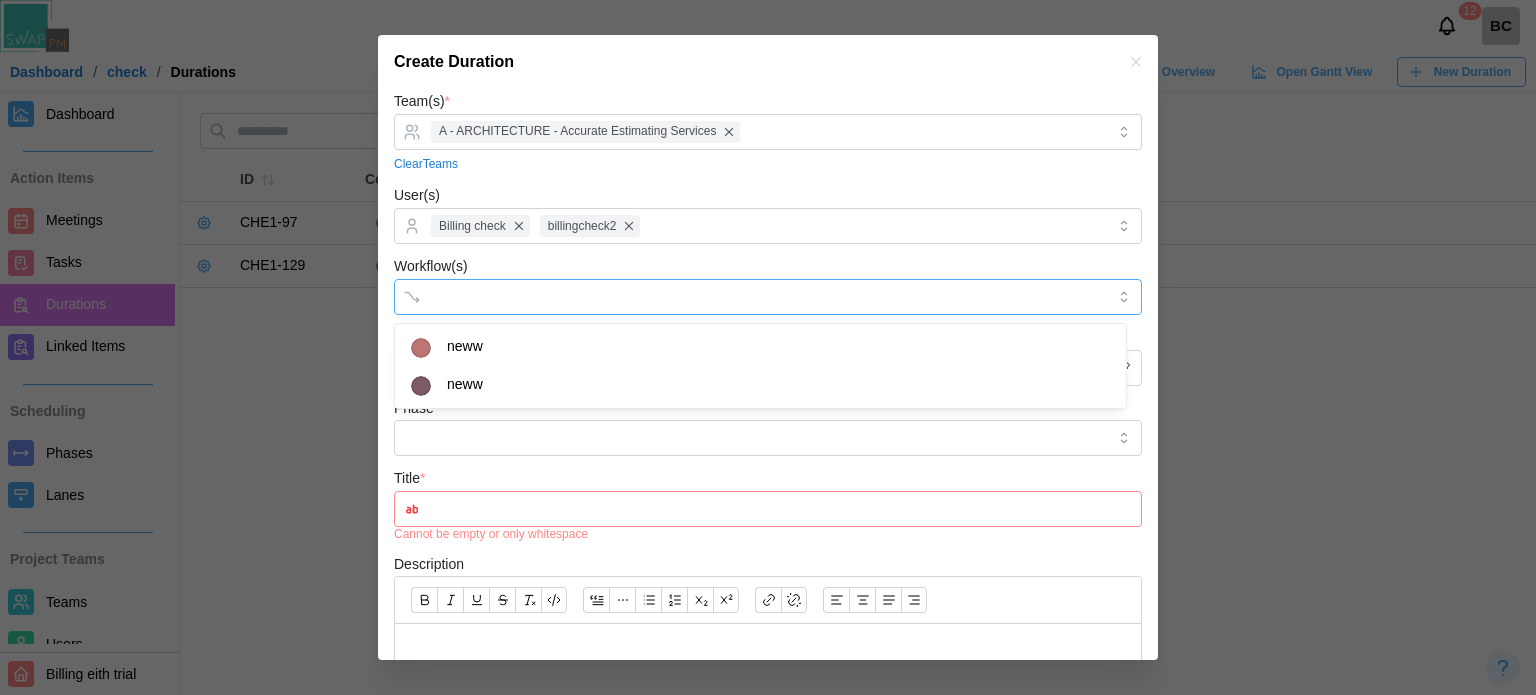 click on "Workflow(s)" at bounding box center [750, 297] 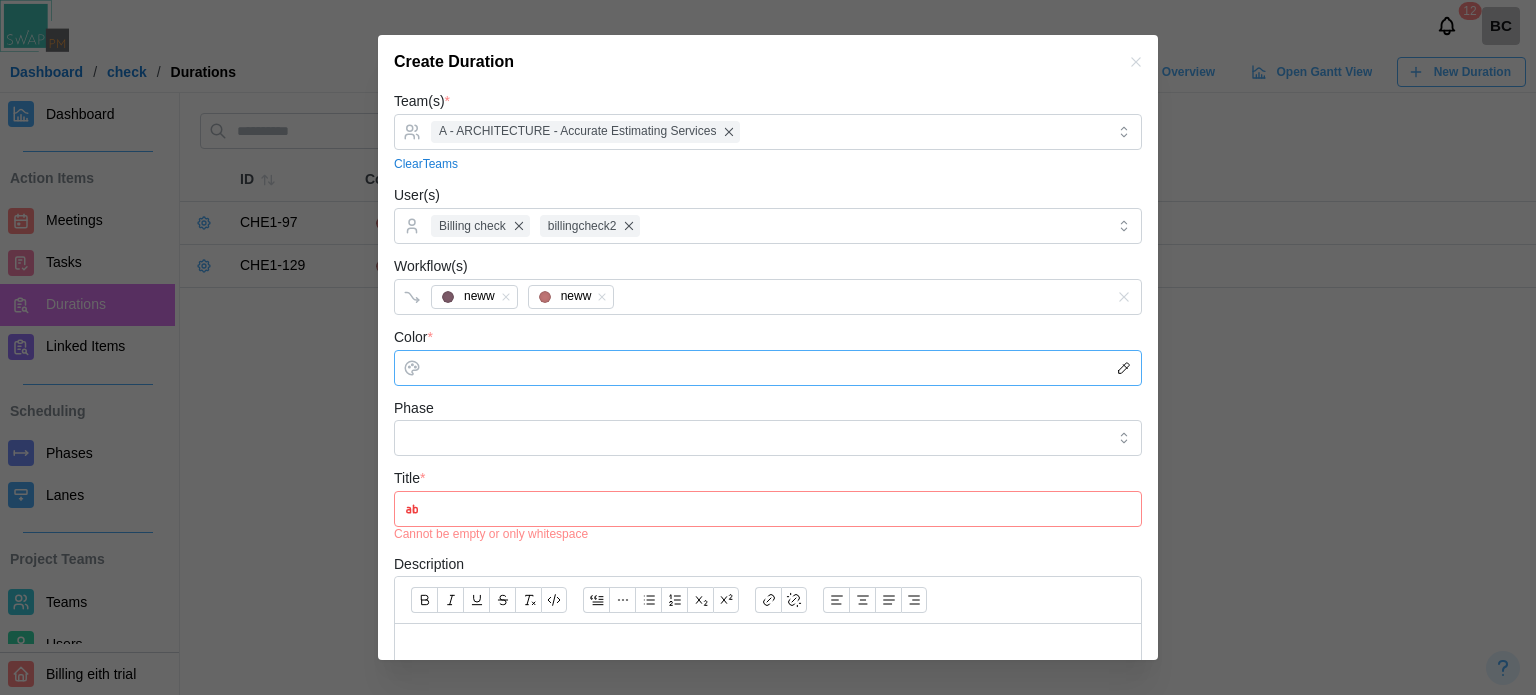 click on "Color  *" at bounding box center [768, 368] 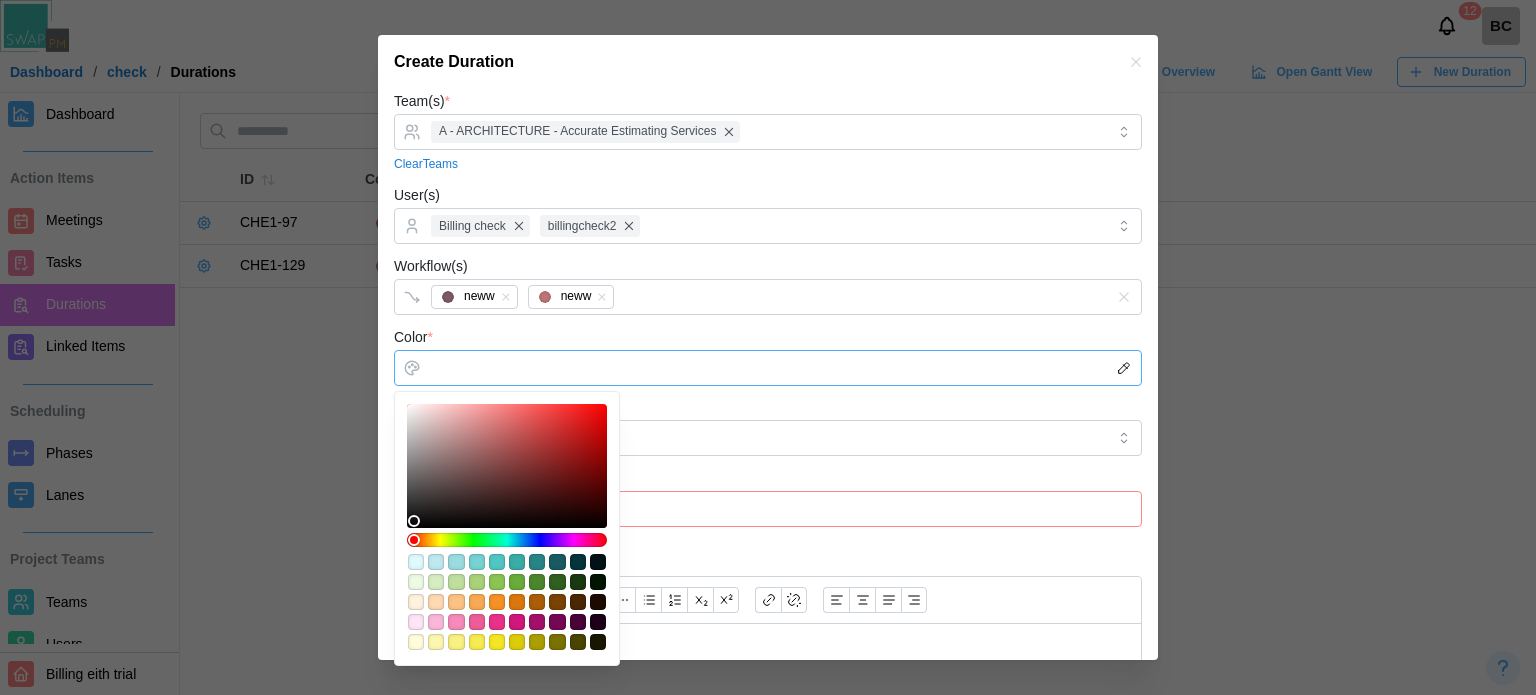 type on "*******" 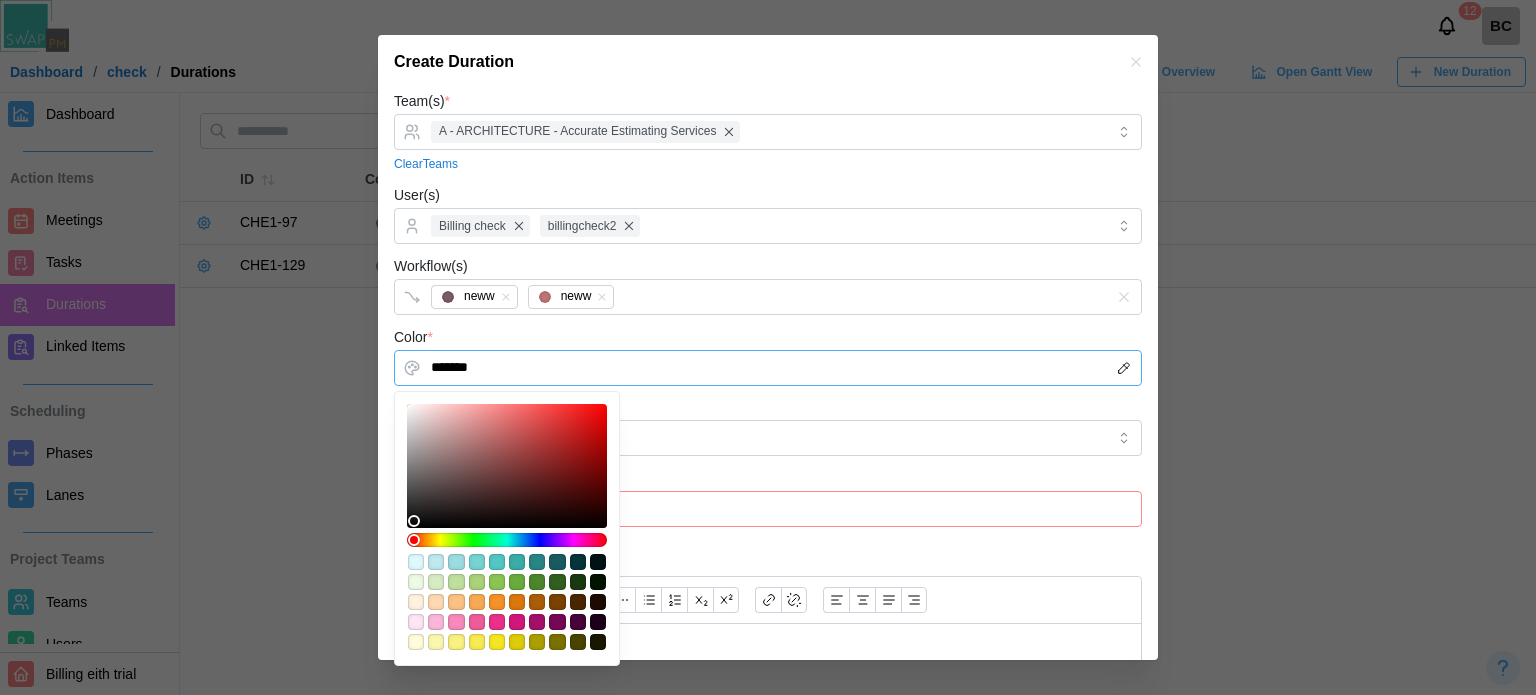 click at bounding box center (507, 466) 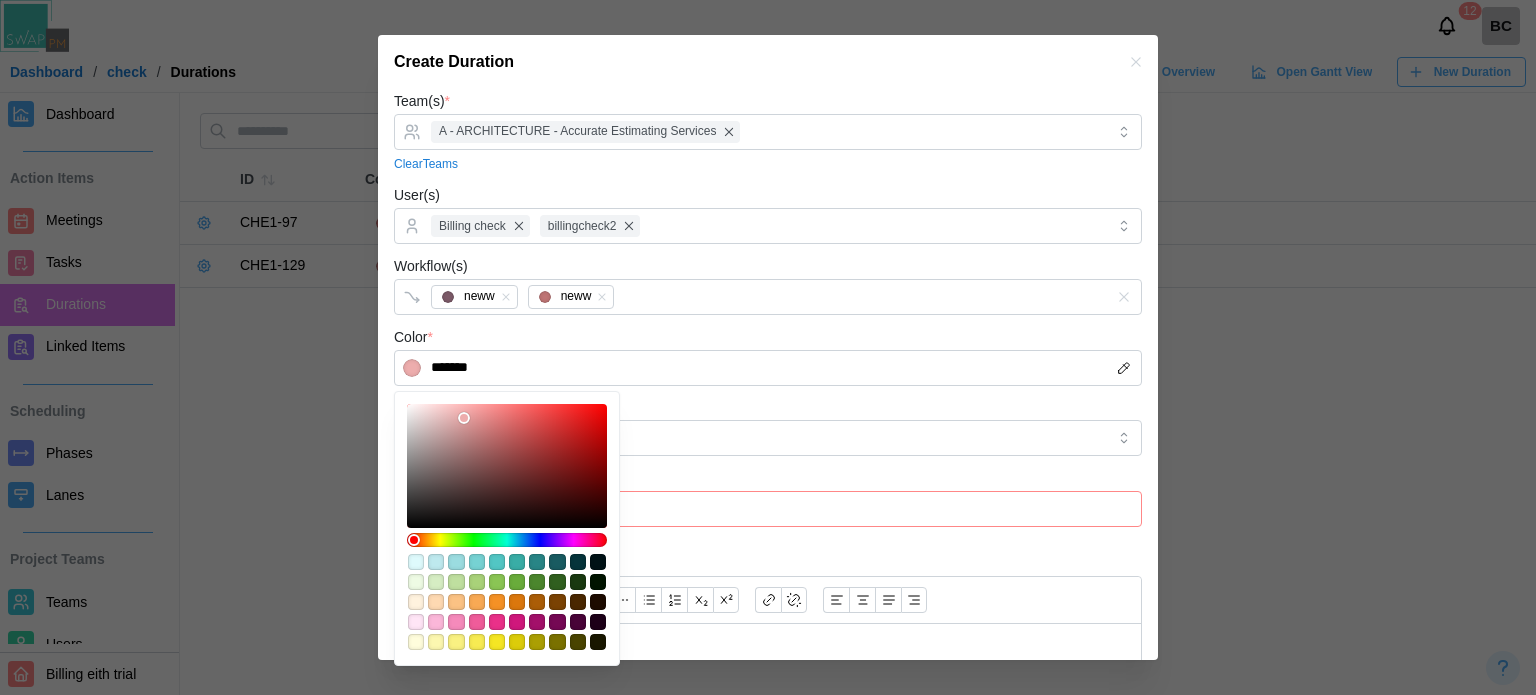 click on "Phase" at bounding box center (768, 426) 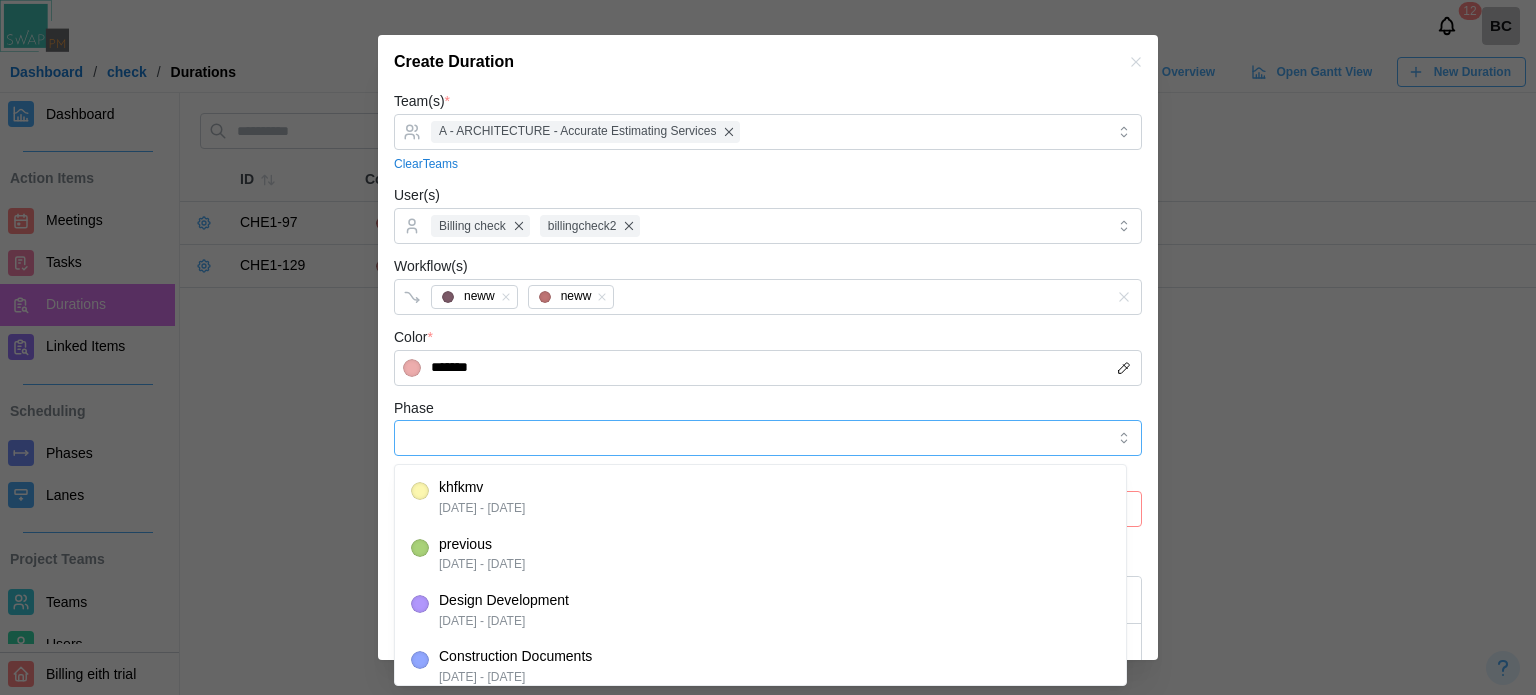 click on "Phase" at bounding box center (768, 438) 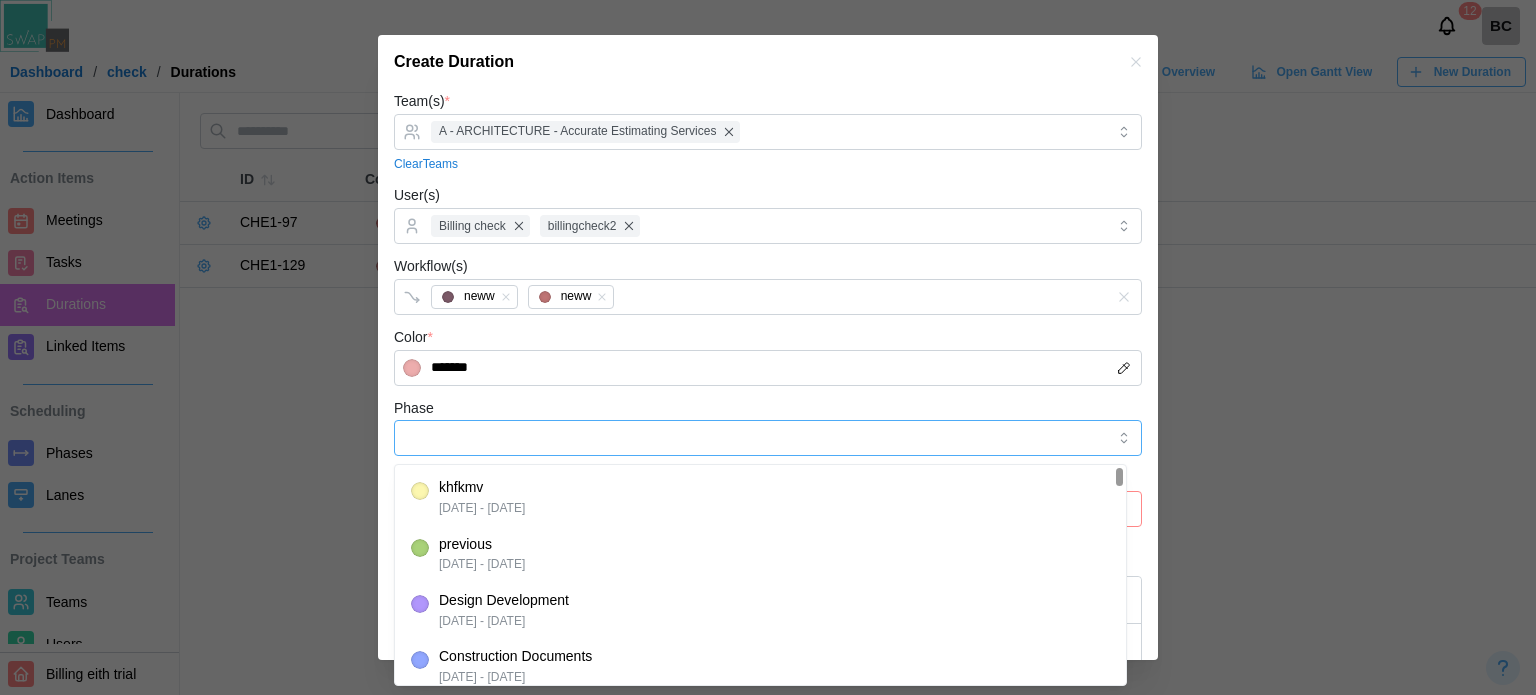 type on "******" 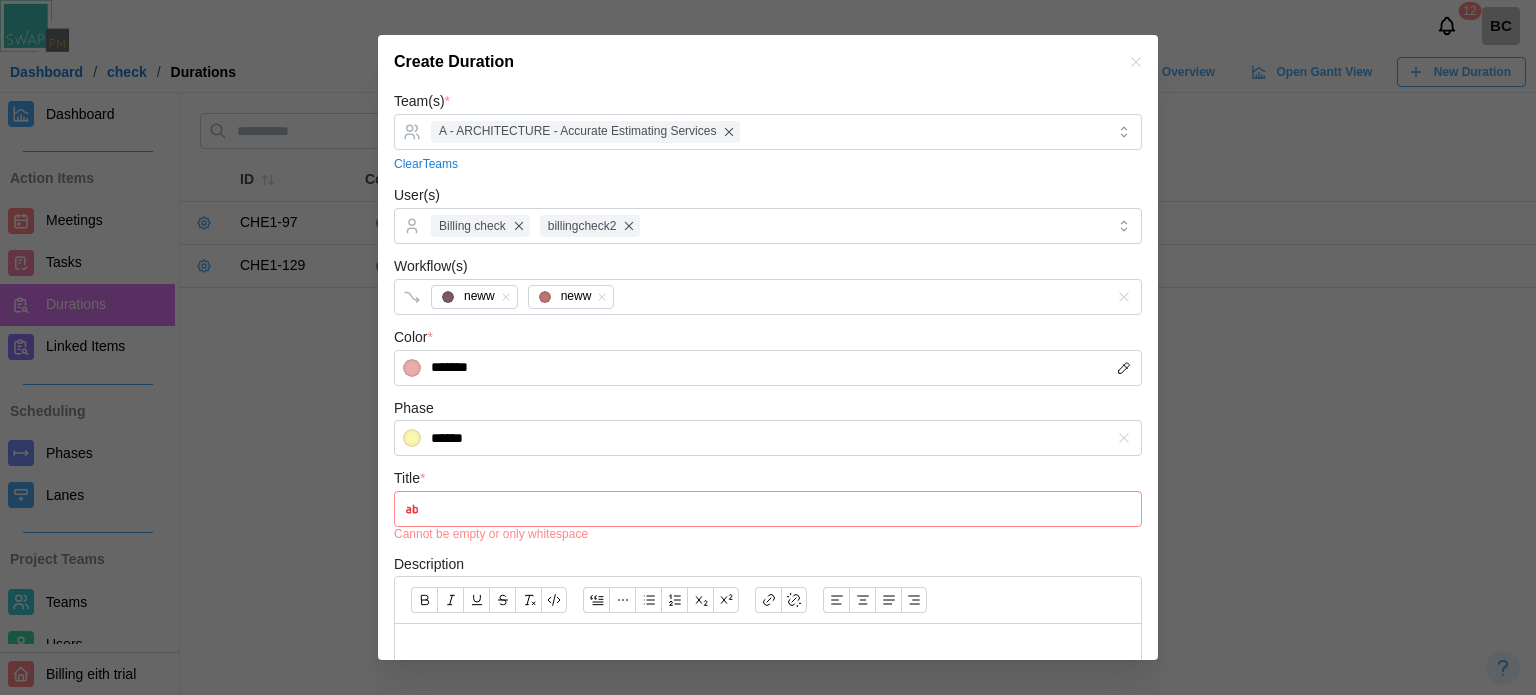 click on "Title  *" at bounding box center (768, 509) 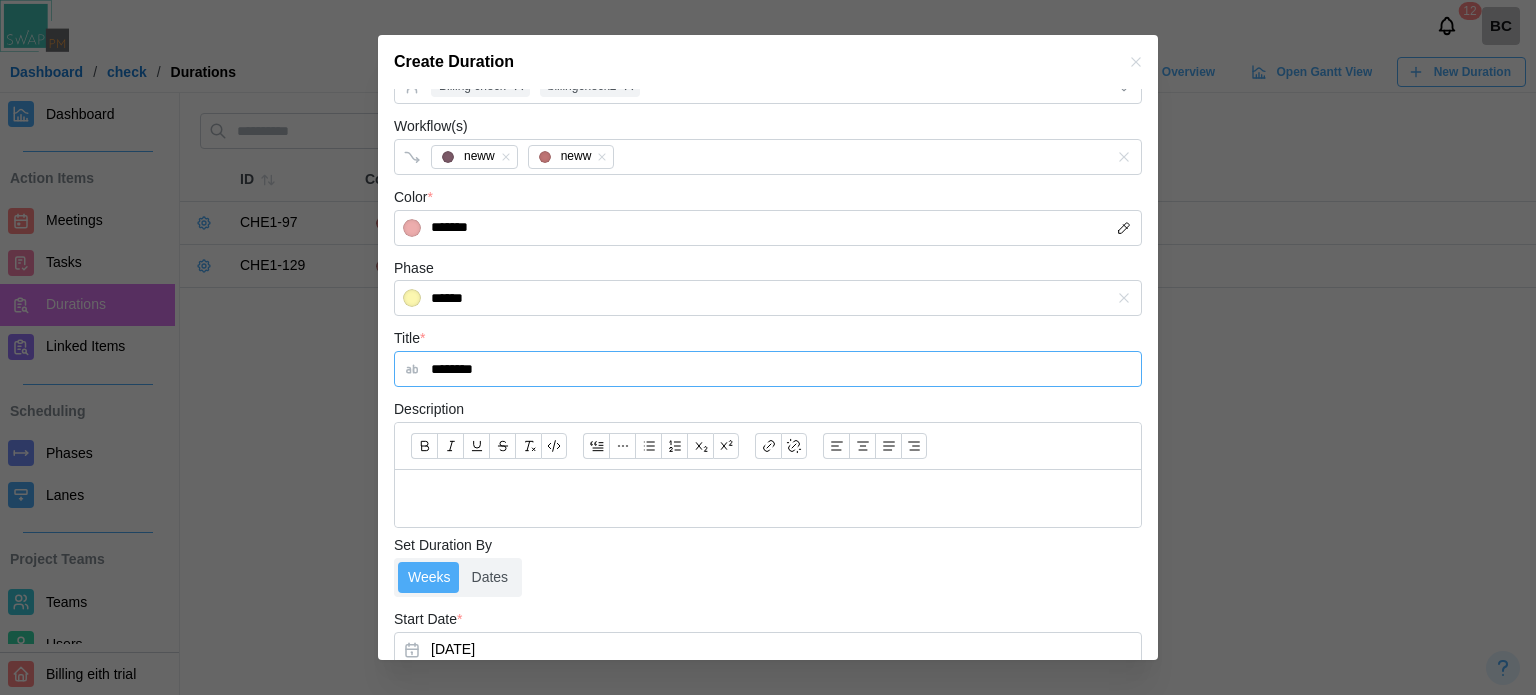 scroll, scrollTop: 347, scrollLeft: 0, axis: vertical 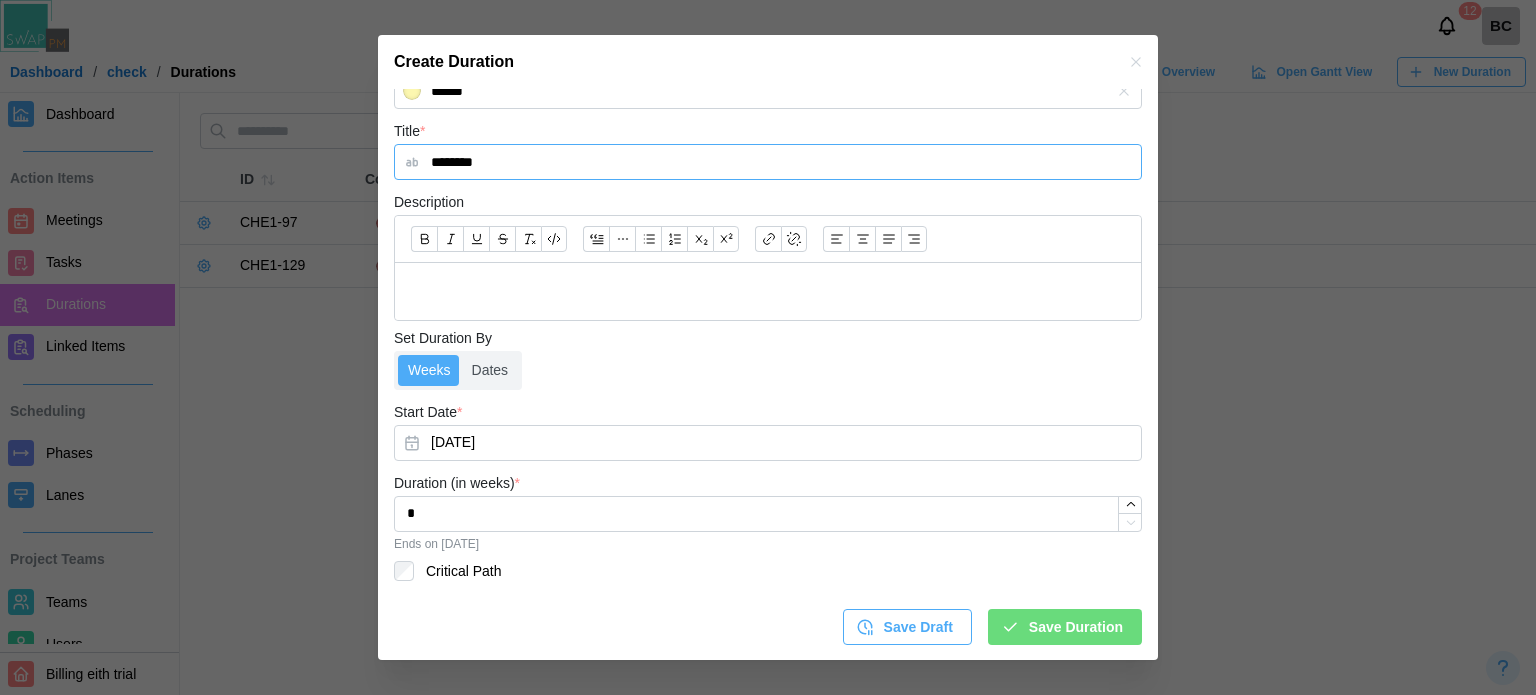 type on "********" 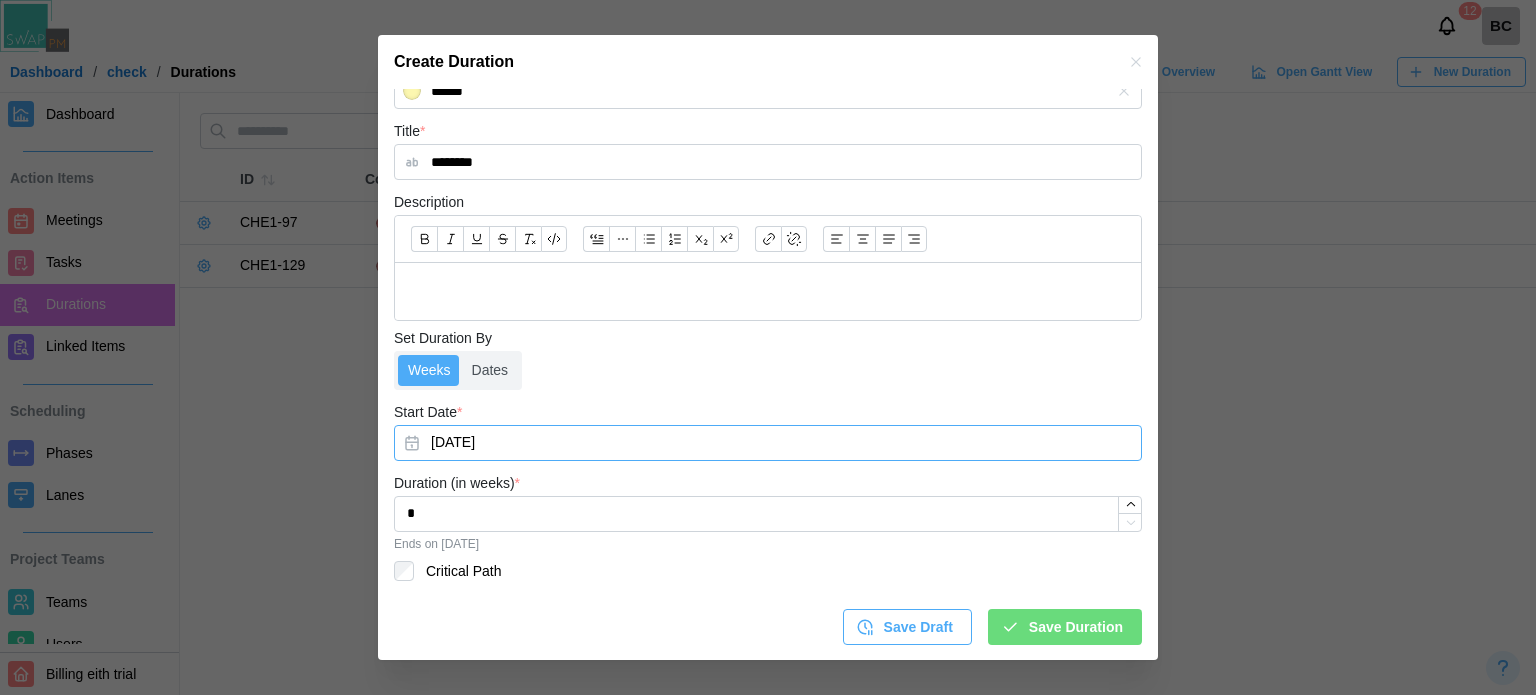 click on "Aug 5, 2025" at bounding box center [768, 443] 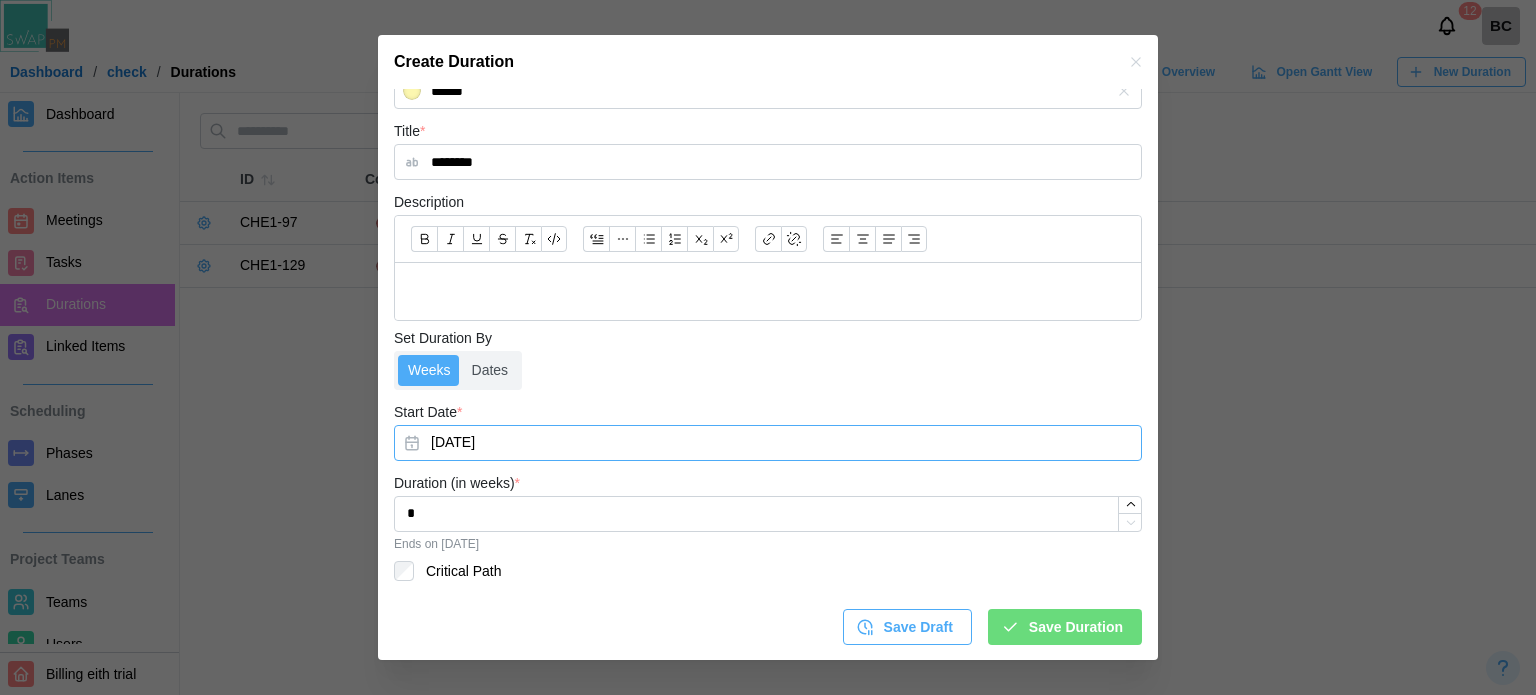 click on "Save Duration" at bounding box center [1076, 627] 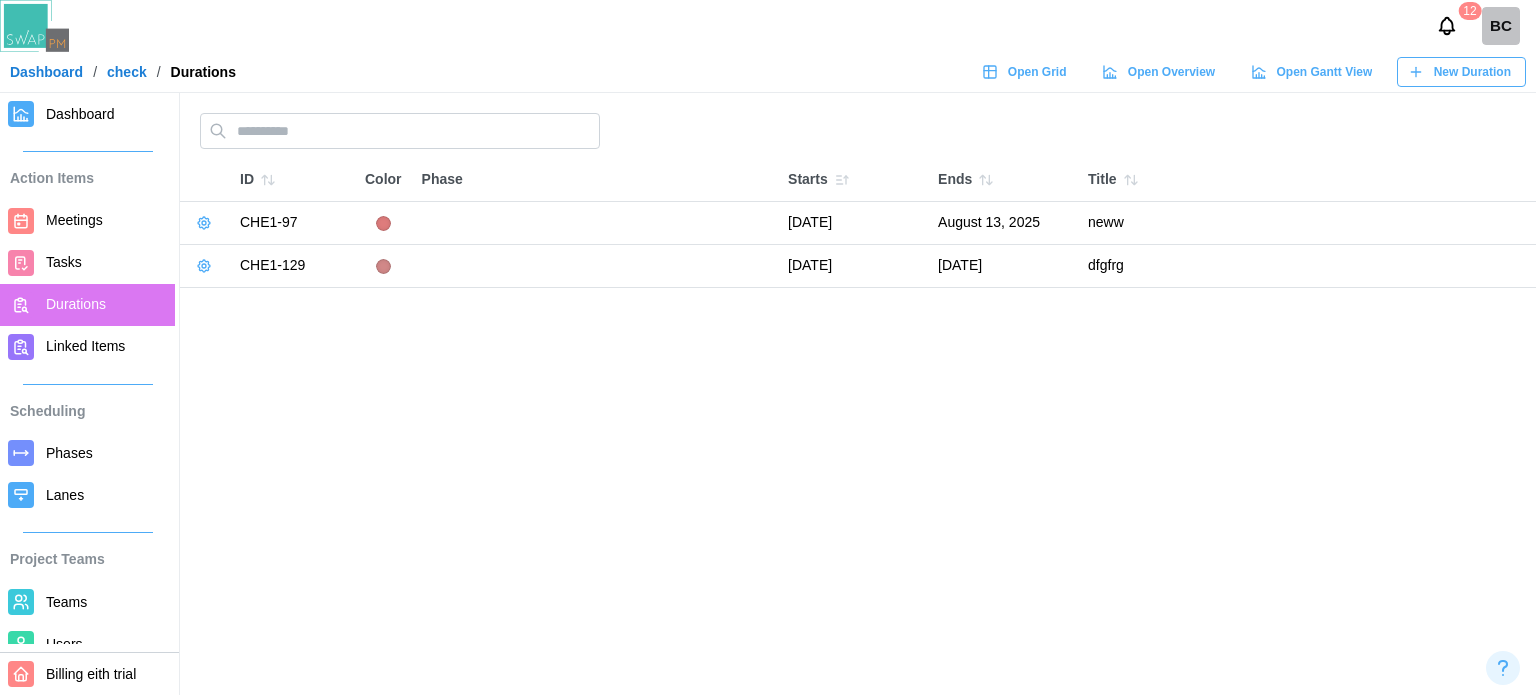 click on "New Duration" at bounding box center [1459, 72] 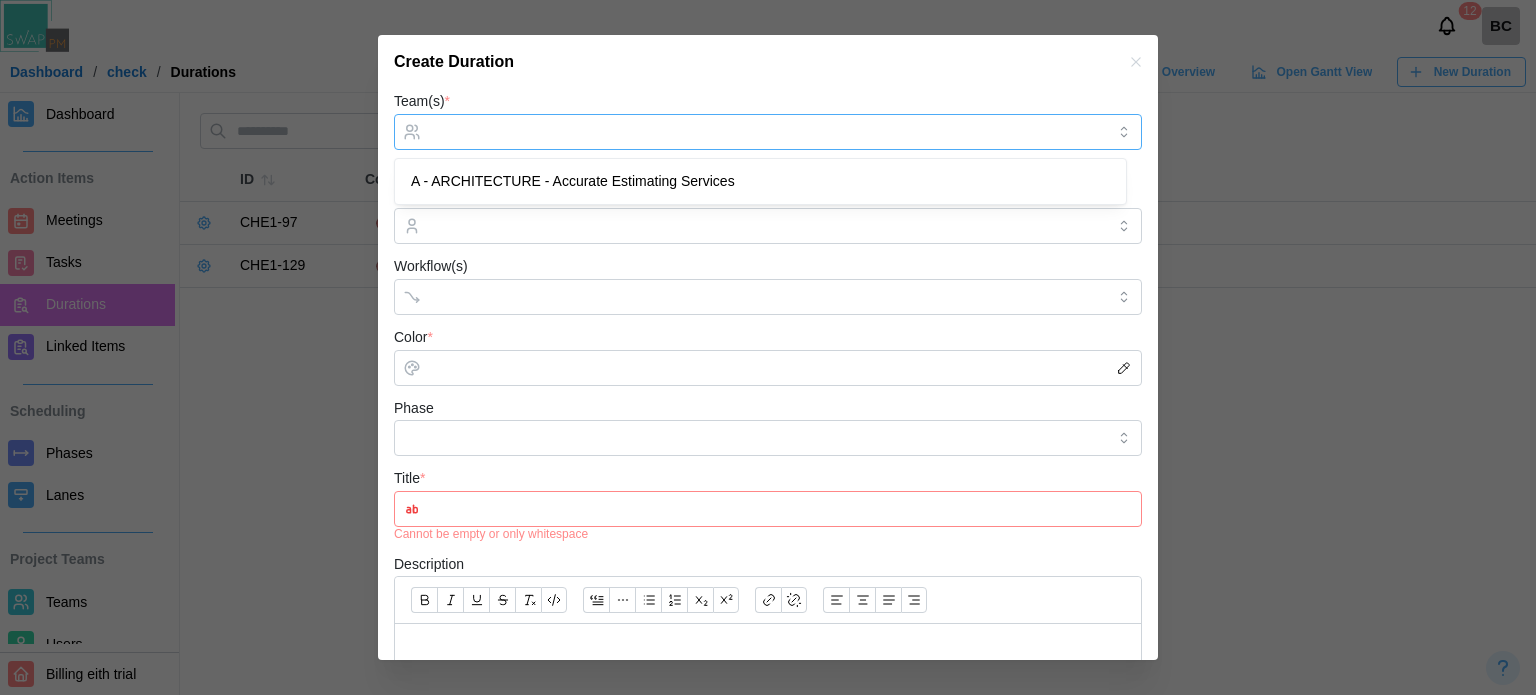 click on "Team(s)  *" at bounding box center (768, 132) 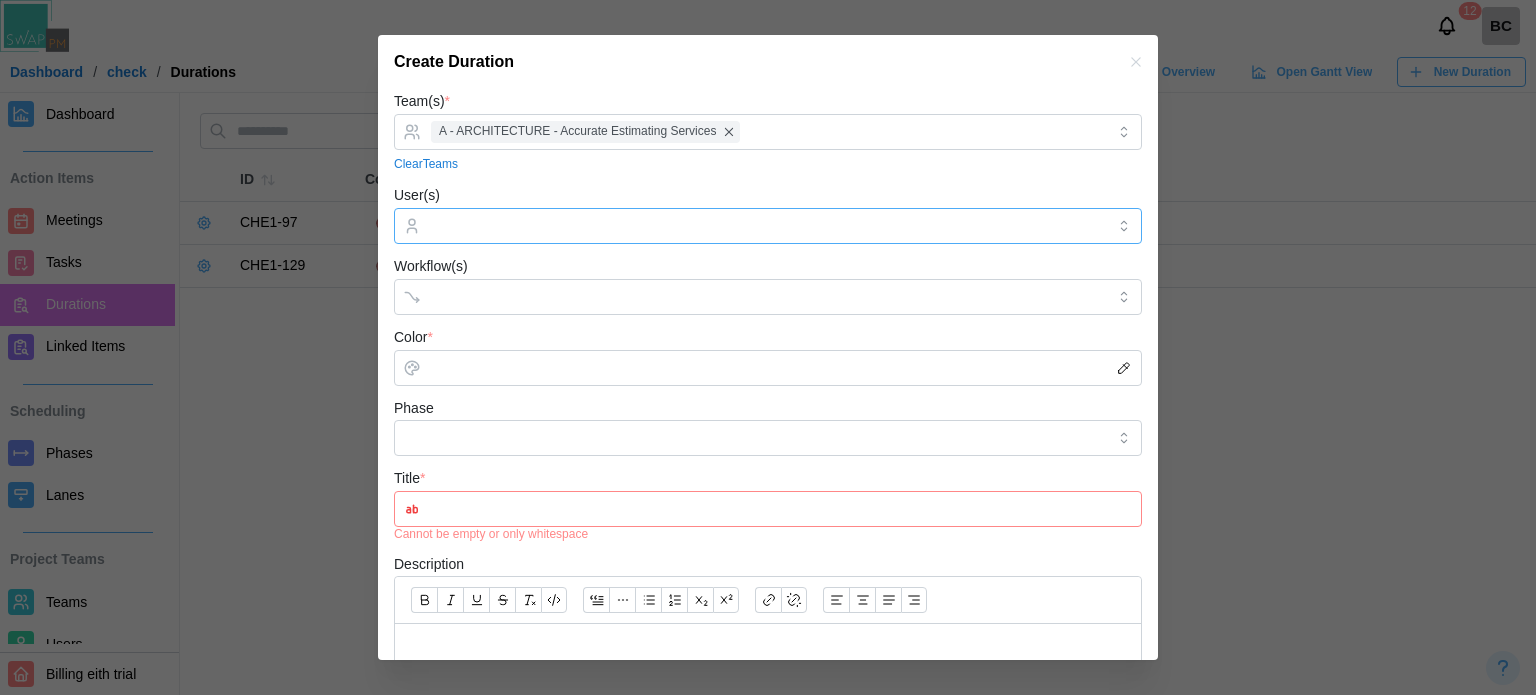 click on "User(s)" at bounding box center (768, 226) 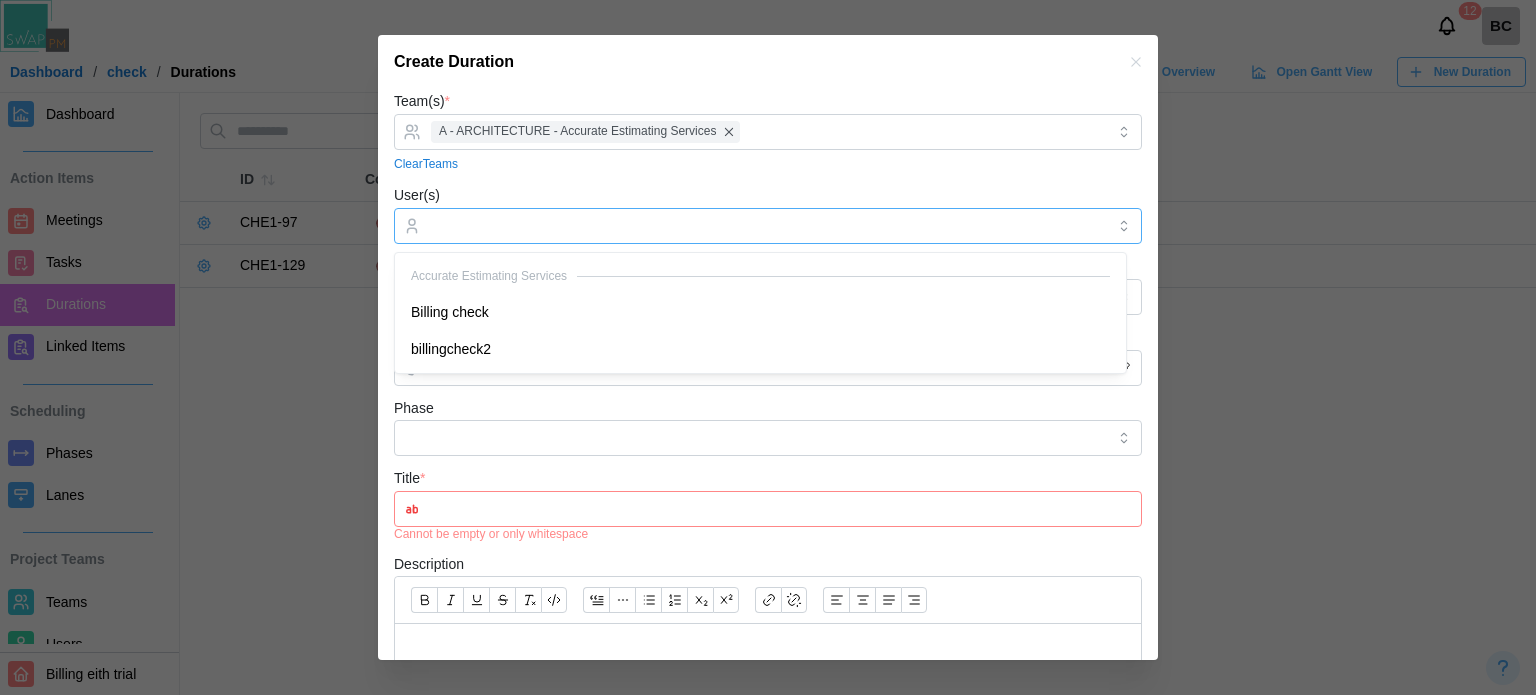 click on "Accurate Estimating Services" at bounding box center [760, 275] 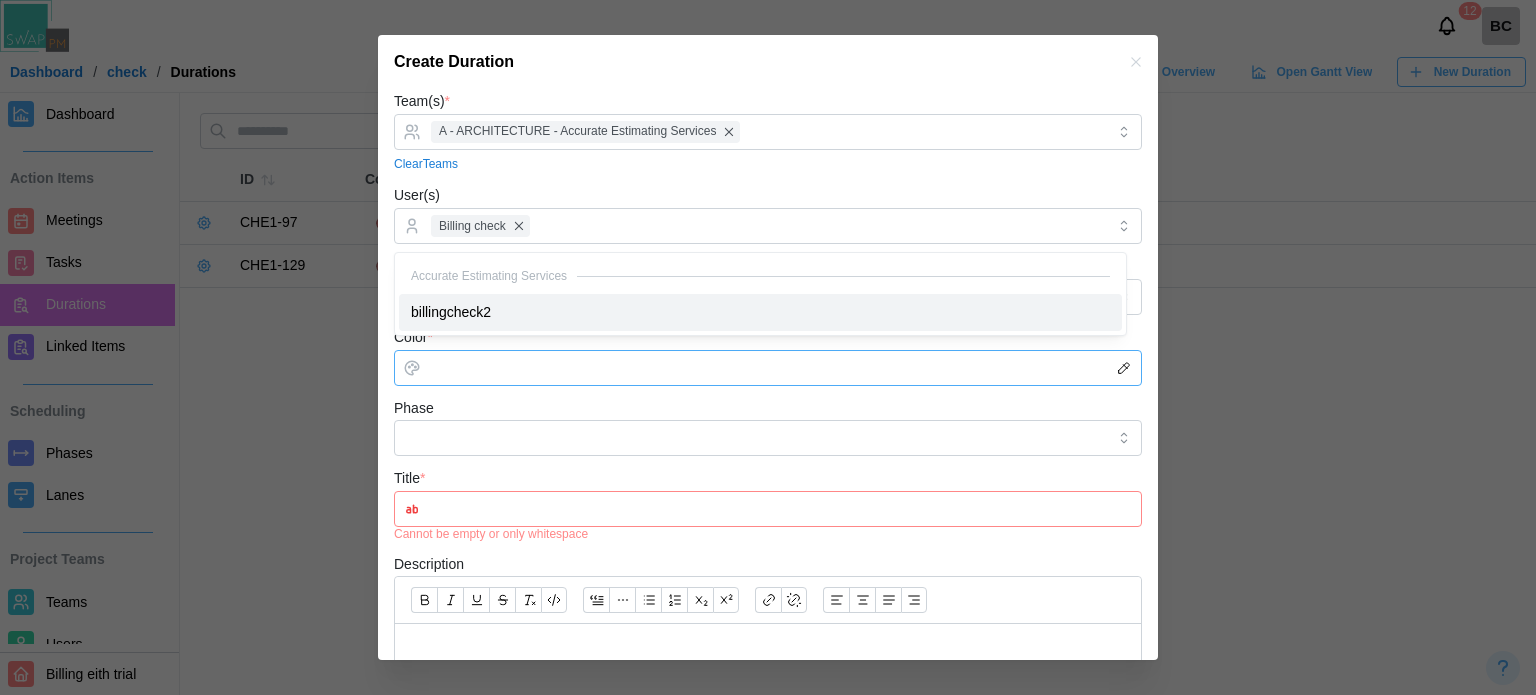 click on "Color  *" at bounding box center [768, 368] 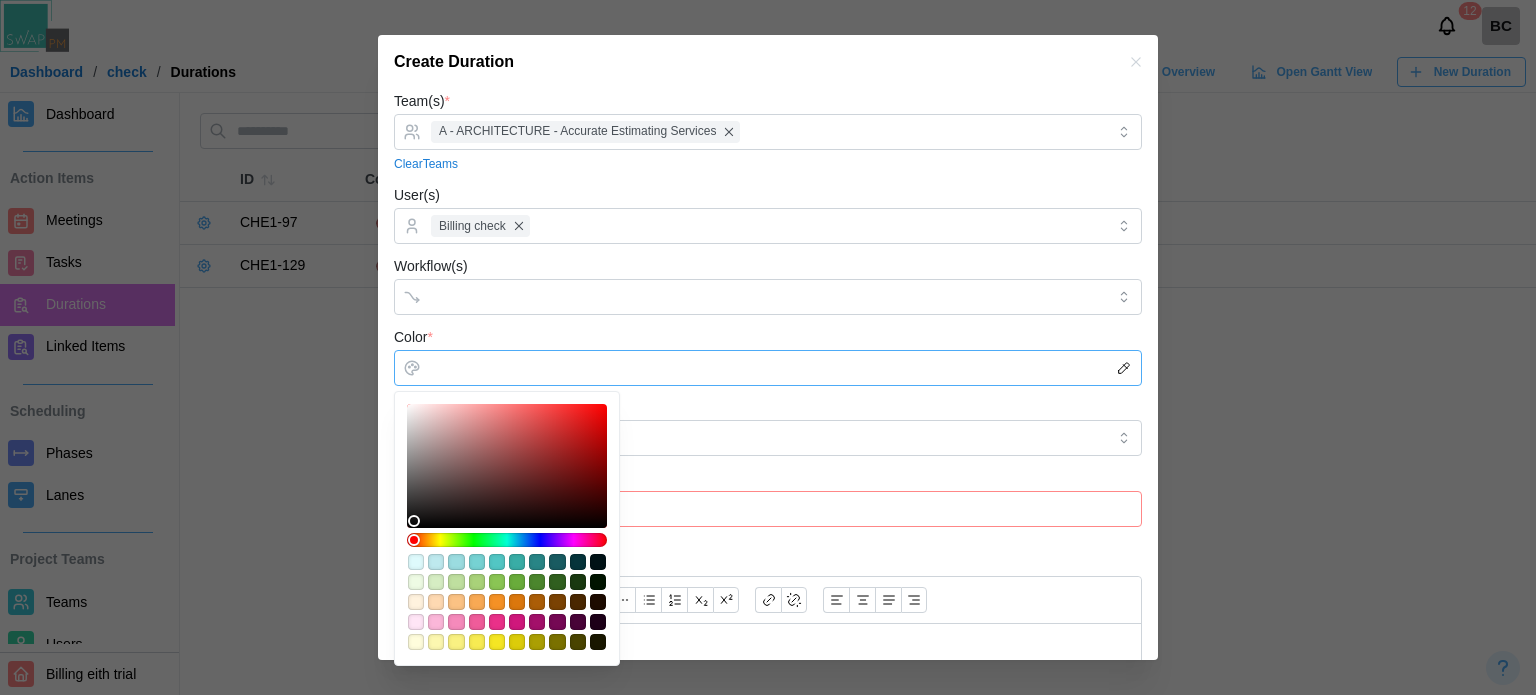 type on "*******" 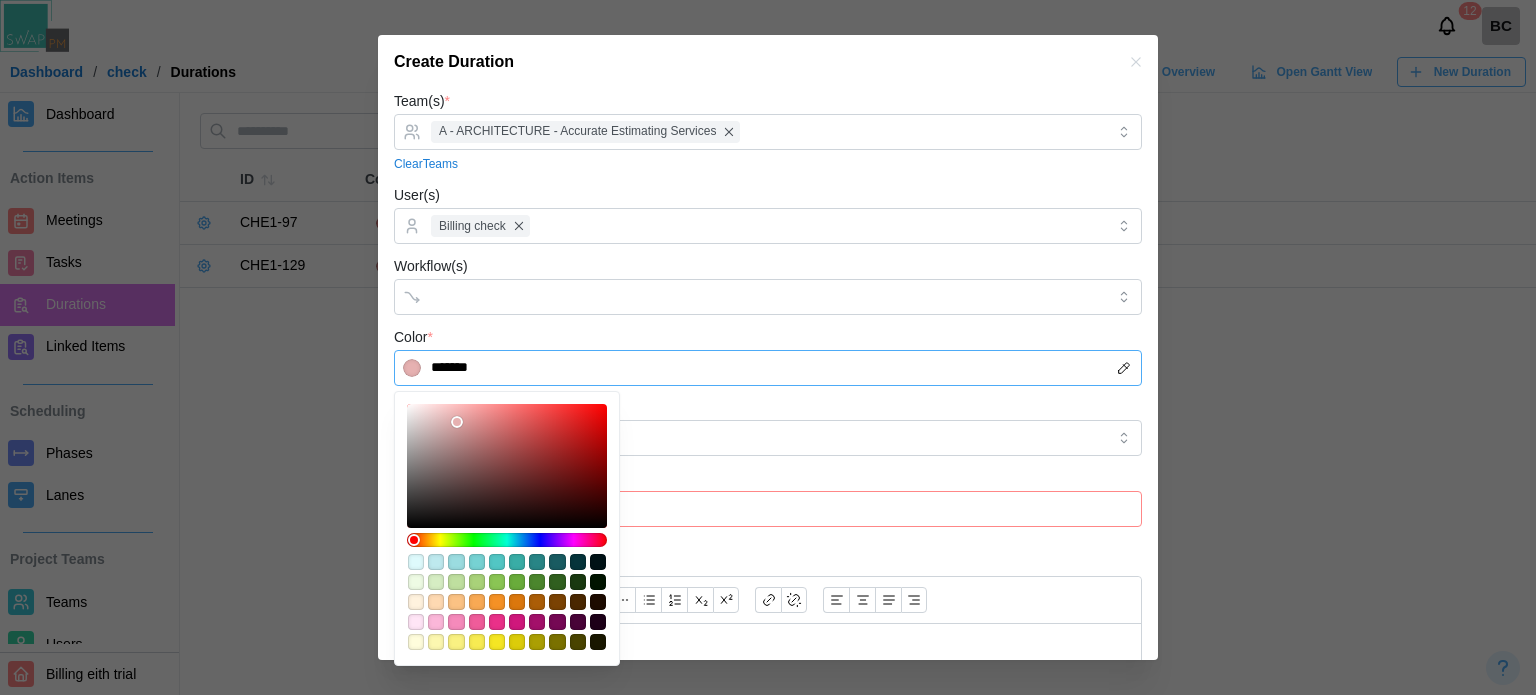 click at bounding box center [507, 466] 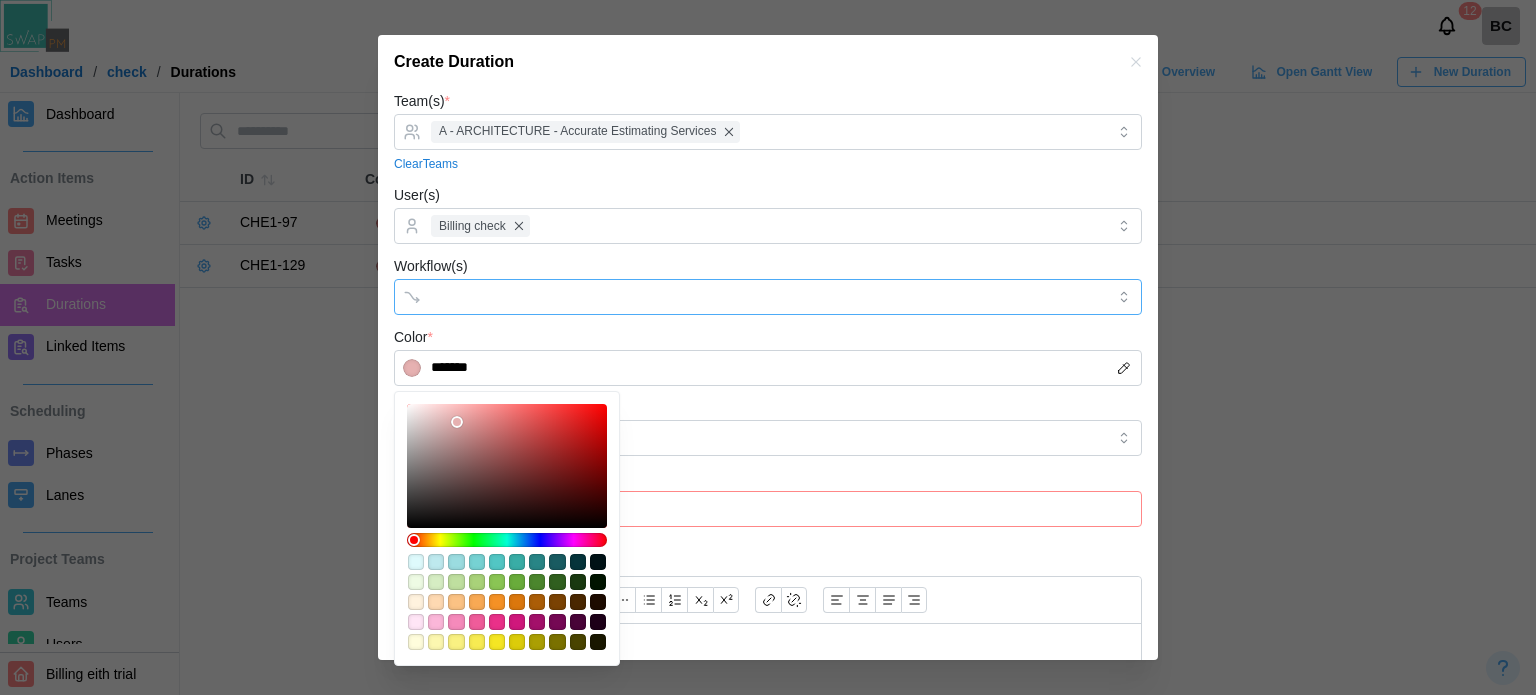 click at bounding box center [747, 297] 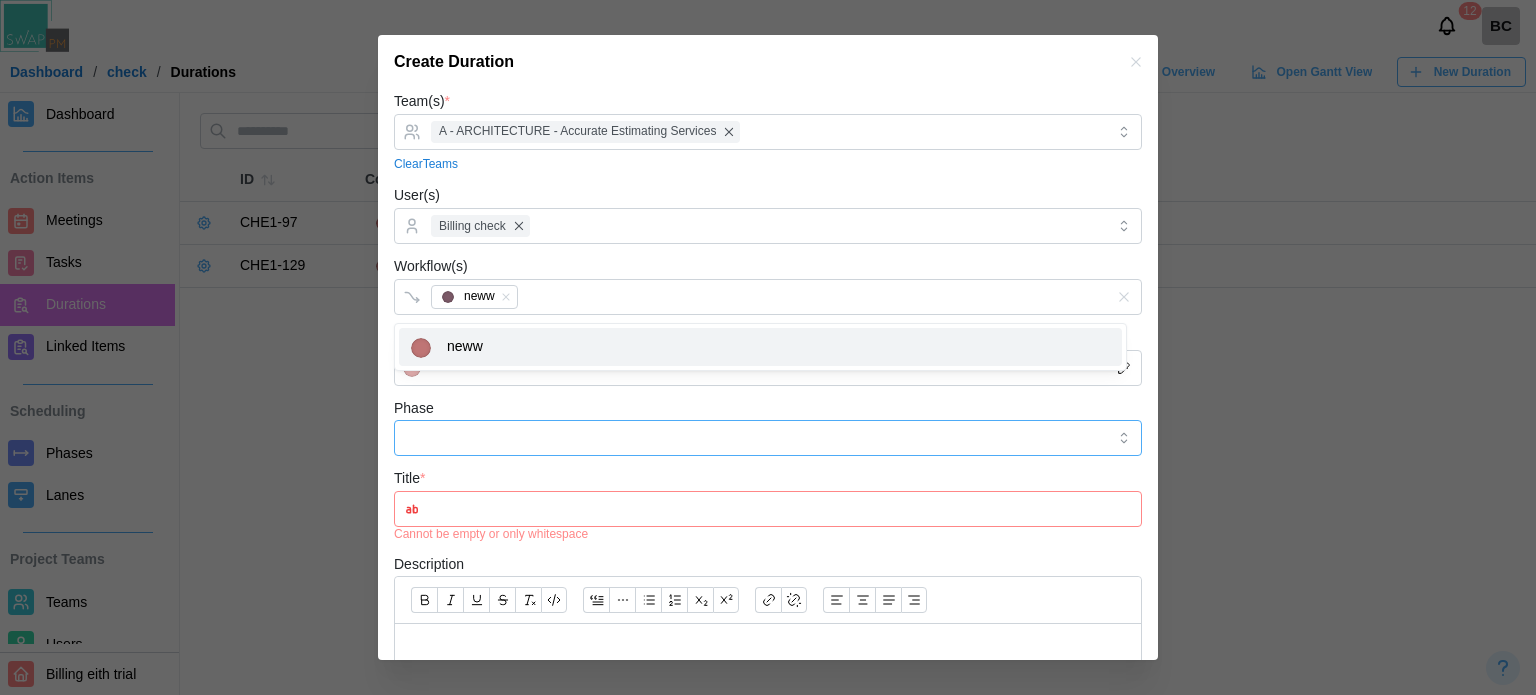 click on "Phase" at bounding box center [768, 438] 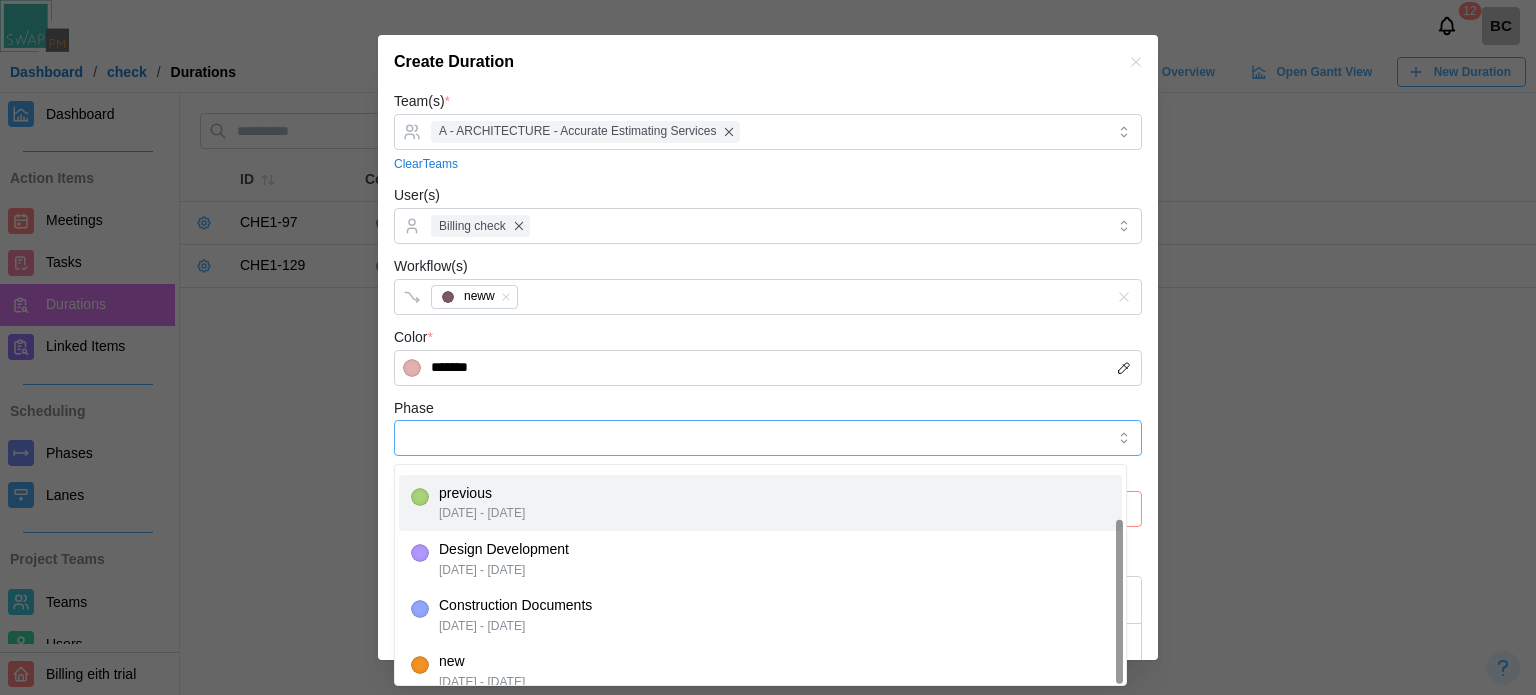 scroll, scrollTop: 69, scrollLeft: 0, axis: vertical 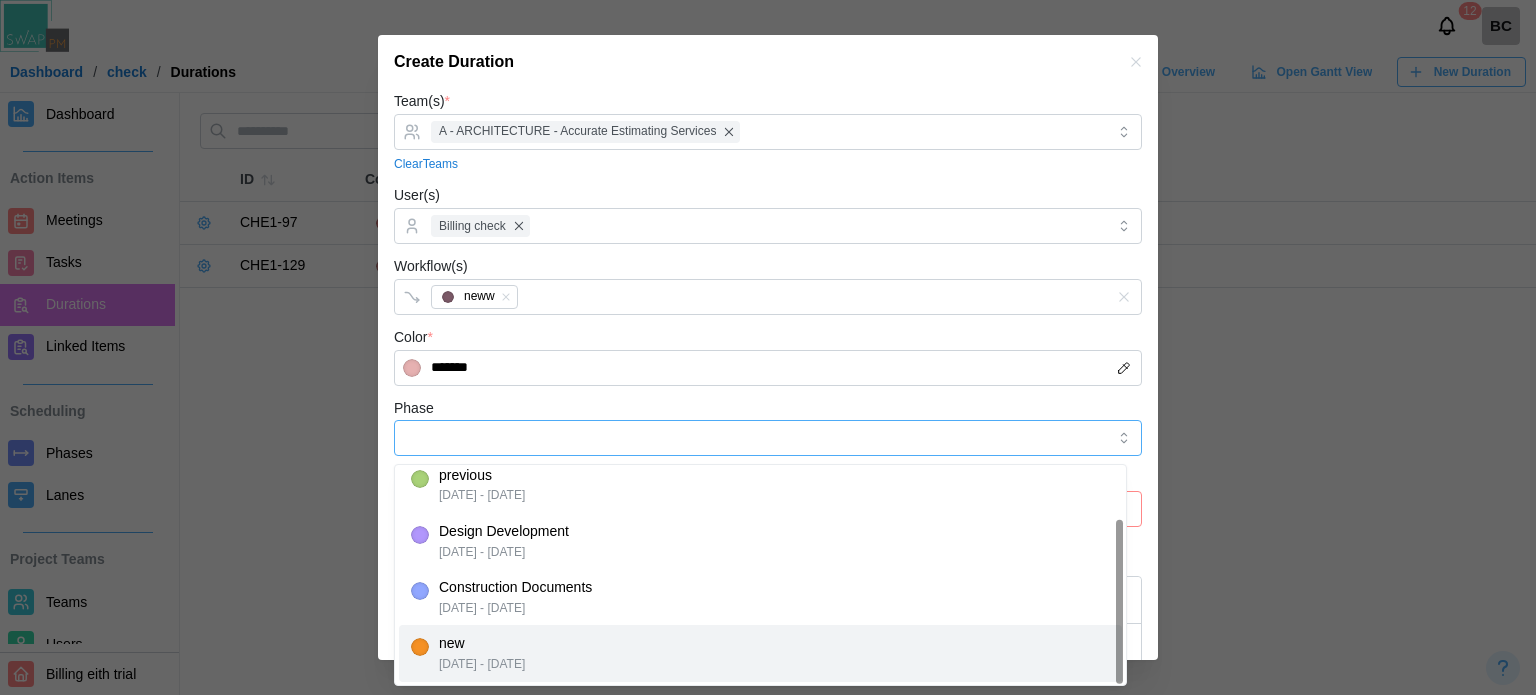 type on "***" 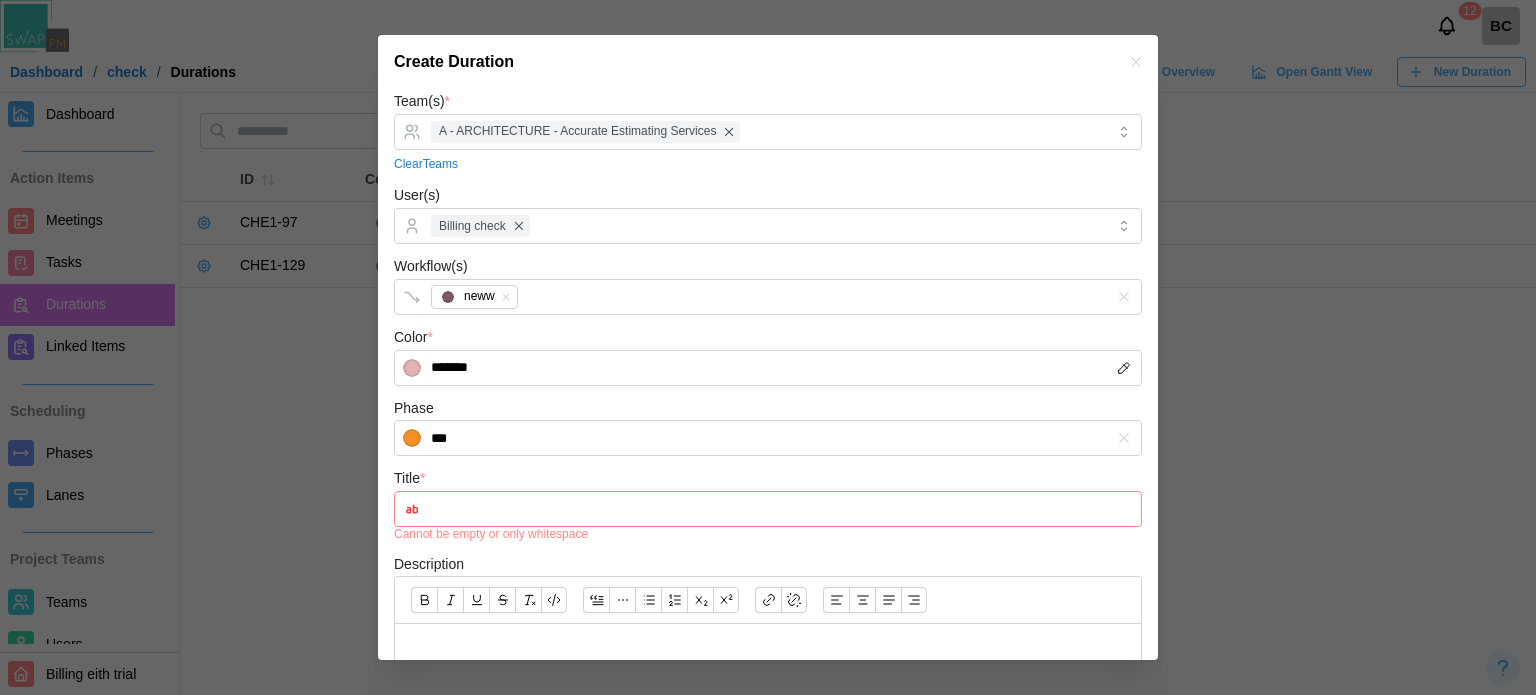 click on "Title  *" at bounding box center [768, 509] 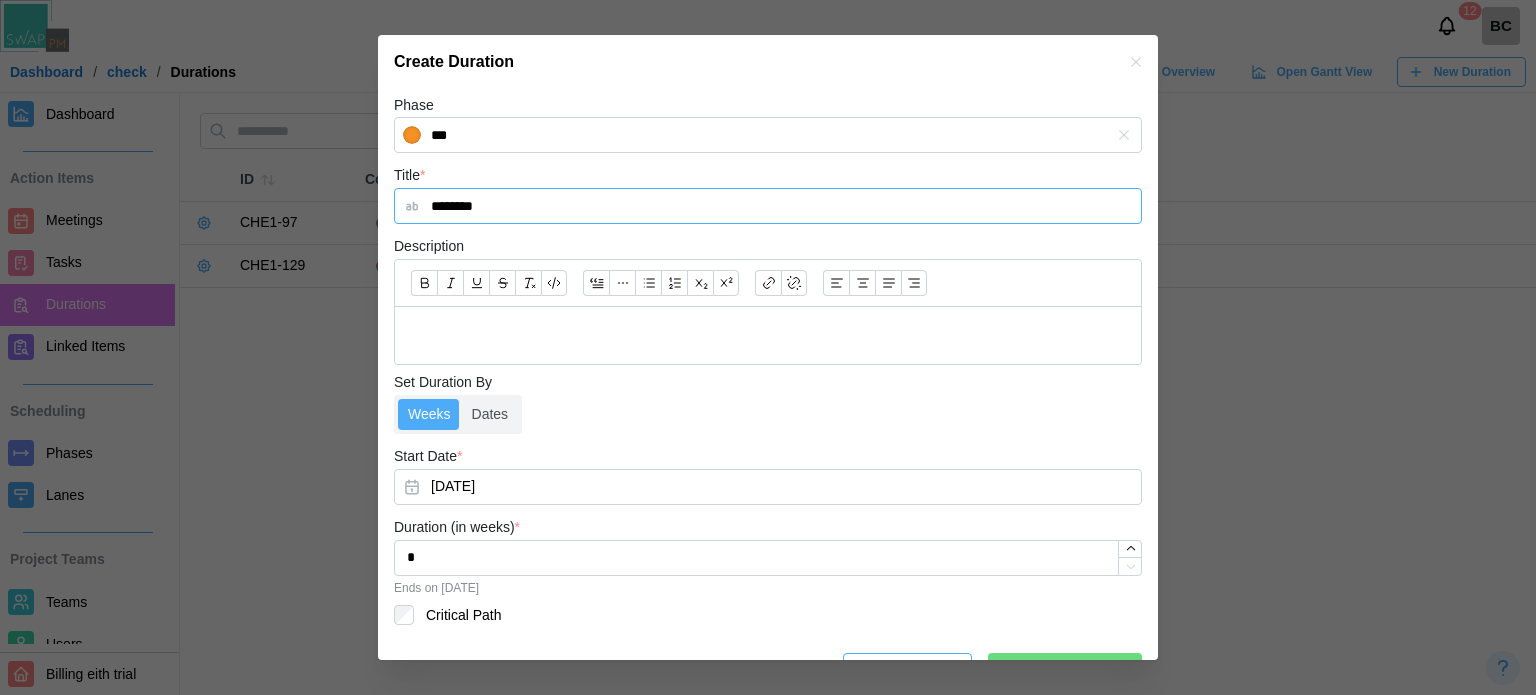 scroll, scrollTop: 347, scrollLeft: 0, axis: vertical 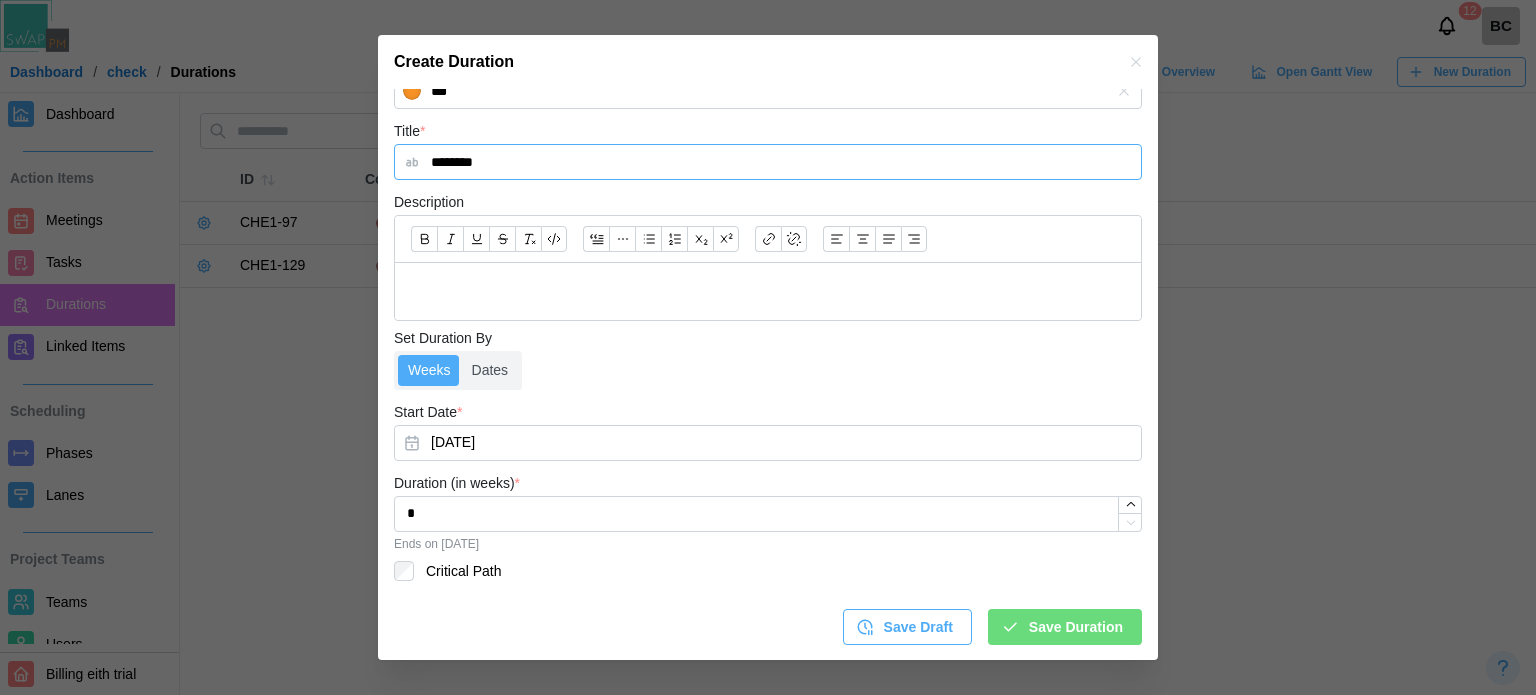 type on "********" 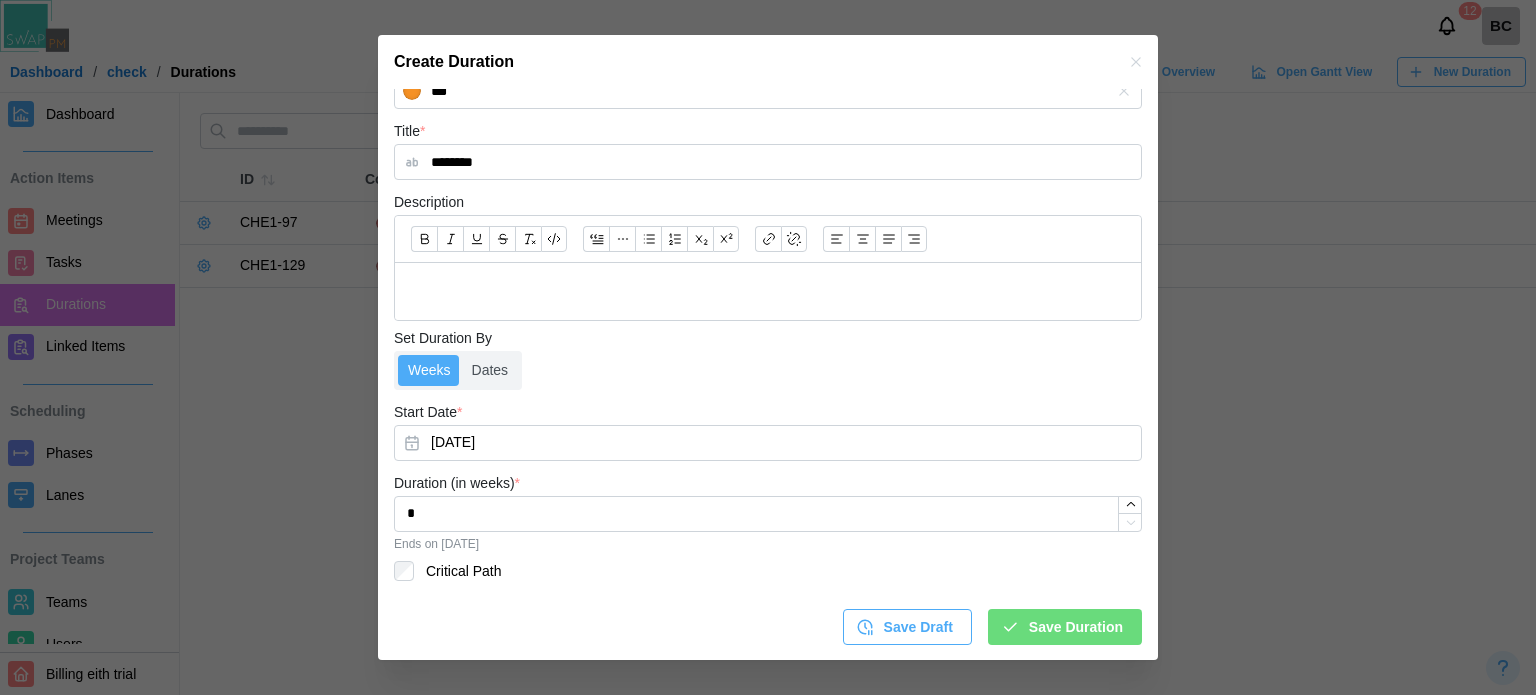 click on "Save Duration" at bounding box center [1076, 627] 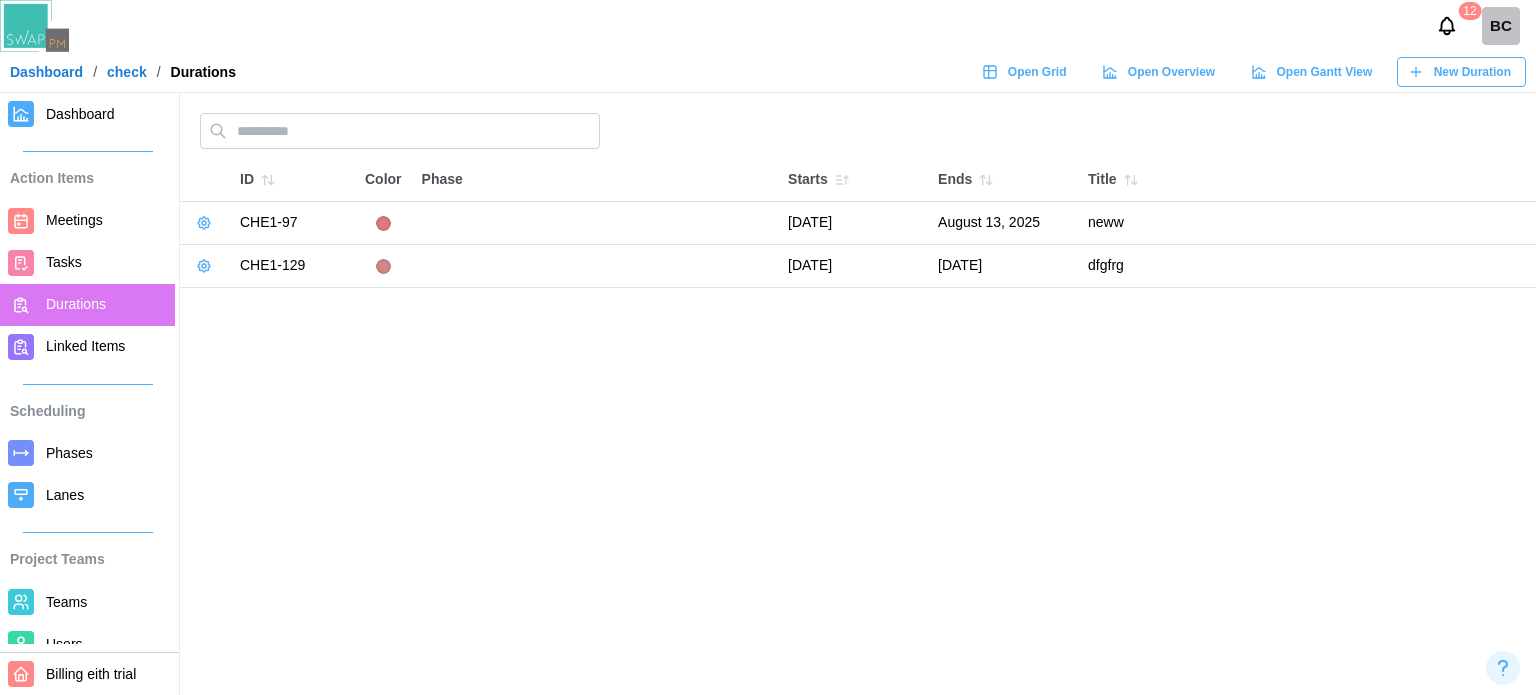 click on "New Duration" at bounding box center [1472, 72] 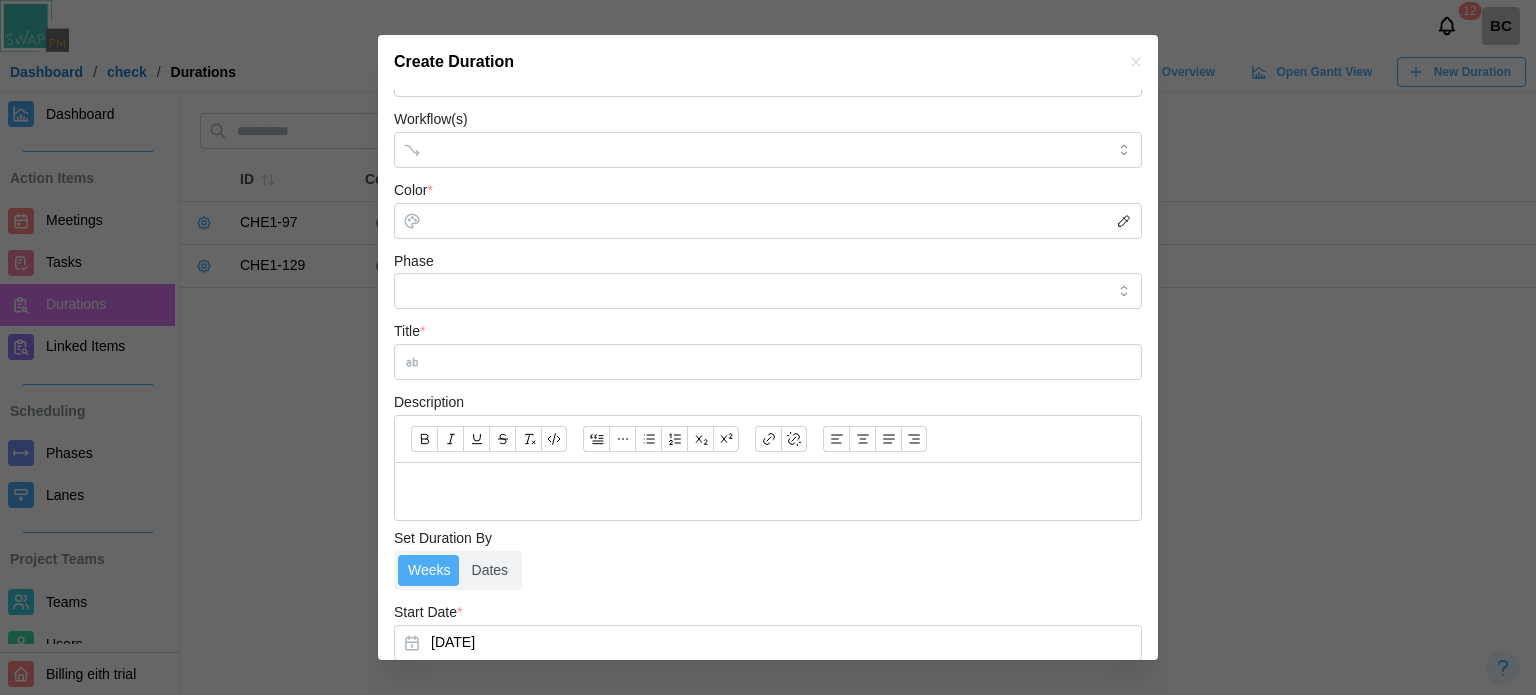 scroll, scrollTop: 47, scrollLeft: 0, axis: vertical 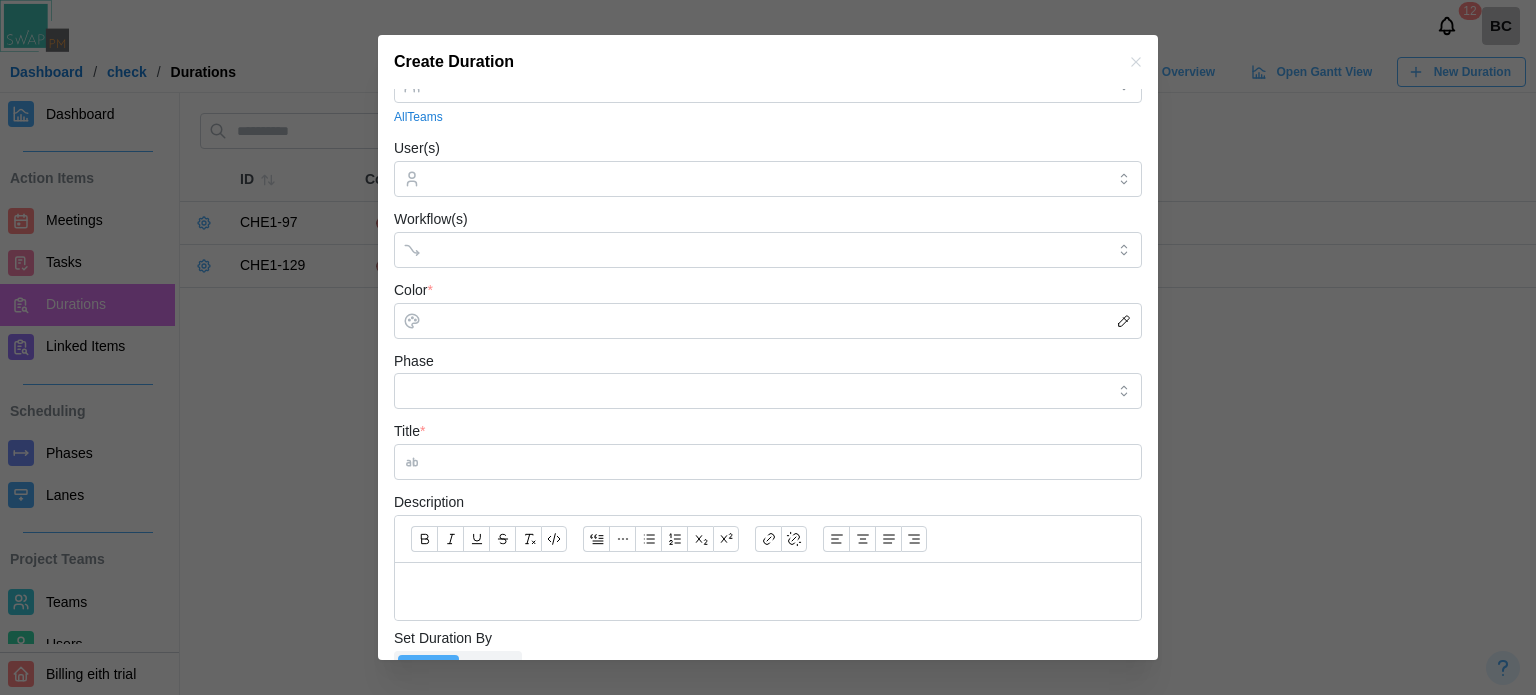 click 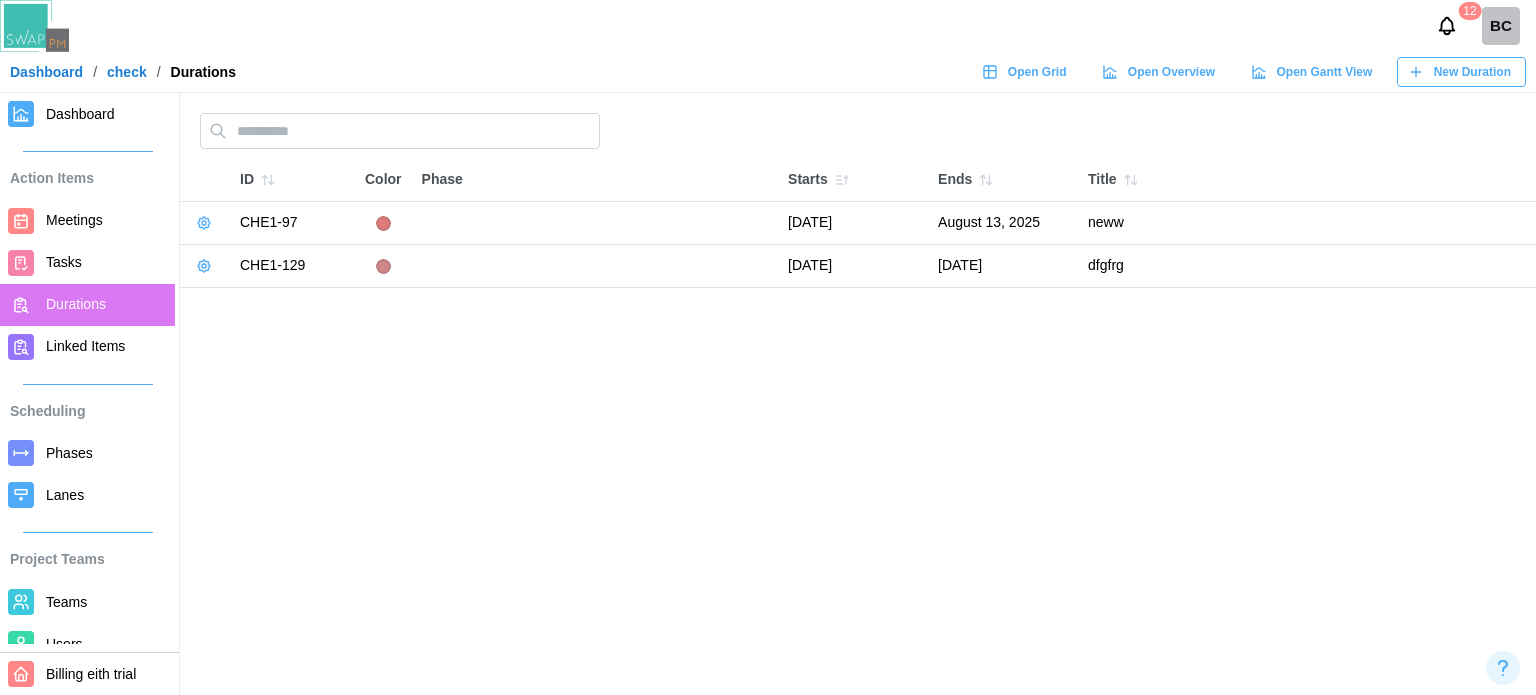 click on "Meetings" at bounding box center [87, 221] 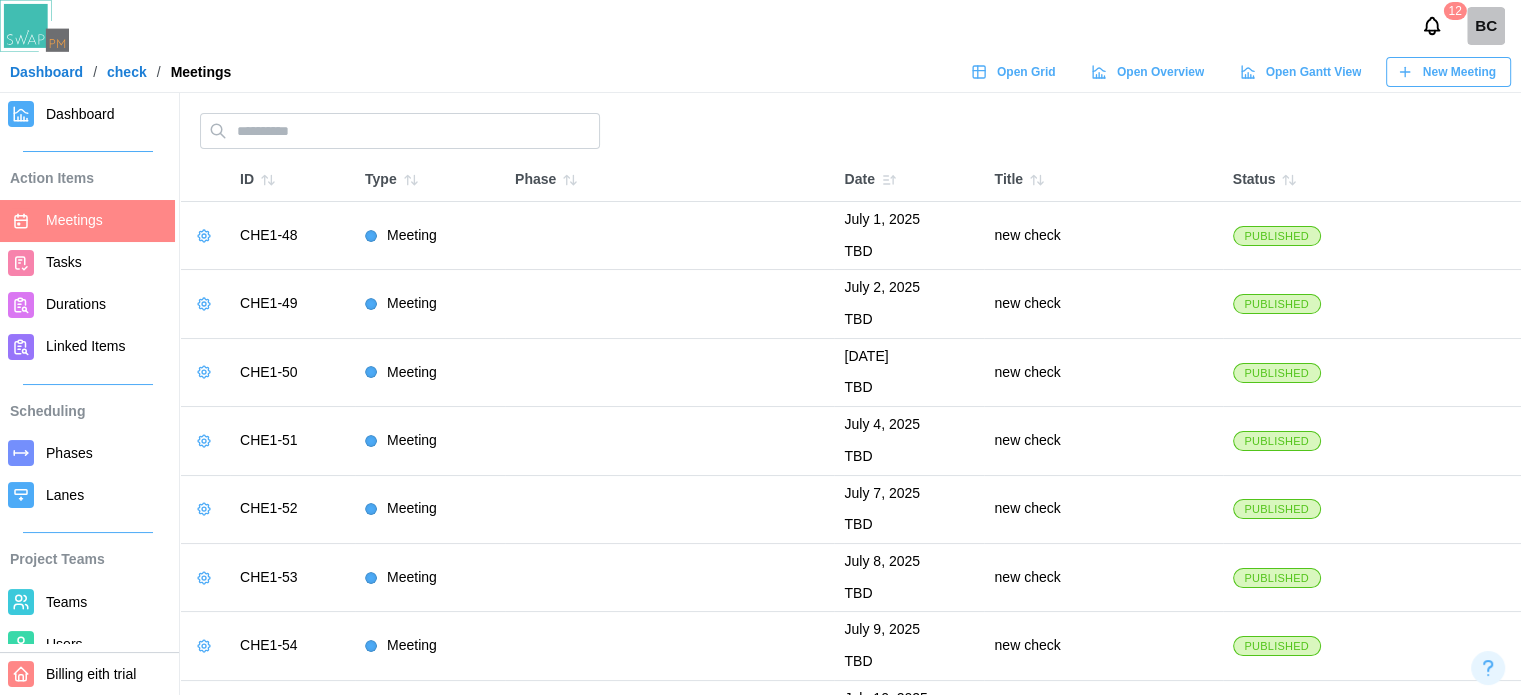 click on "New Meeting" at bounding box center (1459, 72) 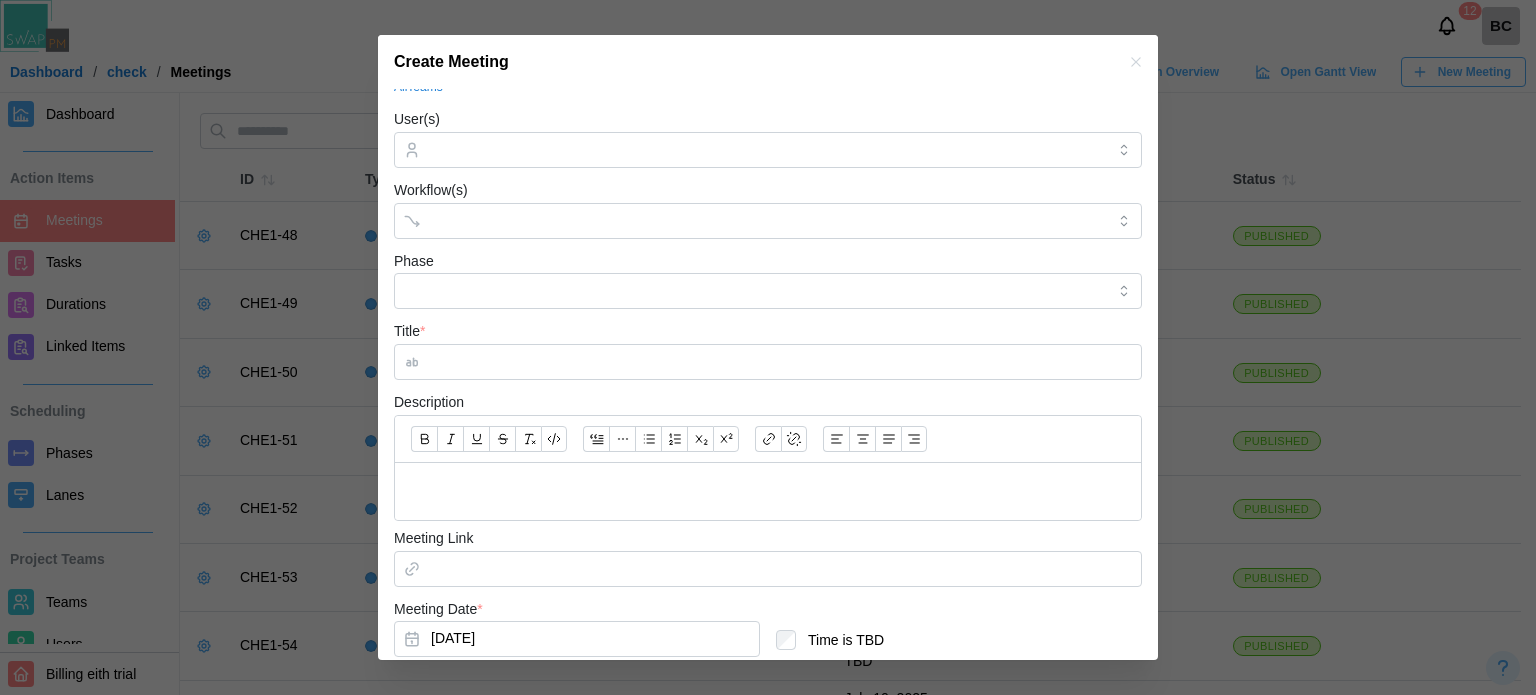 scroll, scrollTop: 3, scrollLeft: 0, axis: vertical 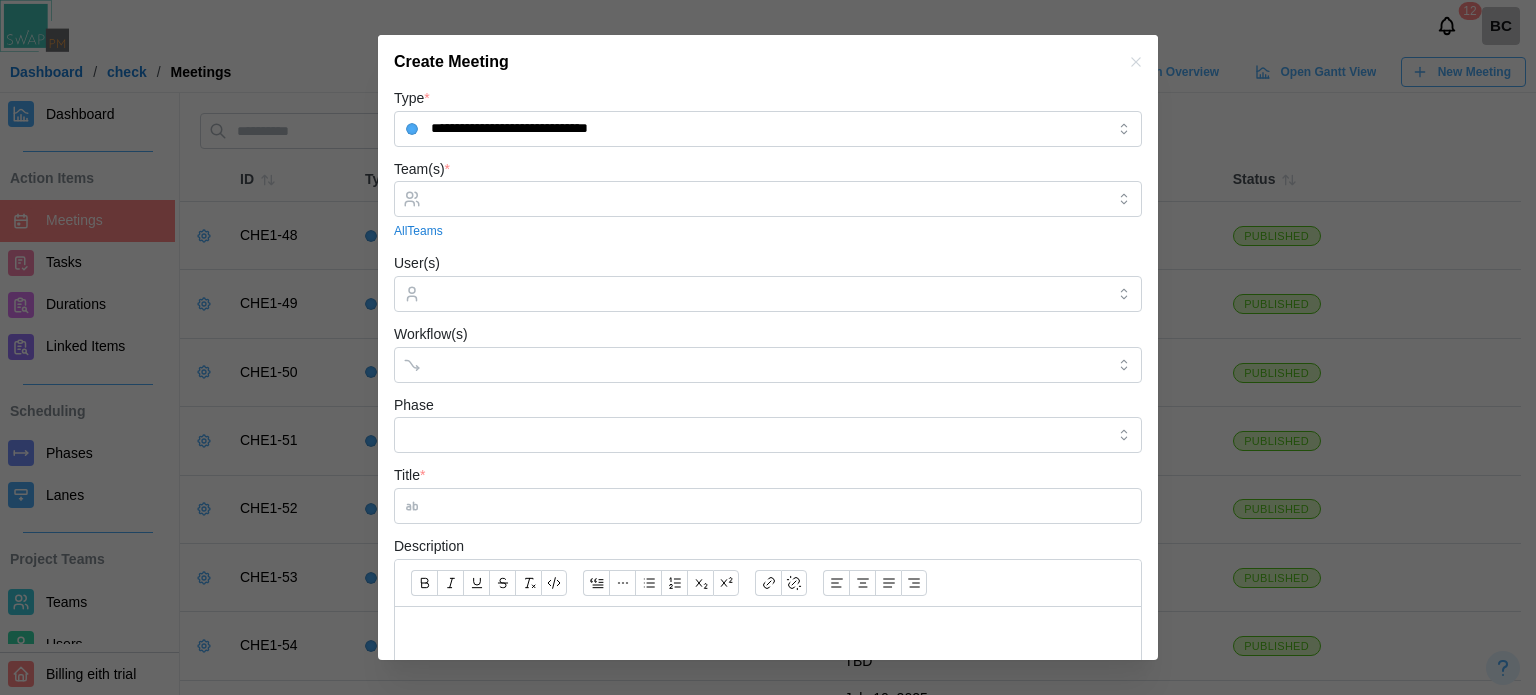 click 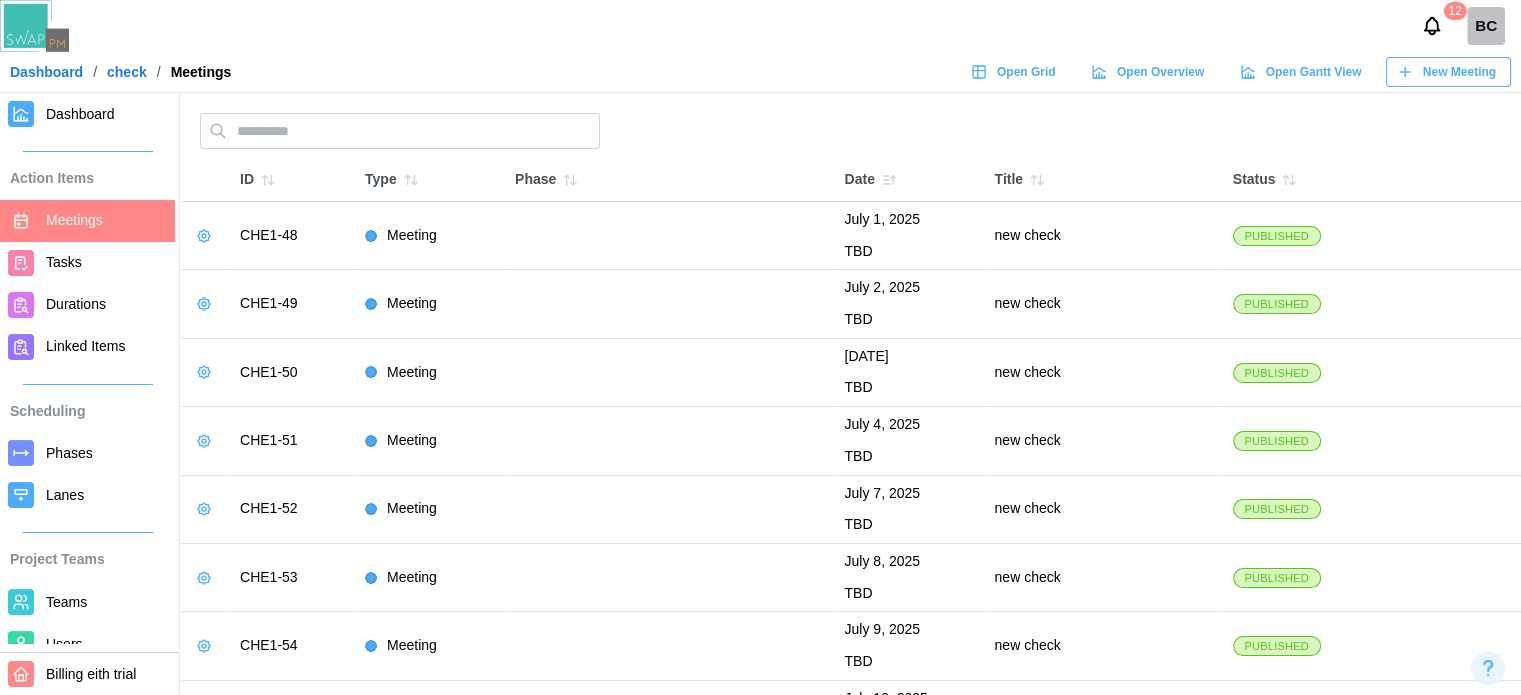 click on "Durations" at bounding box center (106, 304) 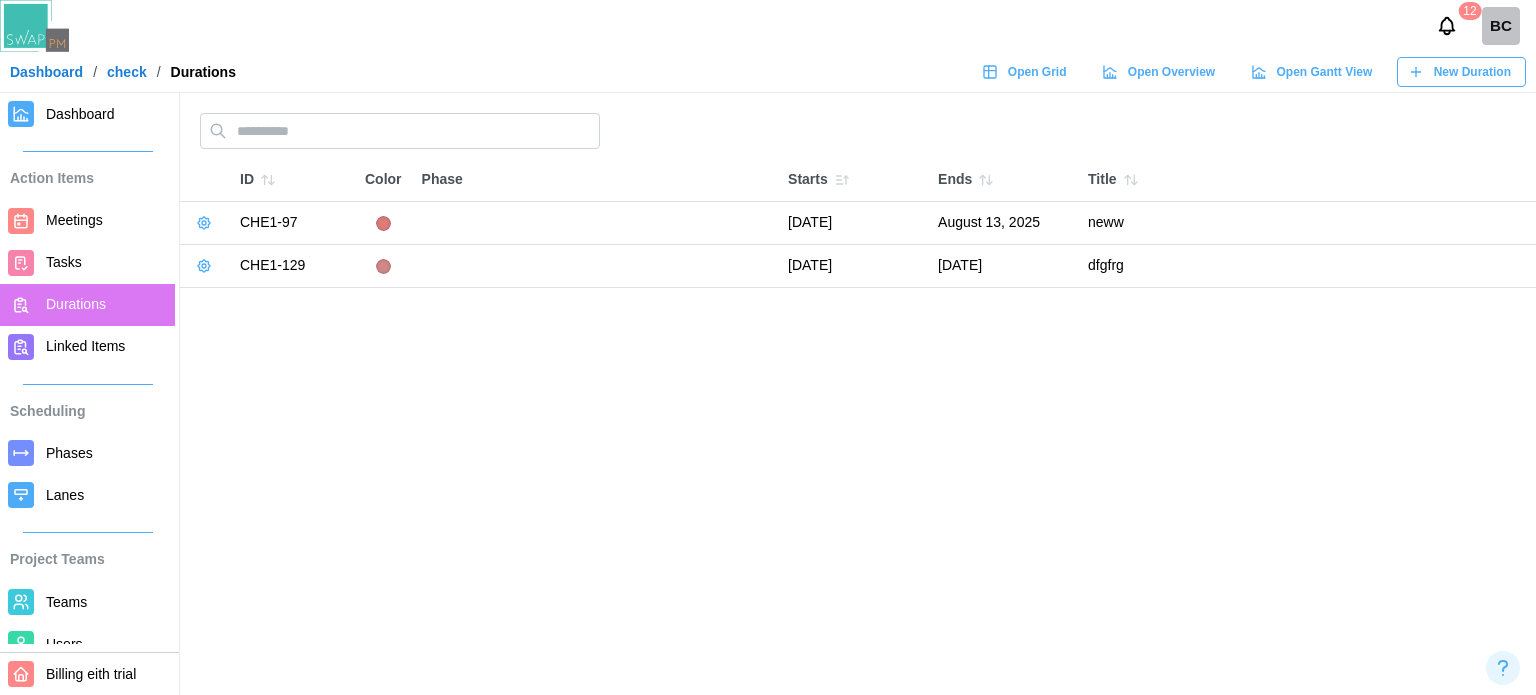 click on "New Duration" at bounding box center [1472, 72] 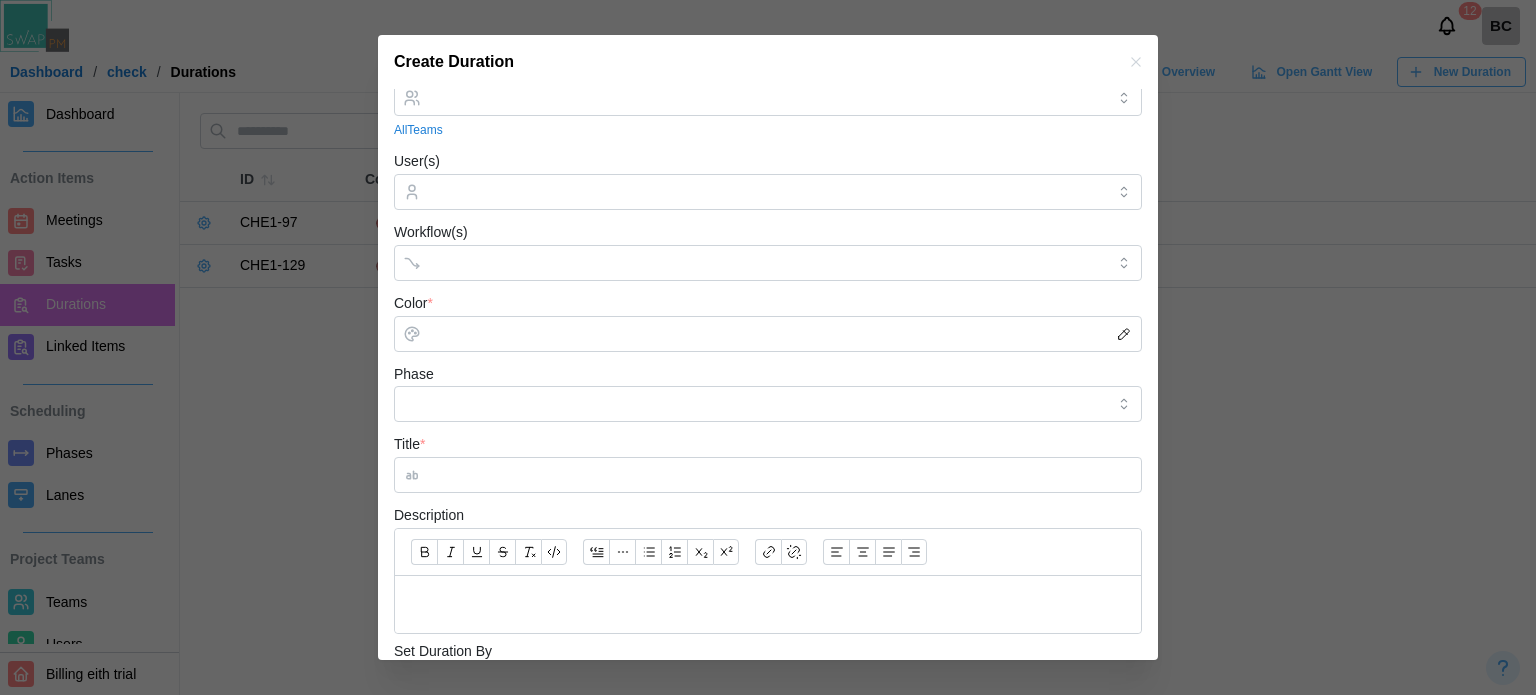 scroll, scrollTop: 0, scrollLeft: 0, axis: both 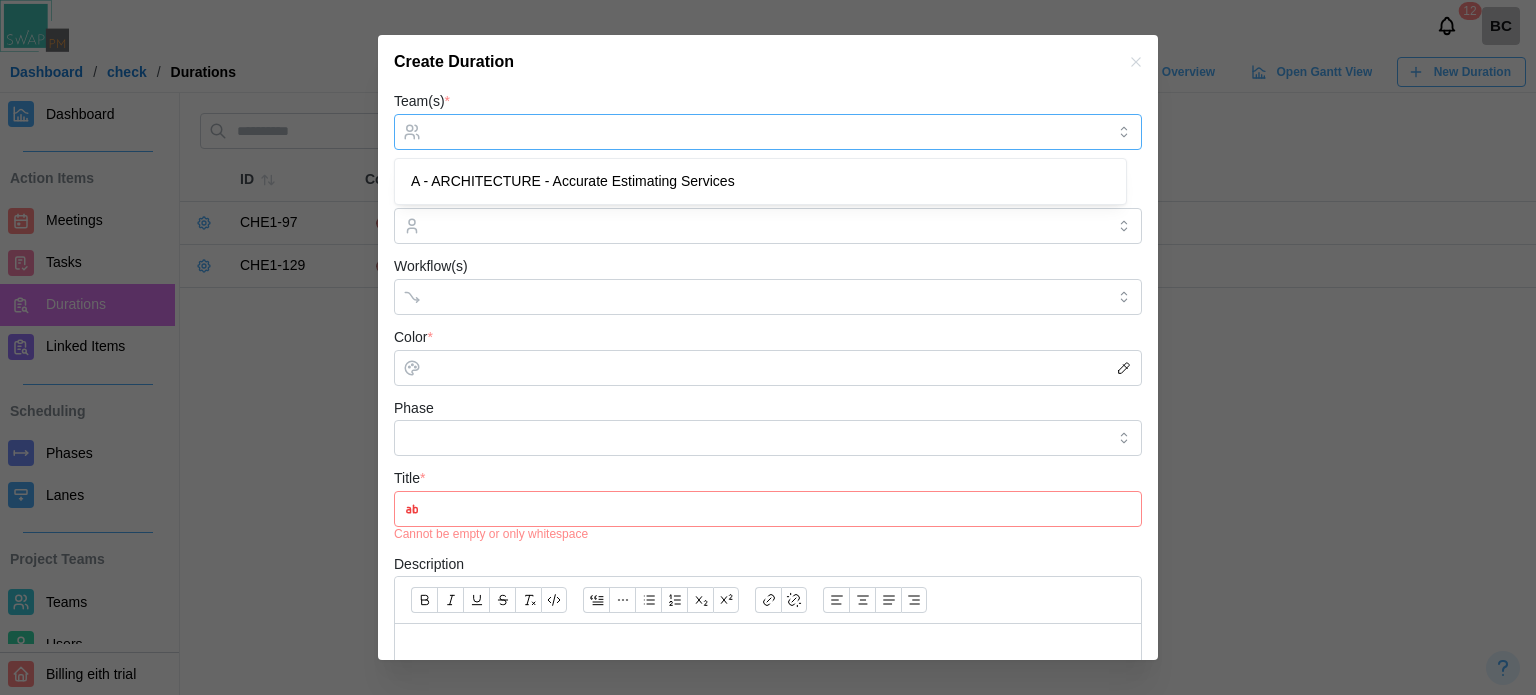 click at bounding box center (765, 132) 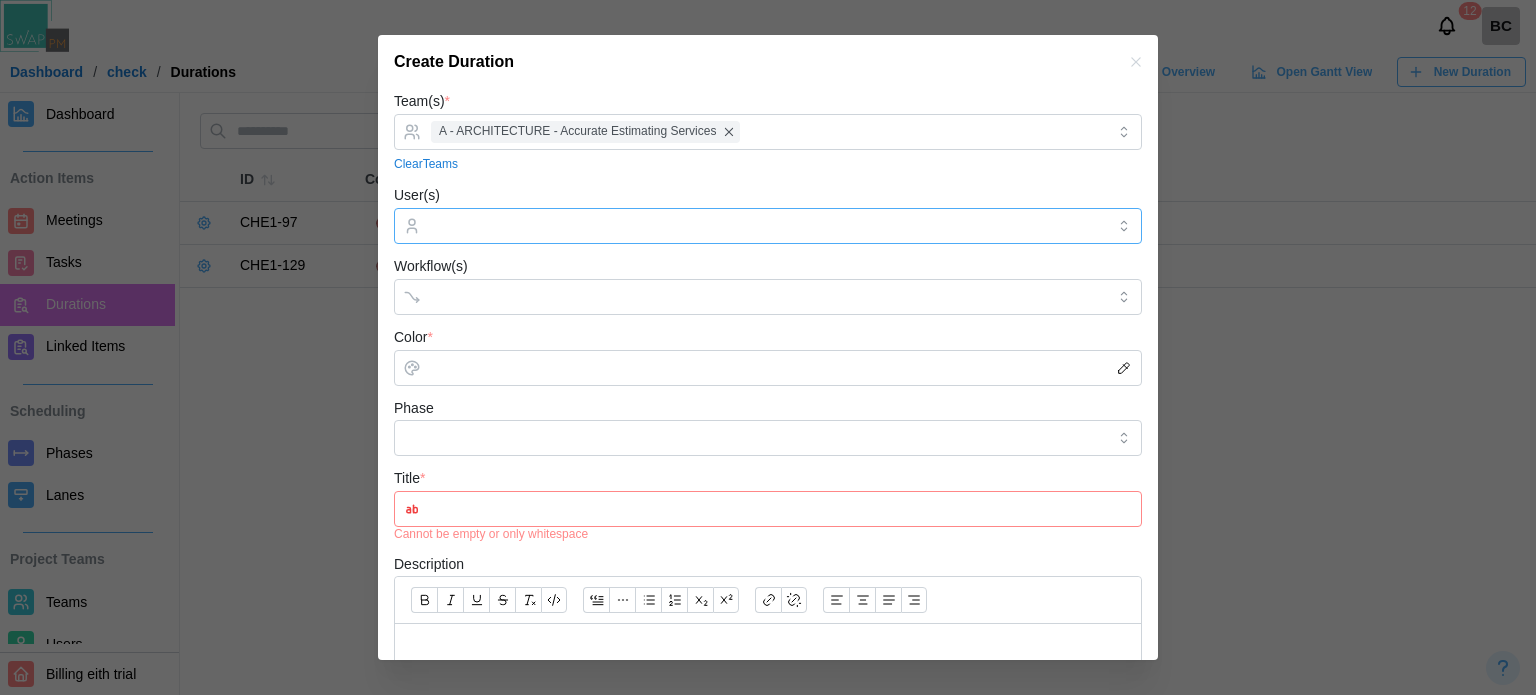 click at bounding box center (765, 226) 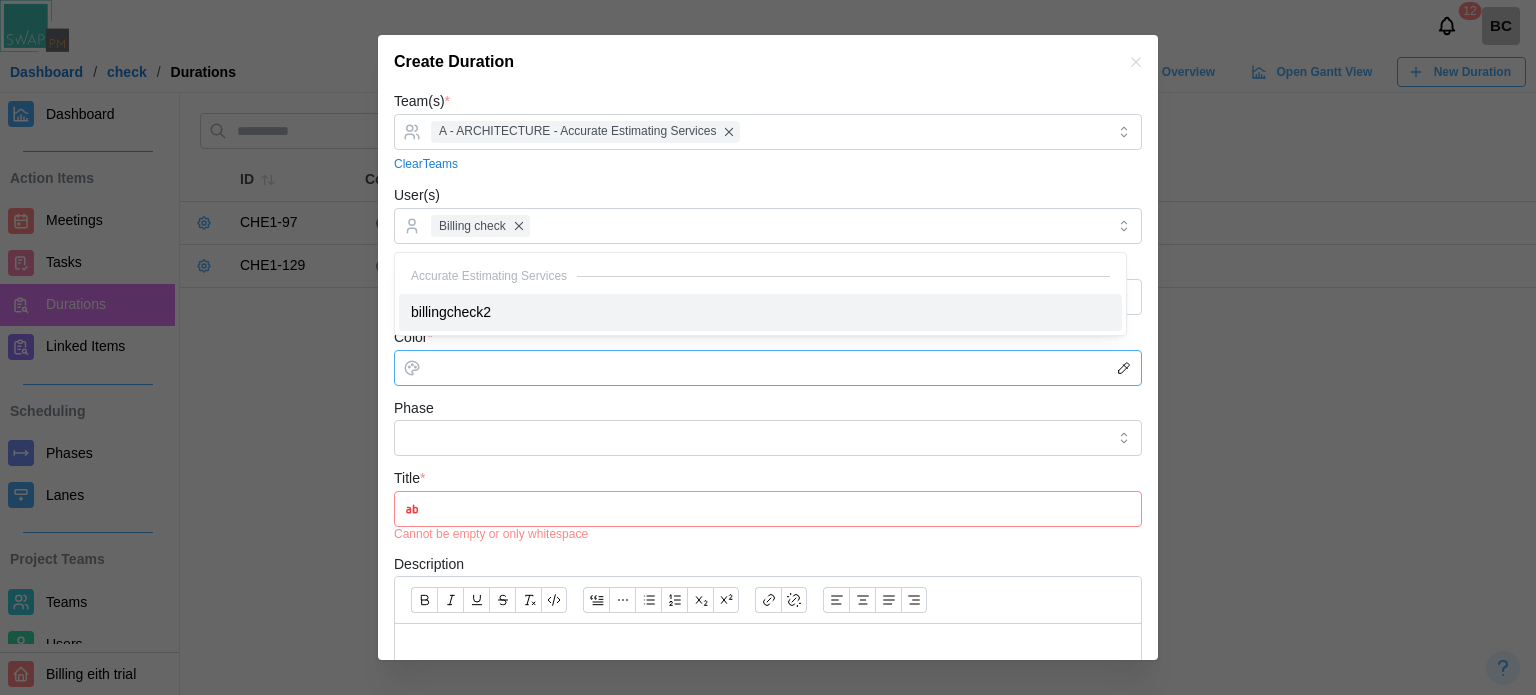 click on "Color  *" at bounding box center [768, 368] 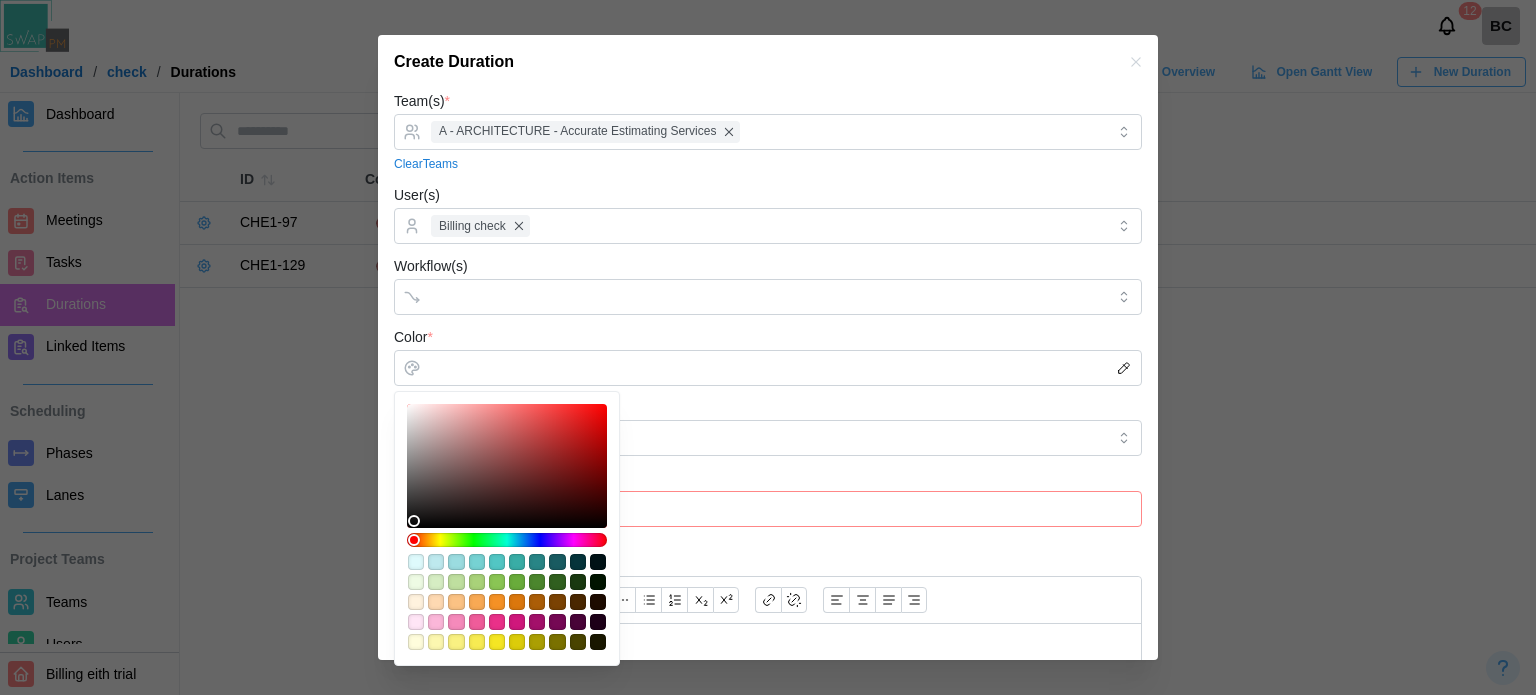 click on "Team(s)  * A - ARCHITECTURE - Accurate Estimating Services Clear  Teams User(s) Billing check Workflow(s) Color  * Phase Title  * Cannot be empty or only whitespace Description Set Duration By Weeks Dates Start Date  * Aug 5, 2025 Duration (in weeks)  * * Ends on Aug 11, 2025 Critical Path Save Draft Save Duration" at bounding box center (768, 548) 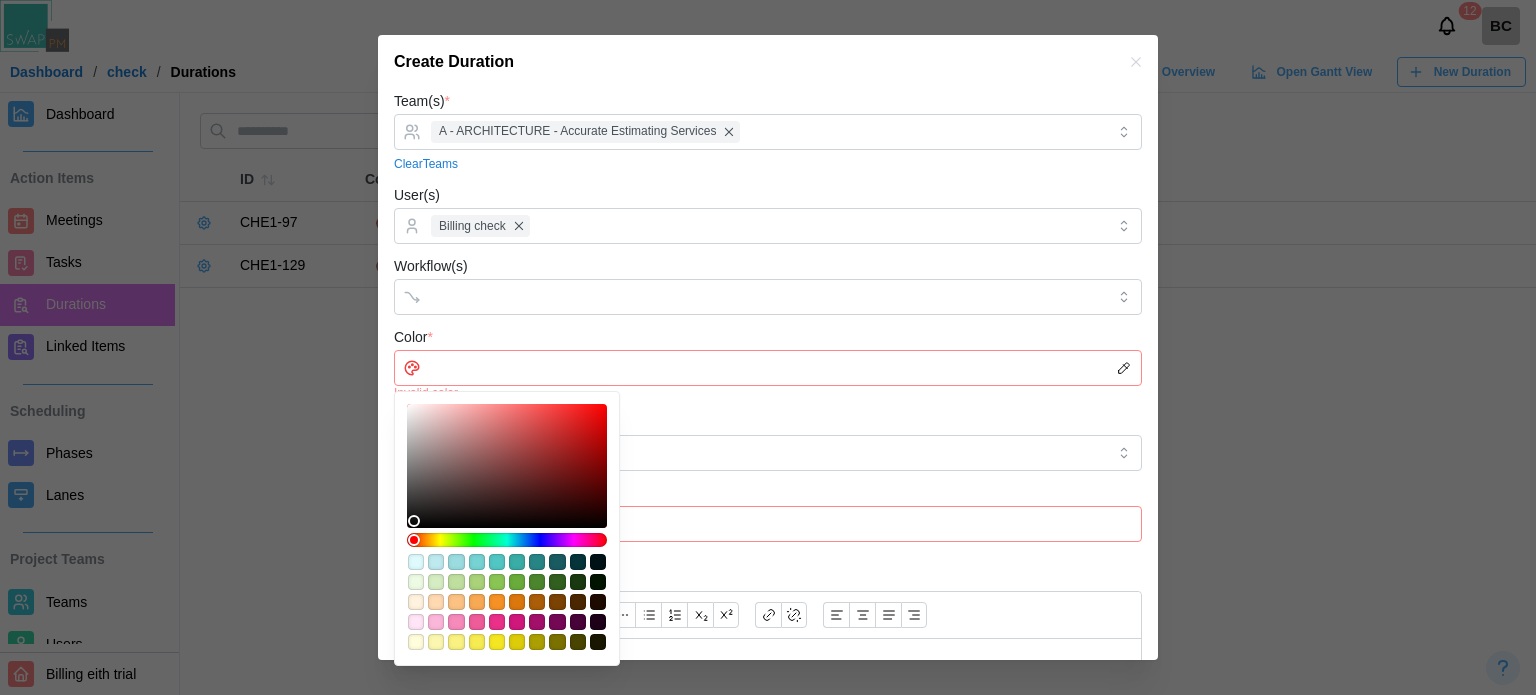 click on "Color  *" at bounding box center (768, 368) 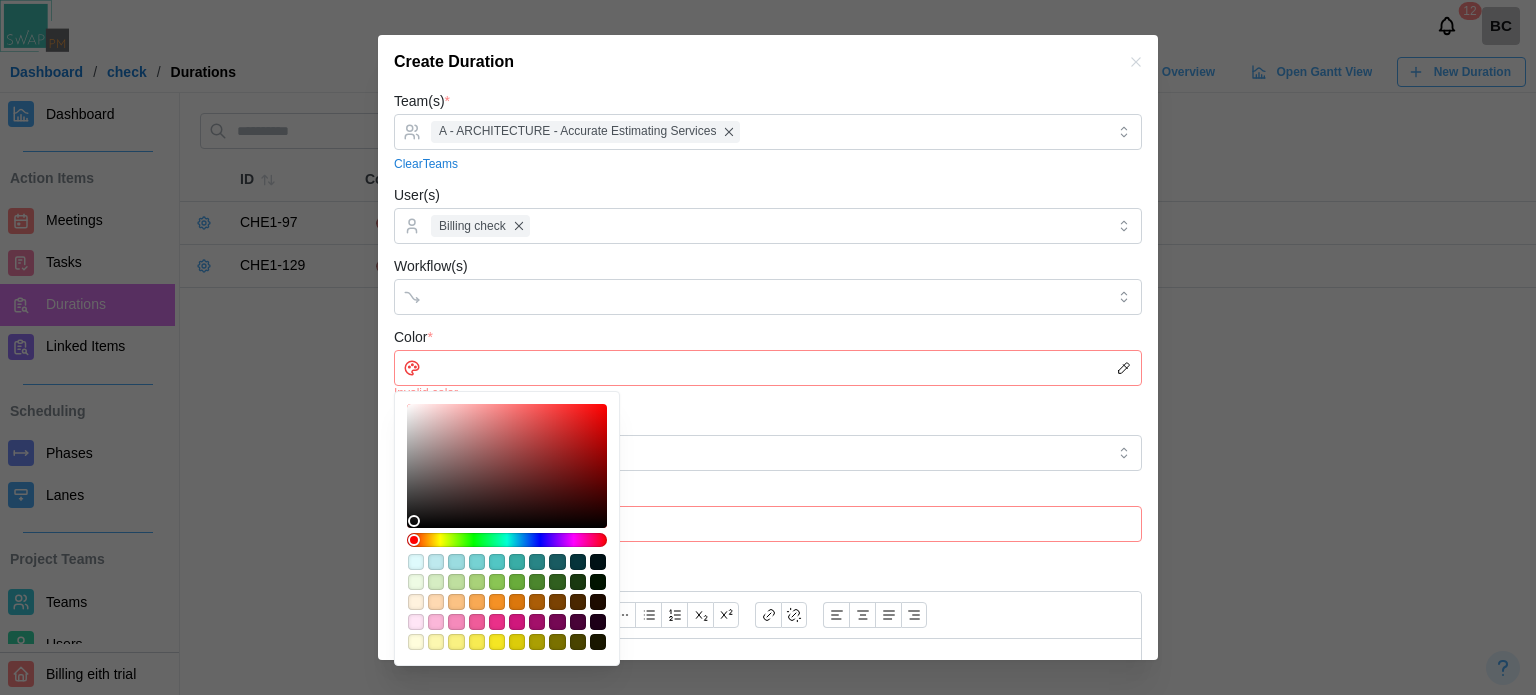 click at bounding box center [456, 582] 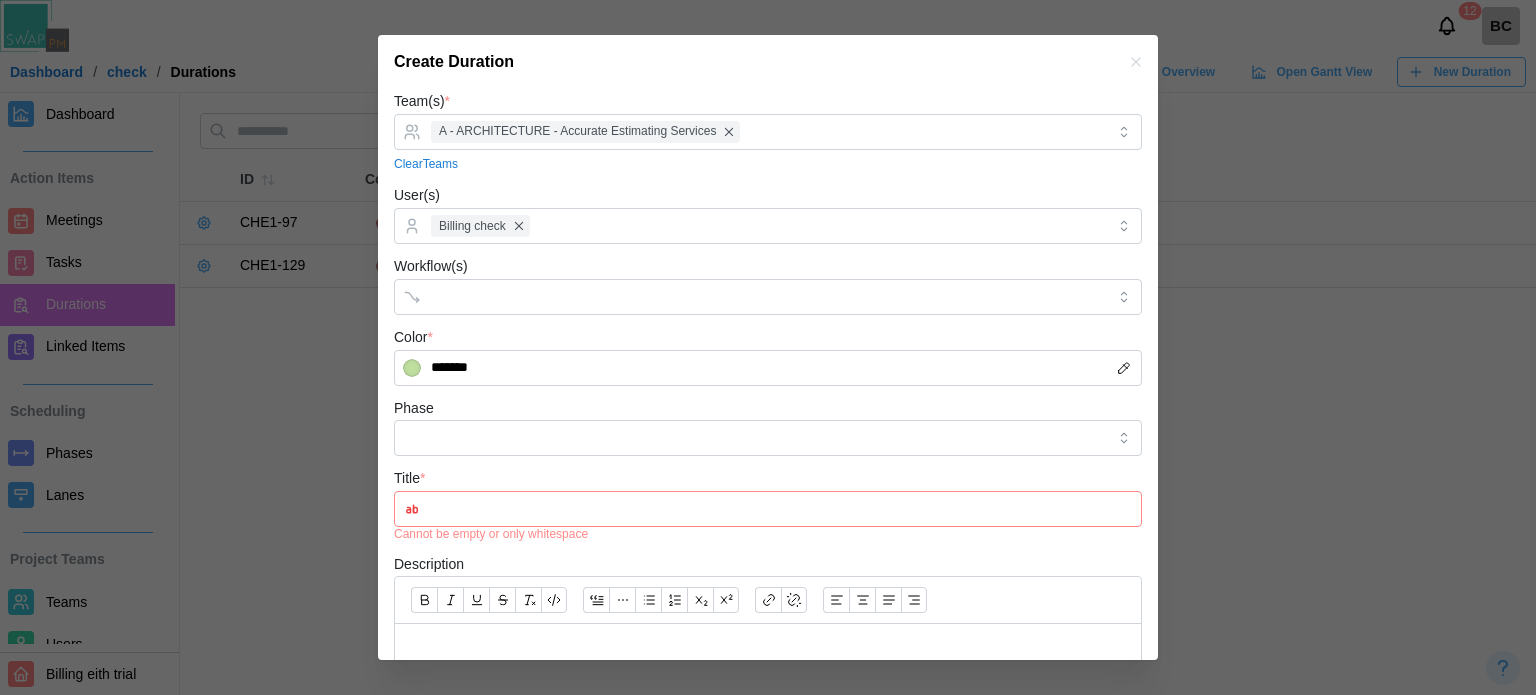click on "Title  * Cannot be empty or only whitespace" at bounding box center [768, 503] 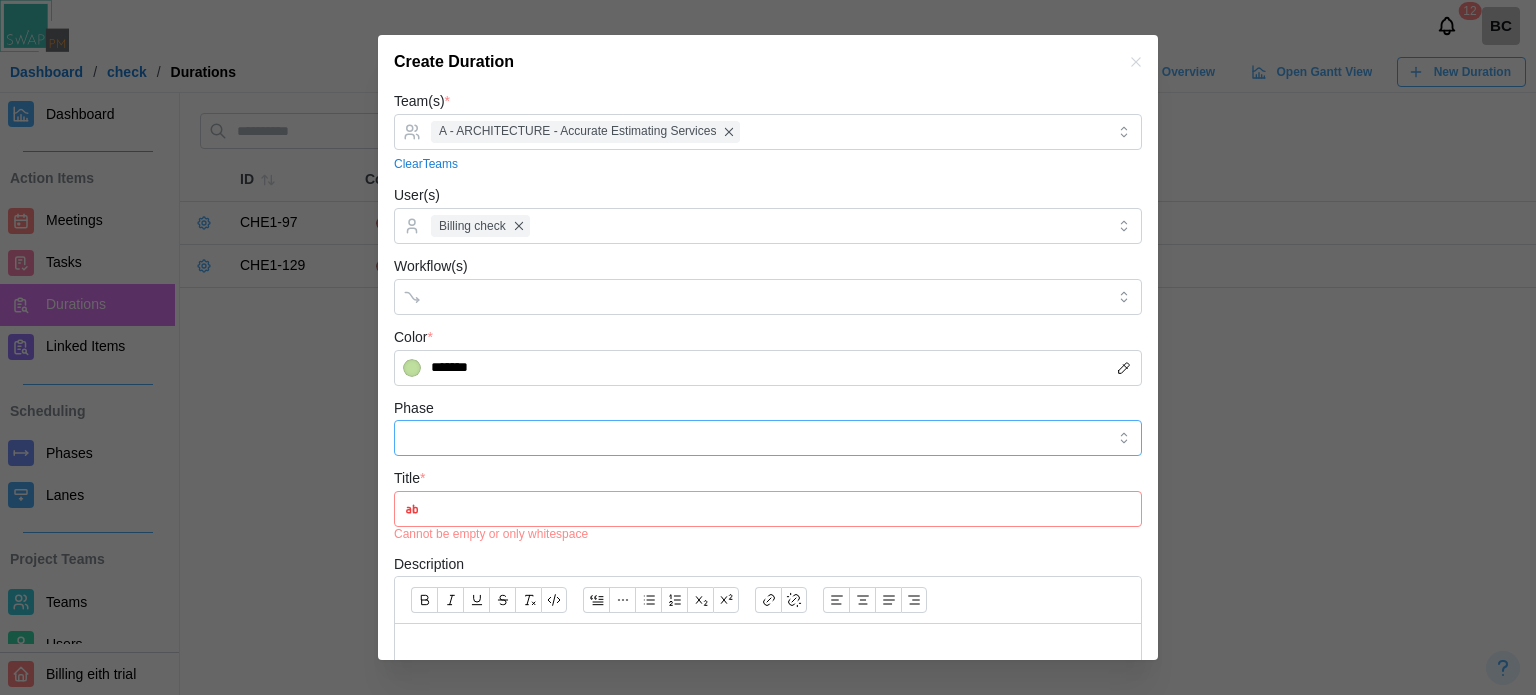 click on "Phase" at bounding box center [768, 438] 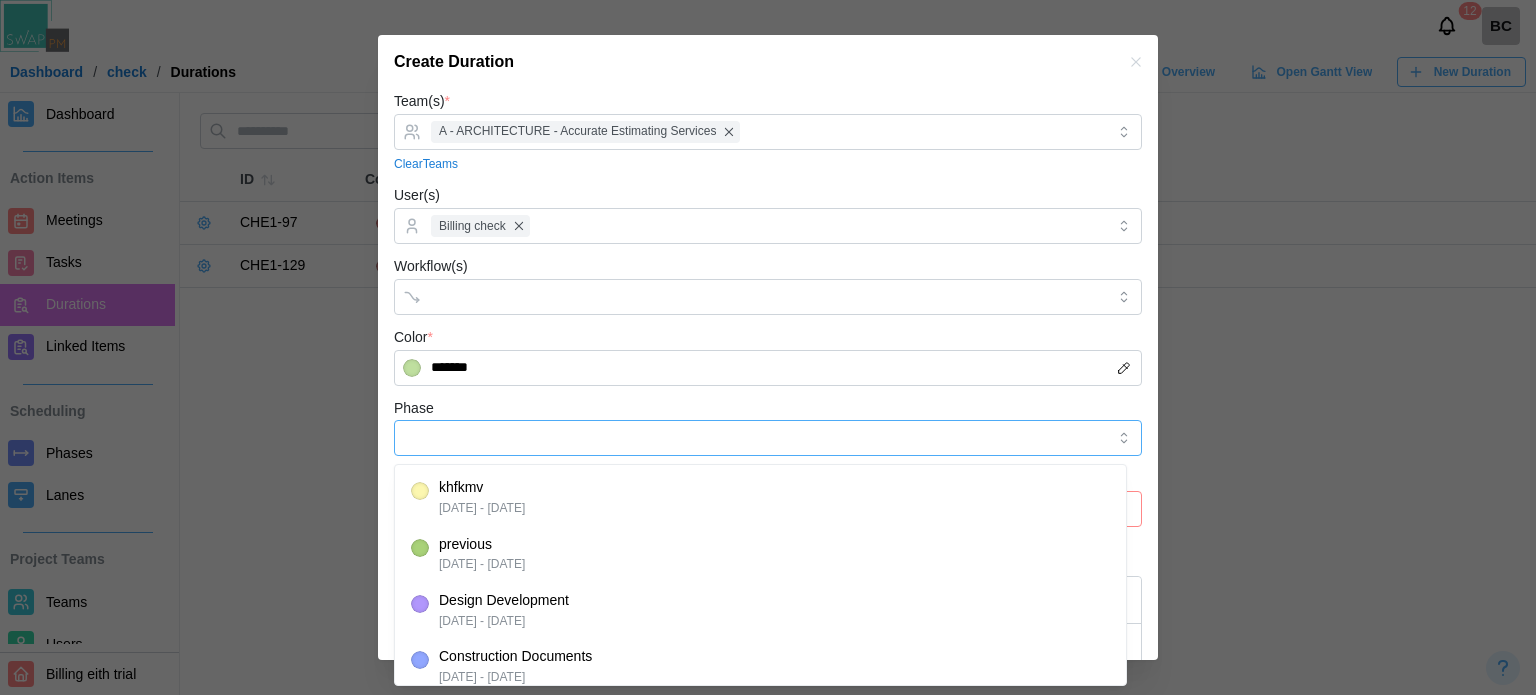 type on "******" 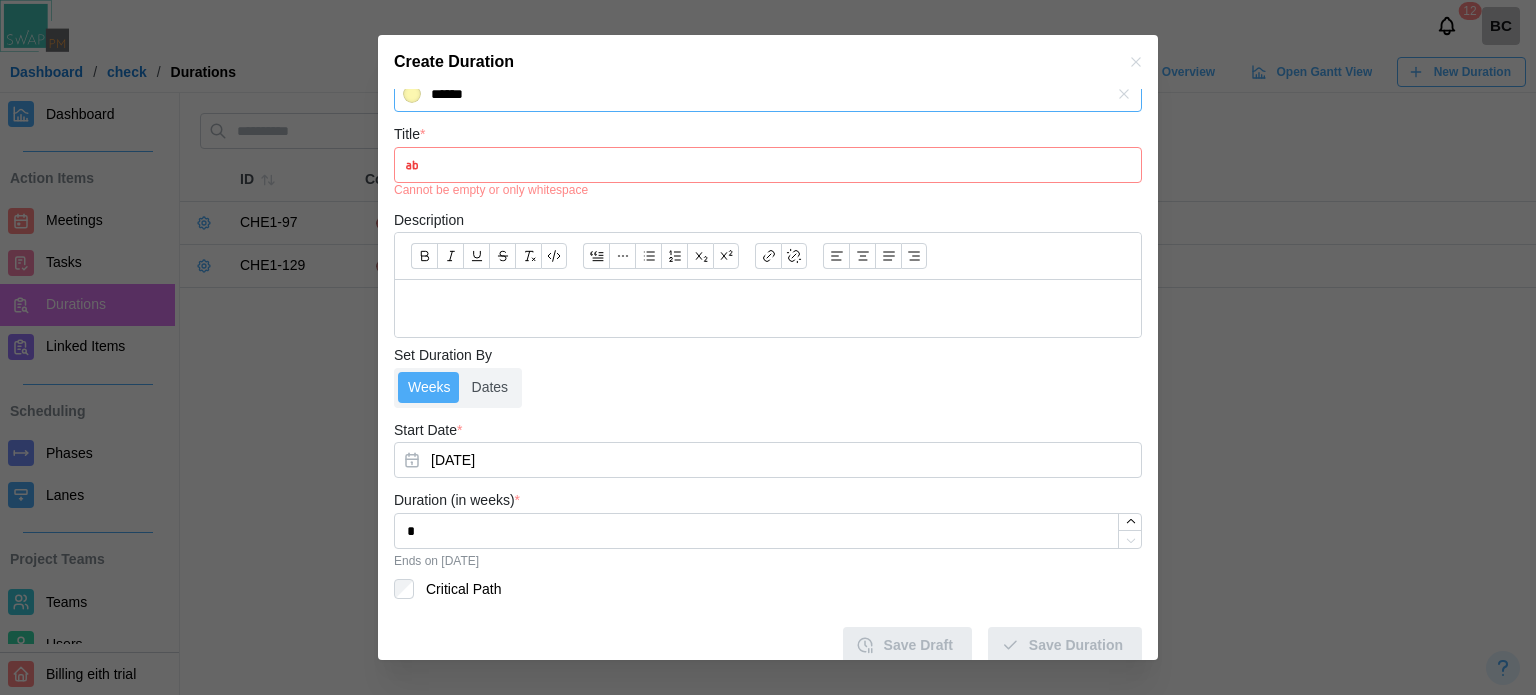 scroll, scrollTop: 361, scrollLeft: 0, axis: vertical 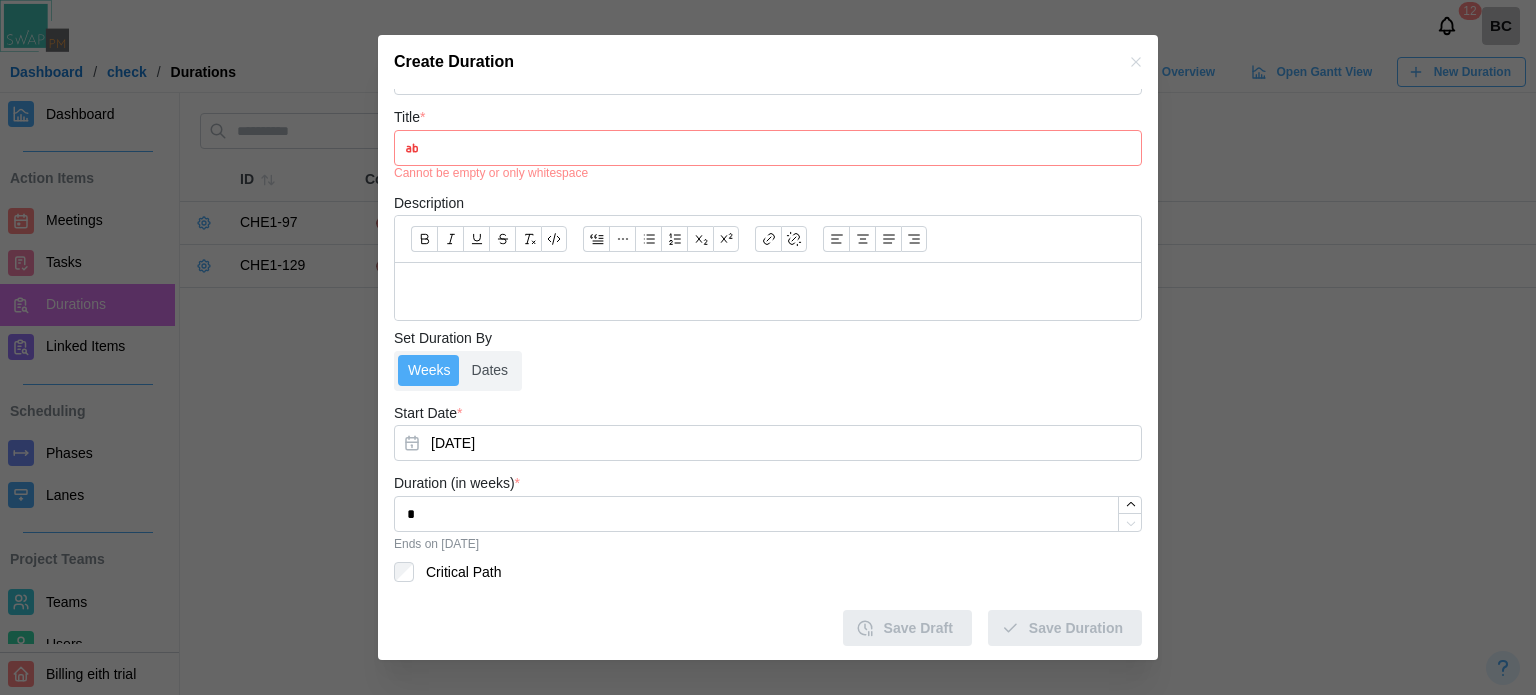 click on "Title  *" at bounding box center (768, 148) 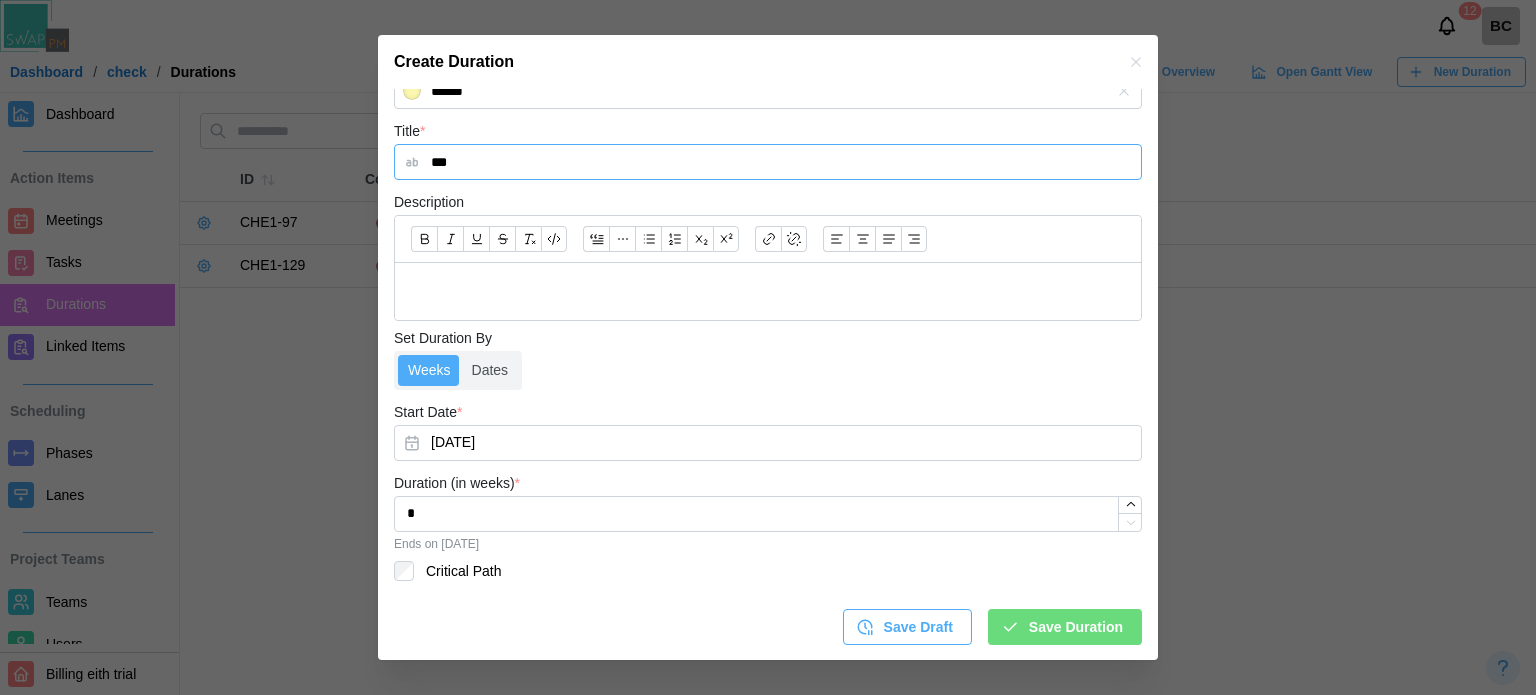 scroll, scrollTop: 347, scrollLeft: 0, axis: vertical 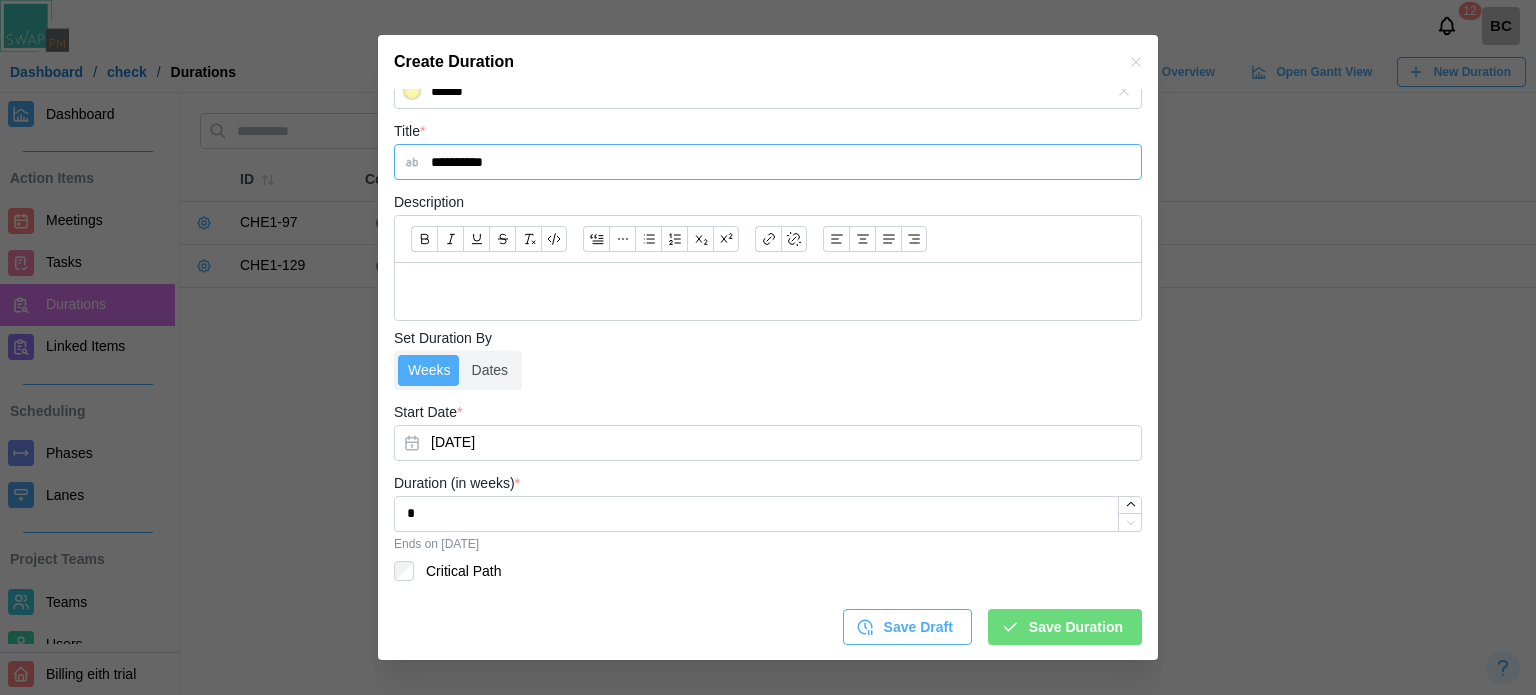 type on "**********" 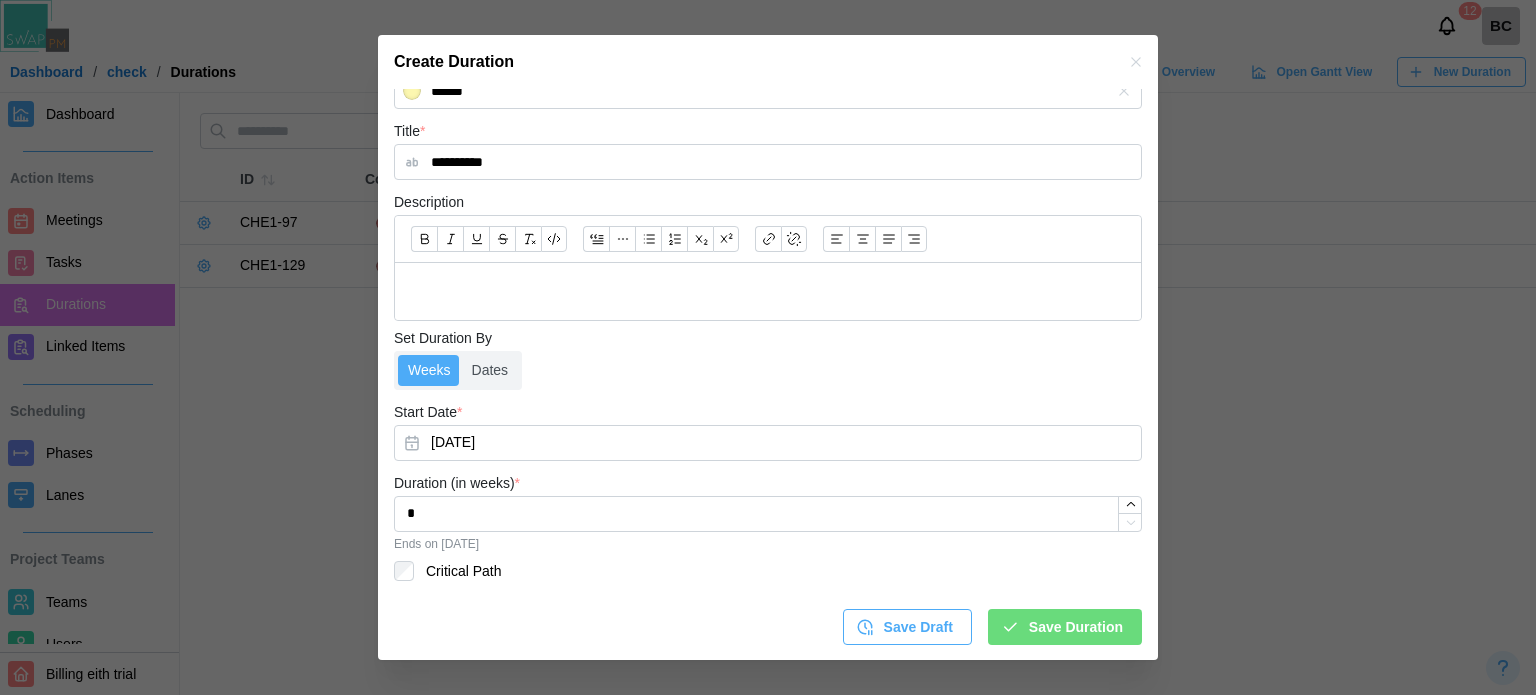 click on "Save Duration" at bounding box center (1076, 627) 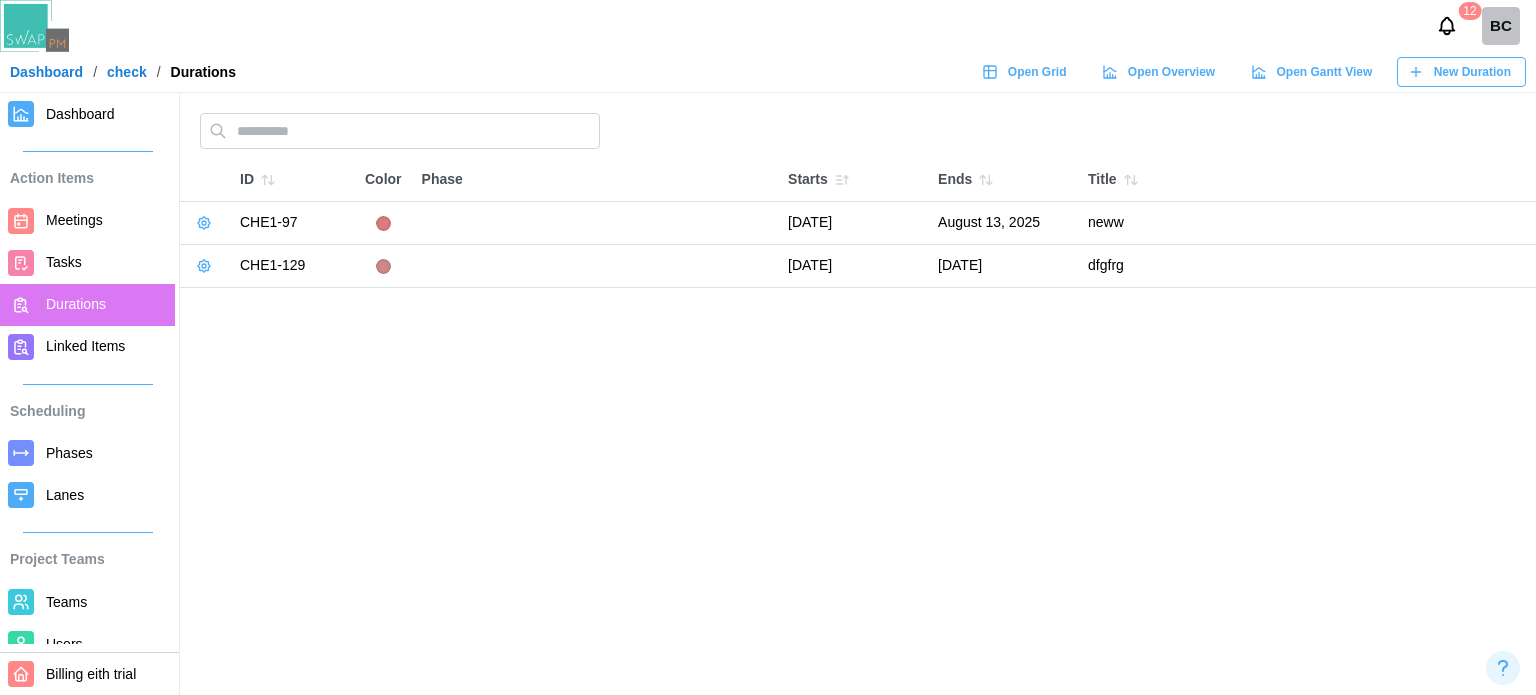 click at bounding box center [204, 223] 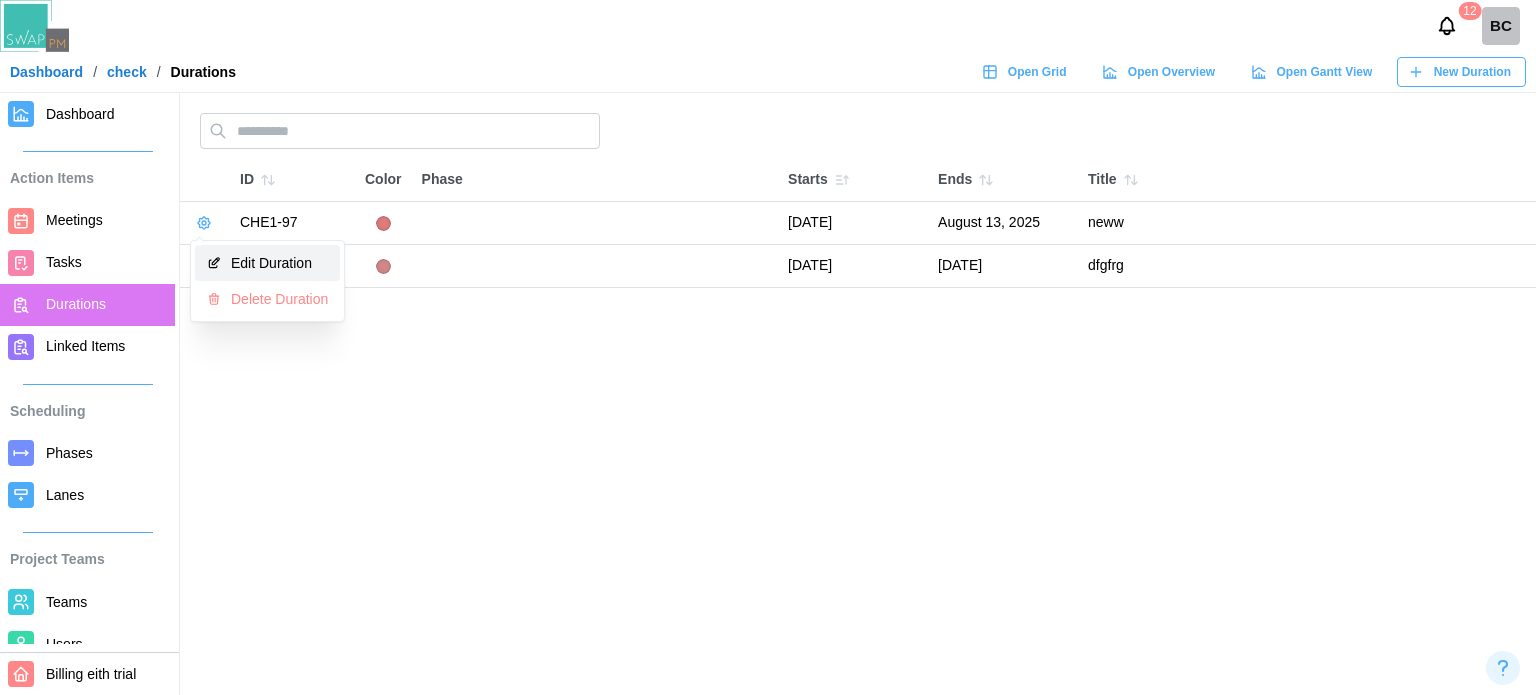 click on "Edit Duration" at bounding box center [279, 263] 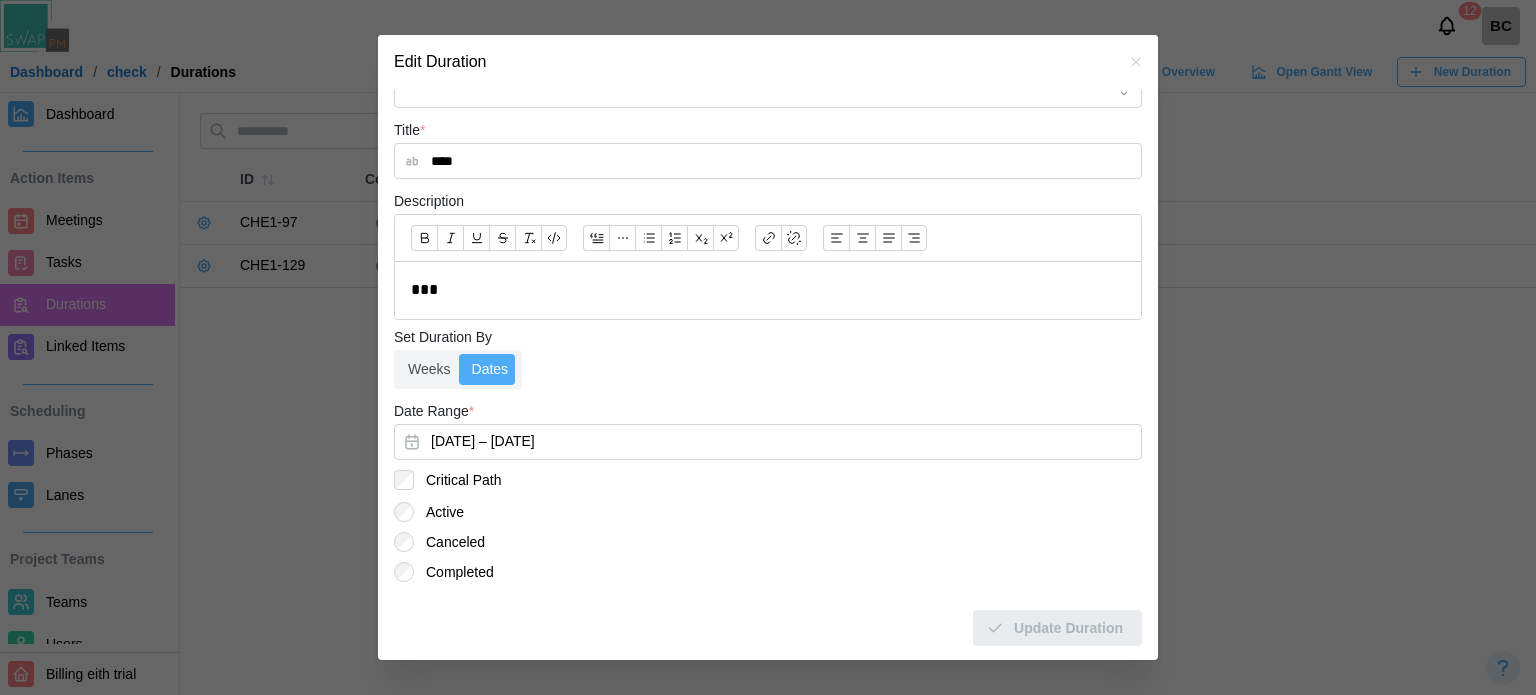 scroll, scrollTop: 0, scrollLeft: 0, axis: both 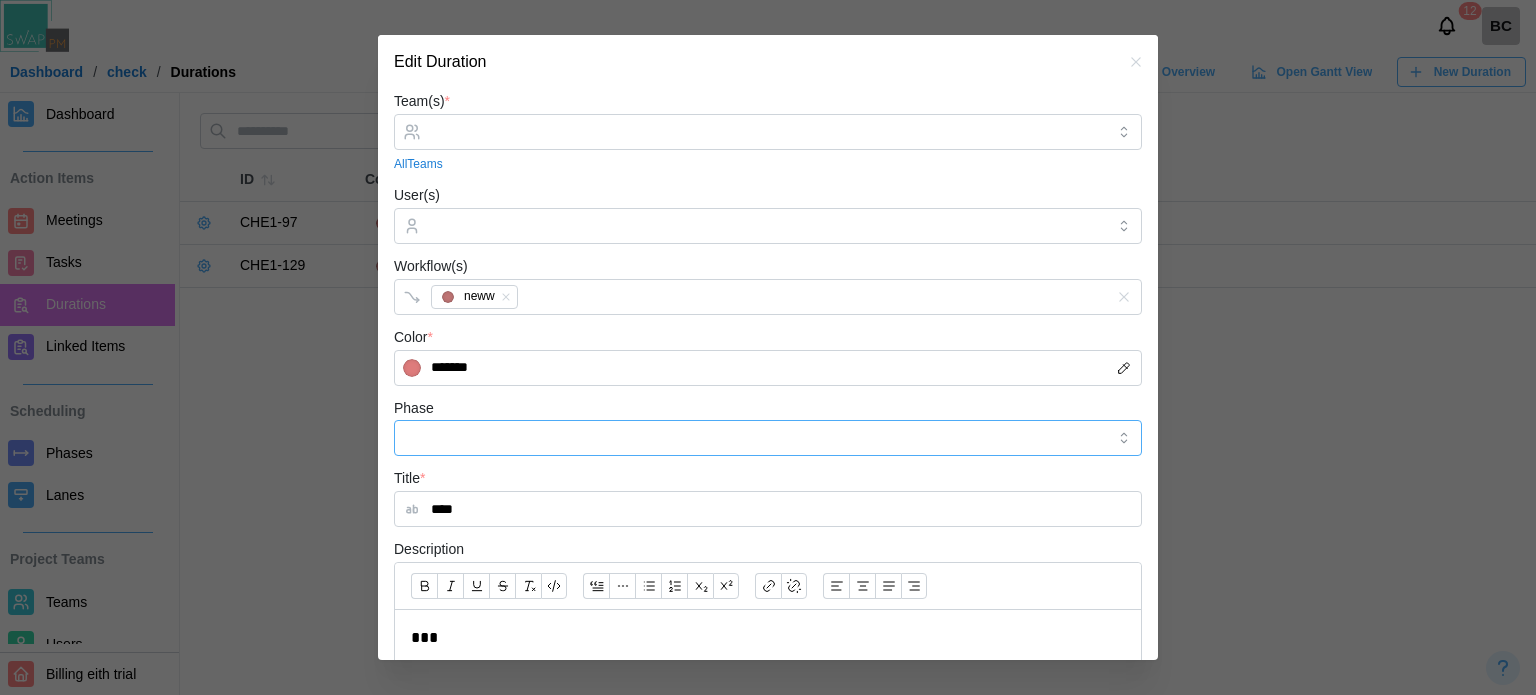 click on "Phase" at bounding box center [768, 438] 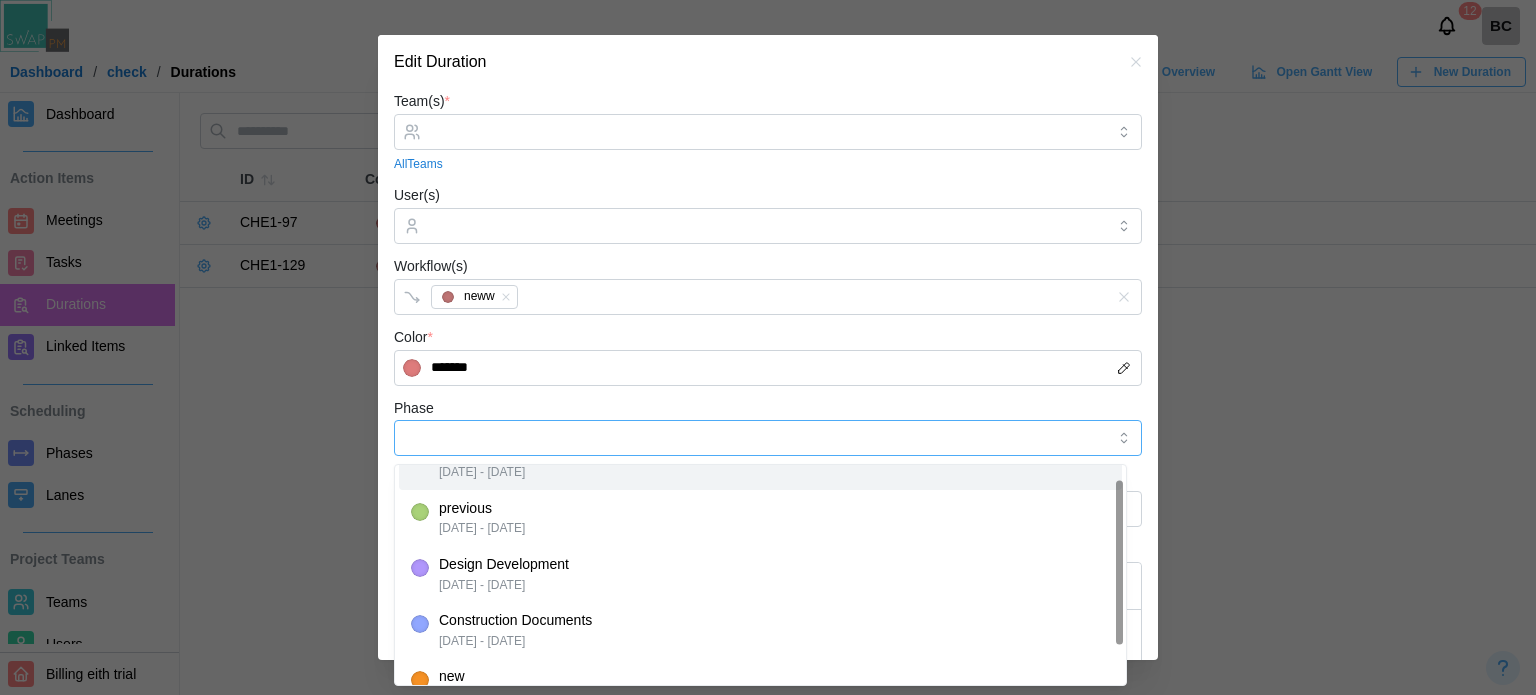 scroll, scrollTop: 69, scrollLeft: 0, axis: vertical 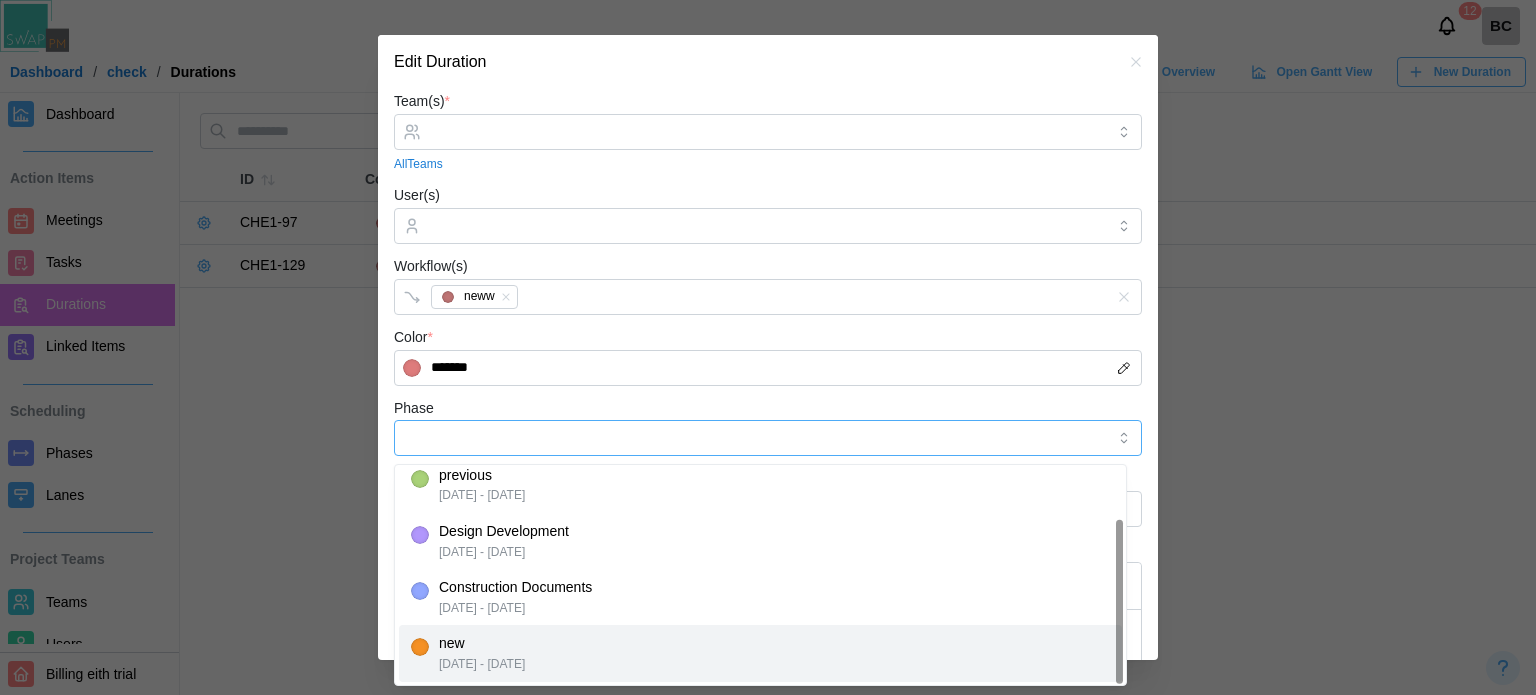 type on "***" 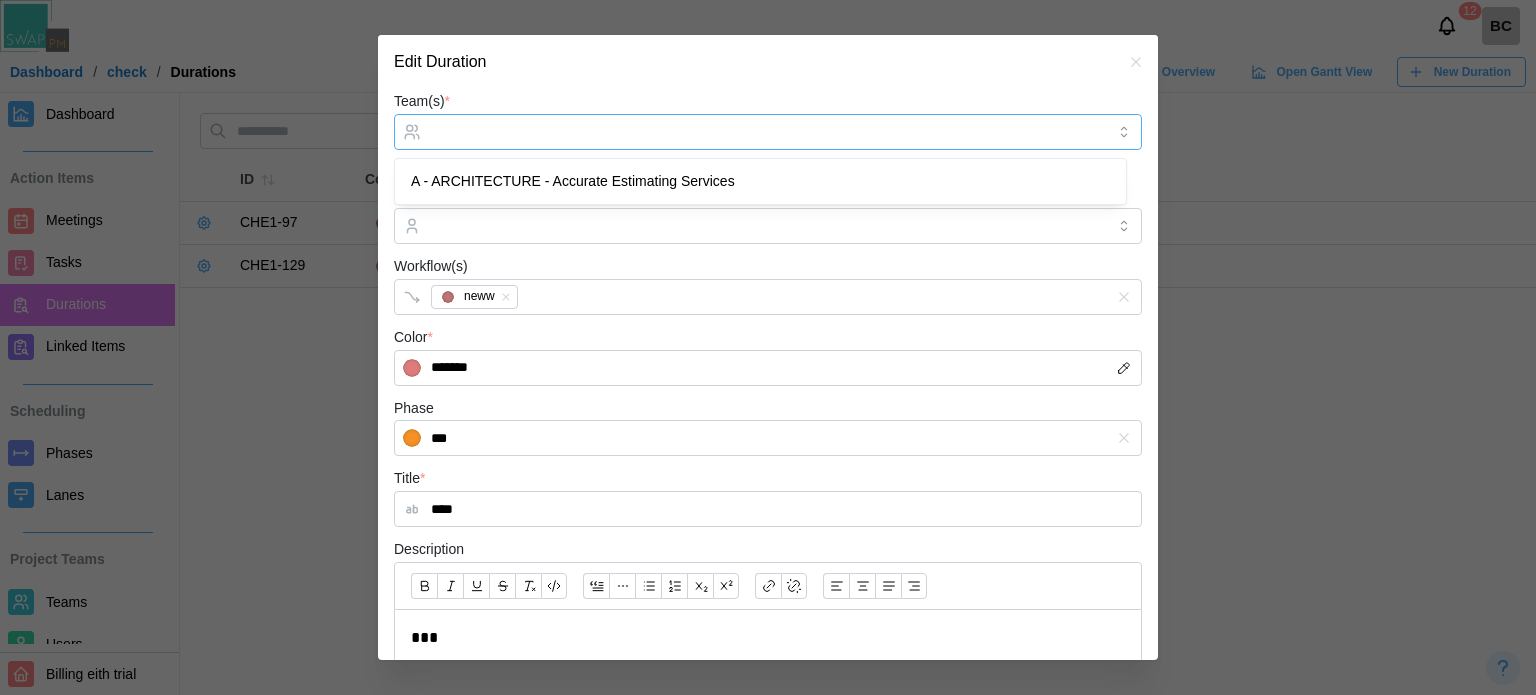 click on "Team(s)  *" at bounding box center [768, 132] 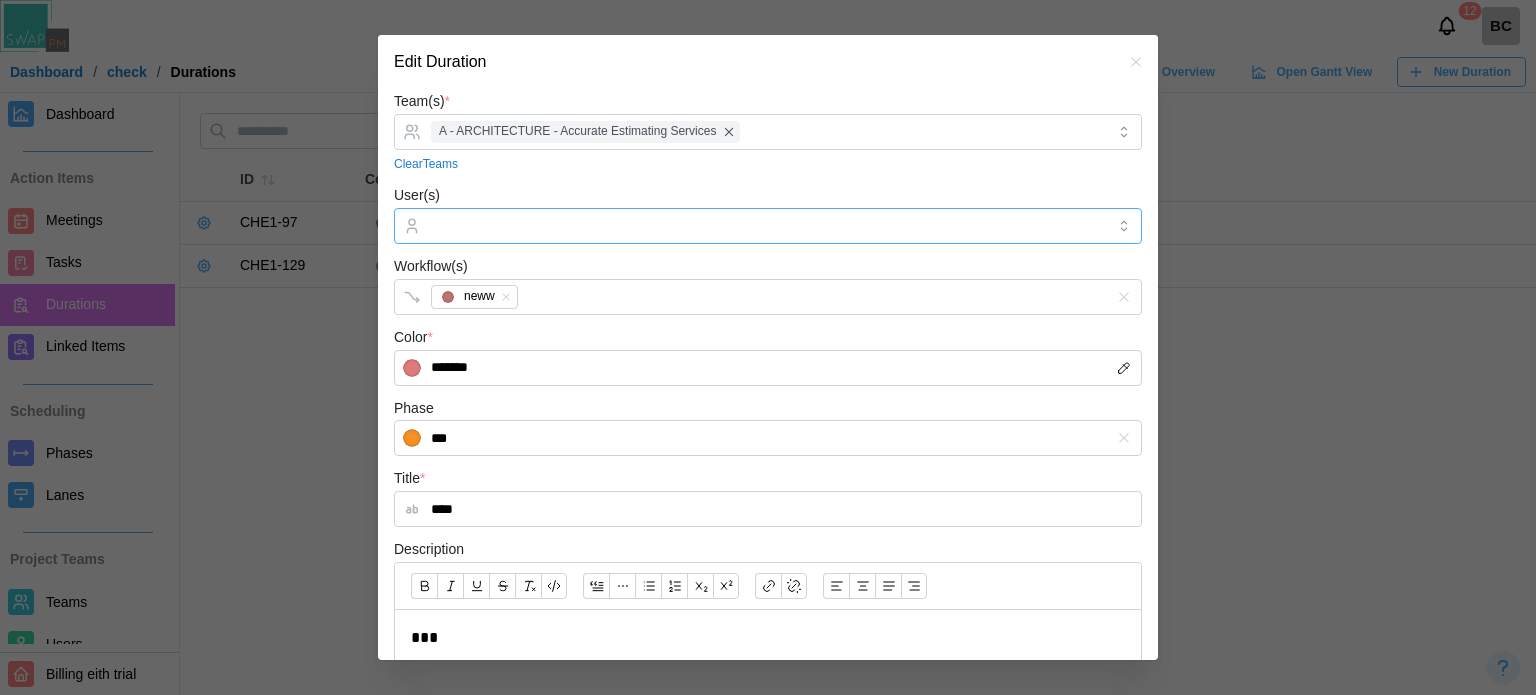 click at bounding box center (765, 226) 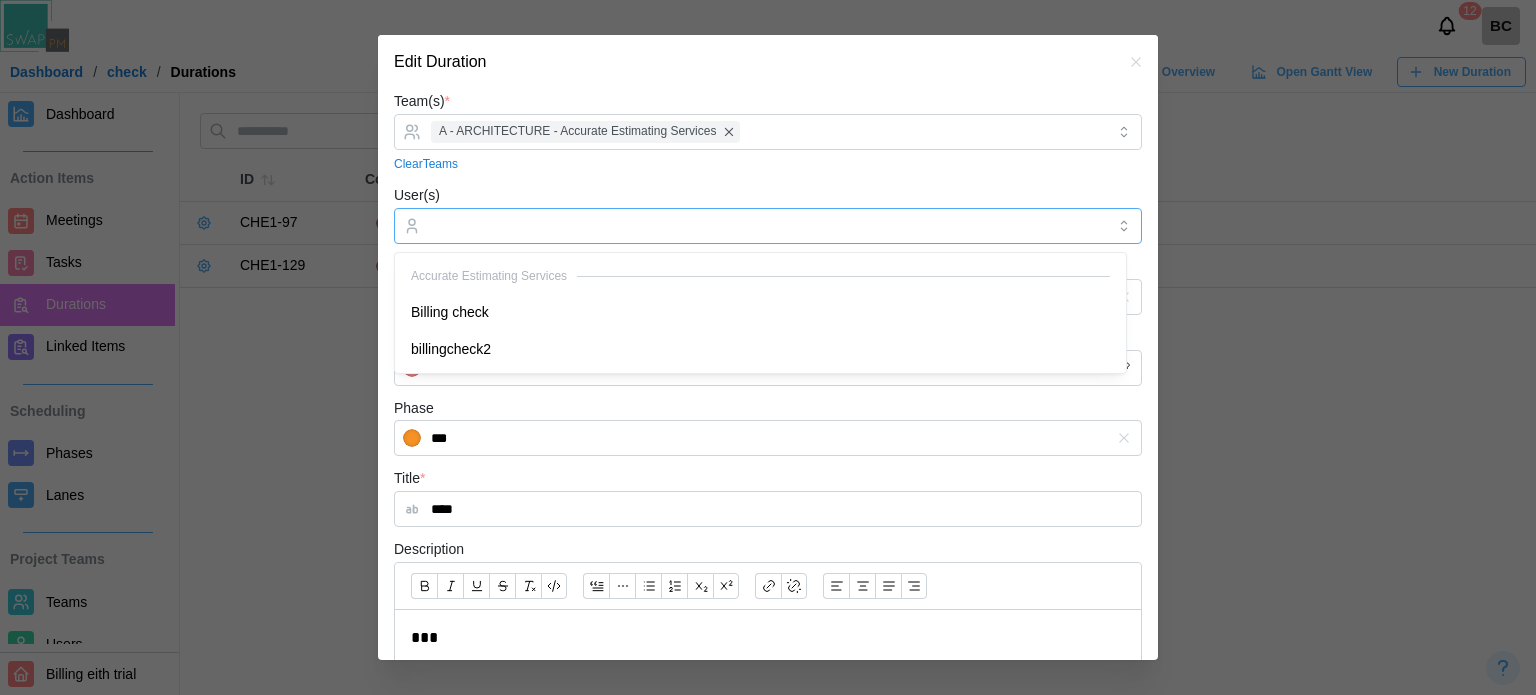 click on "Accurate Estimating Services" at bounding box center [760, 275] 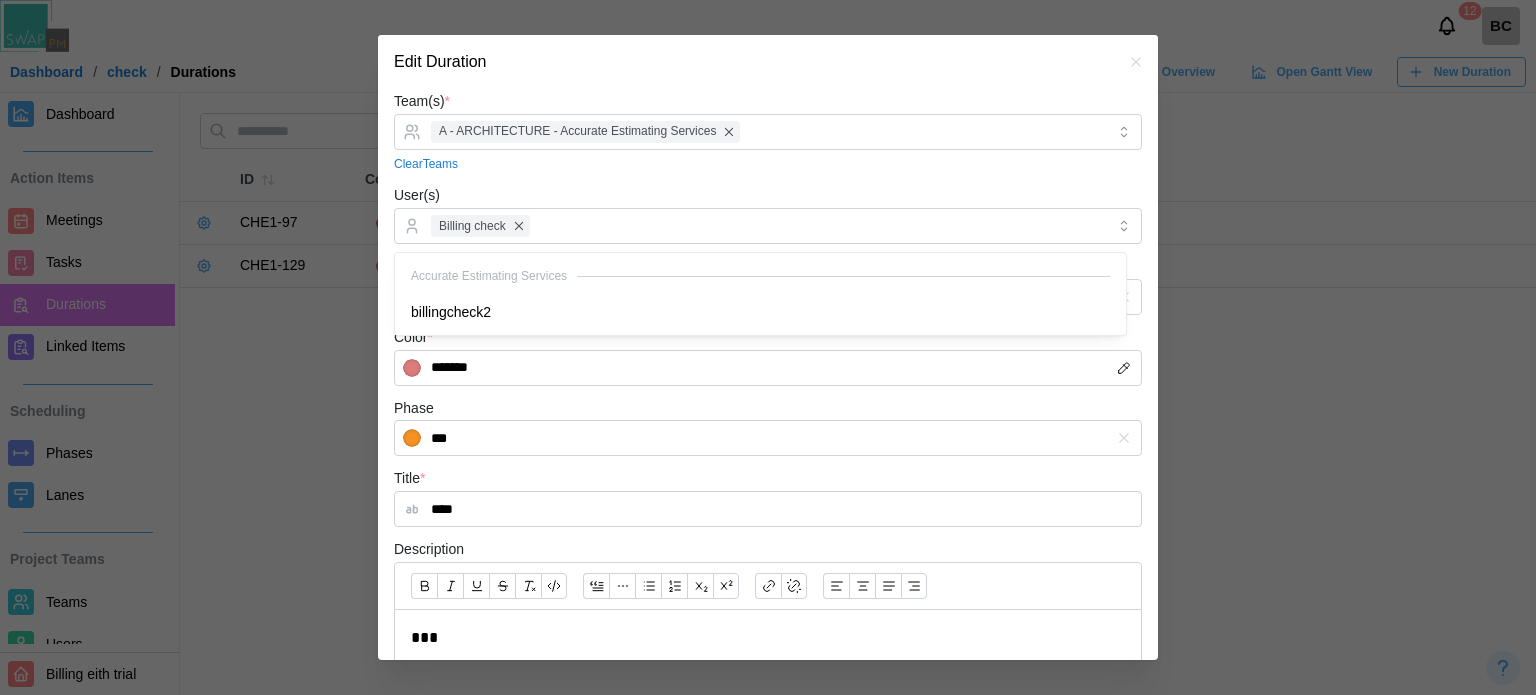 click on "Clear  Teams" at bounding box center (768, 164) 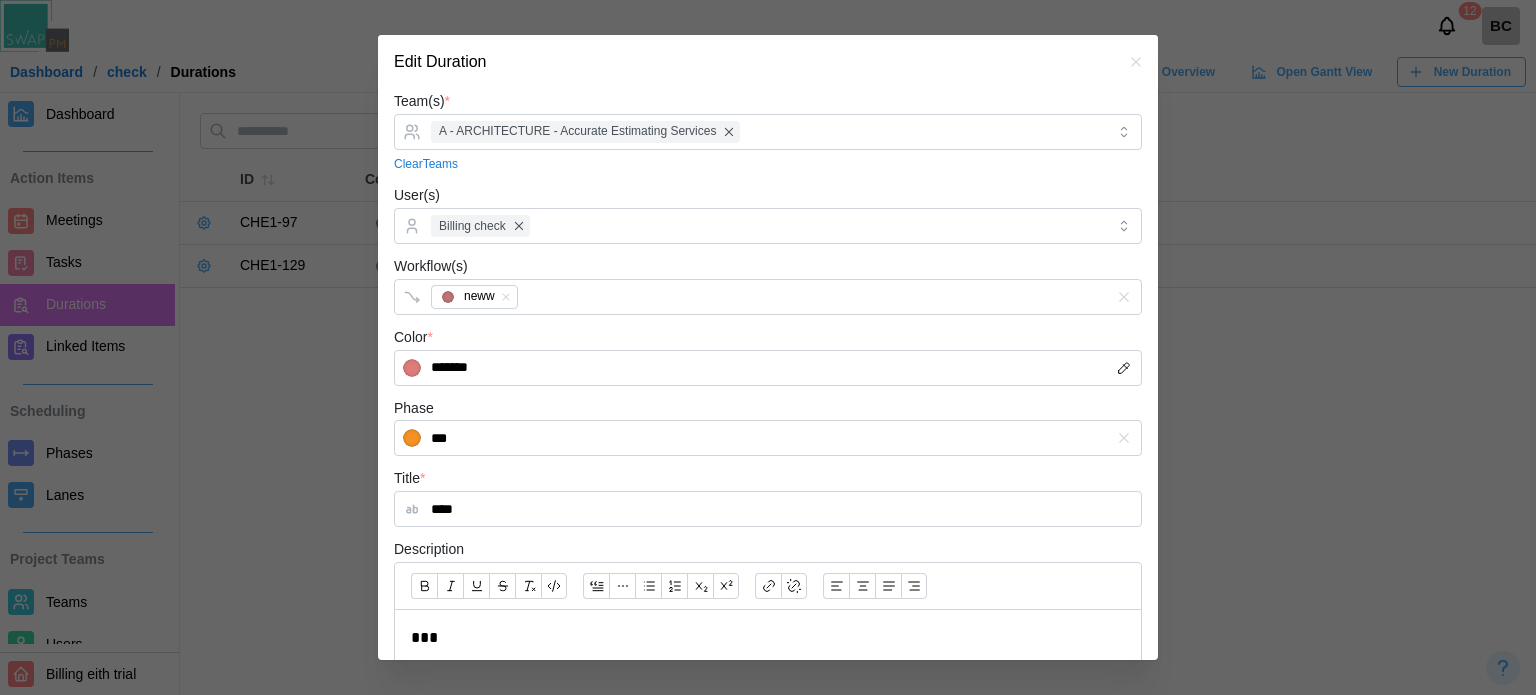 click on "Workflow(s) neww" at bounding box center (768, 284) 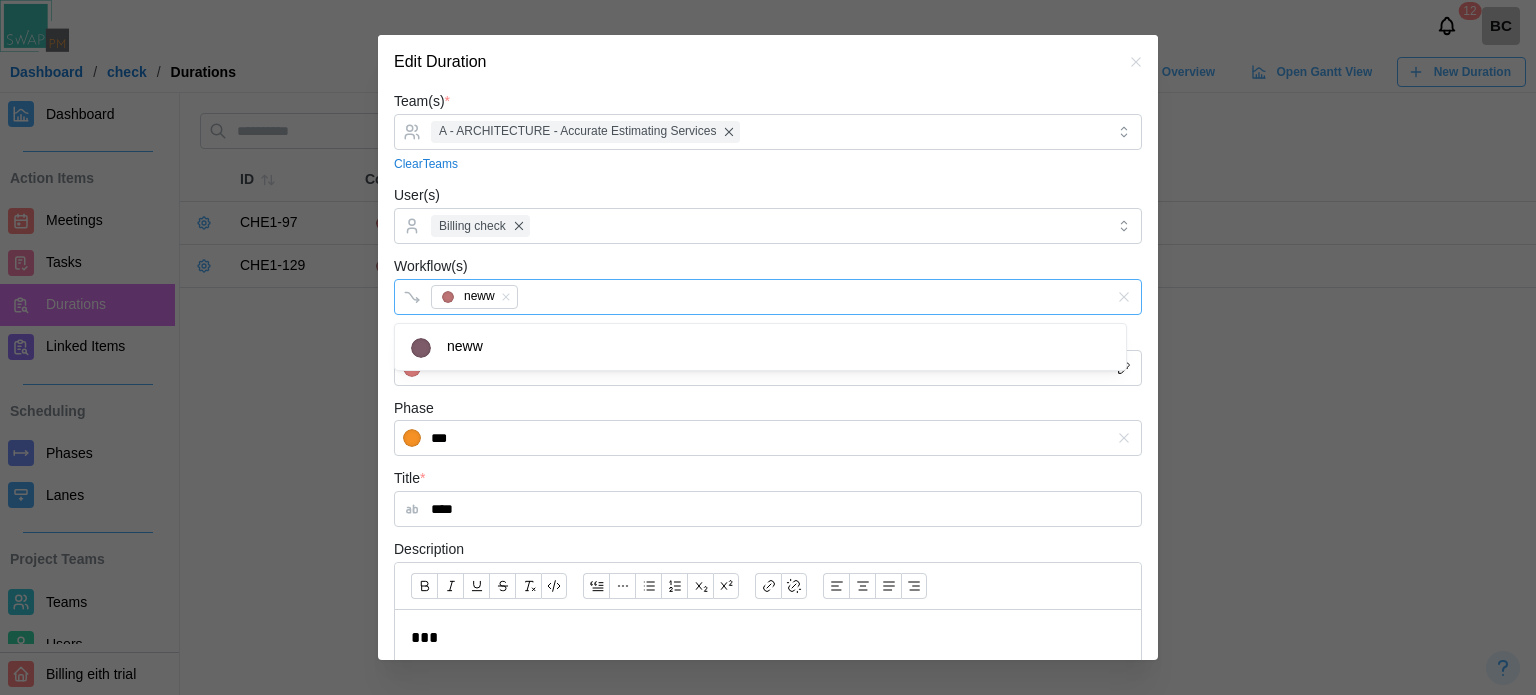 click on "neww" at bounding box center (747, 297) 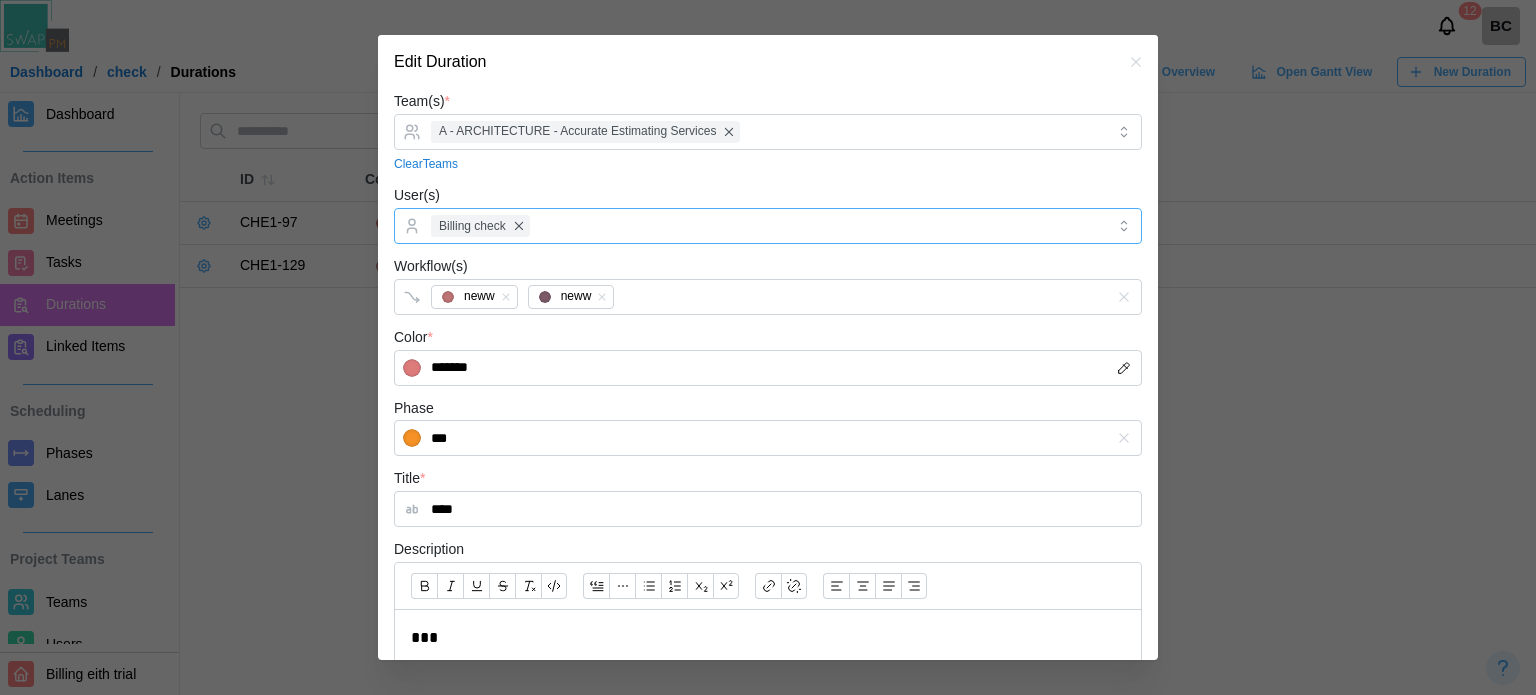click on "Billing check" at bounding box center (765, 226) 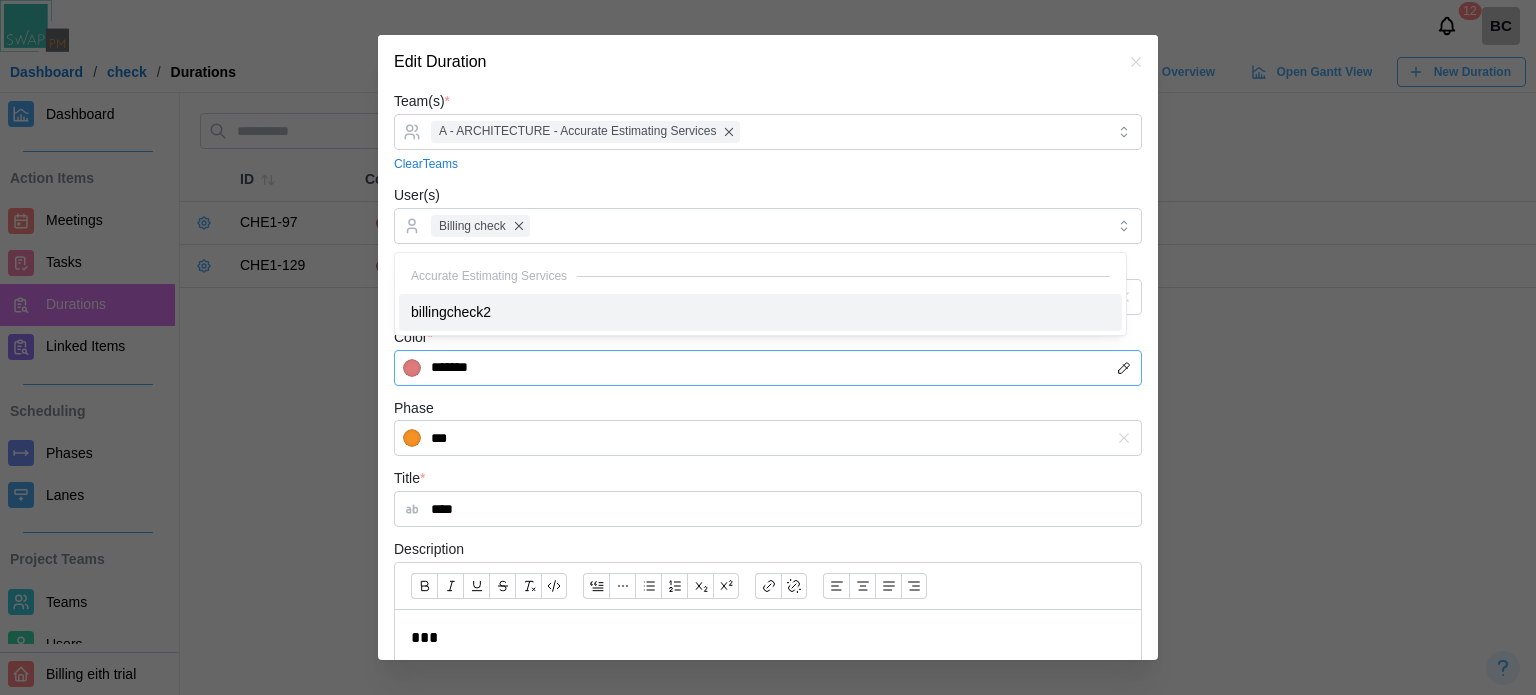 click on "*******" at bounding box center [768, 368] 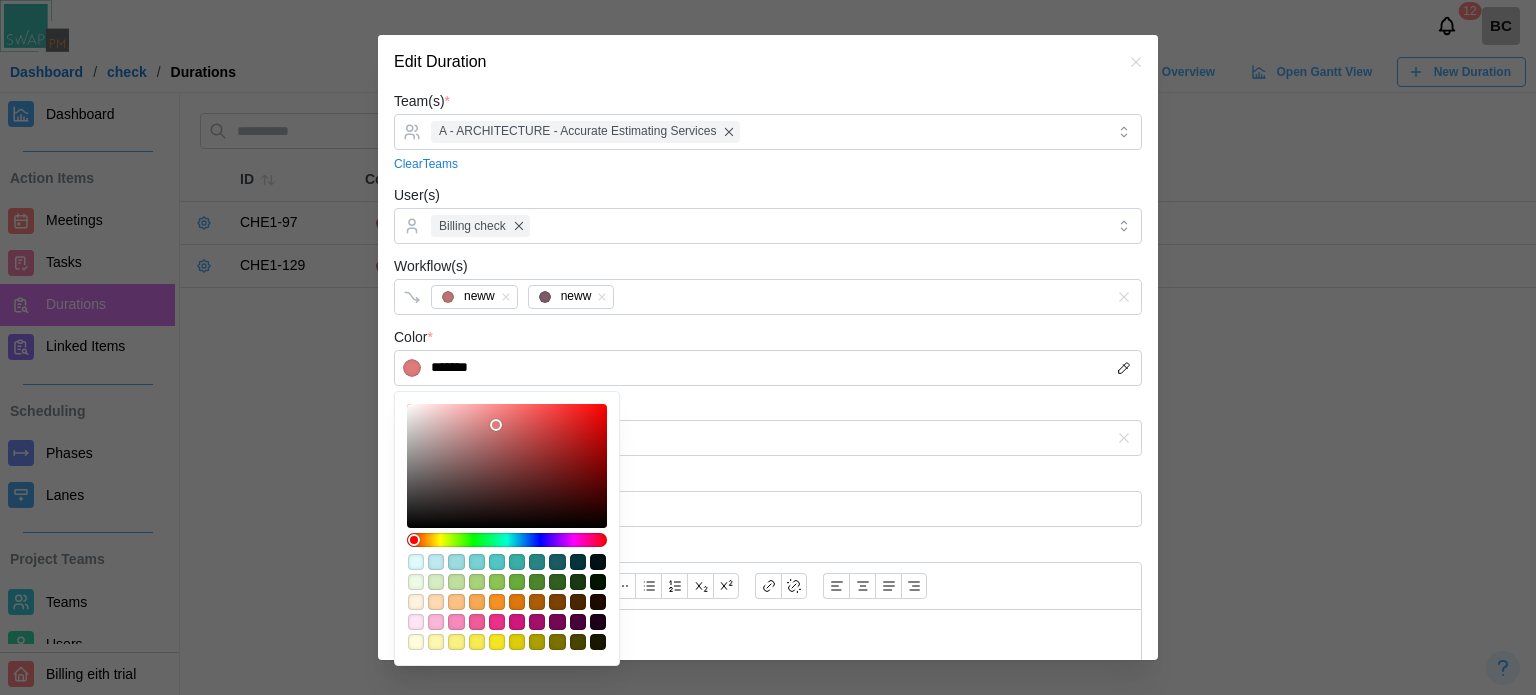 click on "Phase ***" at bounding box center [768, 426] 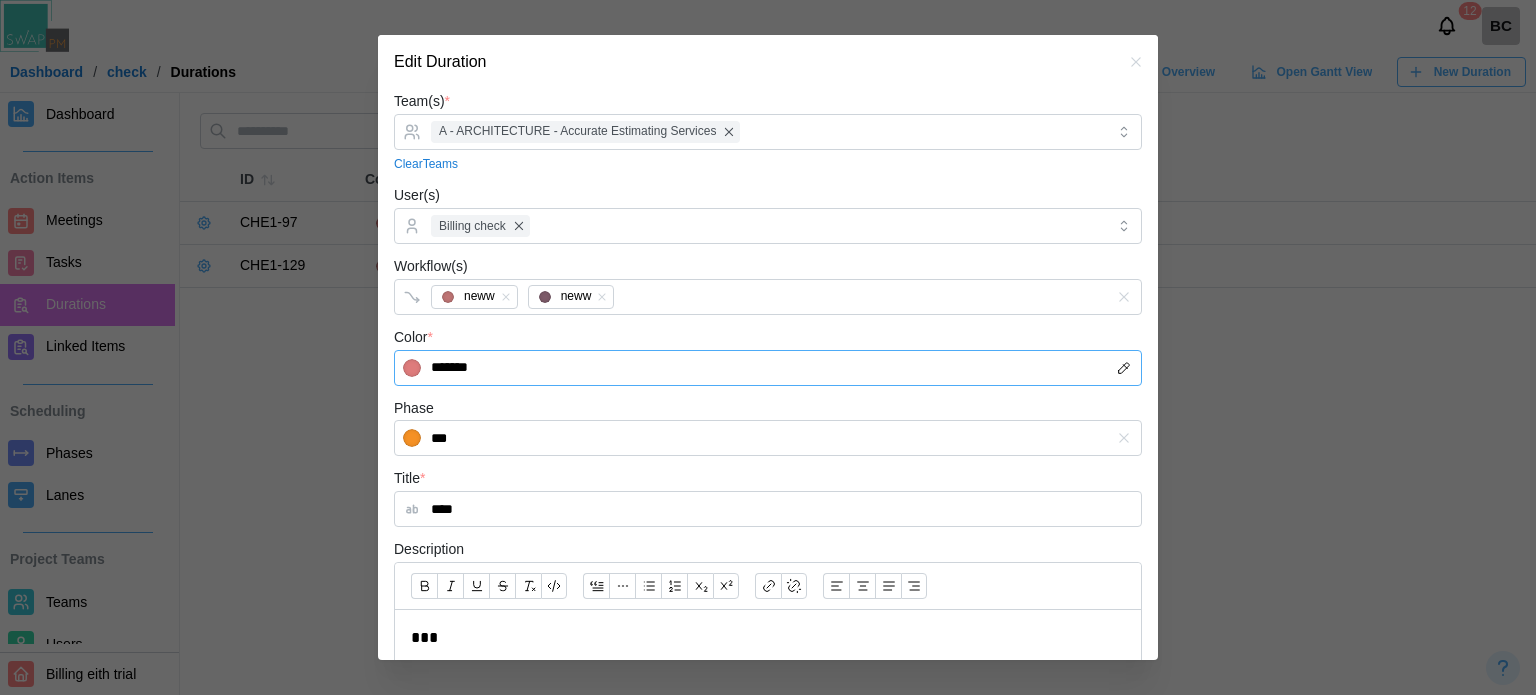 click on "*******" at bounding box center [768, 368] 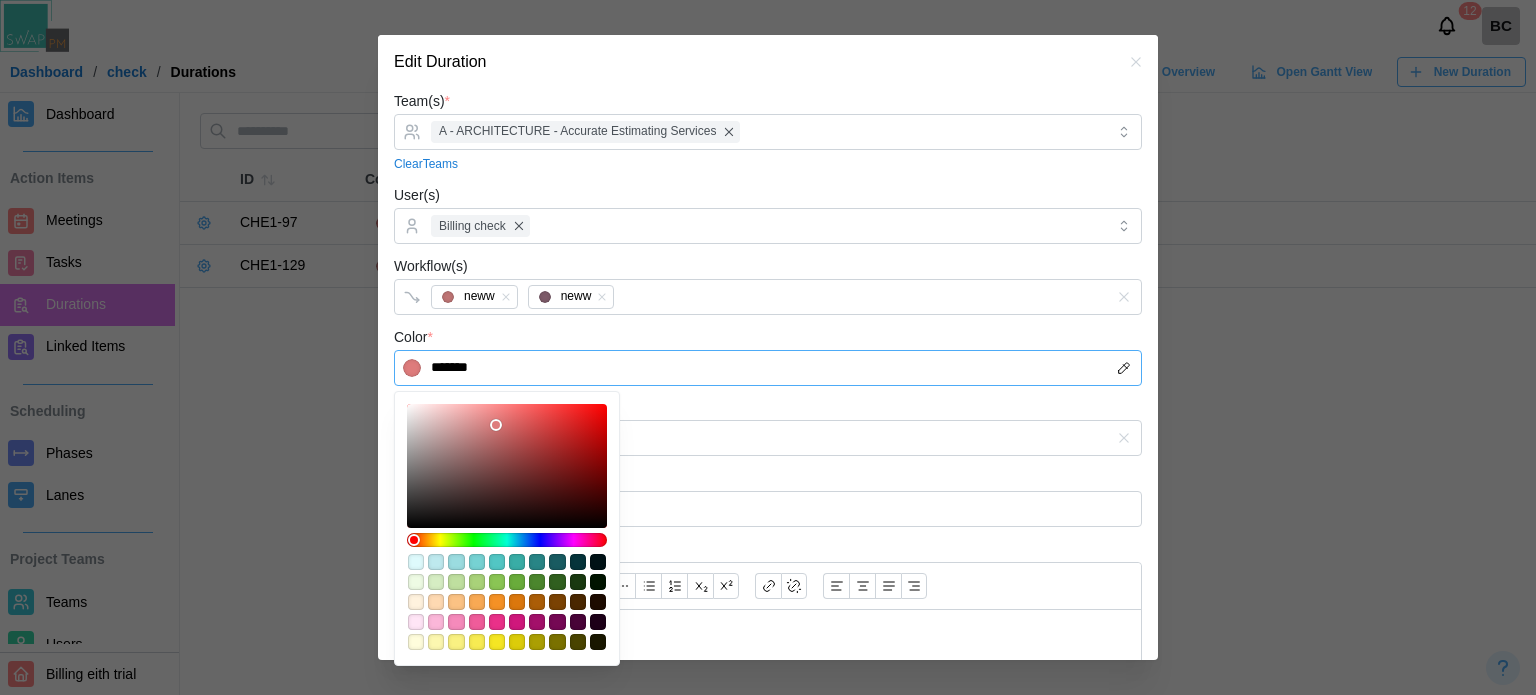 type on "*******" 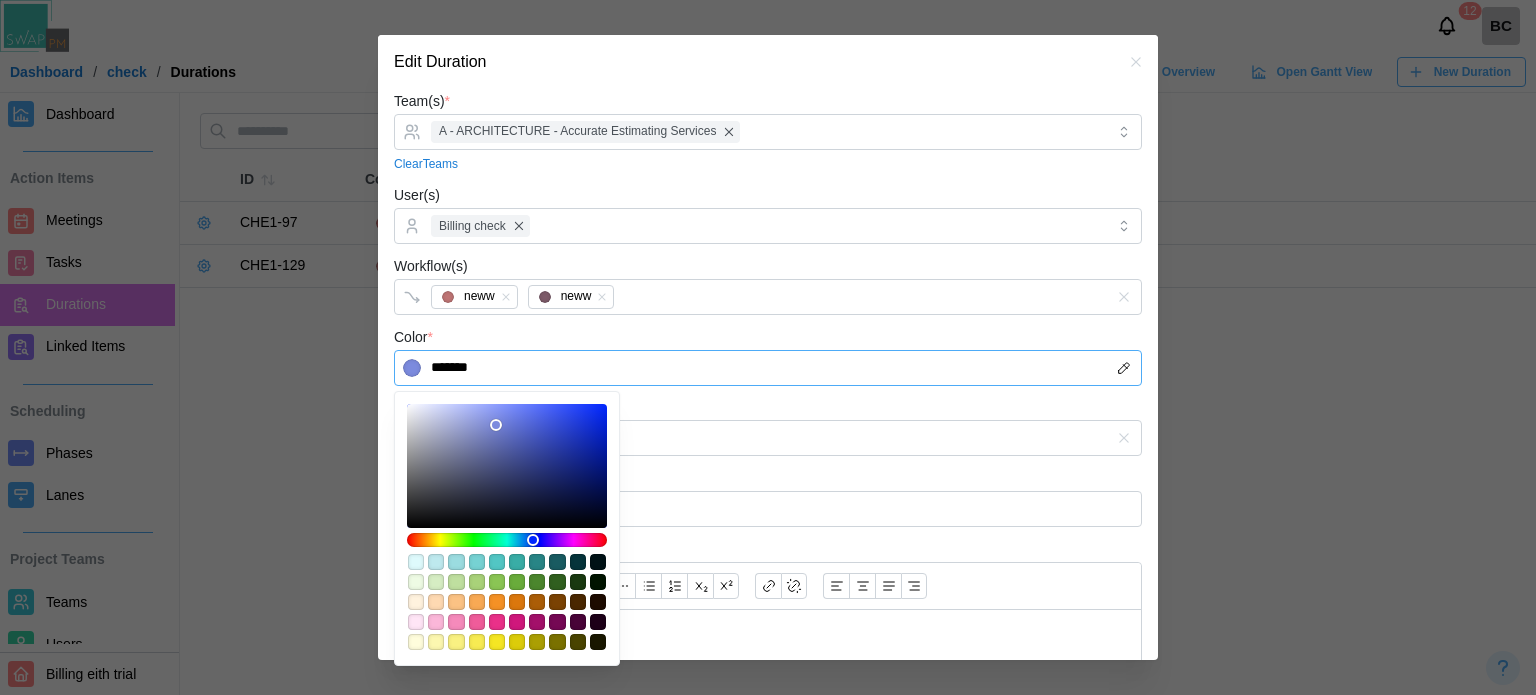 click at bounding box center [507, 540] 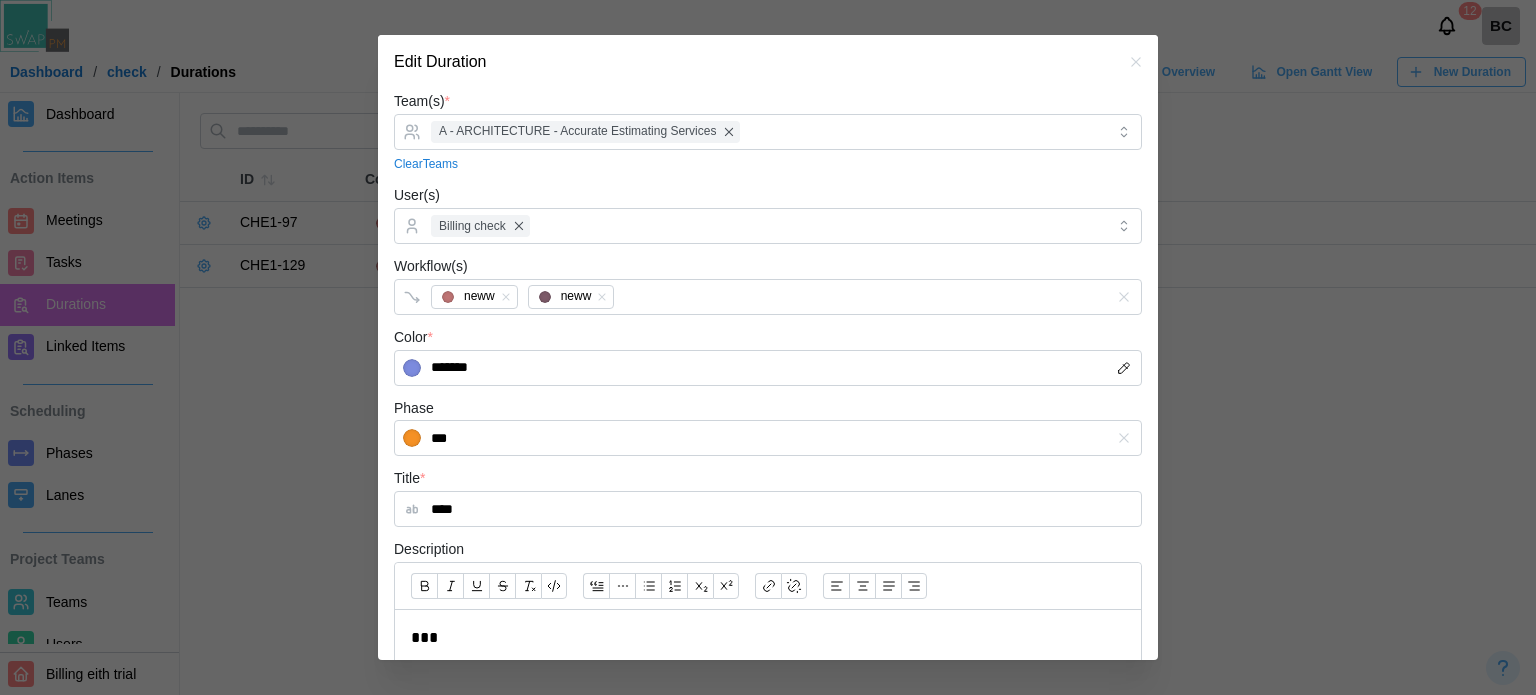 click on "Phase ***" at bounding box center (768, 426) 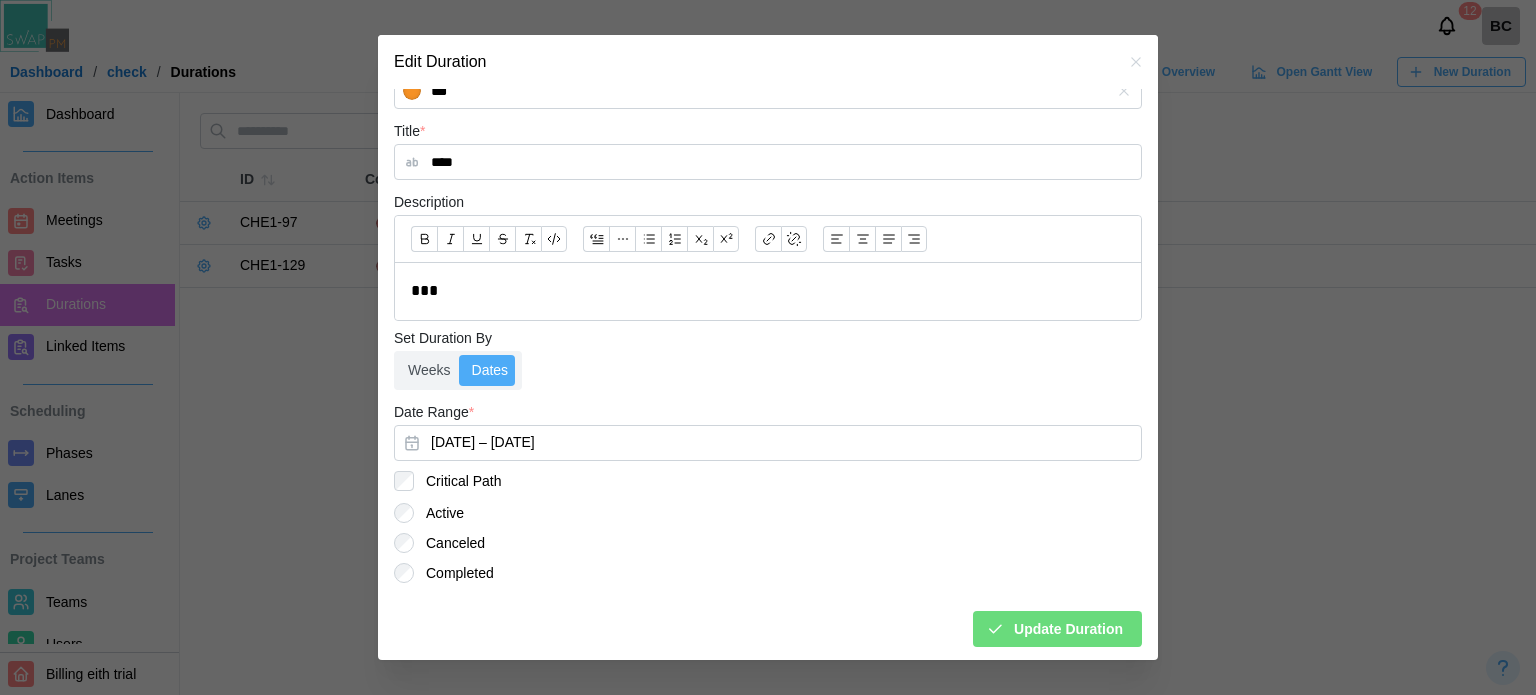 scroll, scrollTop: 348, scrollLeft: 0, axis: vertical 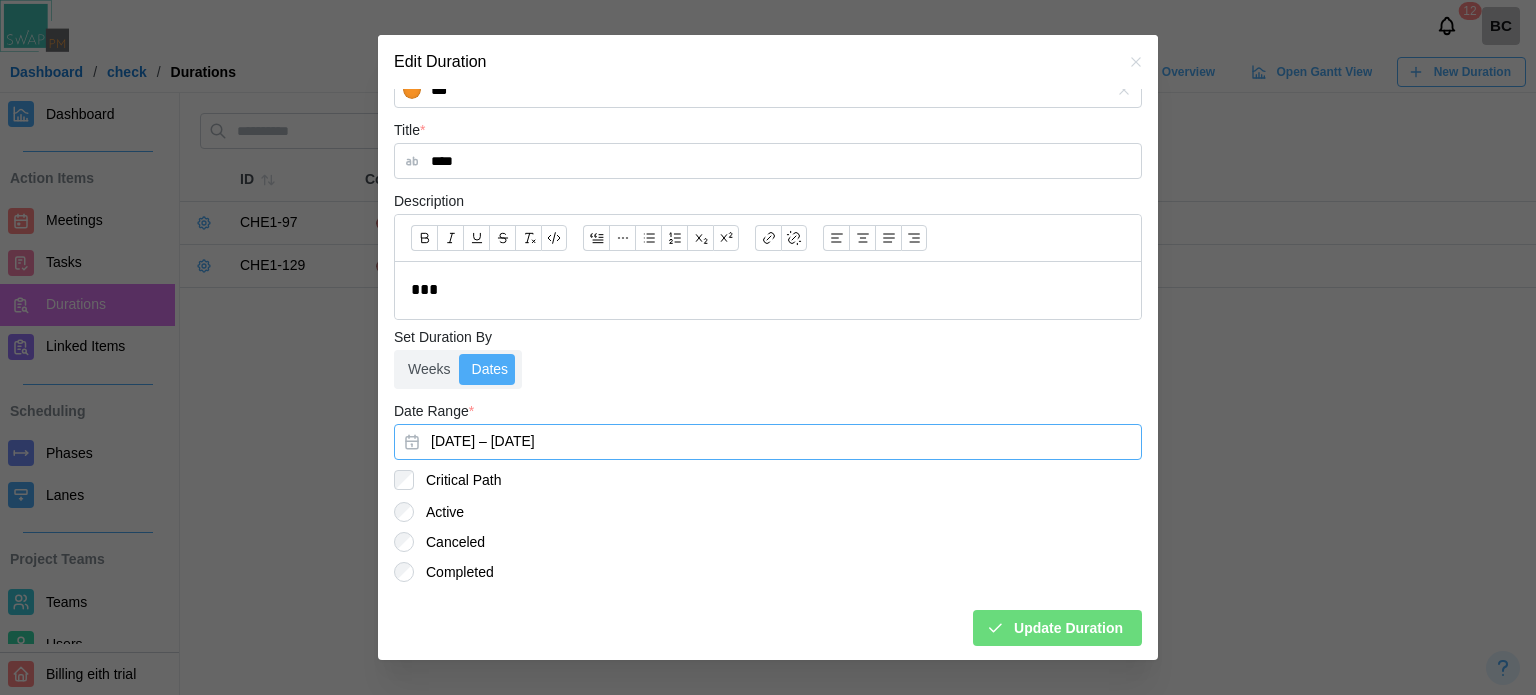 click on "August 7, 2025 – August 13, 2025" at bounding box center [768, 442] 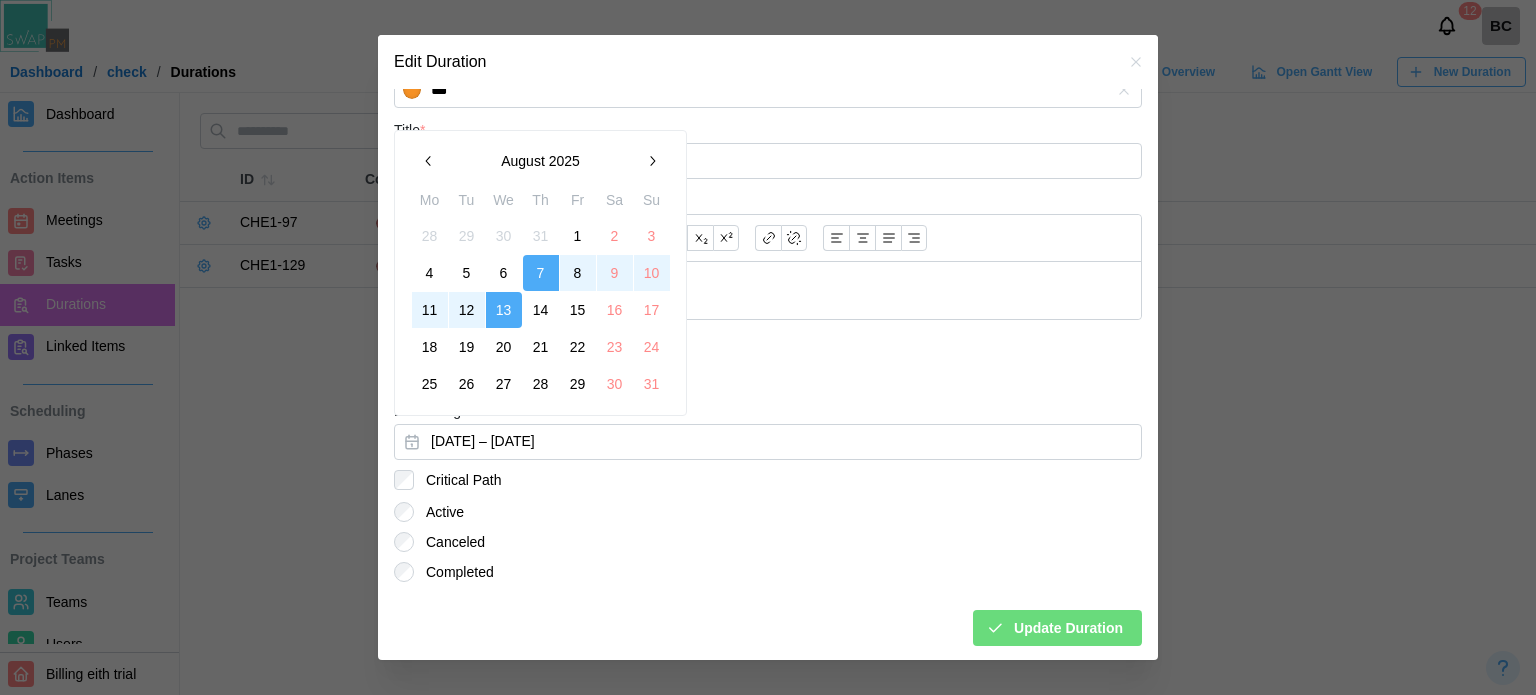 click on "5" at bounding box center [467, 273] 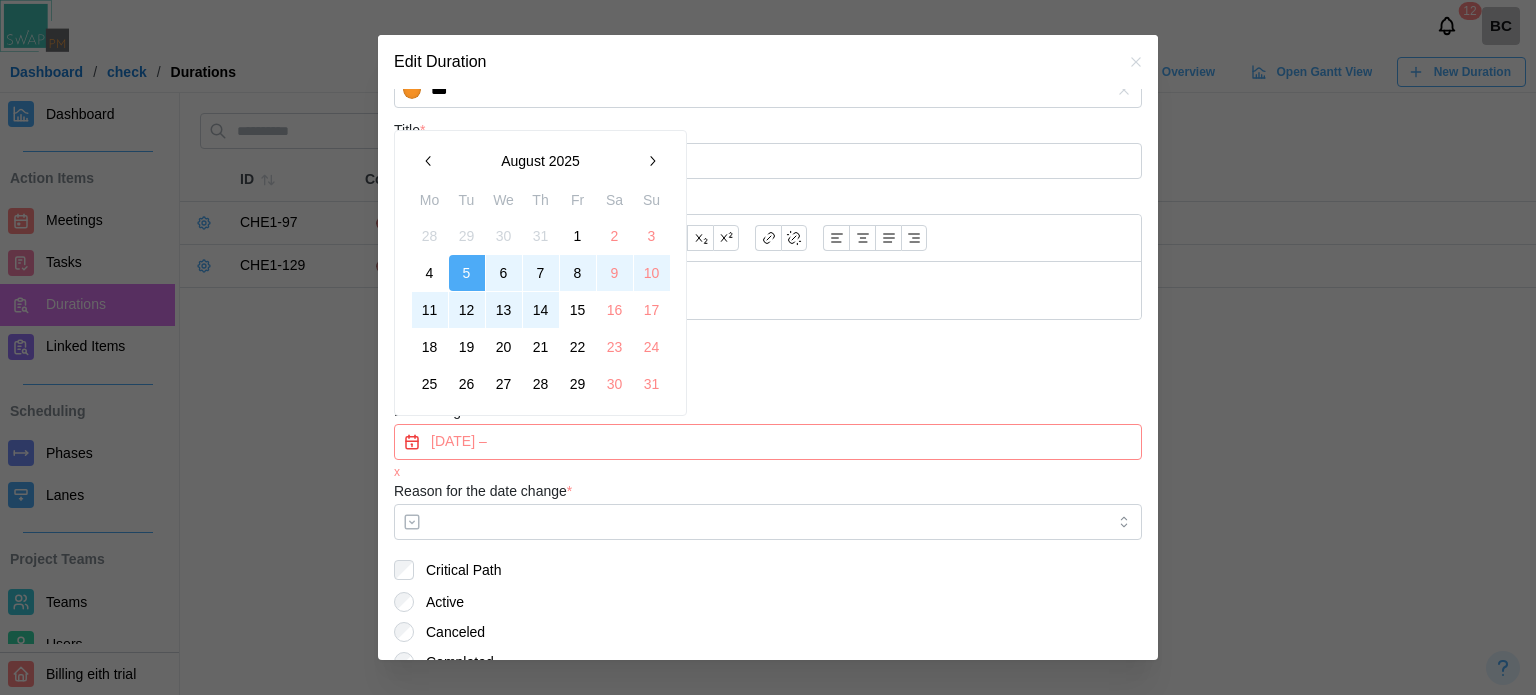 click on "14" at bounding box center [541, 310] 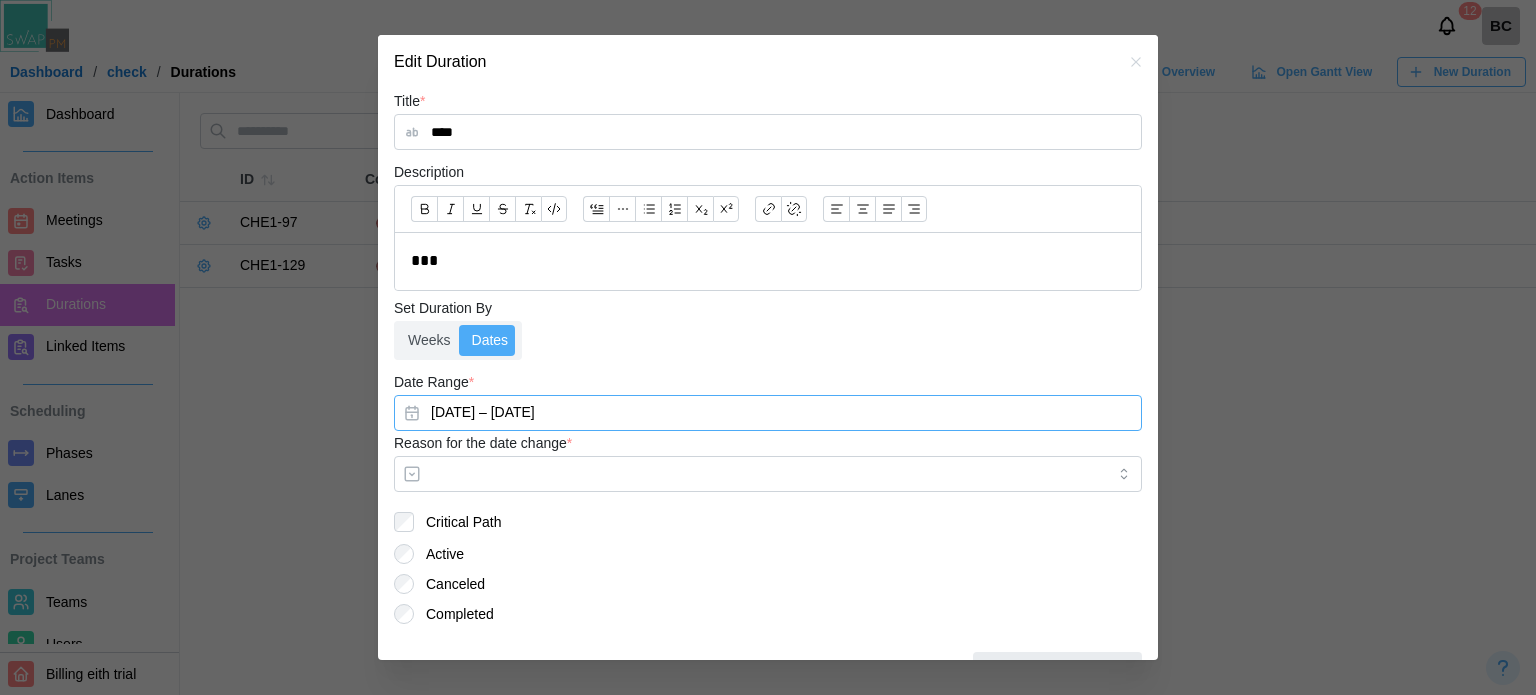 scroll, scrollTop: 419, scrollLeft: 0, axis: vertical 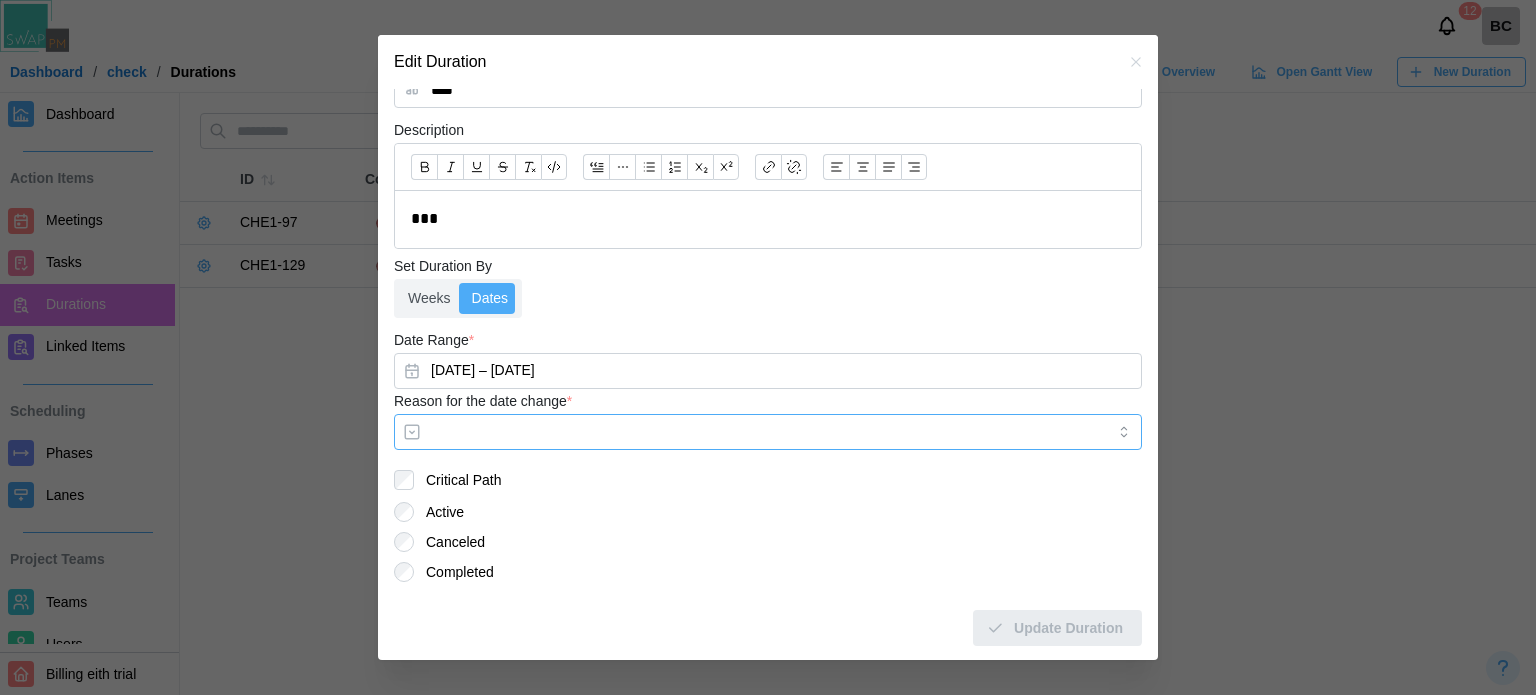 click on "Reason for the date change  *" at bounding box center (768, 432) 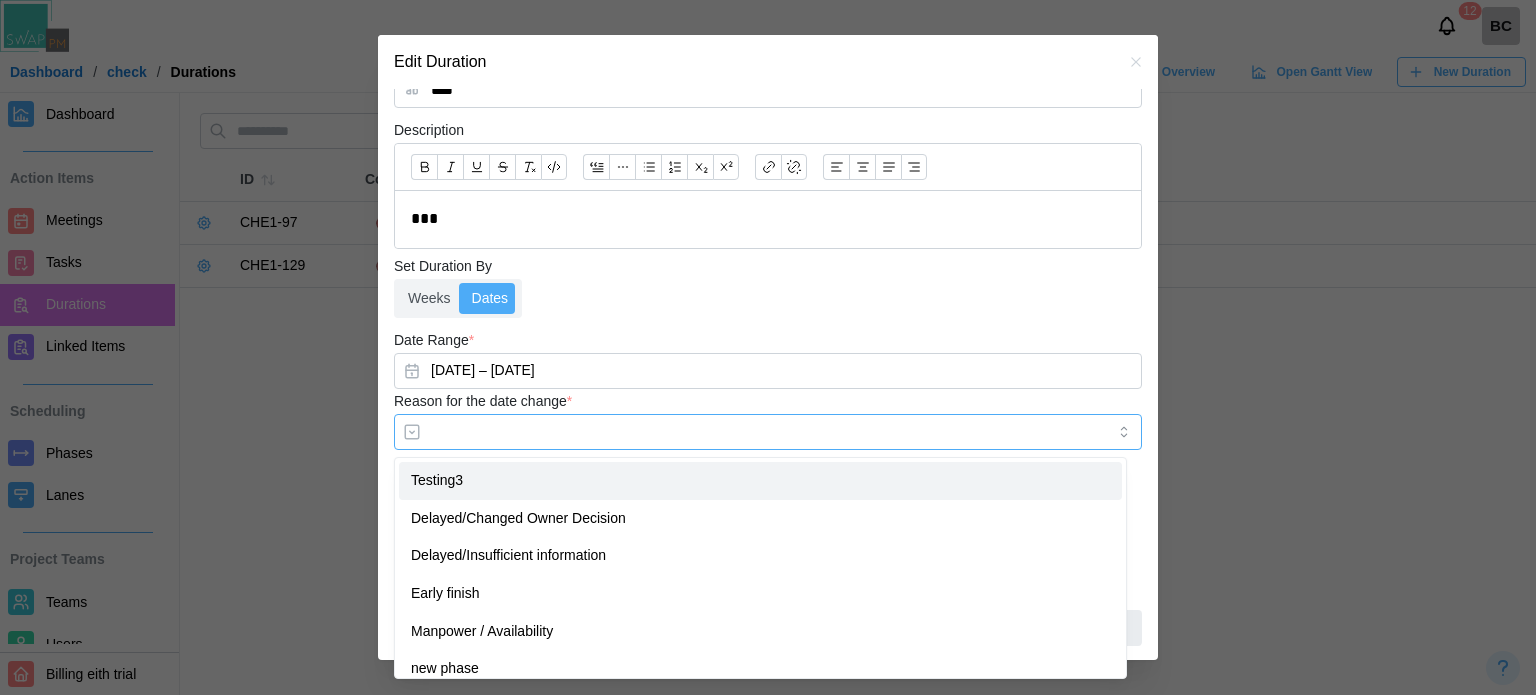 type on "********" 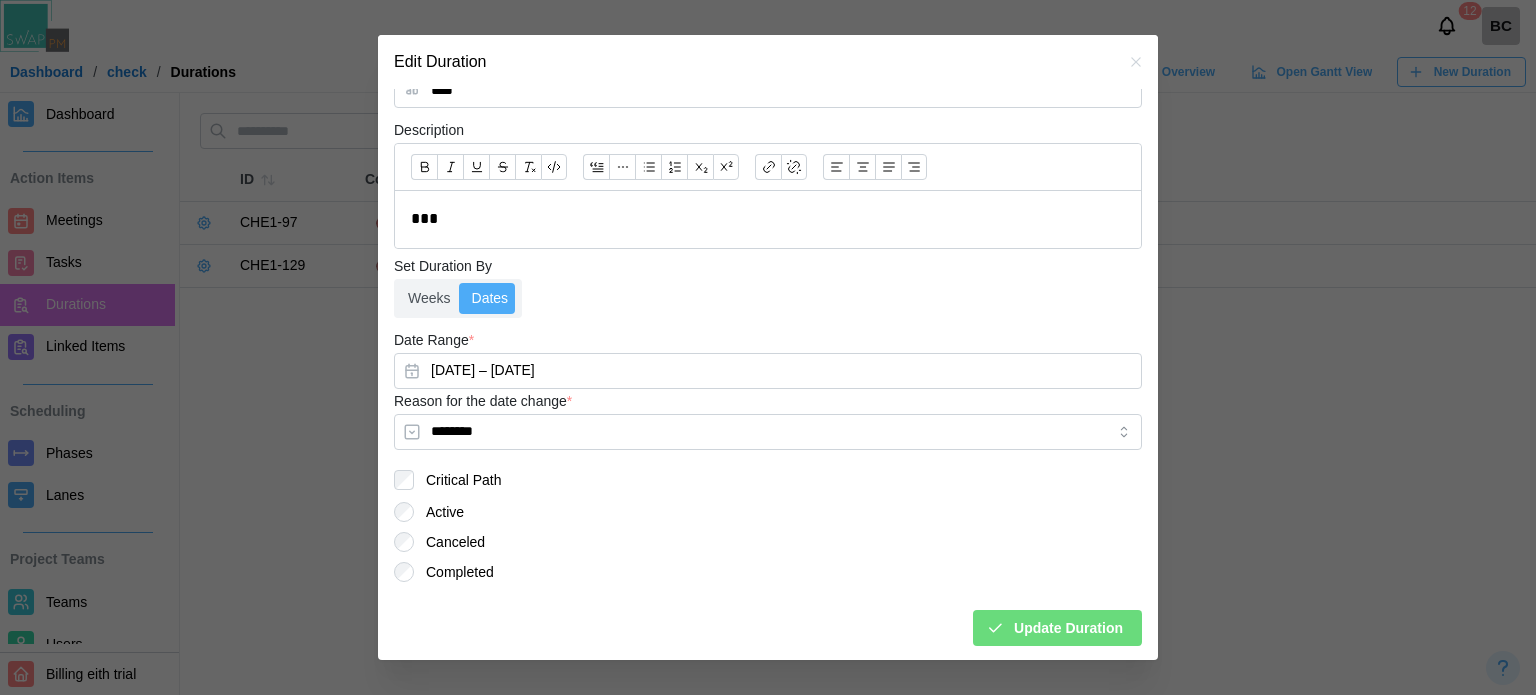 click on "Update Duration" at bounding box center (1068, 628) 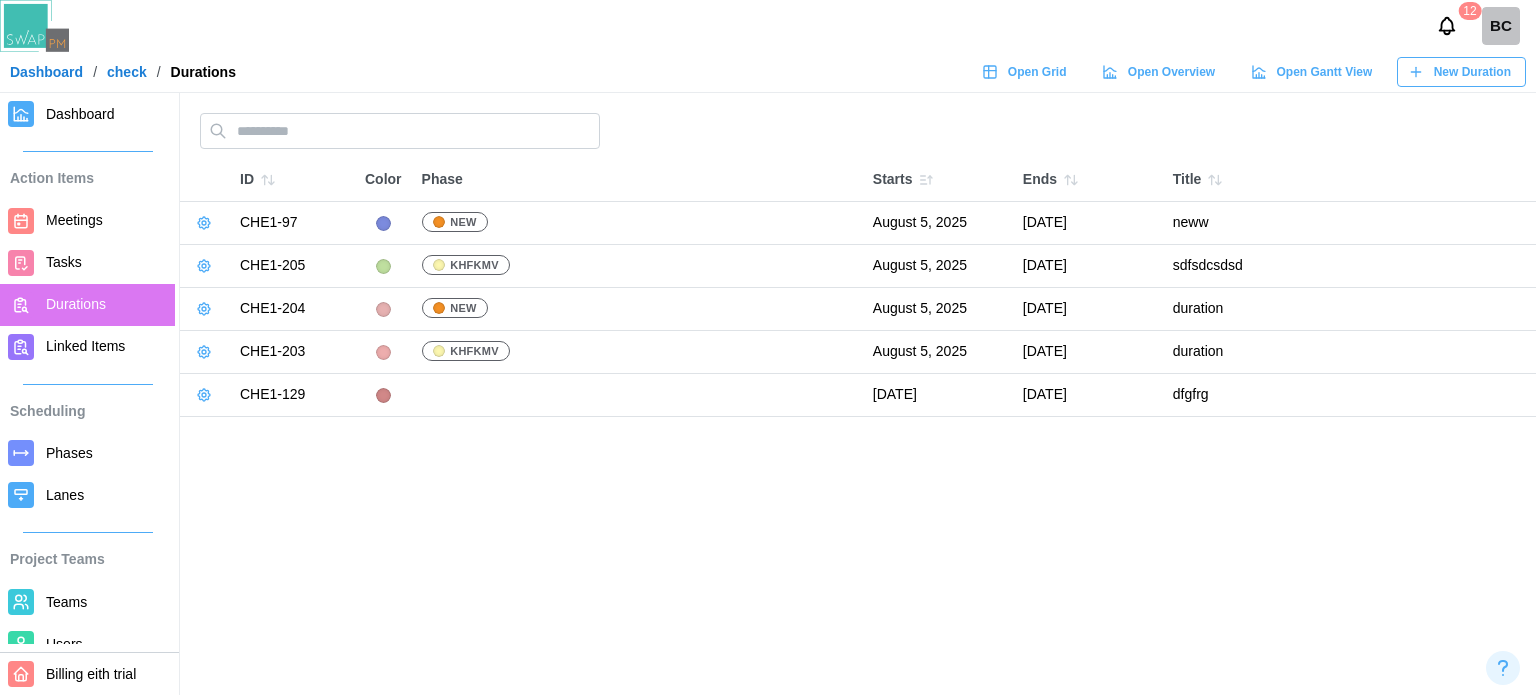 click 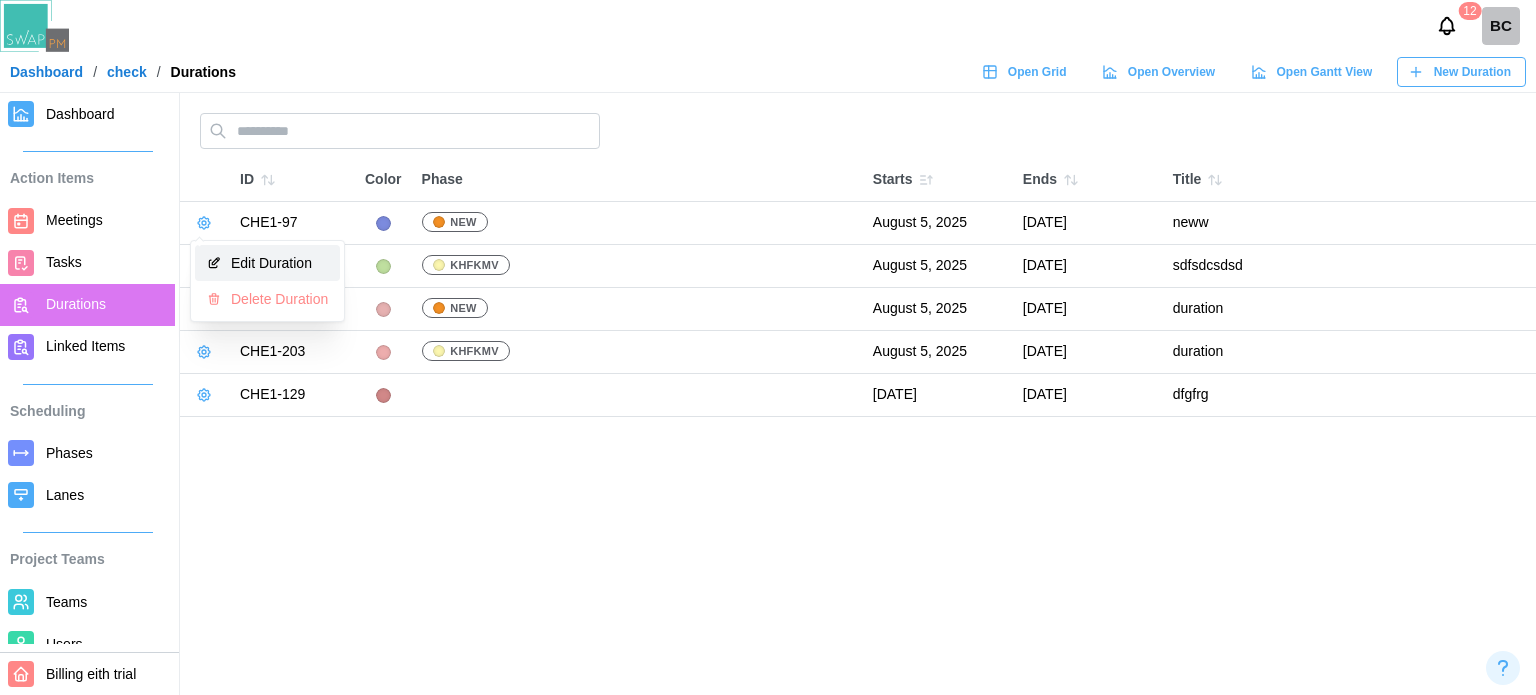 click on "Edit Duration" at bounding box center [267, 263] 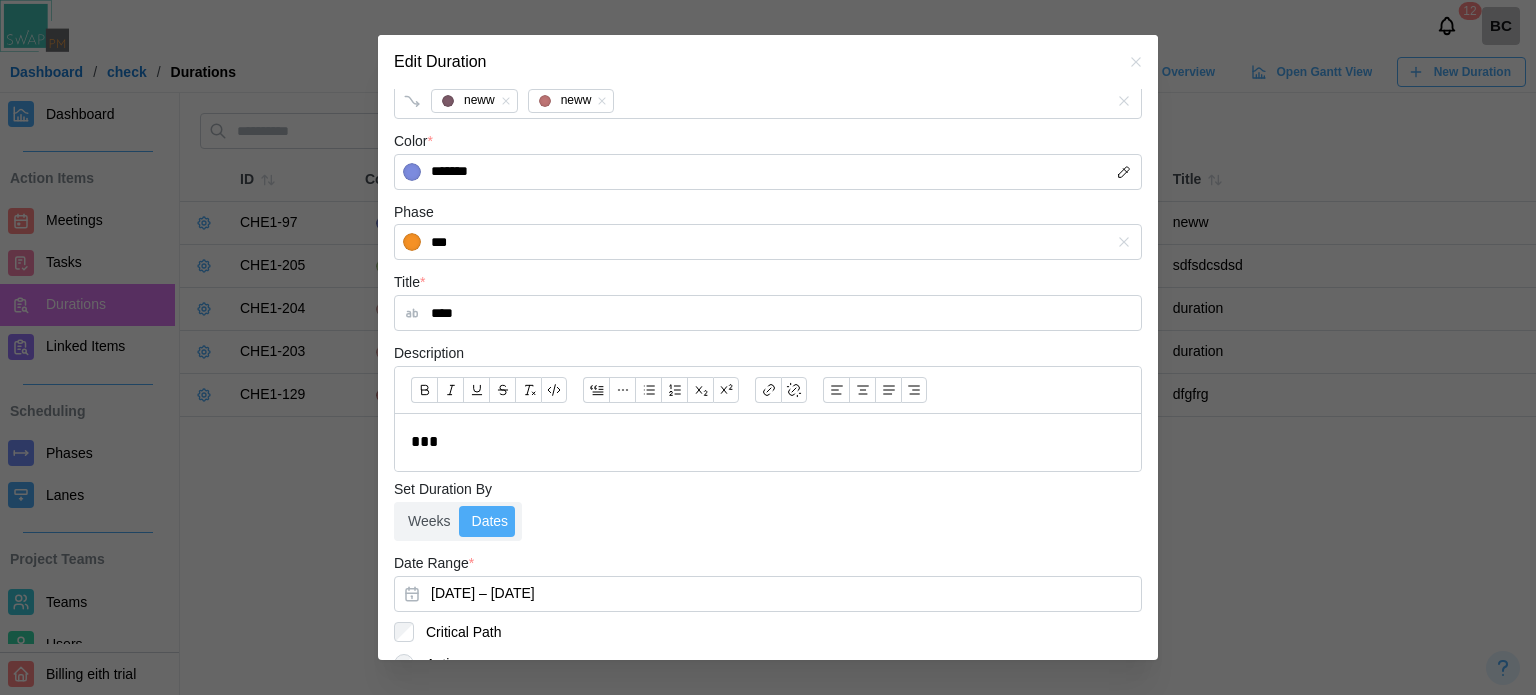 scroll, scrollTop: 348, scrollLeft: 0, axis: vertical 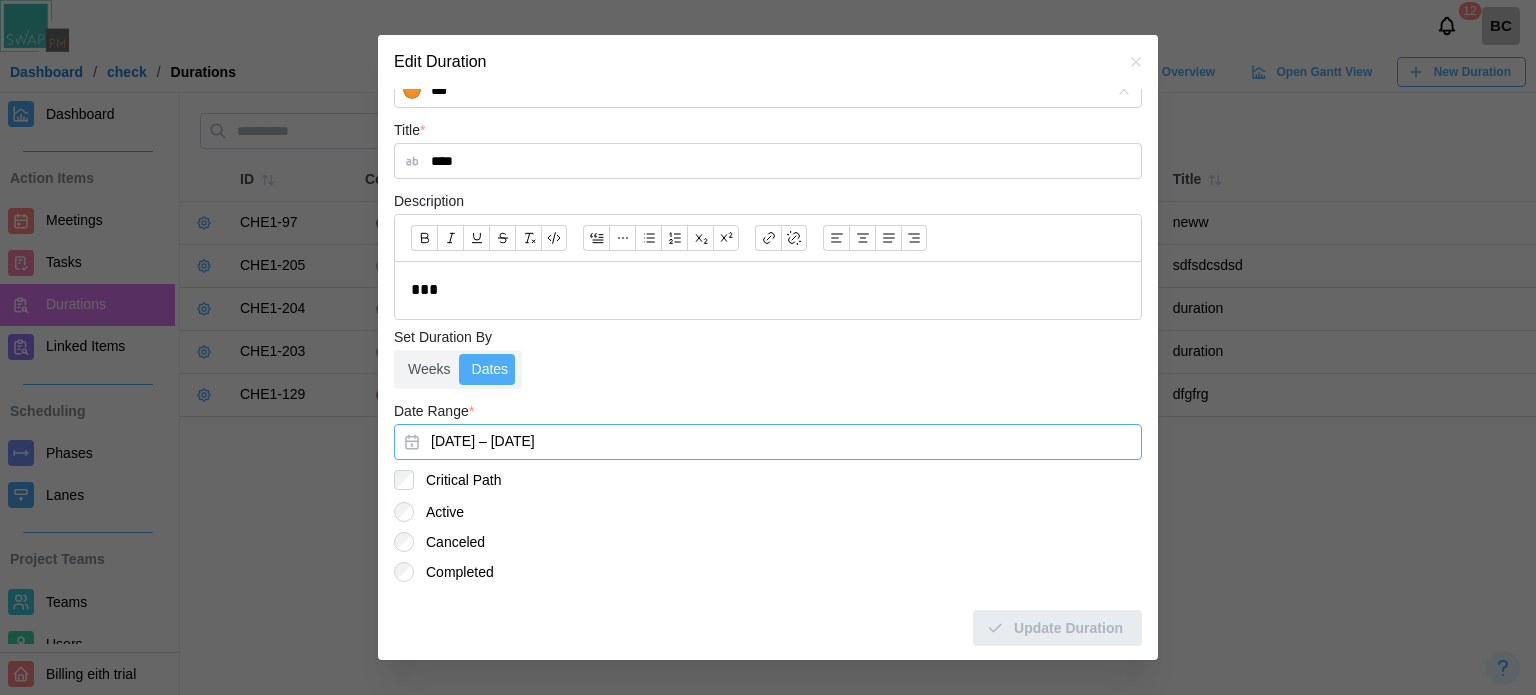 click on "August 5, 2025 – August 14, 2025" at bounding box center [768, 442] 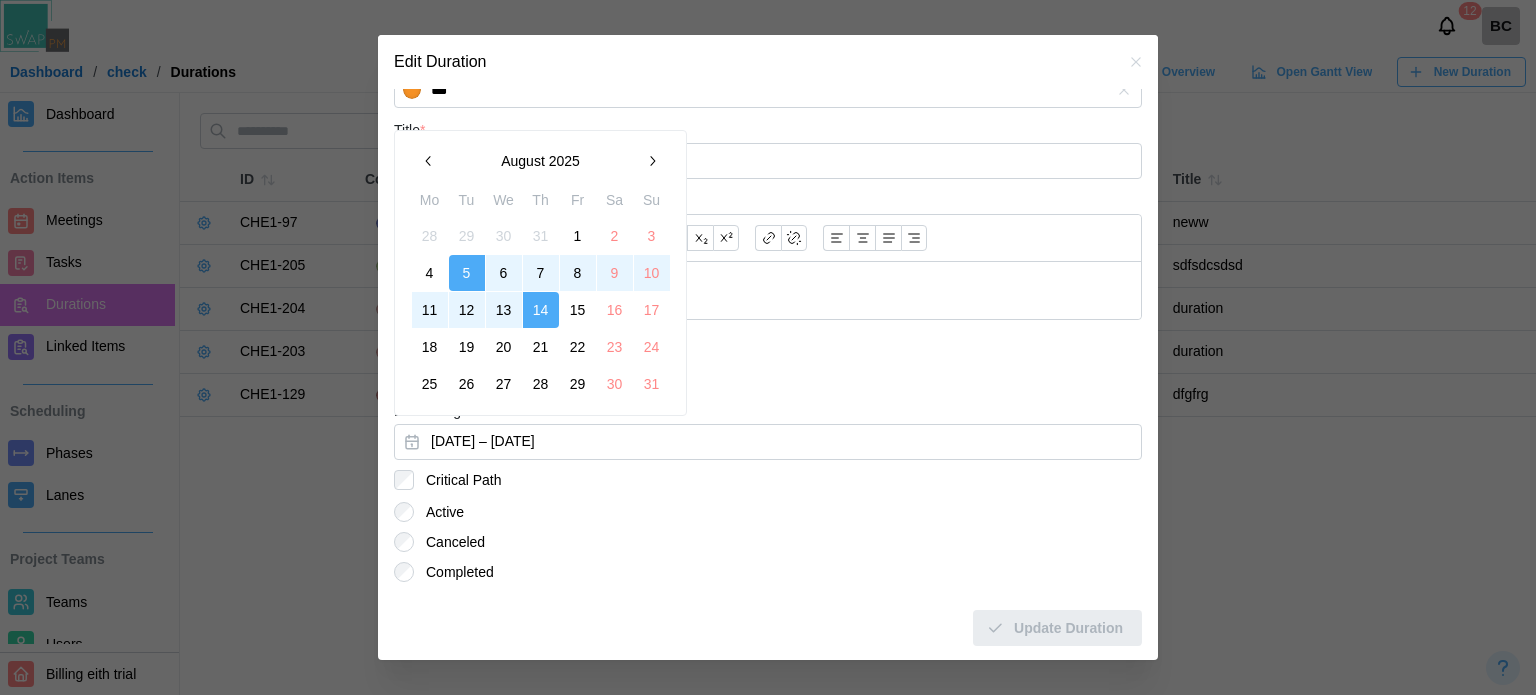 click on "4" at bounding box center [430, 273] 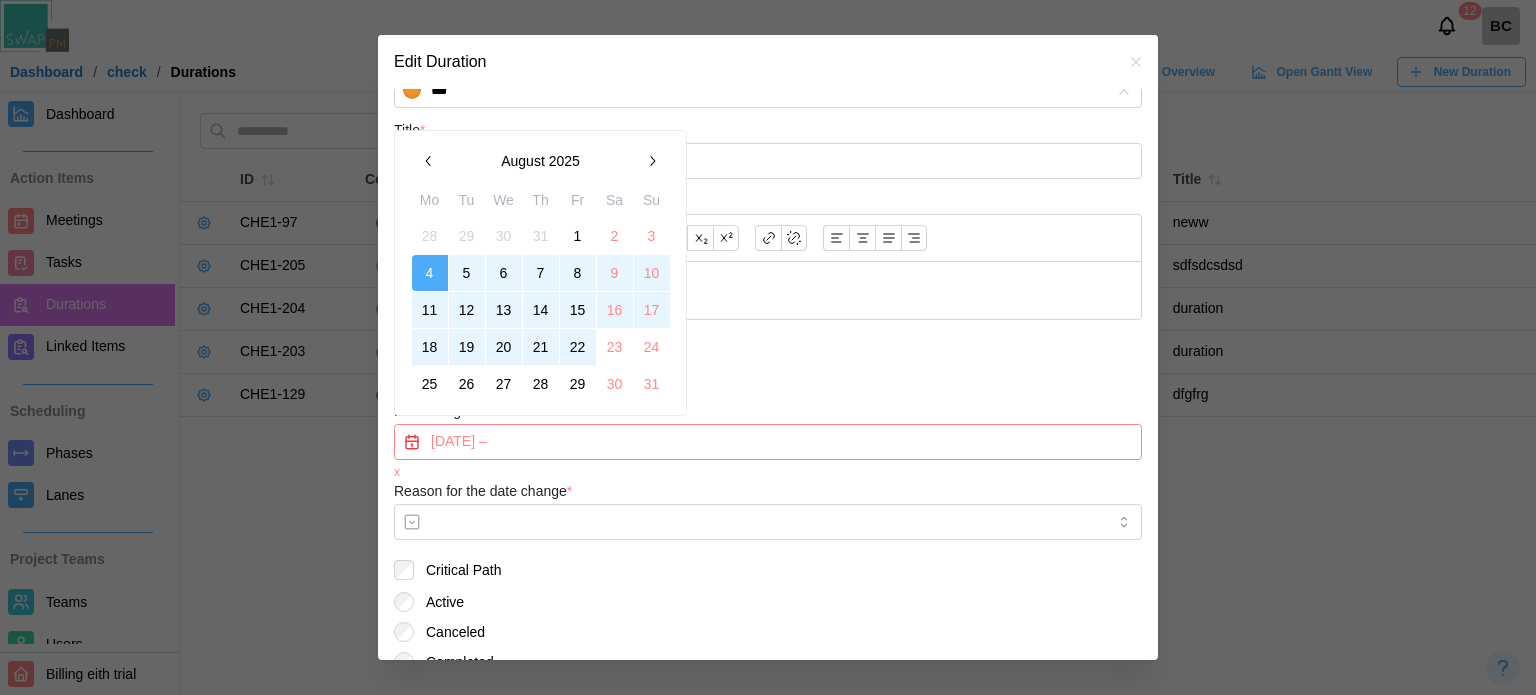 click on "22" at bounding box center [578, 347] 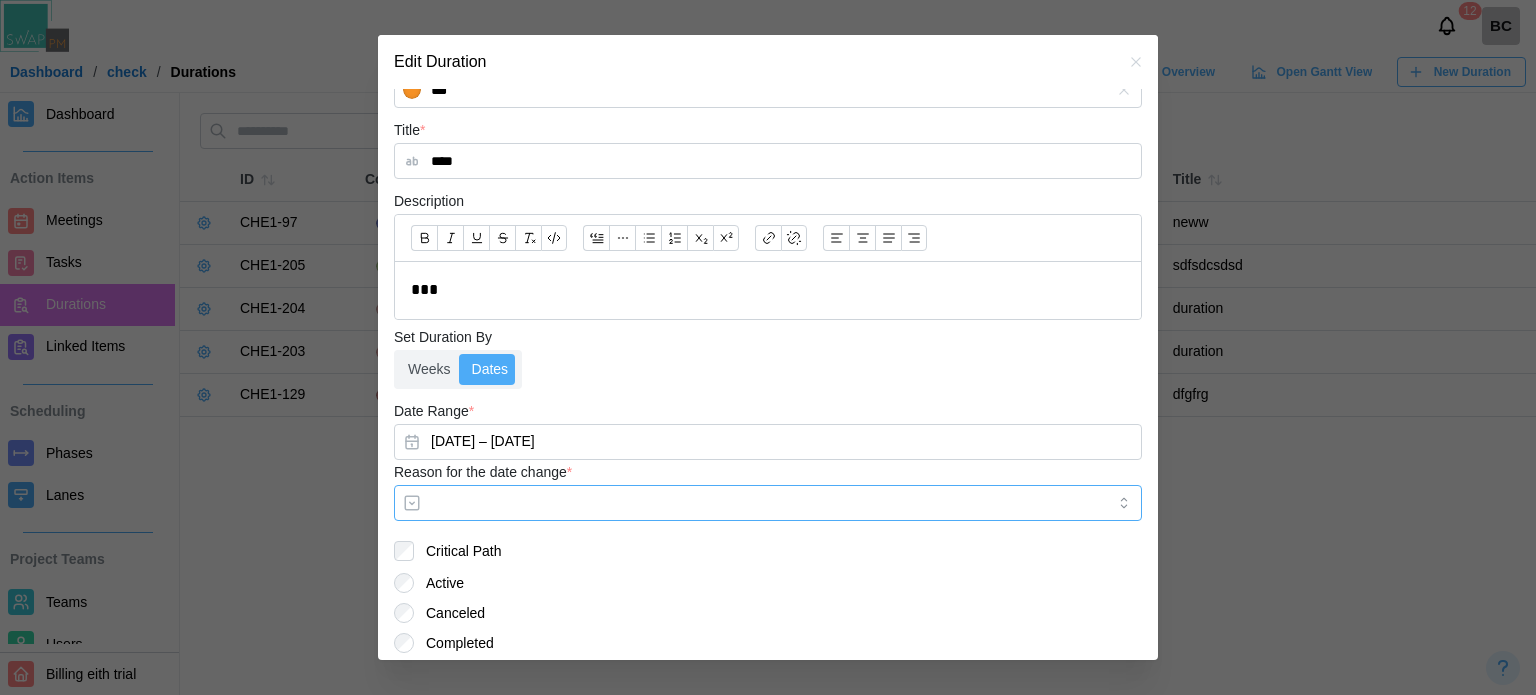 click on "Reason for the date change  *" at bounding box center (768, 503) 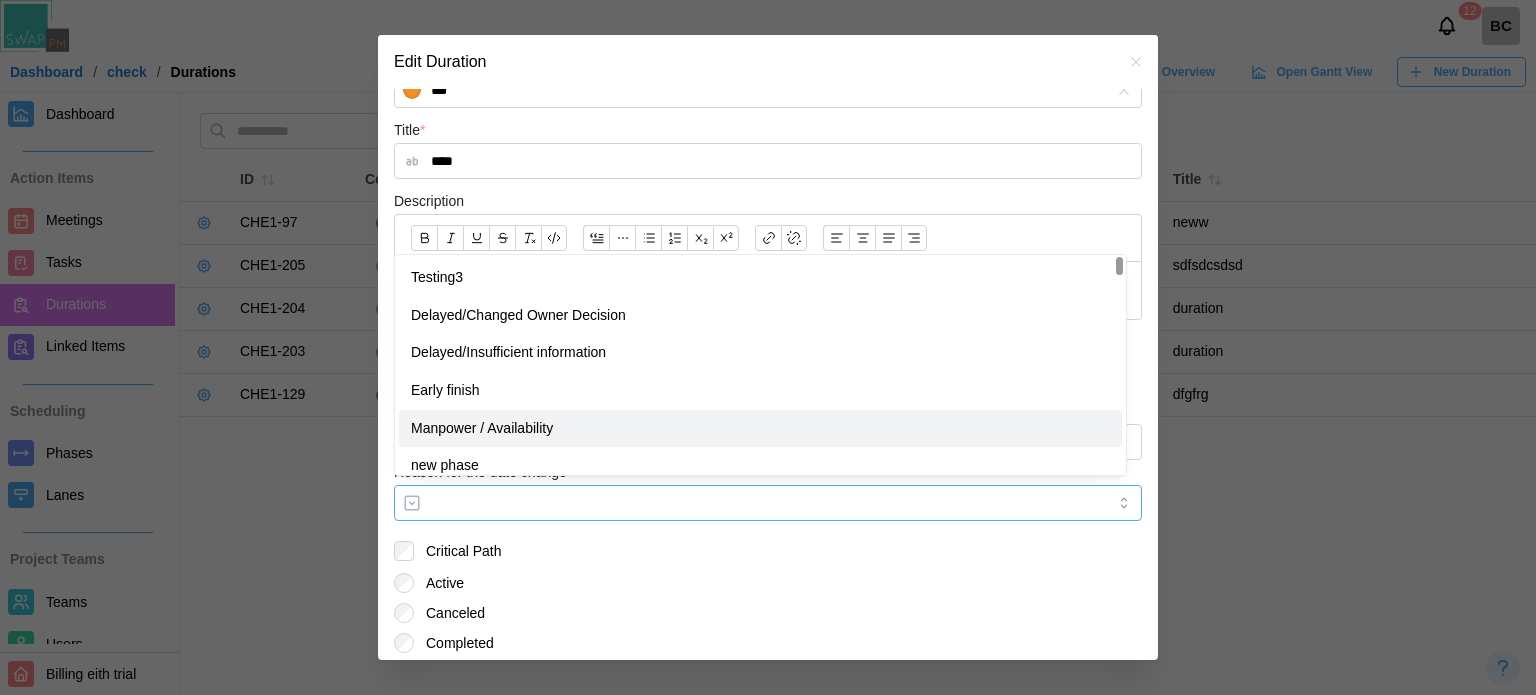 type on "**********" 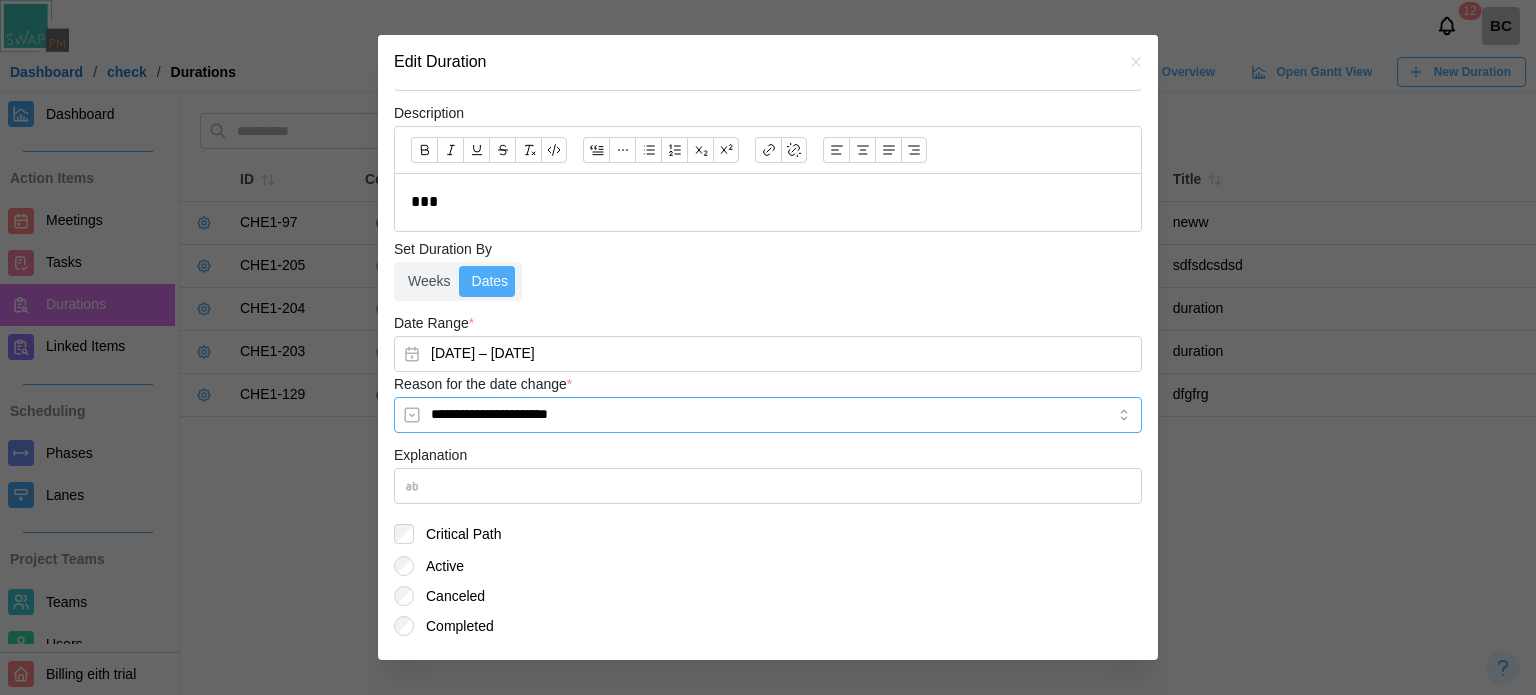 scroll, scrollTop: 490, scrollLeft: 0, axis: vertical 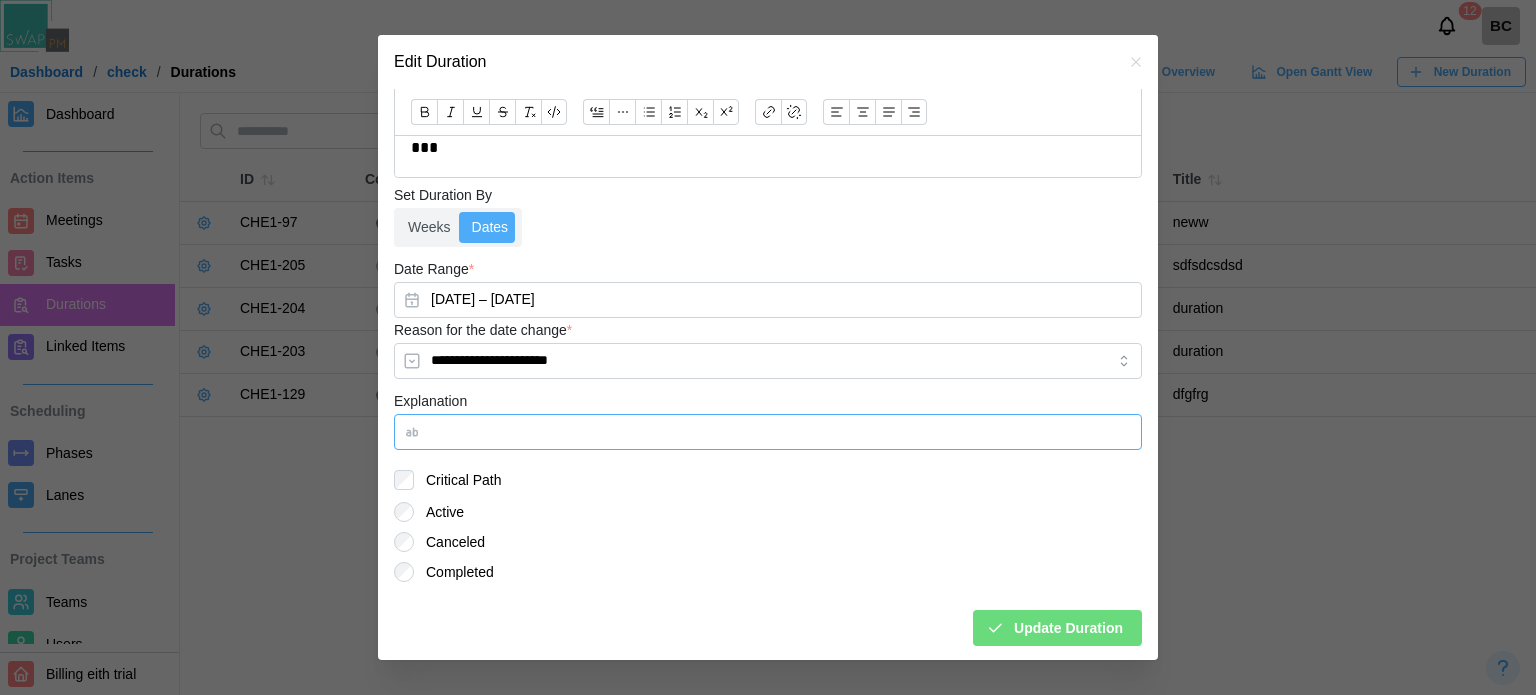 click on "Explanation" at bounding box center (768, 432) 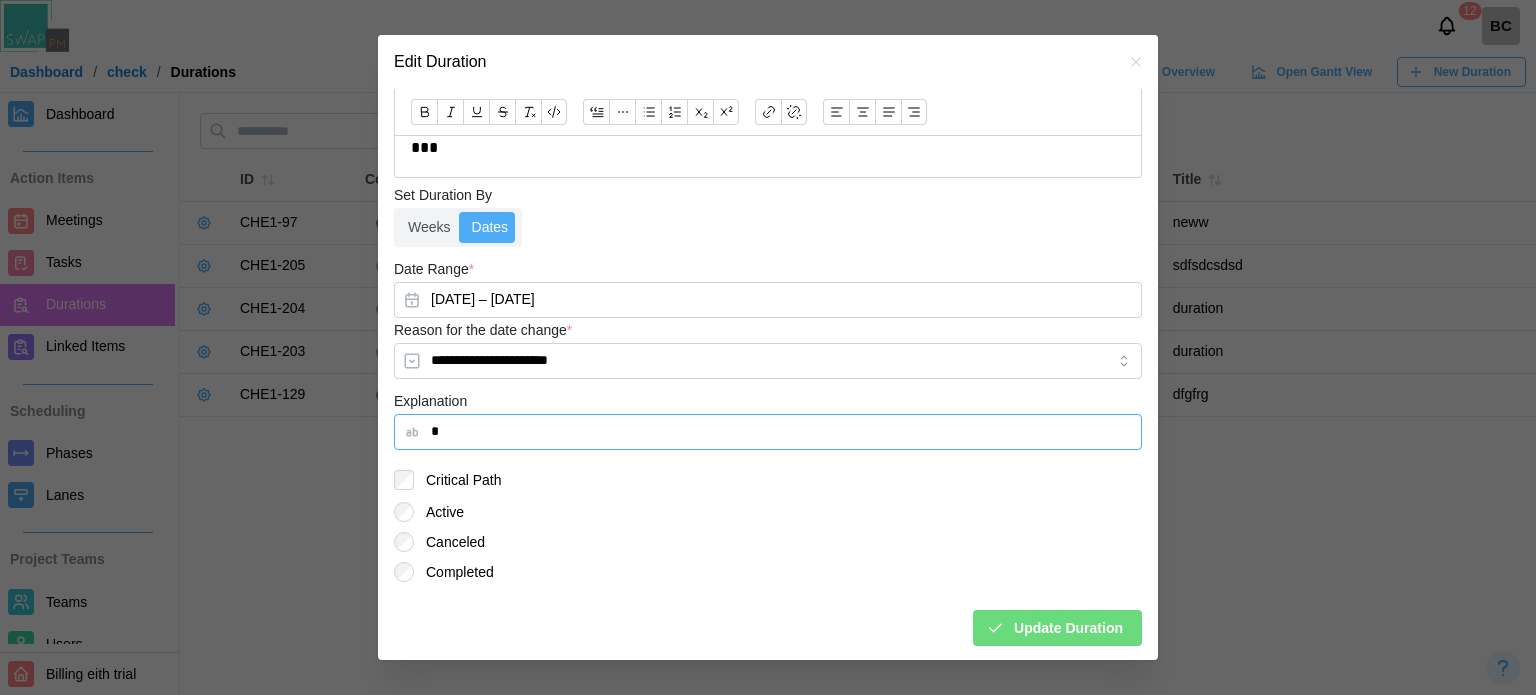 type on "*" 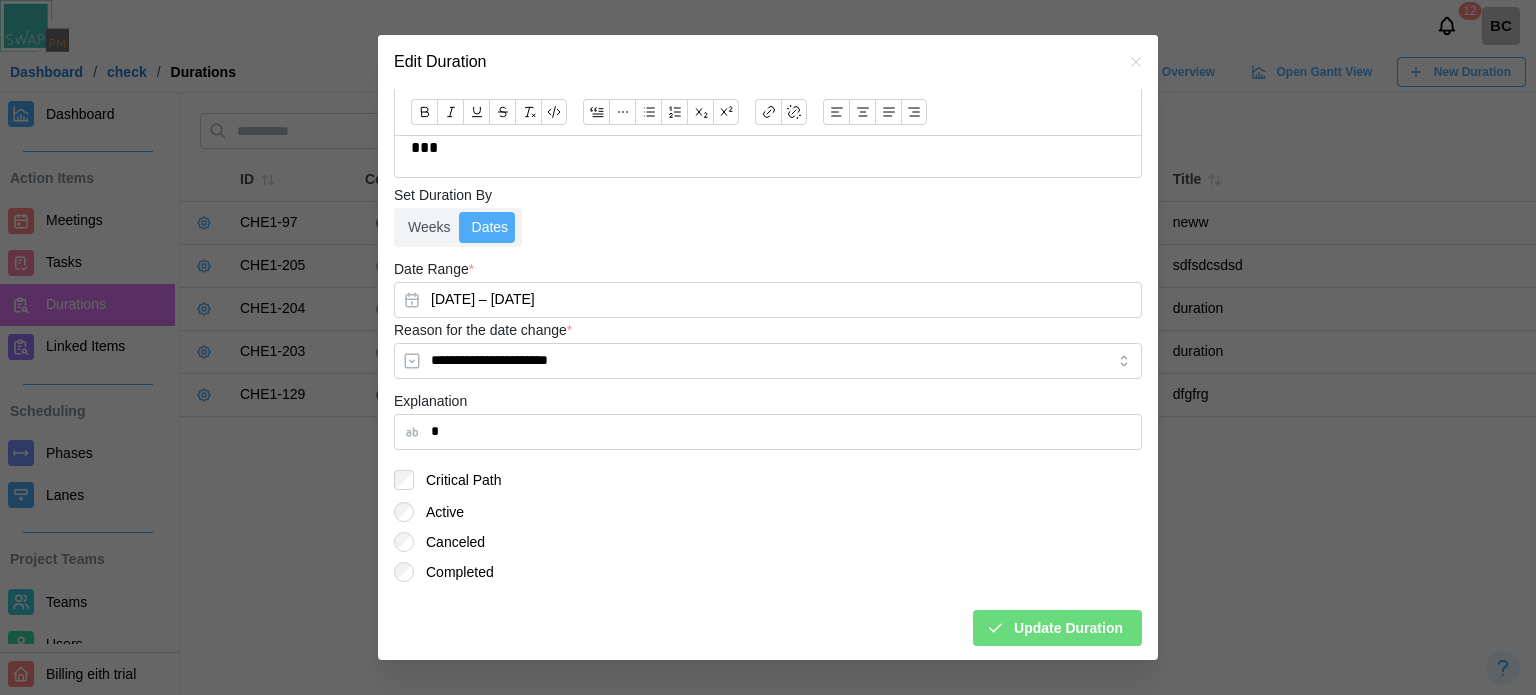 click on "Update Duration" at bounding box center [1068, 628] 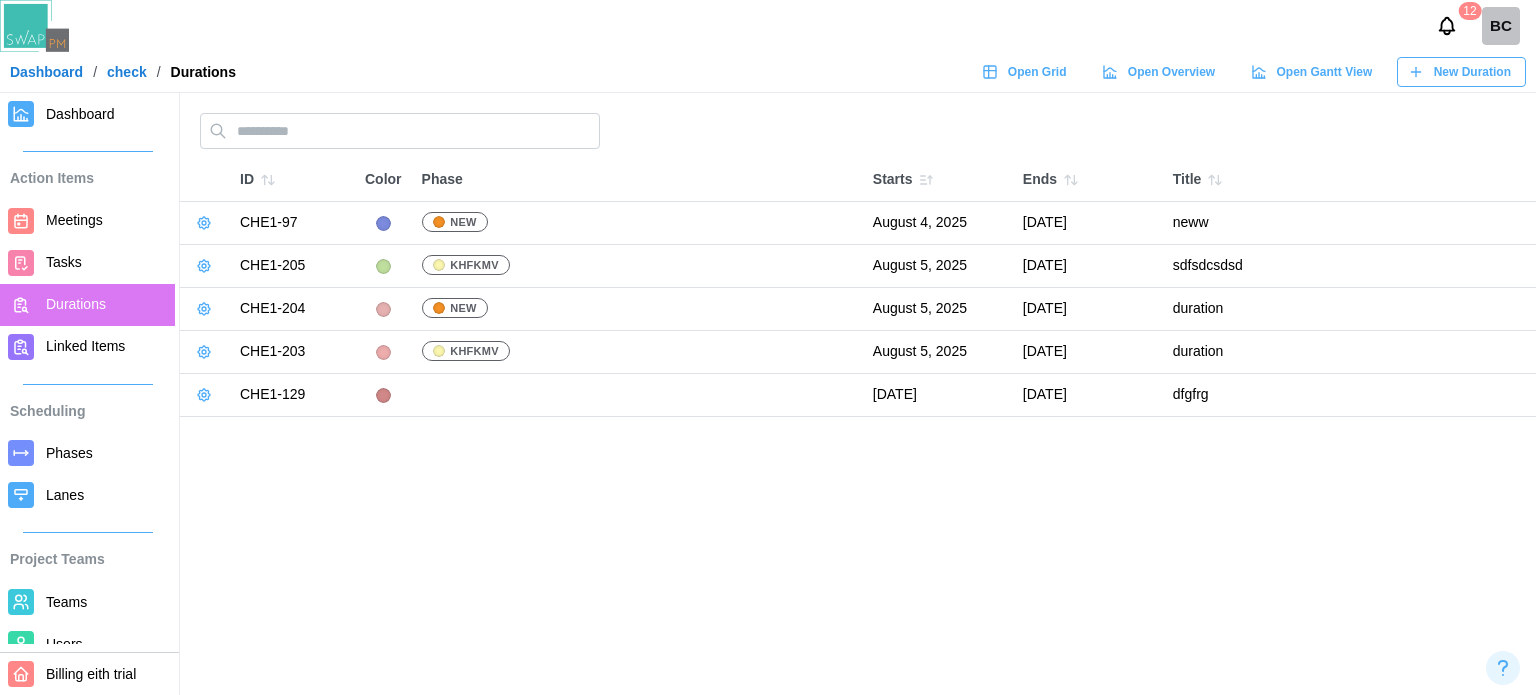 scroll, scrollTop: 0, scrollLeft: 0, axis: both 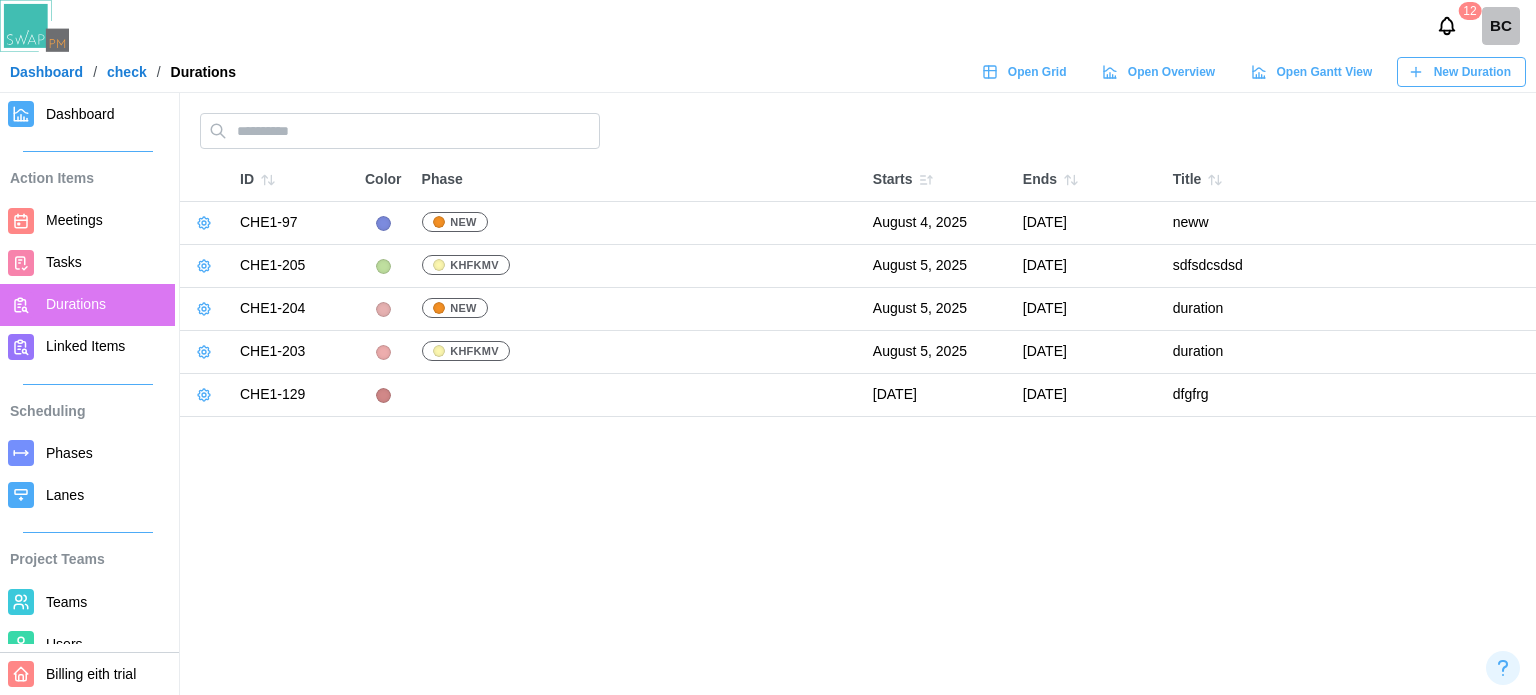 click on "Tasks" at bounding box center [64, 262] 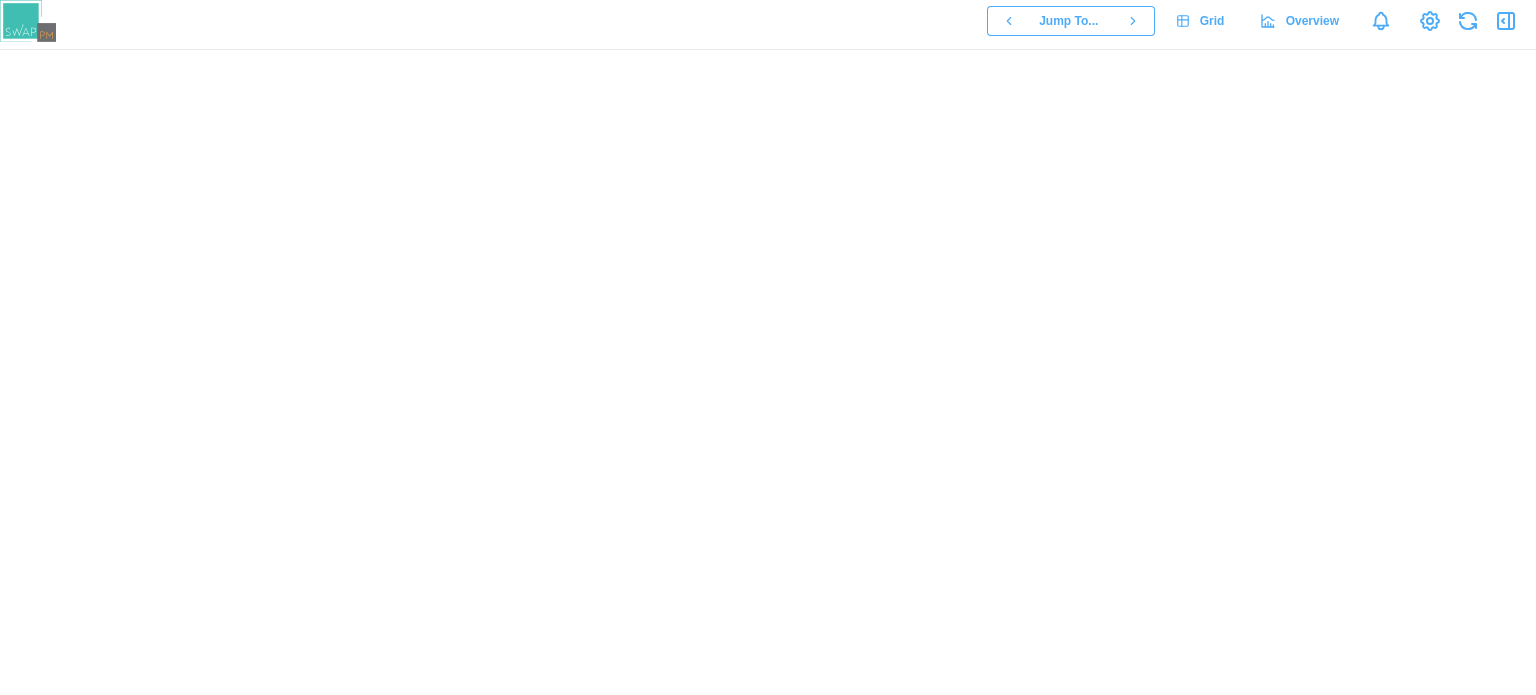 scroll, scrollTop: 0, scrollLeft: 0, axis: both 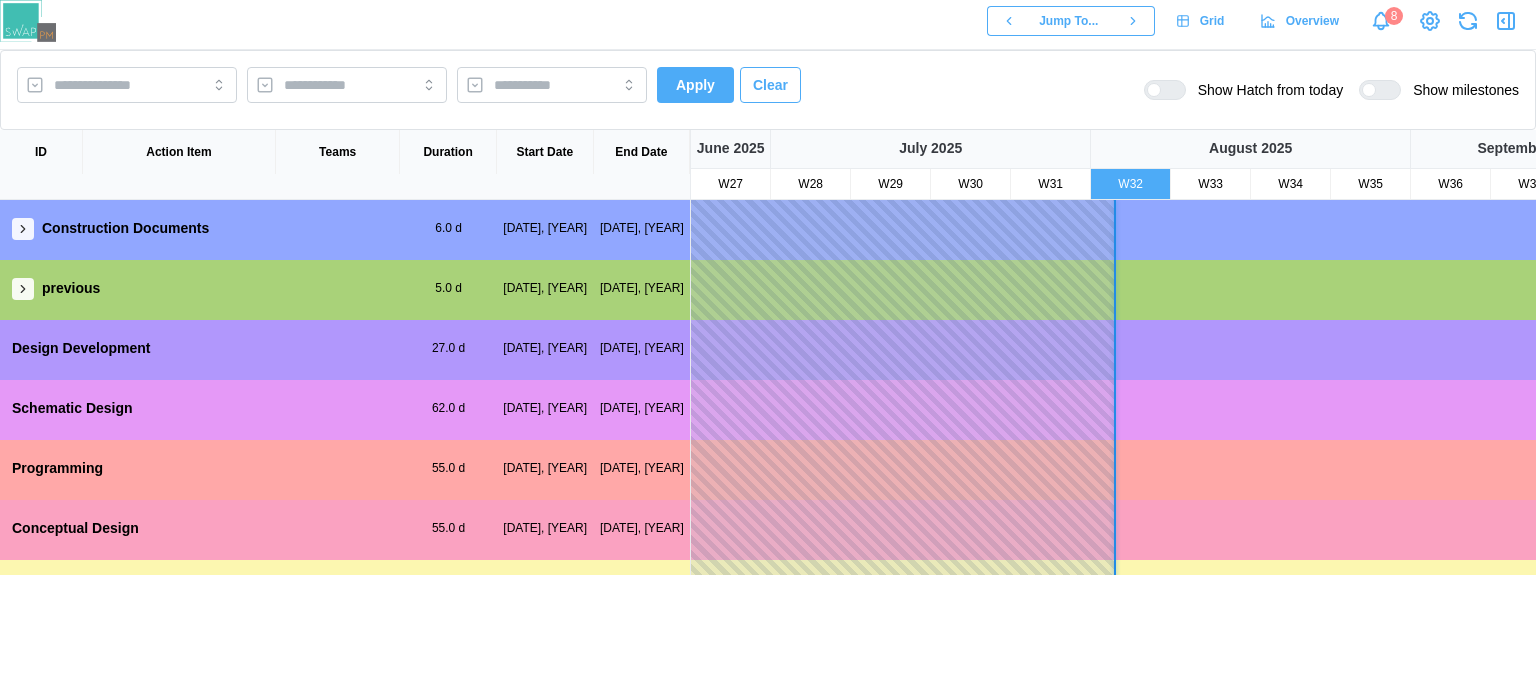 click at bounding box center (23, 229) 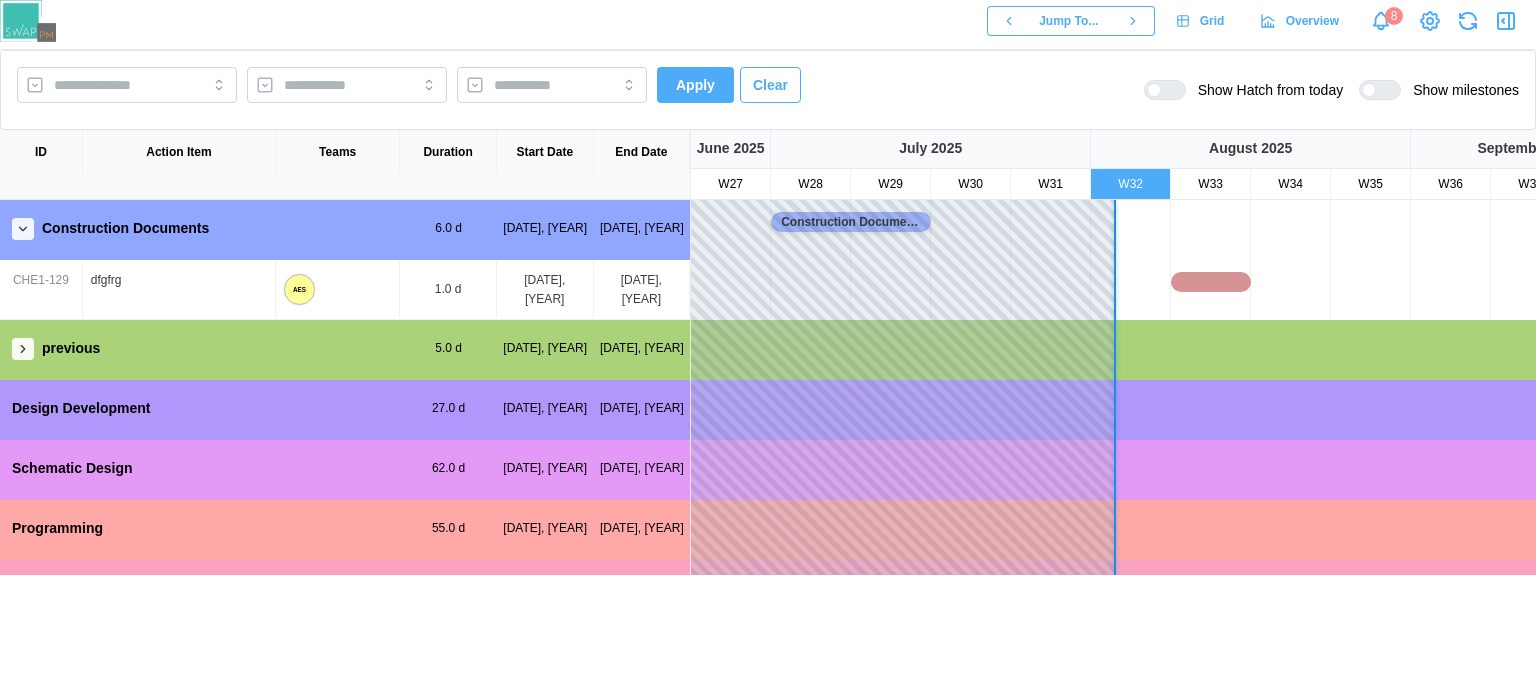 click at bounding box center (23, 349) 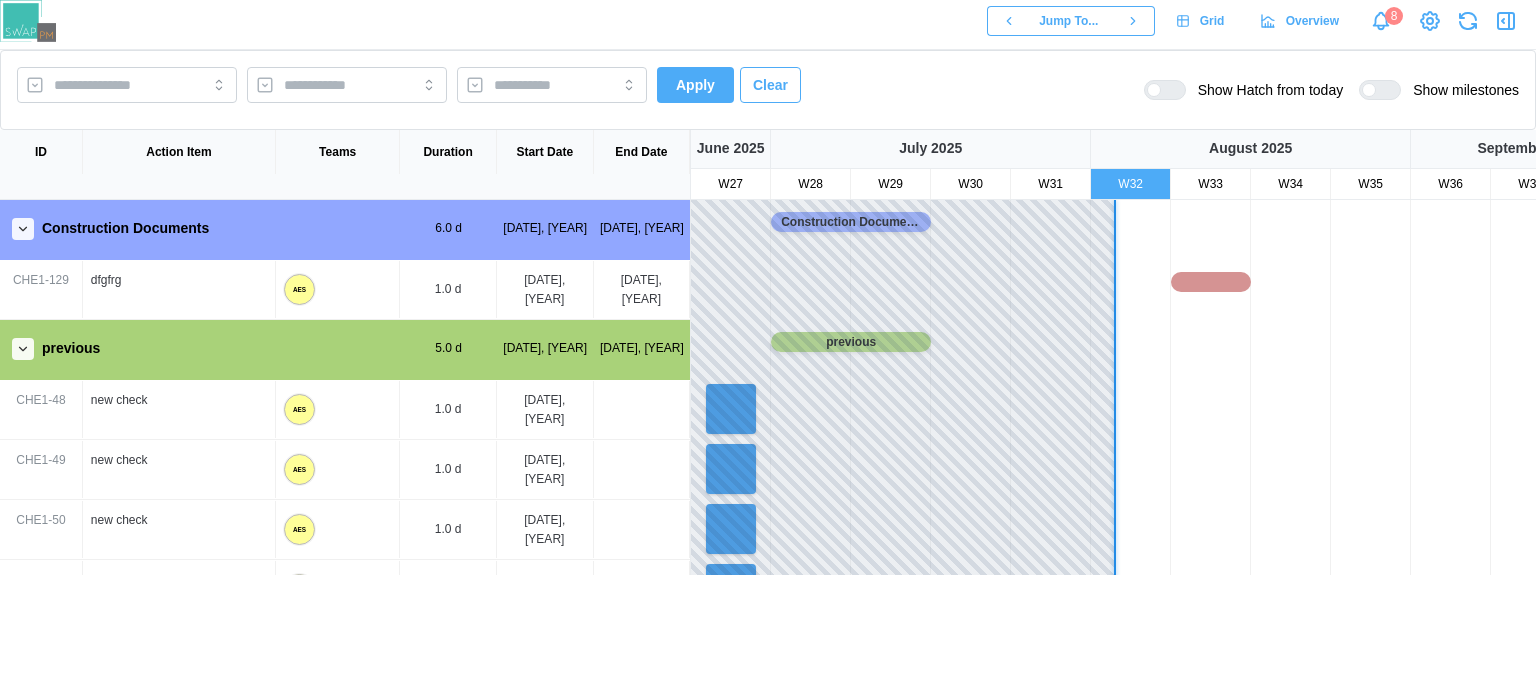 scroll, scrollTop: 191, scrollLeft: 0, axis: vertical 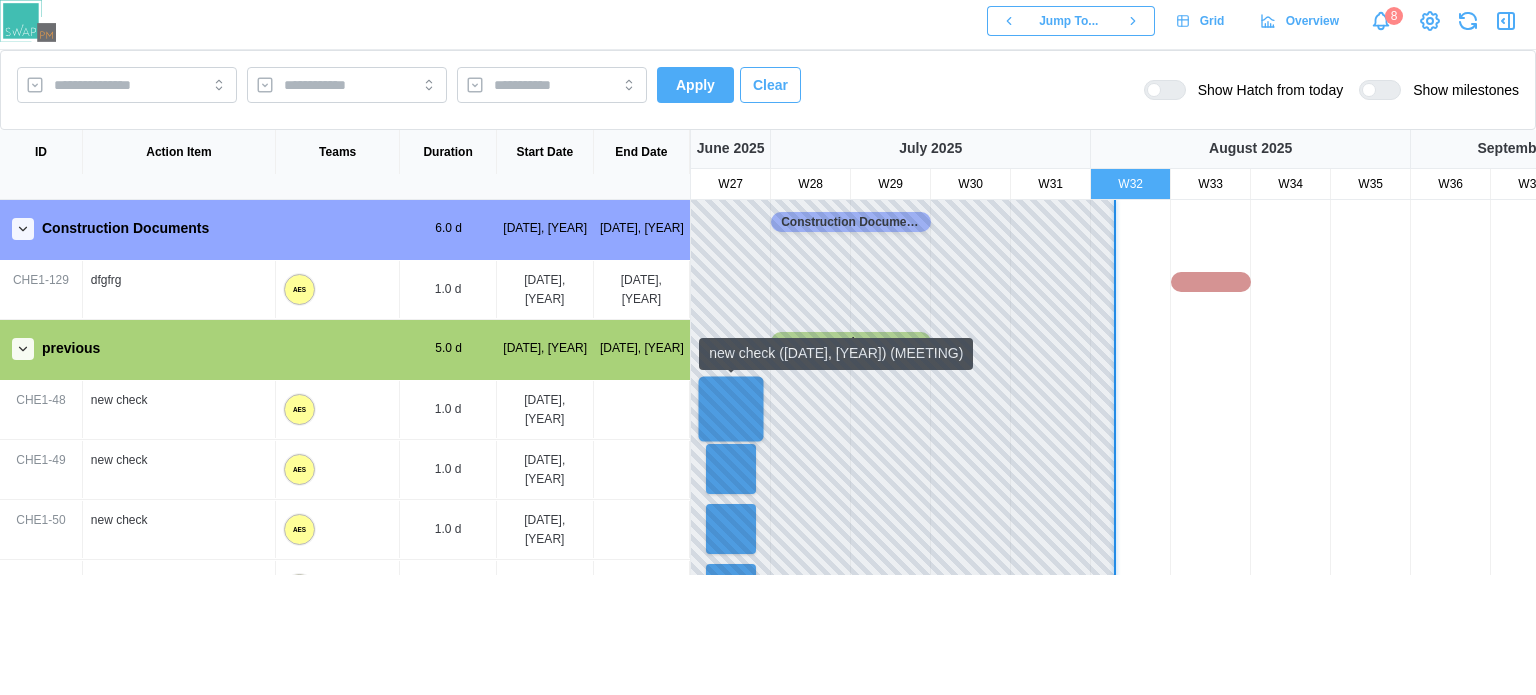 click at bounding box center (731, 409) 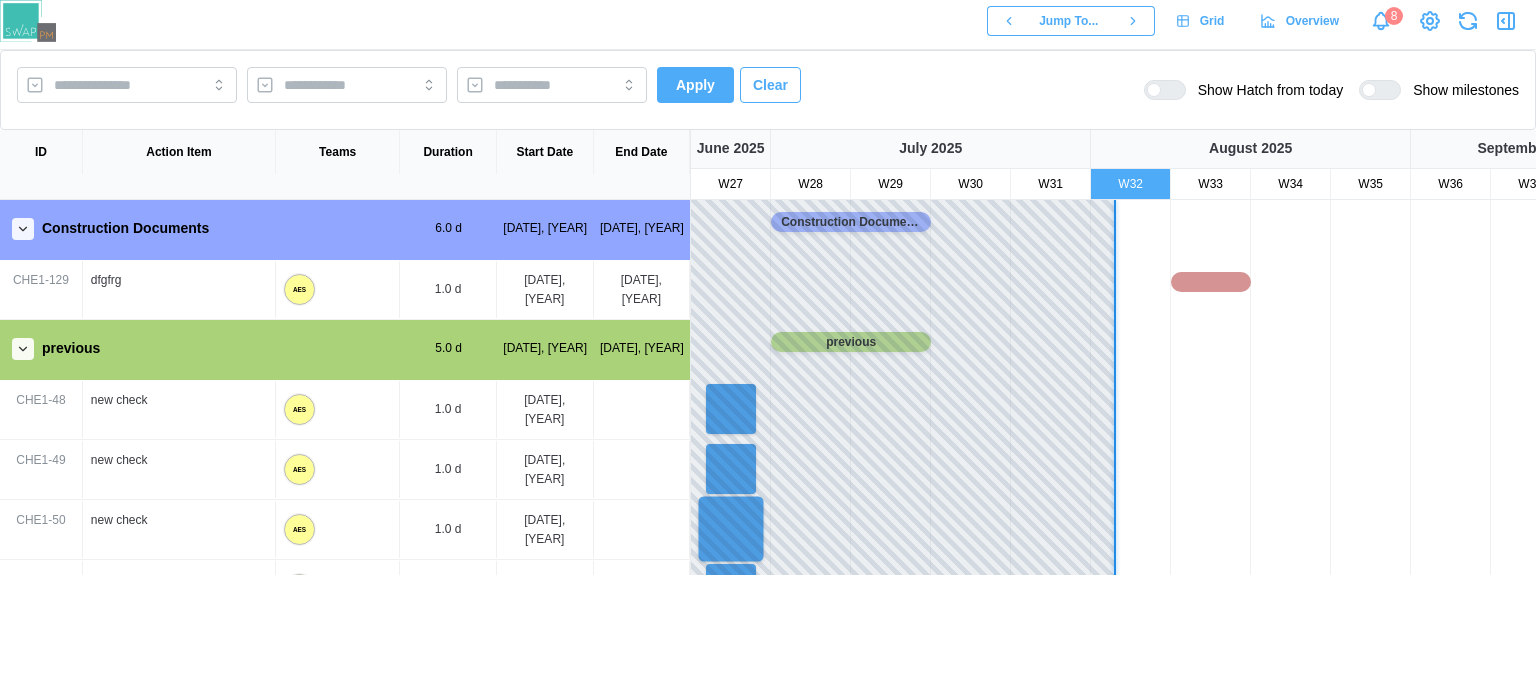 scroll, scrollTop: 160, scrollLeft: 0, axis: vertical 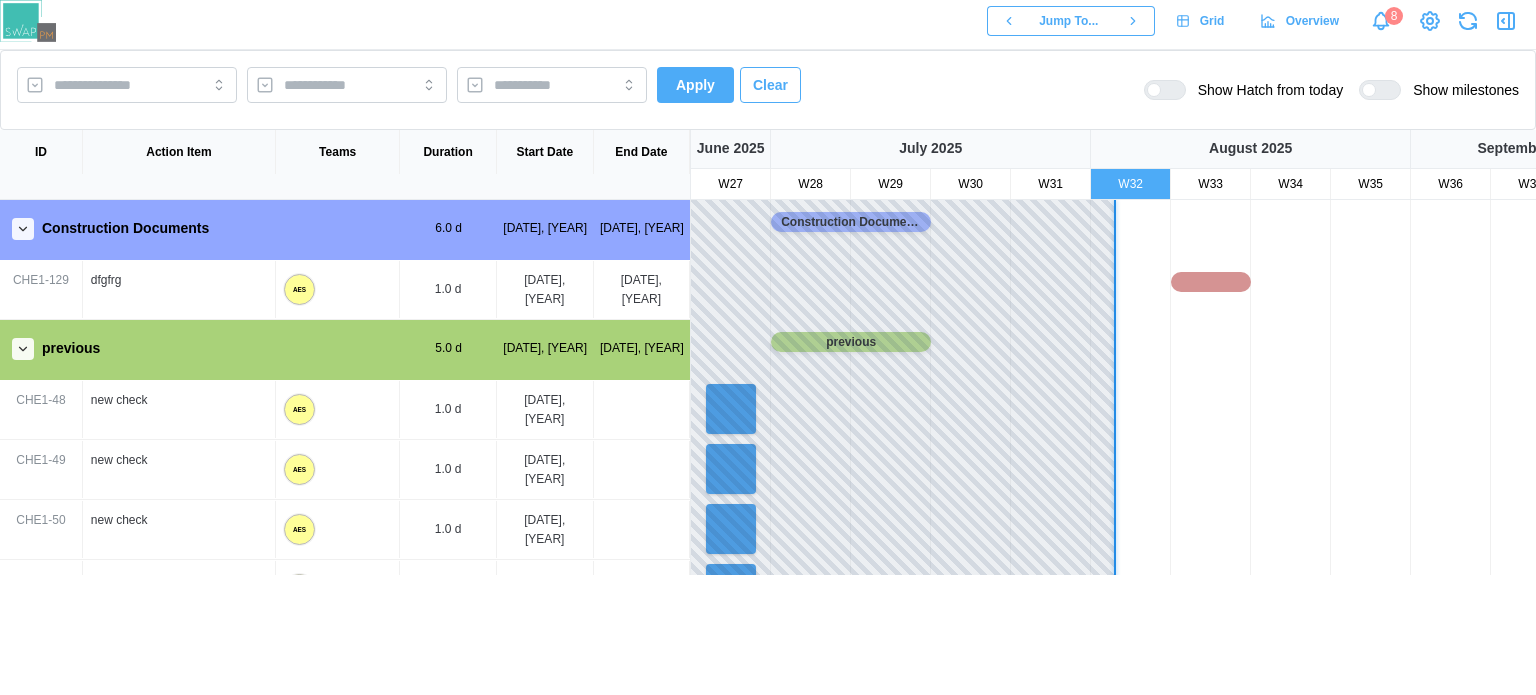click on "W27" at bounding box center [730, 184] 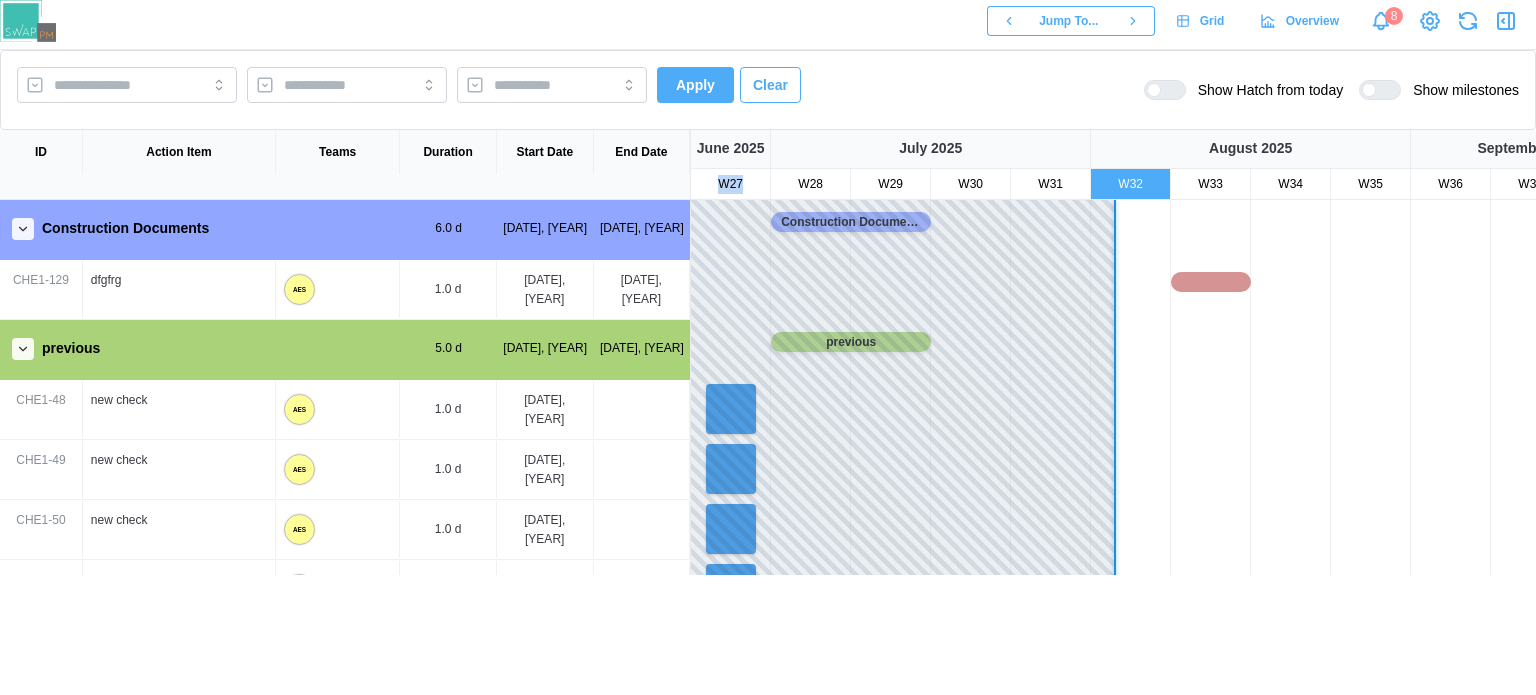 click on "W27" at bounding box center (730, 184) 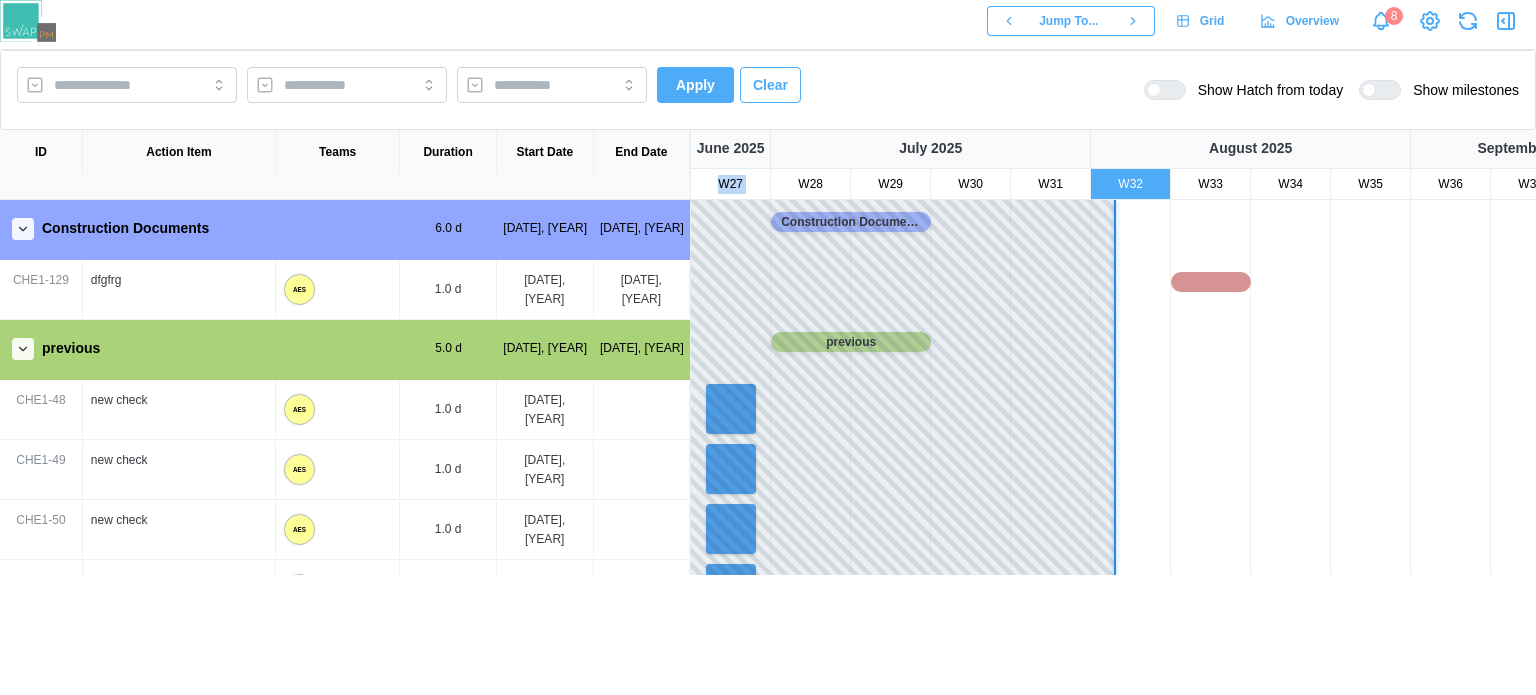 click on "W27" at bounding box center (730, 184) 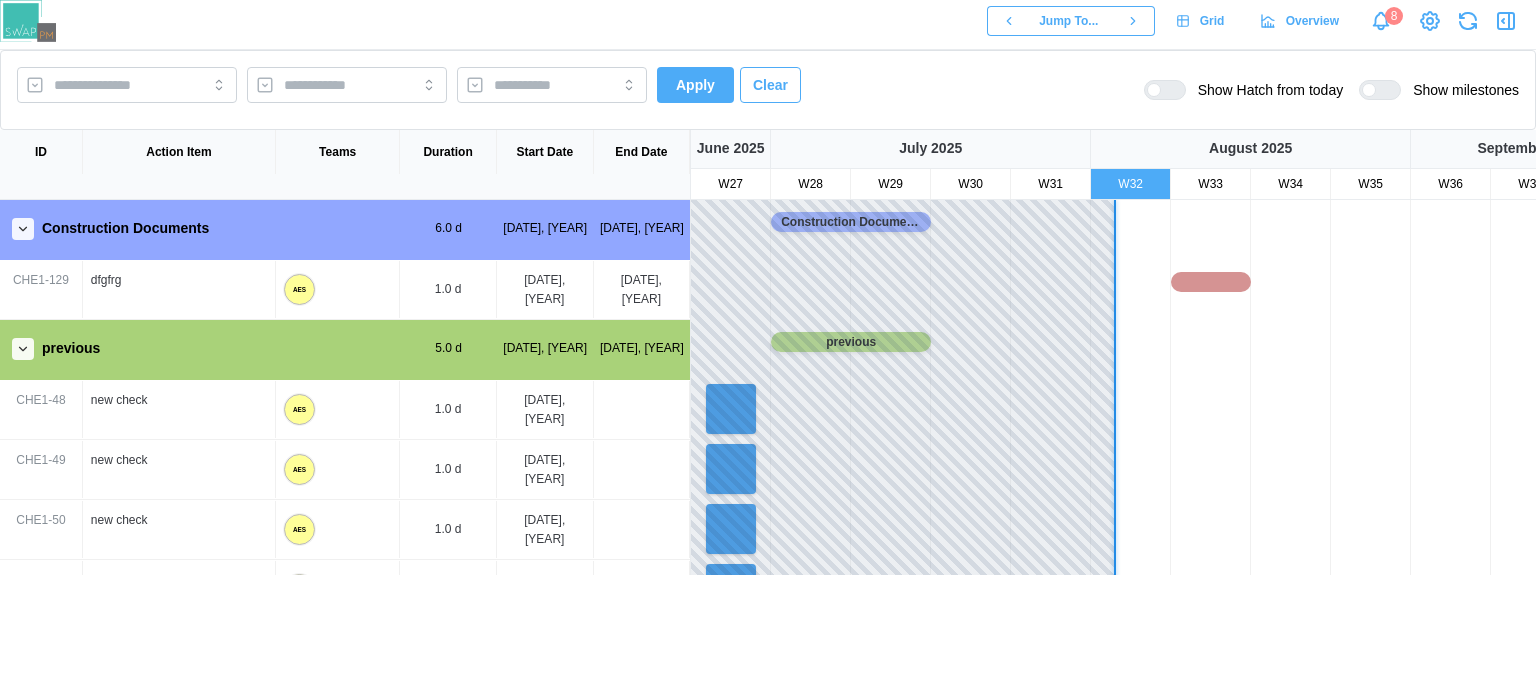click on "Construction Documents" at bounding box center [1171, 230] 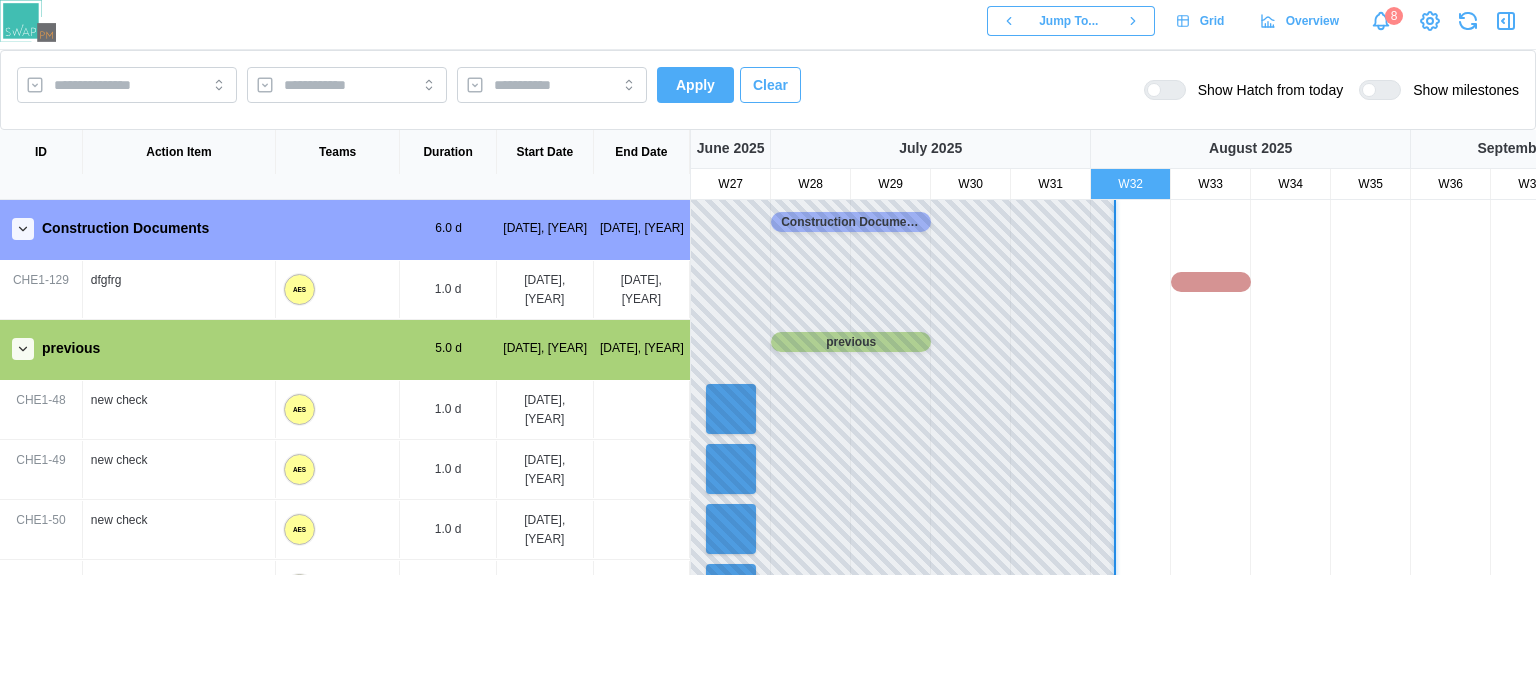 scroll, scrollTop: 0, scrollLeft: 115, axis: horizontal 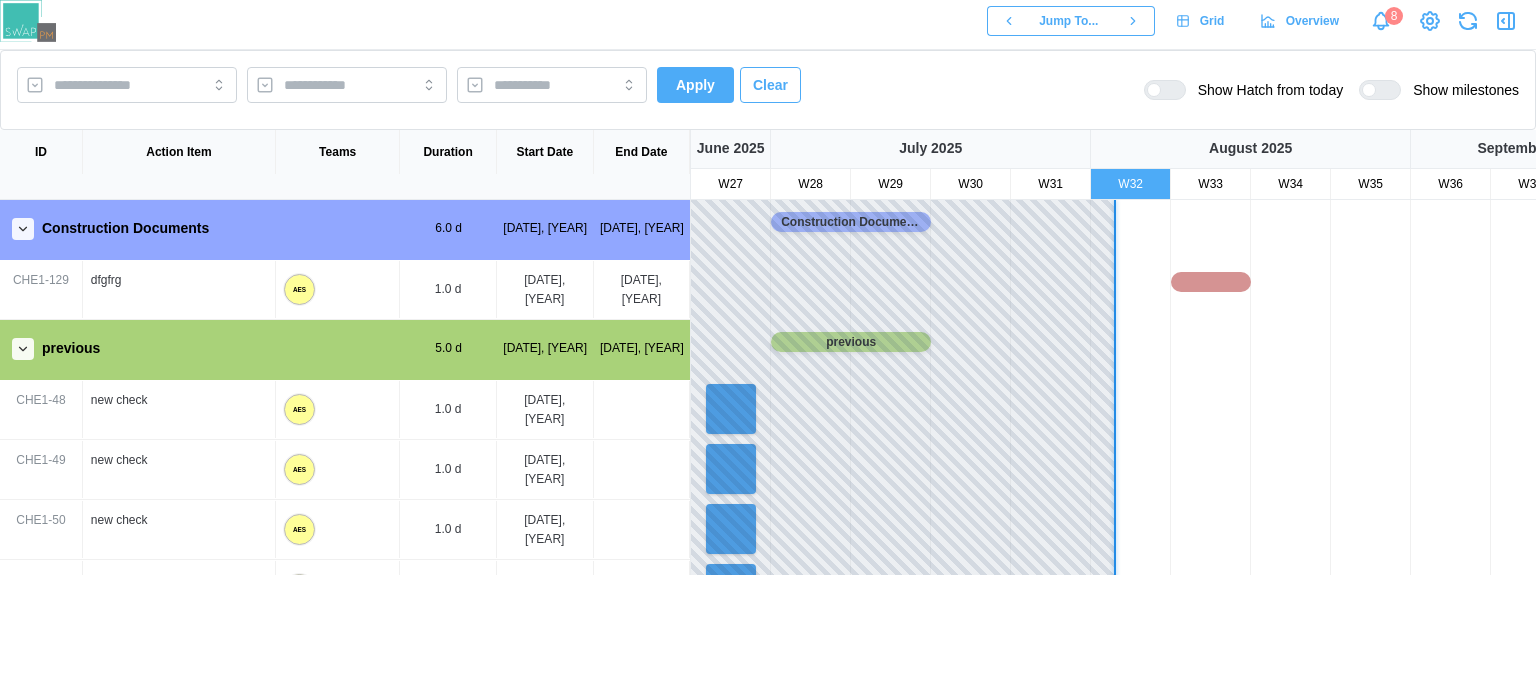 click on "W32" at bounding box center (1130, 184) 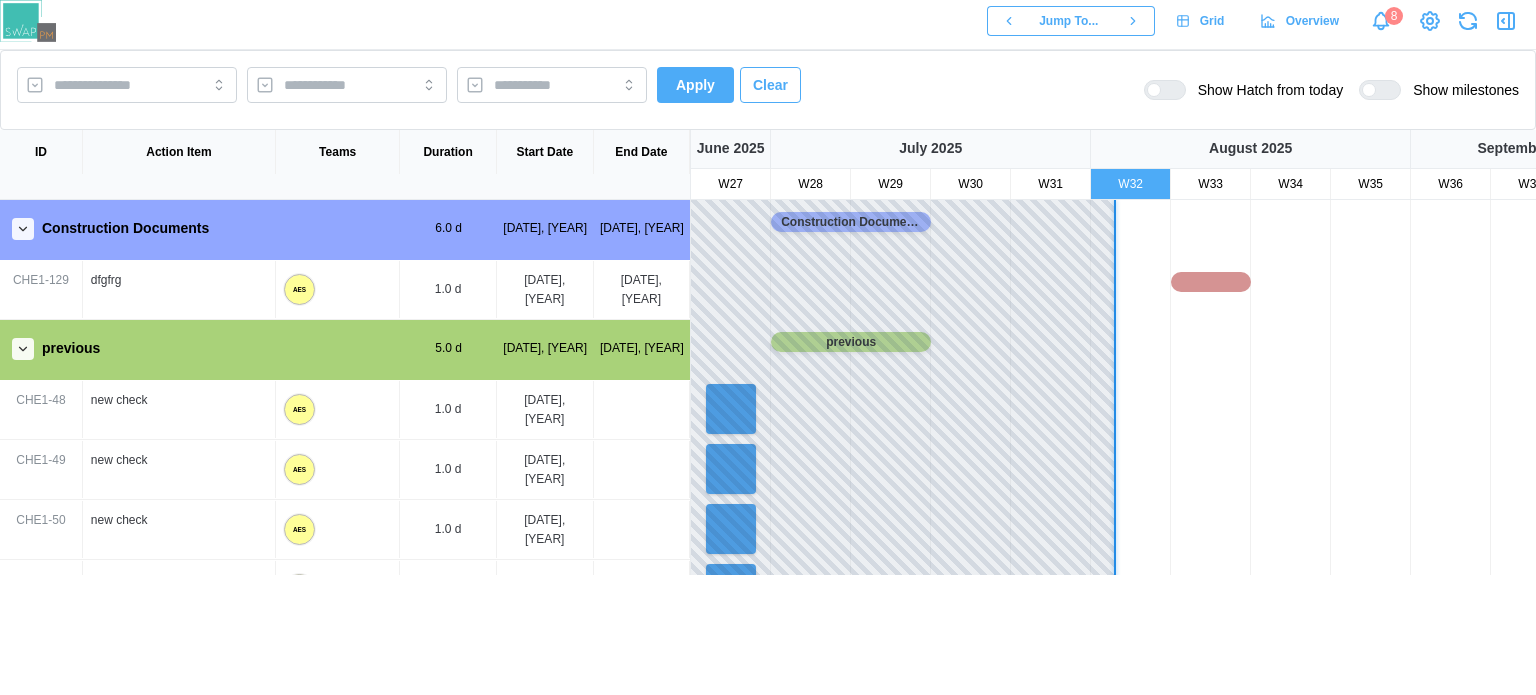 scroll, scrollTop: 0, scrollLeft: 115, axis: horizontal 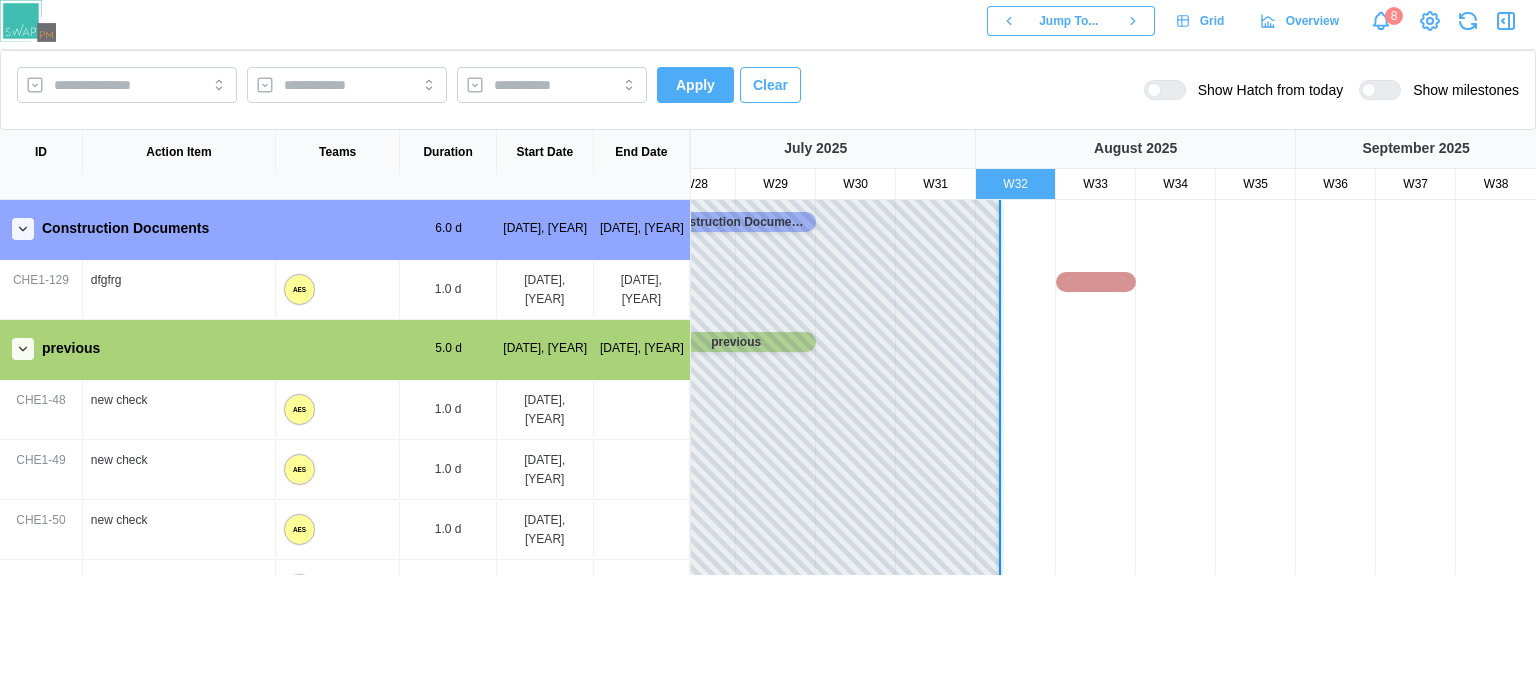 click on "W38" at bounding box center [1496, 184] 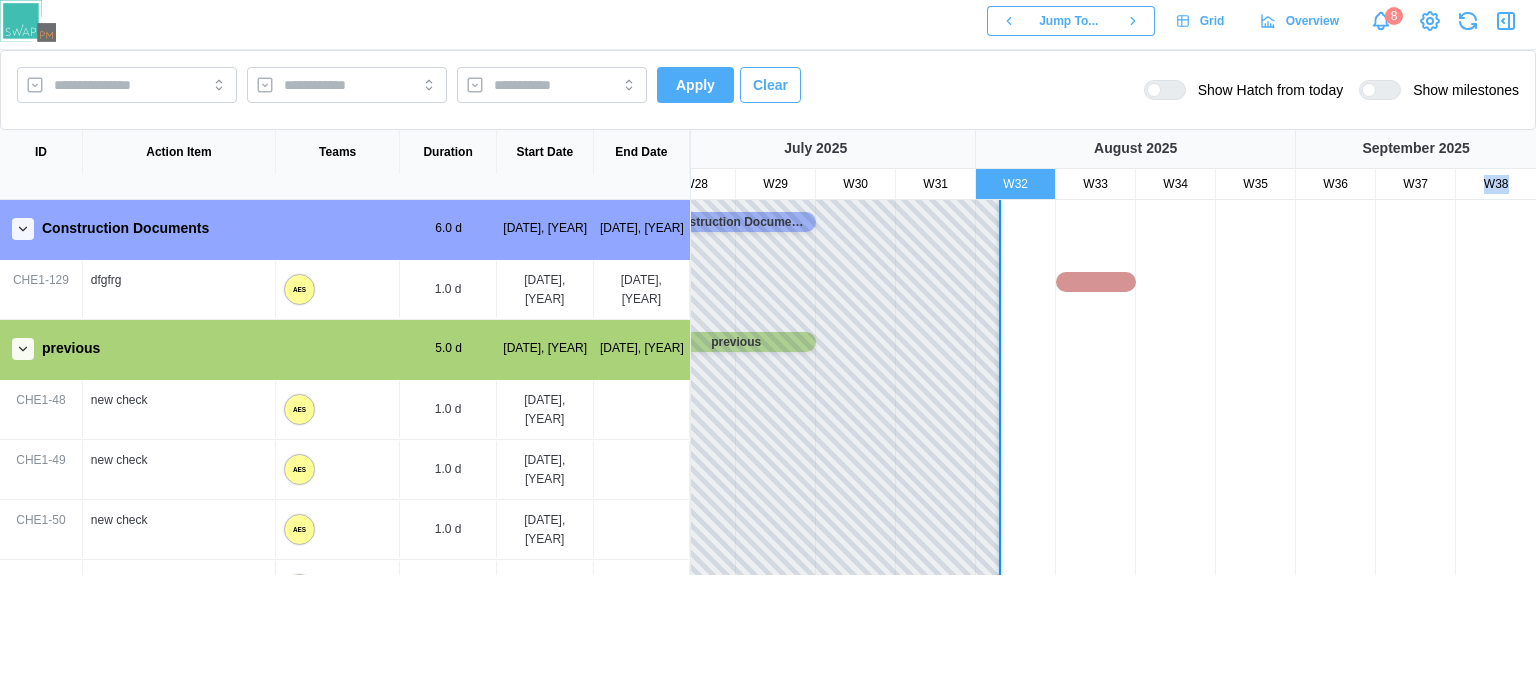 click on "W38" at bounding box center (1496, 184) 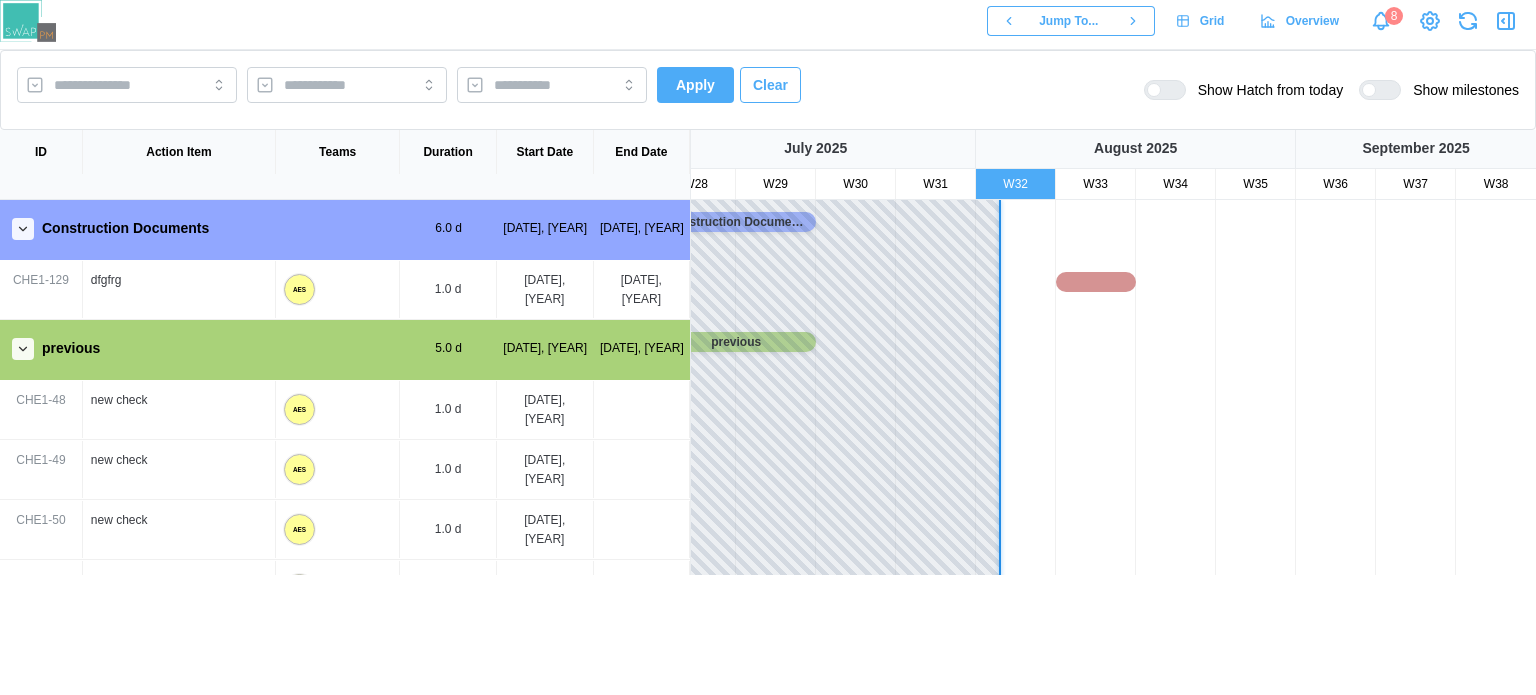 click on "Construction Documents" at bounding box center [1056, 230] 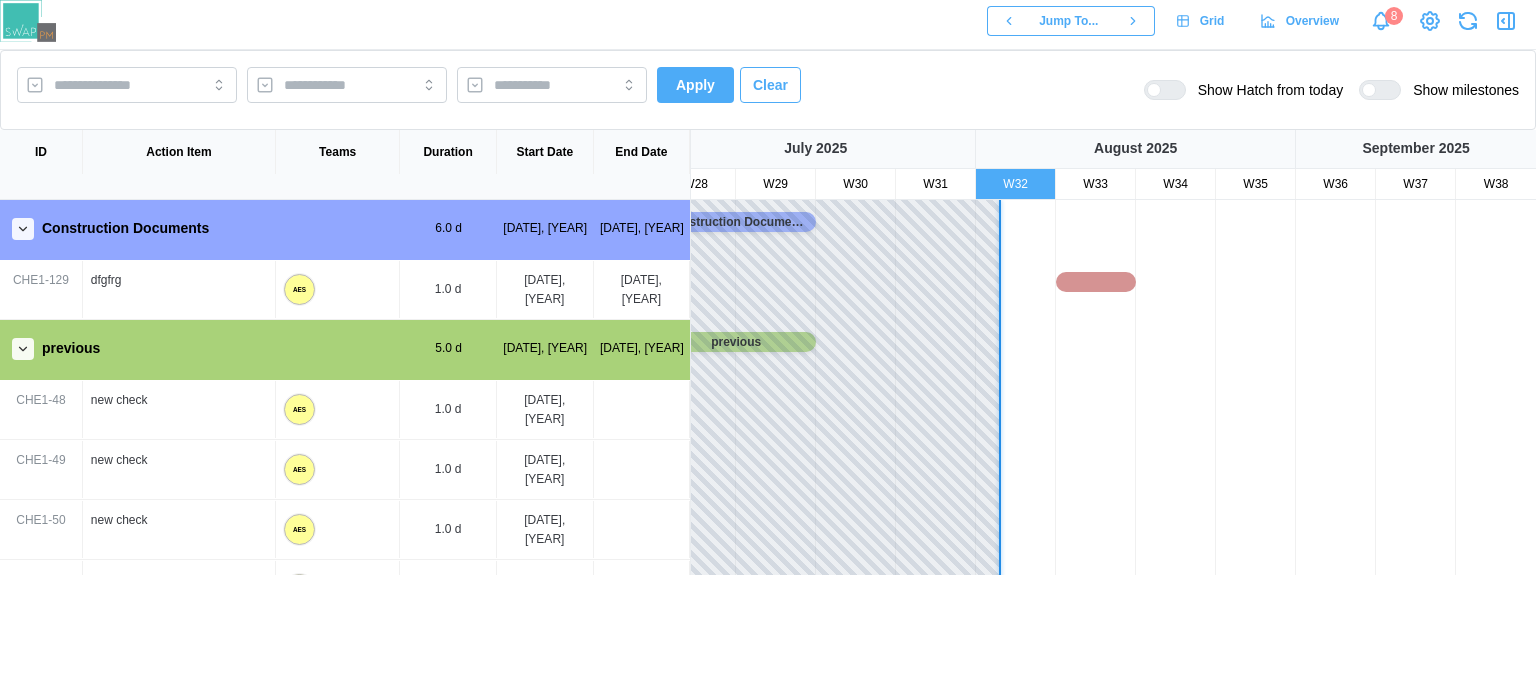 scroll, scrollTop: 0, scrollLeft: 45, axis: horizontal 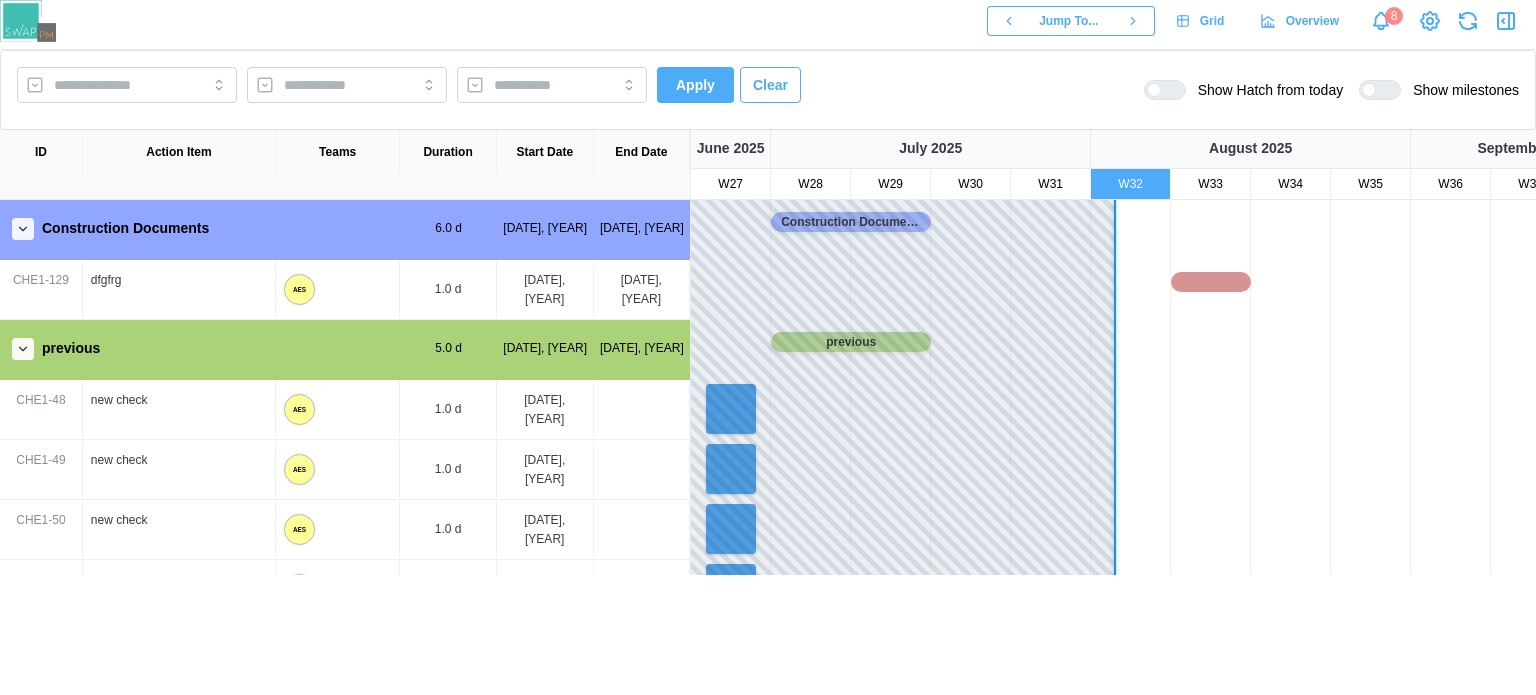click at bounding box center [1171, 290] 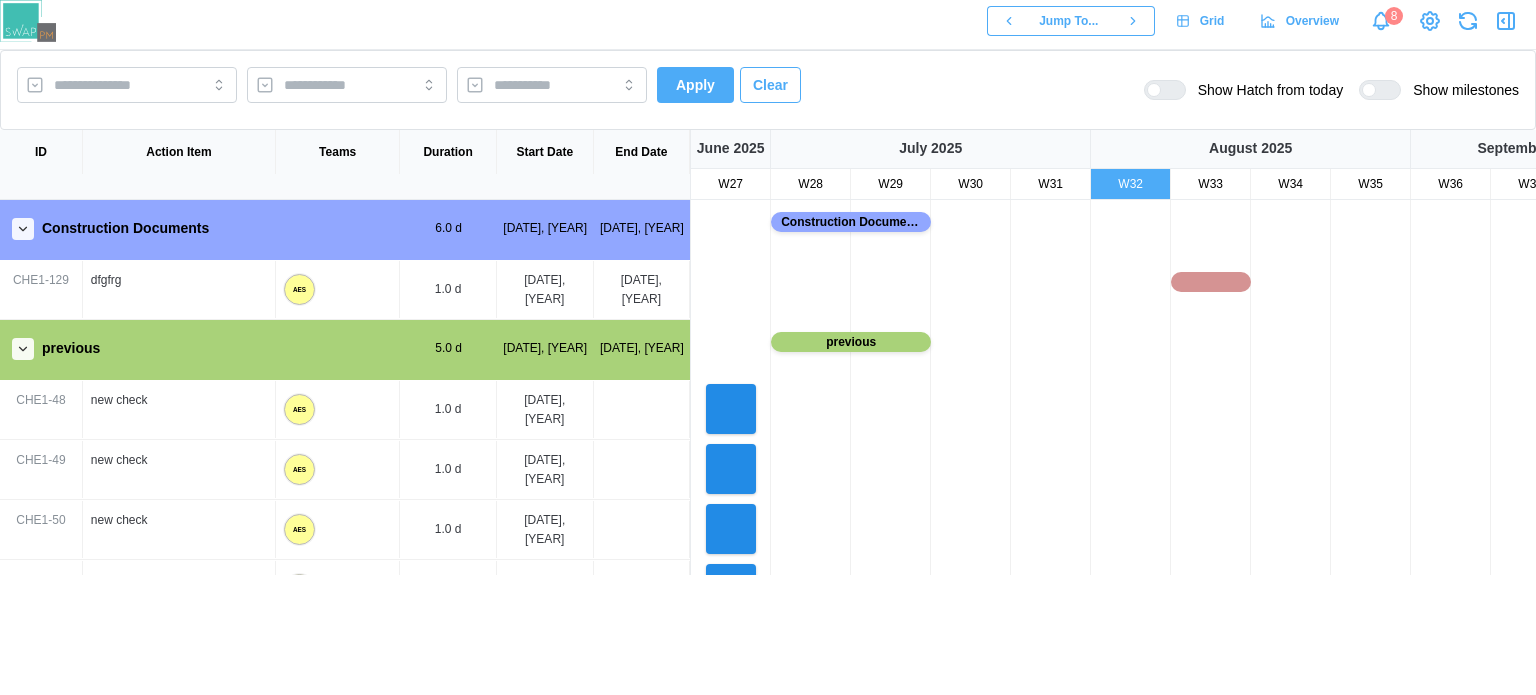 click at bounding box center [1388, 90] 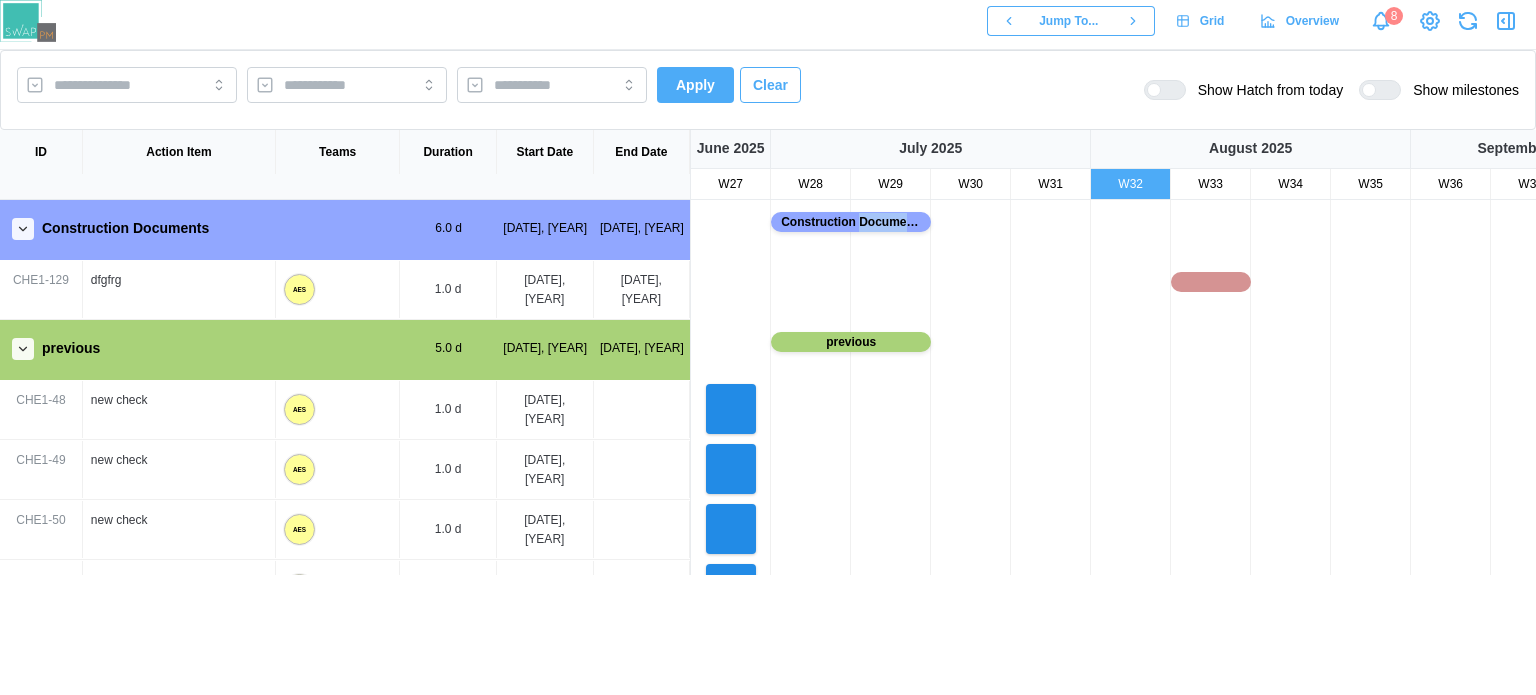 click on "Construction Documents" at bounding box center [851, 222] 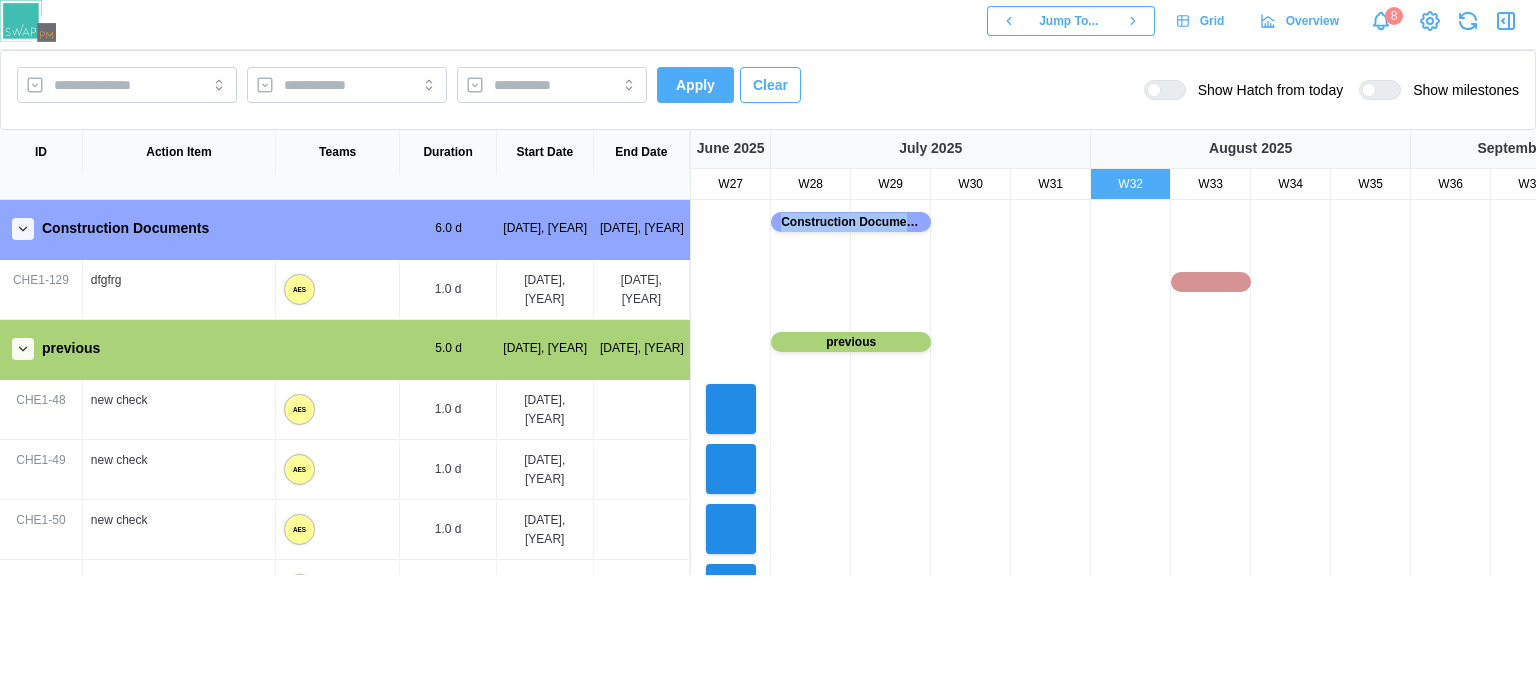 click on "Construction Documents" at bounding box center [851, 222] 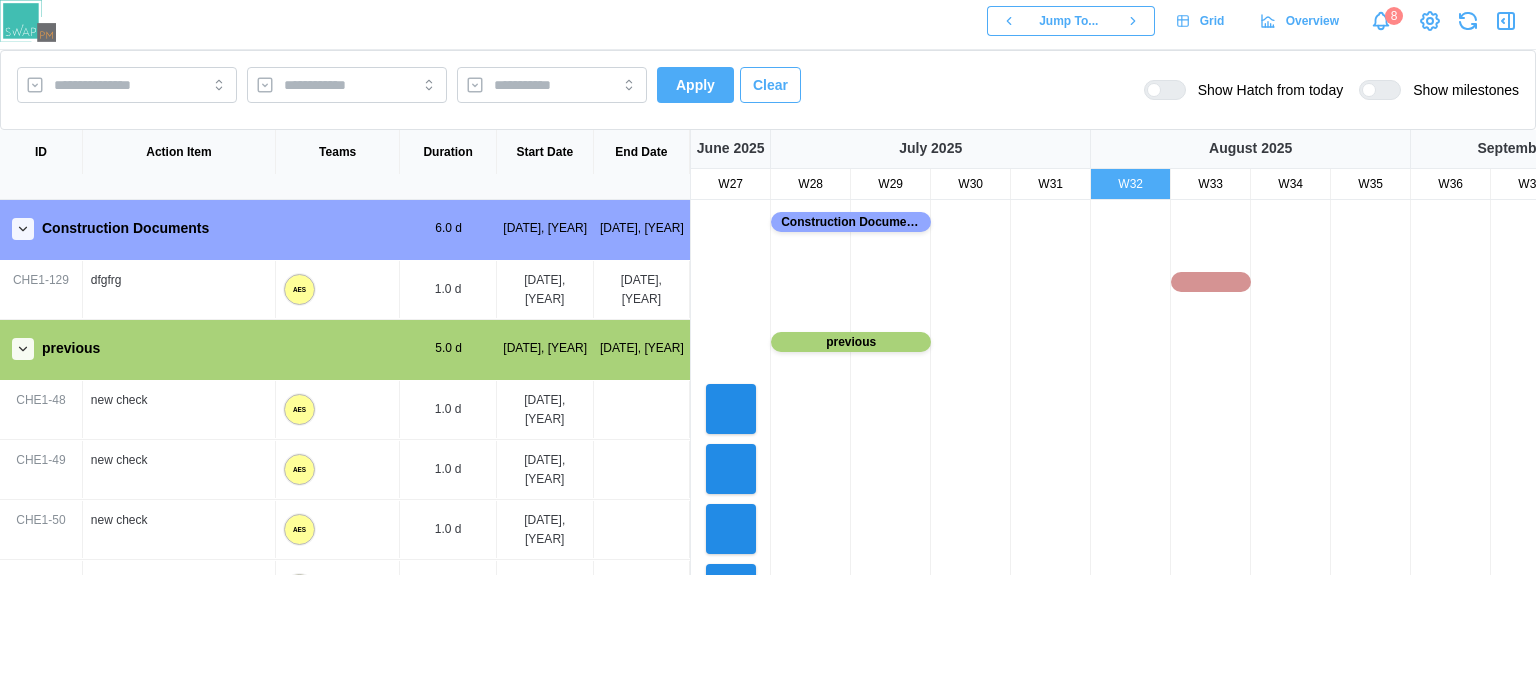 click at bounding box center (23, 229) 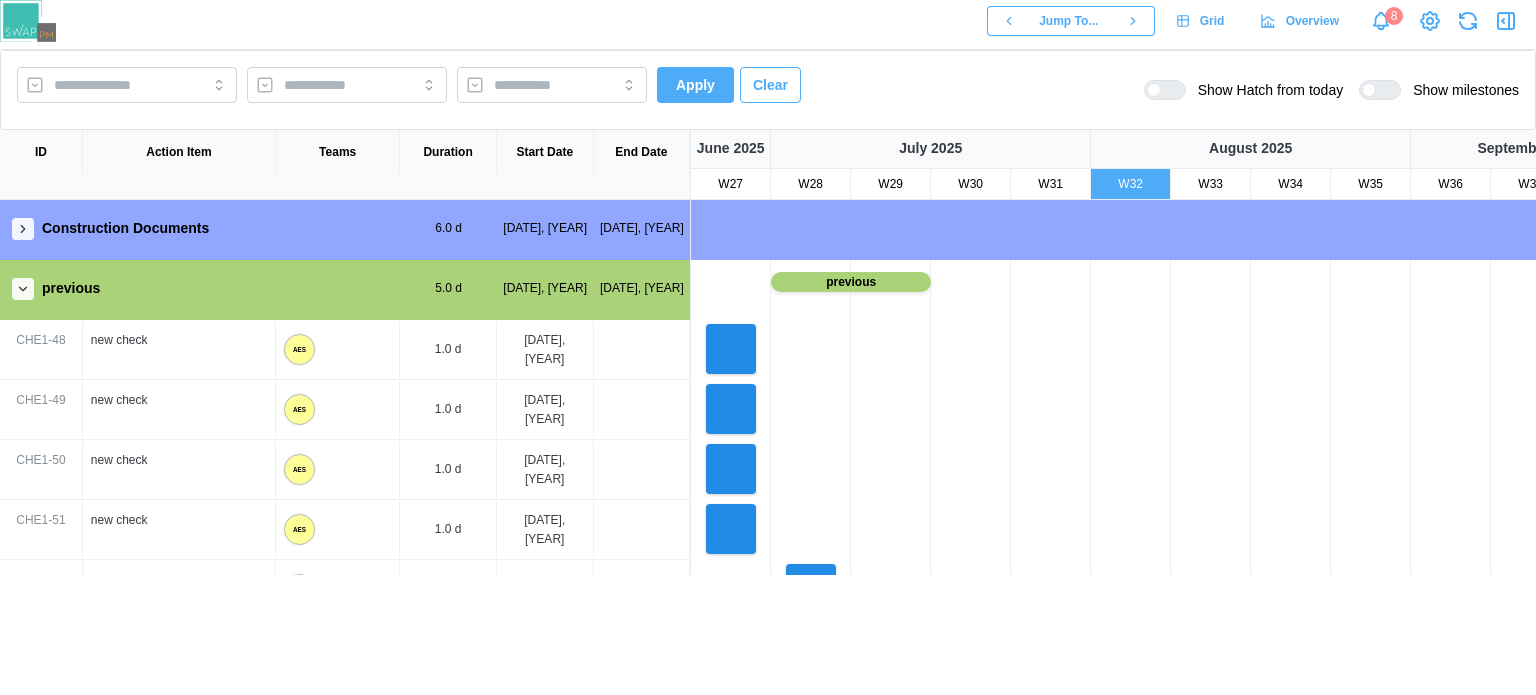 click 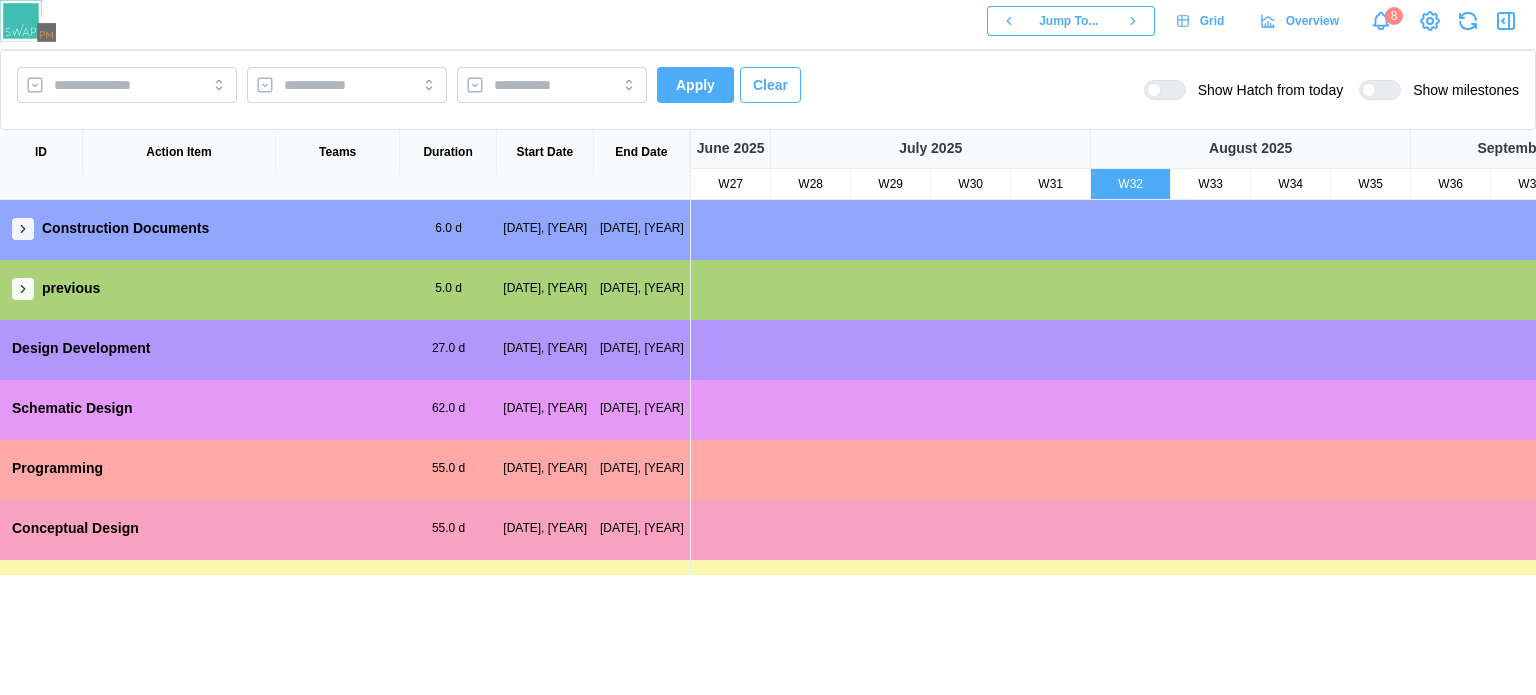 scroll, scrollTop: 88, scrollLeft: 0, axis: vertical 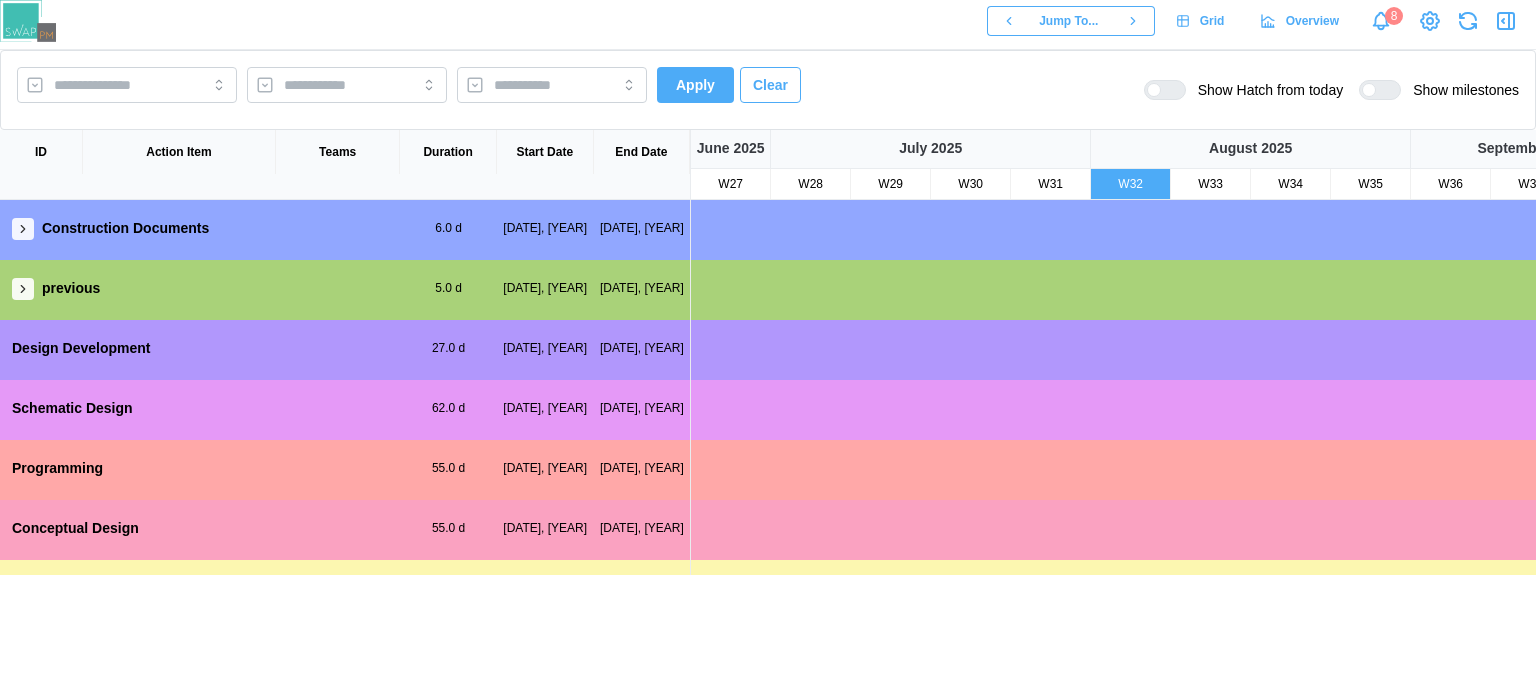 click at bounding box center [23, 229] 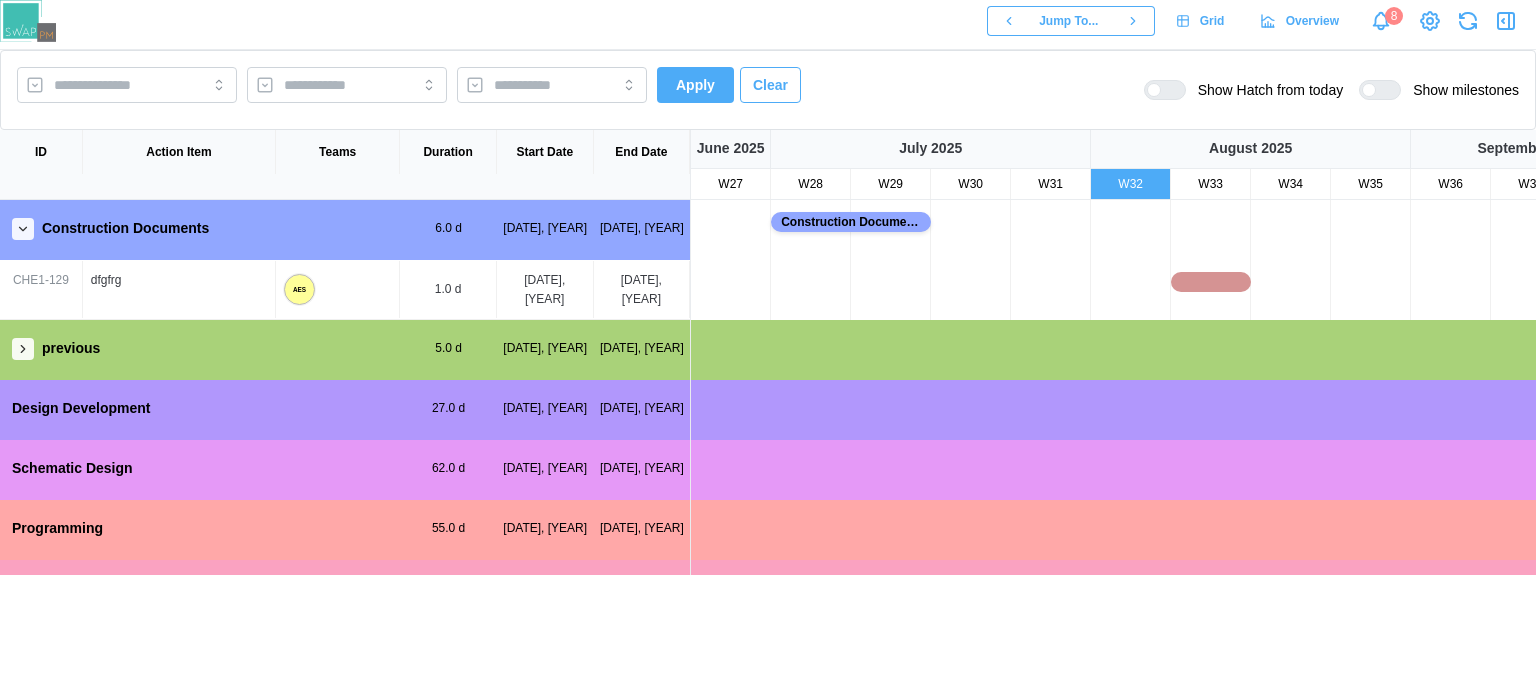 click 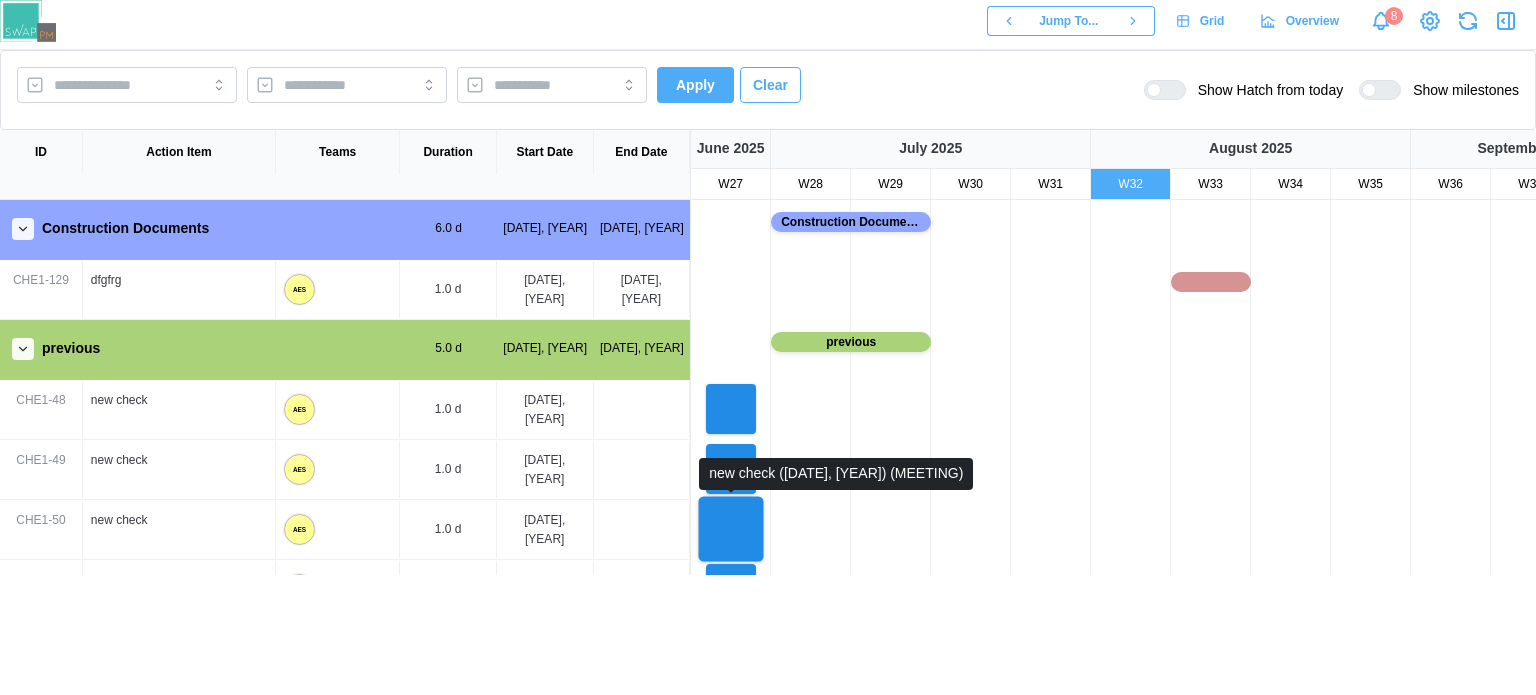 scroll, scrollTop: 65, scrollLeft: 0, axis: vertical 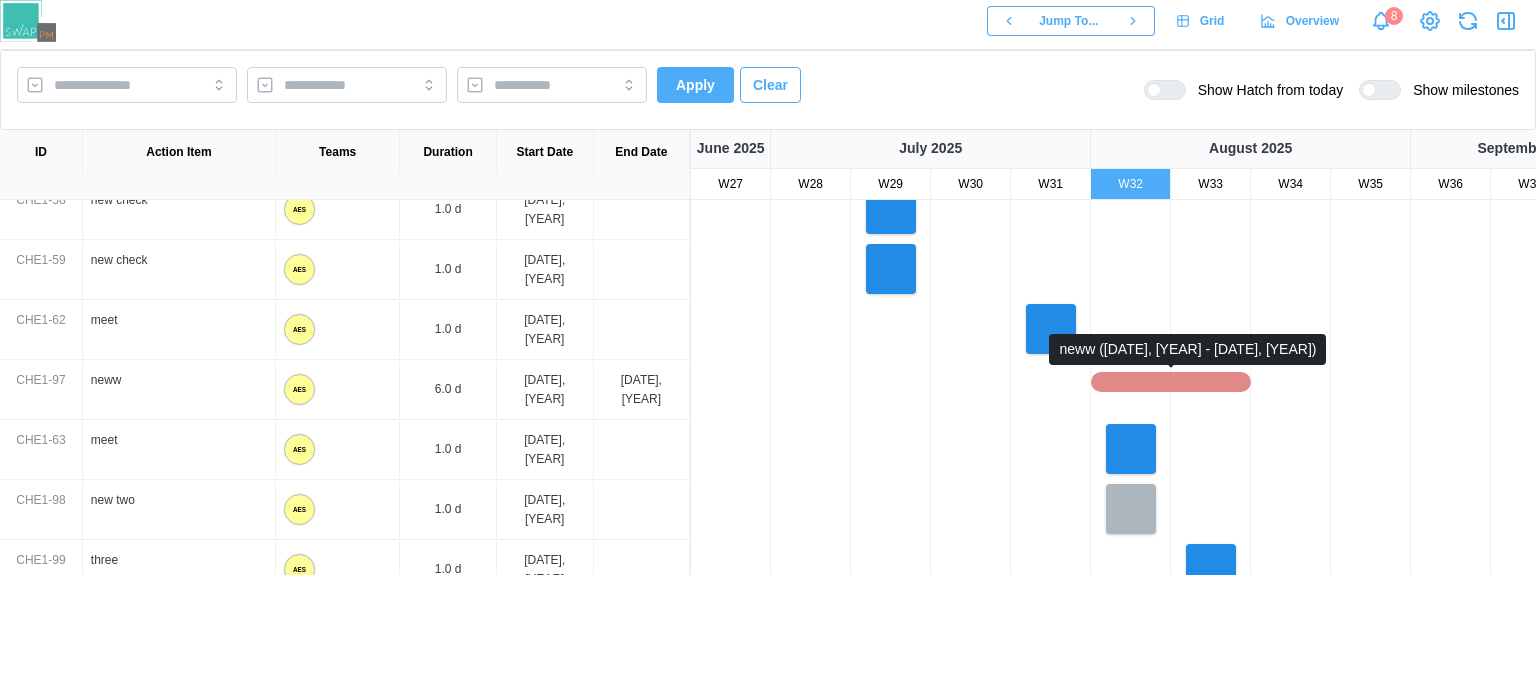 click at bounding box center (1171, 382) 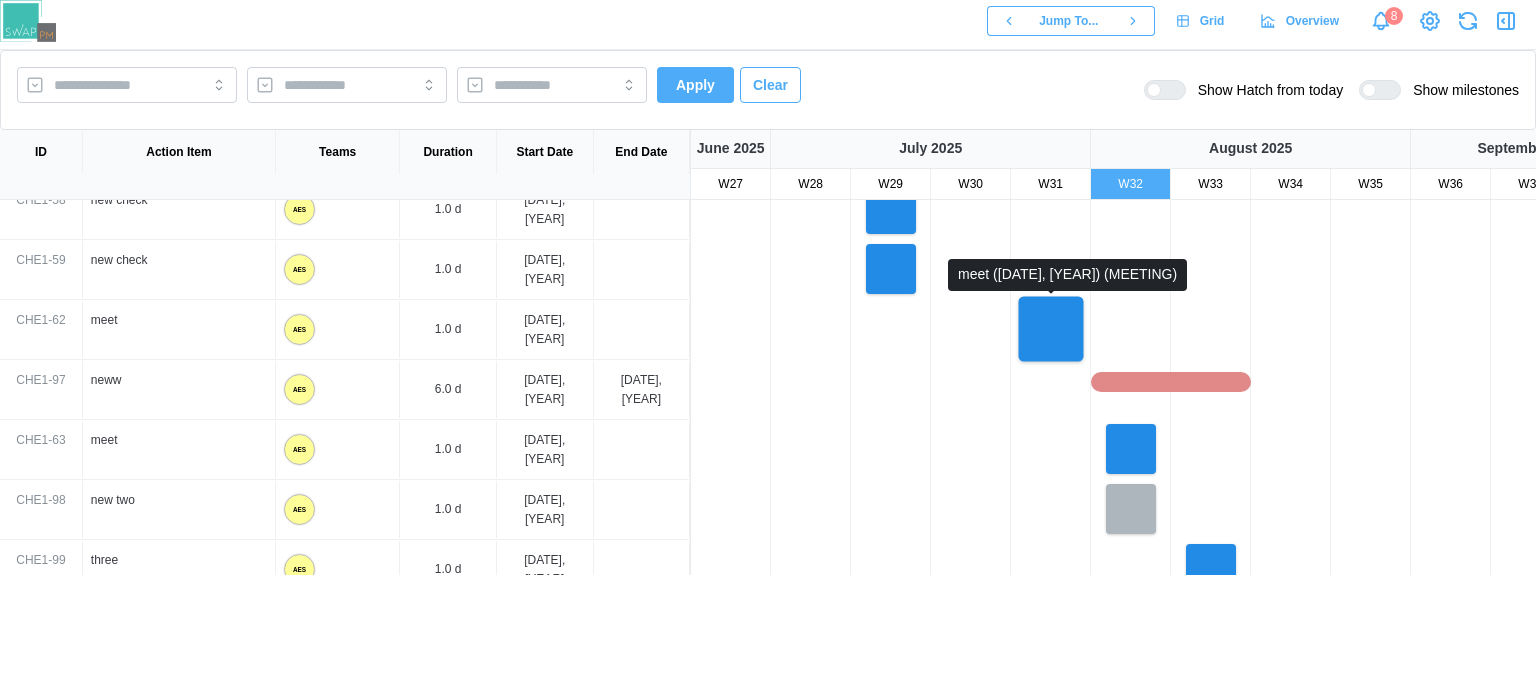 click at bounding box center (1051, 329) 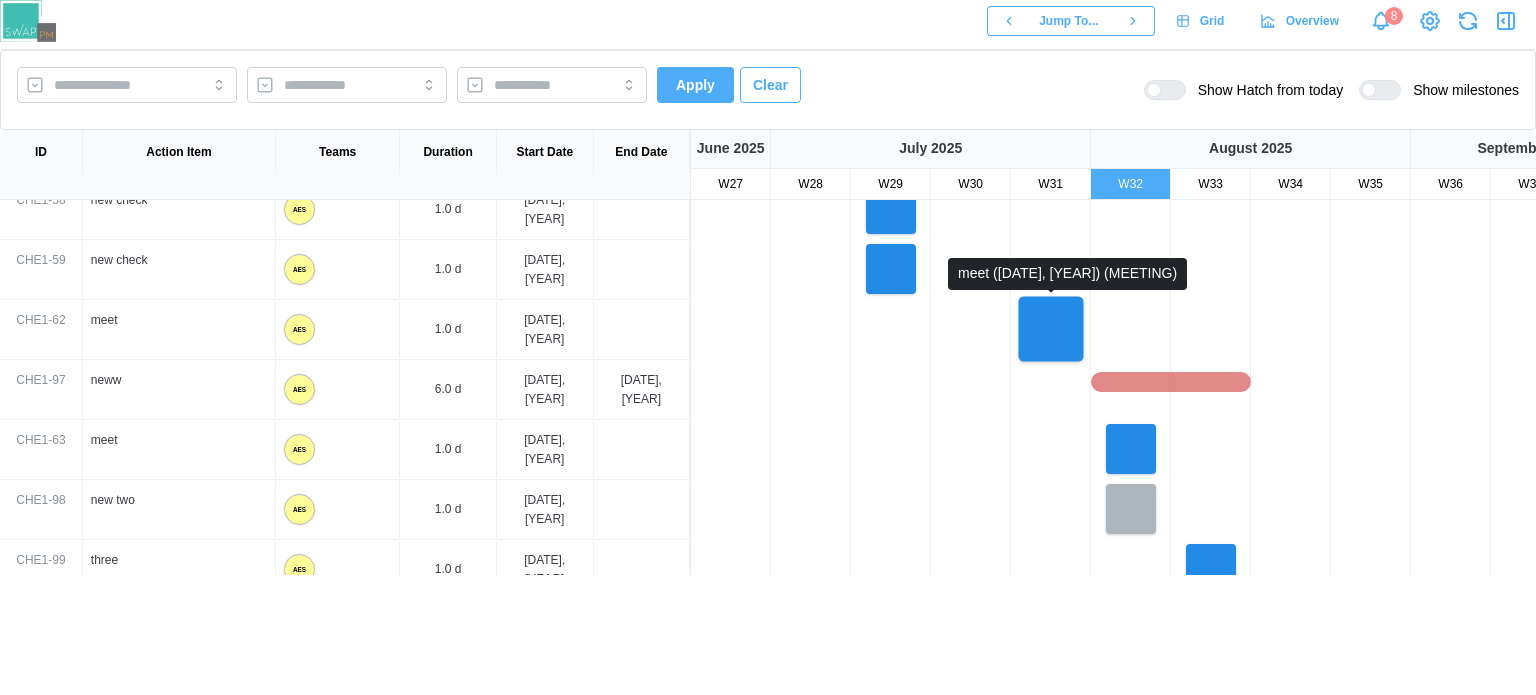 click at bounding box center [1051, 329] 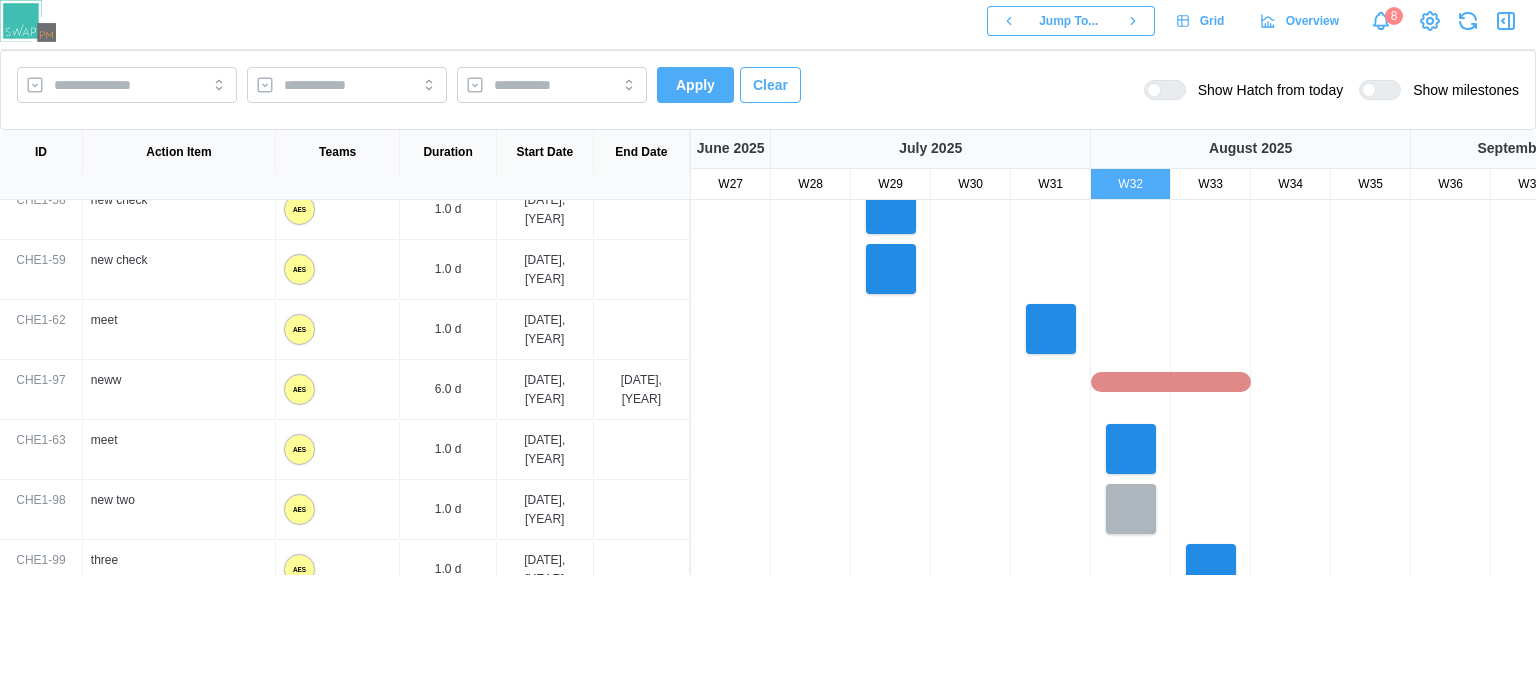 scroll, scrollTop: 600, scrollLeft: 0, axis: vertical 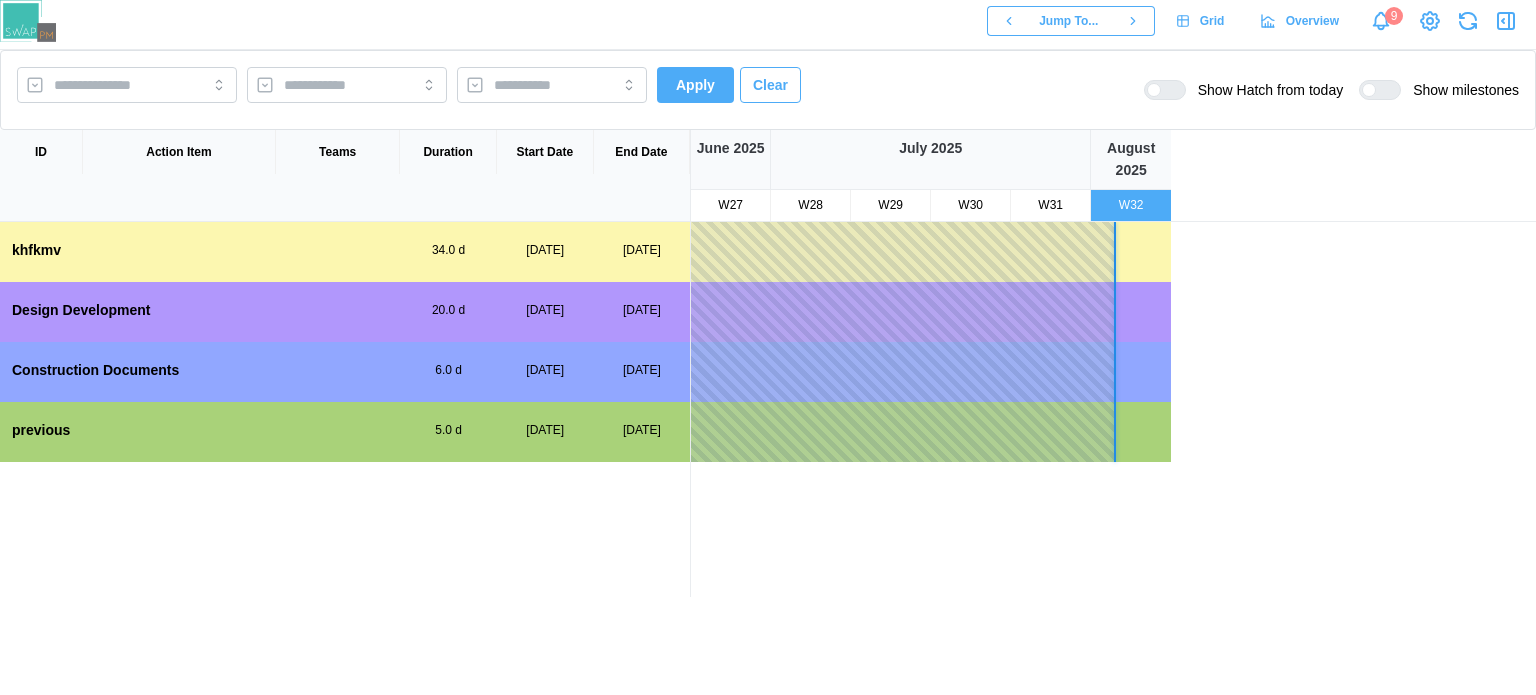 click on "khfkmv [NUMBER] d [DATE] [DATE]" at bounding box center (345, 250) 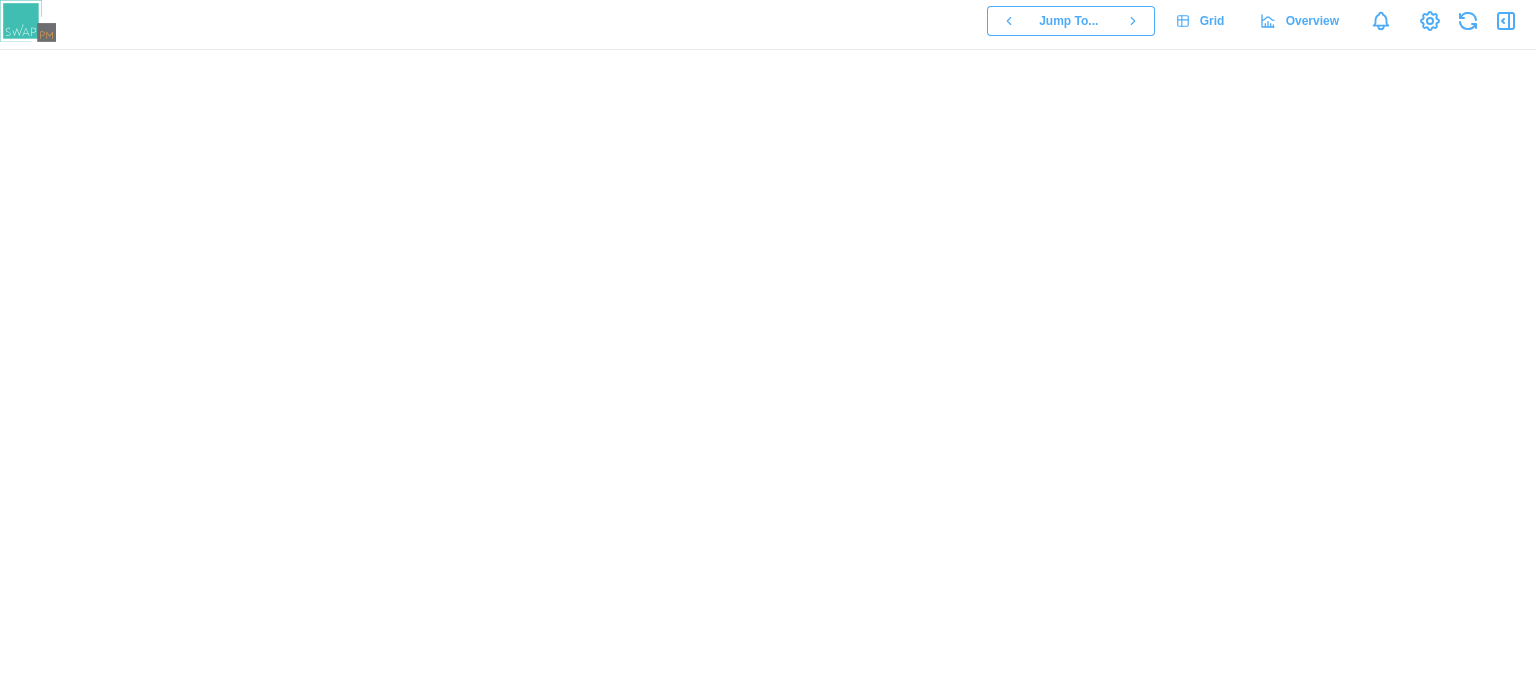 scroll, scrollTop: 0, scrollLeft: 0, axis: both 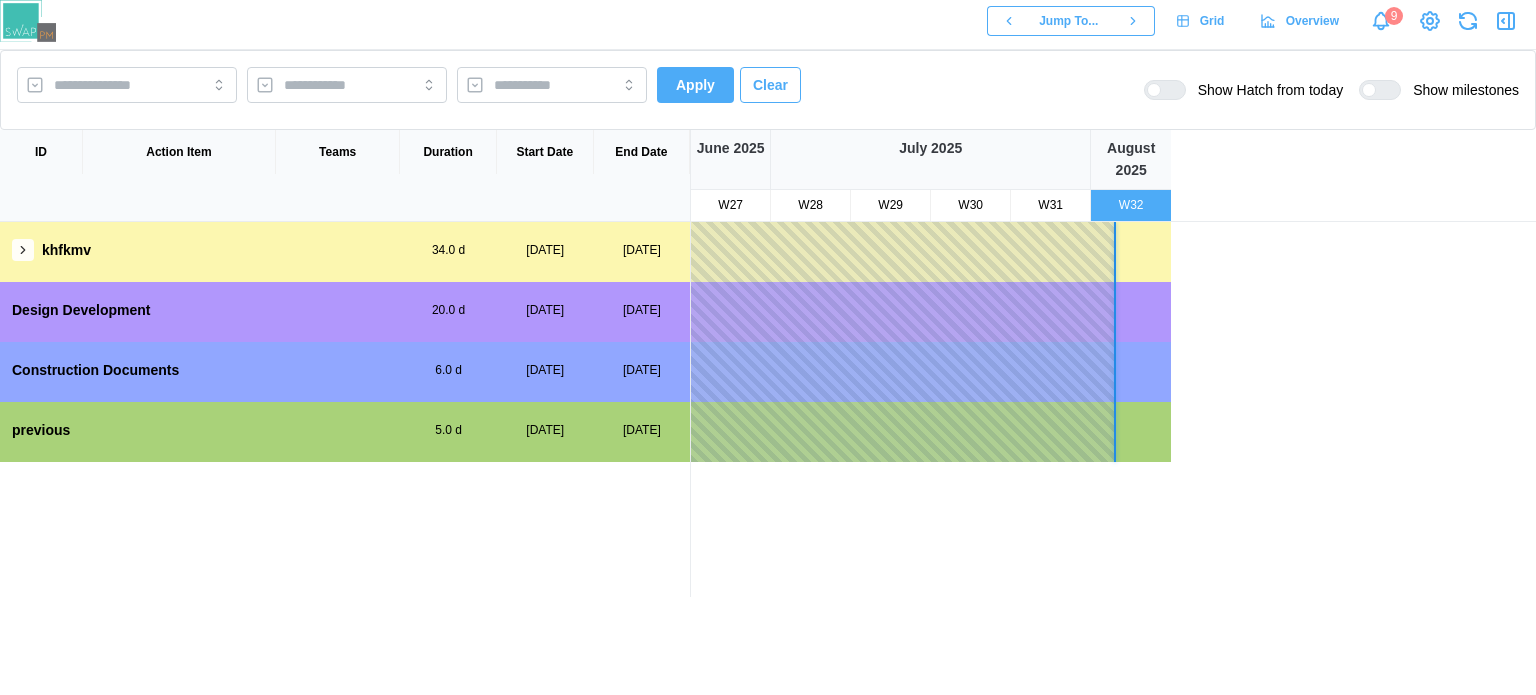 click at bounding box center [23, 250] 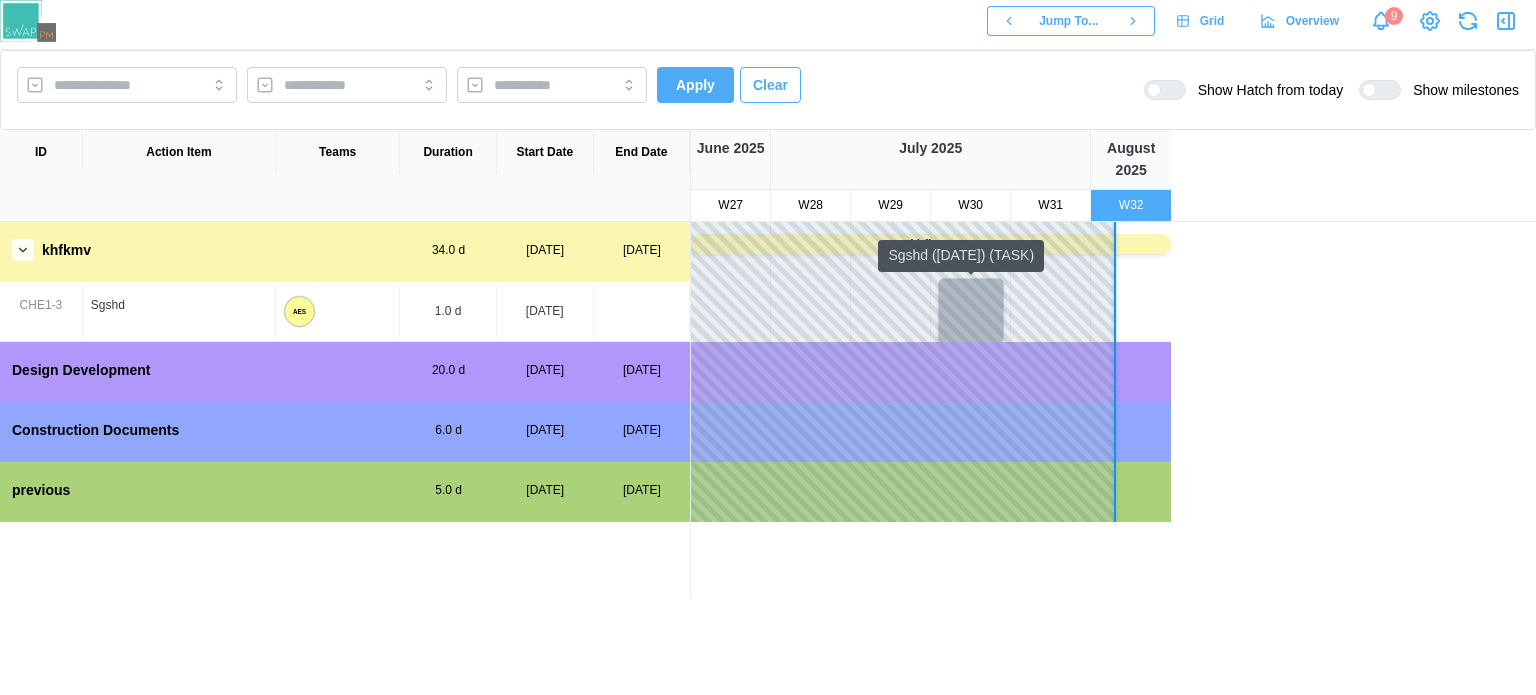 click at bounding box center [971, 310] 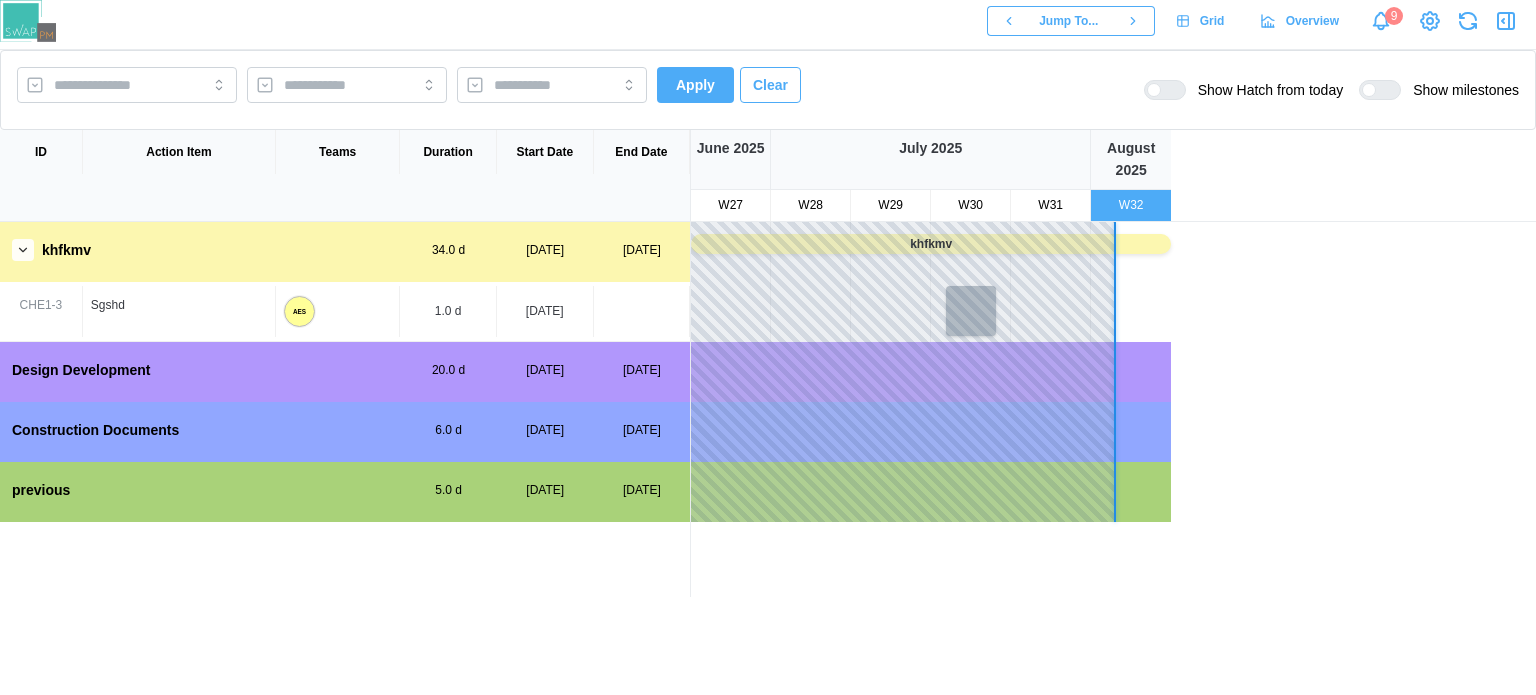 click on "khfkmv" at bounding box center [931, 244] 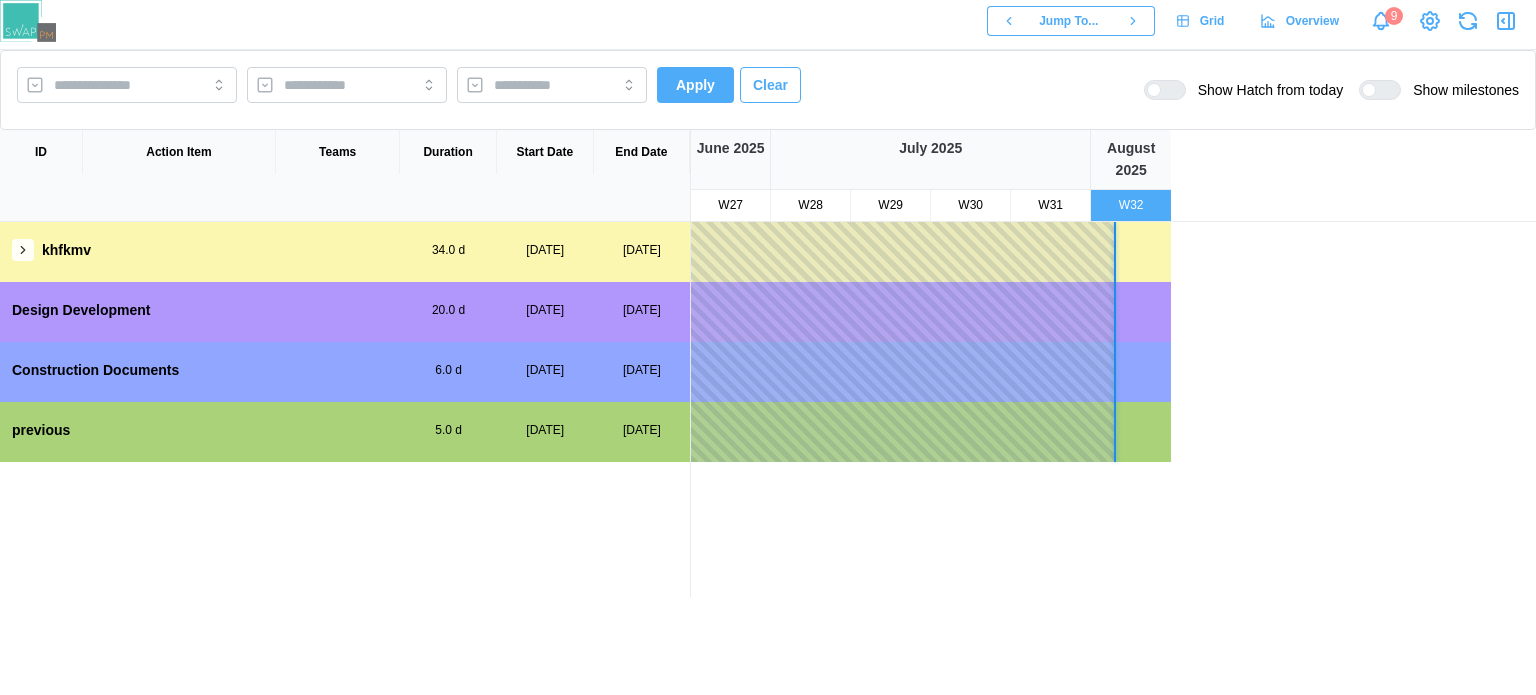 click 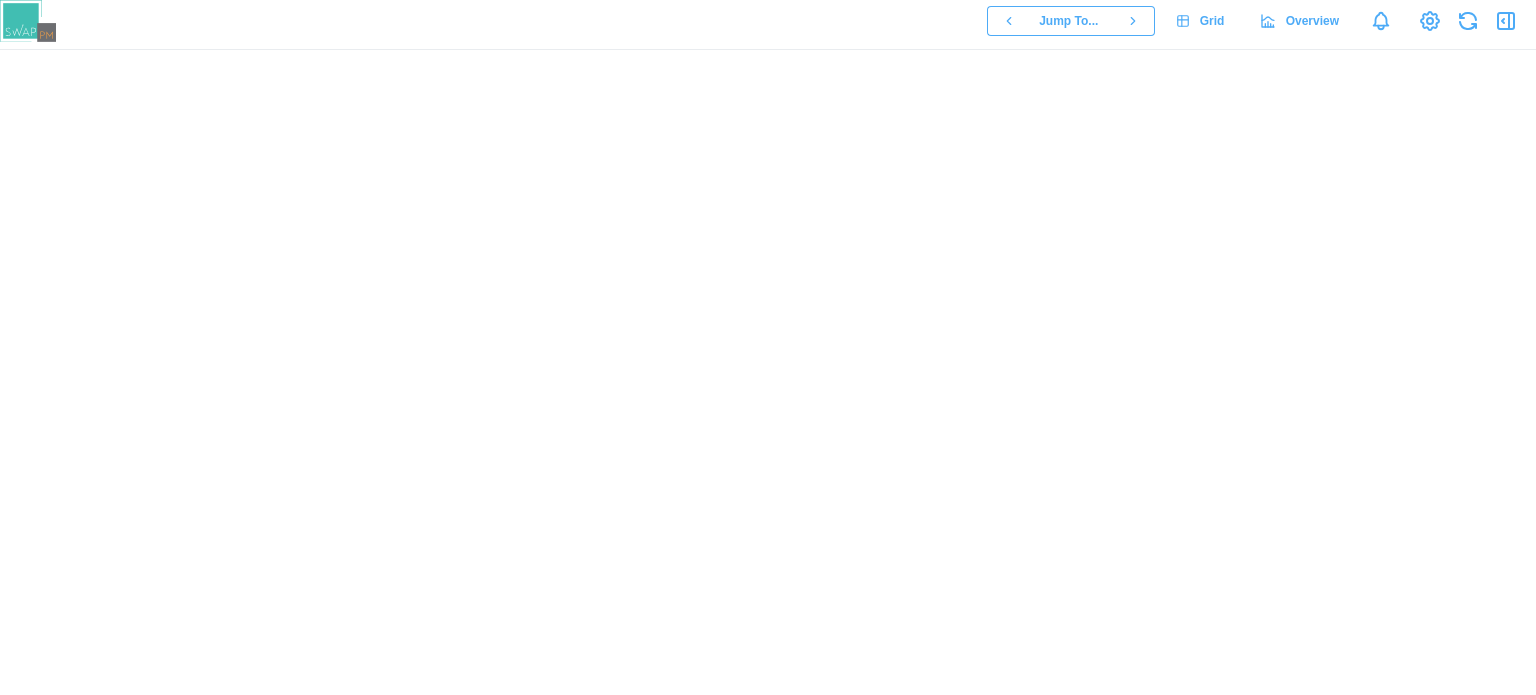 scroll, scrollTop: 0, scrollLeft: 0, axis: both 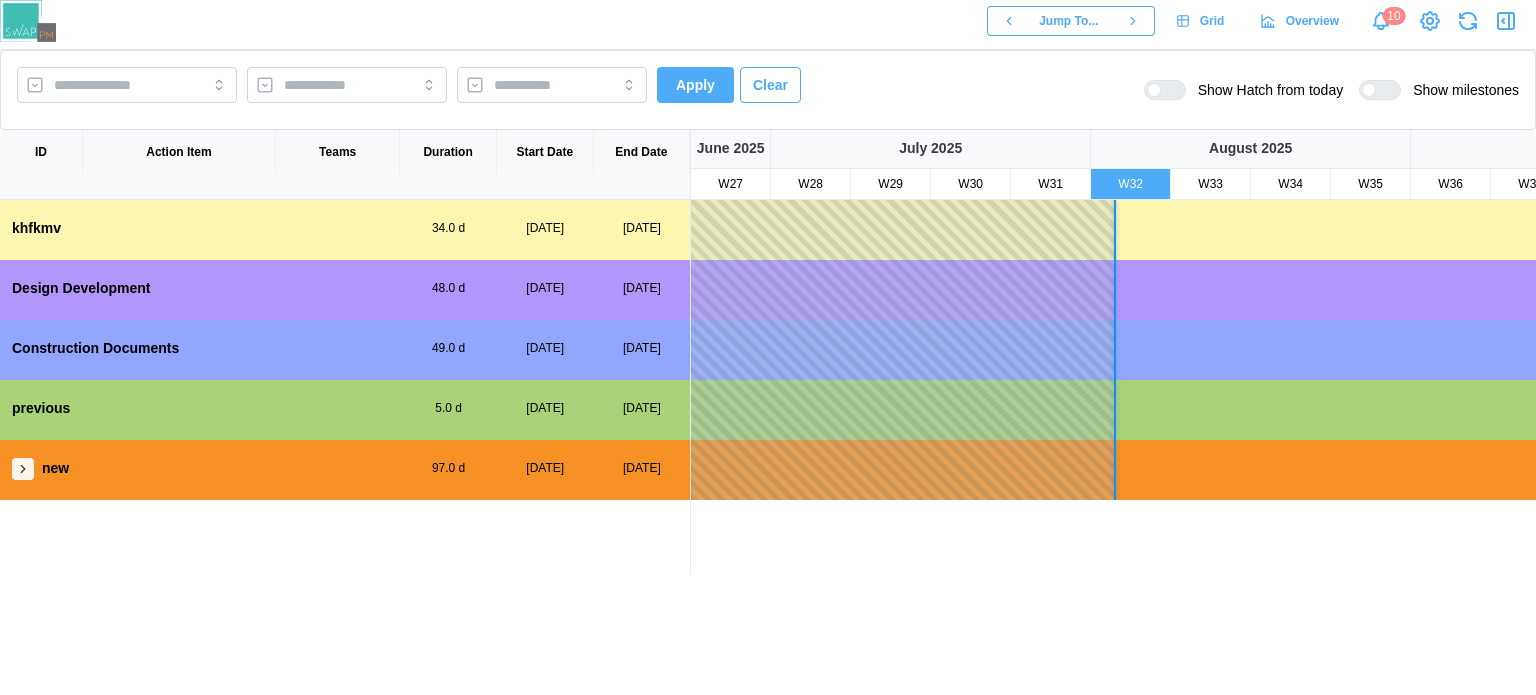 click 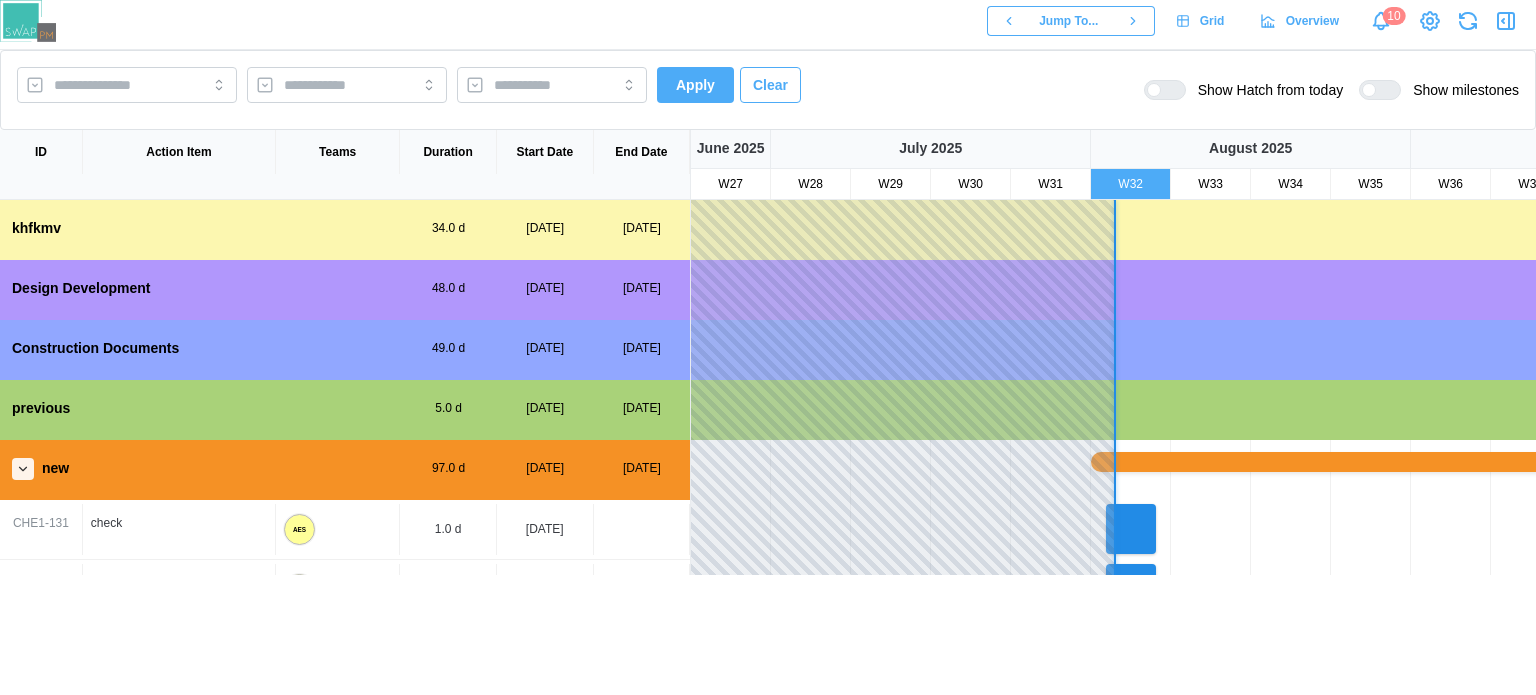 scroll, scrollTop: 64, scrollLeft: 0, axis: vertical 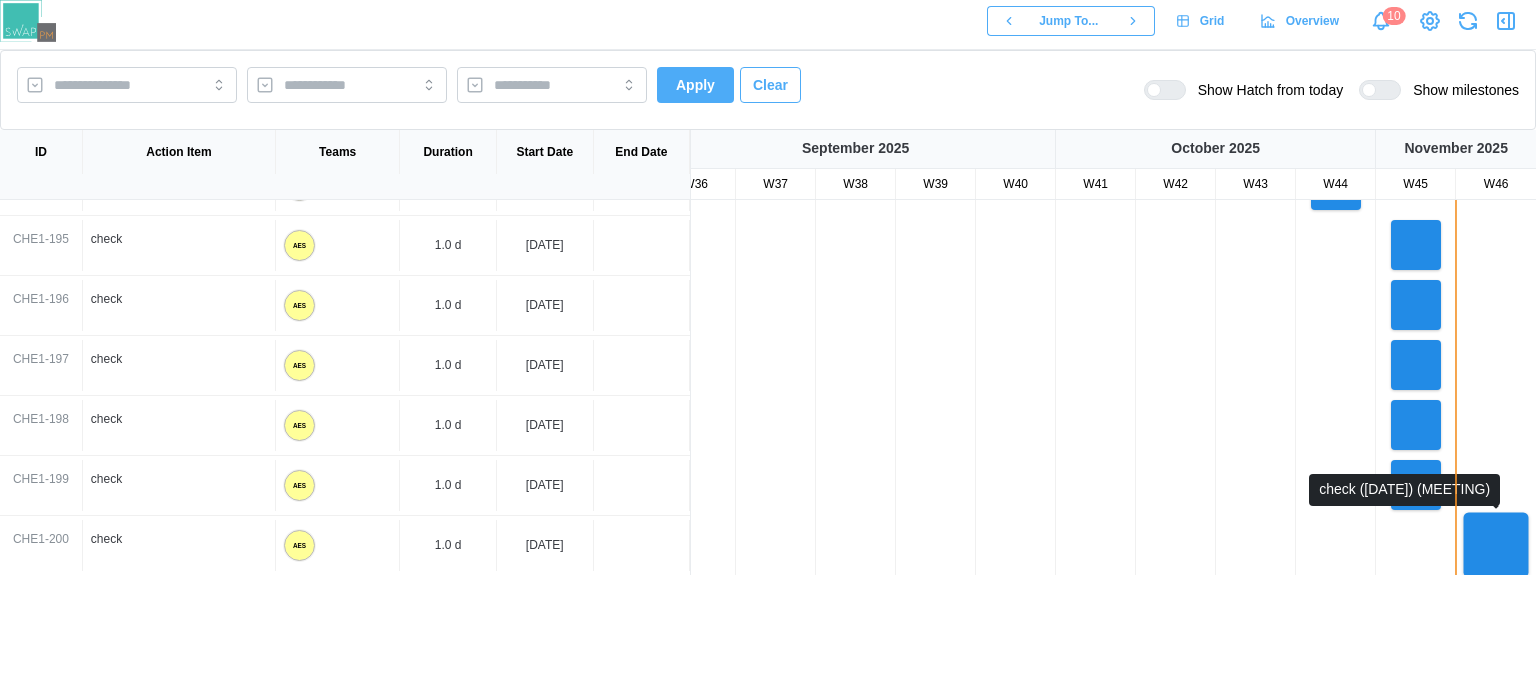 click at bounding box center (1496, 545) 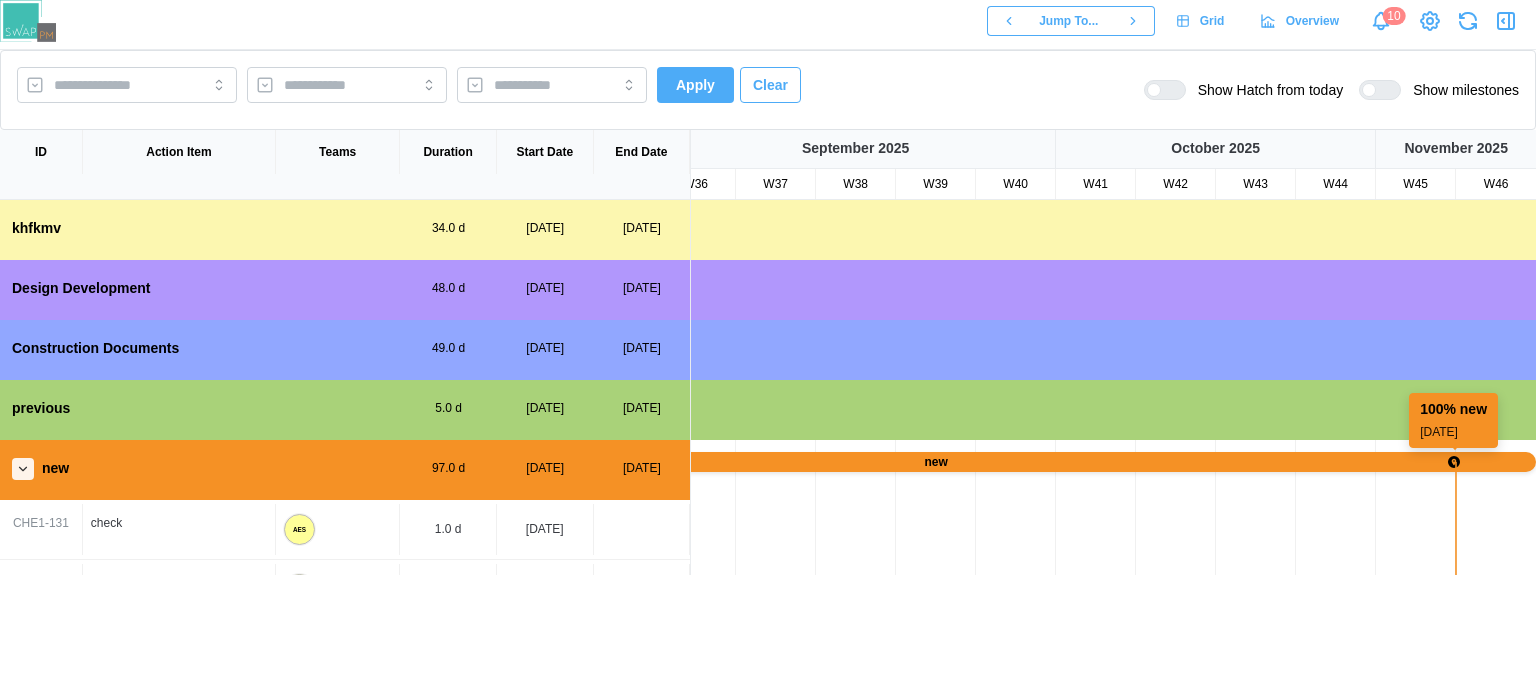 click 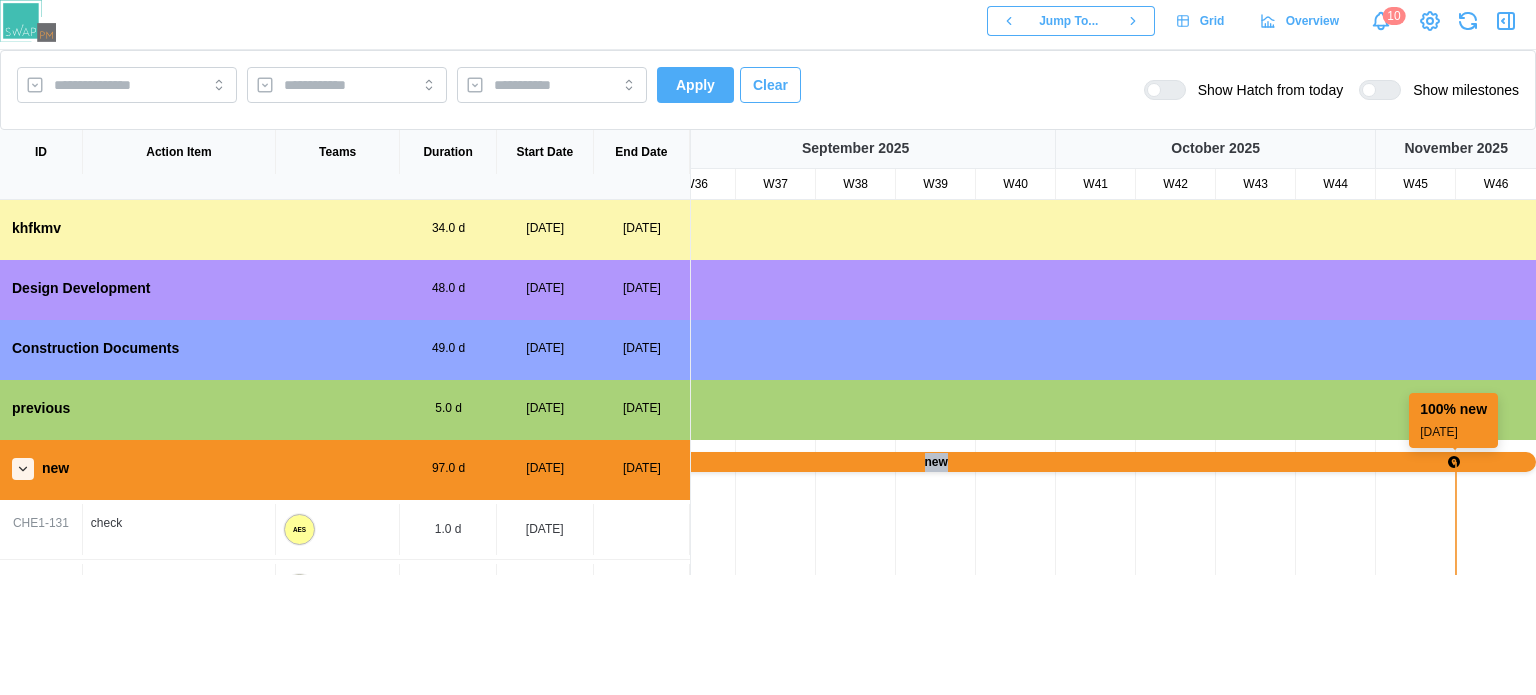 click 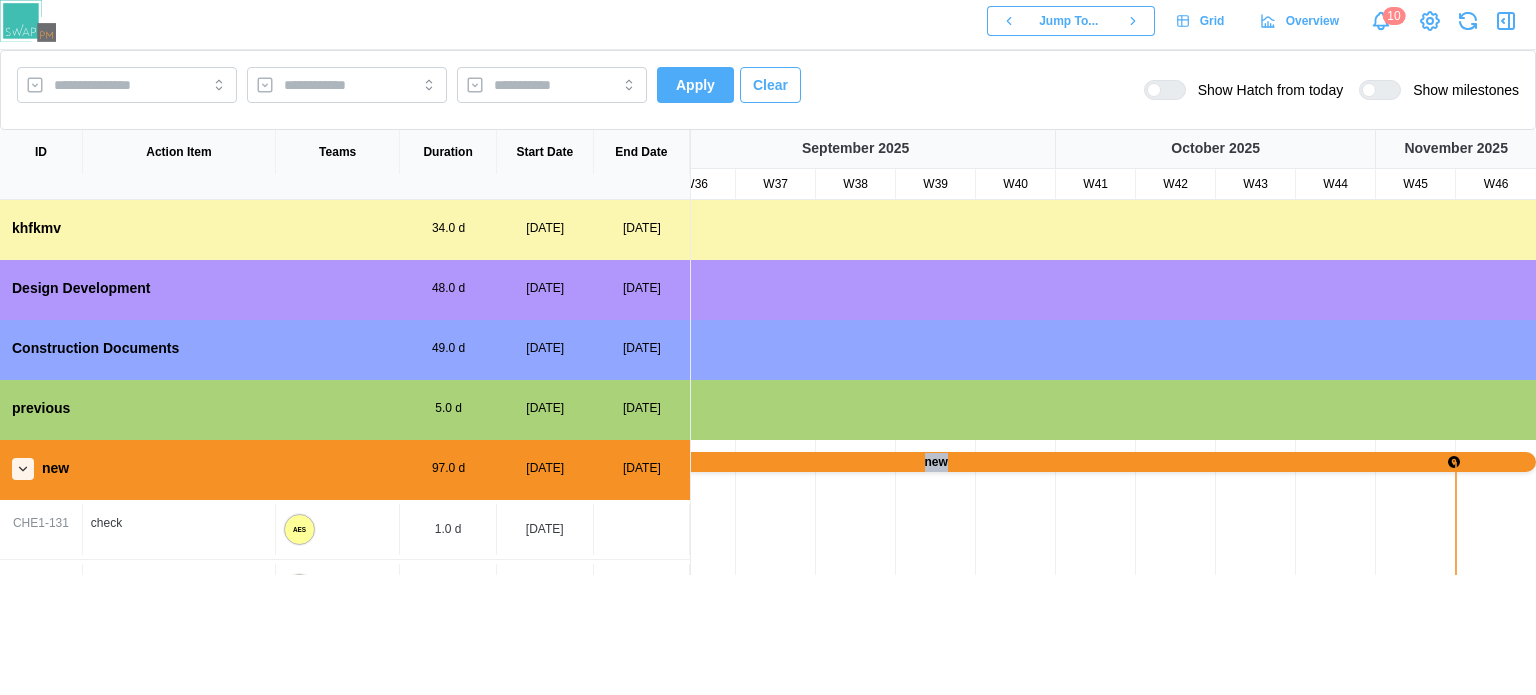 click at bounding box center (1388, 90) 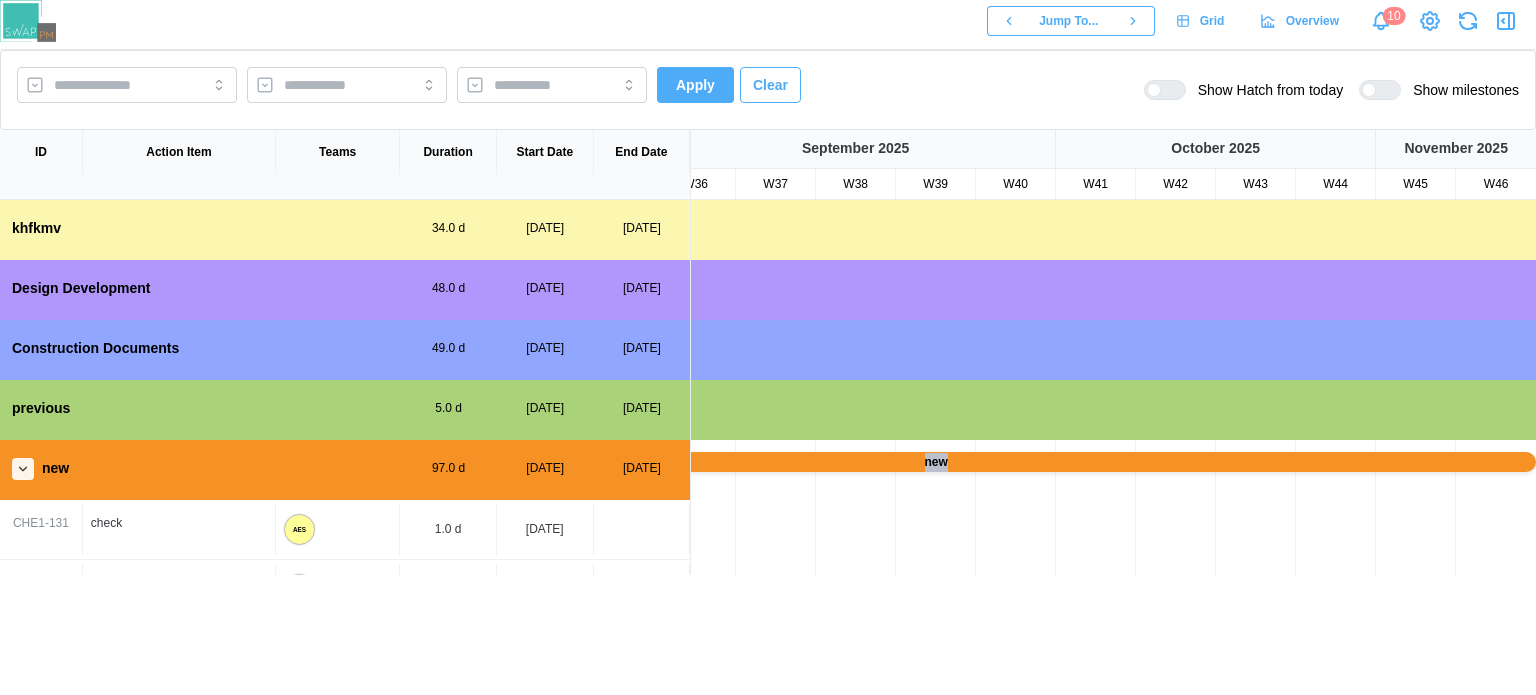 click at bounding box center (1388, 90) 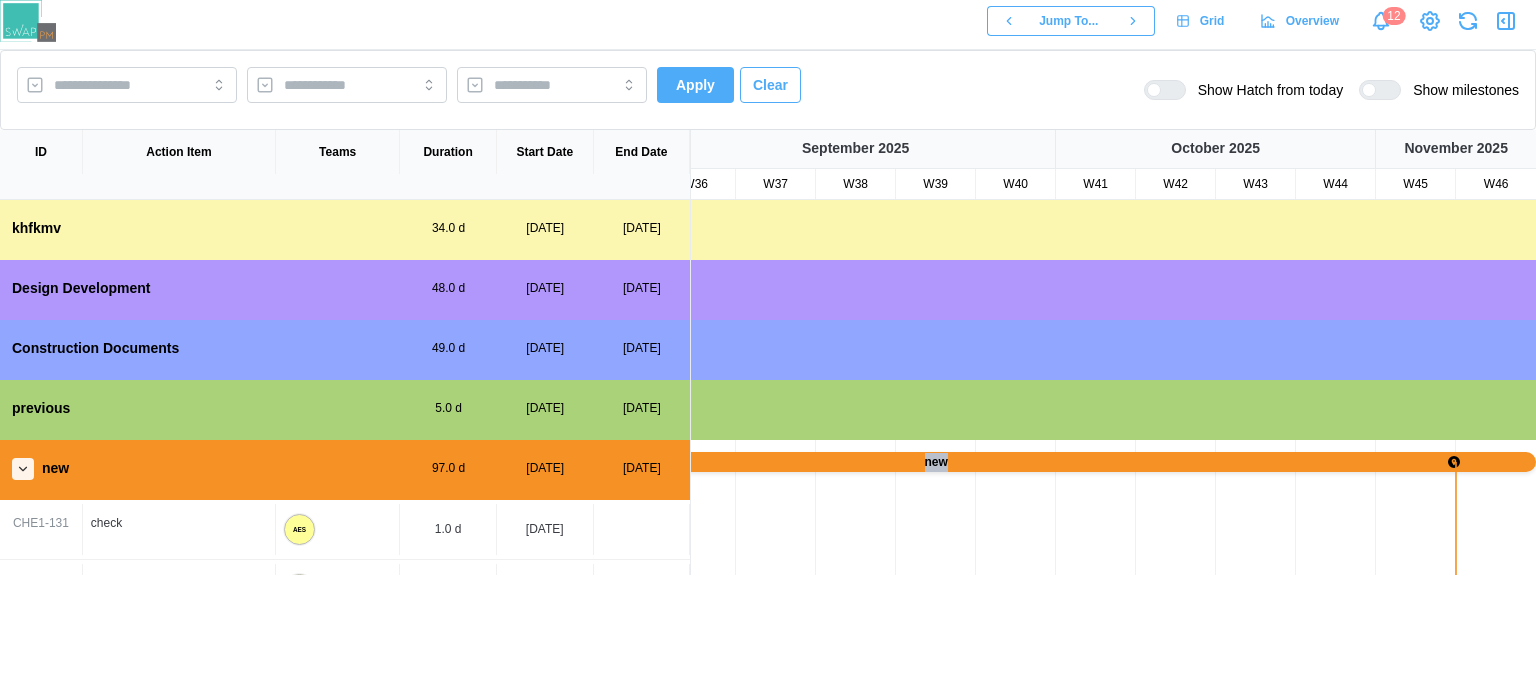 click at bounding box center (736, 530) 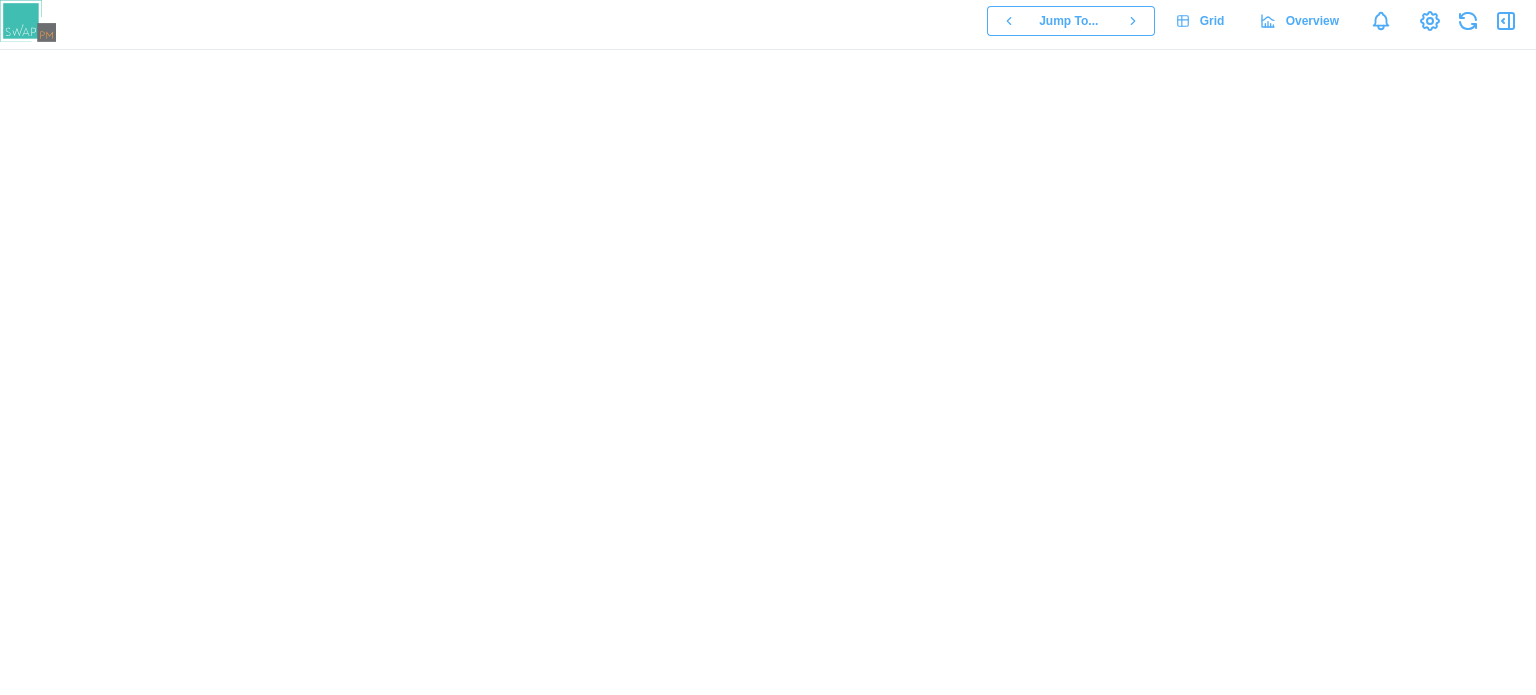 scroll, scrollTop: 0, scrollLeft: 0, axis: both 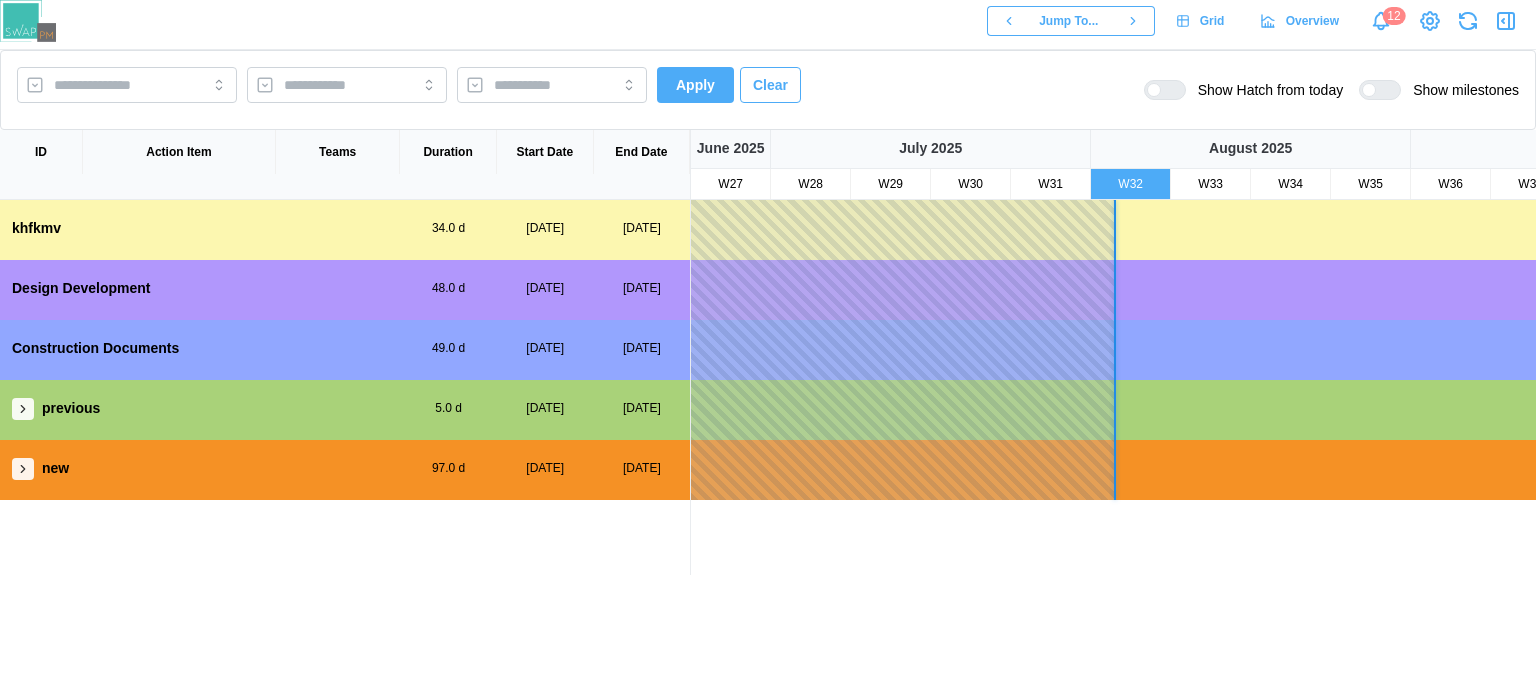 click 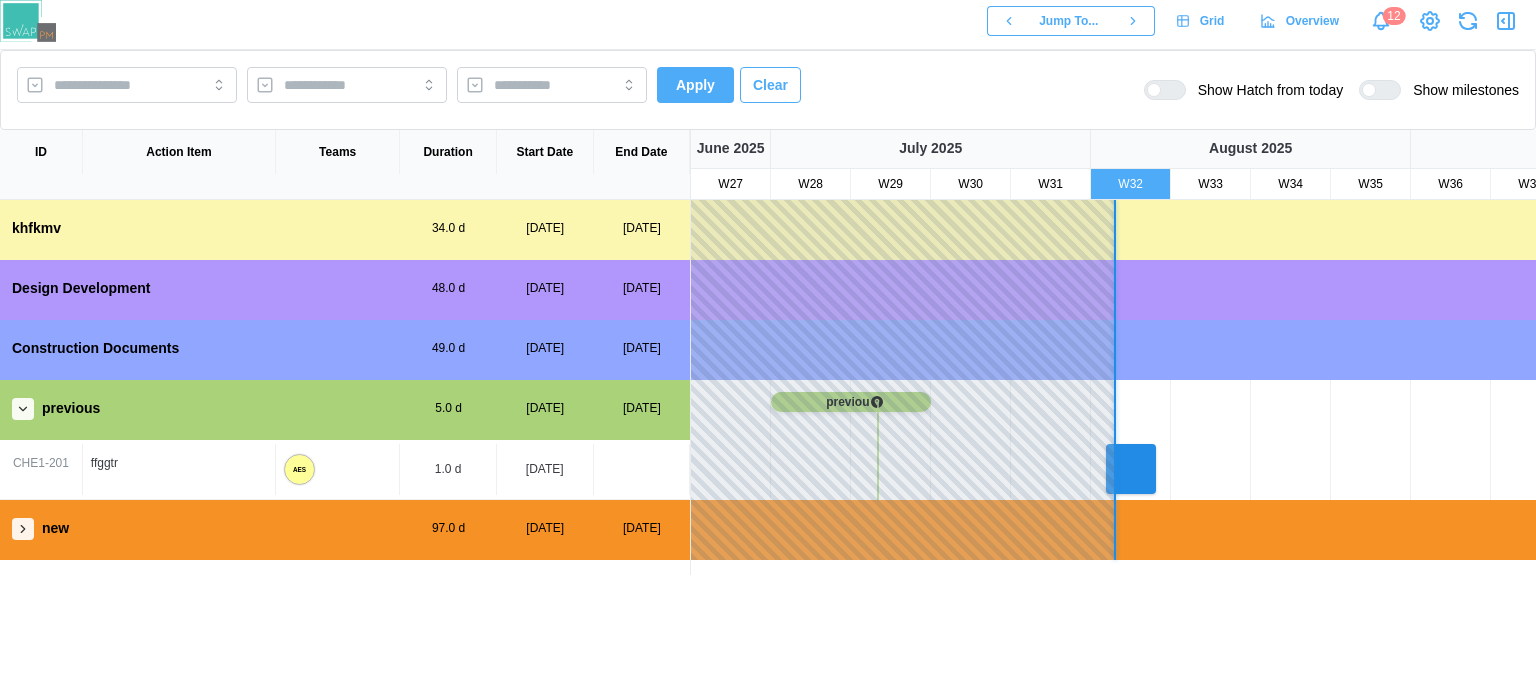 click 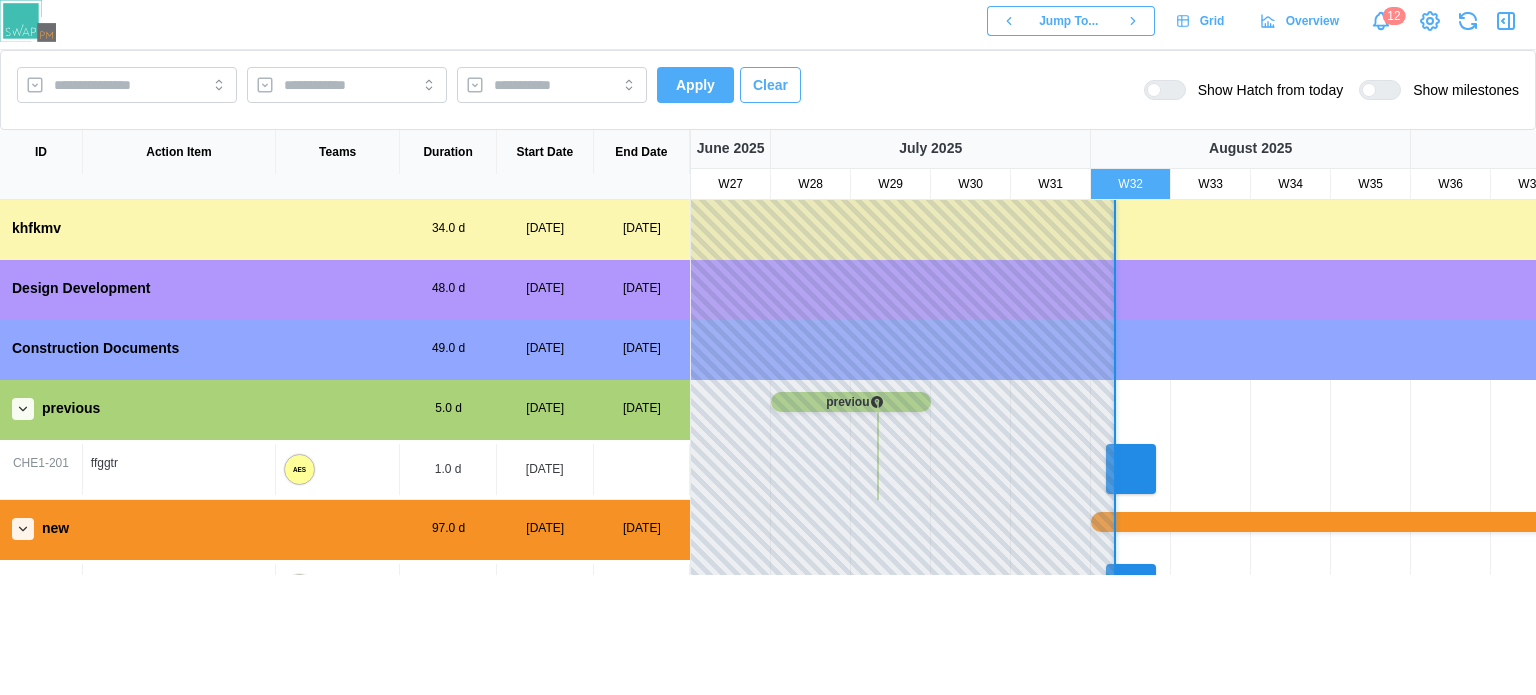 scroll, scrollTop: 70, scrollLeft: 0, axis: vertical 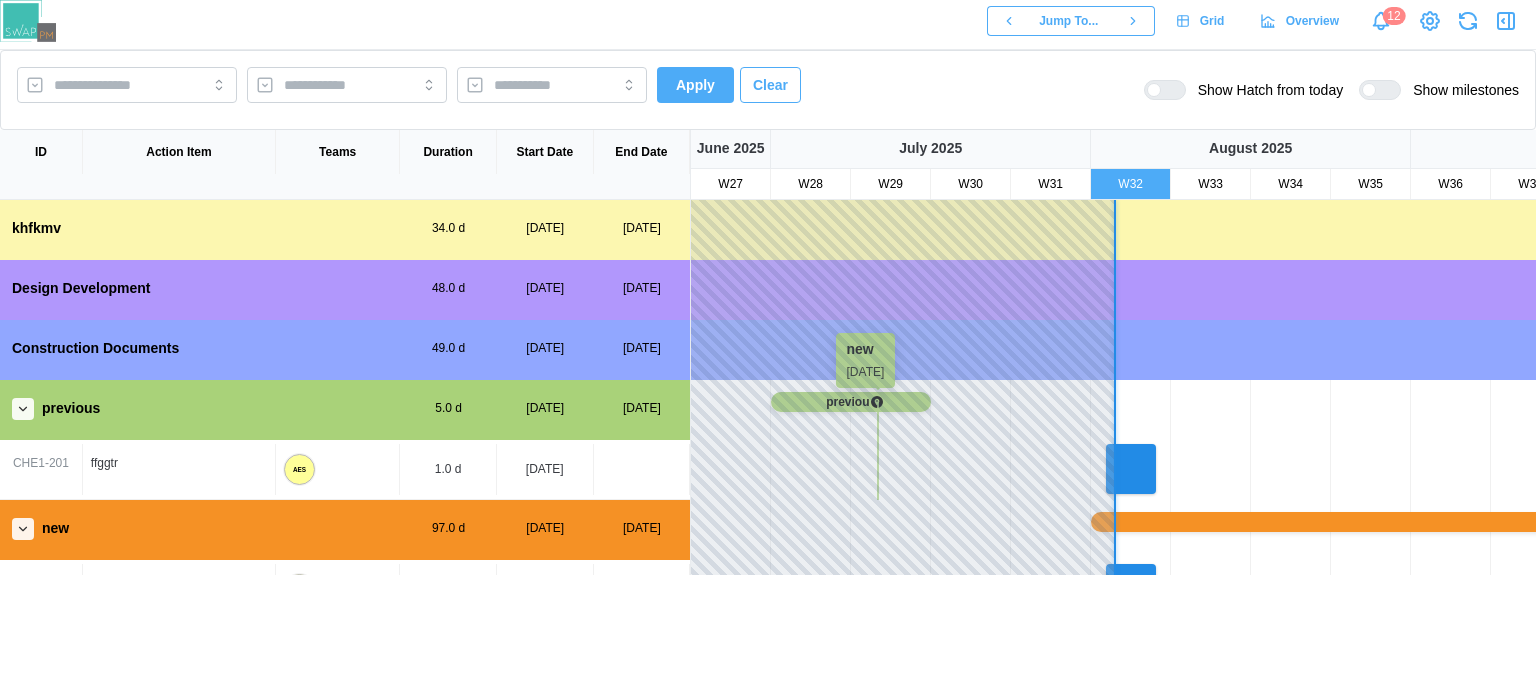 click 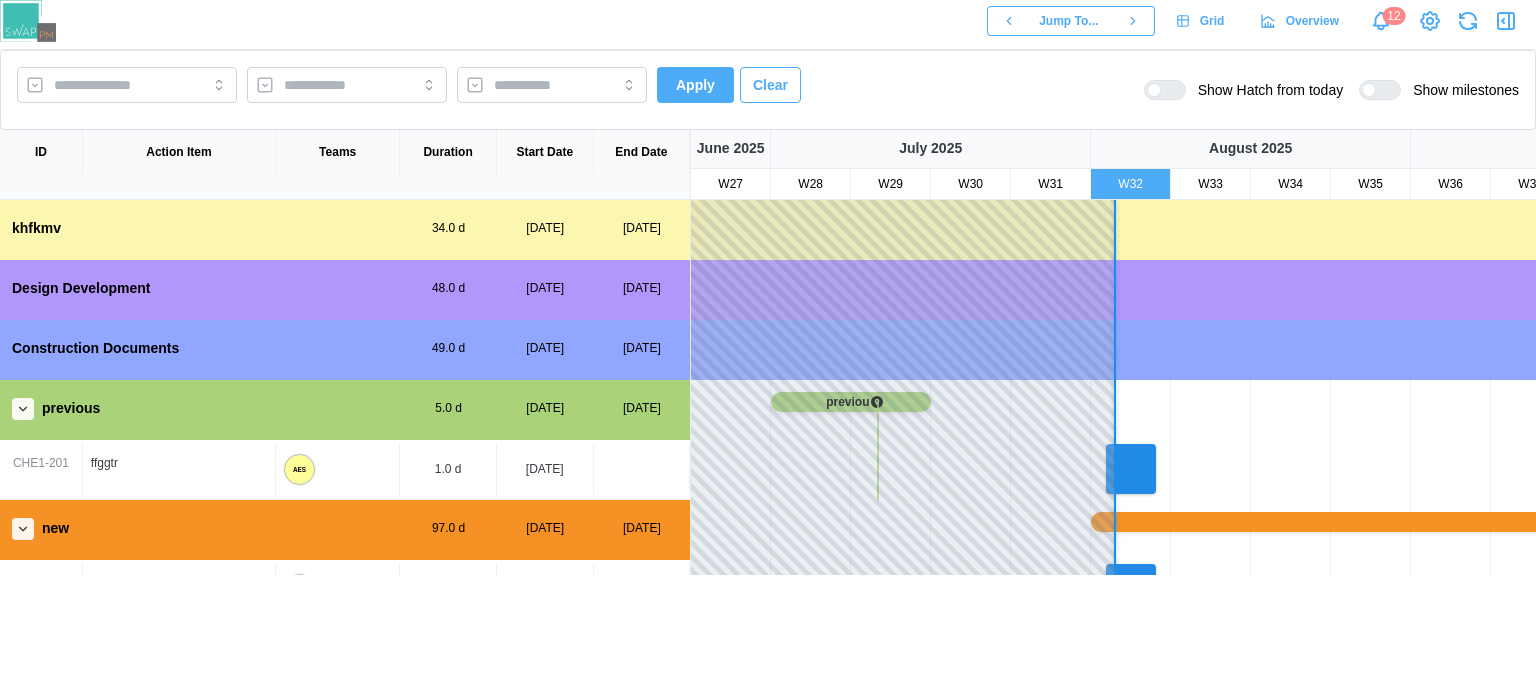 scroll, scrollTop: 100, scrollLeft: 0, axis: vertical 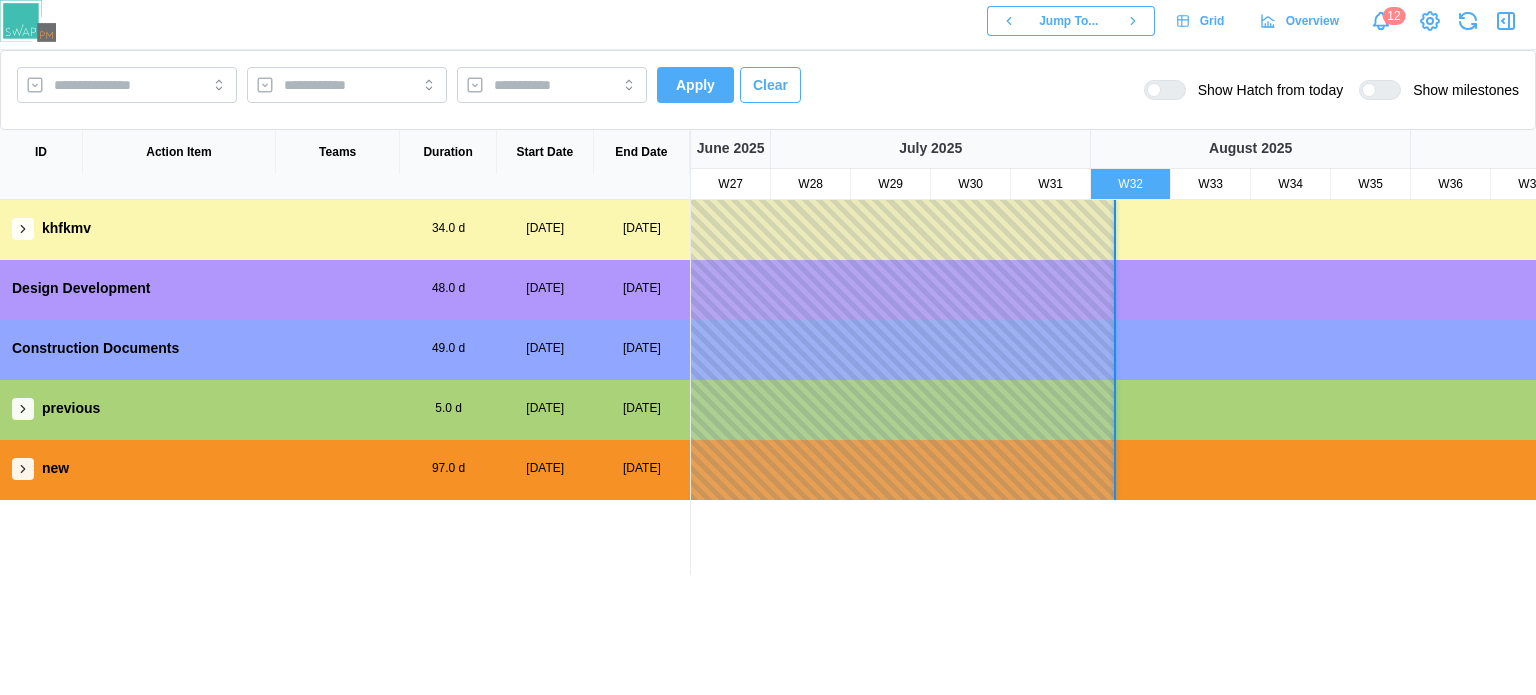 click 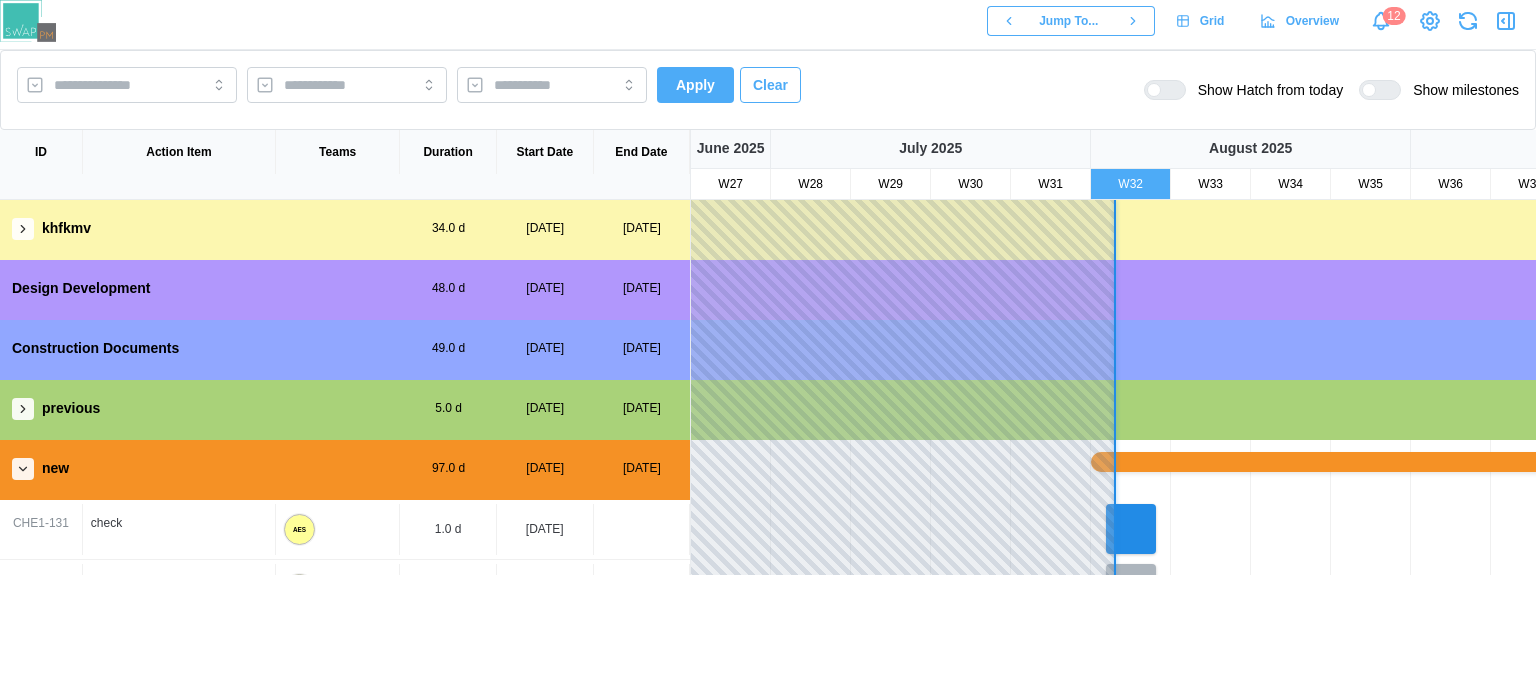 scroll, scrollTop: 65, scrollLeft: 0, axis: vertical 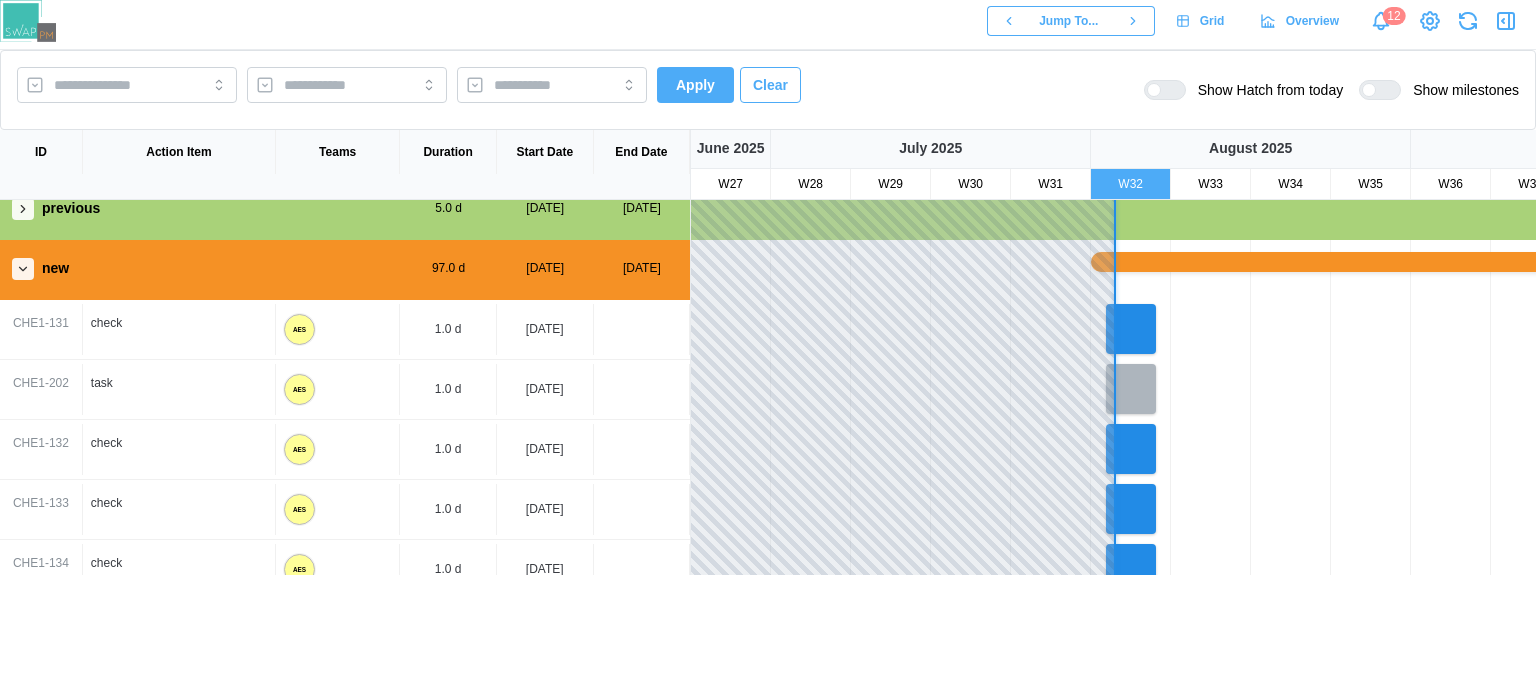 click on "new" at bounding box center [1691, 262] 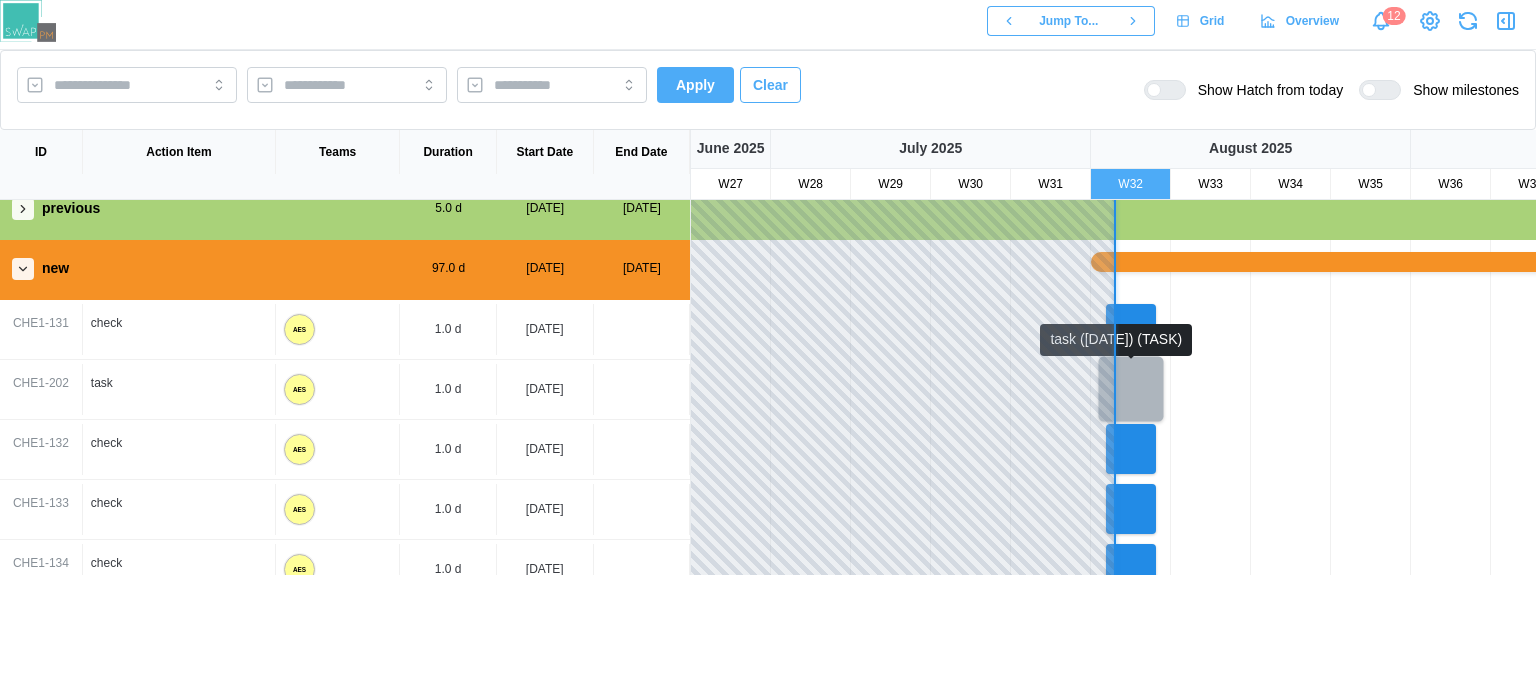 scroll, scrollTop: 265, scrollLeft: 0, axis: vertical 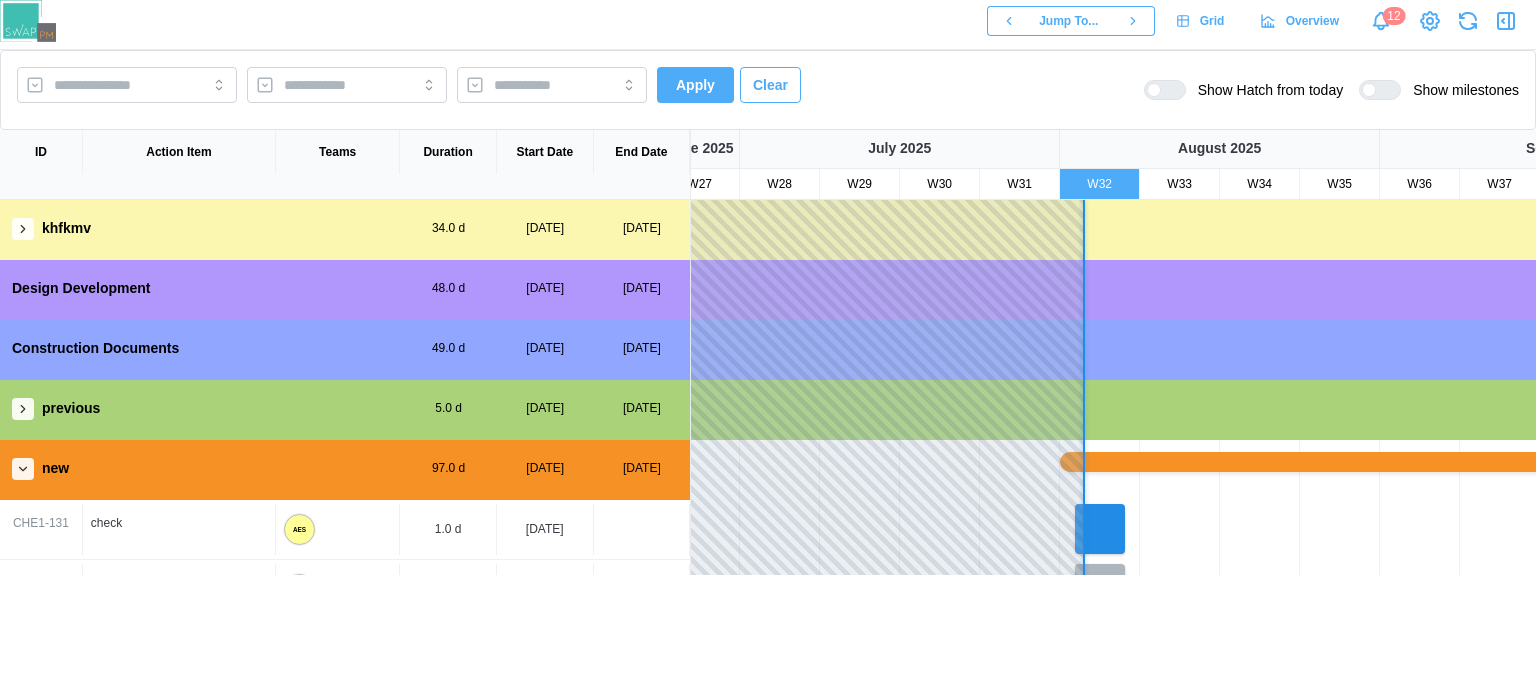 click 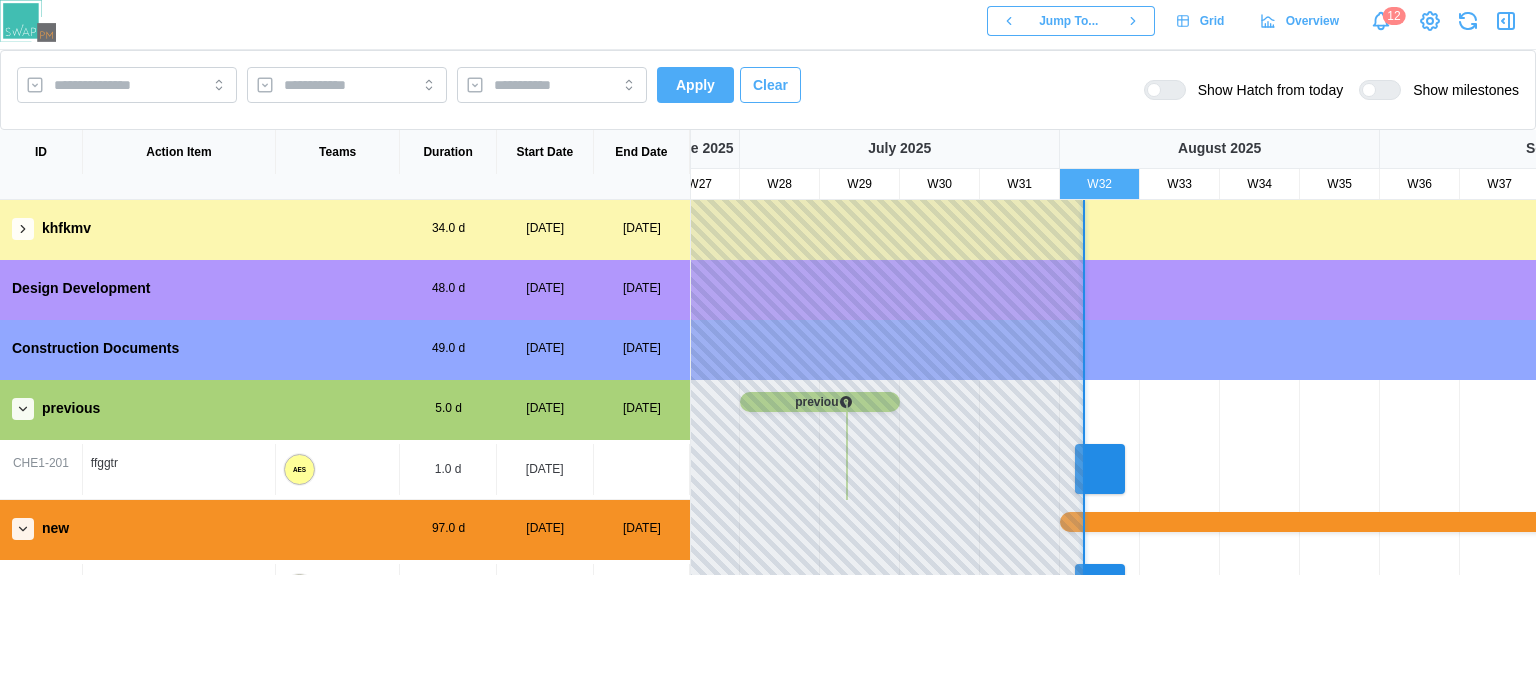click at bounding box center (23, 229) 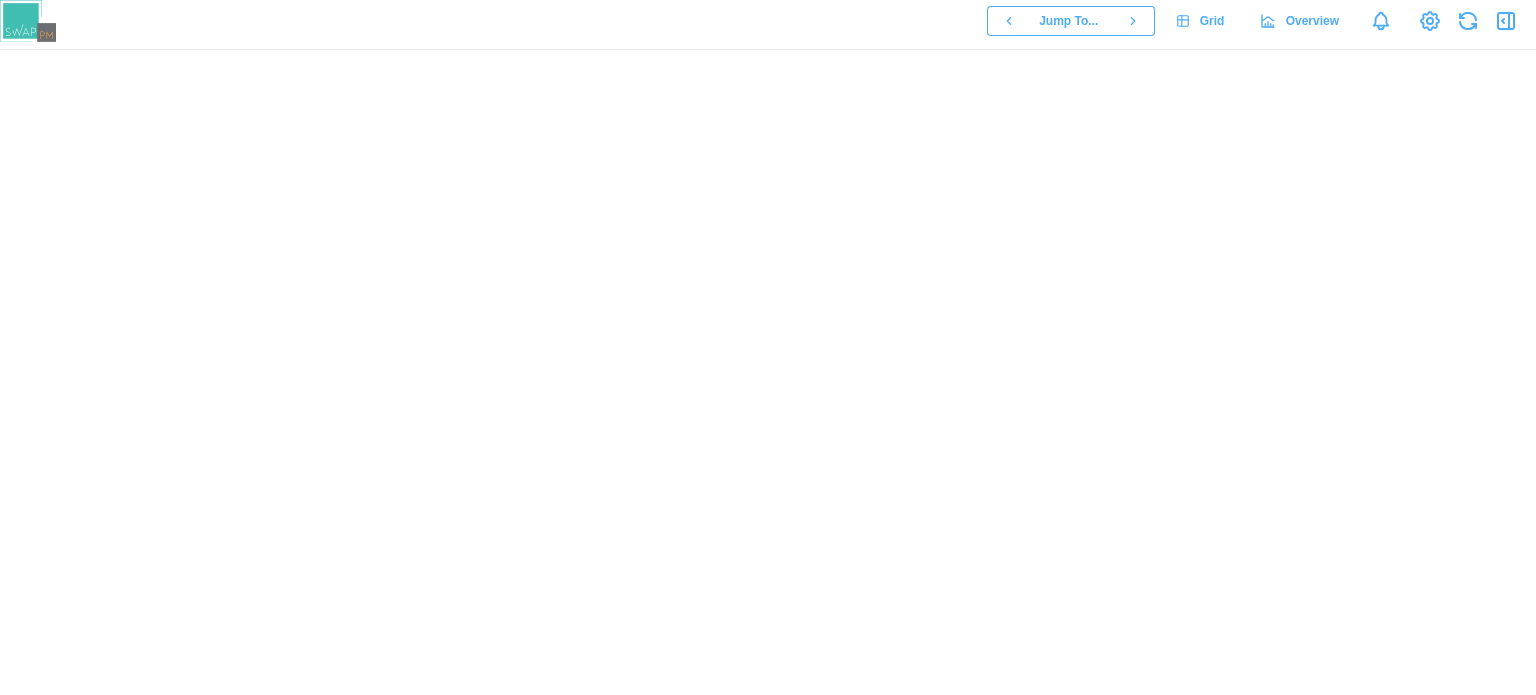 scroll, scrollTop: 0, scrollLeft: 0, axis: both 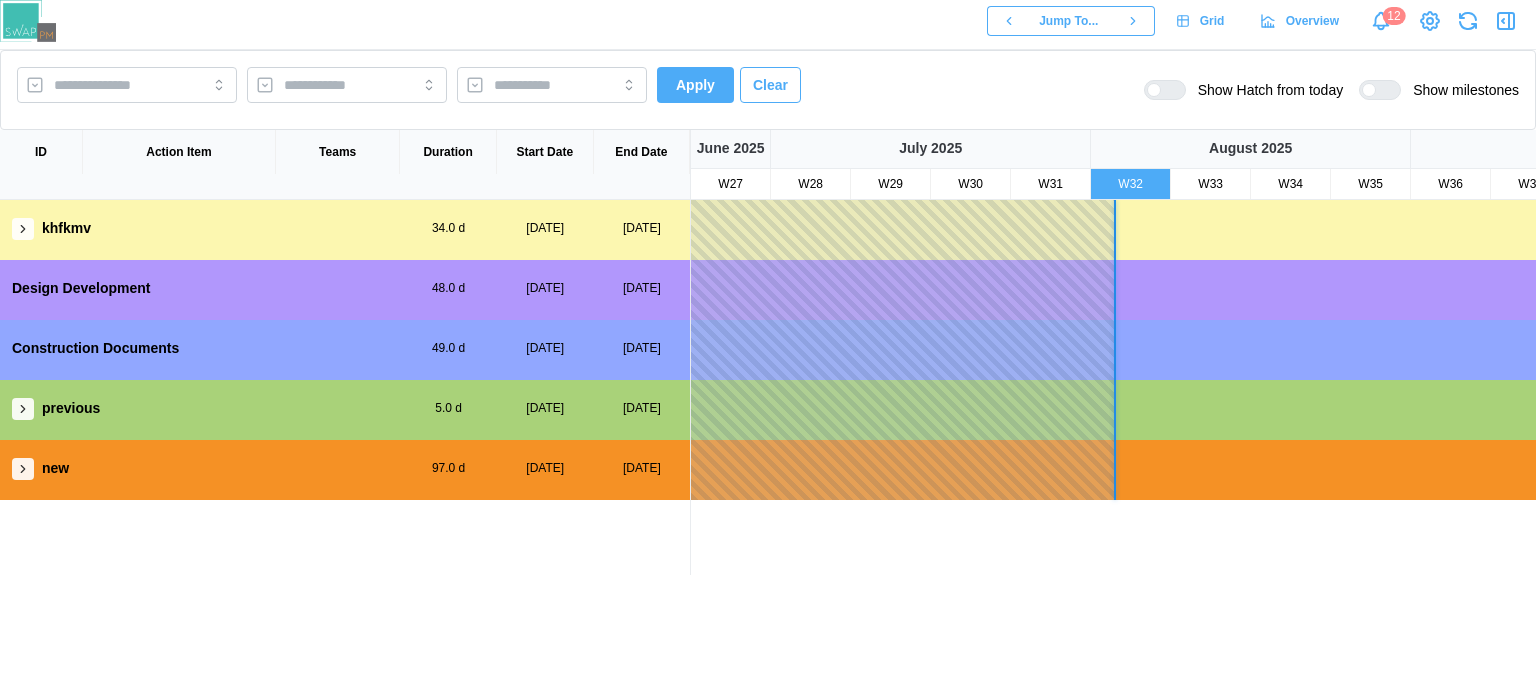 click on "new 97.0 d [DATE] [DATE]" at bounding box center [345, 468] 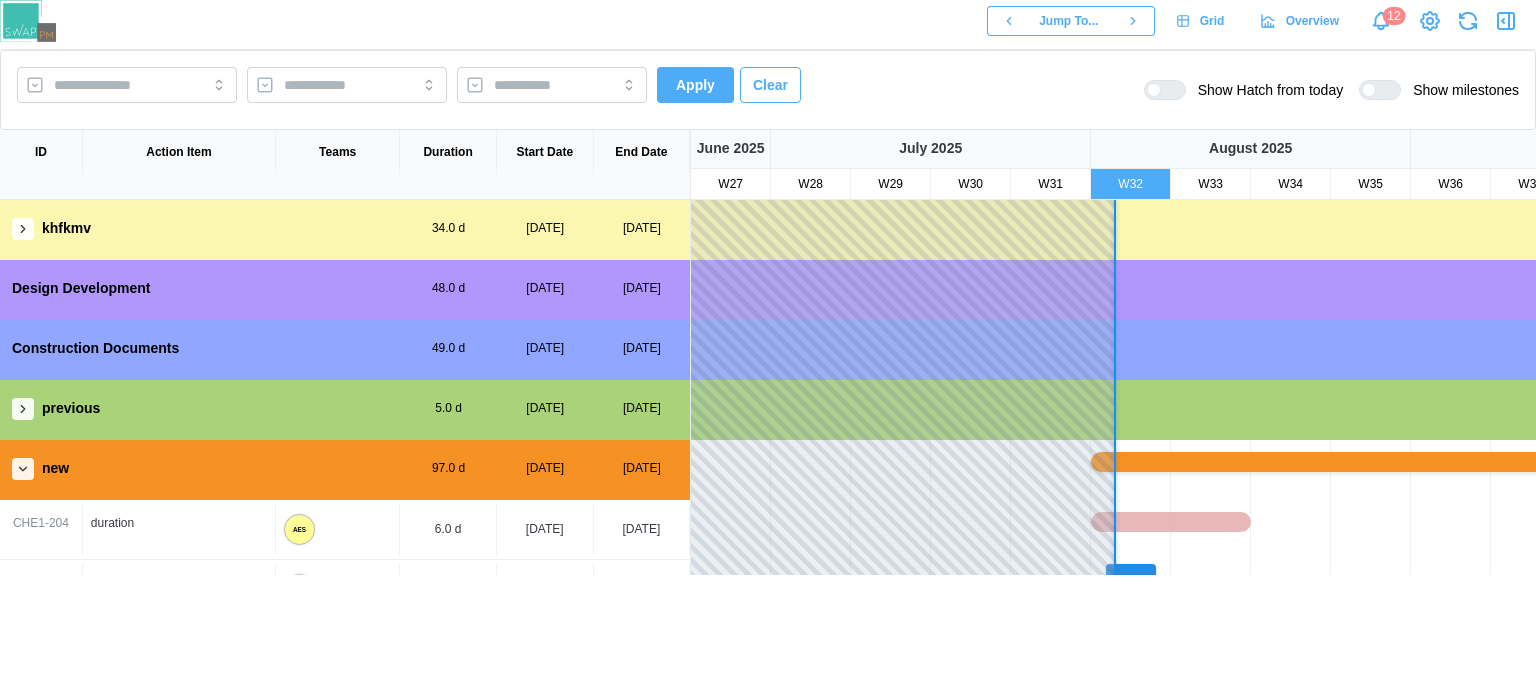 scroll, scrollTop: 65, scrollLeft: 0, axis: vertical 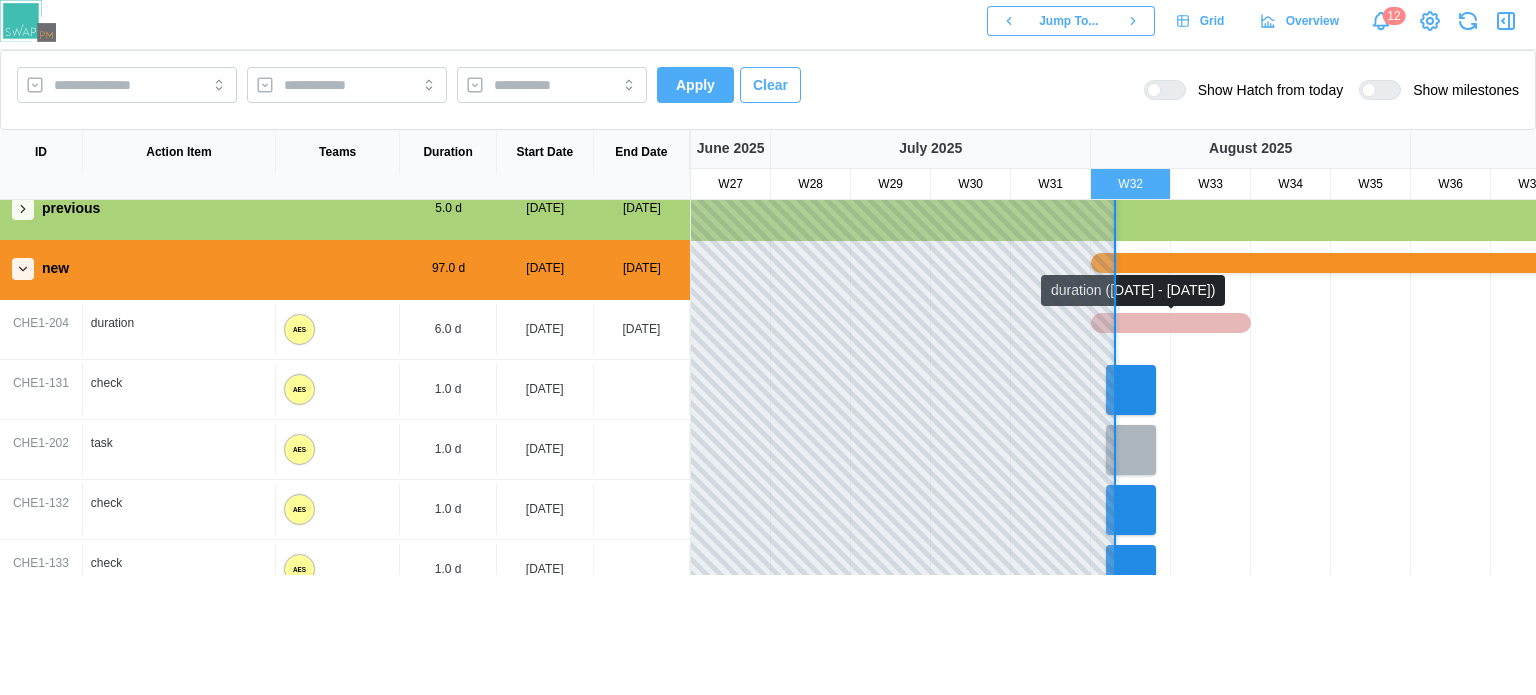 click at bounding box center [1171, 323] 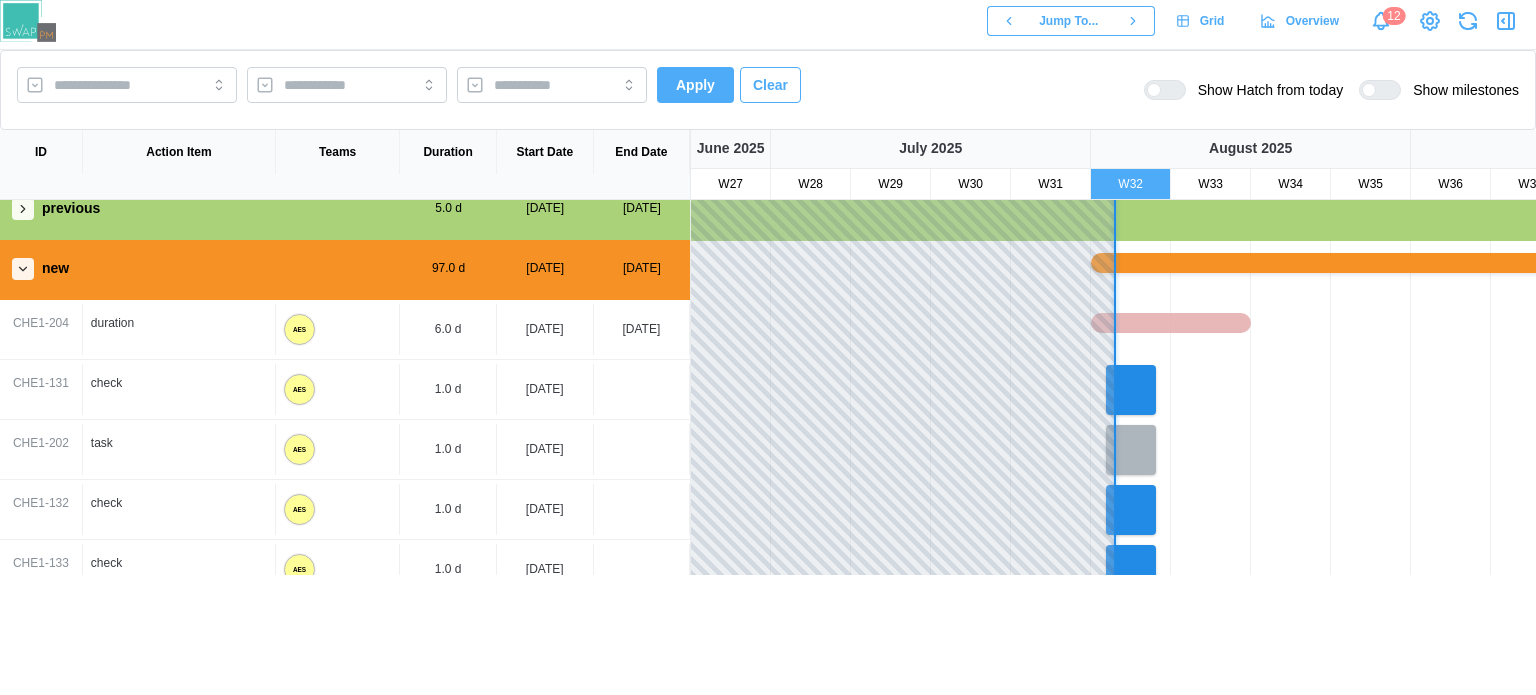 click on "W32" at bounding box center [1130, 184] 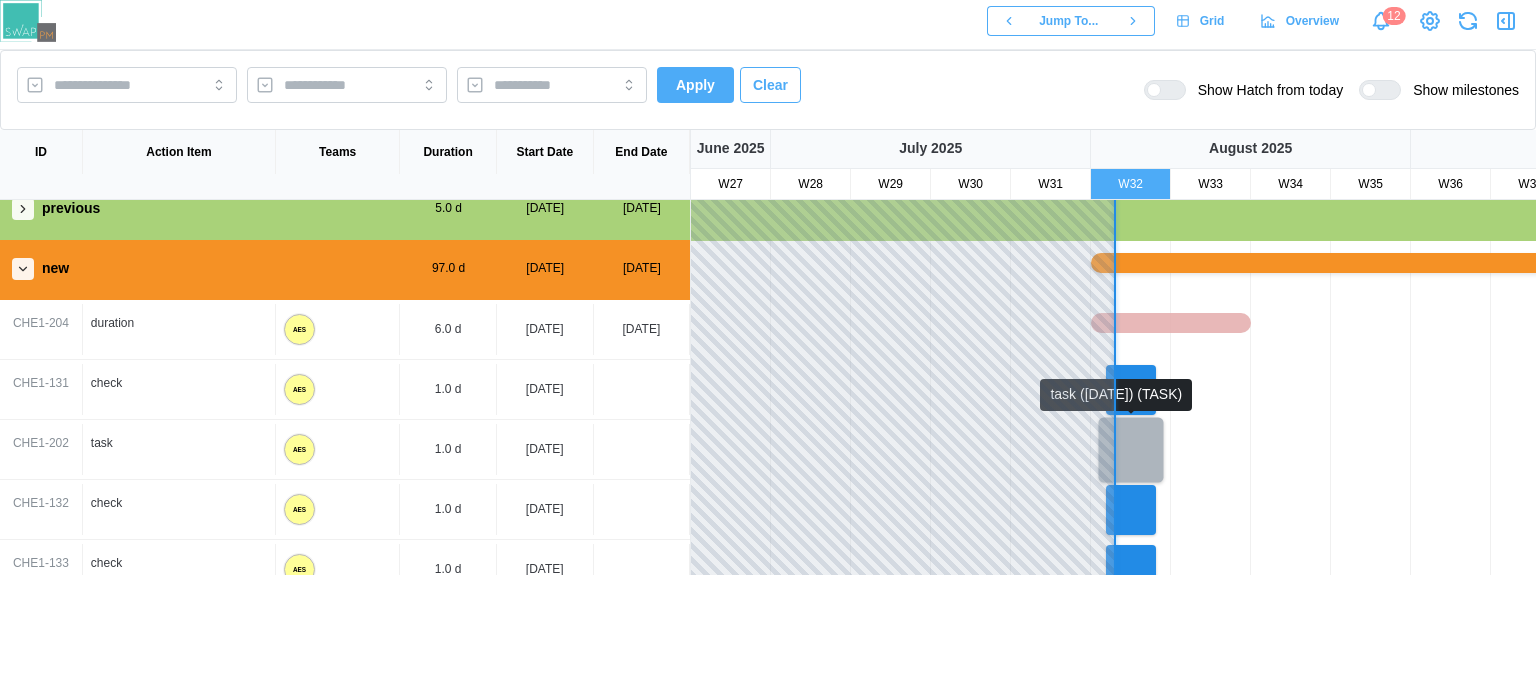 click at bounding box center (1131, 450) 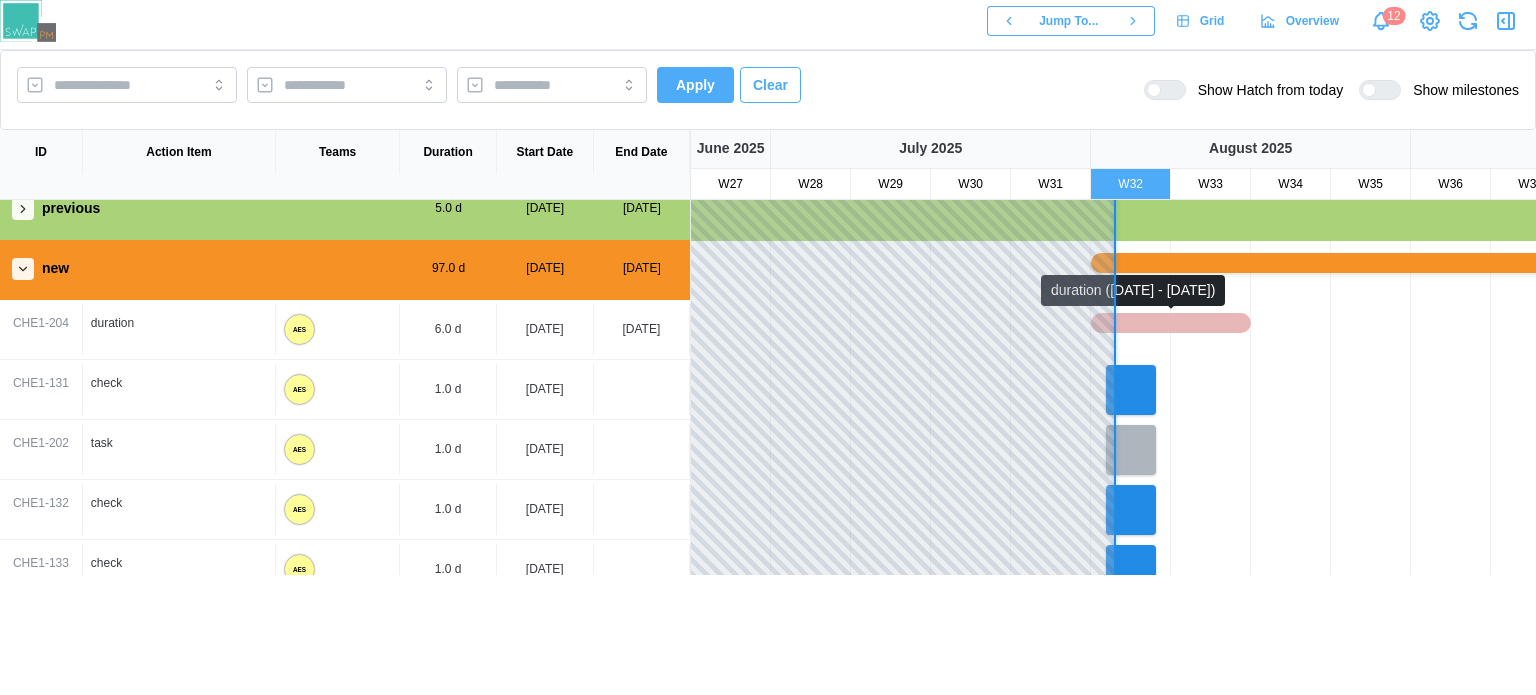 click at bounding box center [1171, 323] 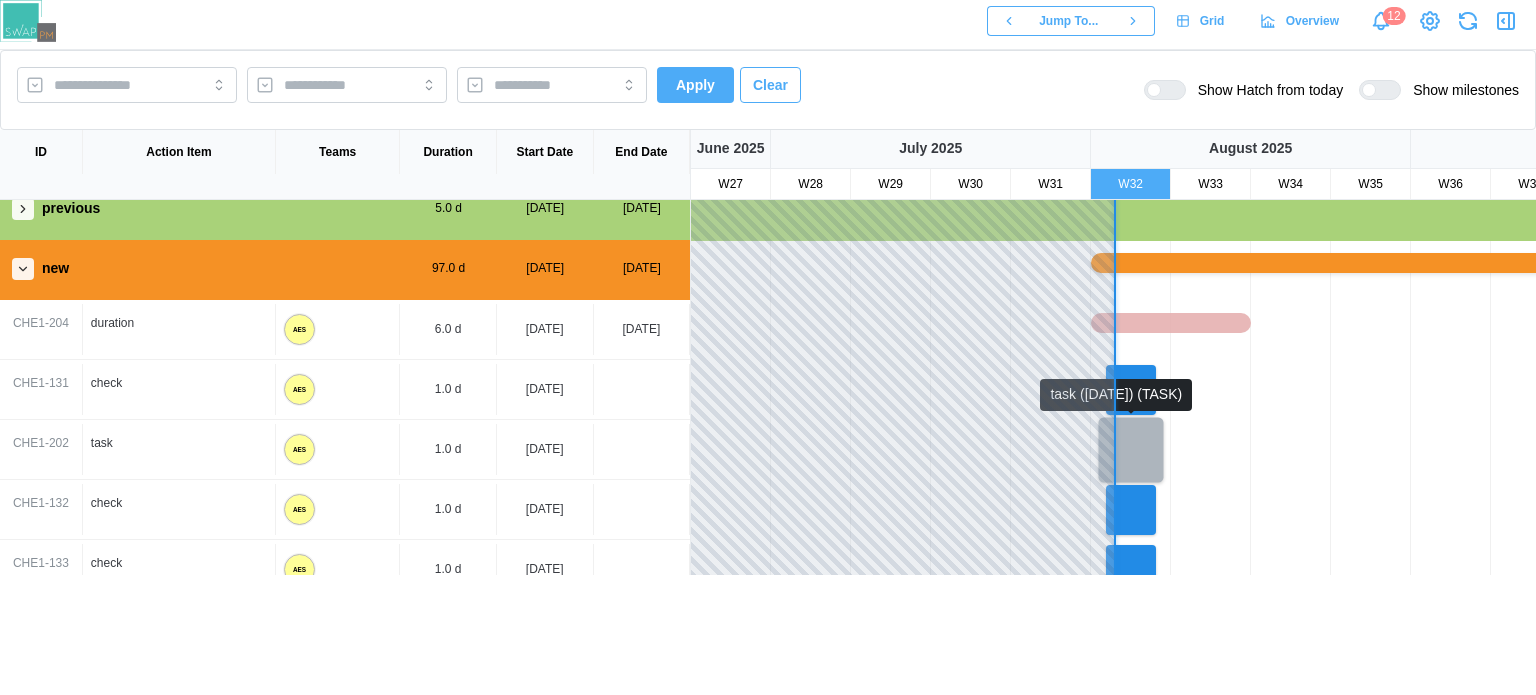 click at bounding box center (1131, 450) 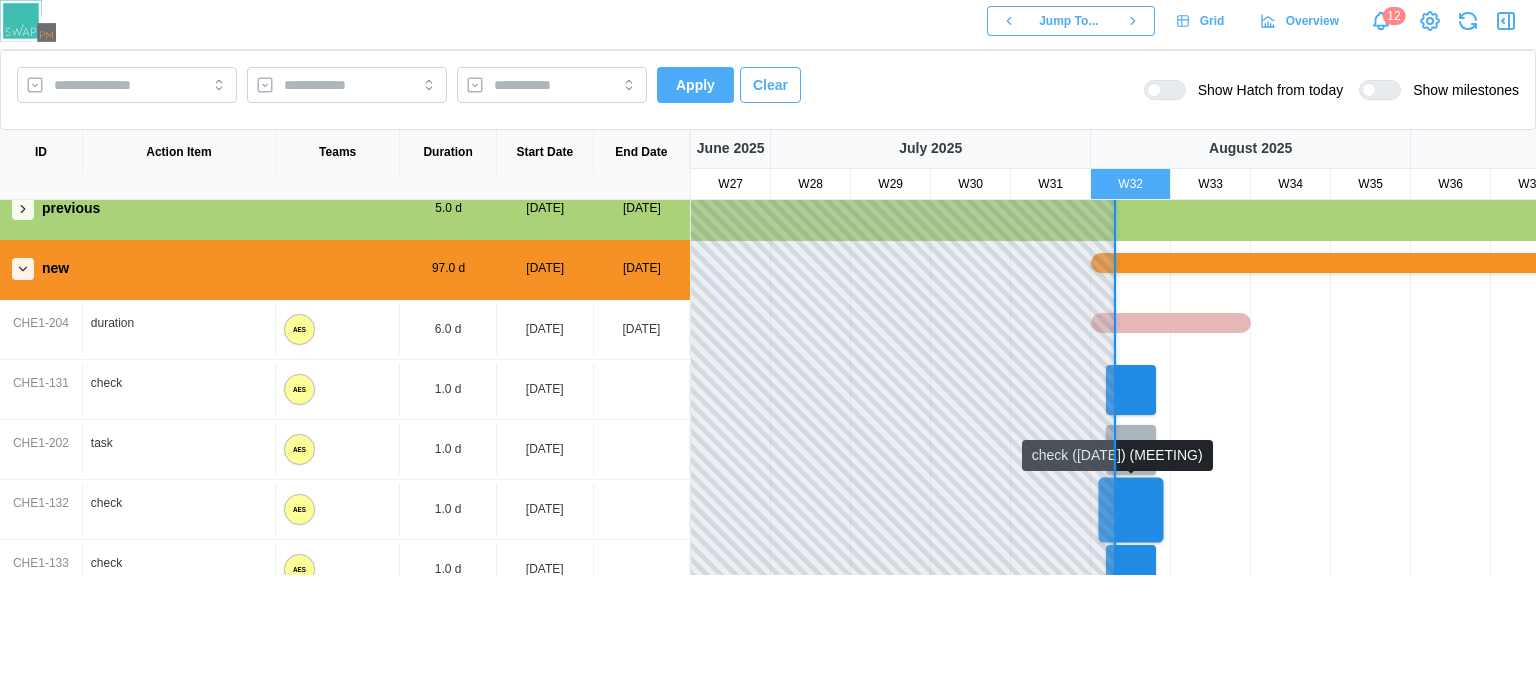 click at bounding box center [1131, 510] 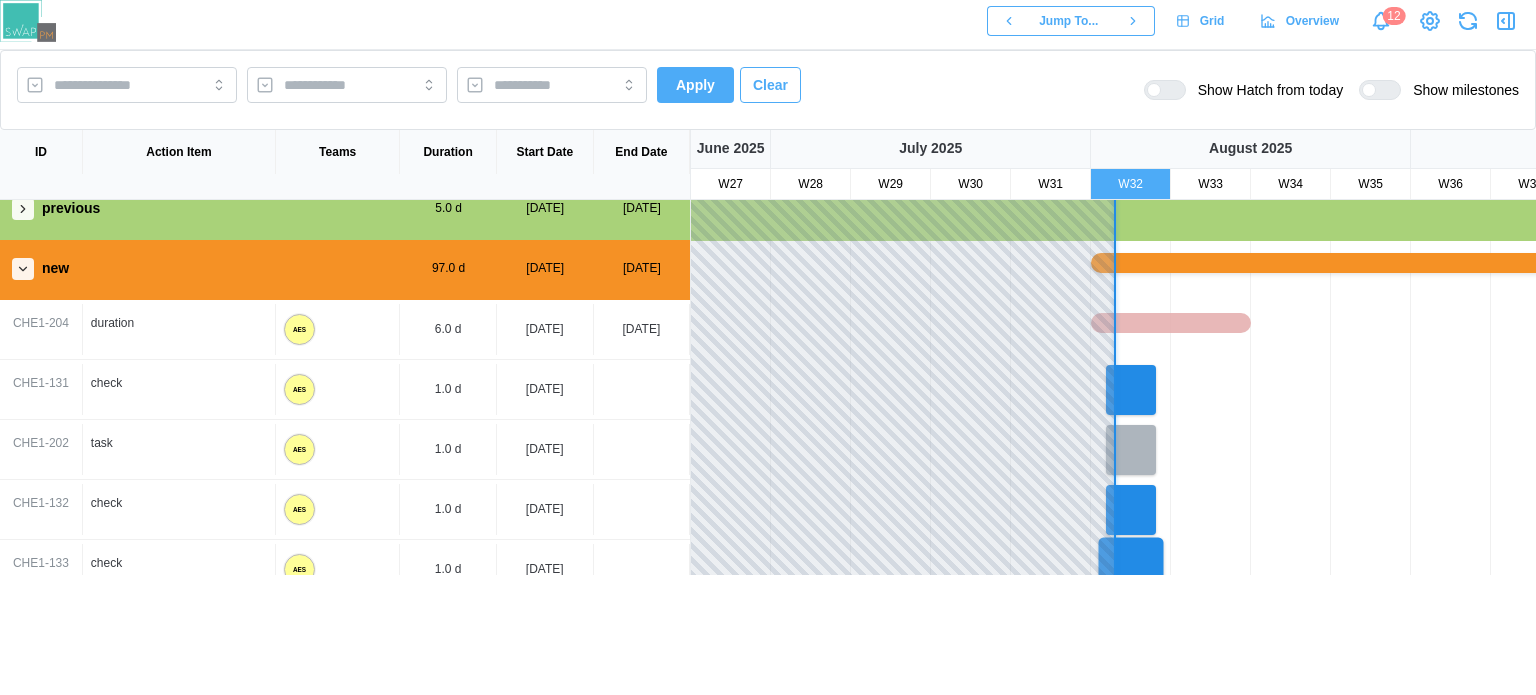 scroll, scrollTop: 381, scrollLeft: 0, axis: vertical 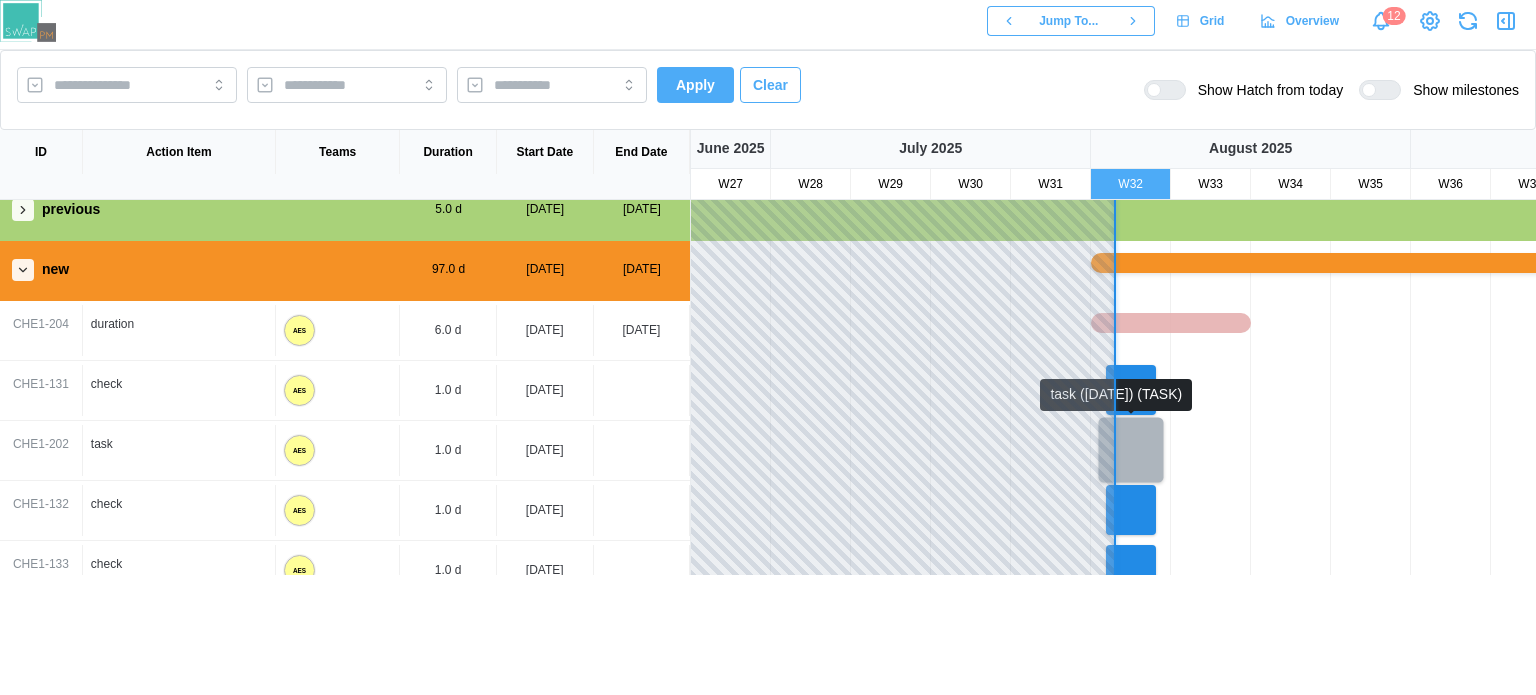 click at bounding box center [1131, 450] 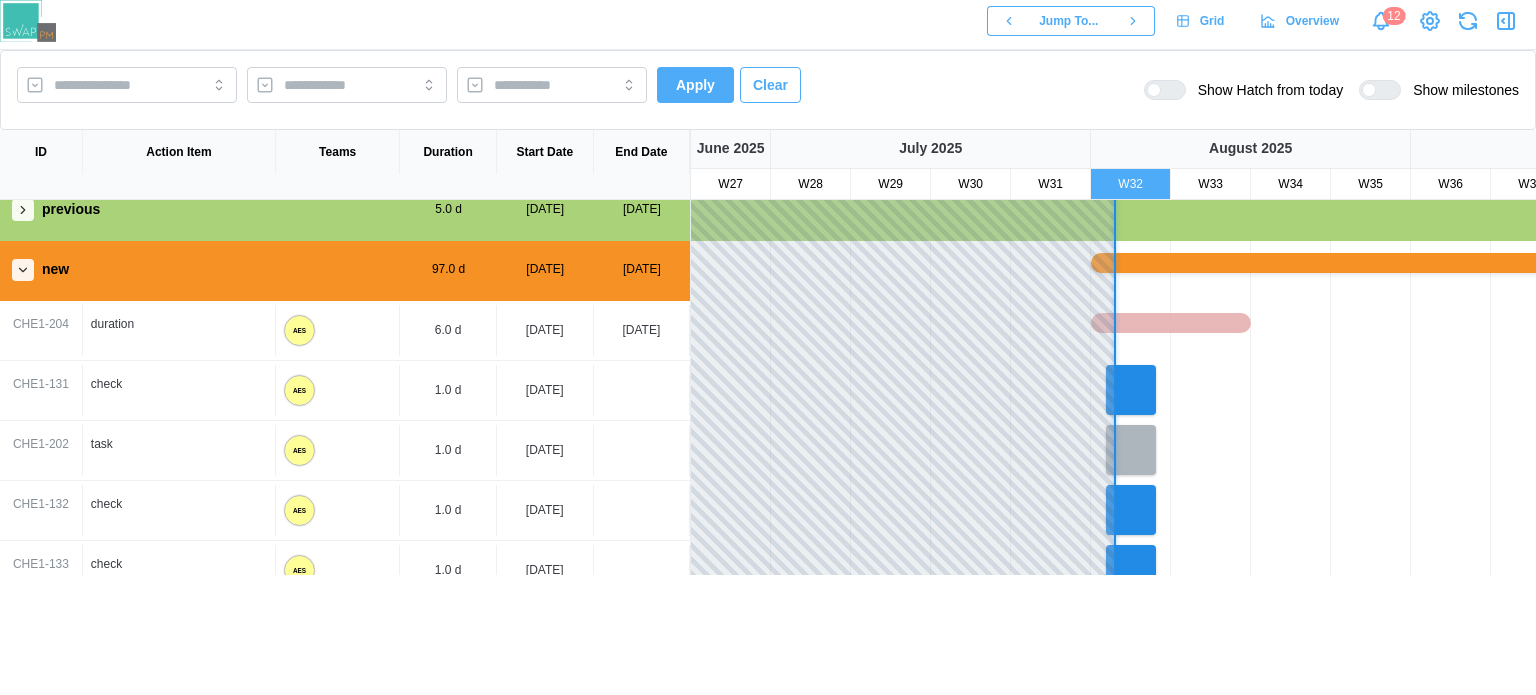 scroll, scrollTop: 0, scrollLeft: 0, axis: both 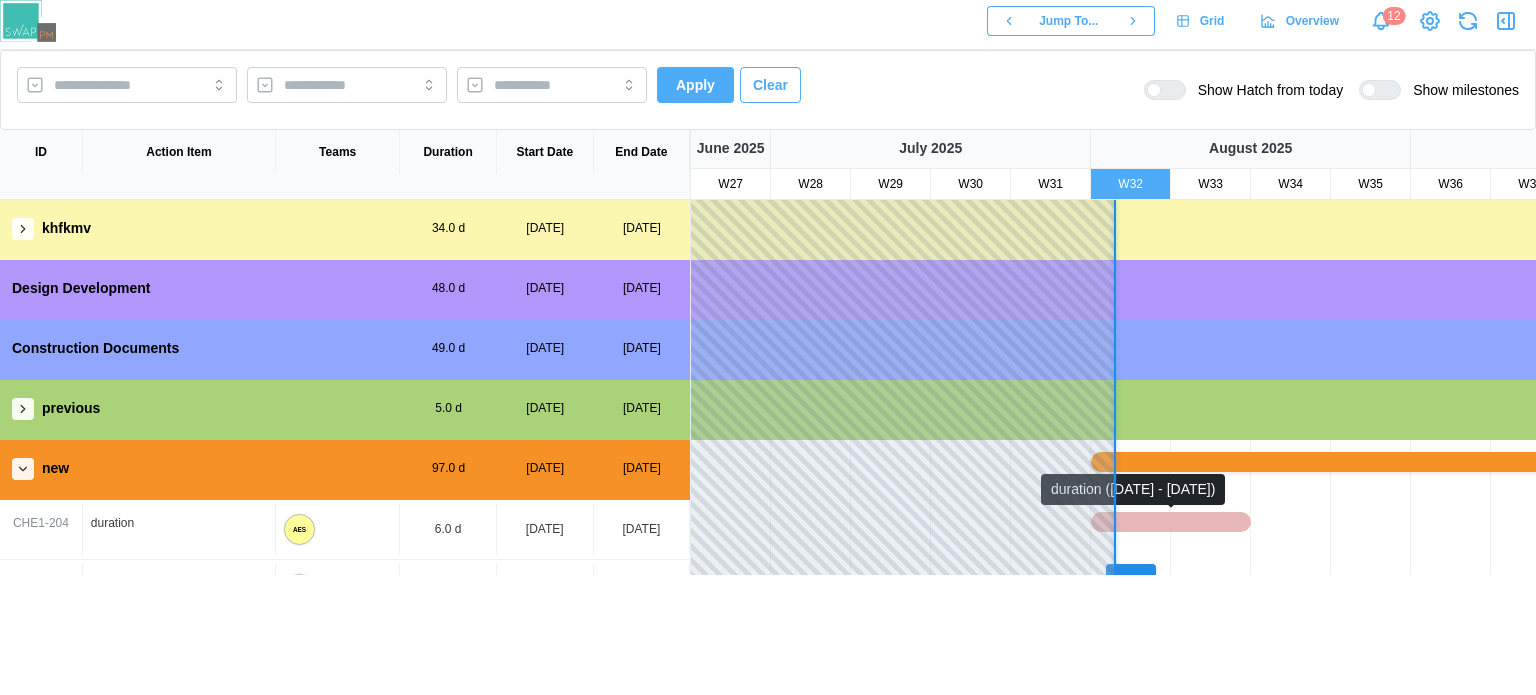 click at bounding box center [1171, 522] 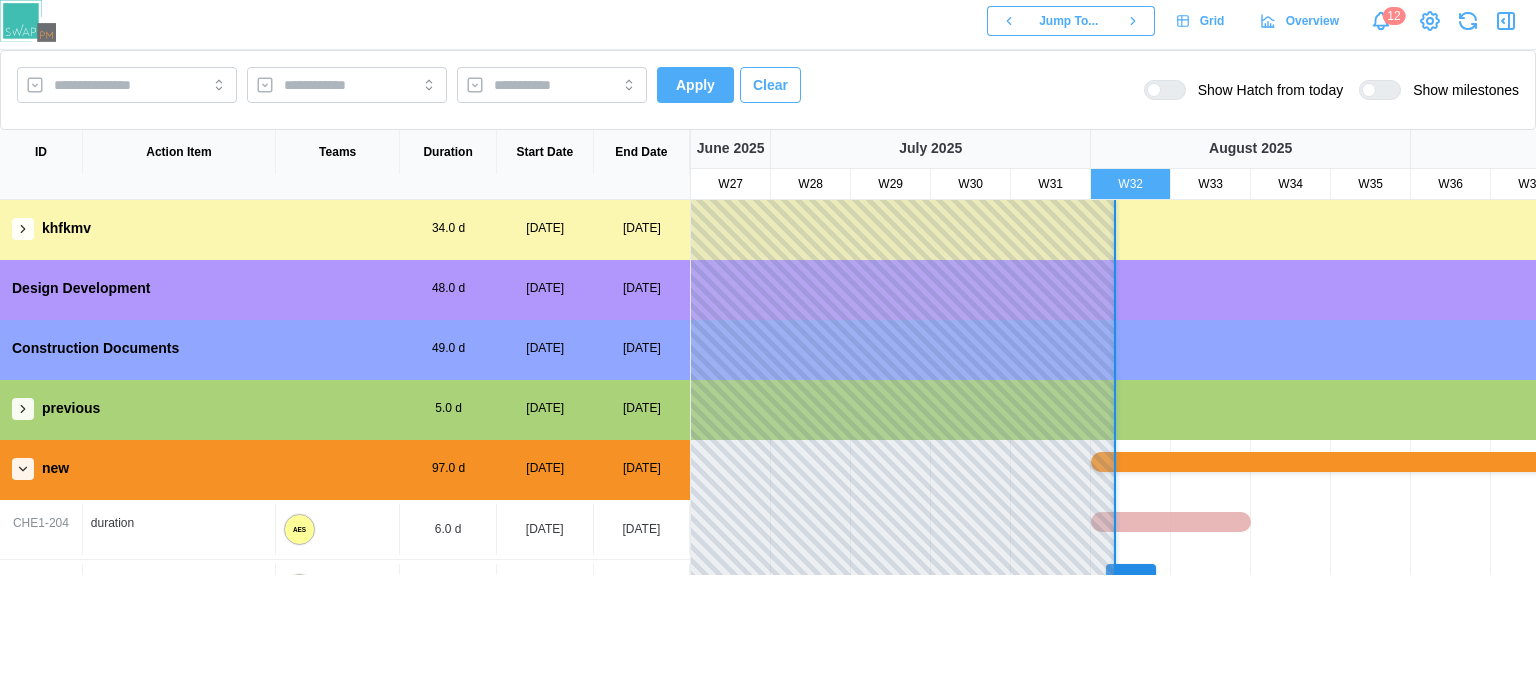 scroll, scrollTop: 100, scrollLeft: 0, axis: vertical 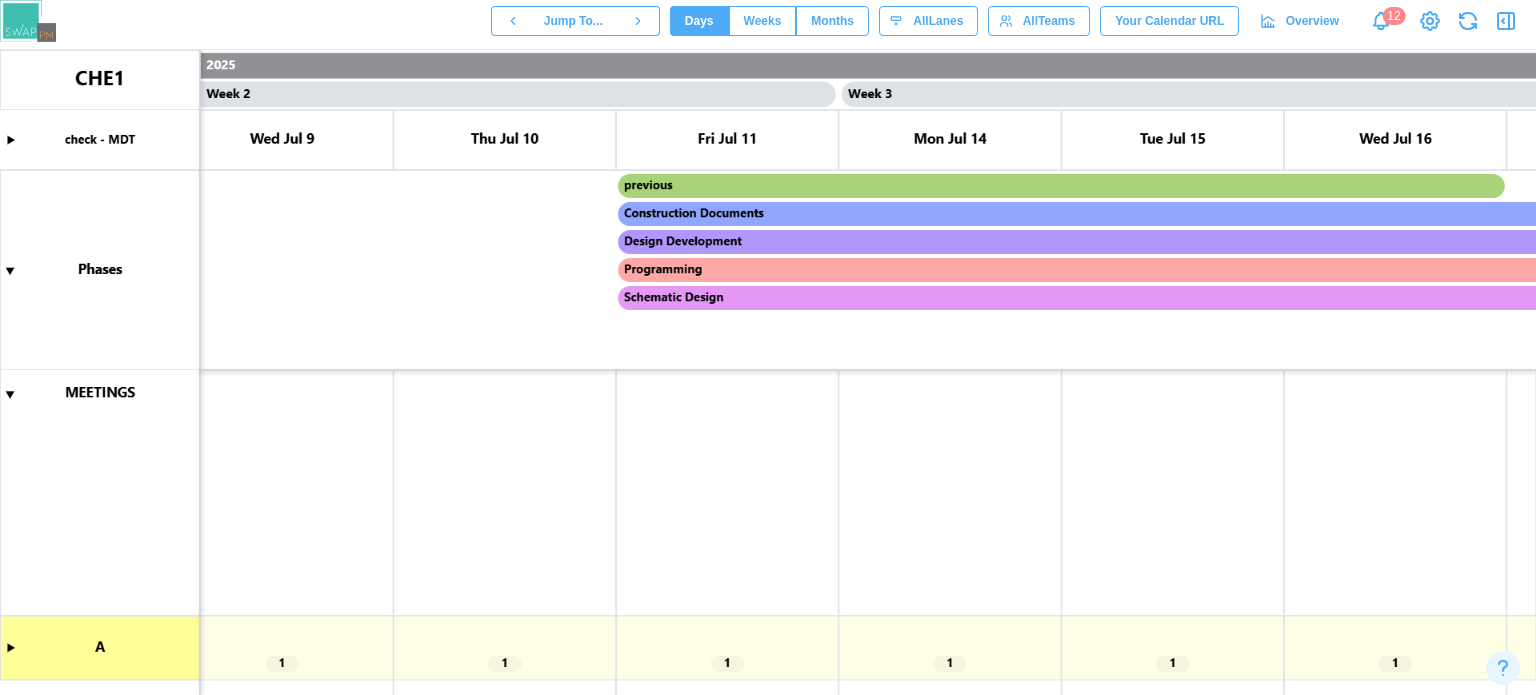 click at bounding box center [768, 372] 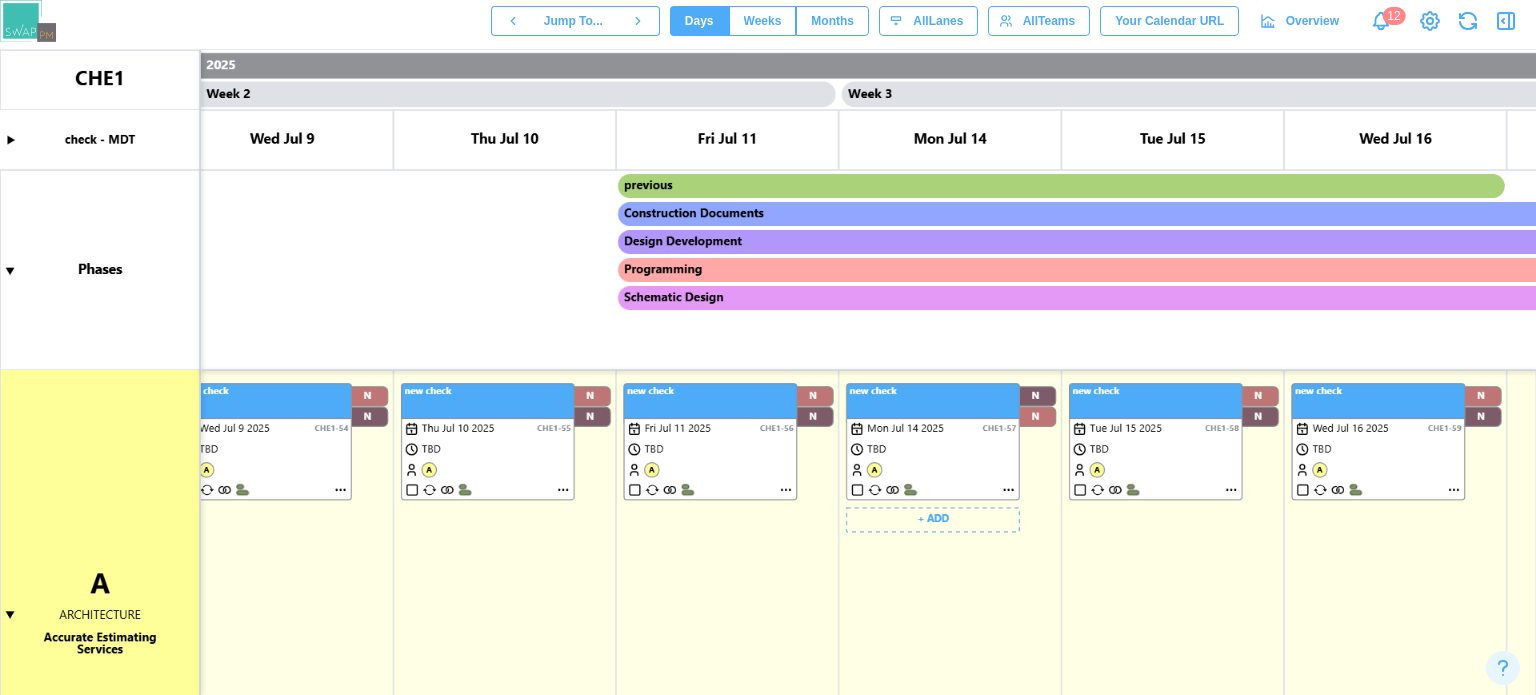 scroll, scrollTop: 462, scrollLeft: 0, axis: vertical 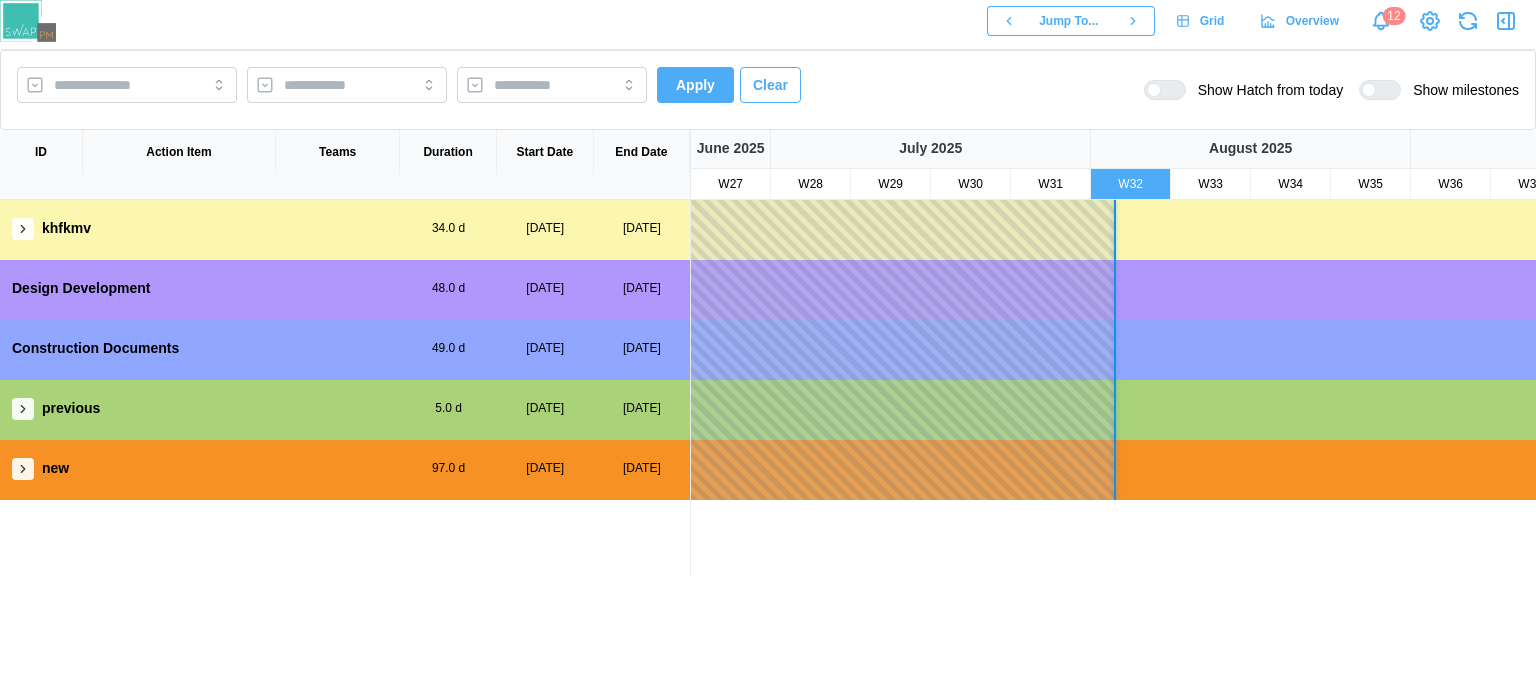 click 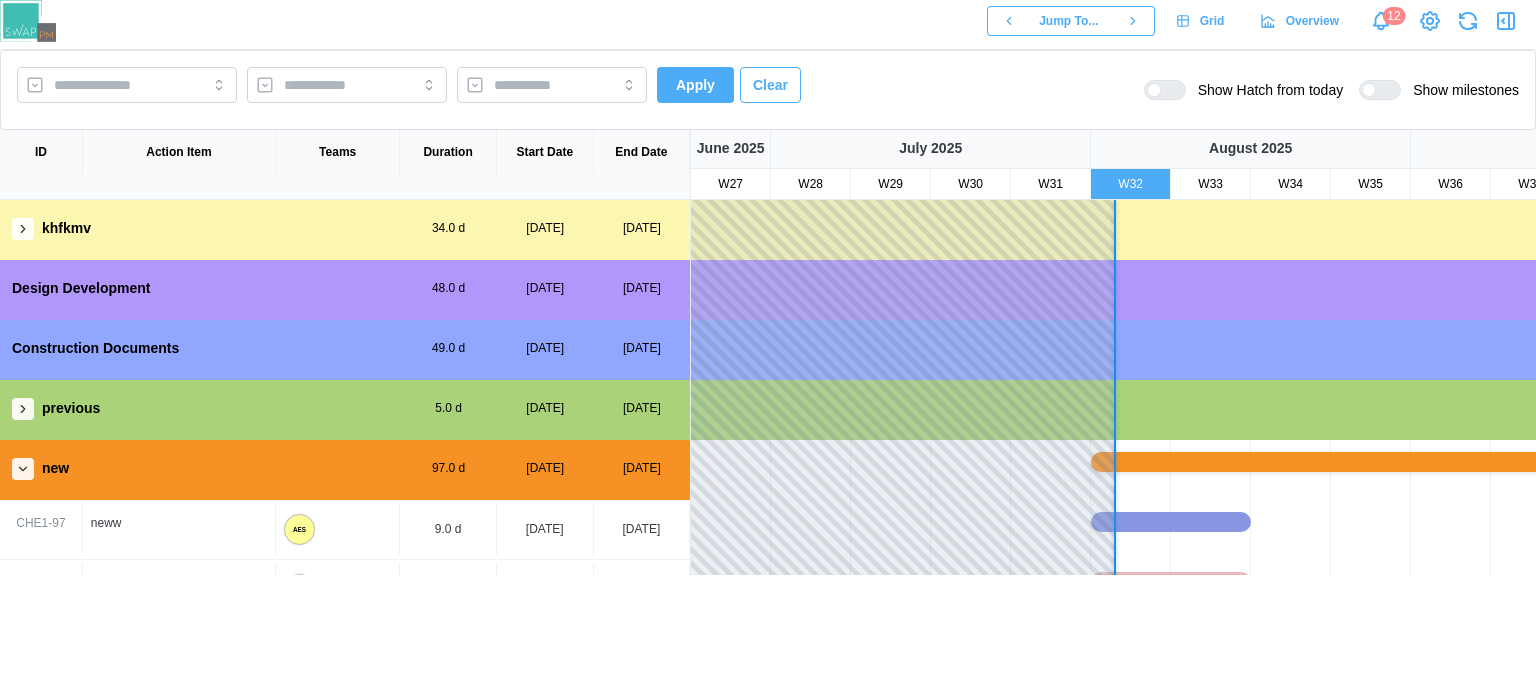 scroll, scrollTop: 65, scrollLeft: 0, axis: vertical 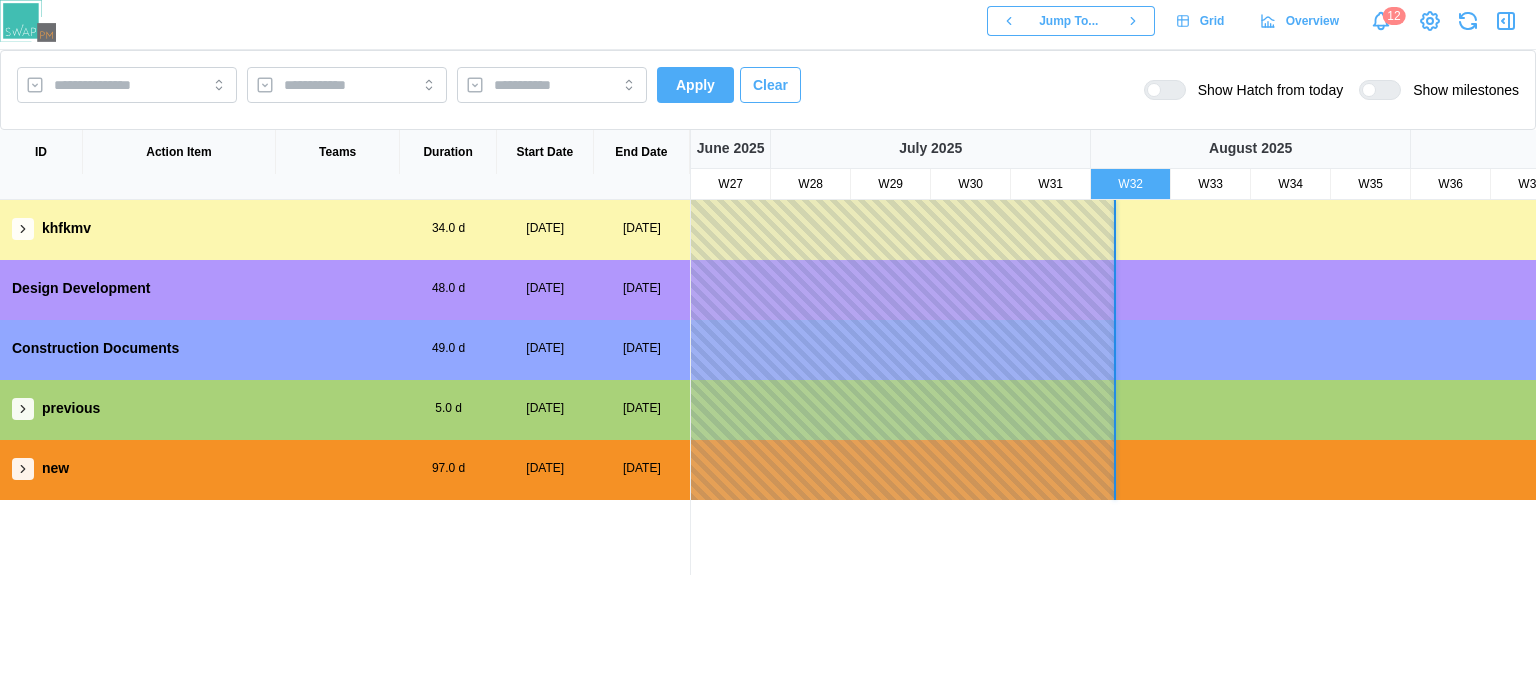 click on "new [NUMBER] d [DATE] [DATE]" at bounding box center [345, 468] 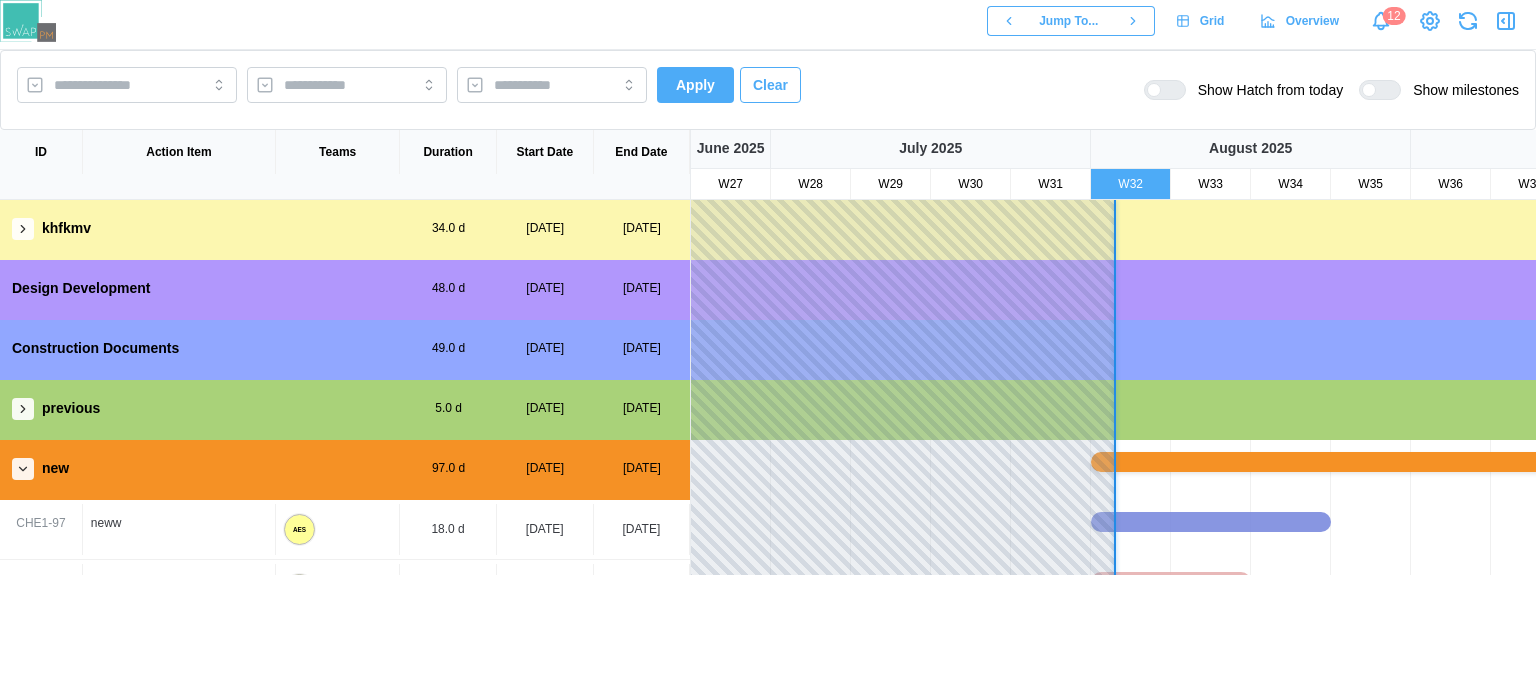 scroll, scrollTop: 69, scrollLeft: 0, axis: vertical 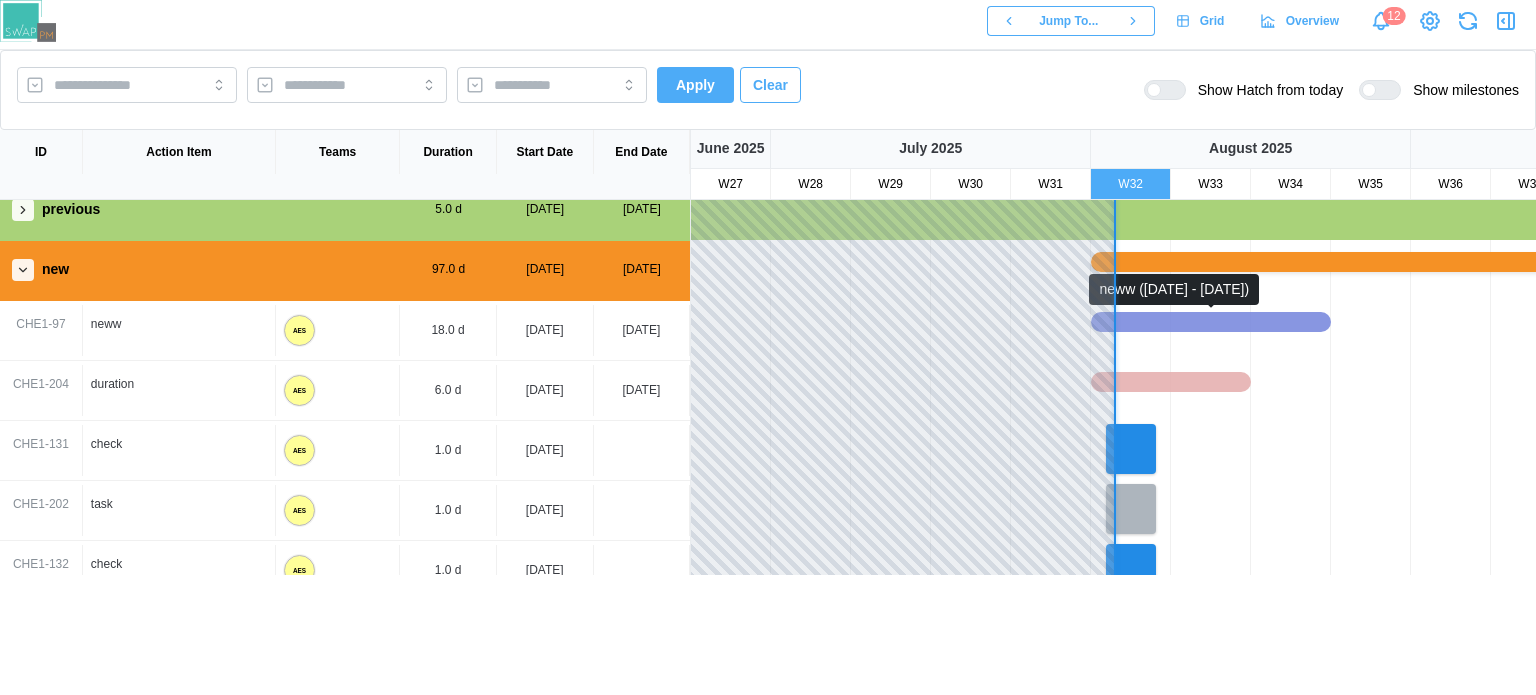 click at bounding box center (1211, 322) 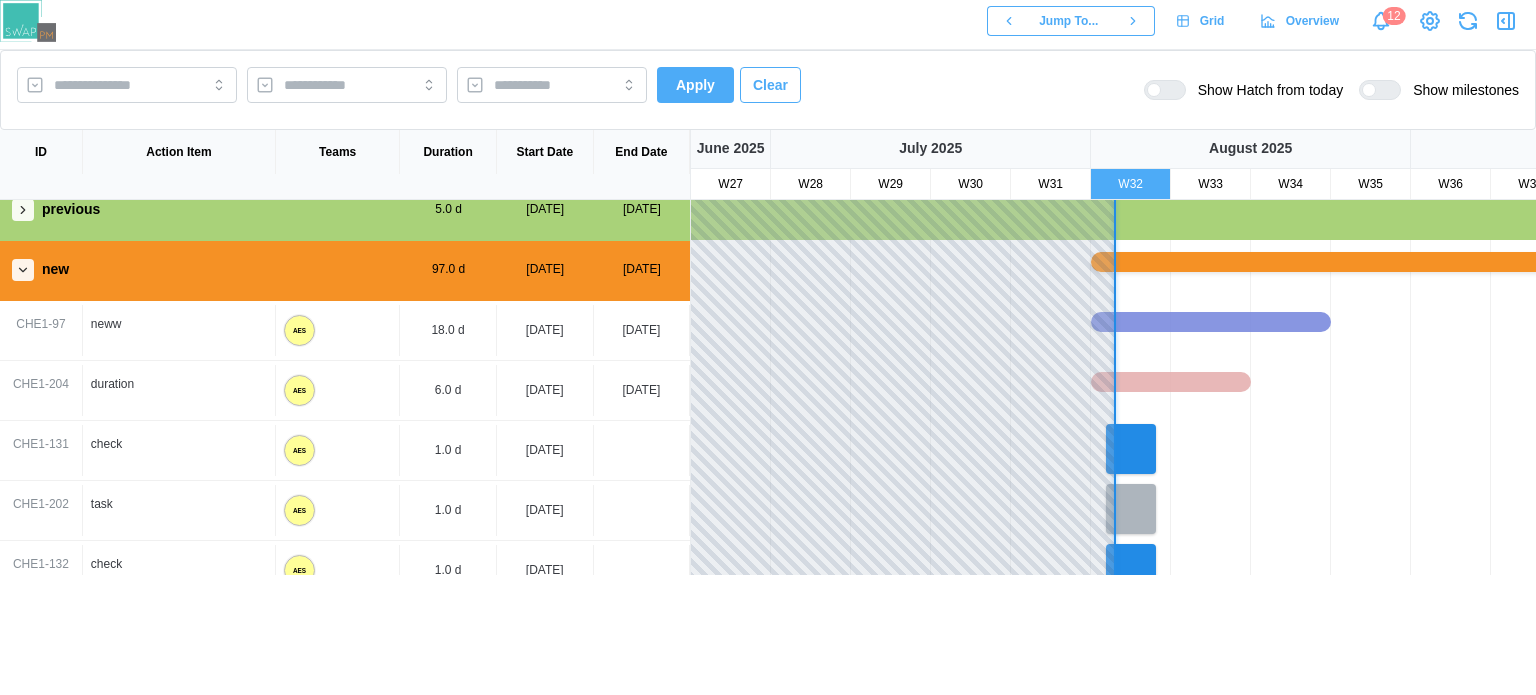 scroll, scrollTop: 0, scrollLeft: 0, axis: both 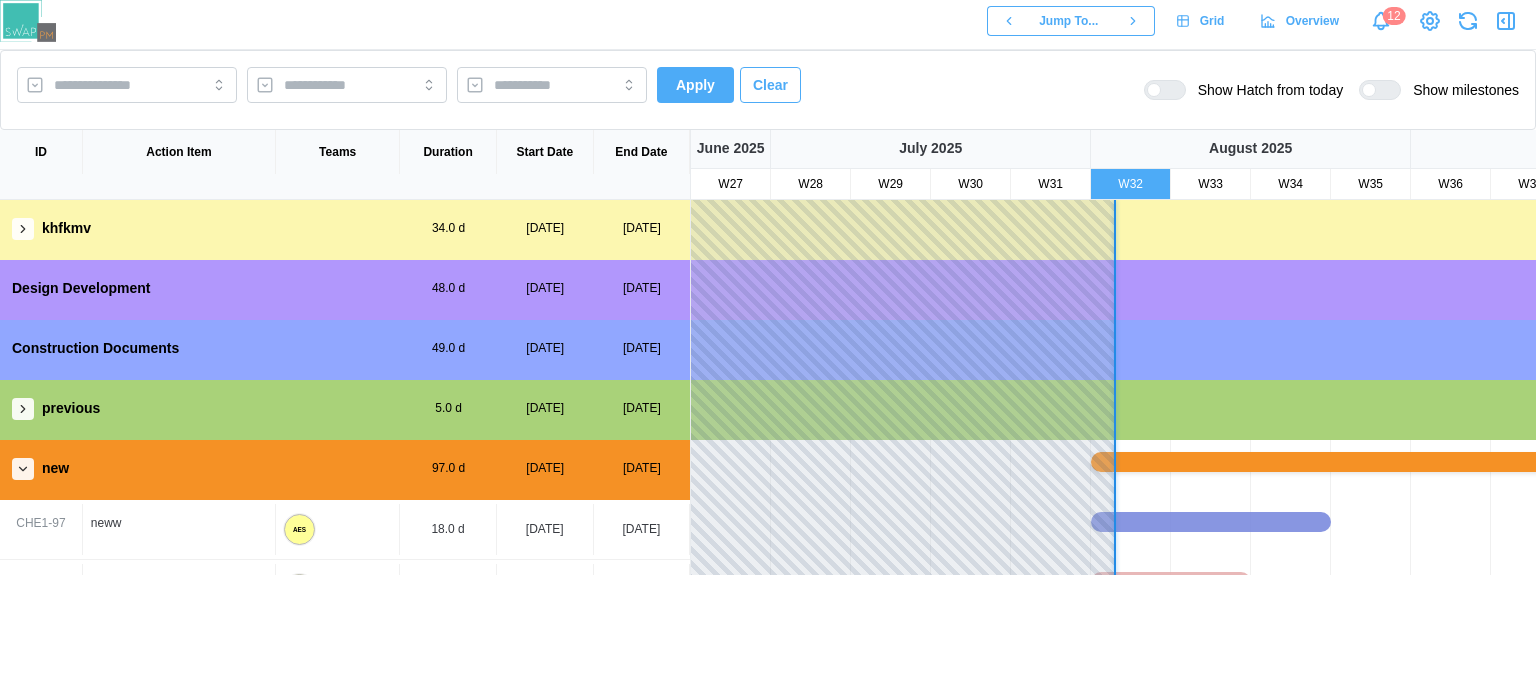 click 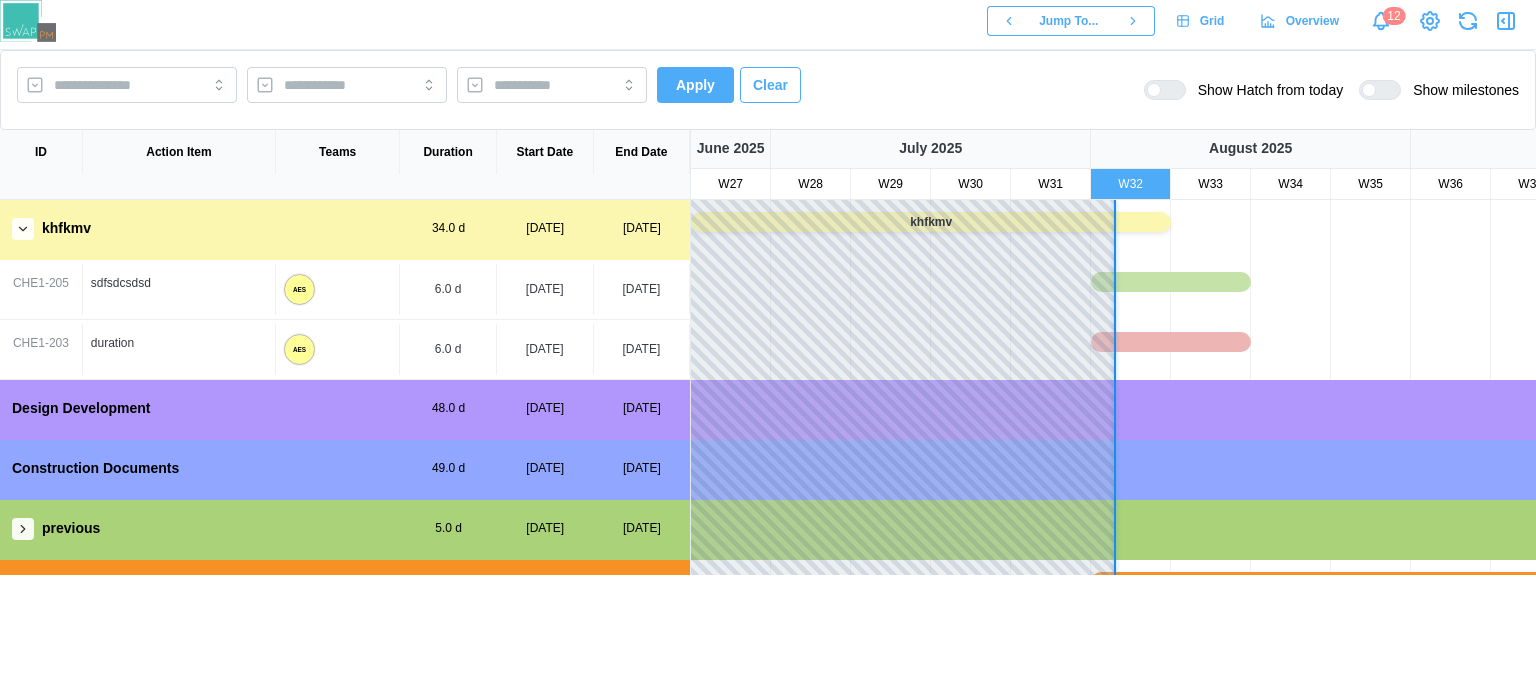scroll, scrollTop: 82, scrollLeft: 0, axis: vertical 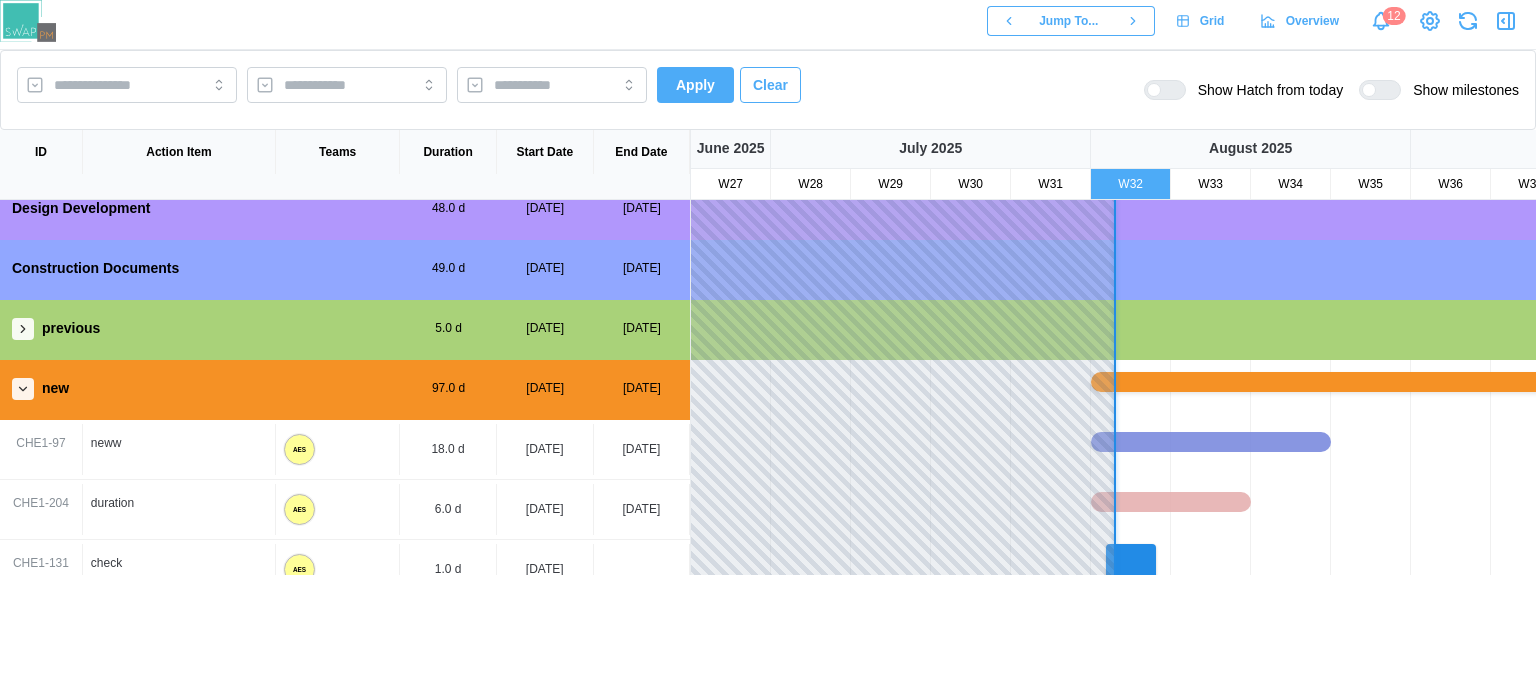 click at bounding box center (23, 329) 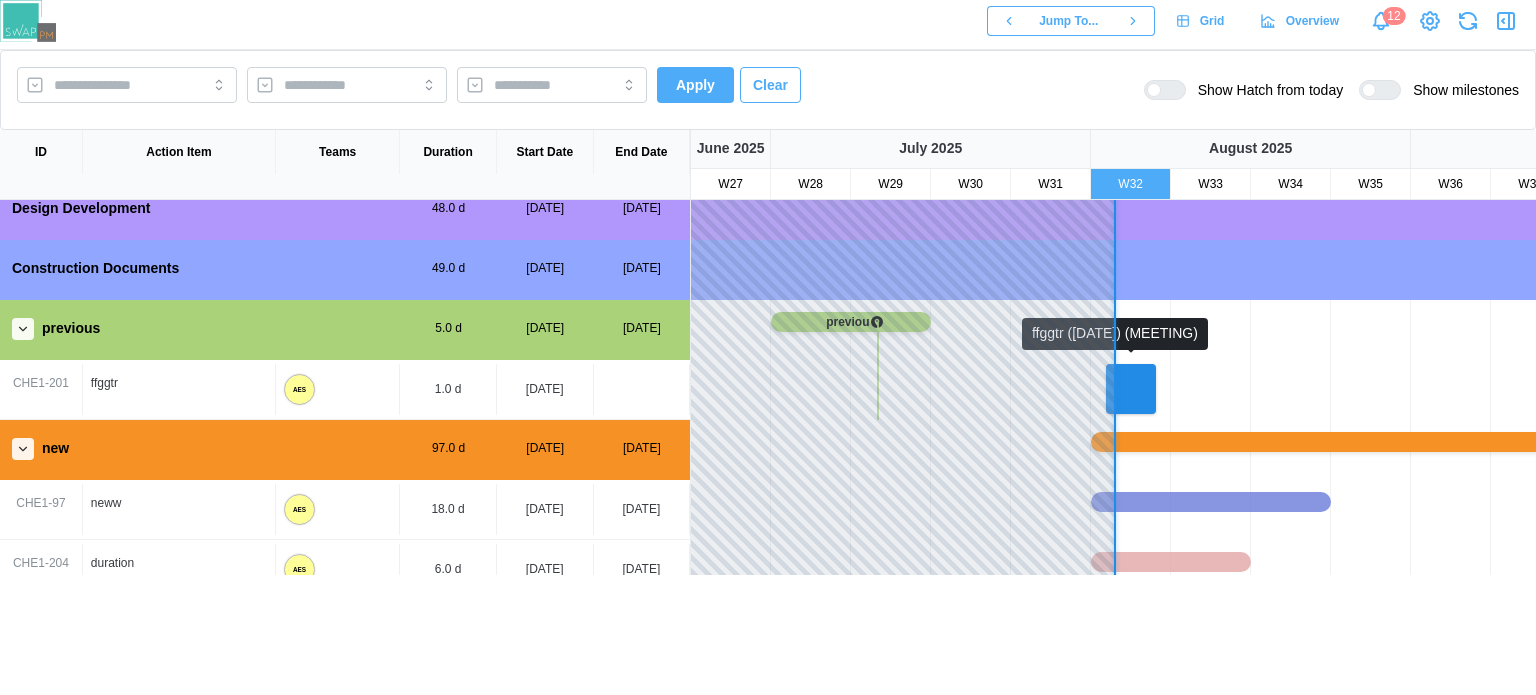 scroll, scrollTop: 265, scrollLeft: 0, axis: vertical 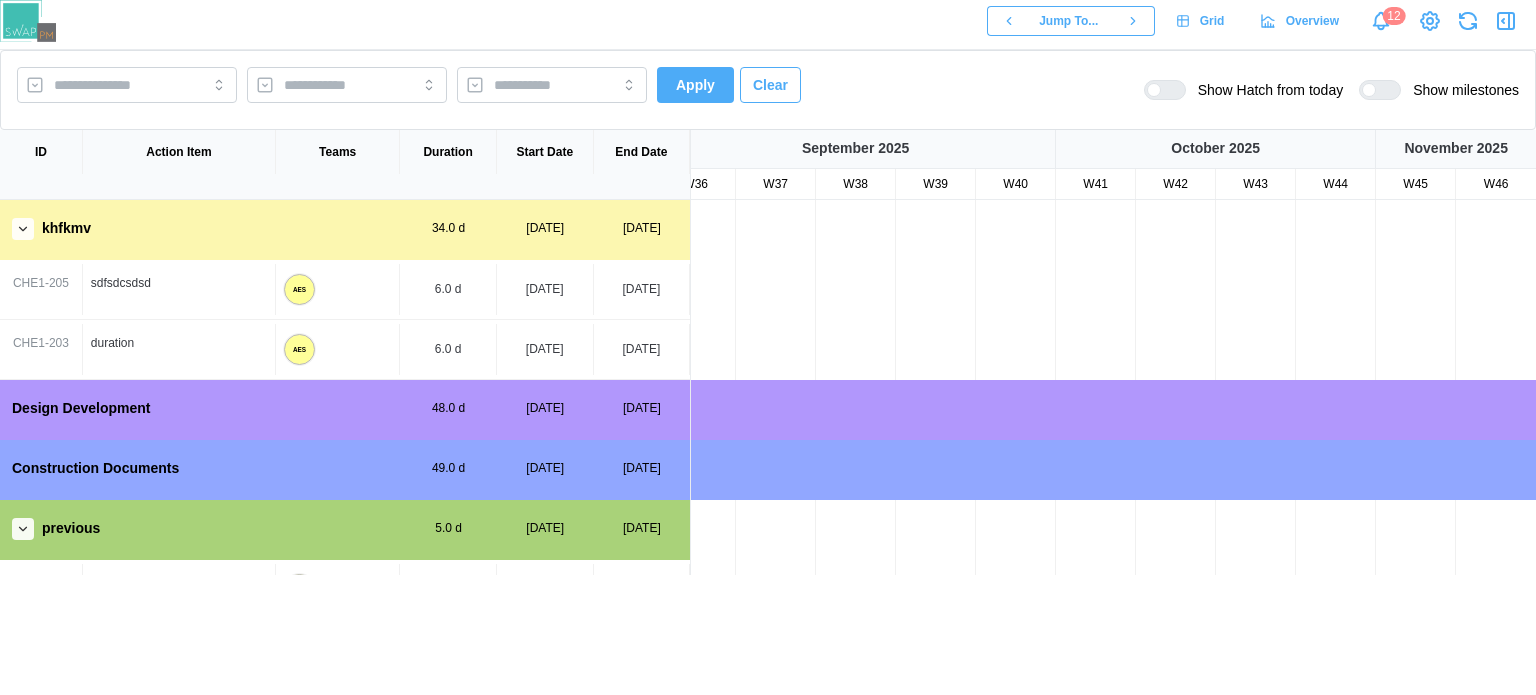 click 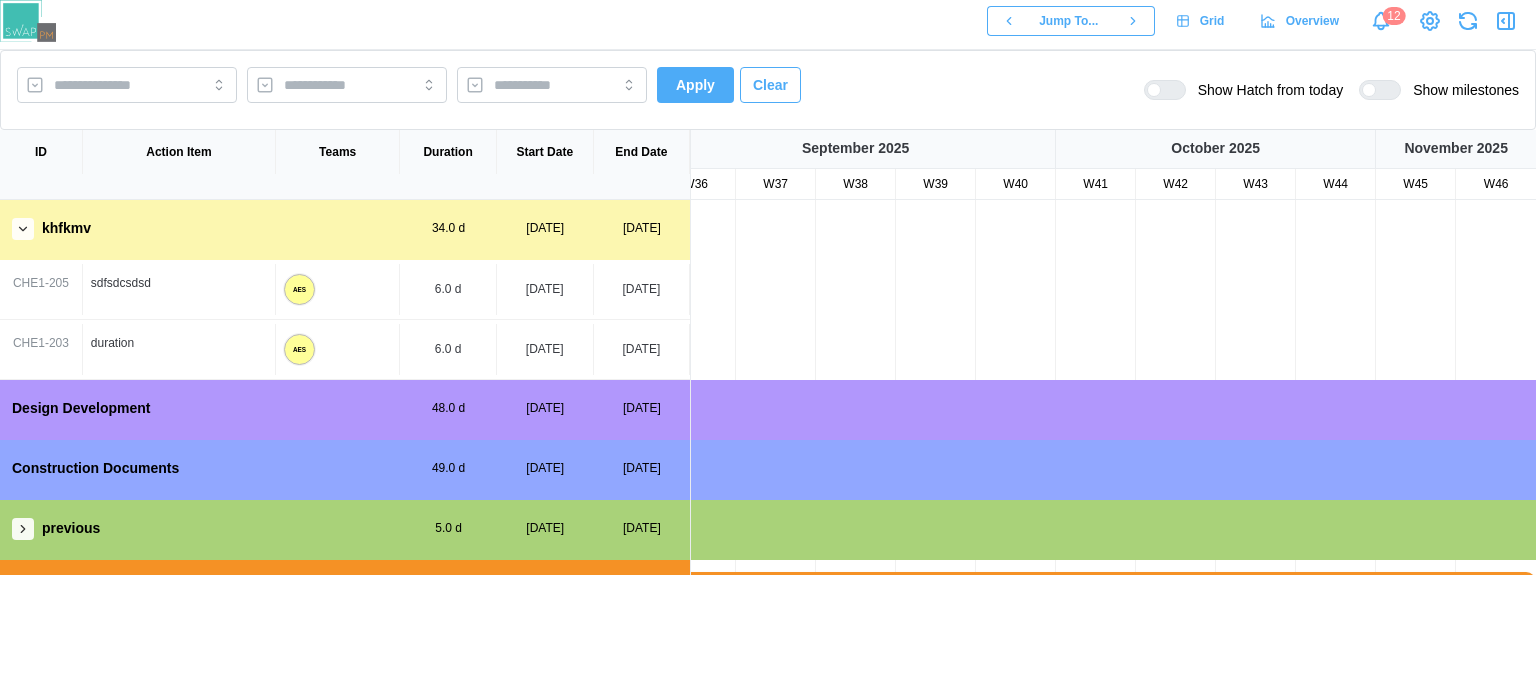 scroll, scrollTop: 421, scrollLeft: 0, axis: vertical 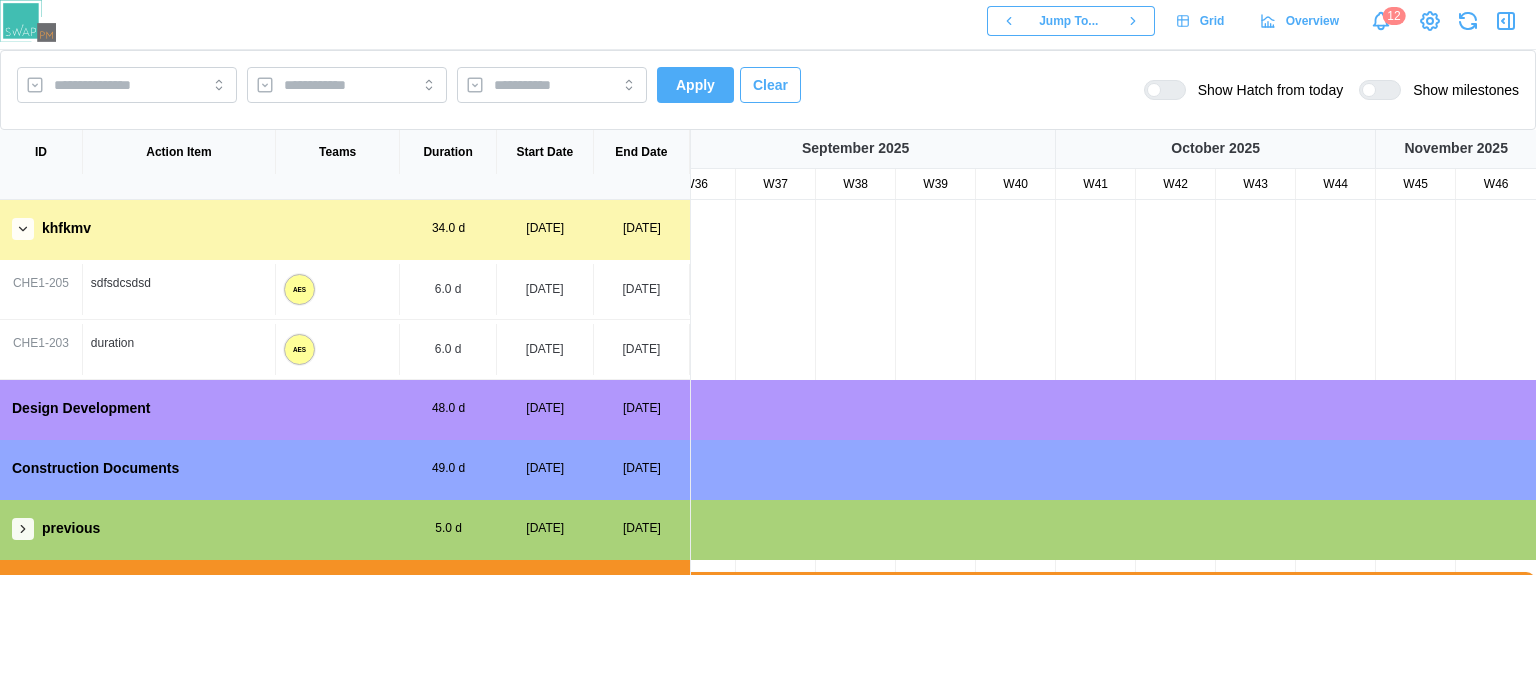 click at bounding box center [23, 529] 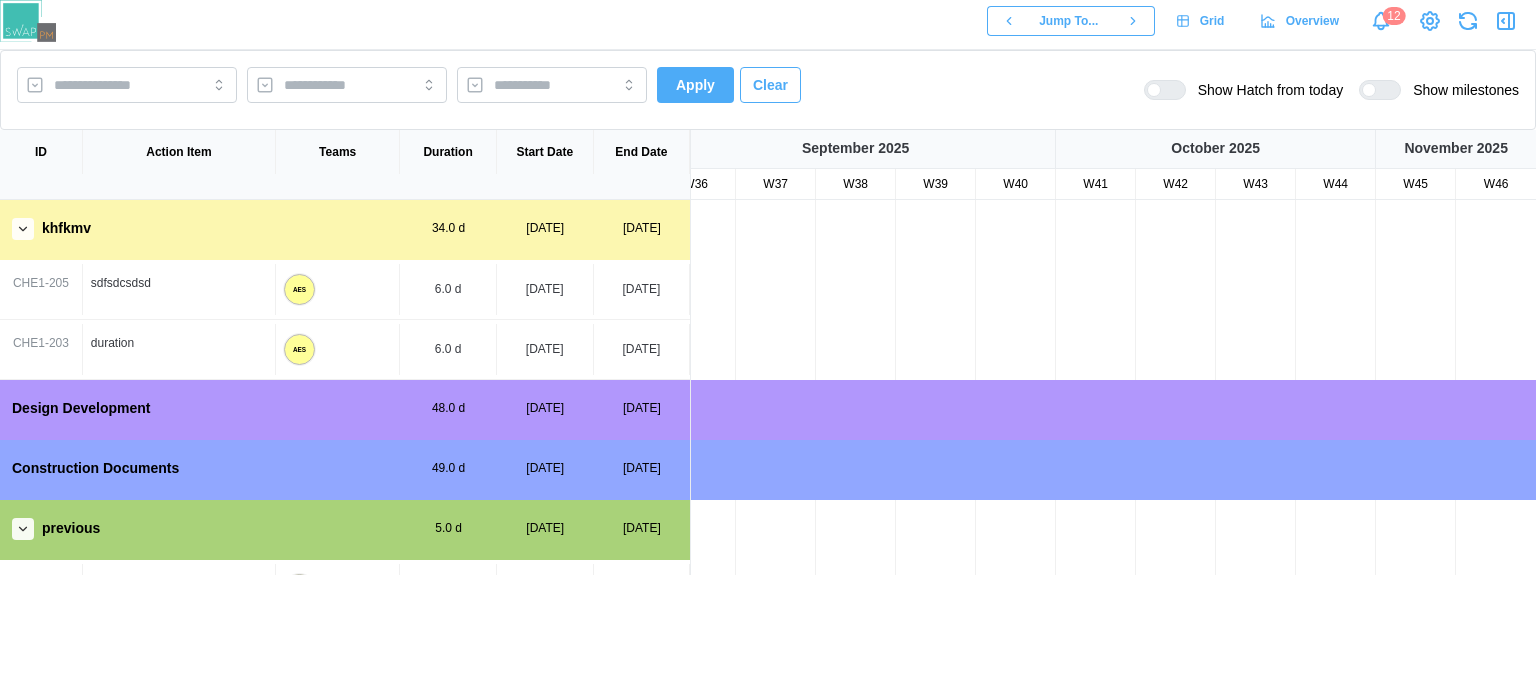 scroll, scrollTop: 0, scrollLeft: 138, axis: horizontal 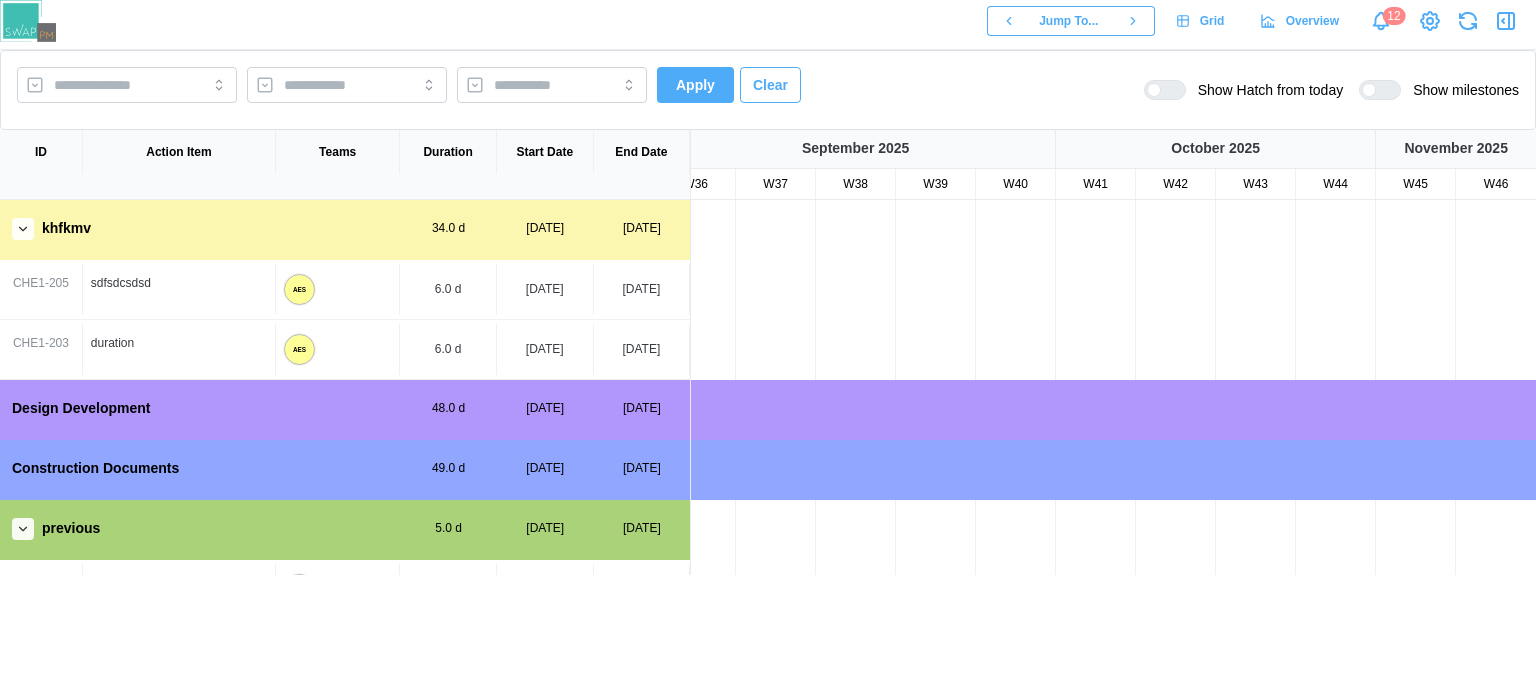 click on "previous 5.0 d 11 Jul, 2025 16 Jul, 2025" at bounding box center [345, 528] 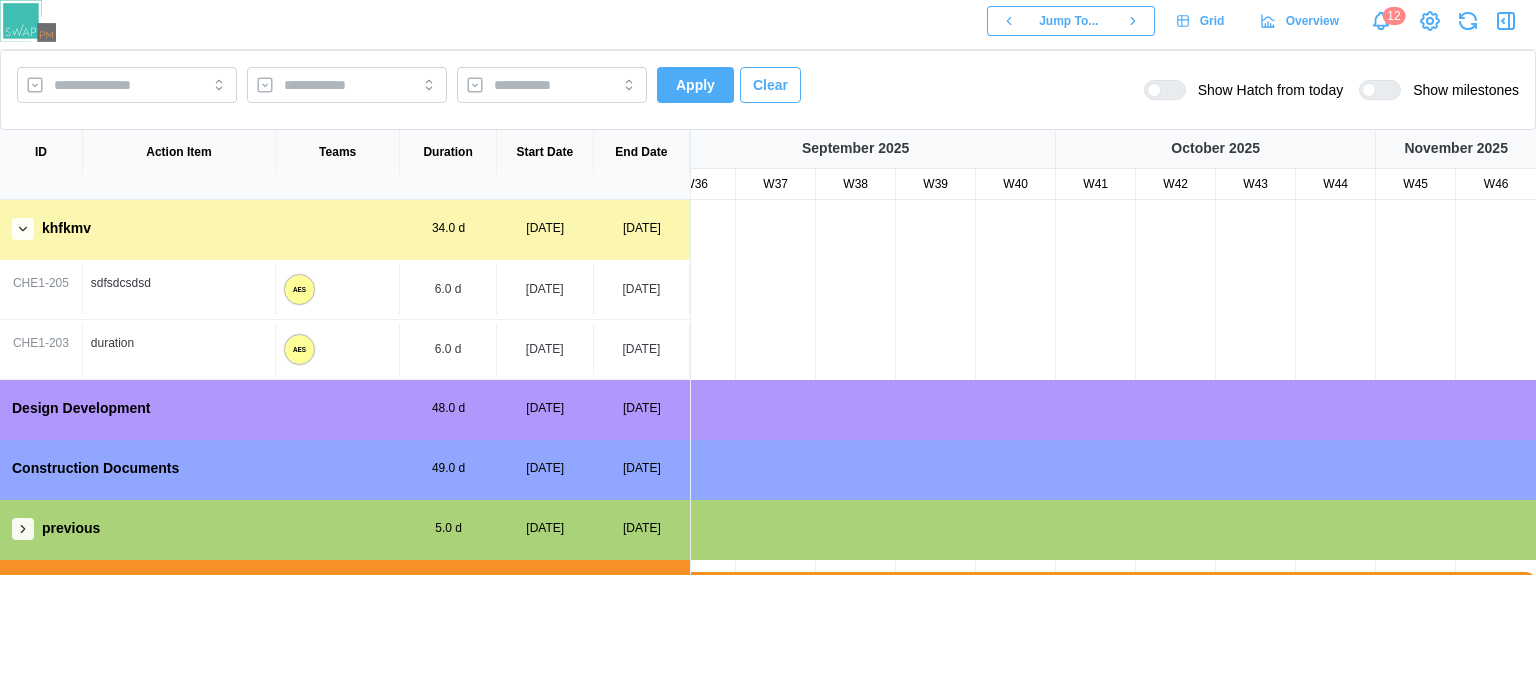 scroll, scrollTop: 234, scrollLeft: 708, axis: both 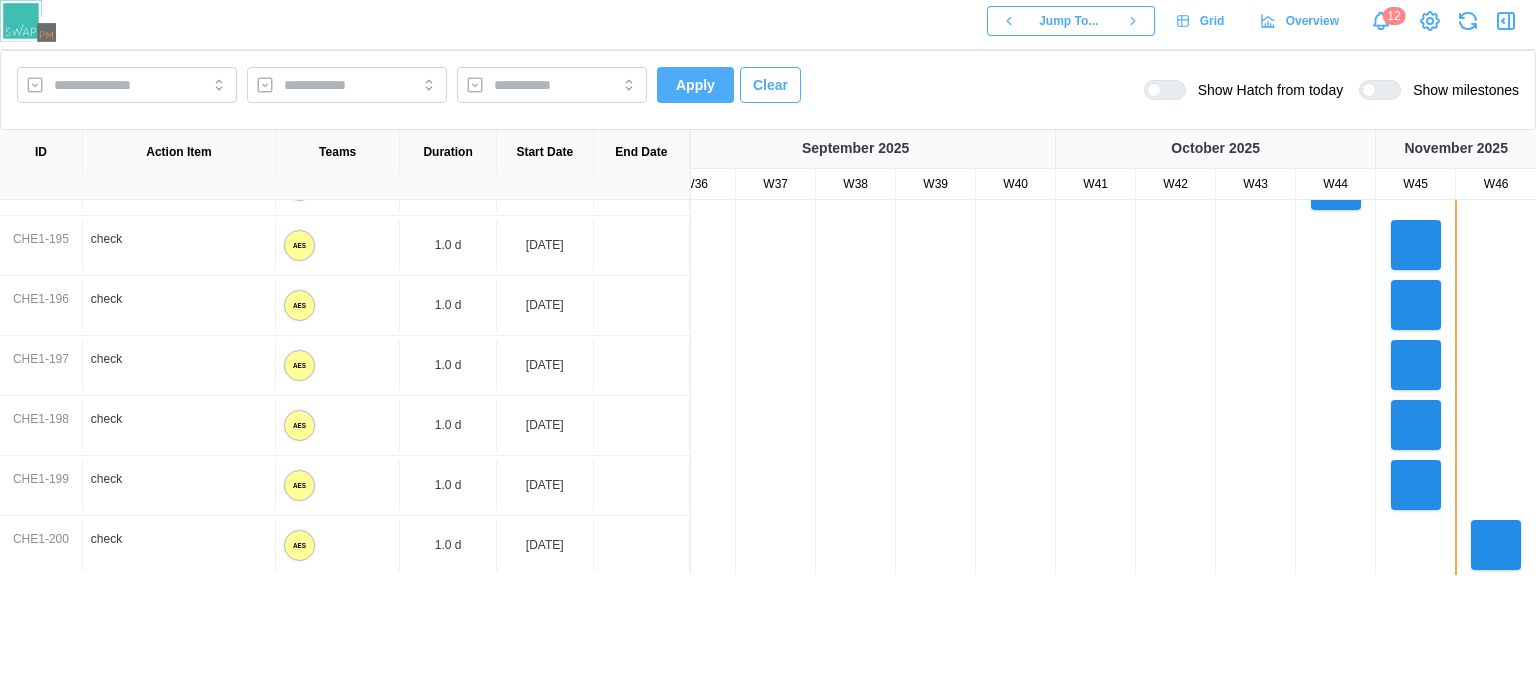 drag, startPoint x: 770, startPoint y: 576, endPoint x: 1270, endPoint y: 596, distance: 500.39984 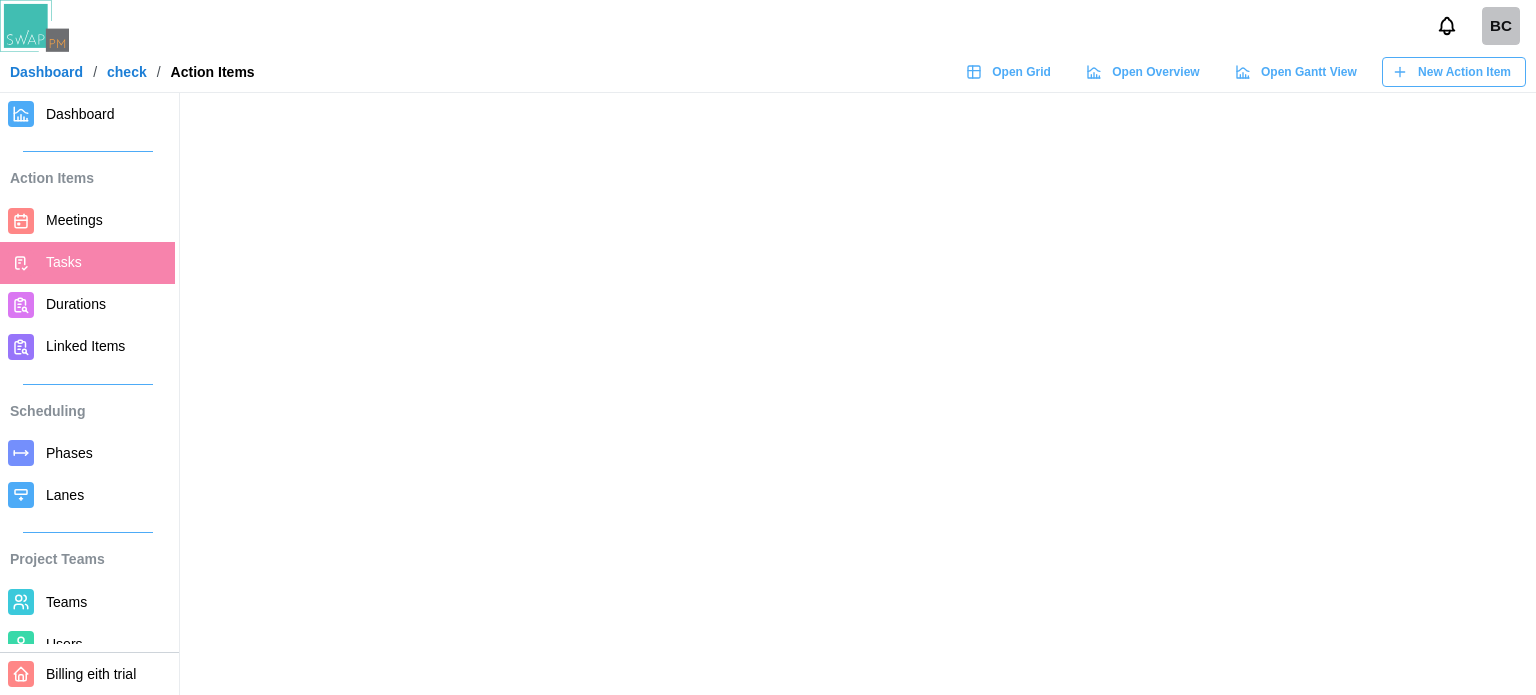 scroll, scrollTop: 0, scrollLeft: 0, axis: both 